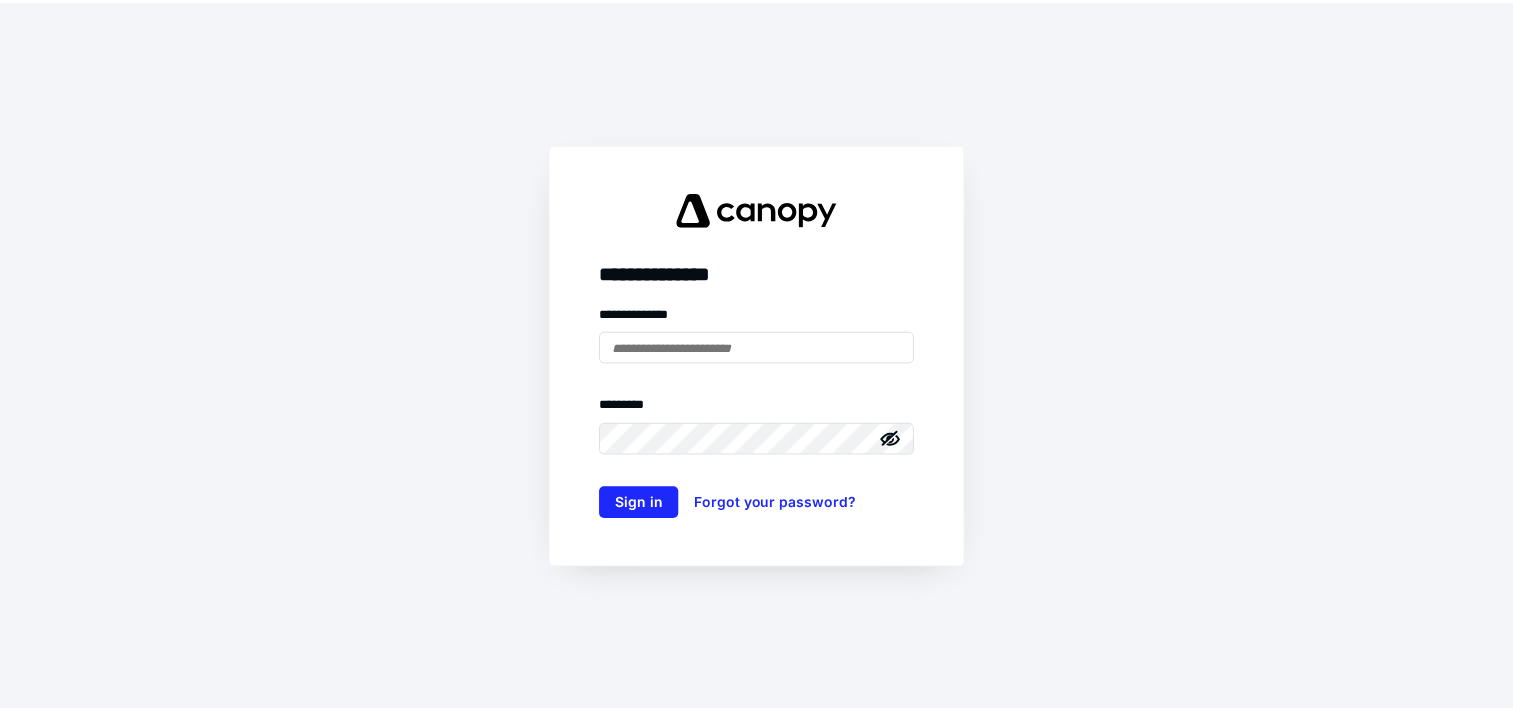 scroll, scrollTop: 0, scrollLeft: 0, axis: both 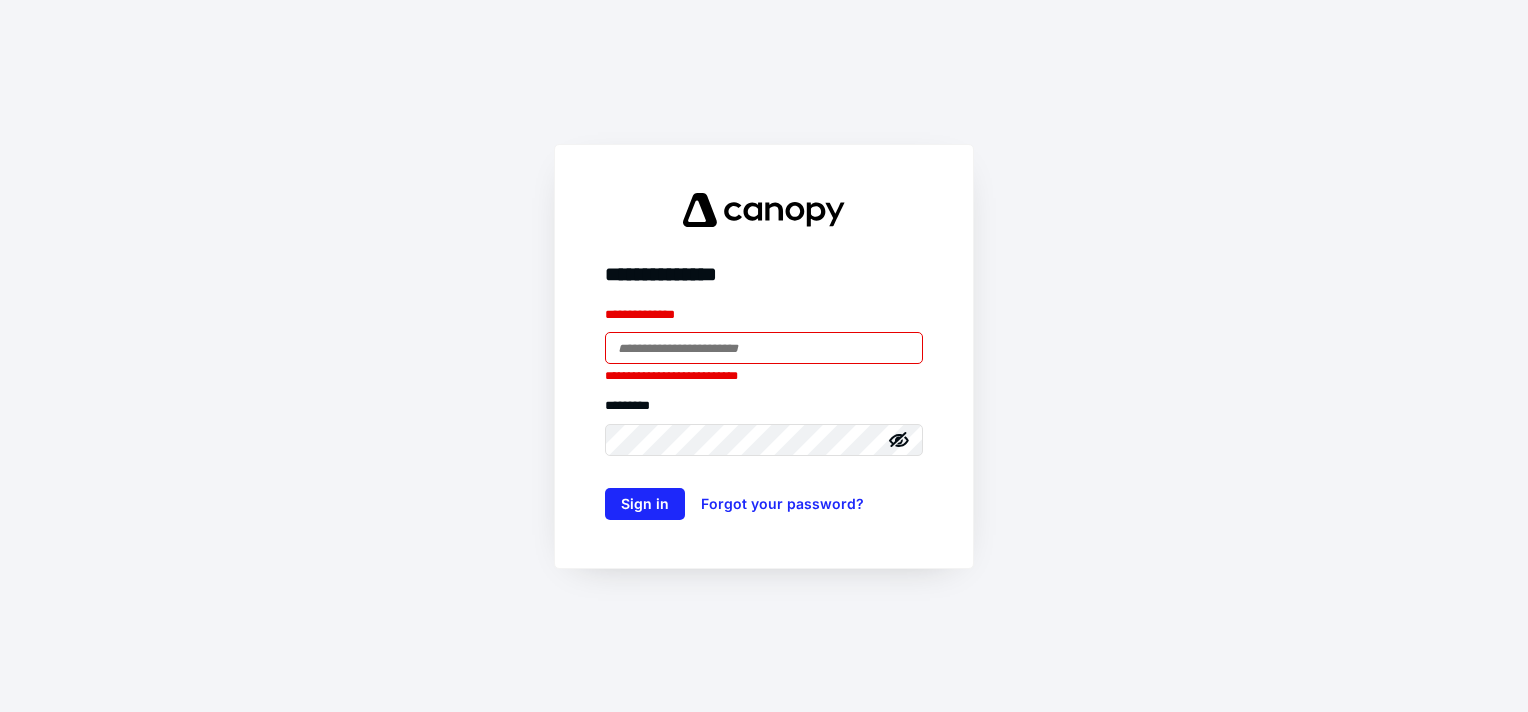 click on "**********" at bounding box center [678, 374] 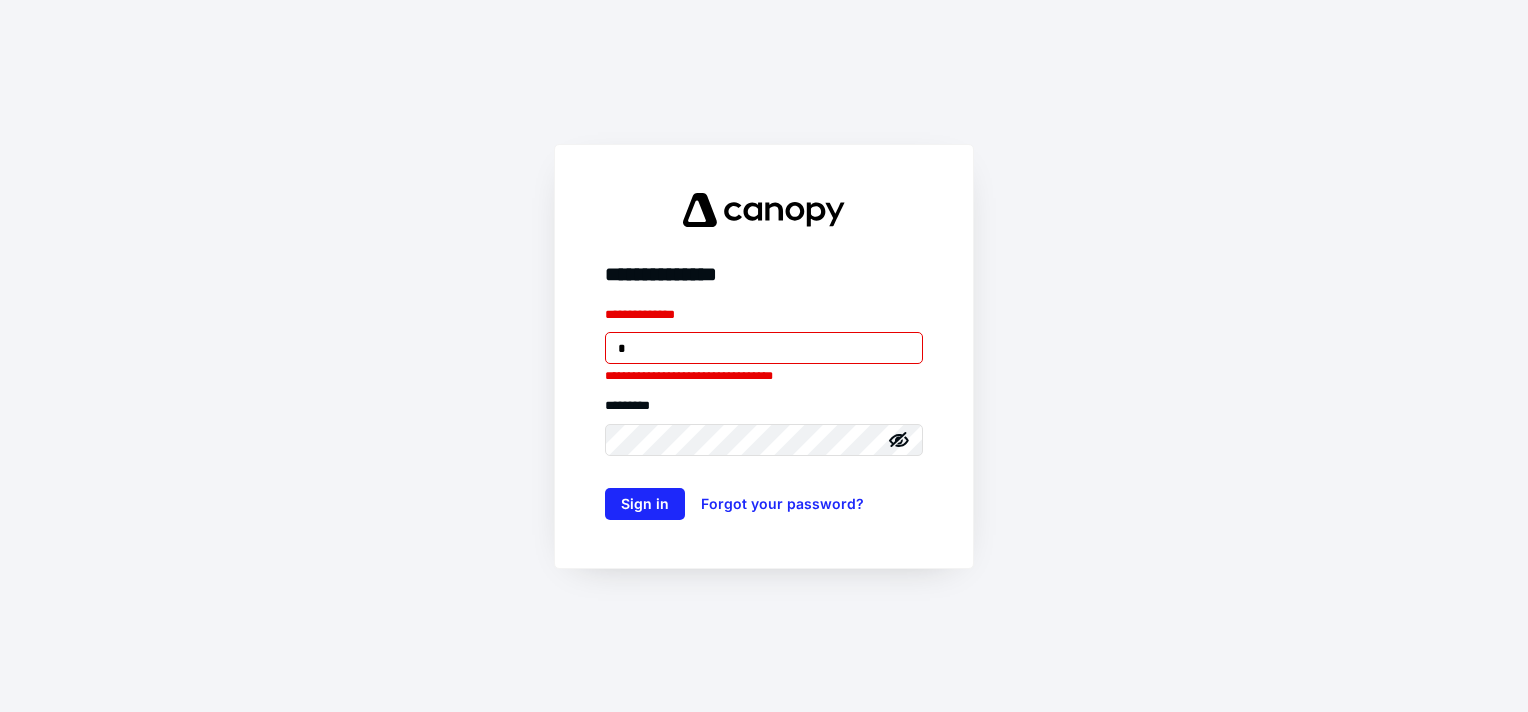 type on "**********" 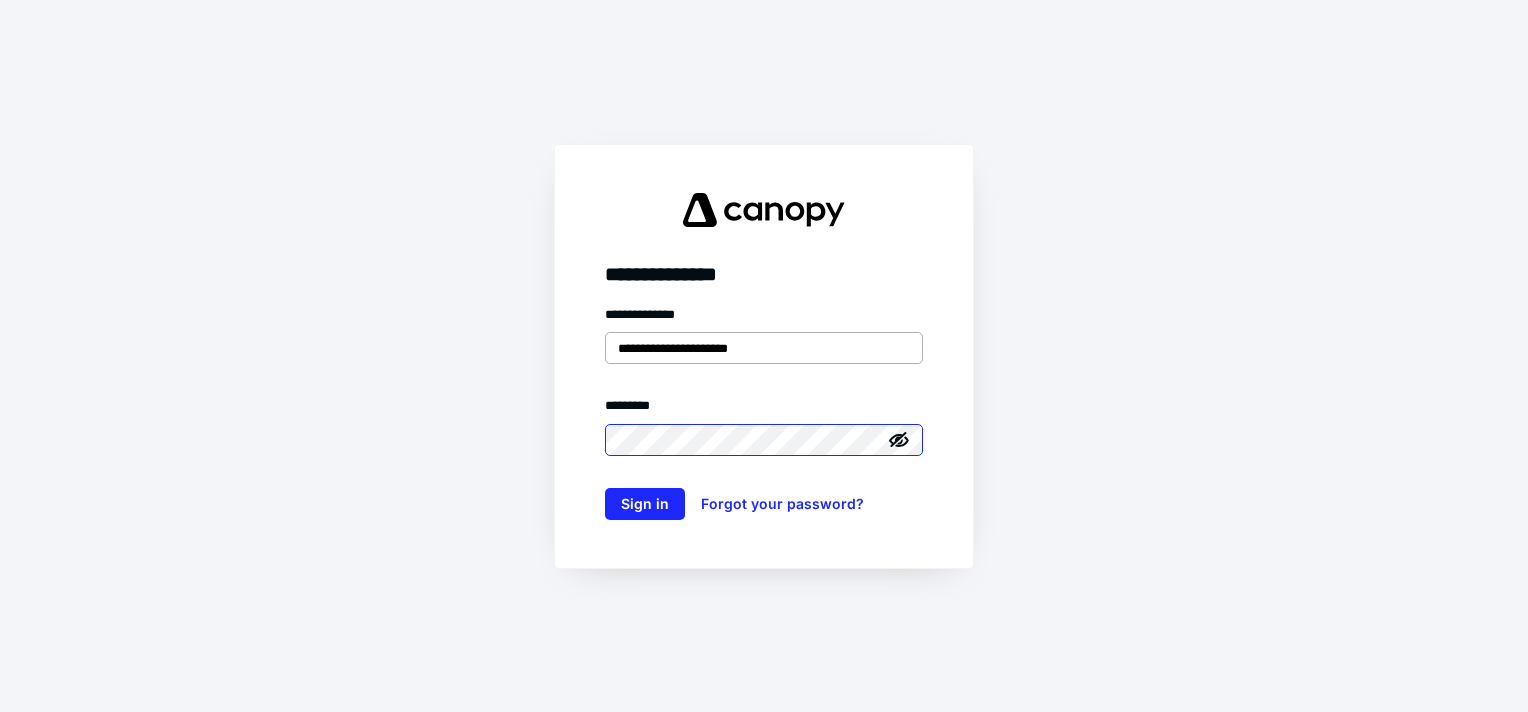 click on "Sign in" at bounding box center (645, 504) 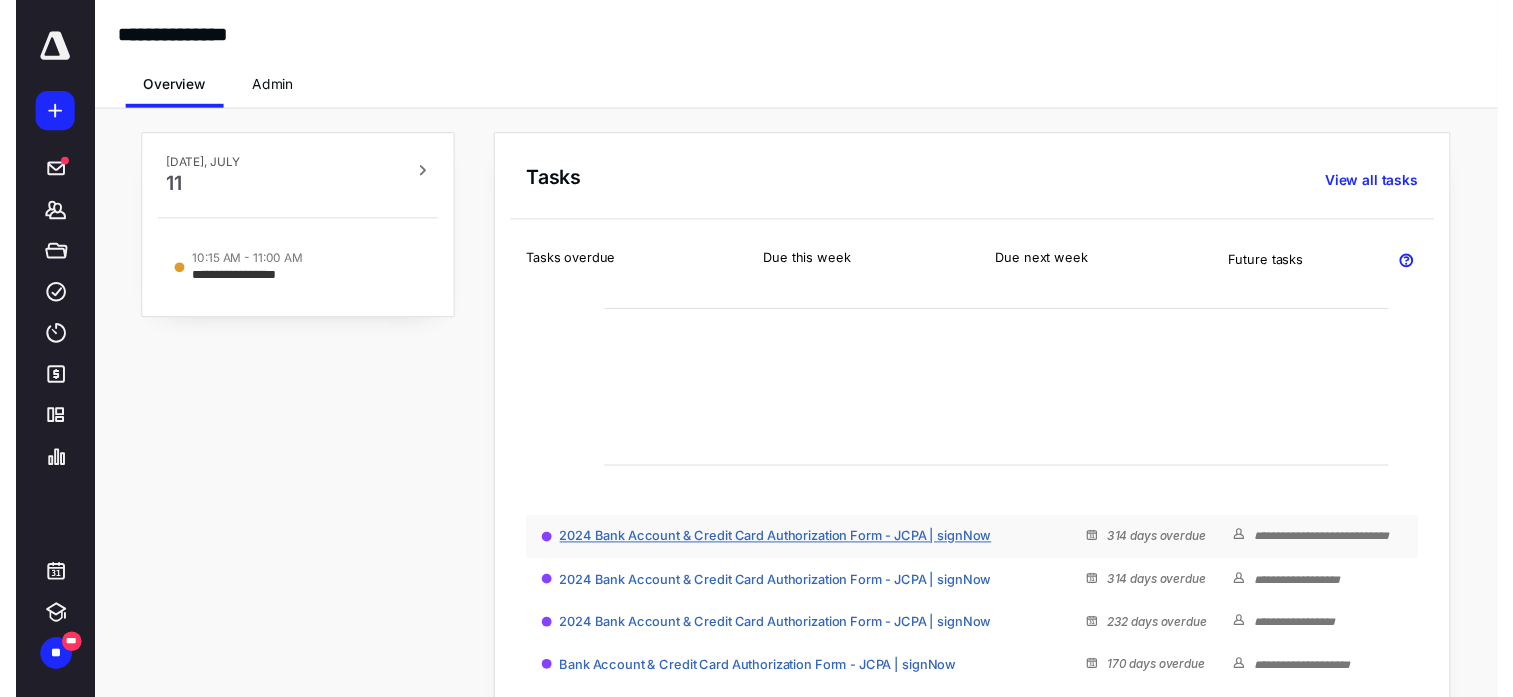 scroll, scrollTop: 0, scrollLeft: 0, axis: both 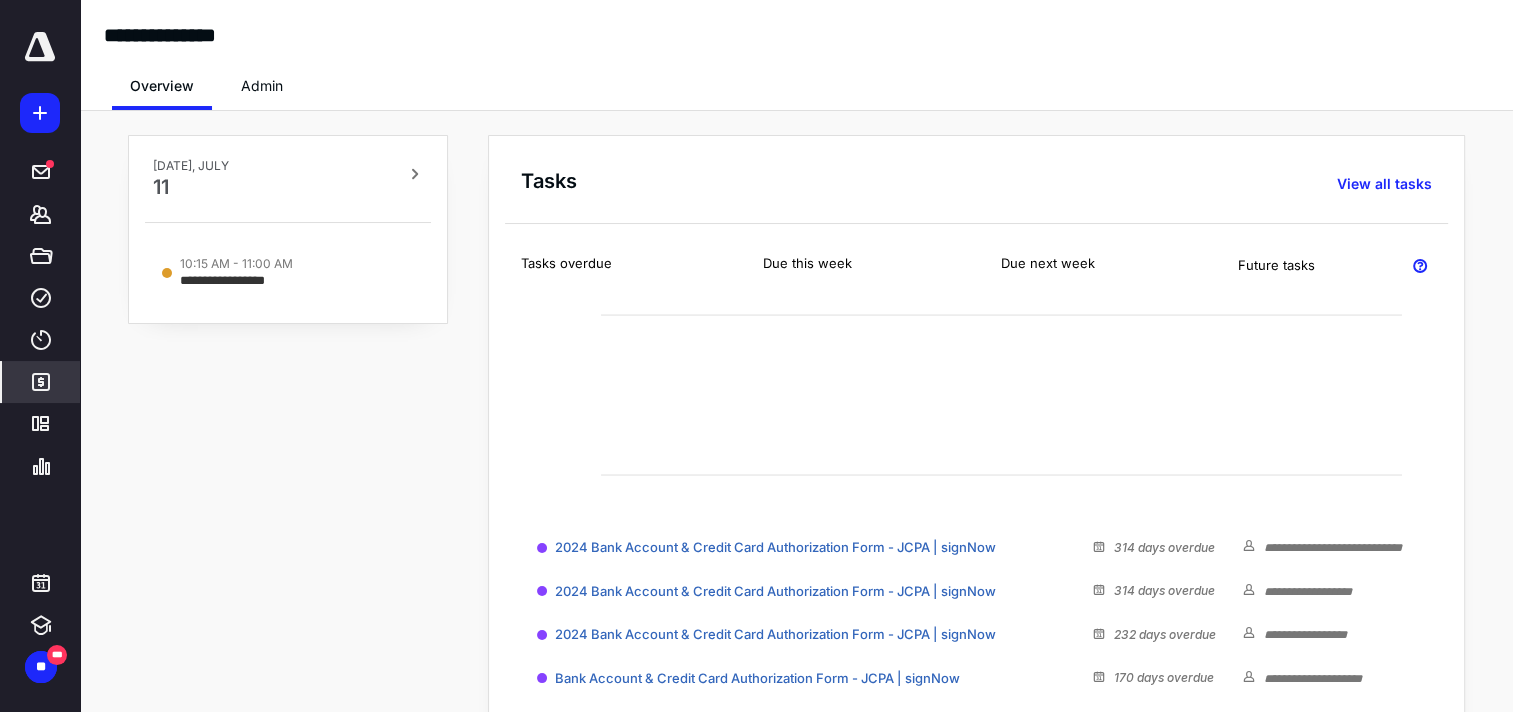 click on "*******" at bounding box center [41, 382] 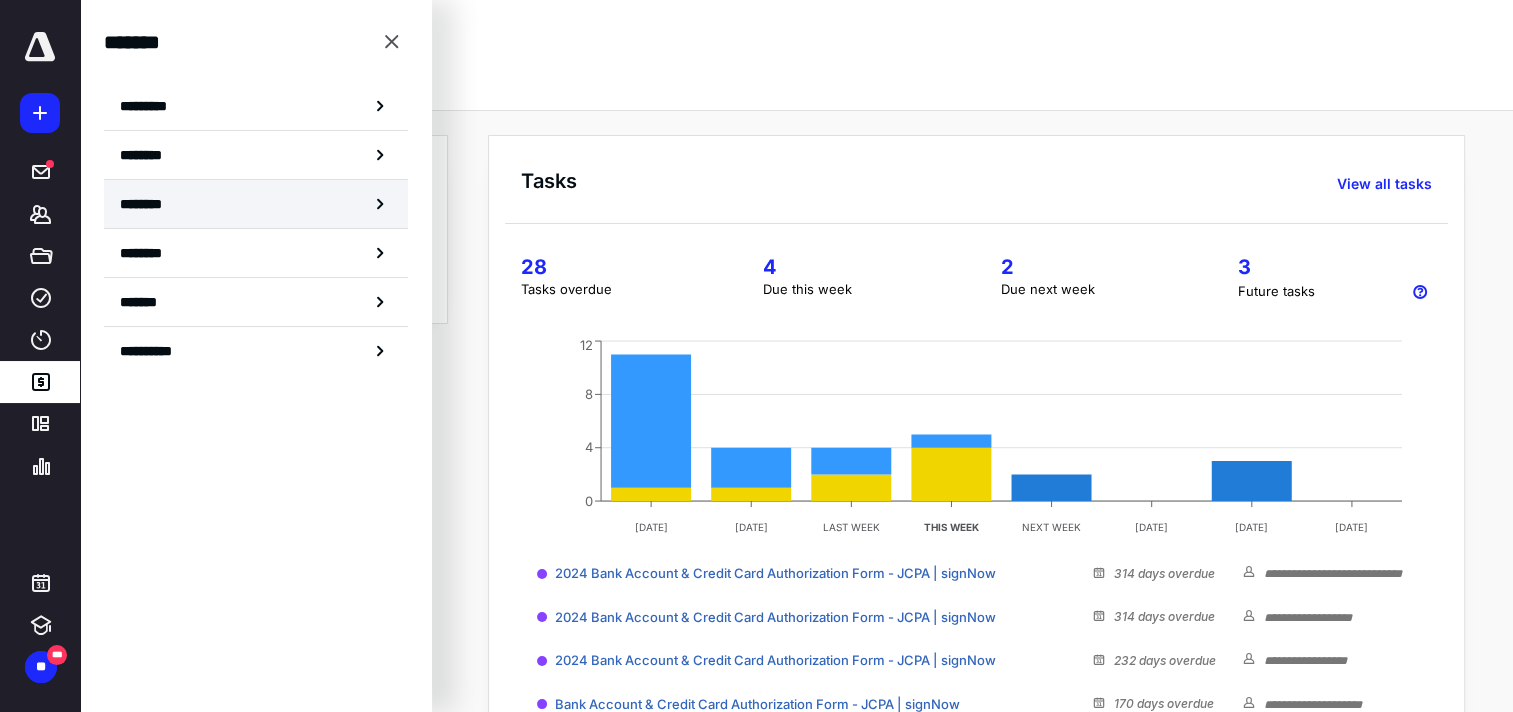 click on "********" at bounding box center (256, 204) 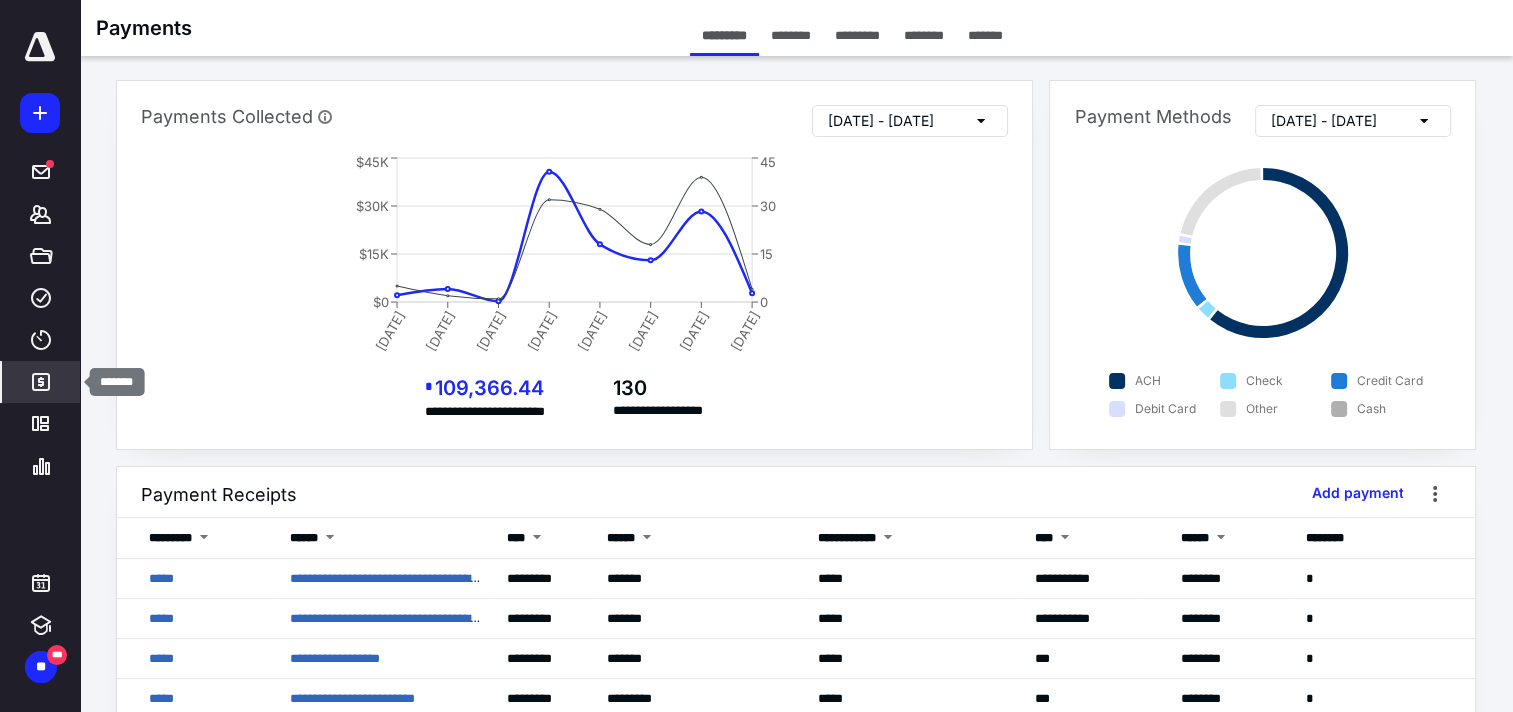 click 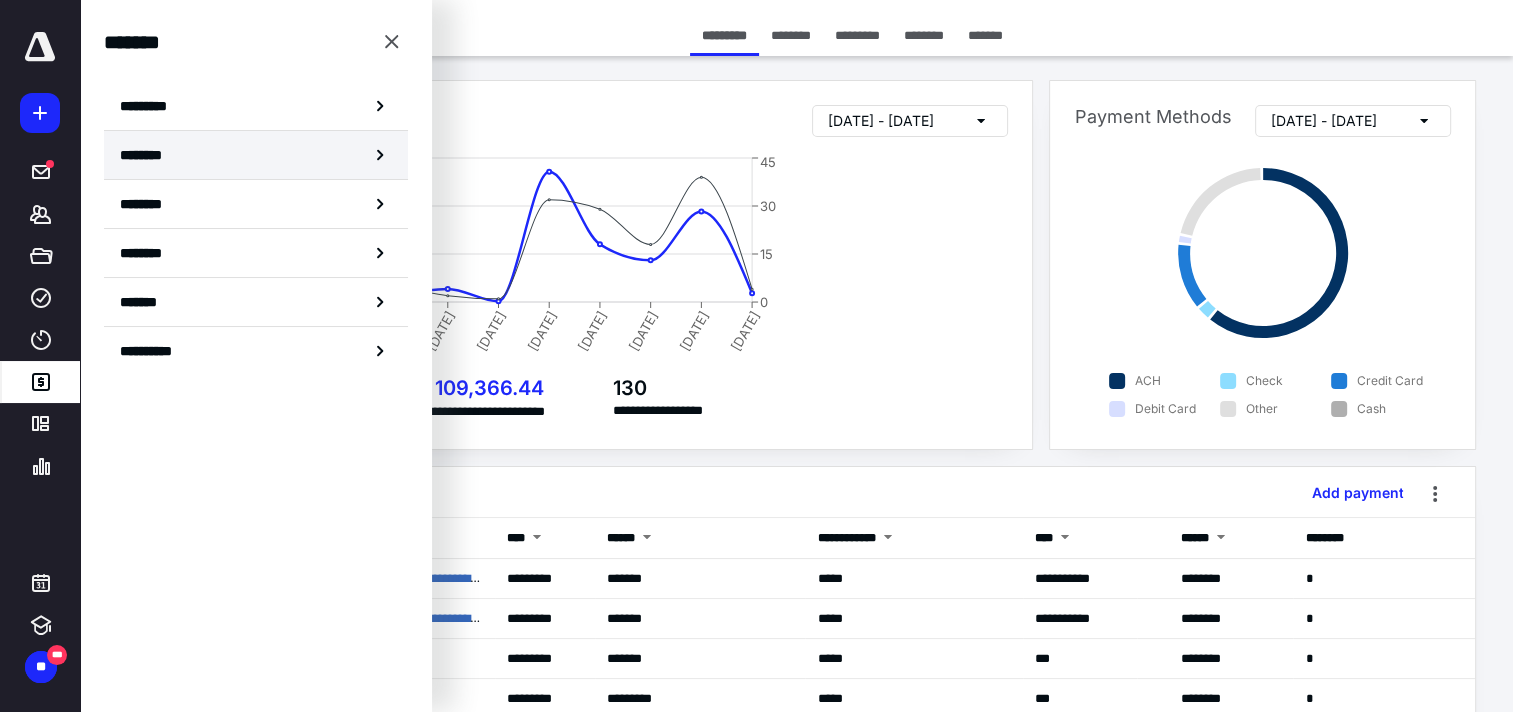 click on "********" at bounding box center (256, 155) 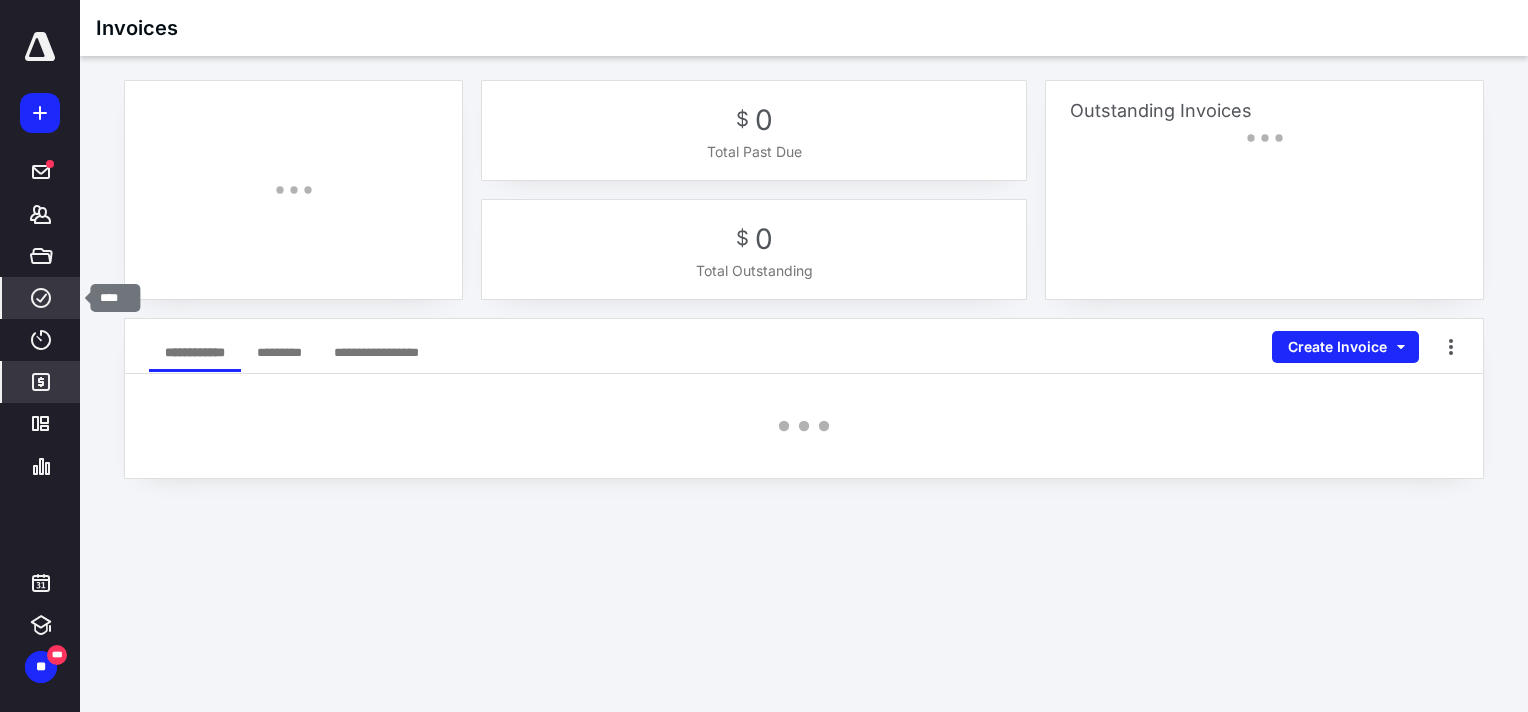 click on "****" at bounding box center [41, 298] 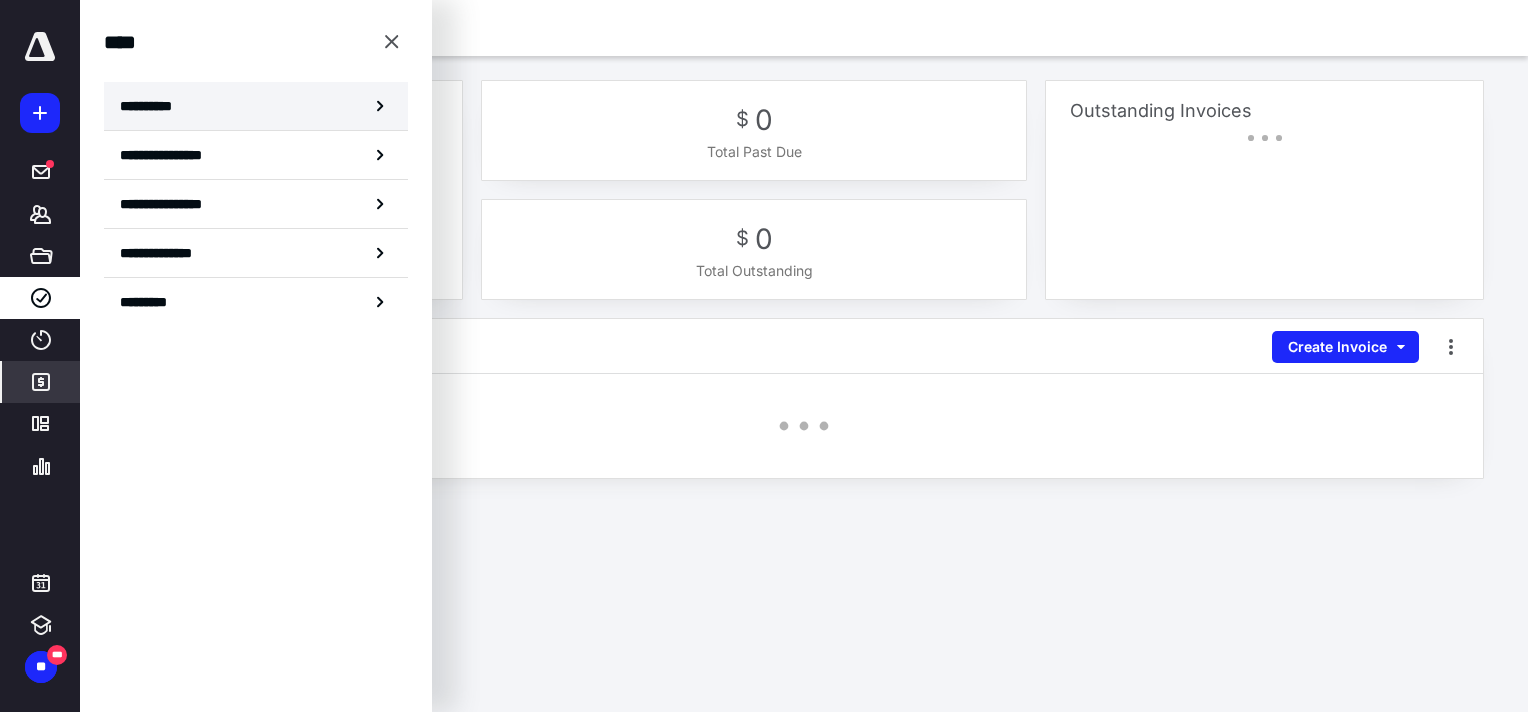 click on "**********" at bounding box center (256, 106) 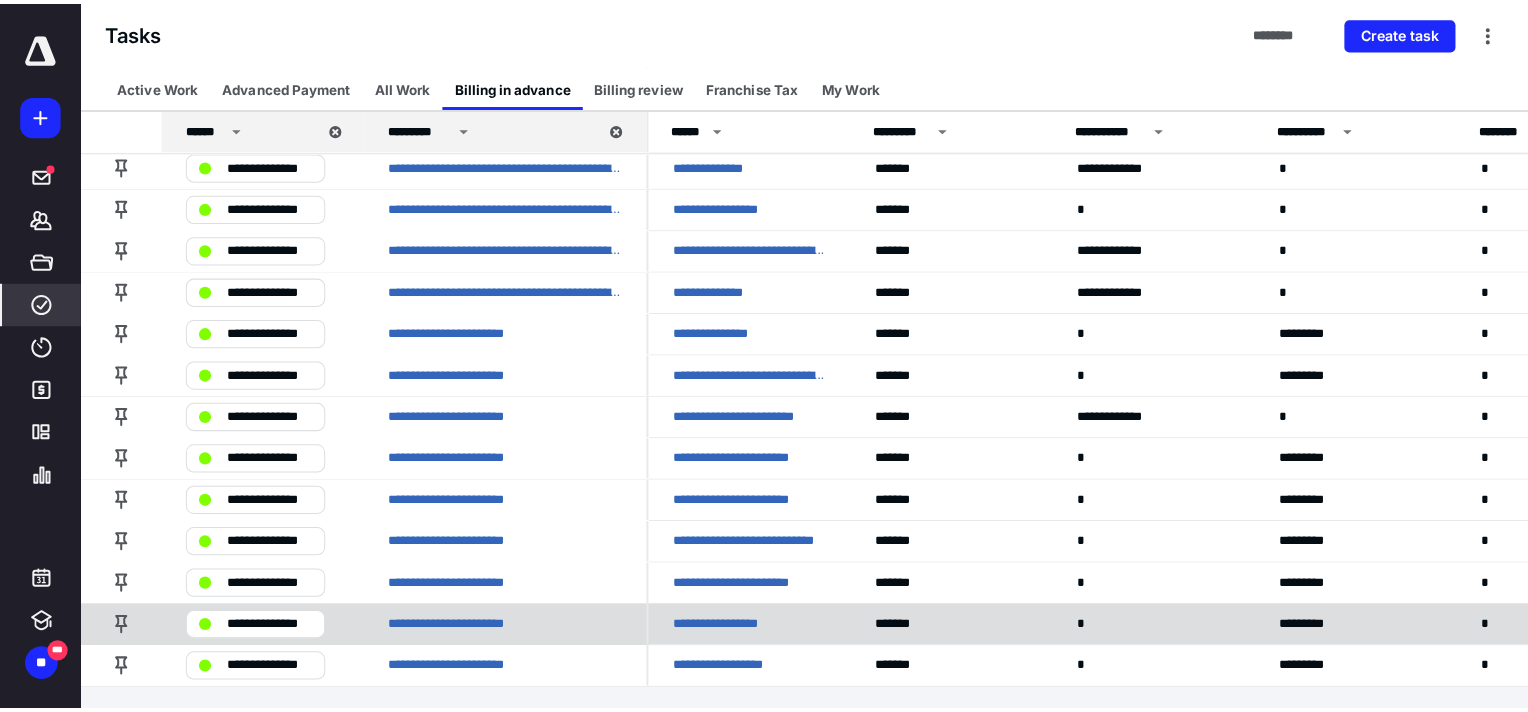 scroll, scrollTop: 0, scrollLeft: 0, axis: both 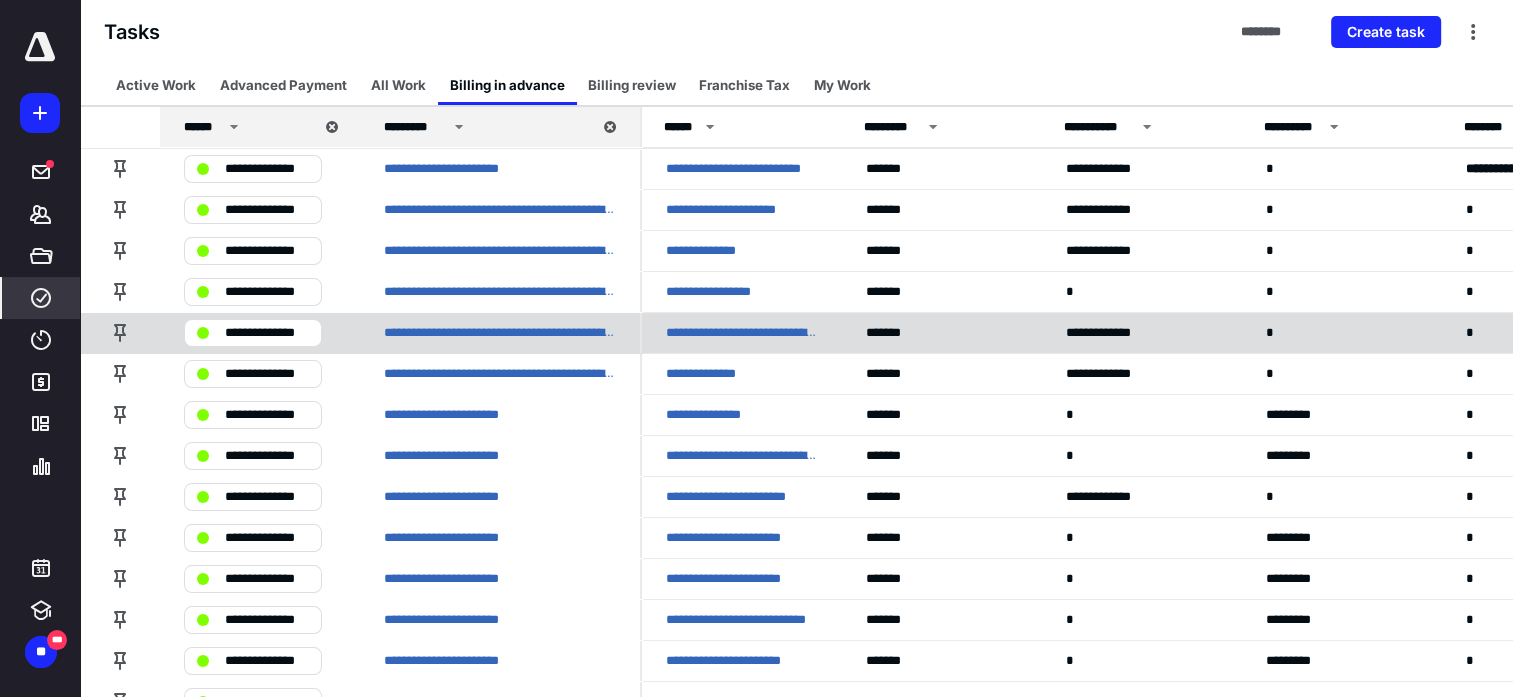 click on "**********" at bounding box center (742, 333) 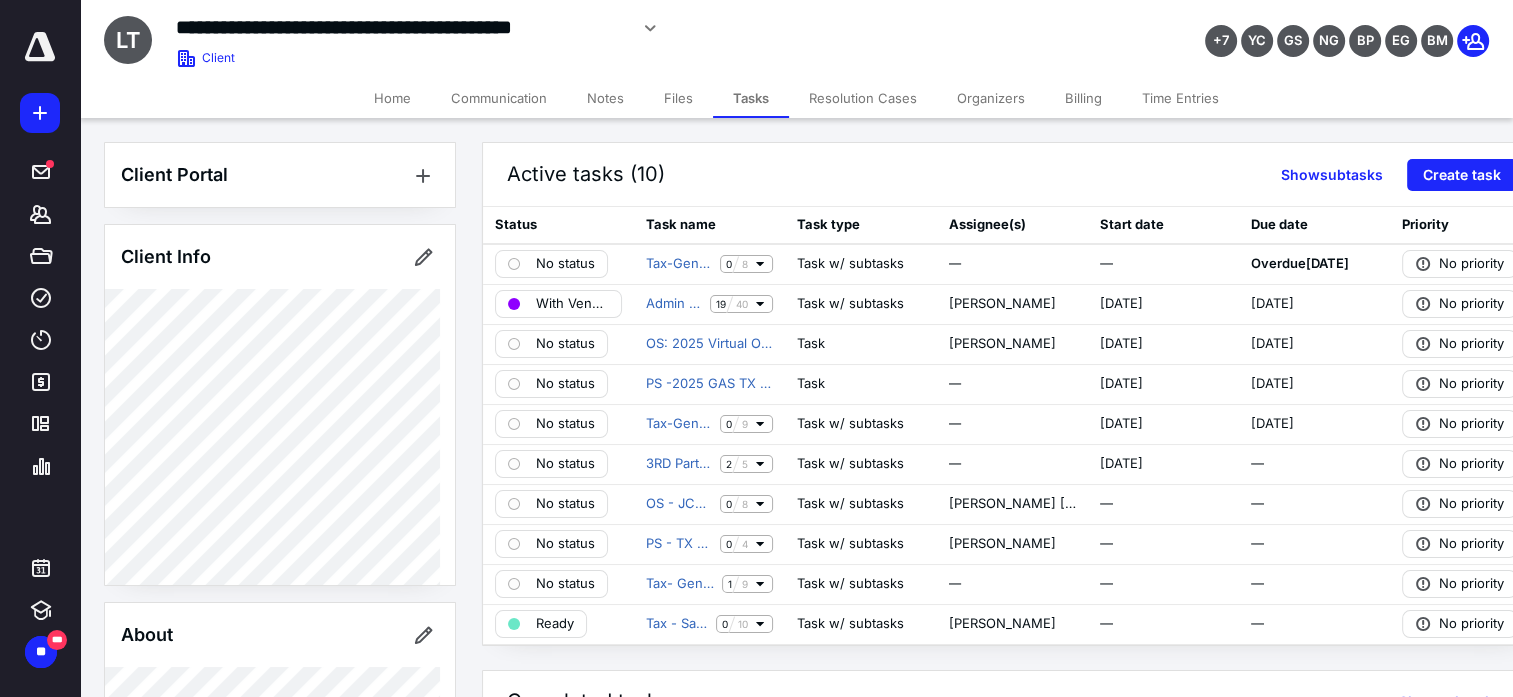 click on "Billing" at bounding box center (1083, 98) 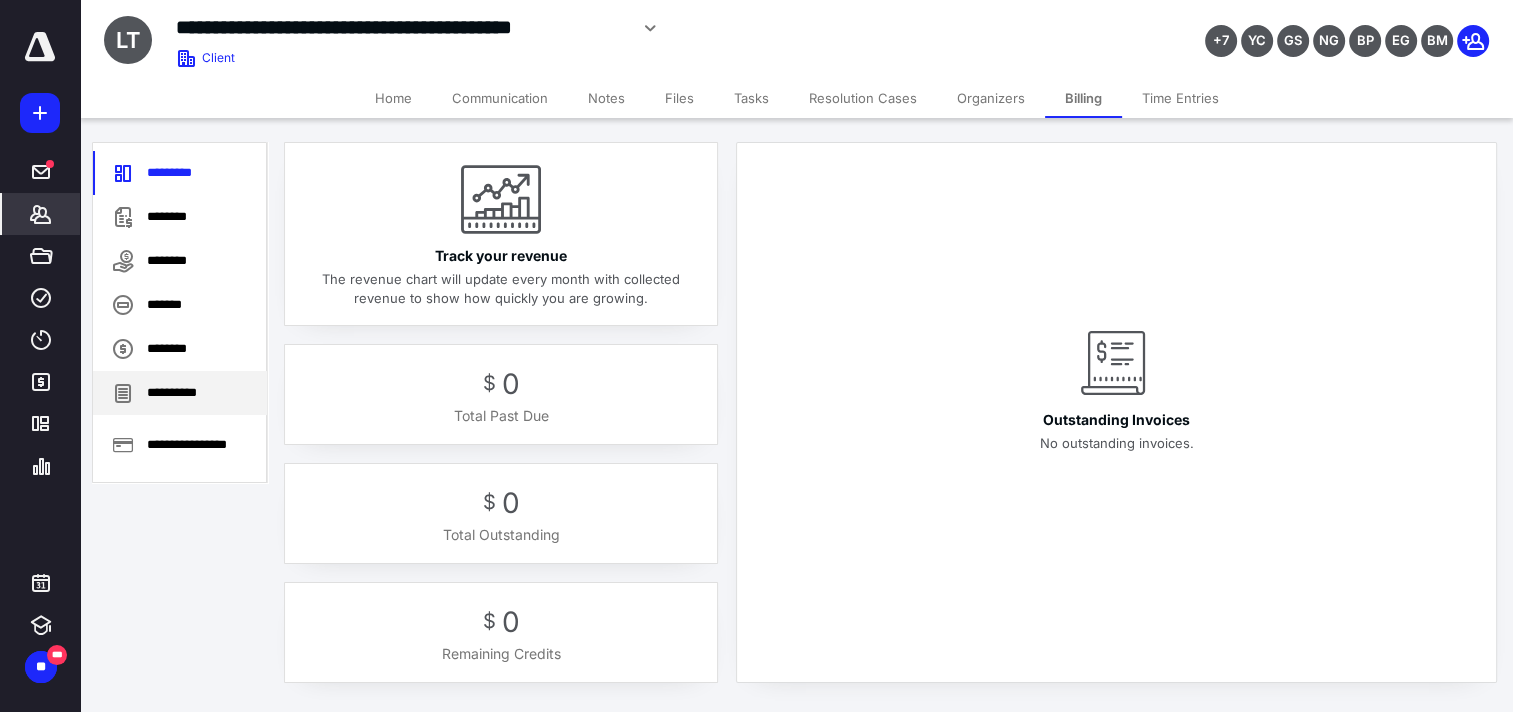click on "**********" at bounding box center (180, 393) 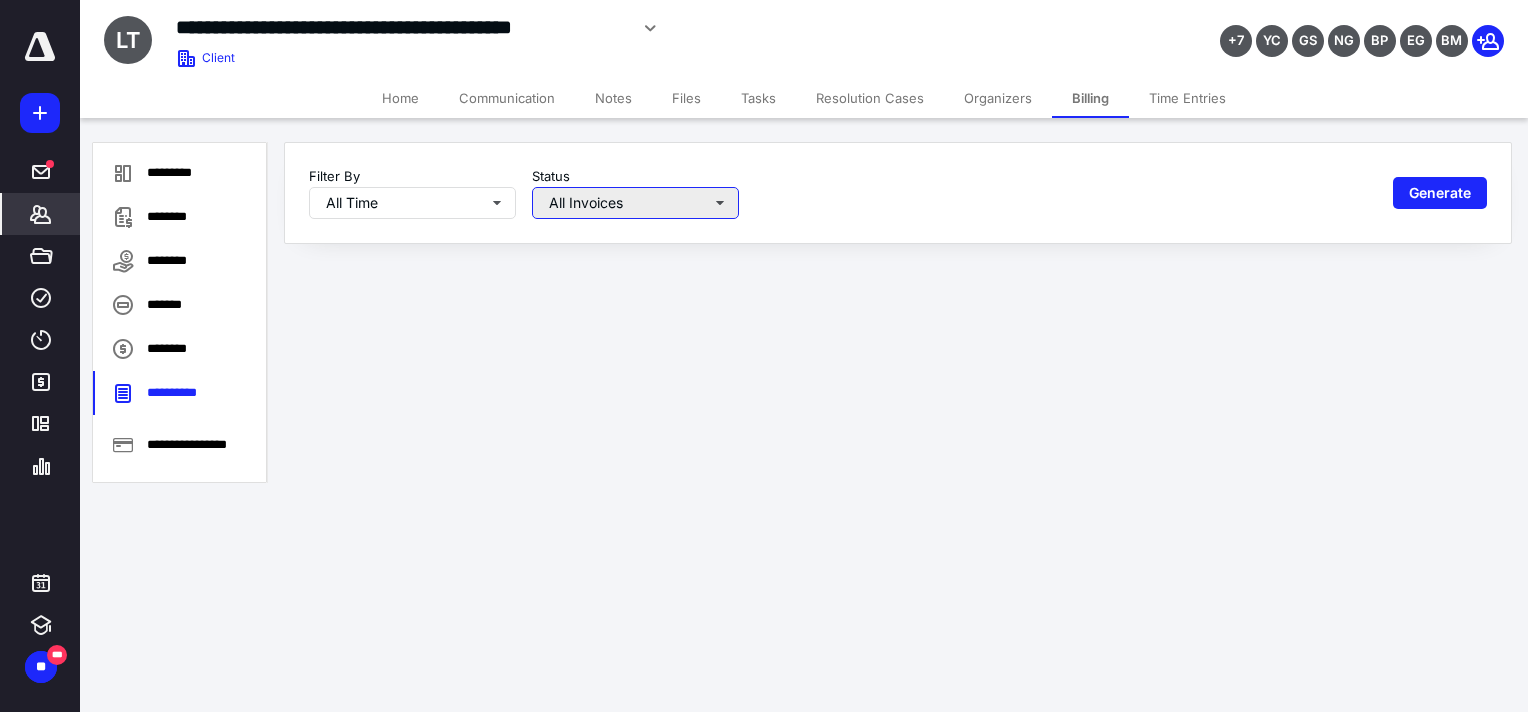 click on "All Invoices" at bounding box center (635, 203) 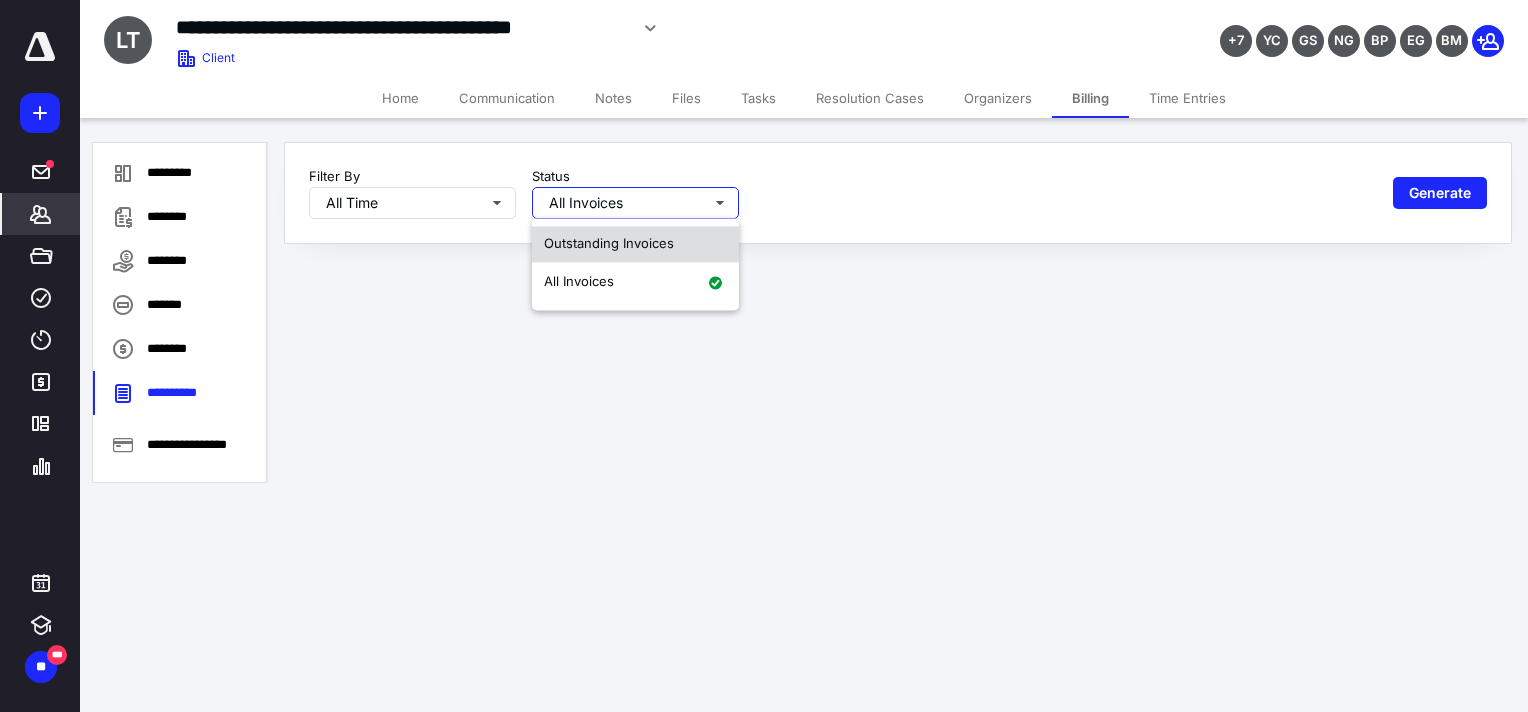 click on "Outstanding Invoices" at bounding box center [635, 244] 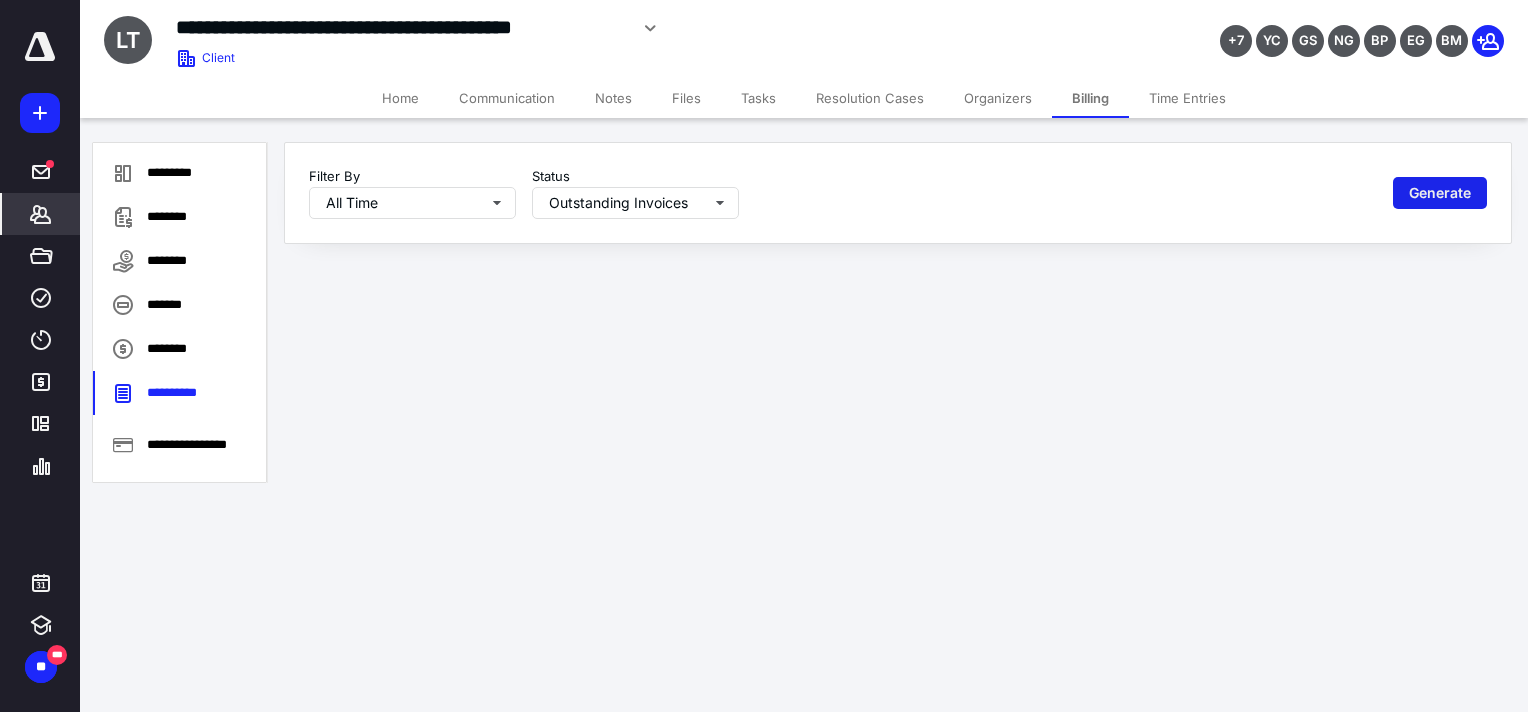 click on "Generate" at bounding box center [1440, 193] 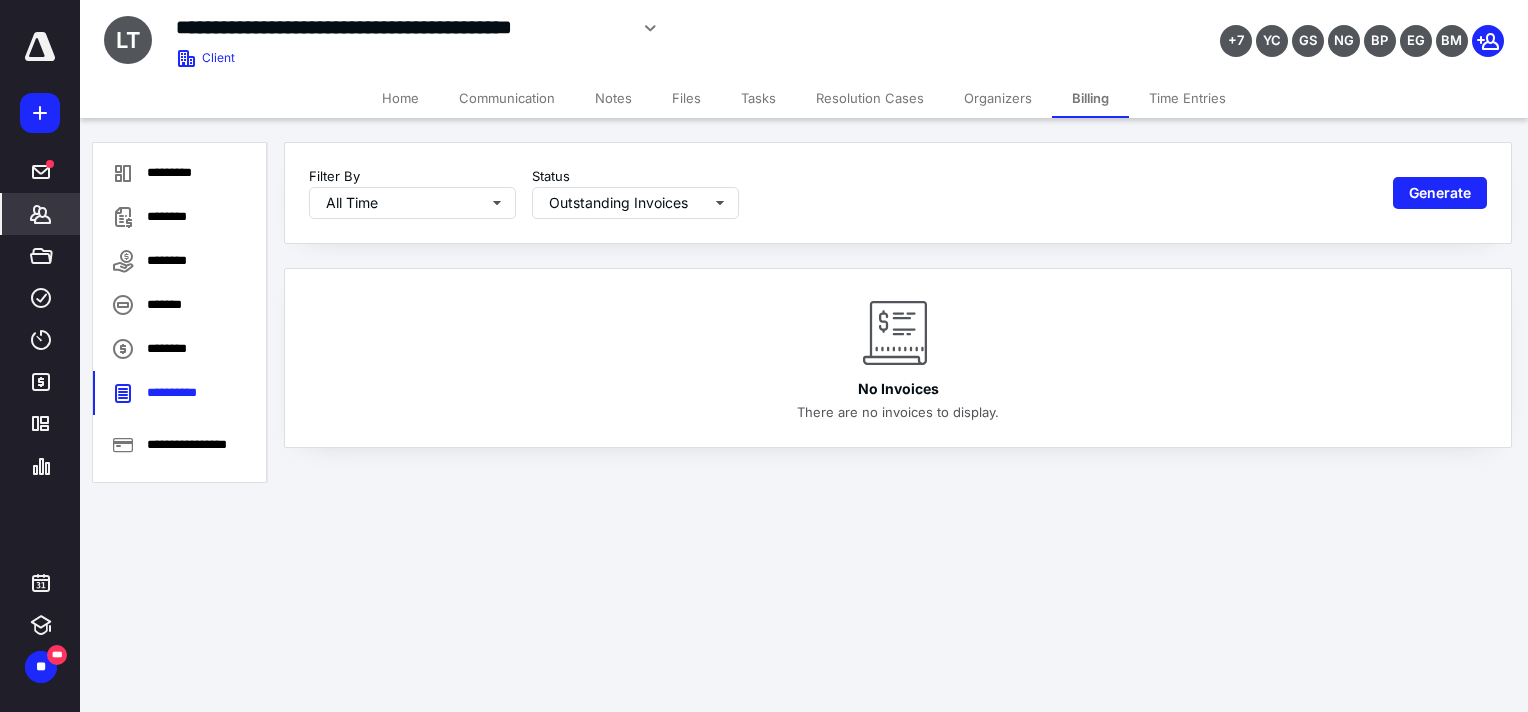 type 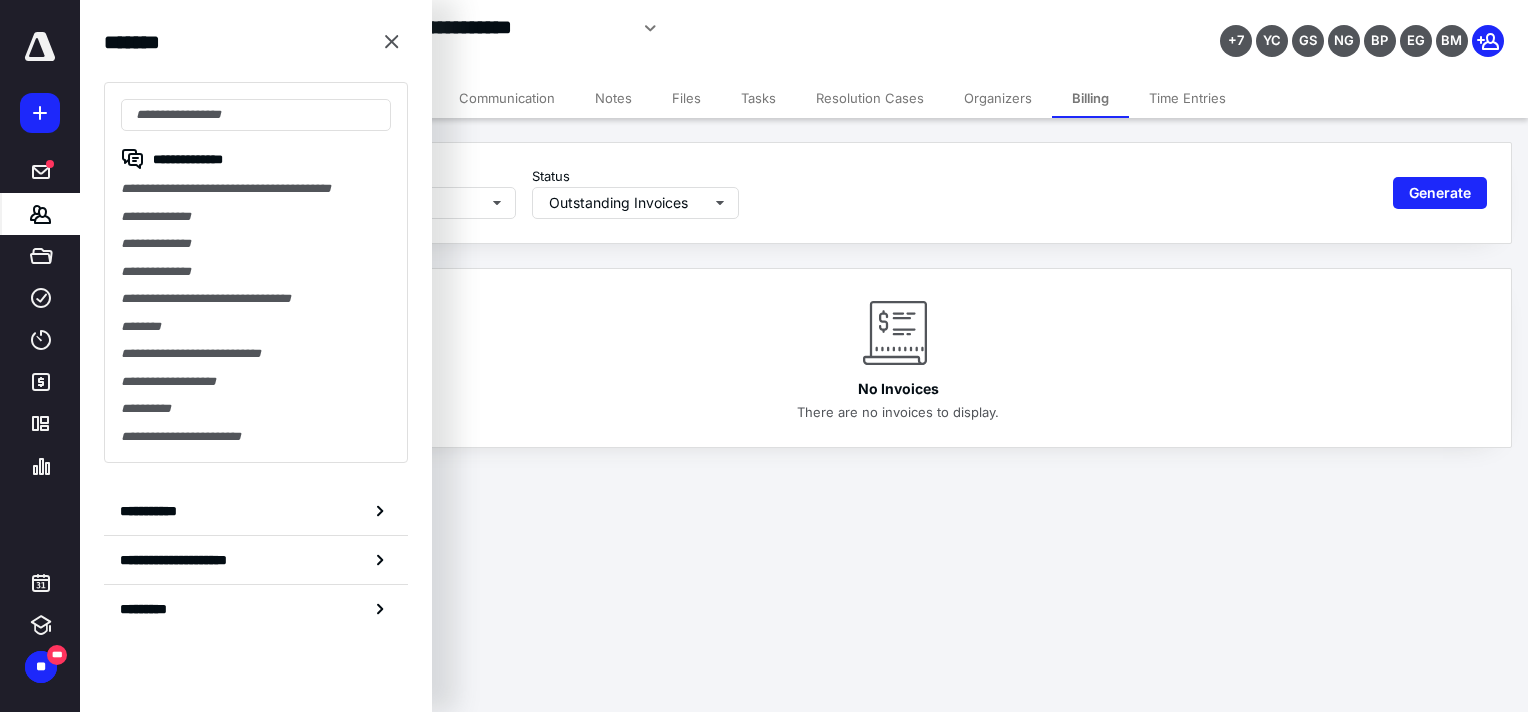 click on "**********" at bounding box center [603, 28] 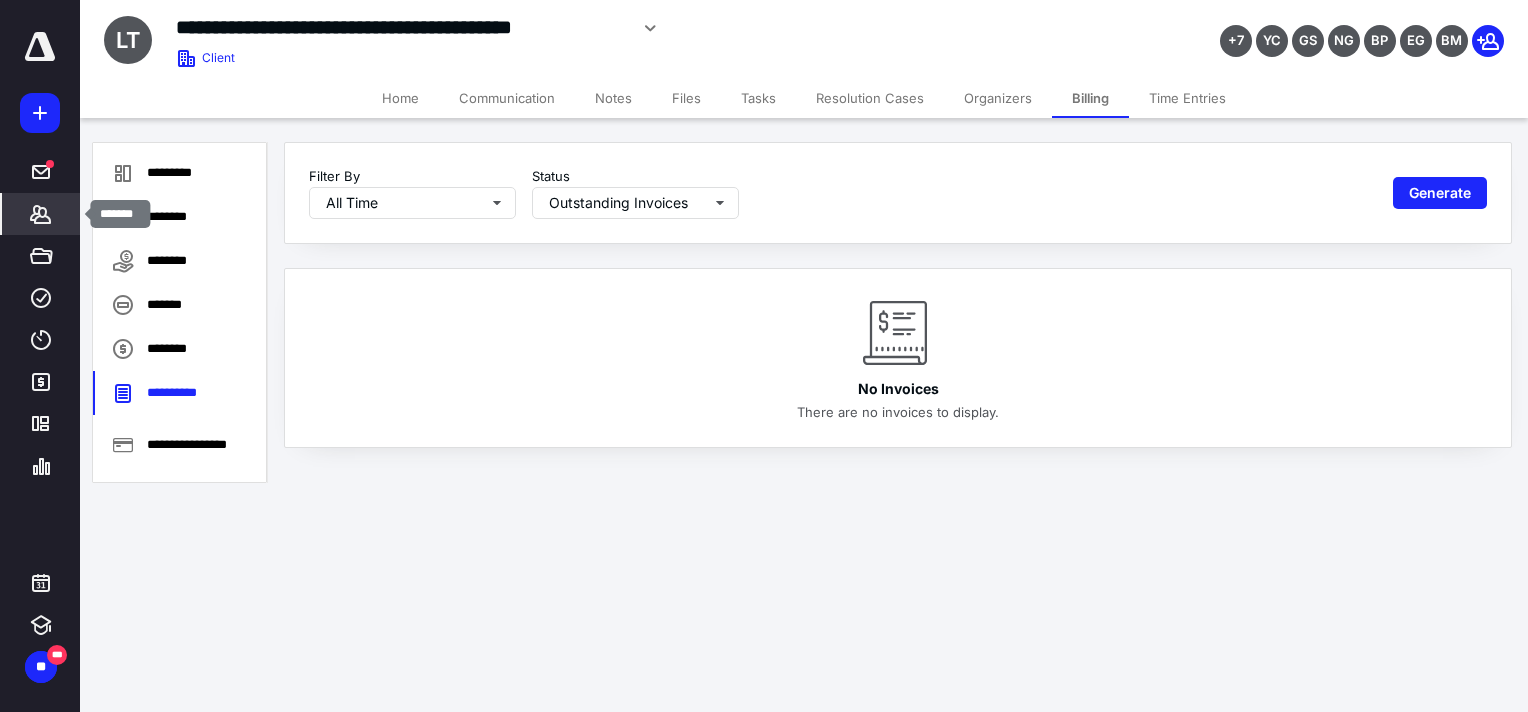 click on "*******" at bounding box center (41, 214) 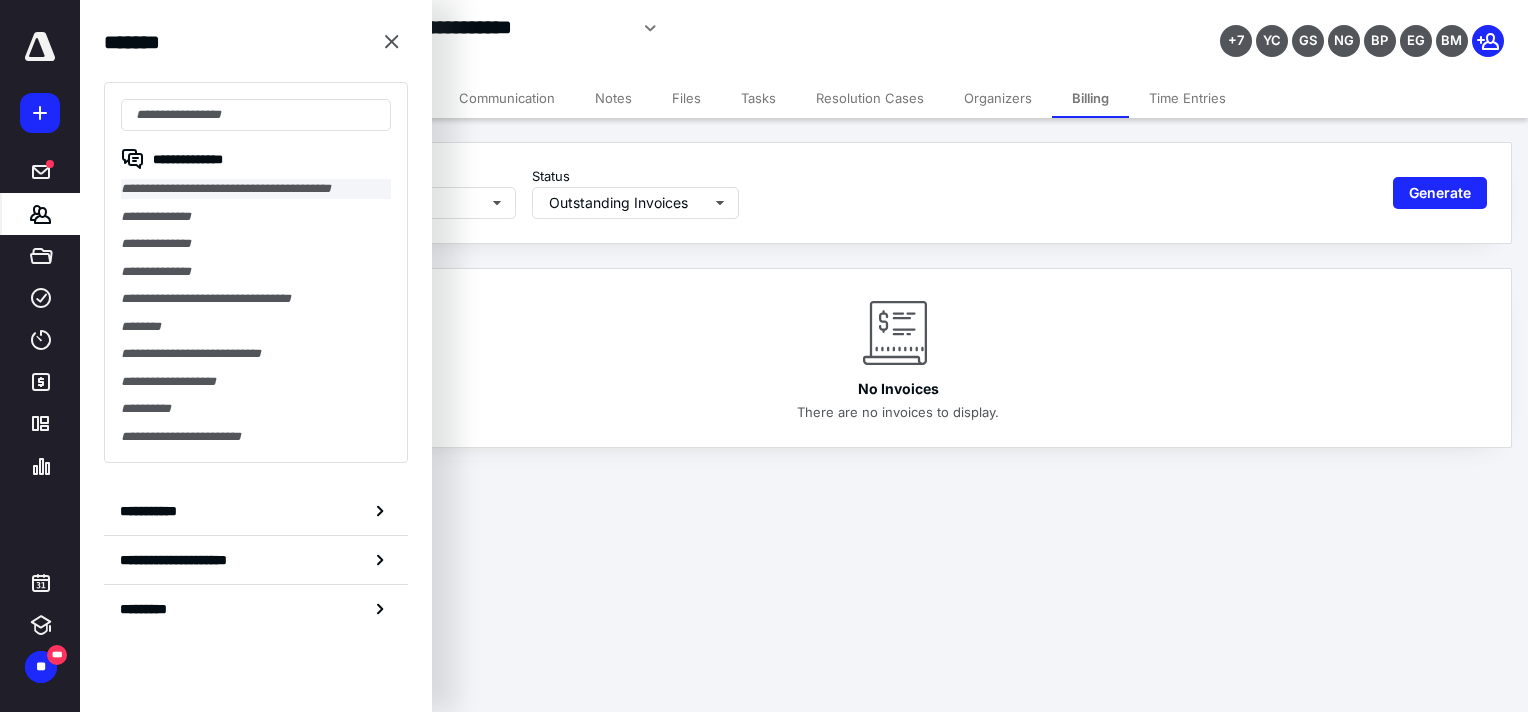 click on "**********" at bounding box center (256, 189) 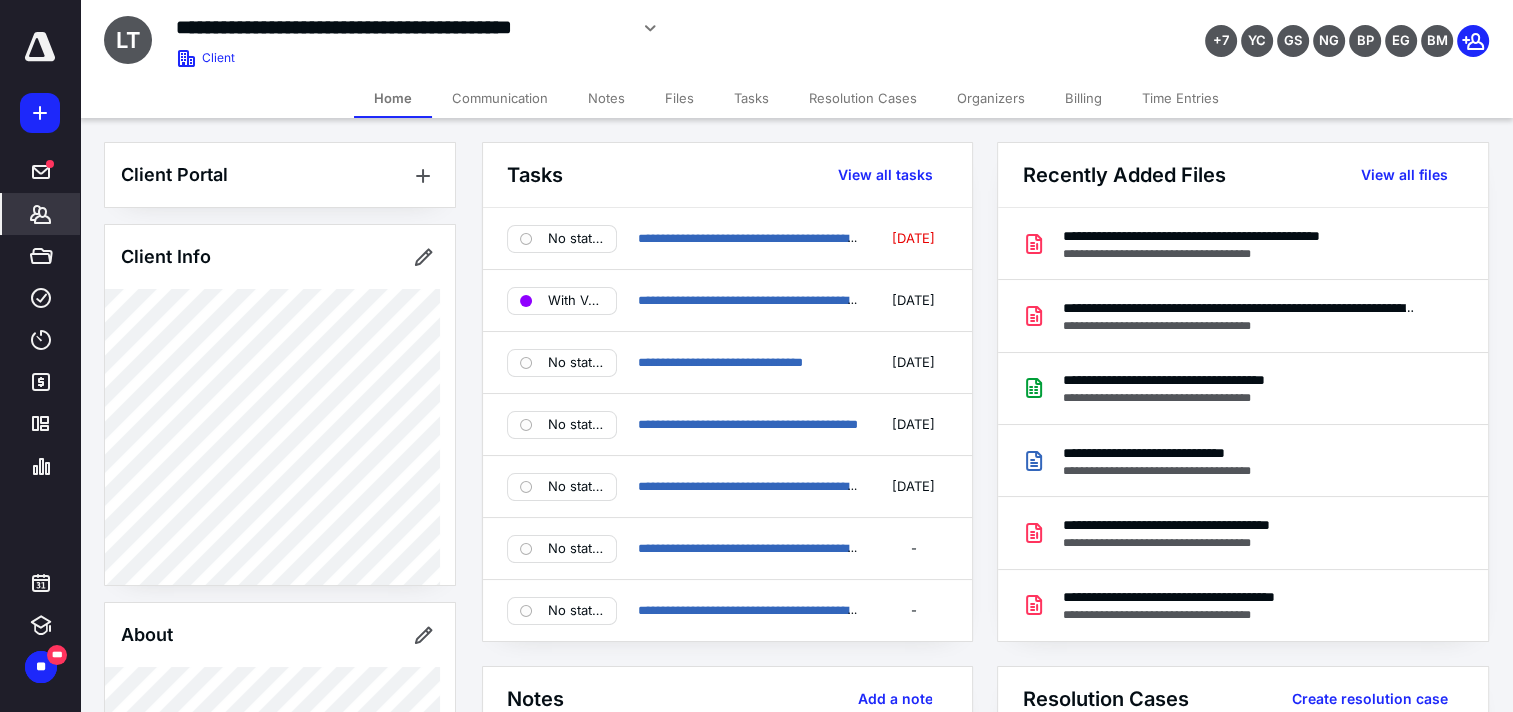 click on "Billing" at bounding box center (1083, 98) 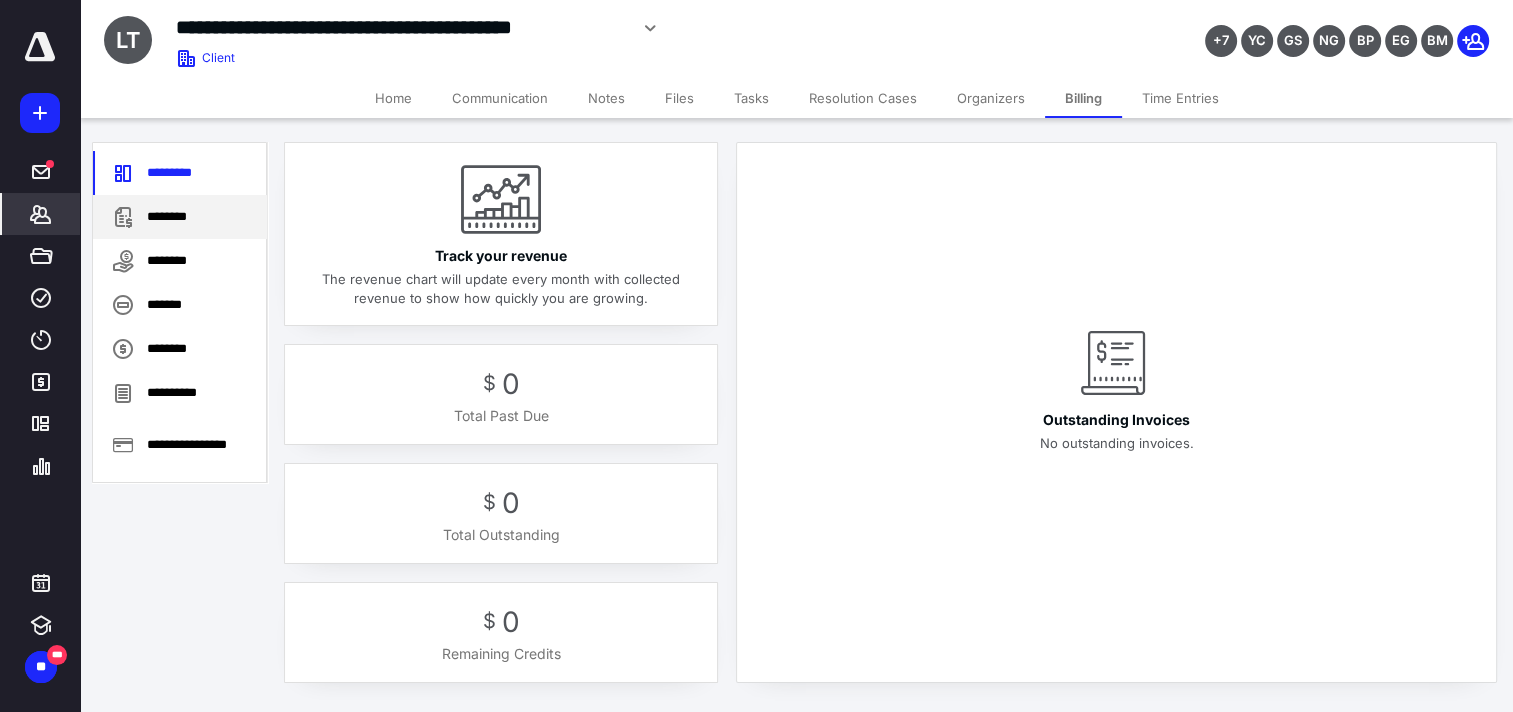 click on "********" at bounding box center [180, 217] 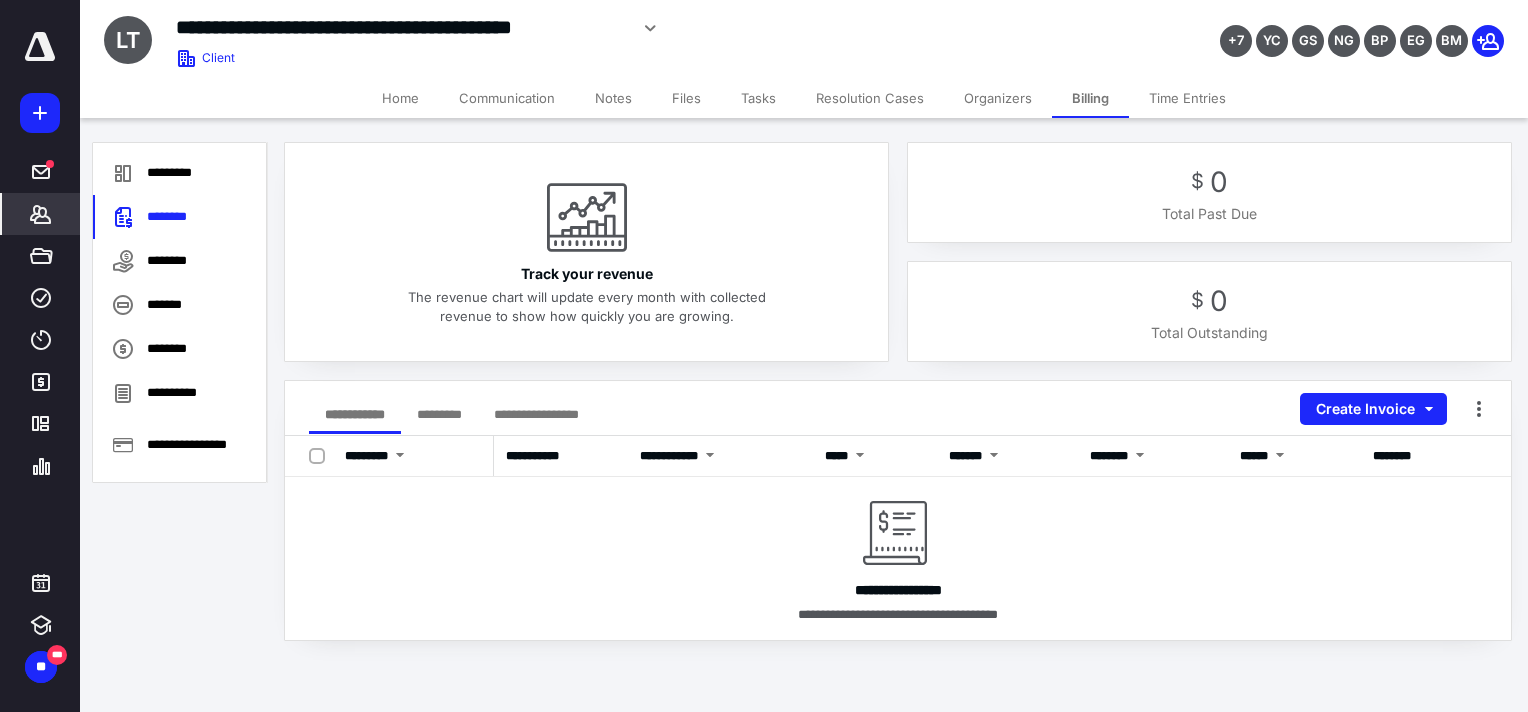 click on "Tasks" at bounding box center [758, 98] 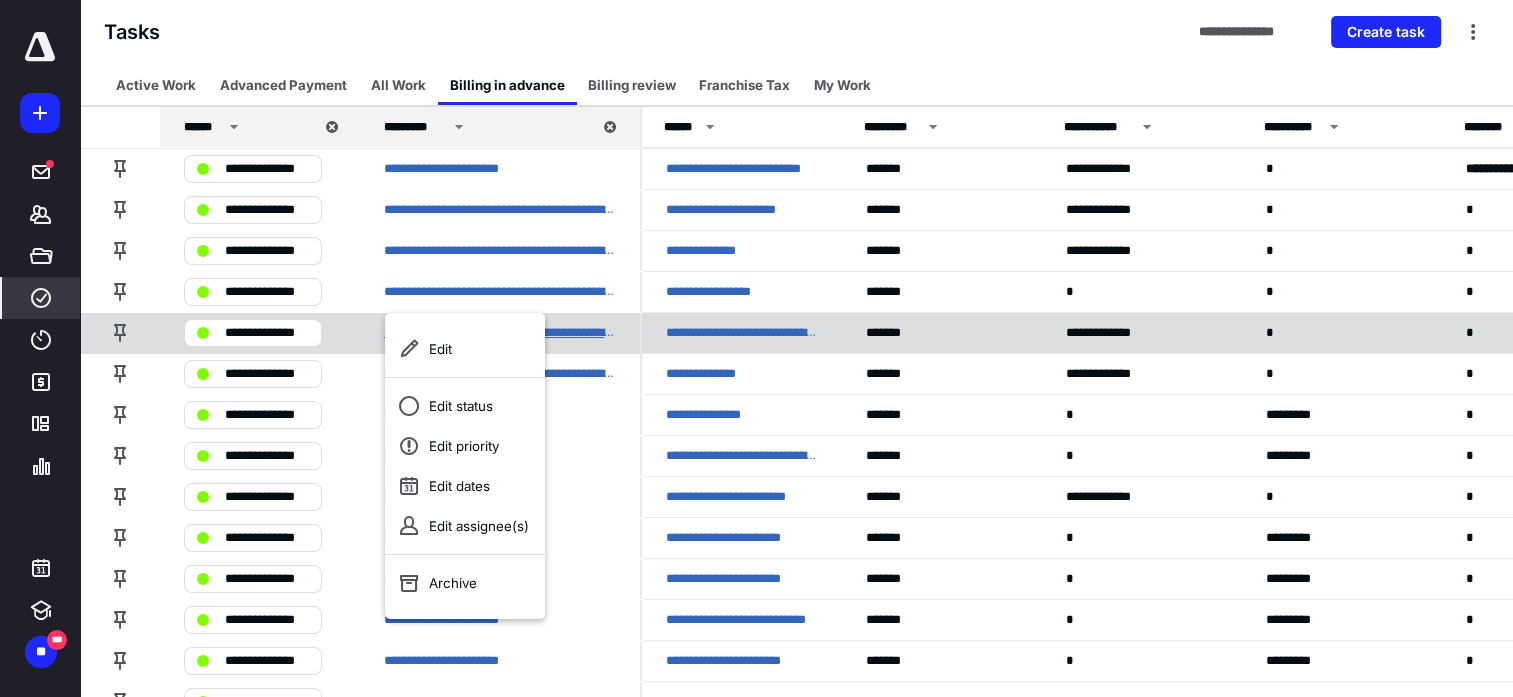 click on "**********" at bounding box center (500, 333) 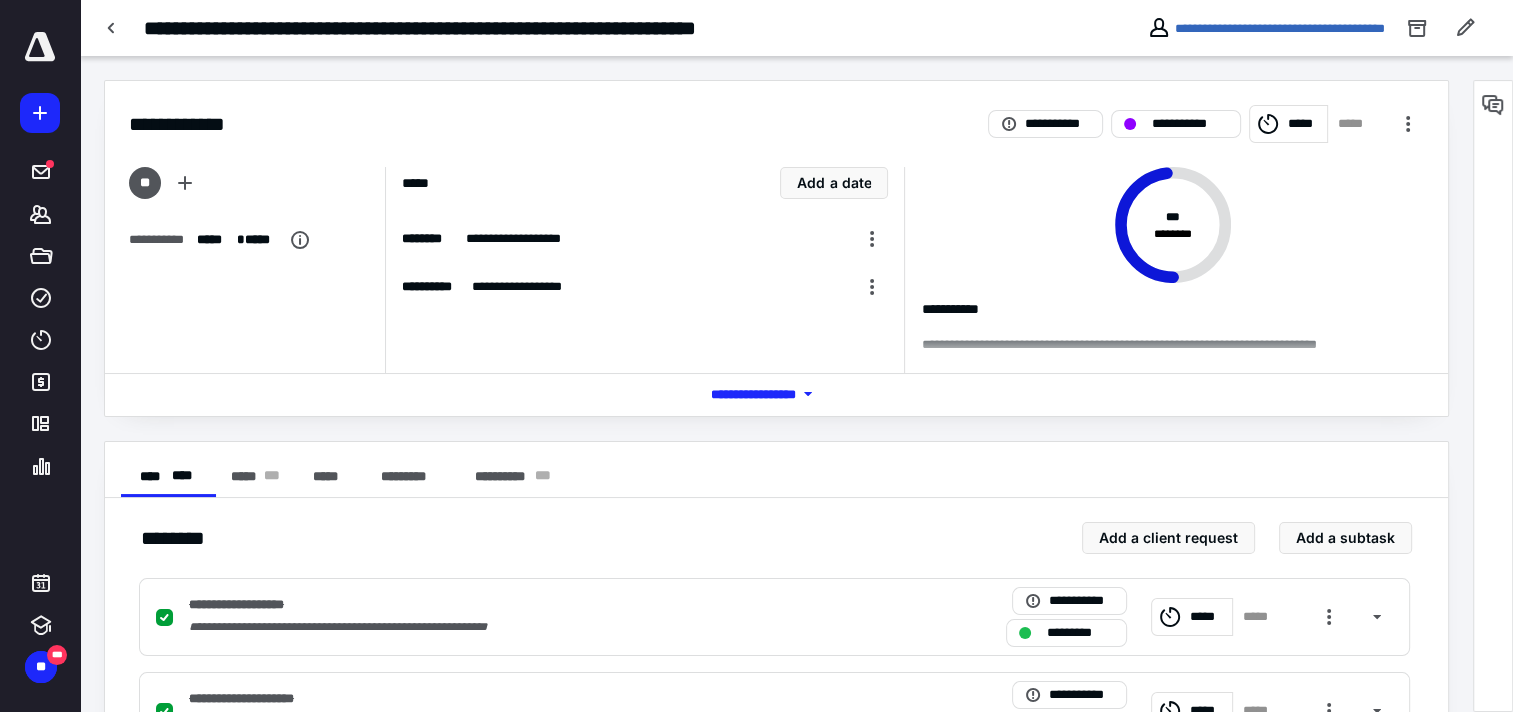 click on "**********" at bounding box center (776, 270) 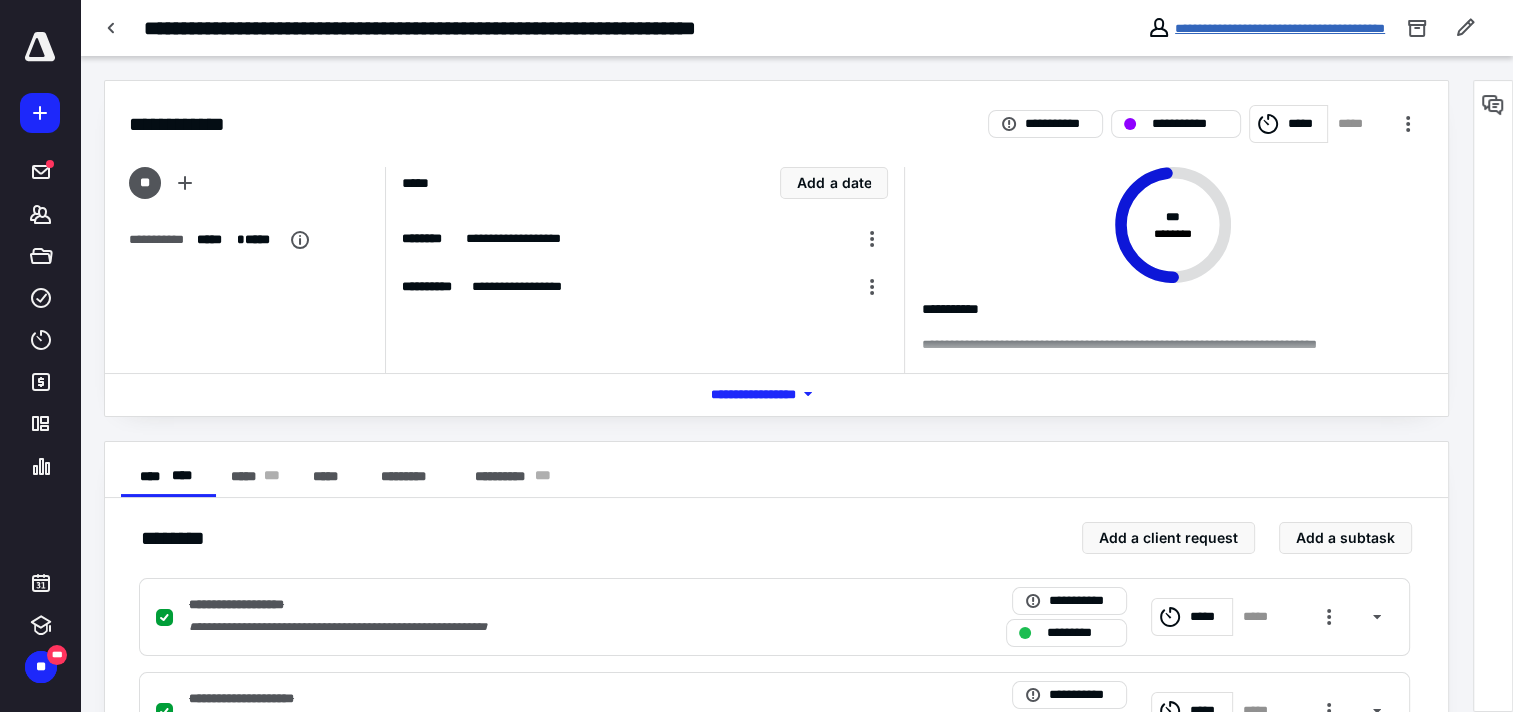 drag, startPoint x: 1271, startPoint y: 27, endPoint x: 1263, endPoint y: 17, distance: 12.806249 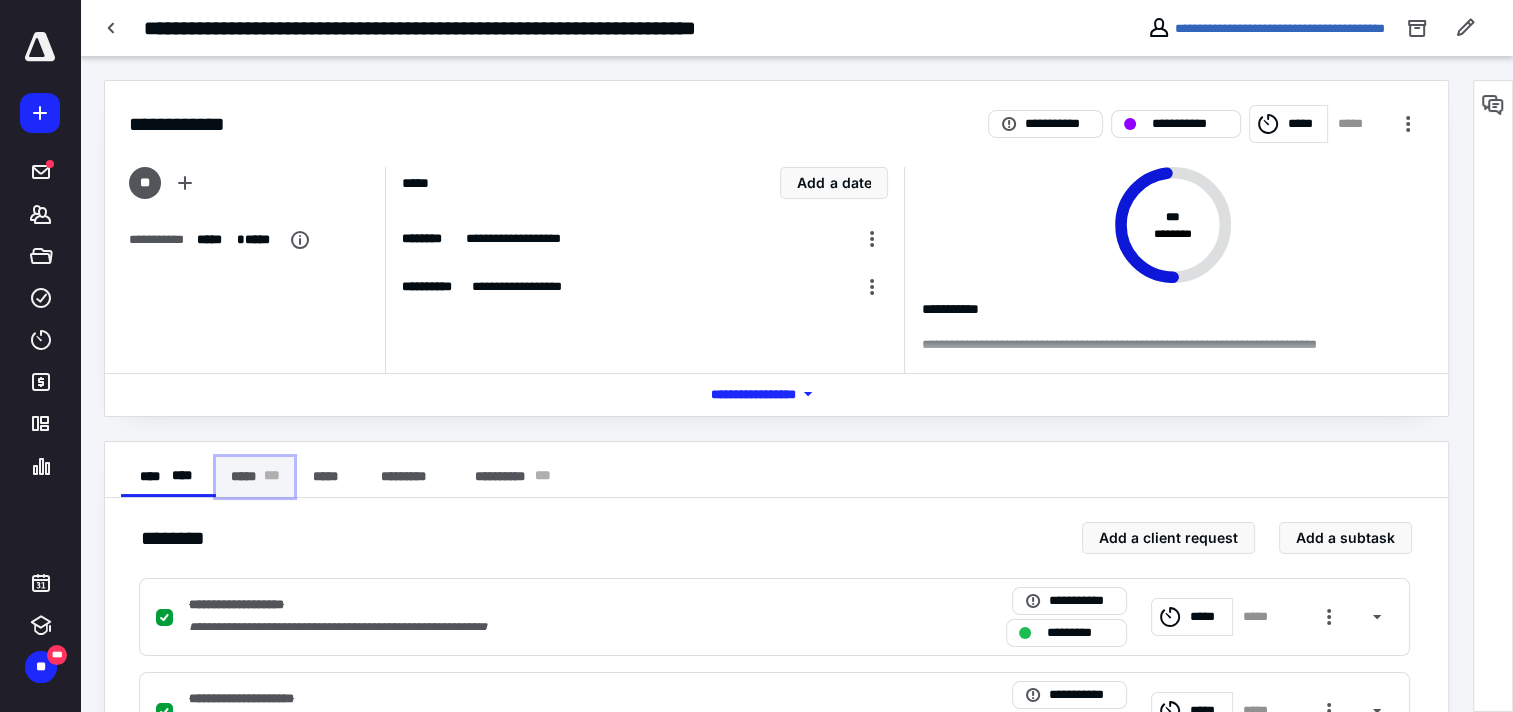 click on "***** * * *" at bounding box center (255, 477) 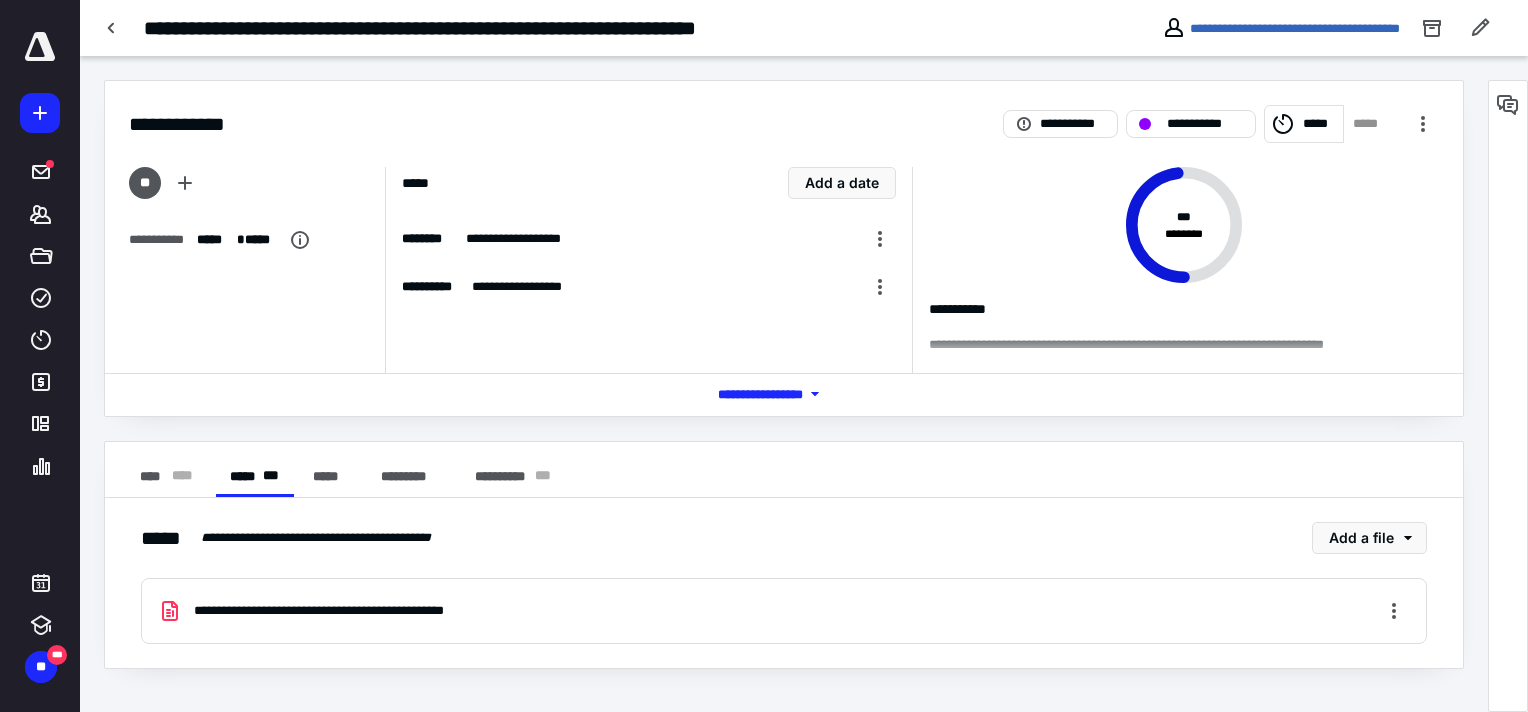 click on "**********" at bounding box center [362, 611] 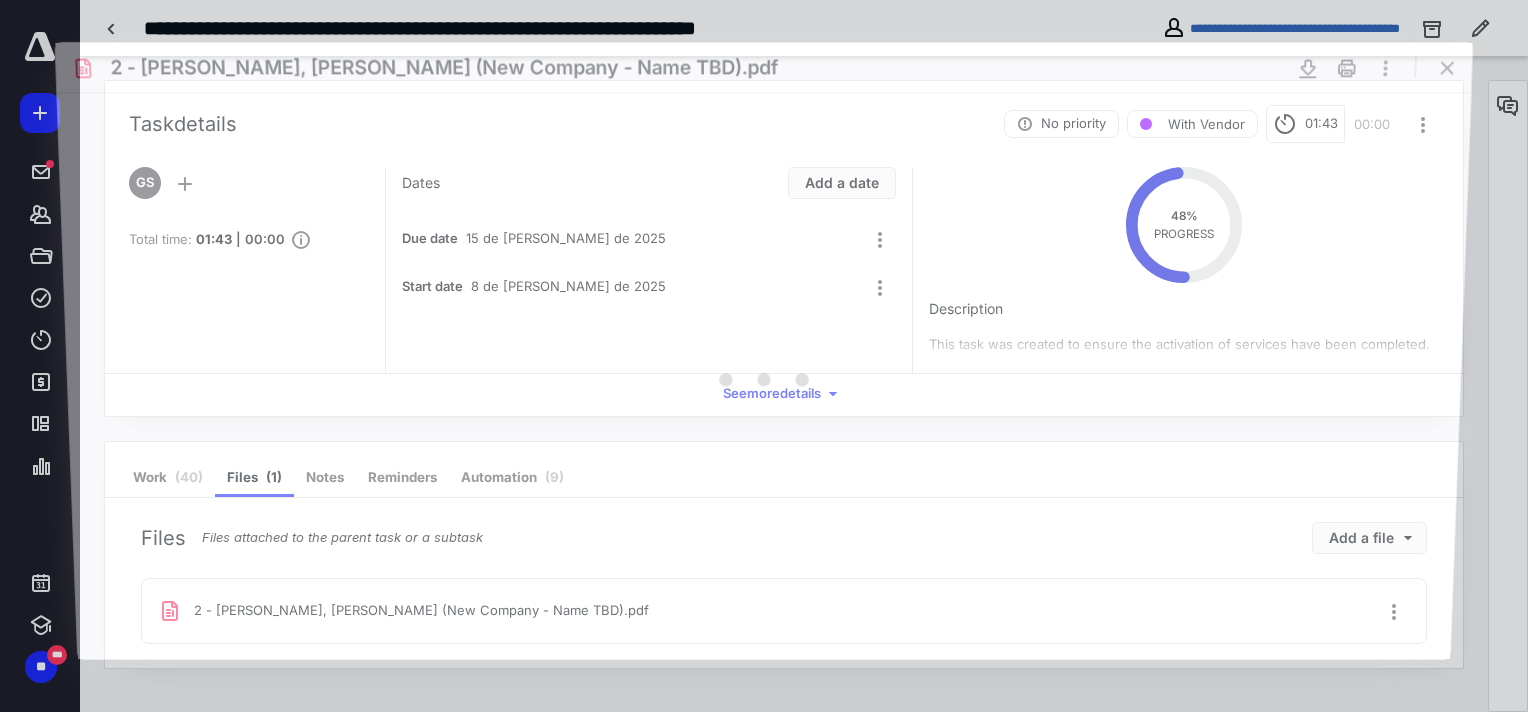 scroll, scrollTop: 0, scrollLeft: 0, axis: both 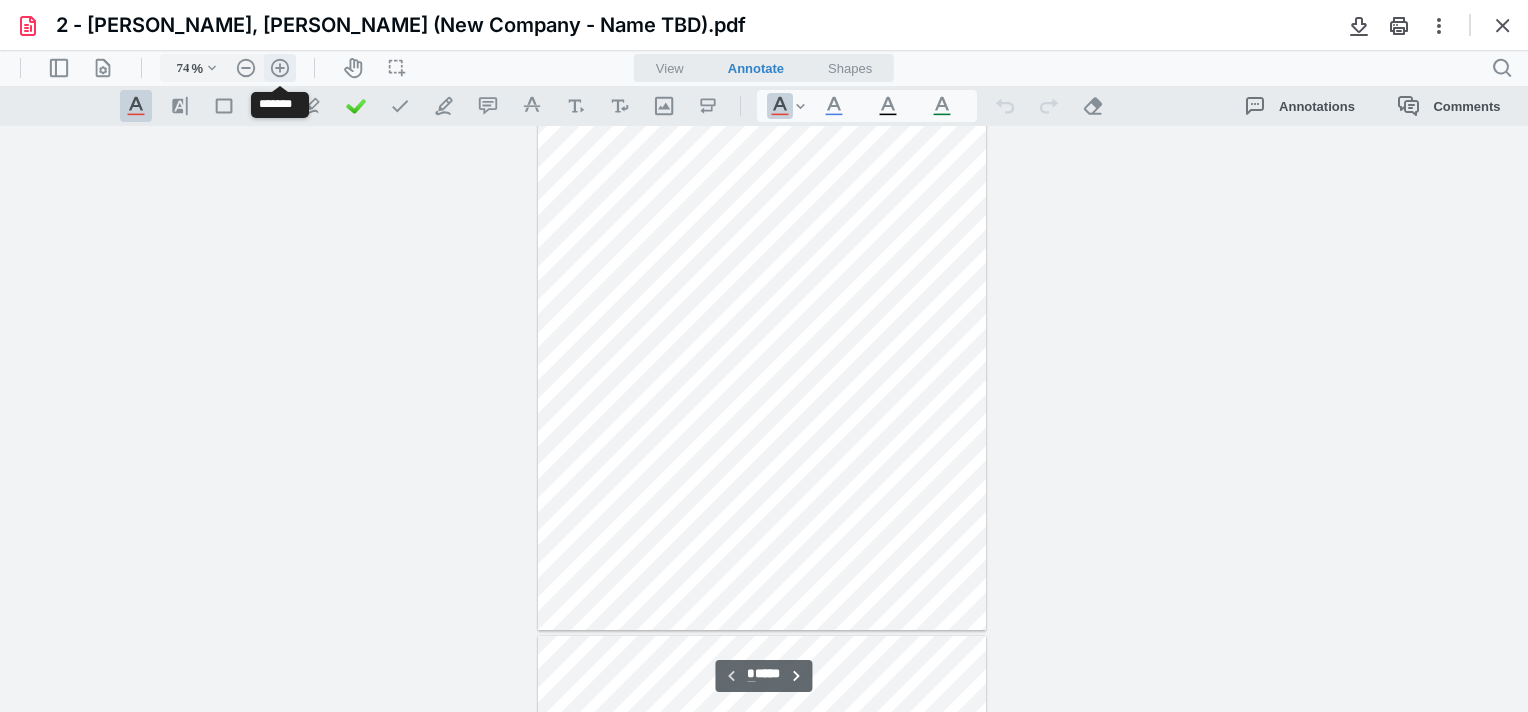 click on ".cls-1{fill:#abb0c4;} icon - header - zoom - in - line" at bounding box center [280, 68] 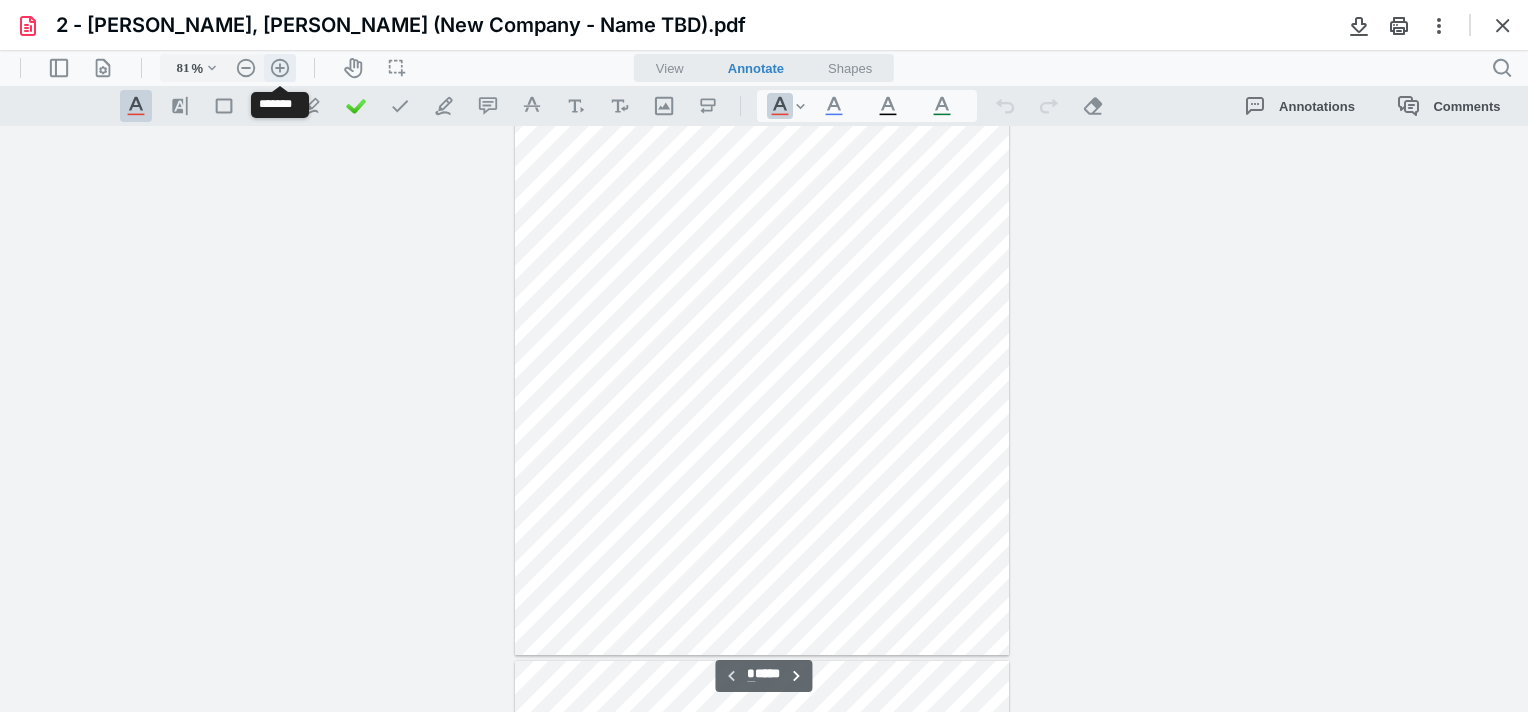 click on ".cls-1{fill:#abb0c4;} icon - header - zoom - in - line" at bounding box center (280, 68) 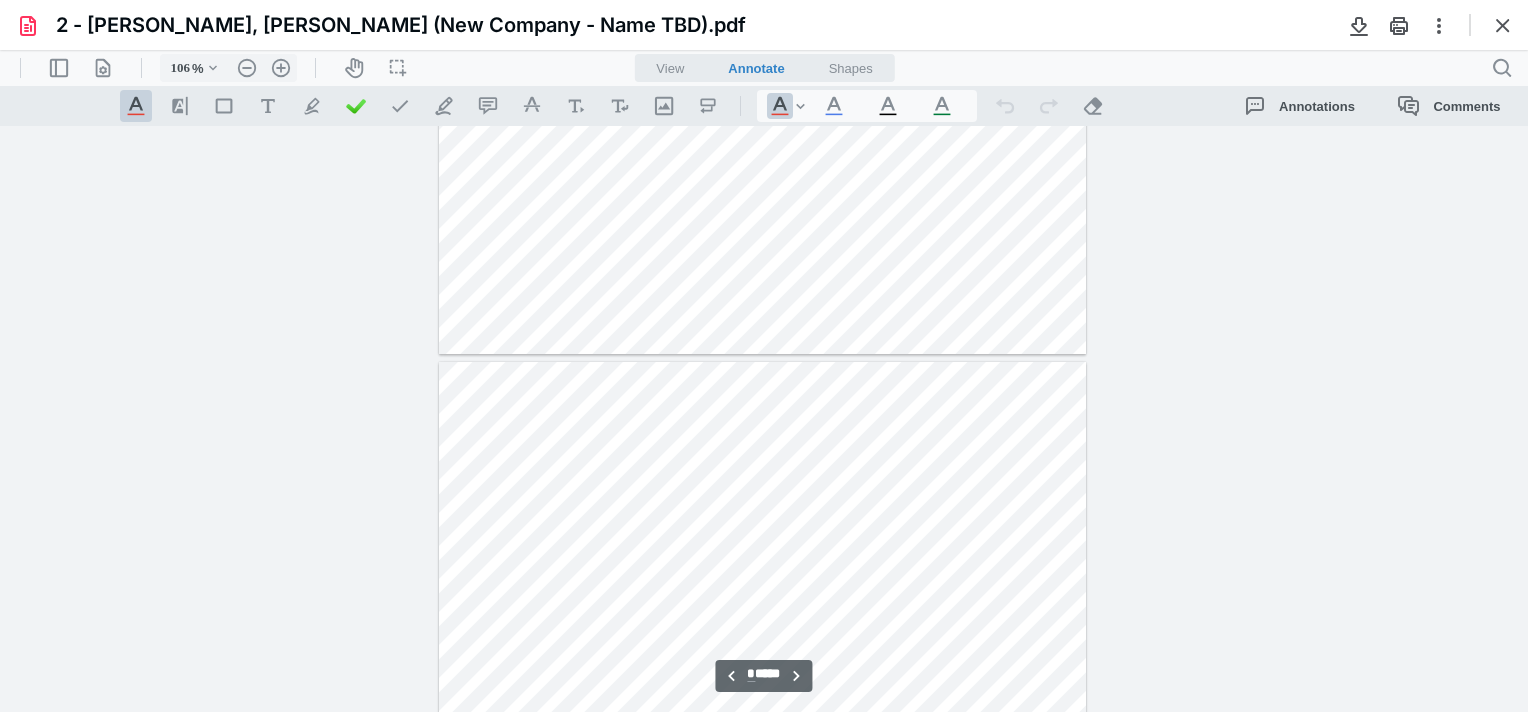 type on "*" 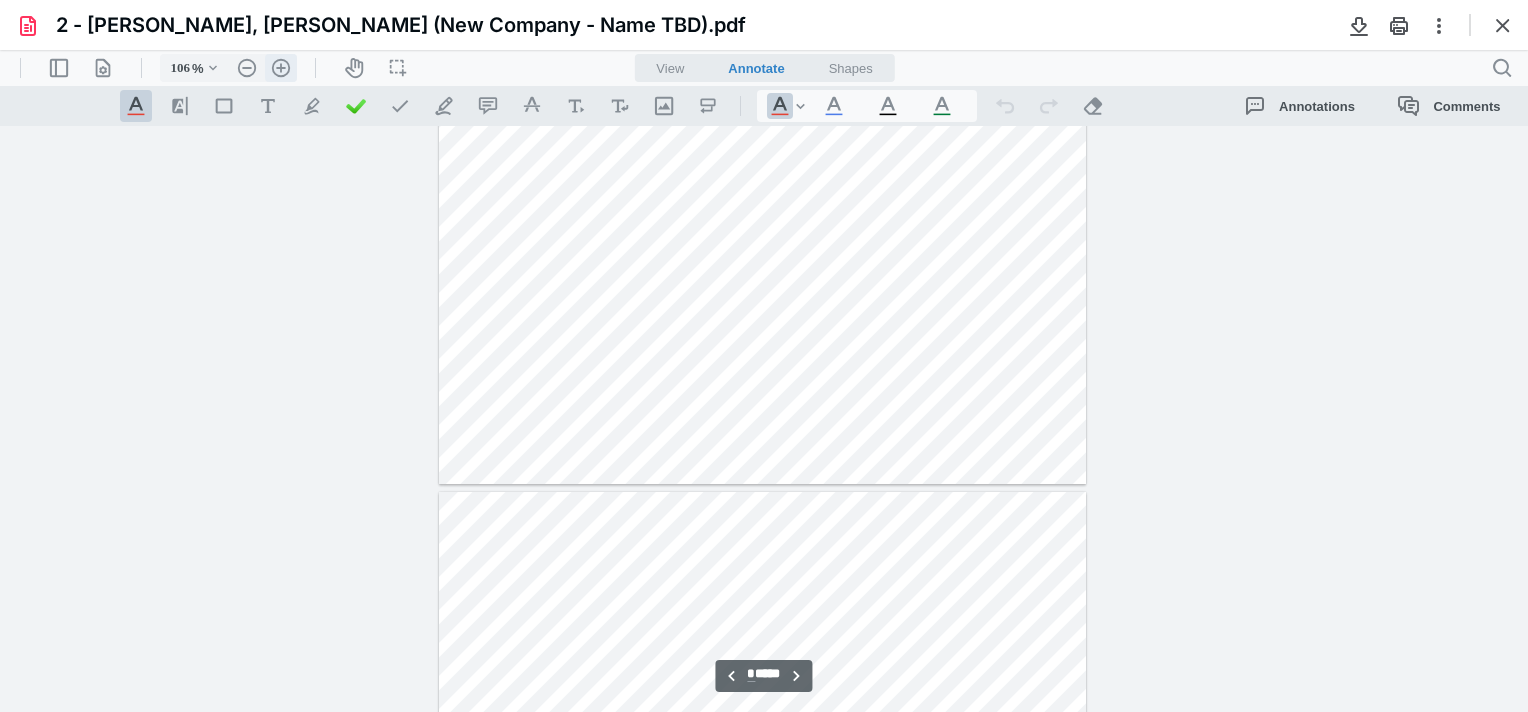 click on ".cls-1{fill:#abb0c4;} icon - header - zoom - in - line" at bounding box center [281, 68] 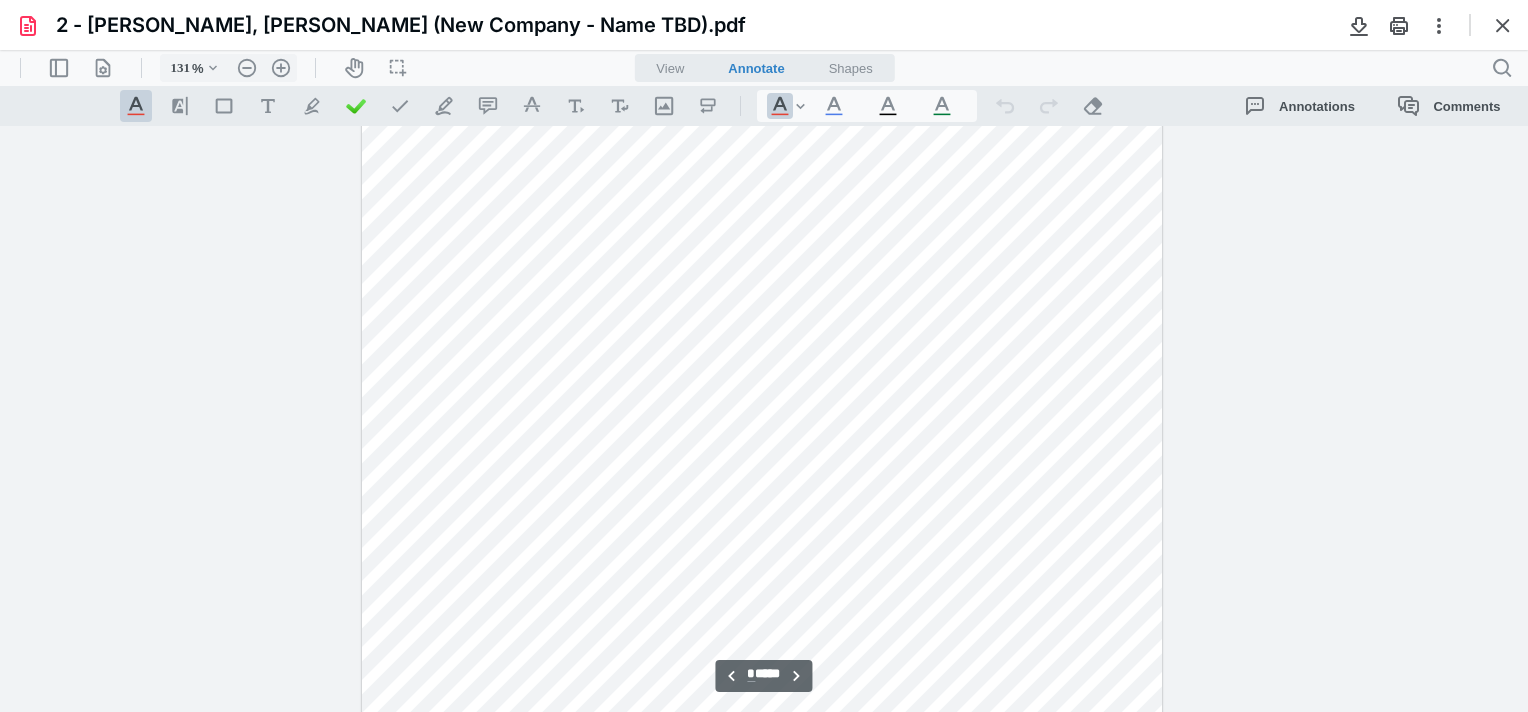 scroll, scrollTop: 1502, scrollLeft: 0, axis: vertical 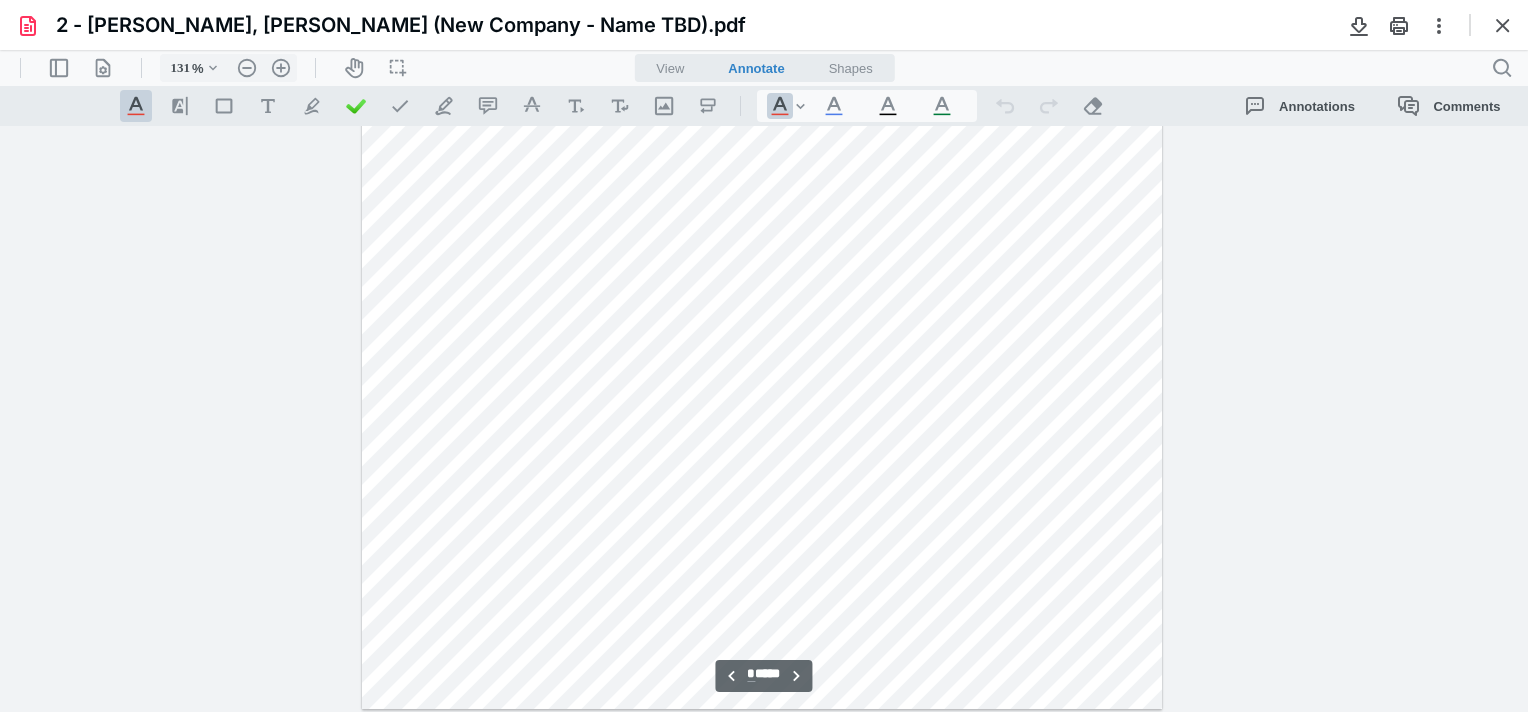 drag, startPoint x: 421, startPoint y: 408, endPoint x: 588, endPoint y: 404, distance: 167.0479 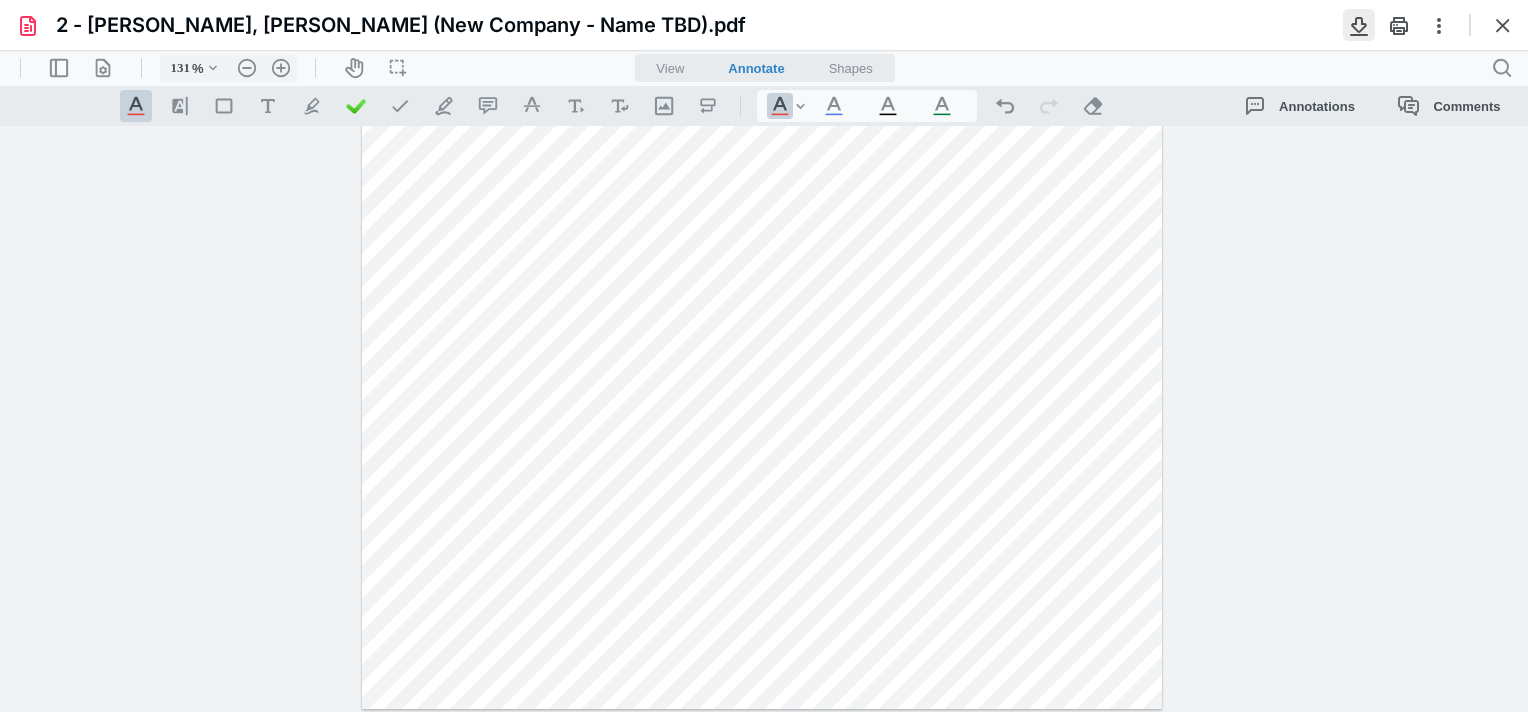 click at bounding box center [1359, 25] 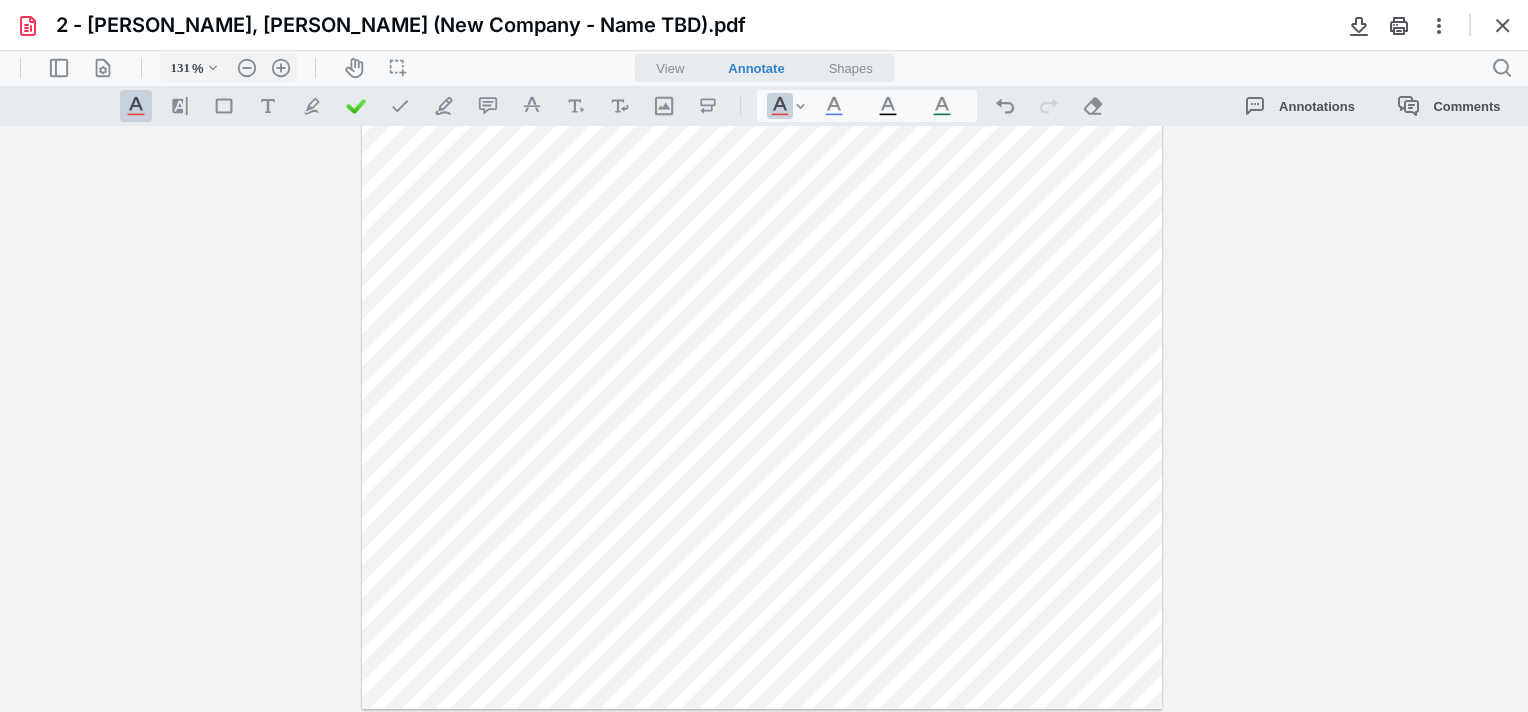 type 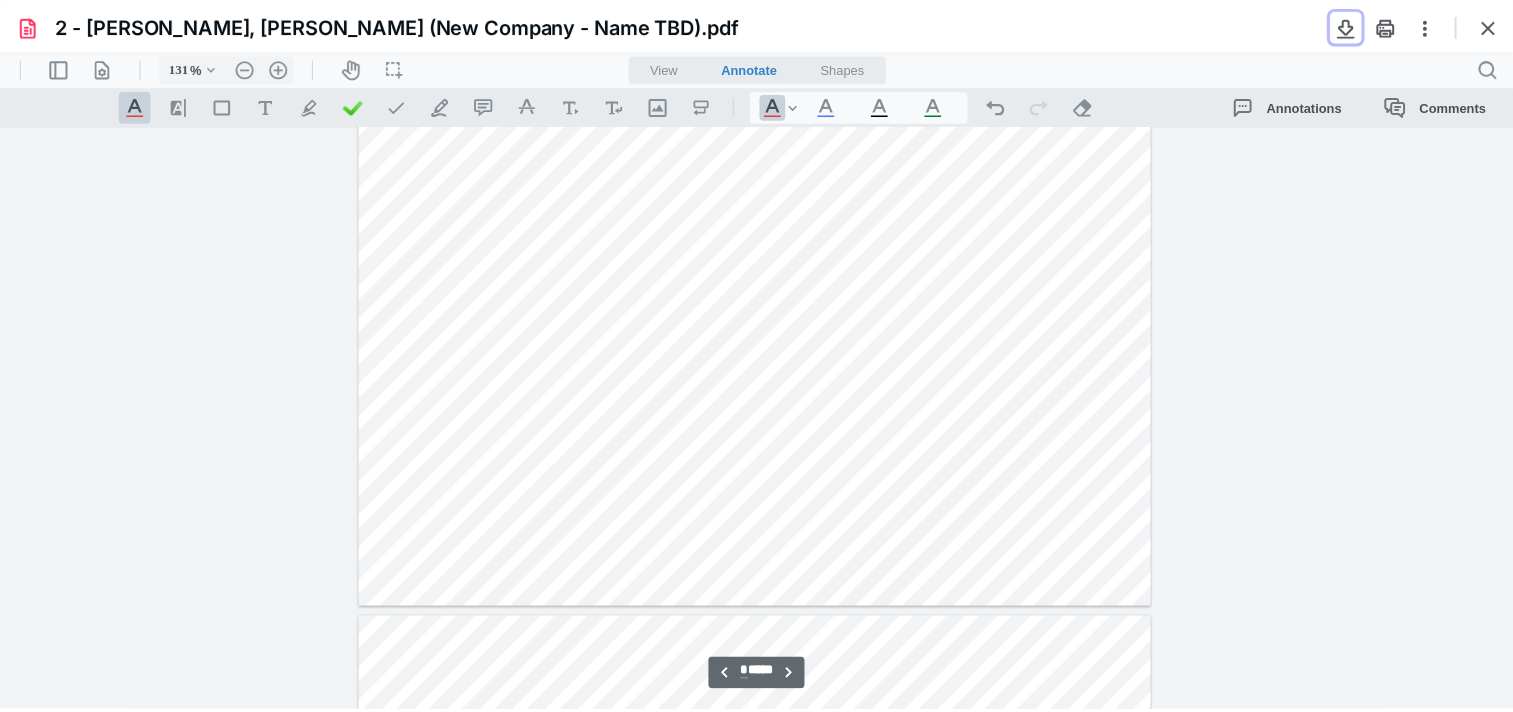 scroll, scrollTop: 1702, scrollLeft: 0, axis: vertical 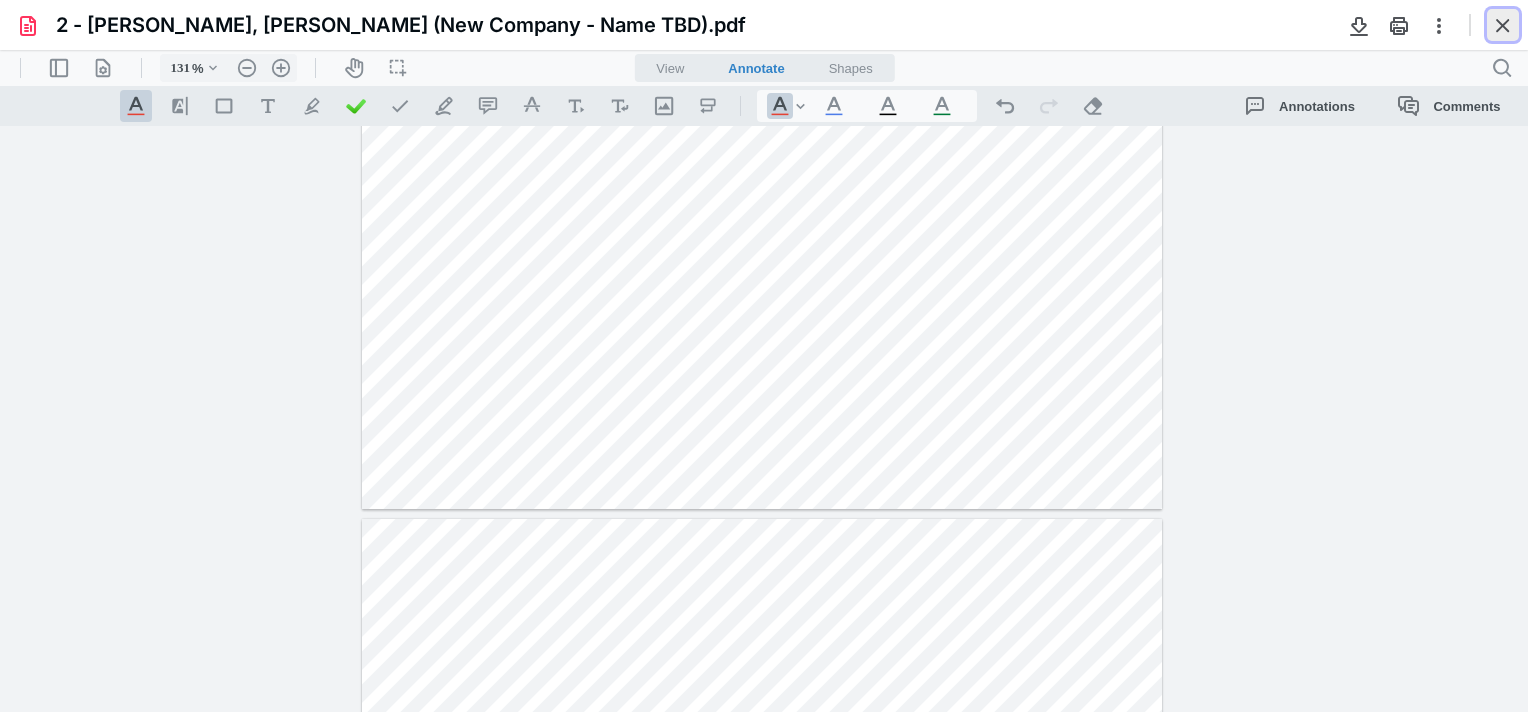 click at bounding box center [1503, 25] 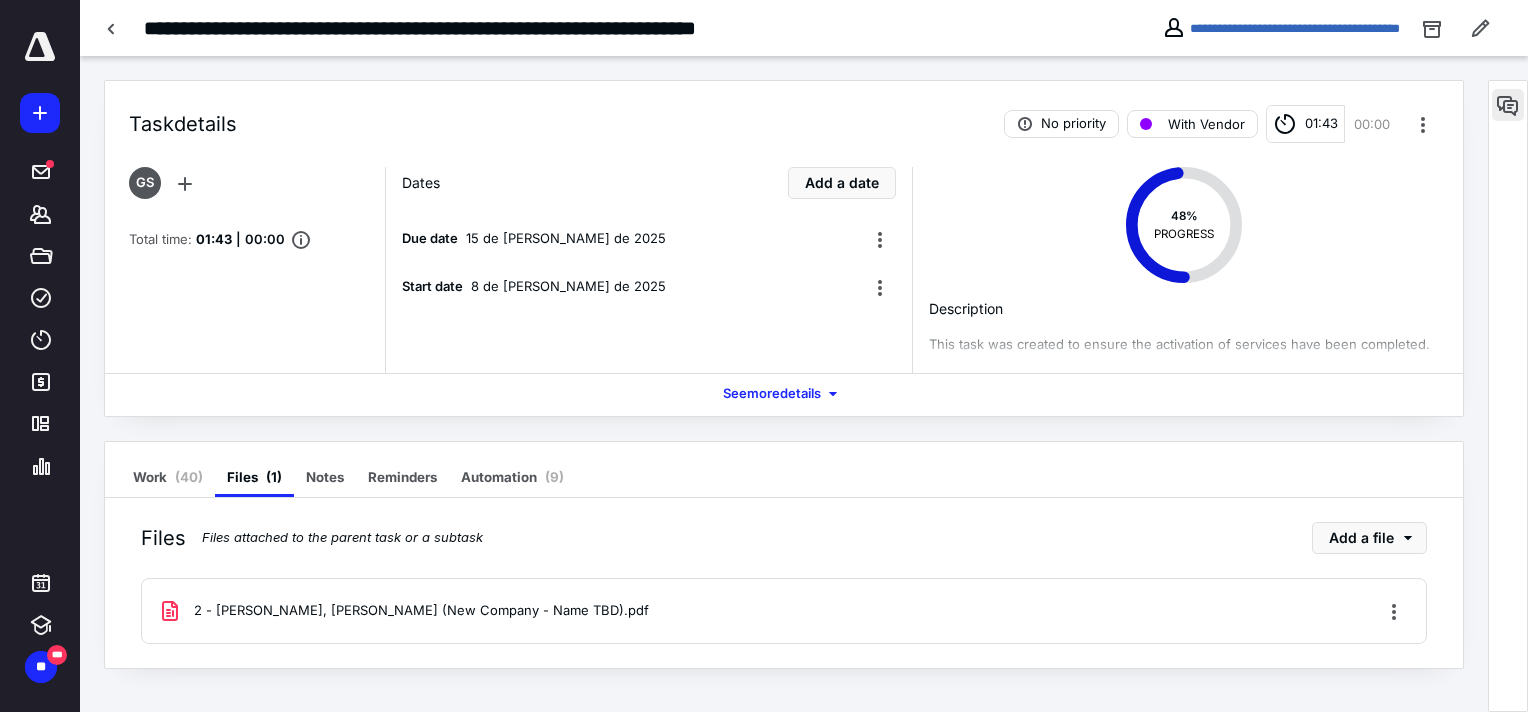 click at bounding box center (1508, 105) 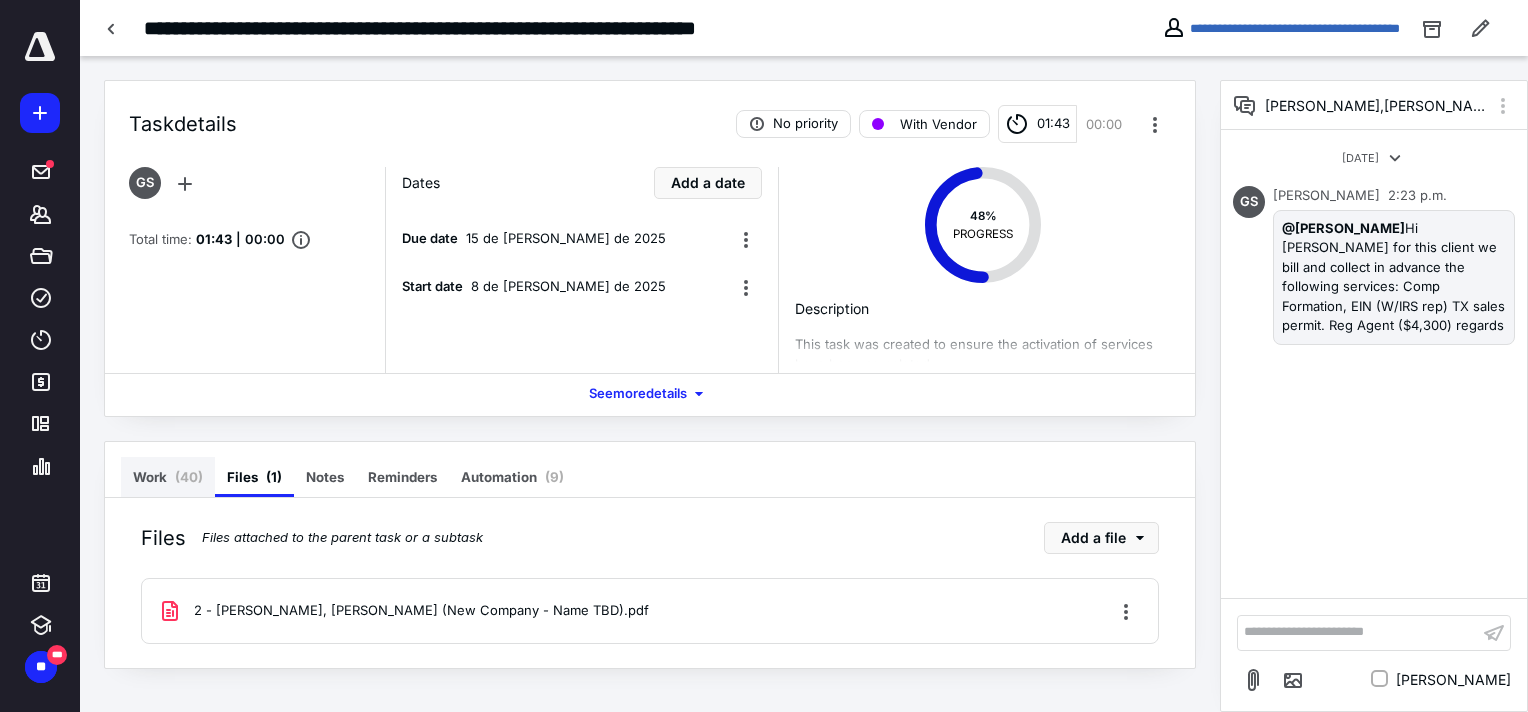 click on "Work ( 40 )" at bounding box center (168, 477) 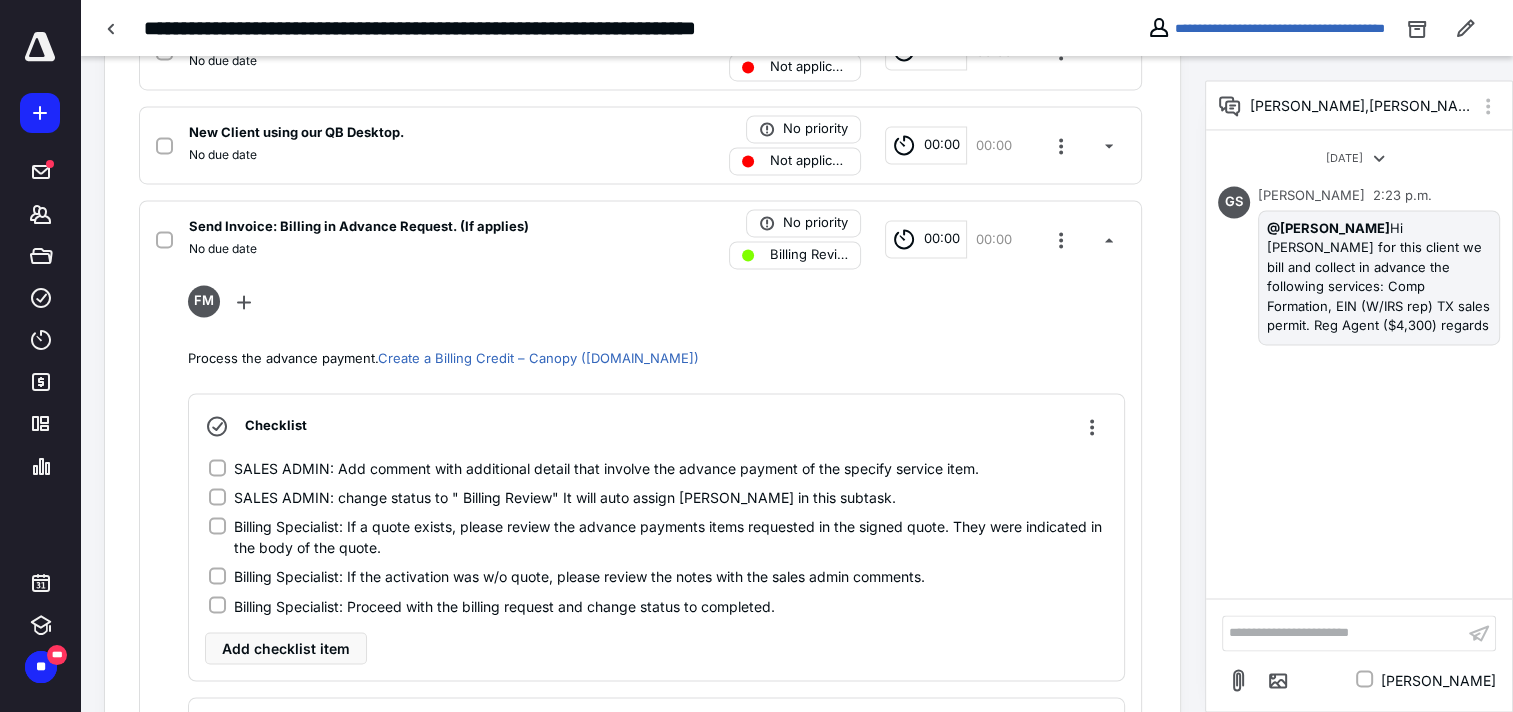 scroll, scrollTop: 3300, scrollLeft: 0, axis: vertical 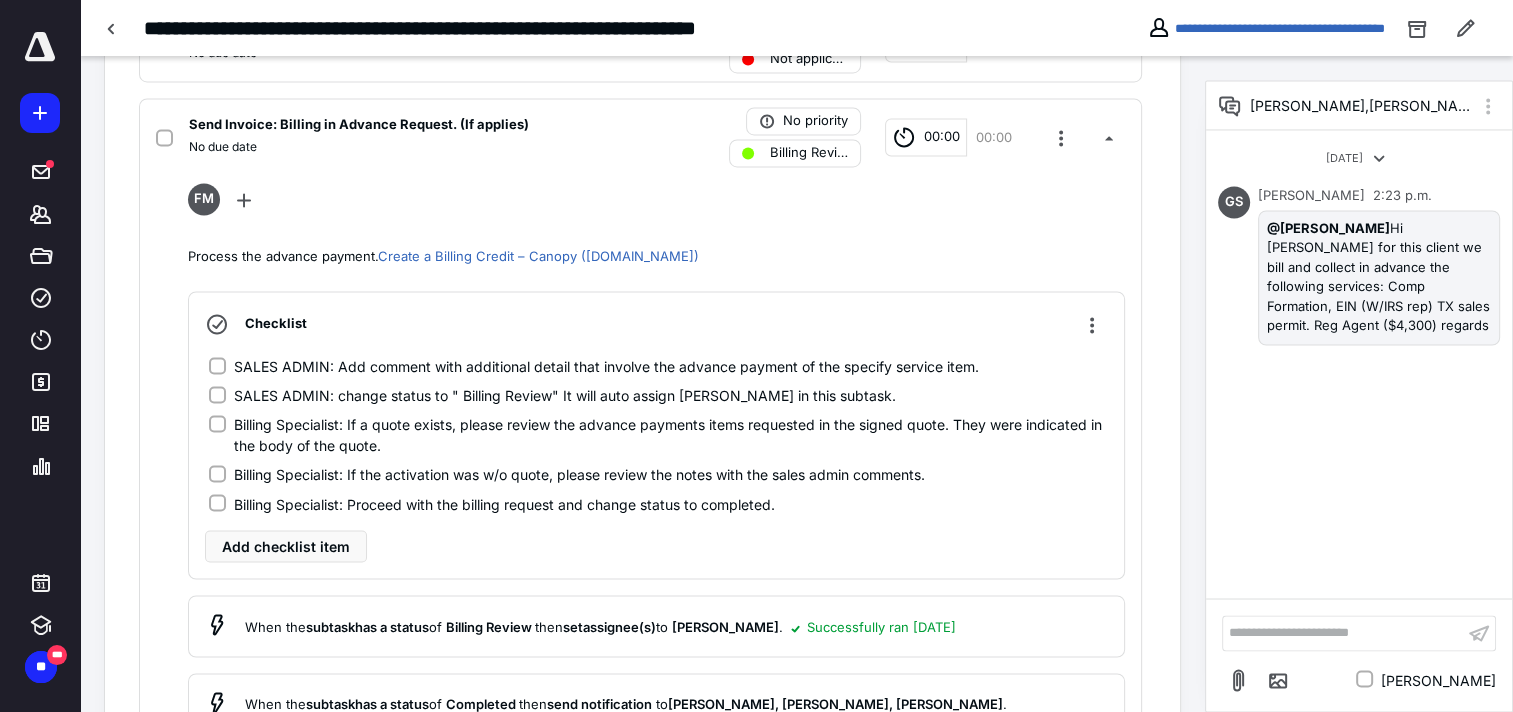 click on "**********" at bounding box center (1359, 384) 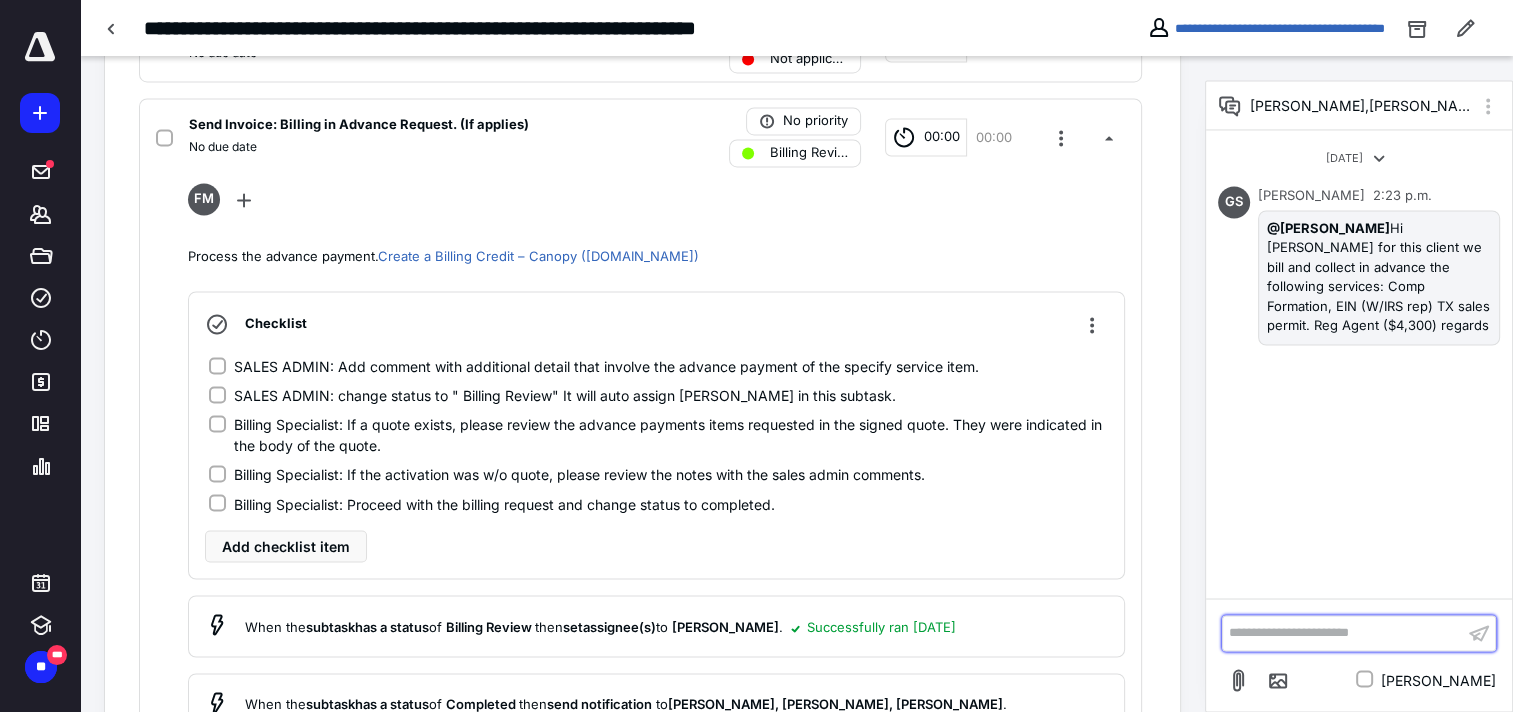 click on "**********" at bounding box center (1343, 632) 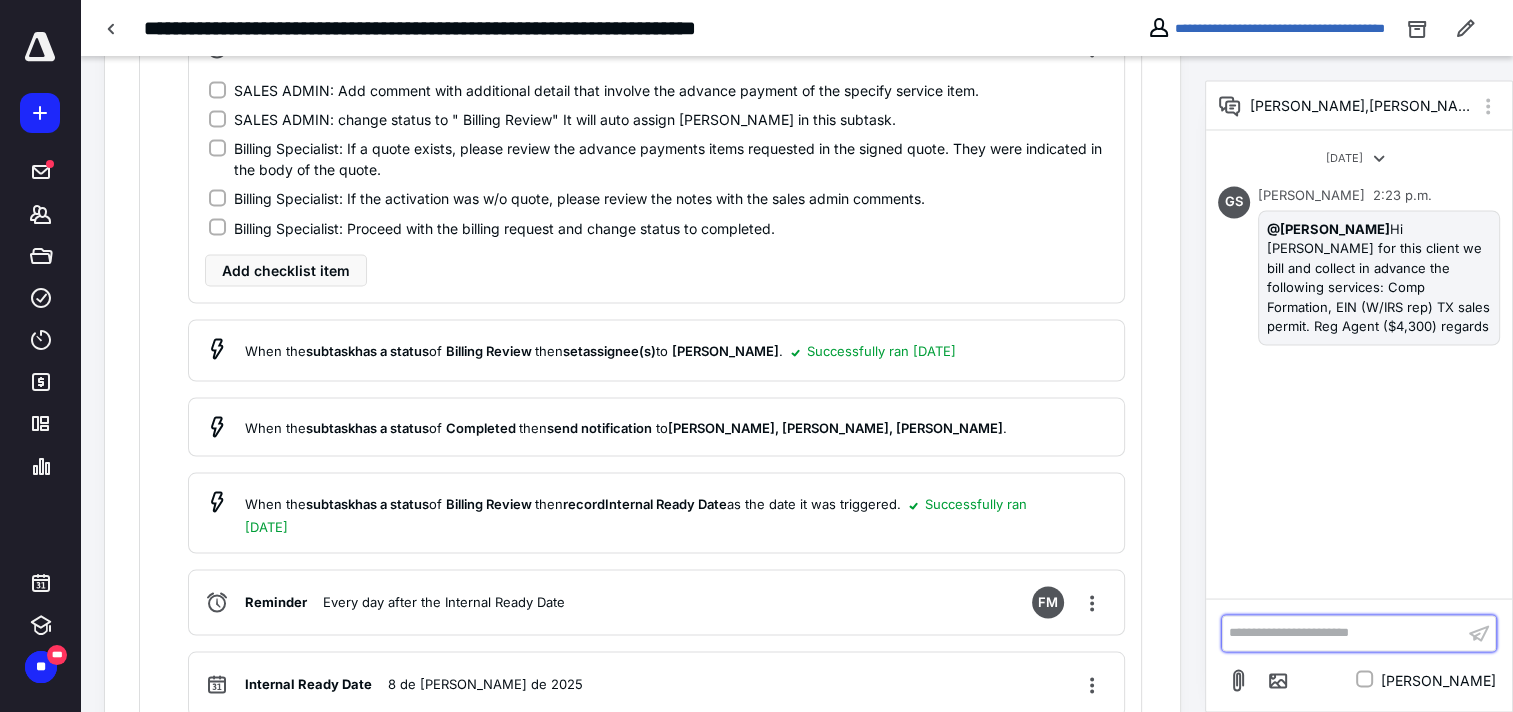 type 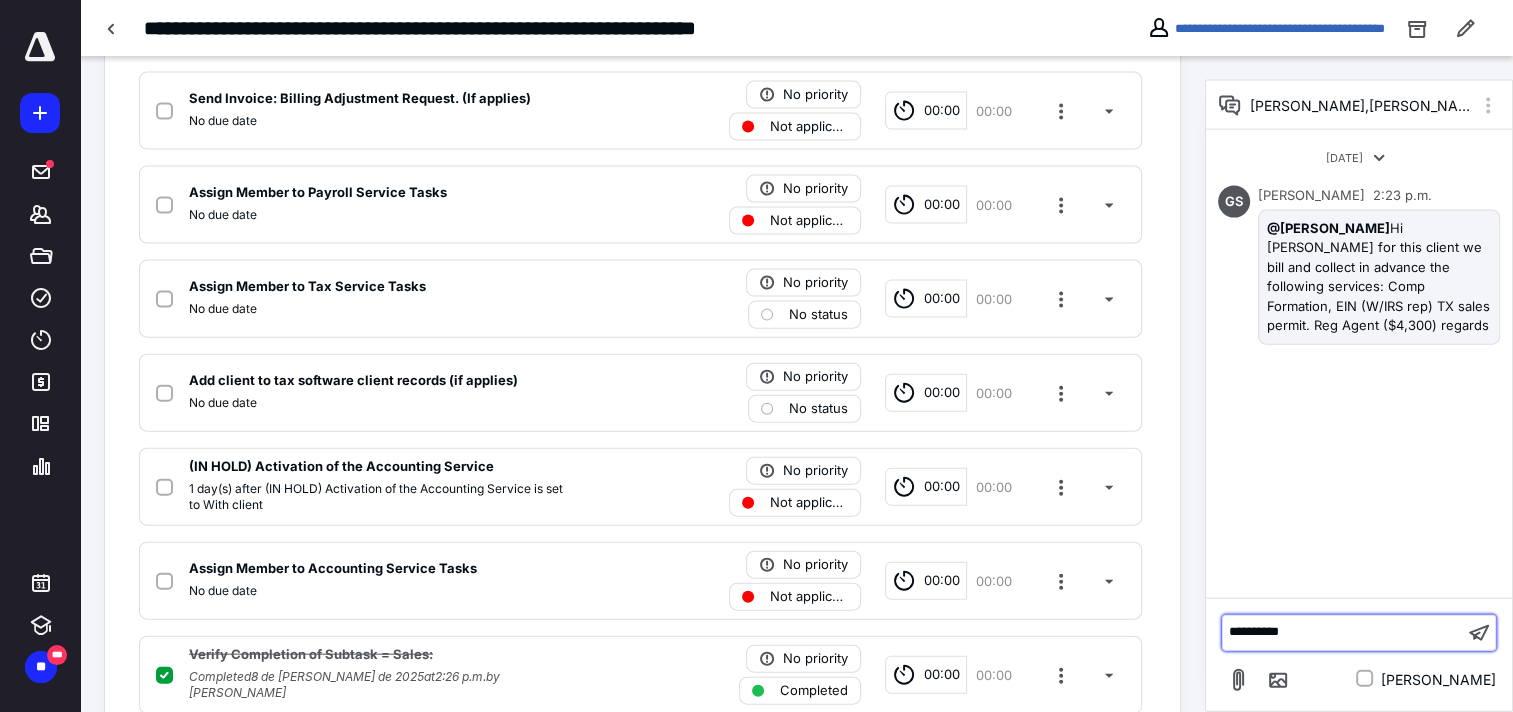 scroll, scrollTop: 4545, scrollLeft: 0, axis: vertical 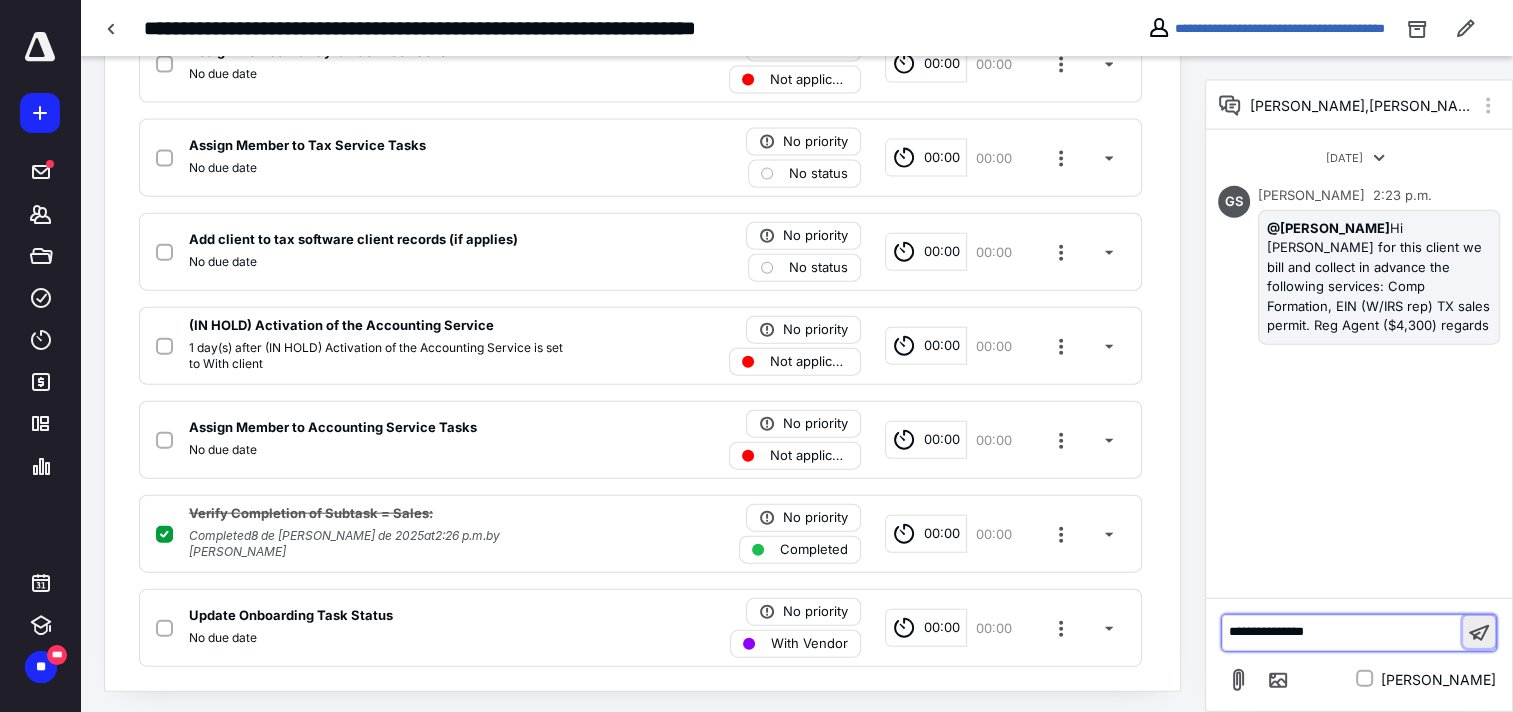 click at bounding box center (1479, 632) 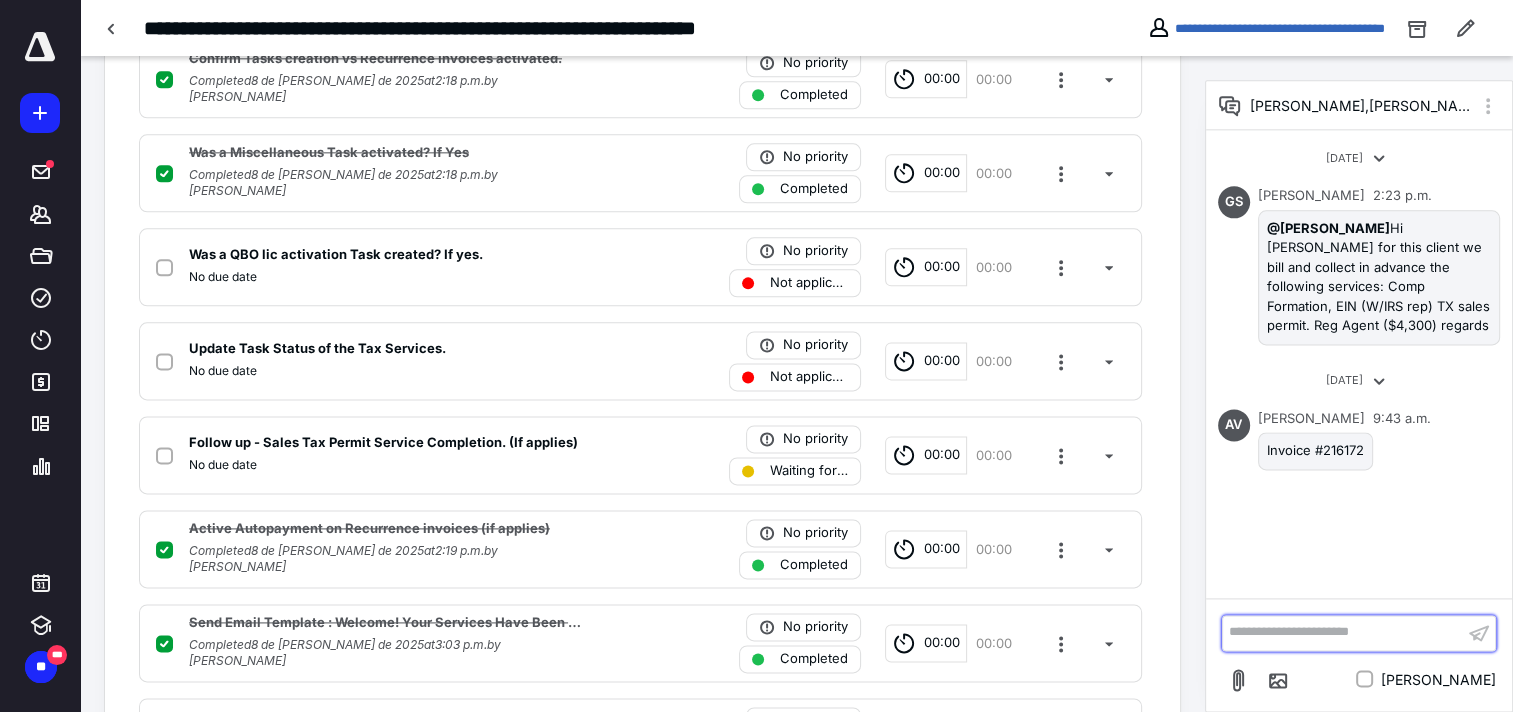 scroll, scrollTop: 2445, scrollLeft: 0, axis: vertical 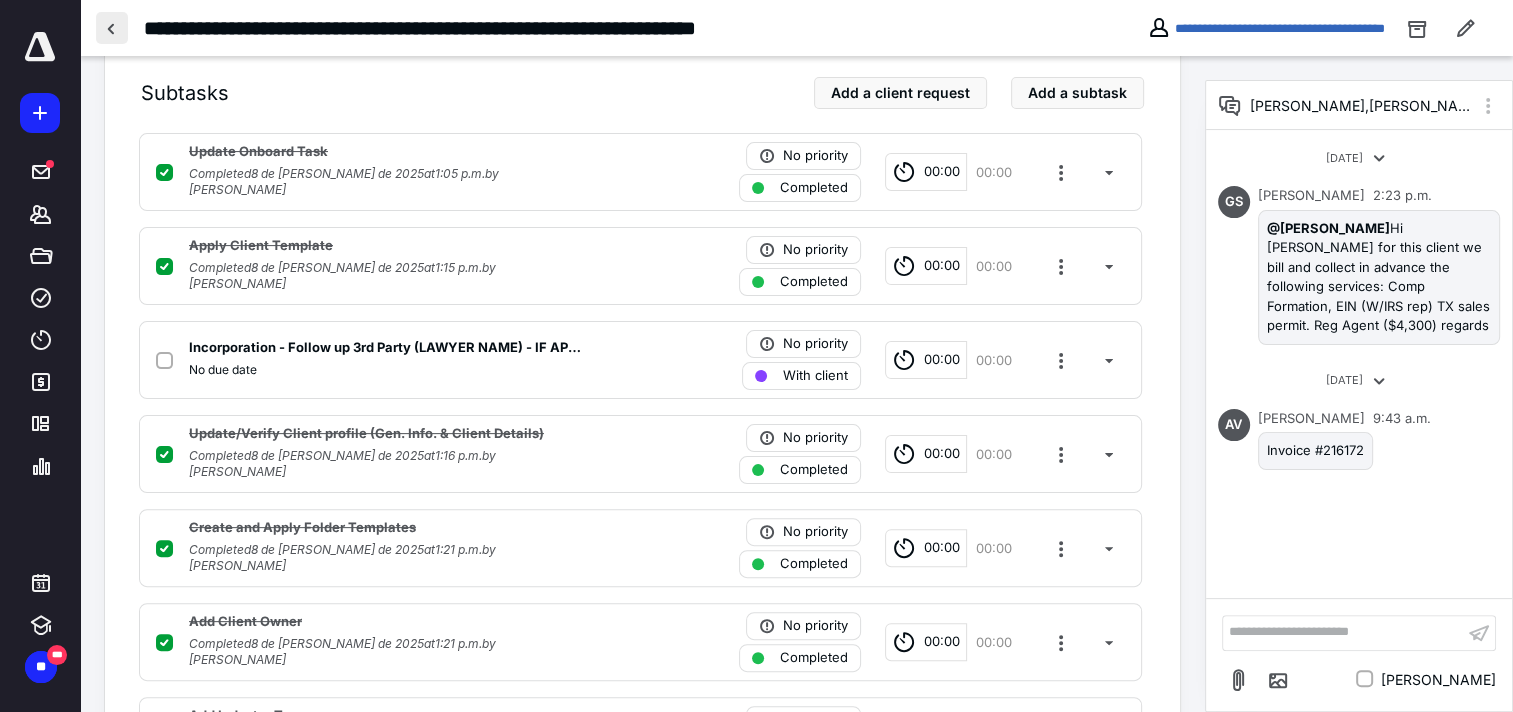 click at bounding box center [112, 28] 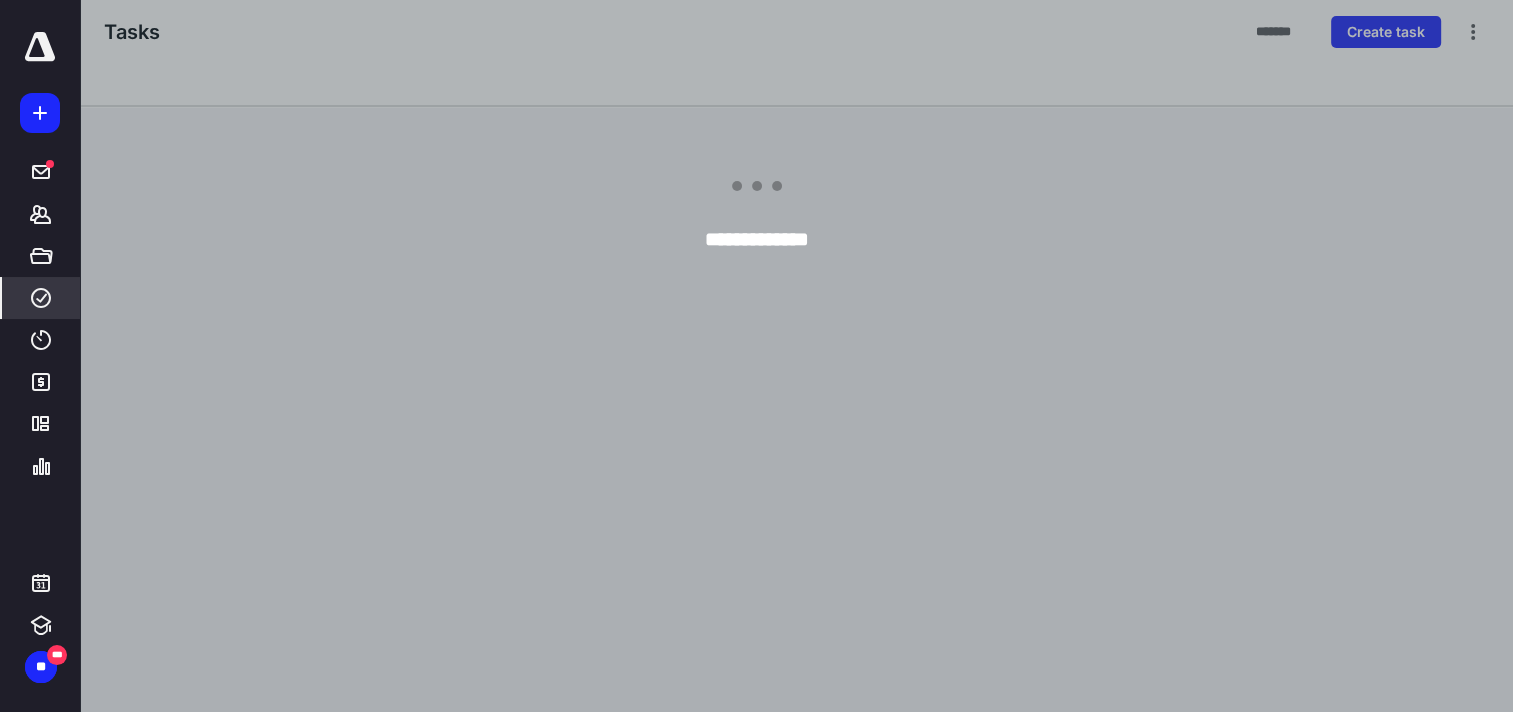 scroll, scrollTop: 0, scrollLeft: 0, axis: both 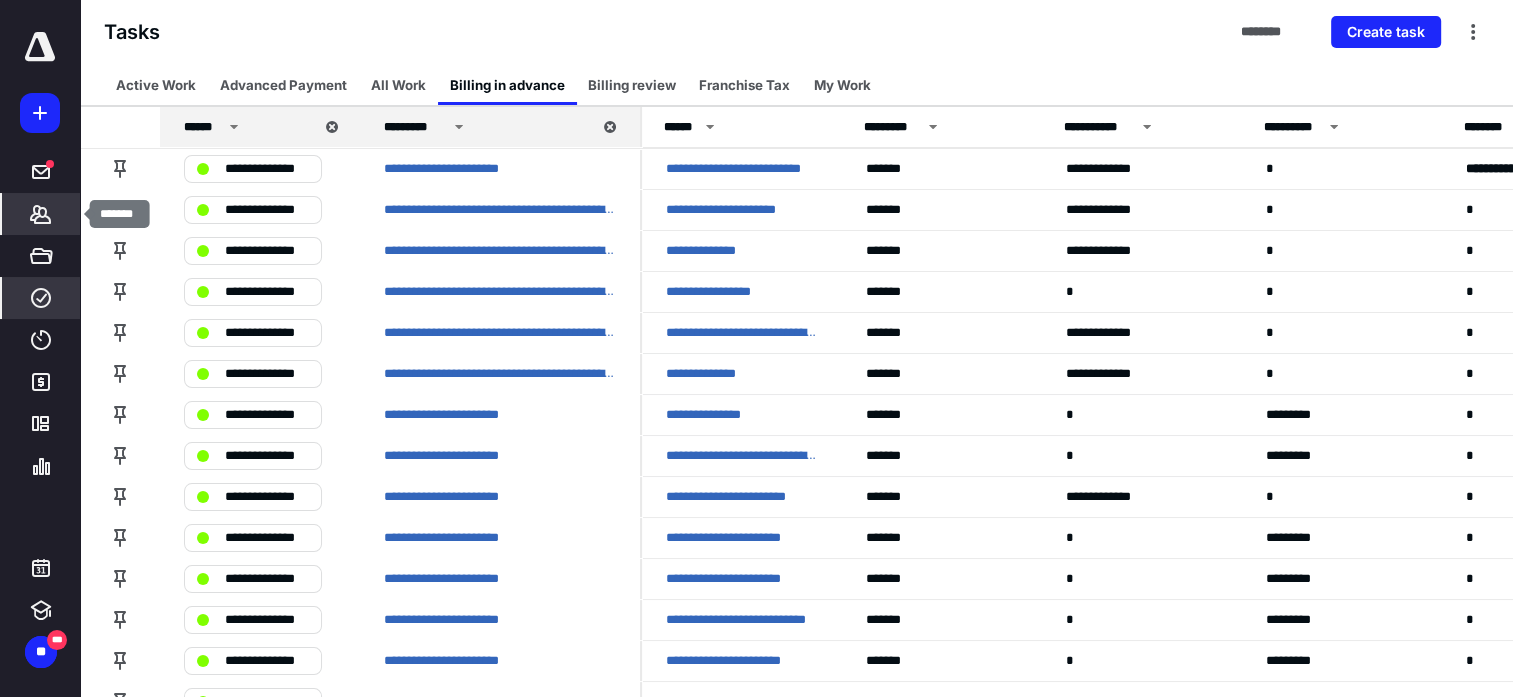 click on "*******" at bounding box center [41, 214] 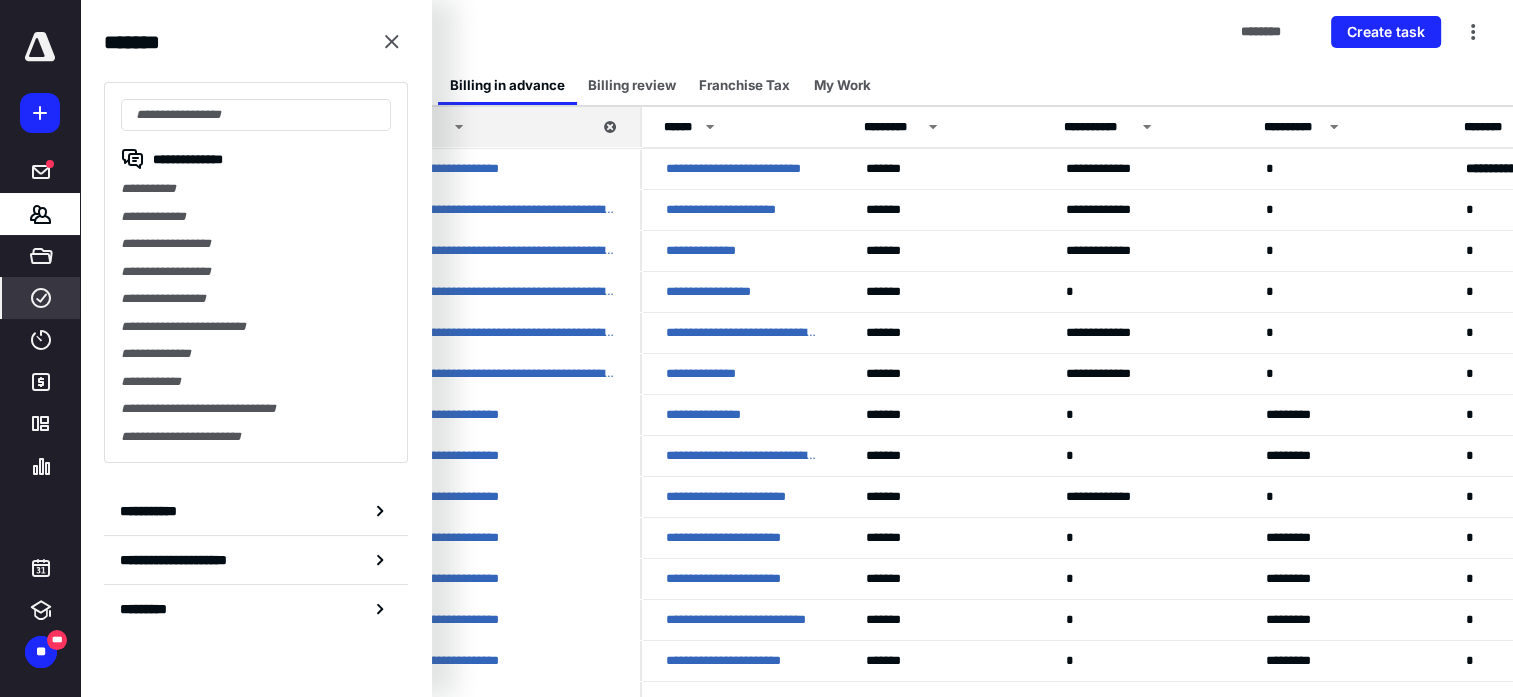 click on "**********" at bounding box center [256, 272] 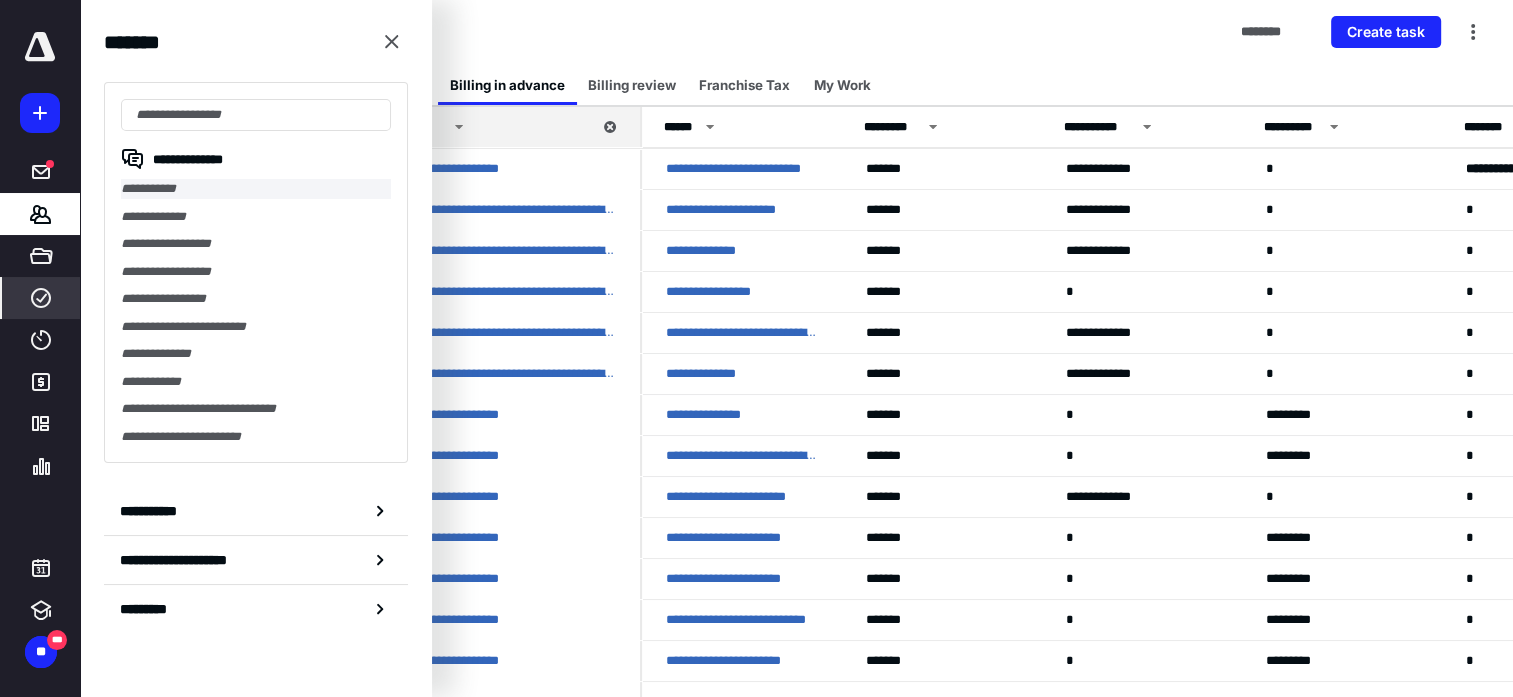 click on "**********" at bounding box center (256, 189) 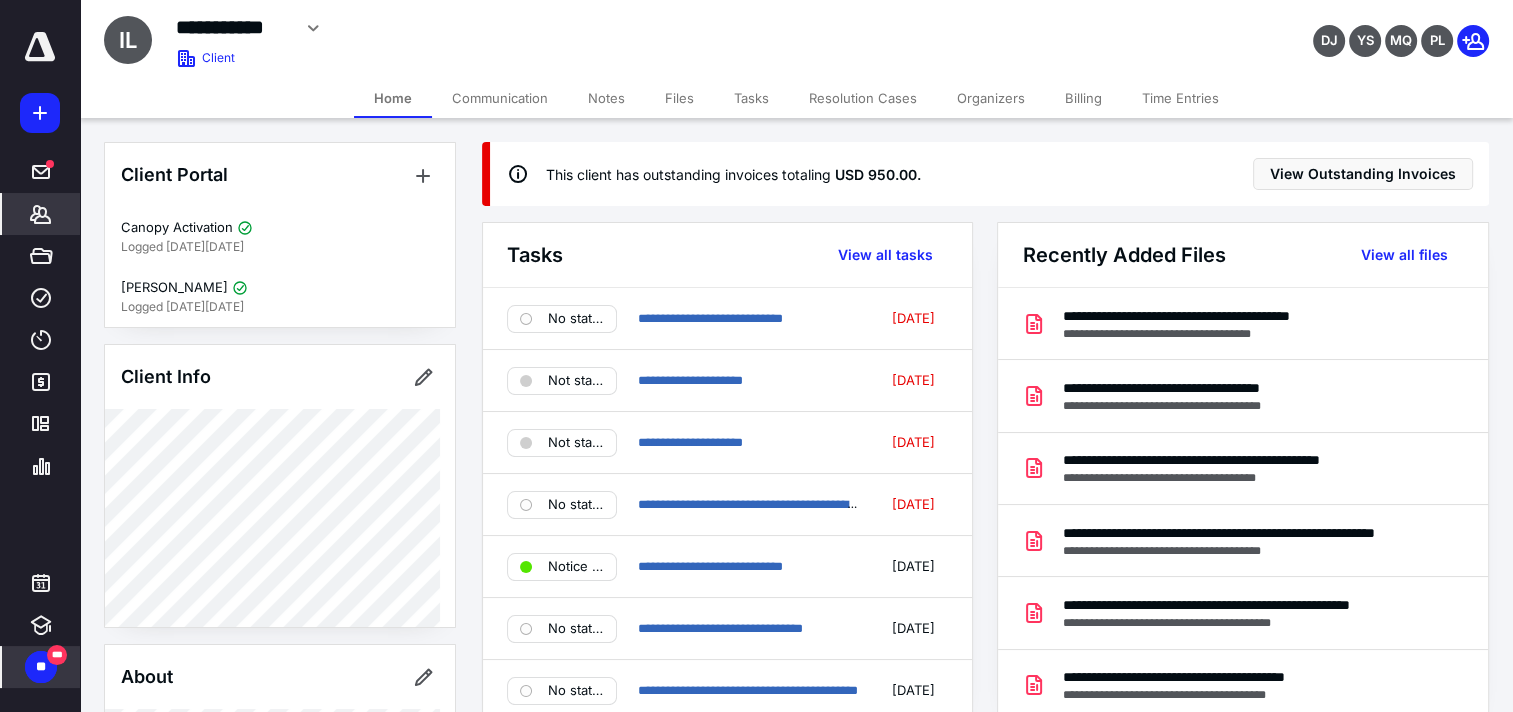 click on "**" at bounding box center [41, 667] 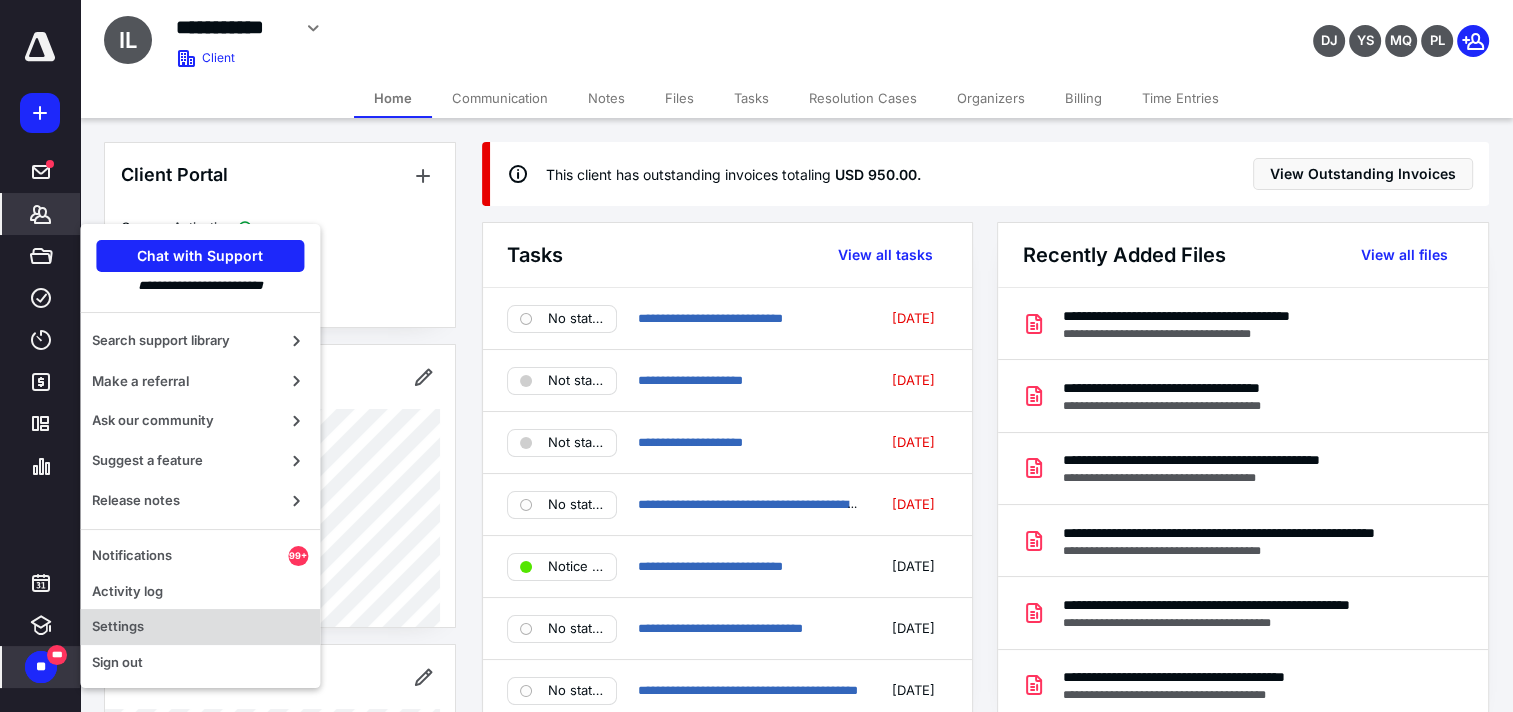 click on "Settings" at bounding box center (200, 627) 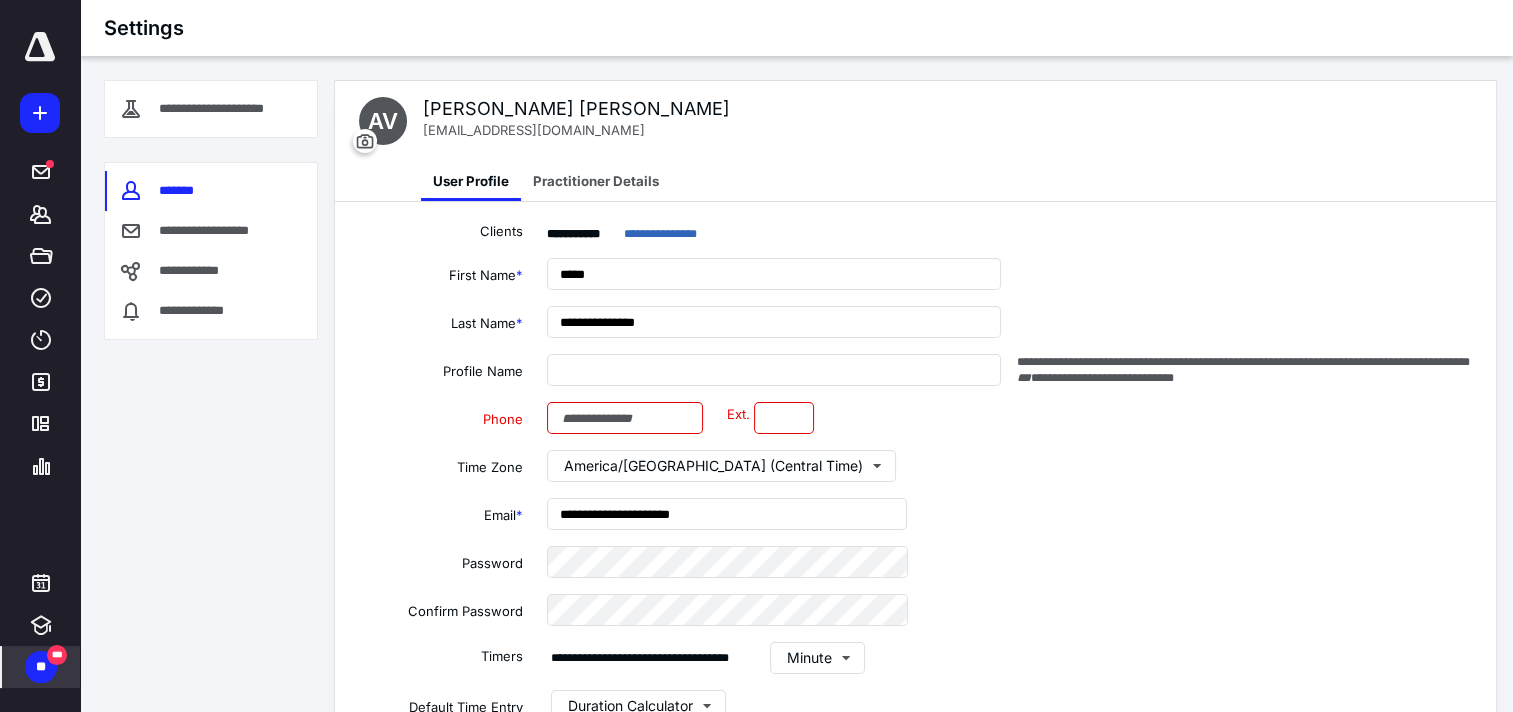 type on "**********" 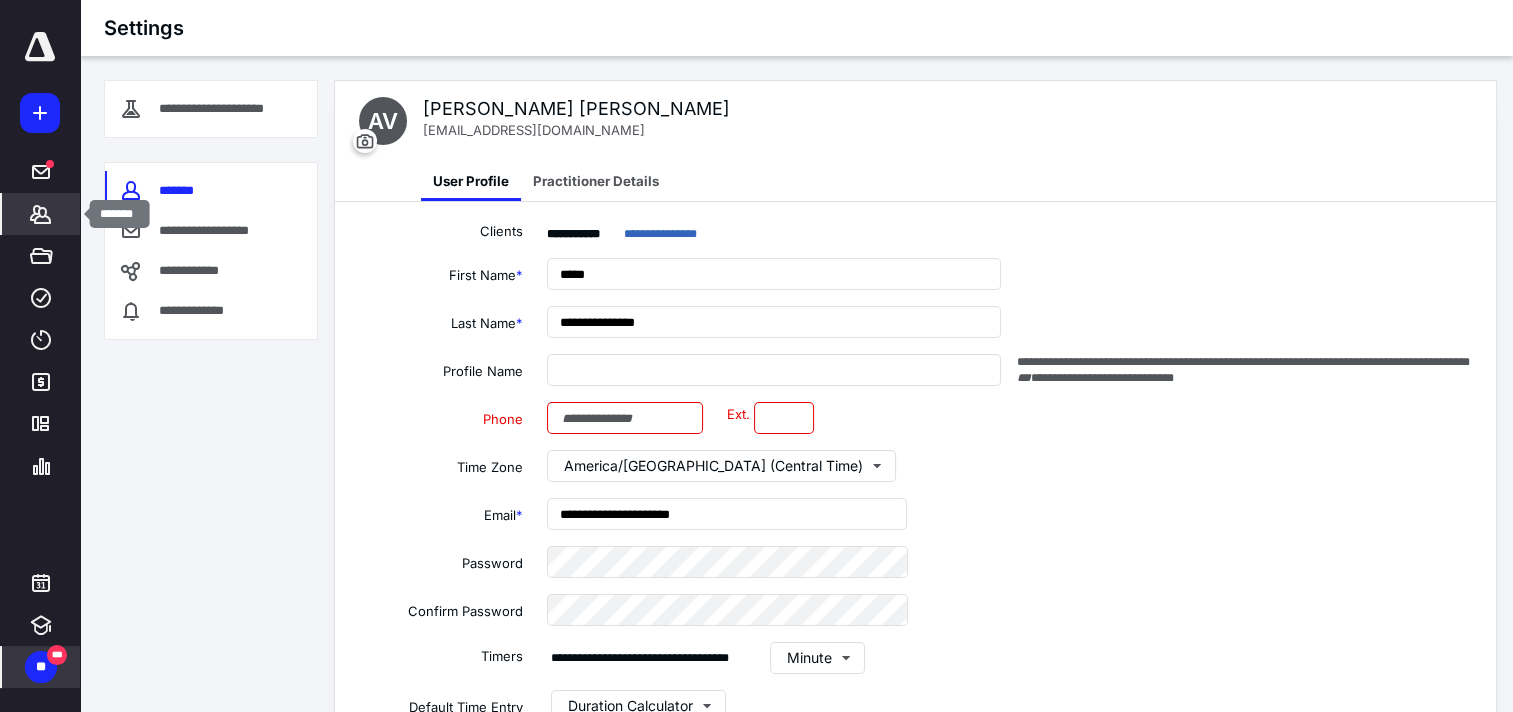 click 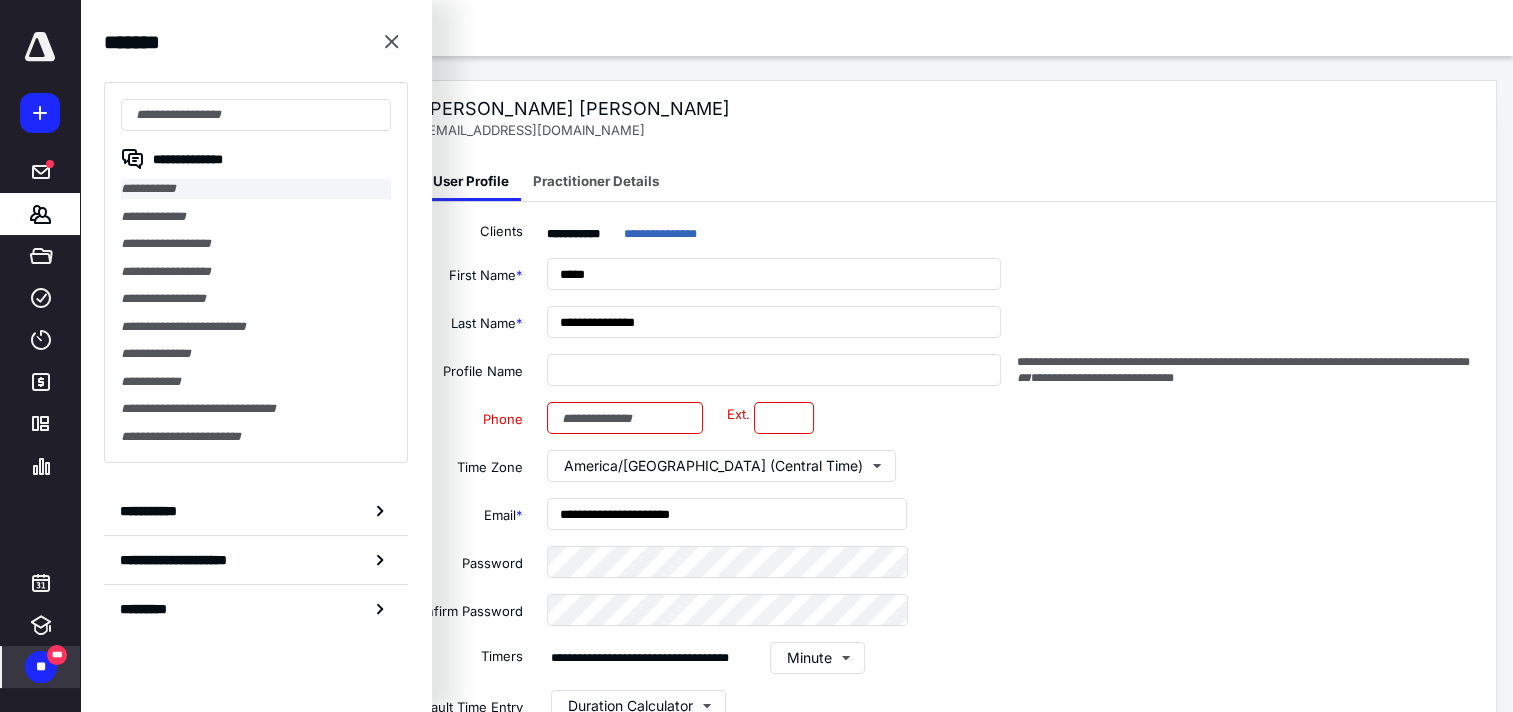 click on "**********" at bounding box center [256, 189] 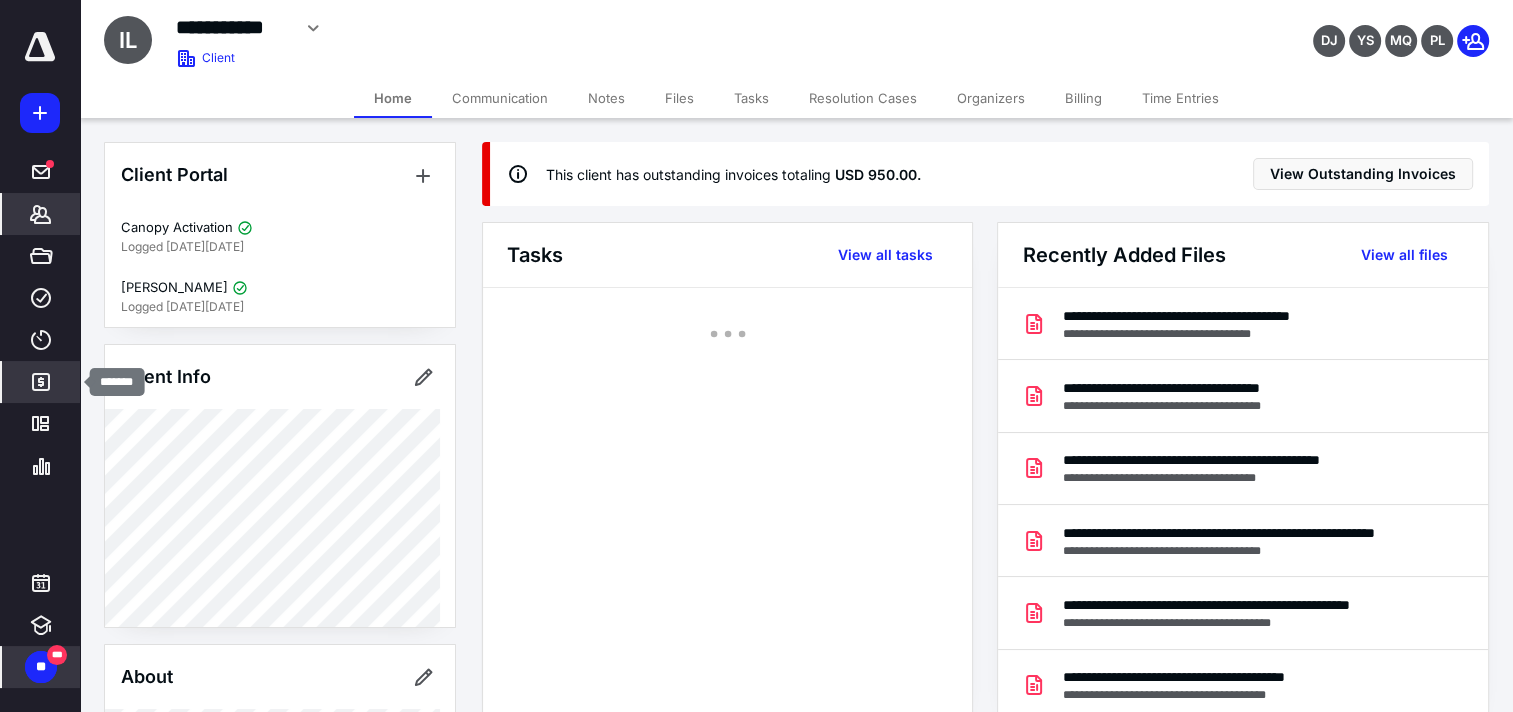 click on "*******" at bounding box center [41, 382] 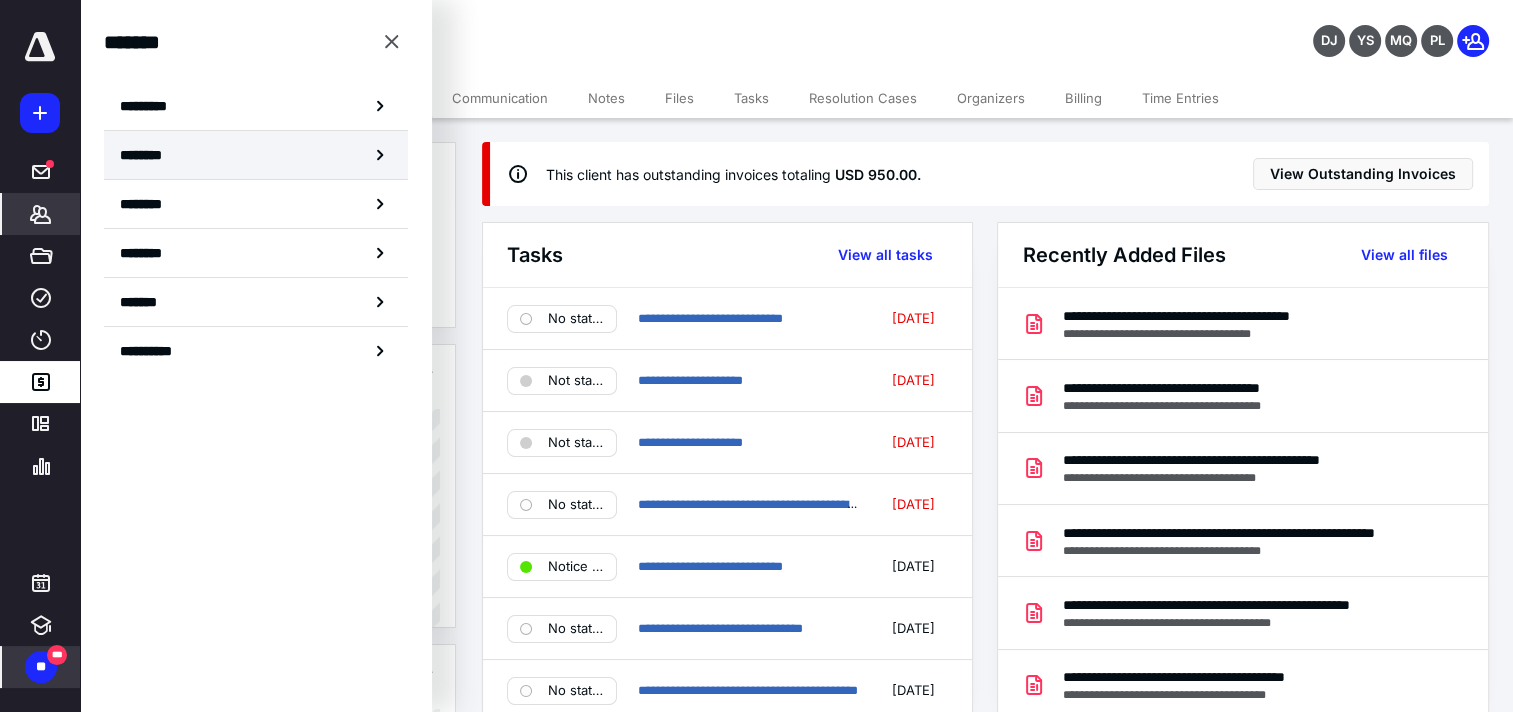 click on "********" at bounding box center [256, 155] 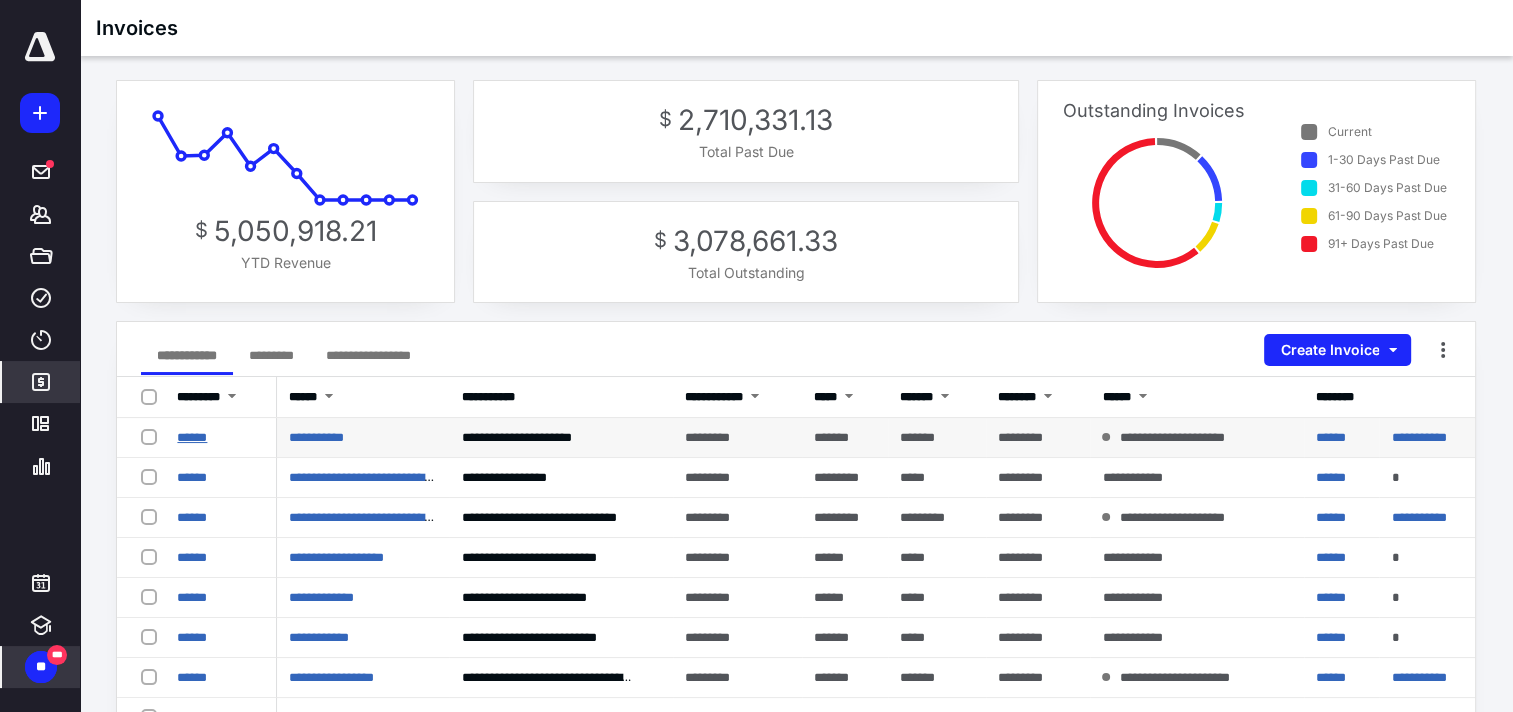 click on "******" at bounding box center (192, 437) 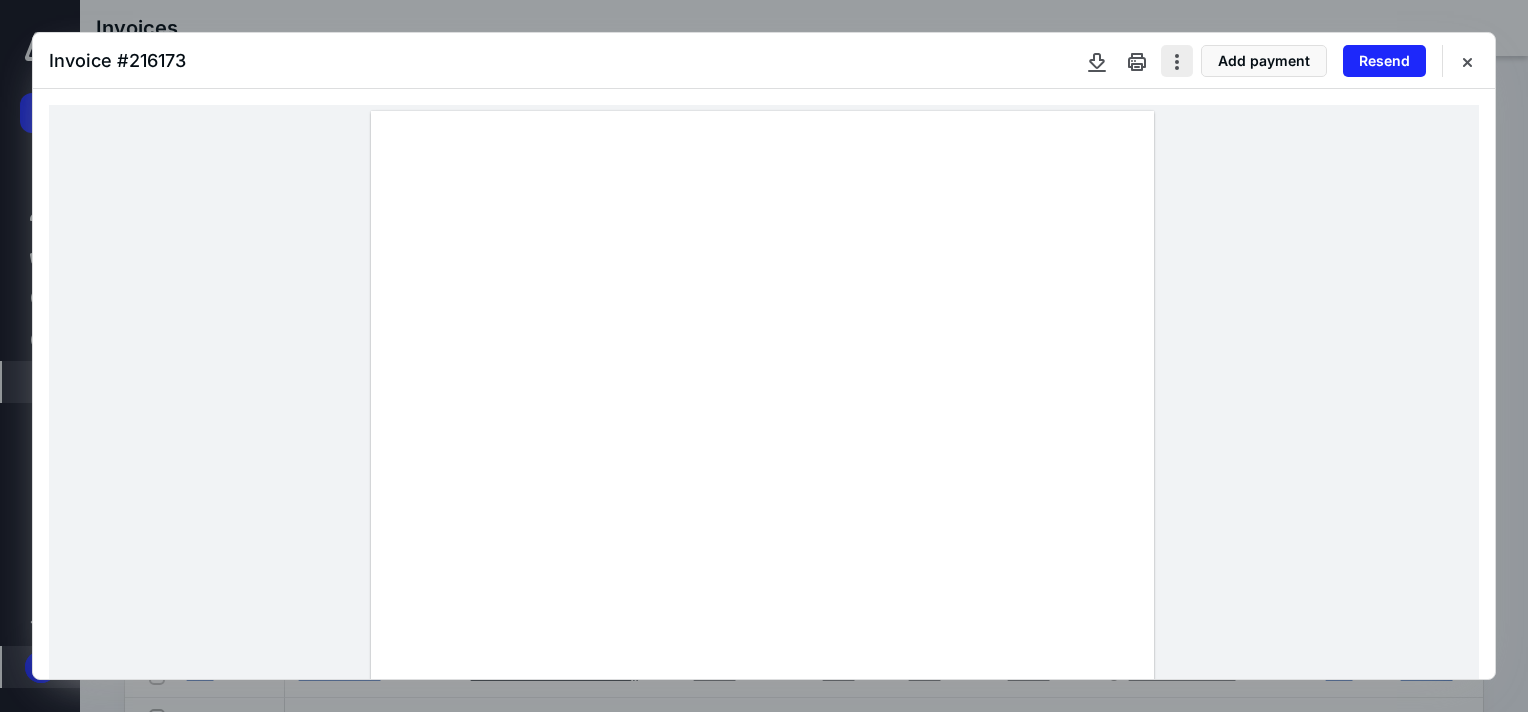 click at bounding box center [1177, 61] 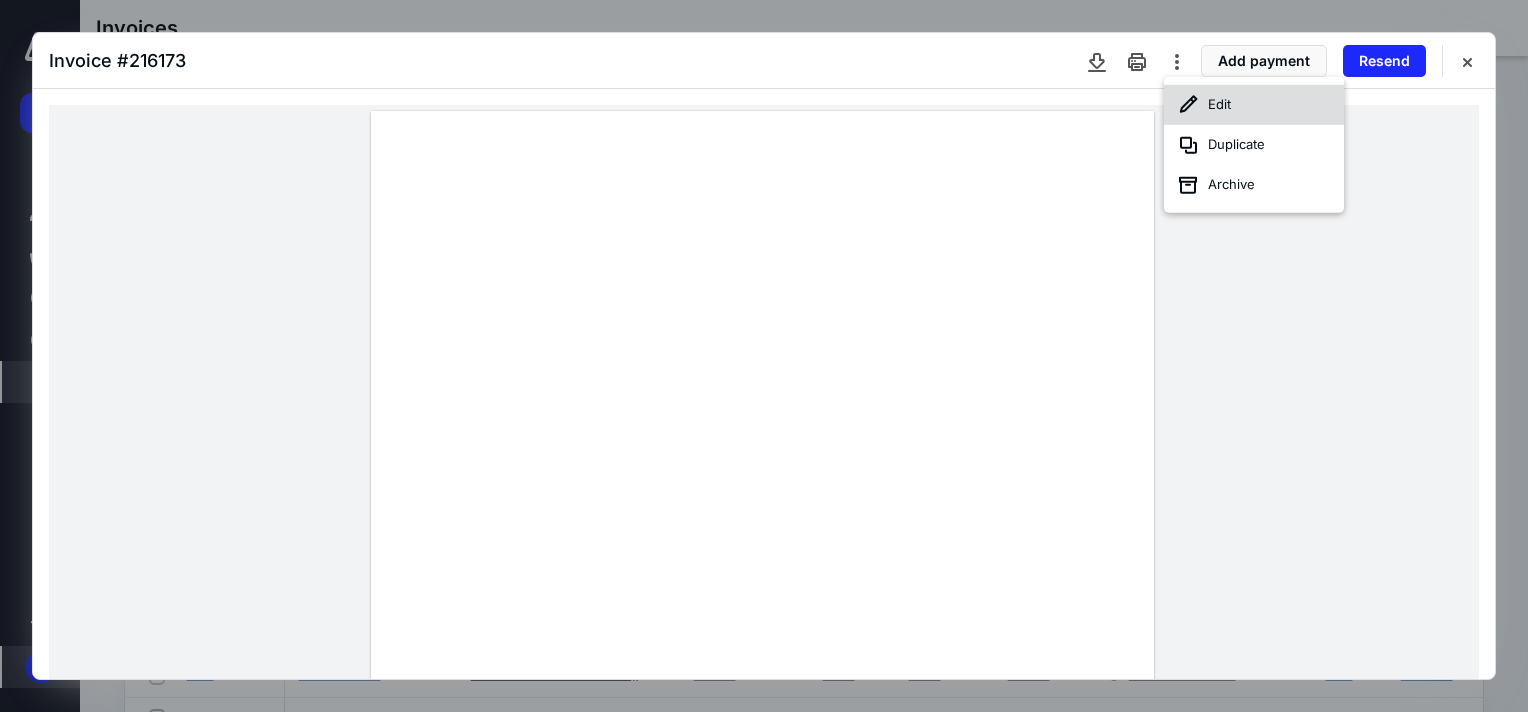 click on "Edit" at bounding box center (1254, 105) 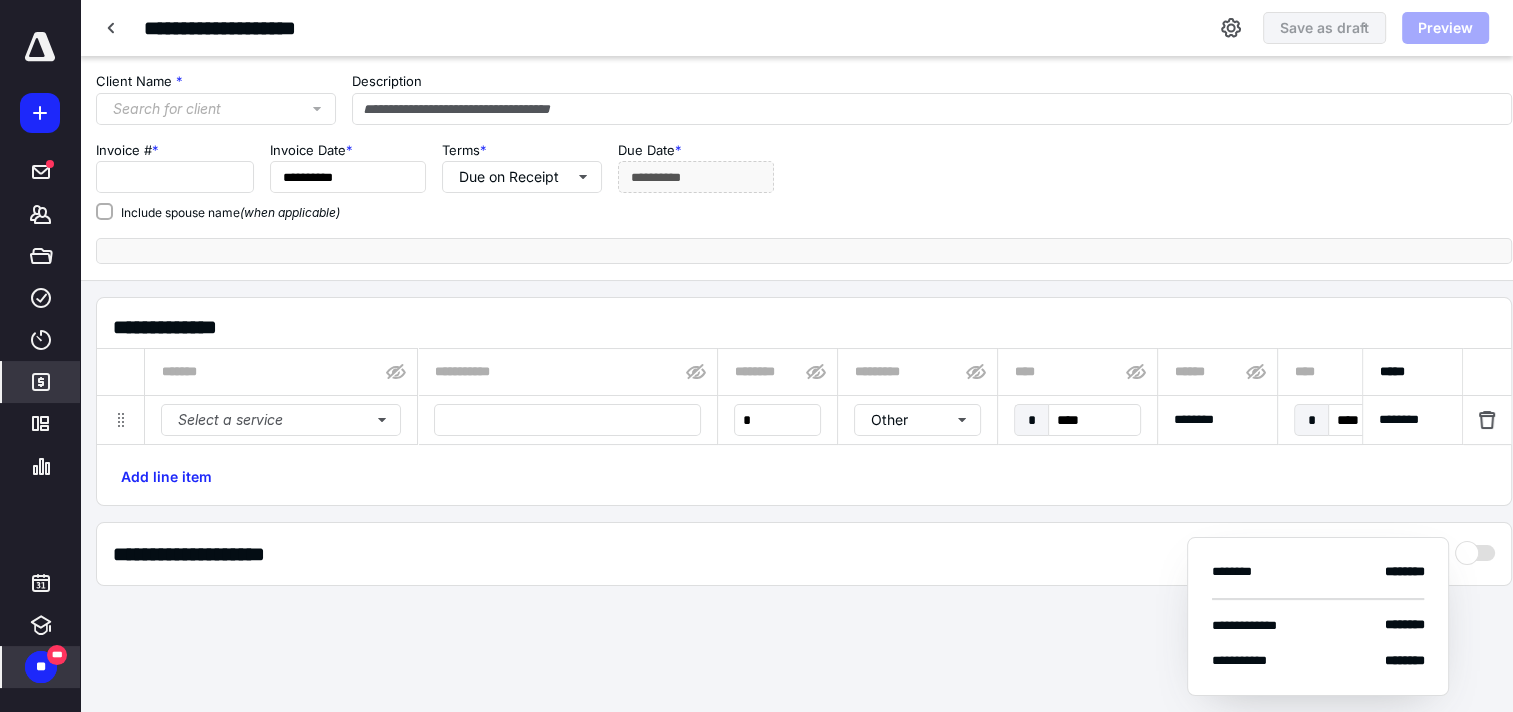 type on "**********" 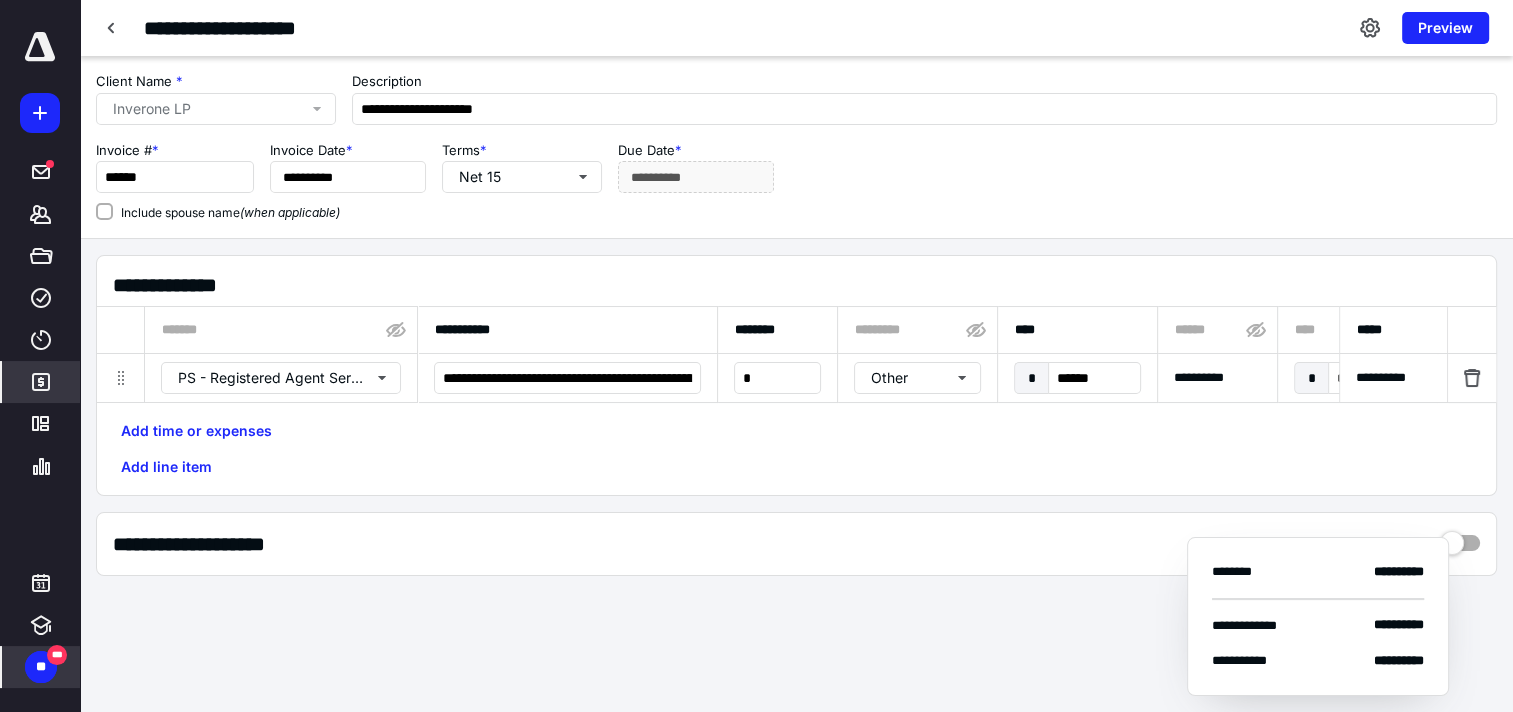 type on "**********" 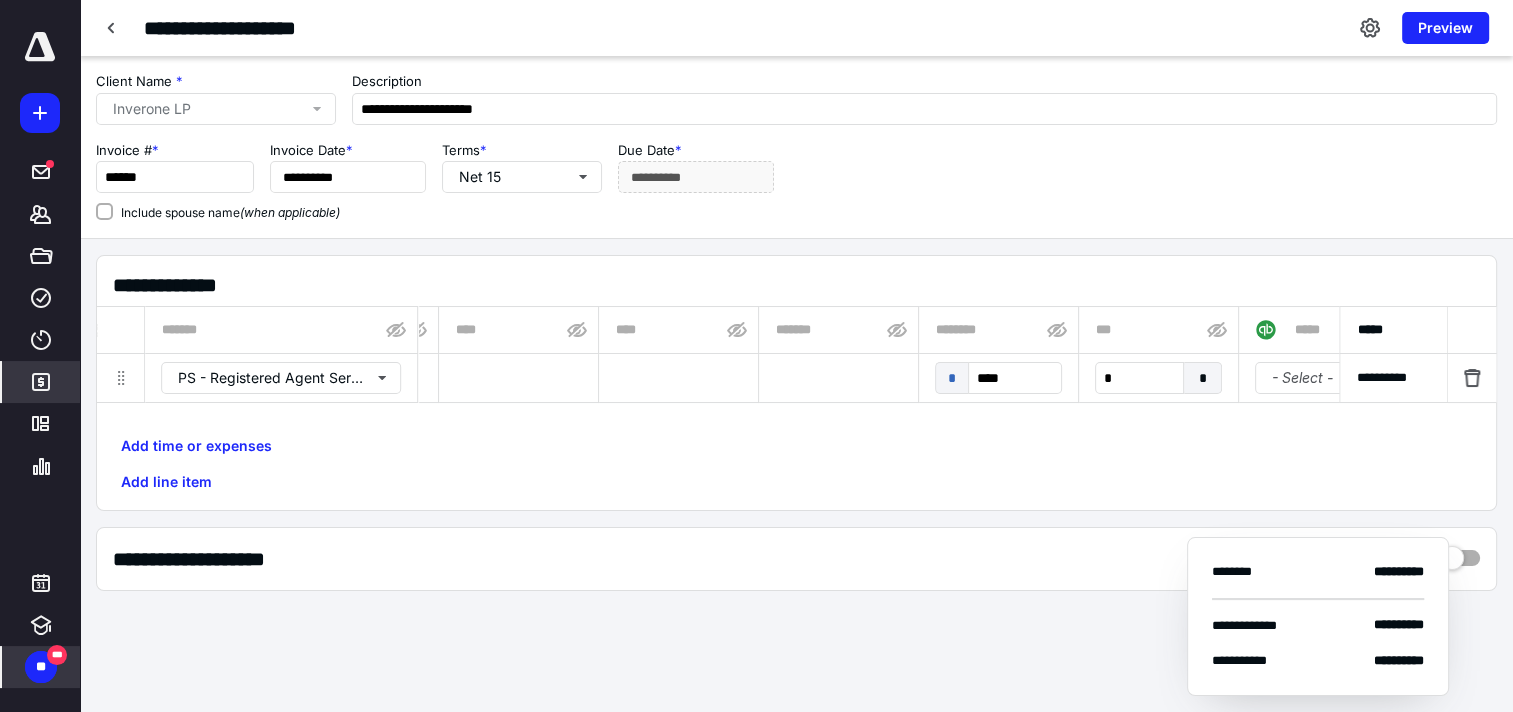 scroll, scrollTop: 0, scrollLeft: 1166, axis: horizontal 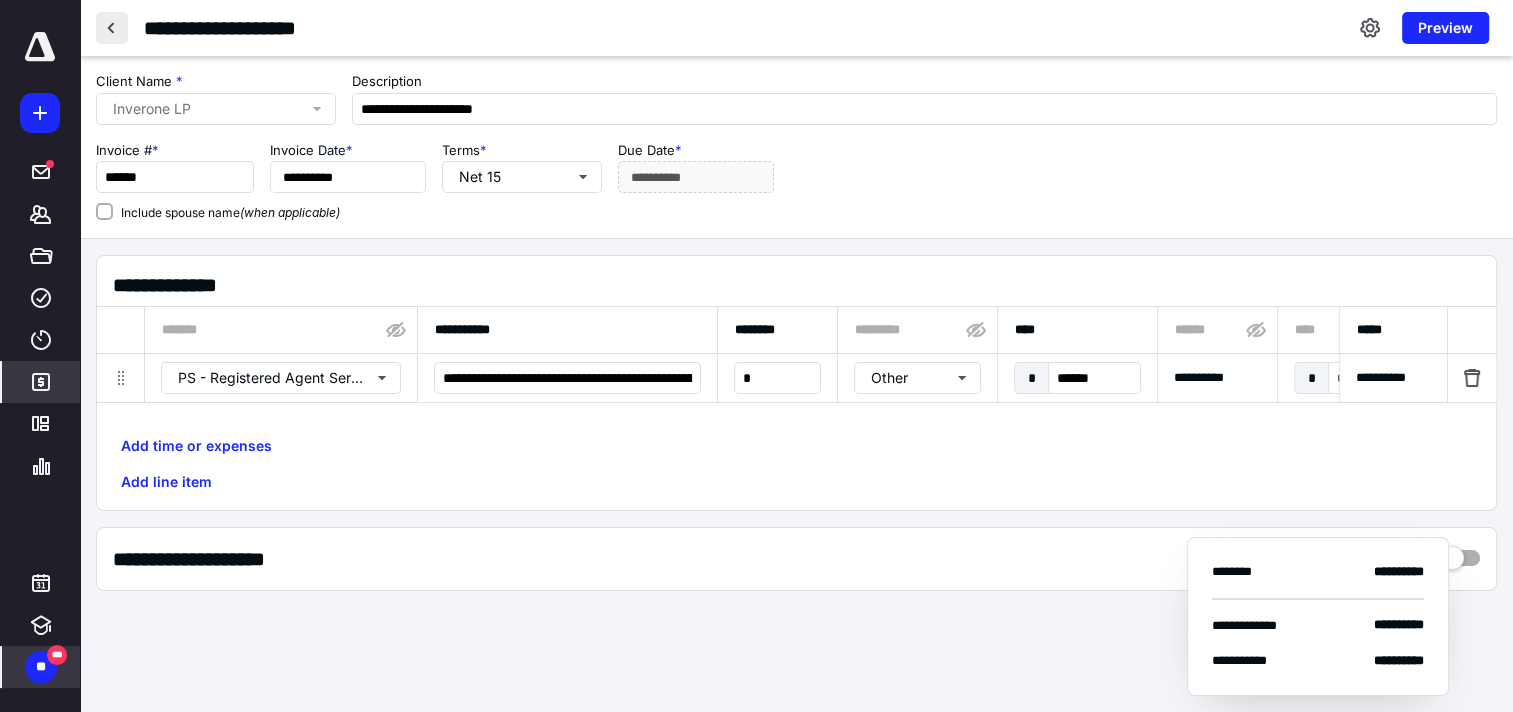click at bounding box center (112, 28) 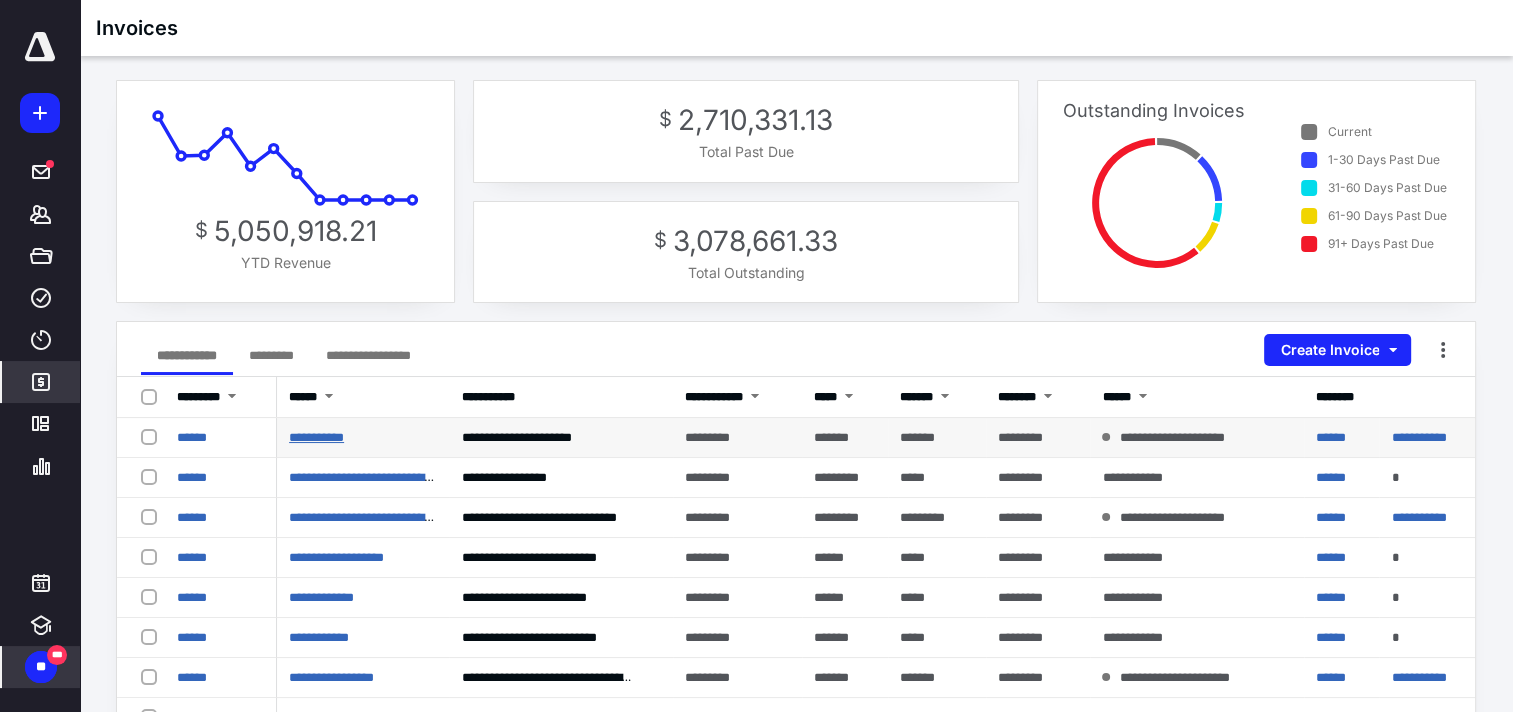 click on "**********" at bounding box center (316, 437) 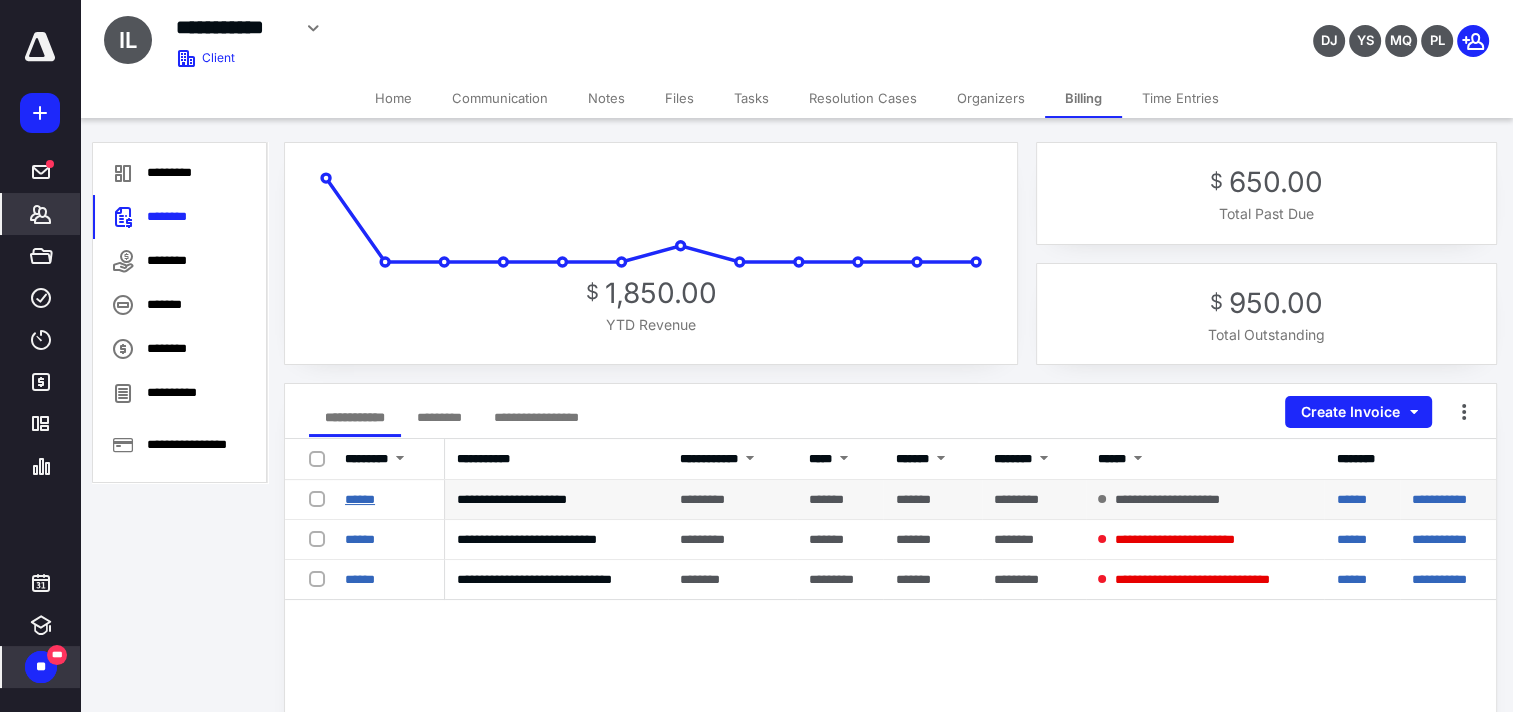 click on "******" at bounding box center (360, 499) 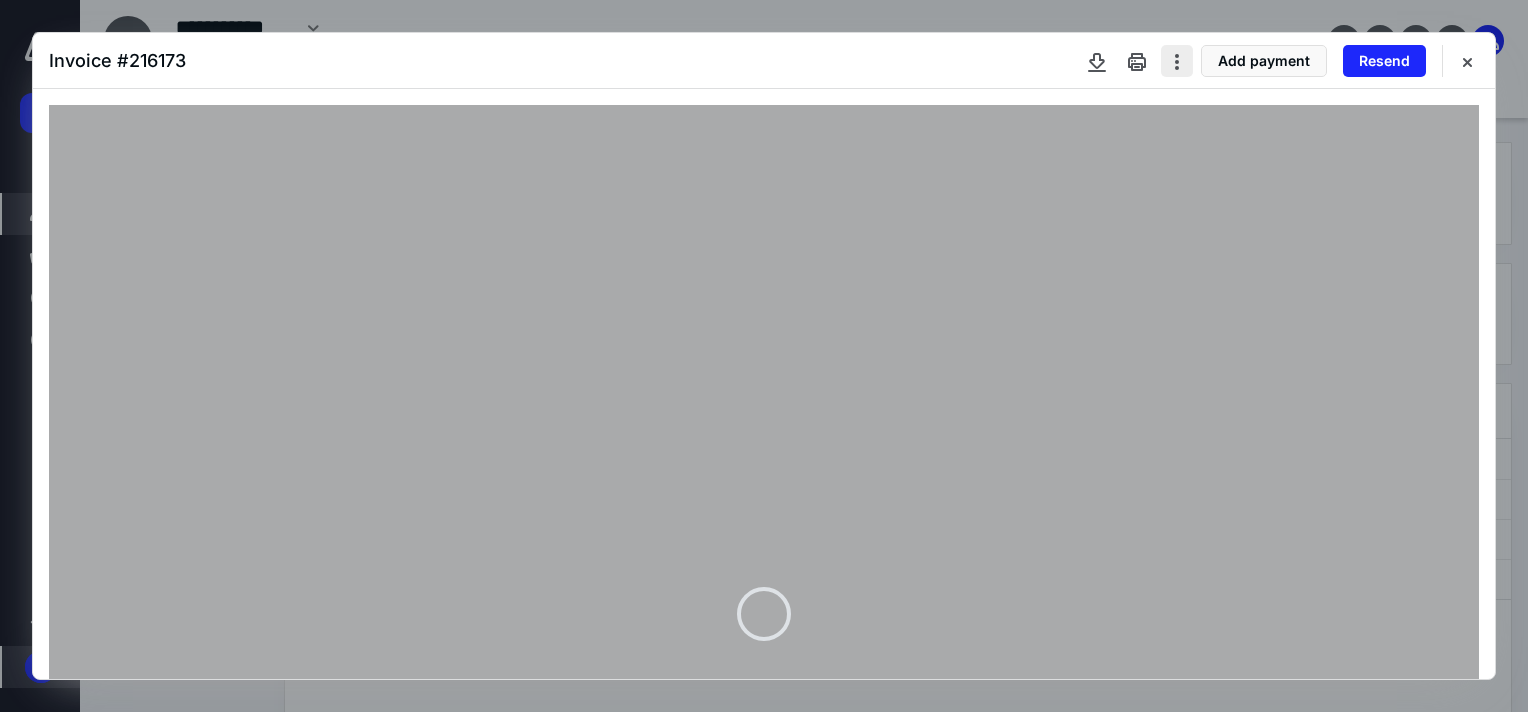 click at bounding box center [1177, 61] 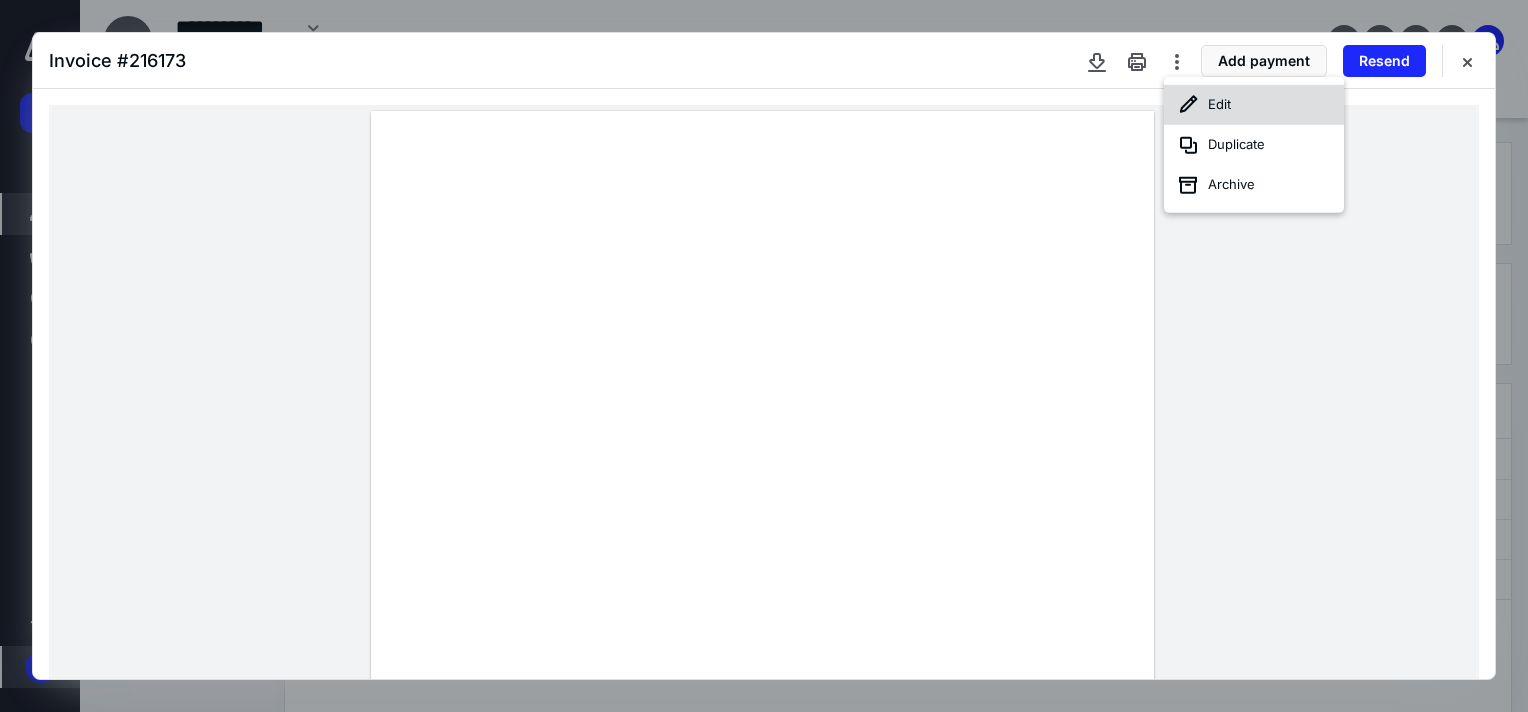 click on "Edit" at bounding box center [1254, 105] 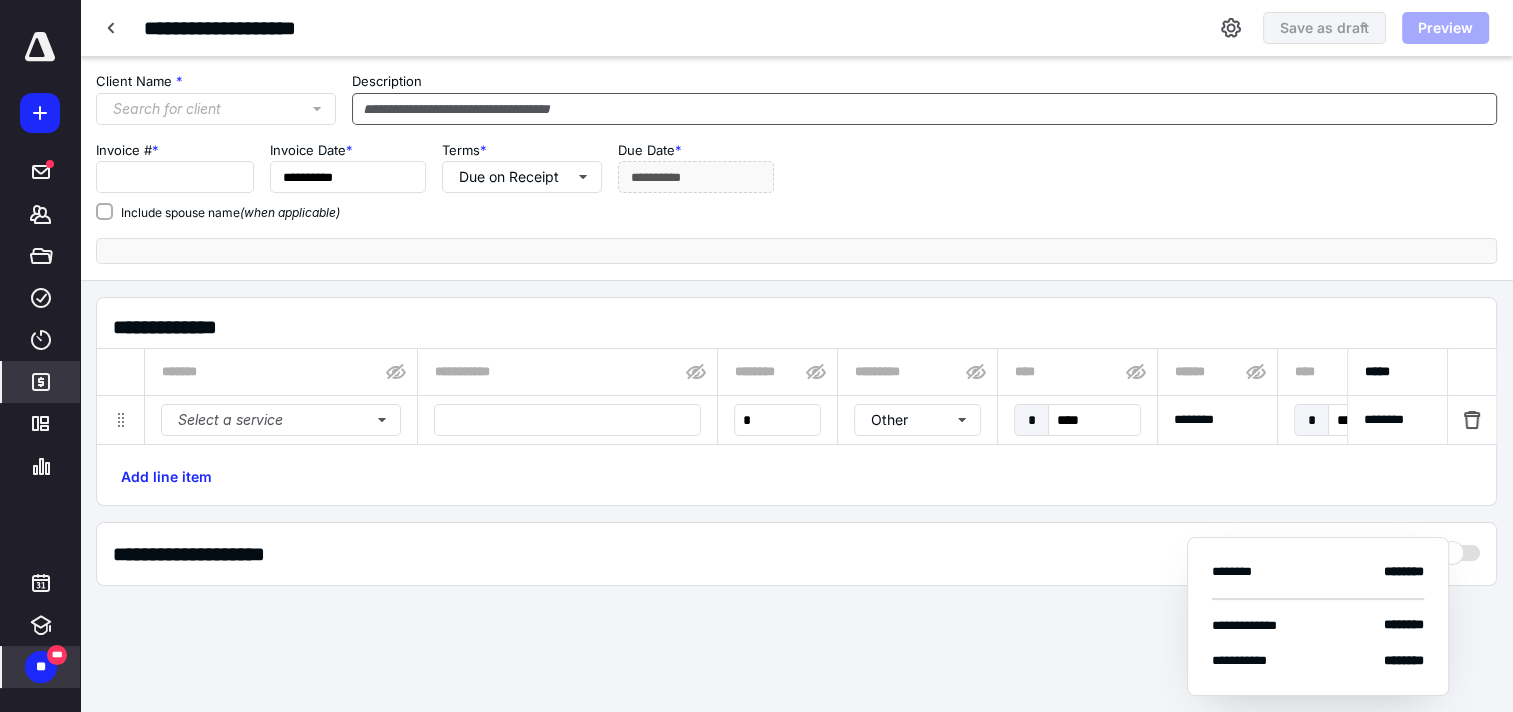 type on "**********" 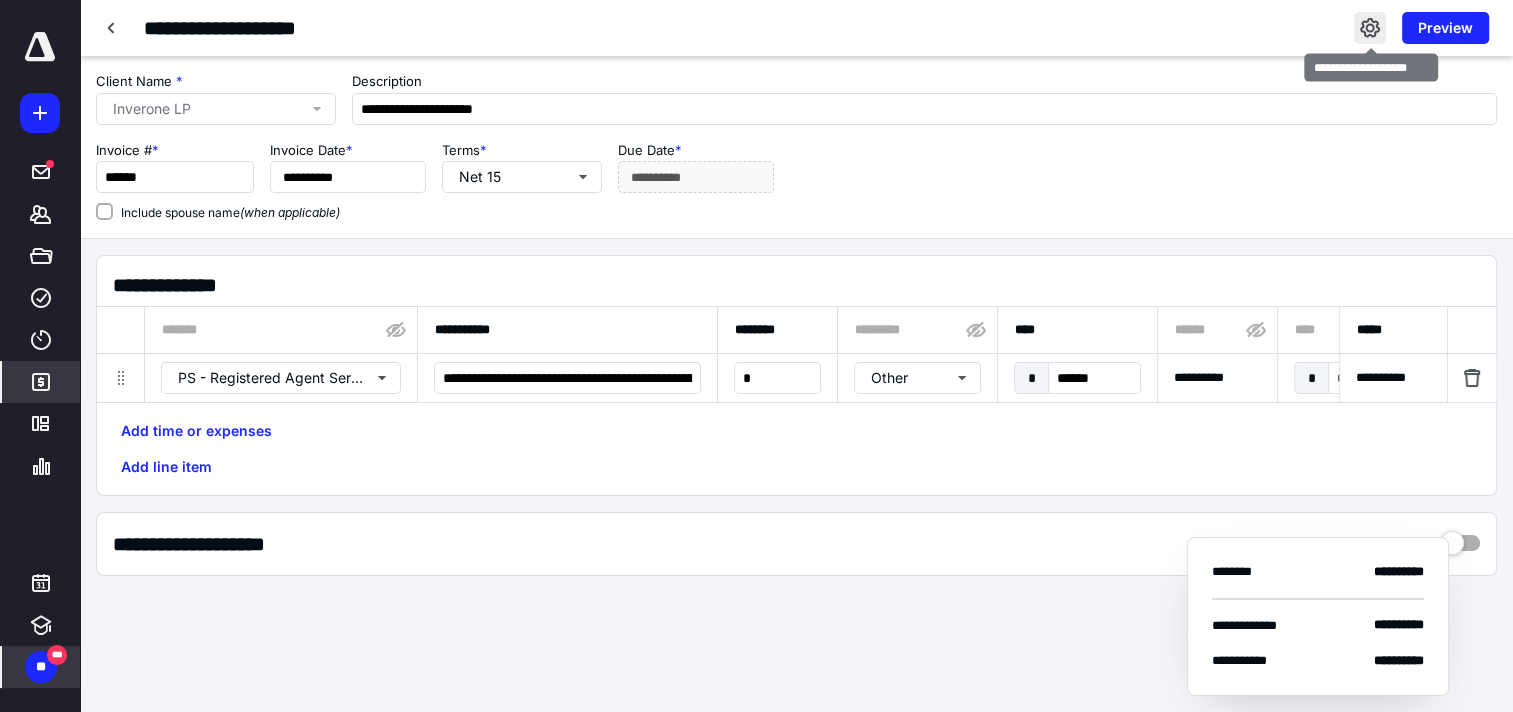 click at bounding box center (1370, 28) 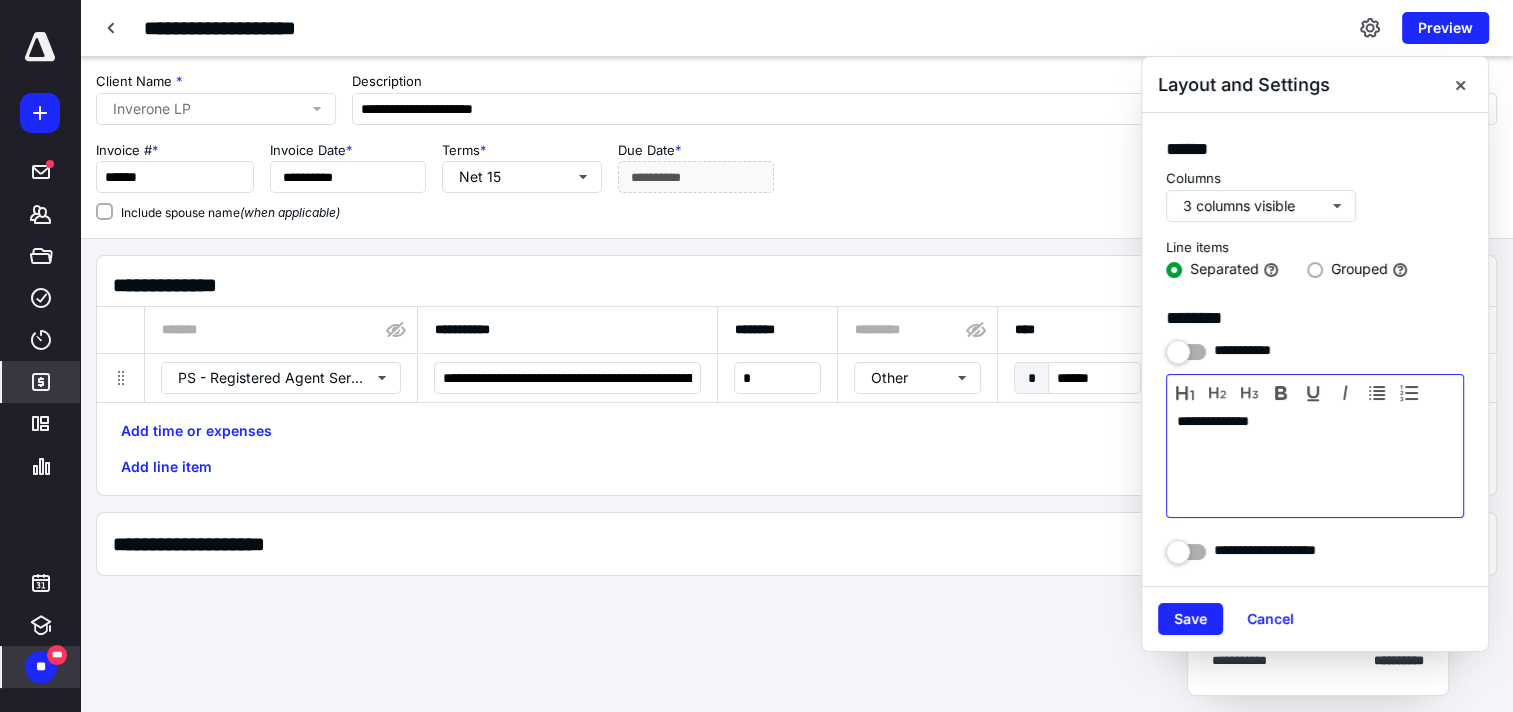click on "**********" at bounding box center (1315, 461) 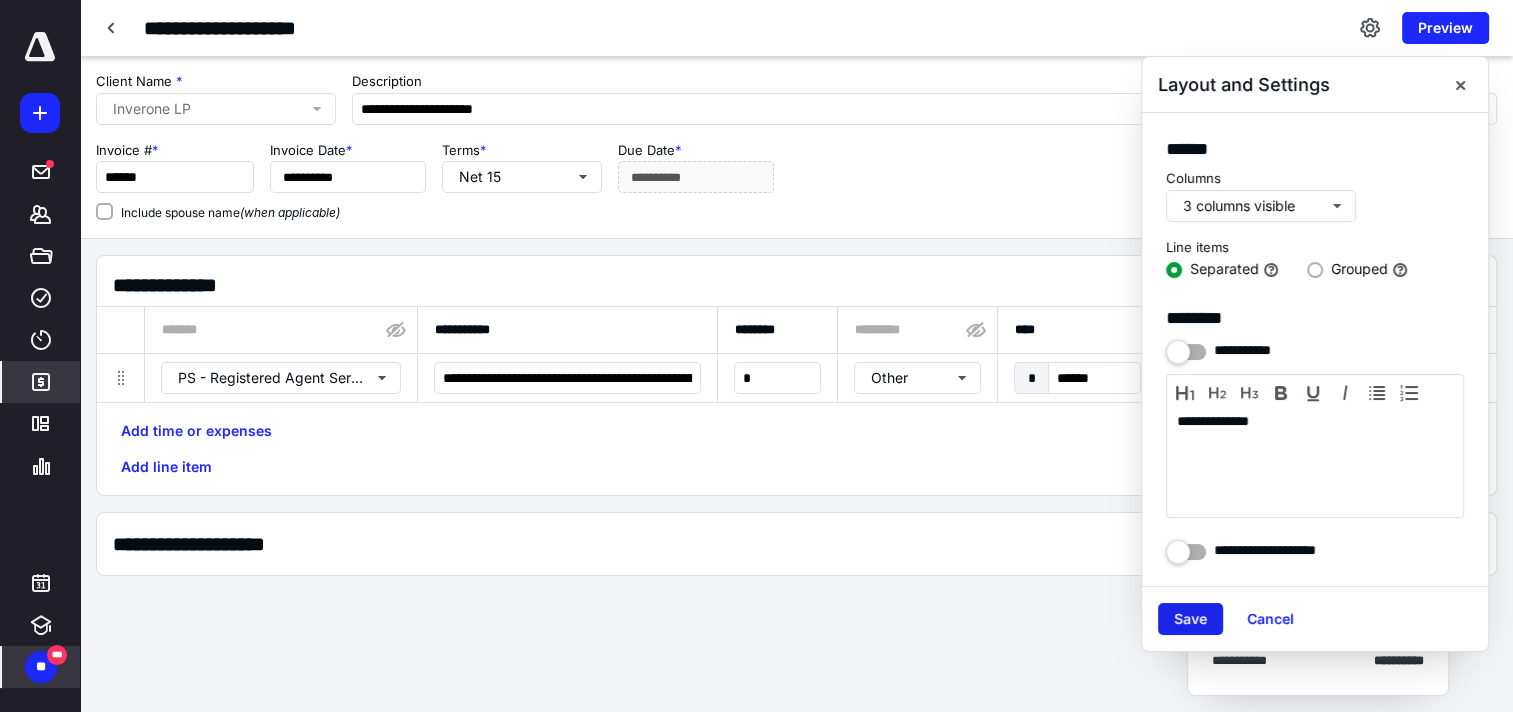 click on "Save" at bounding box center [1190, 619] 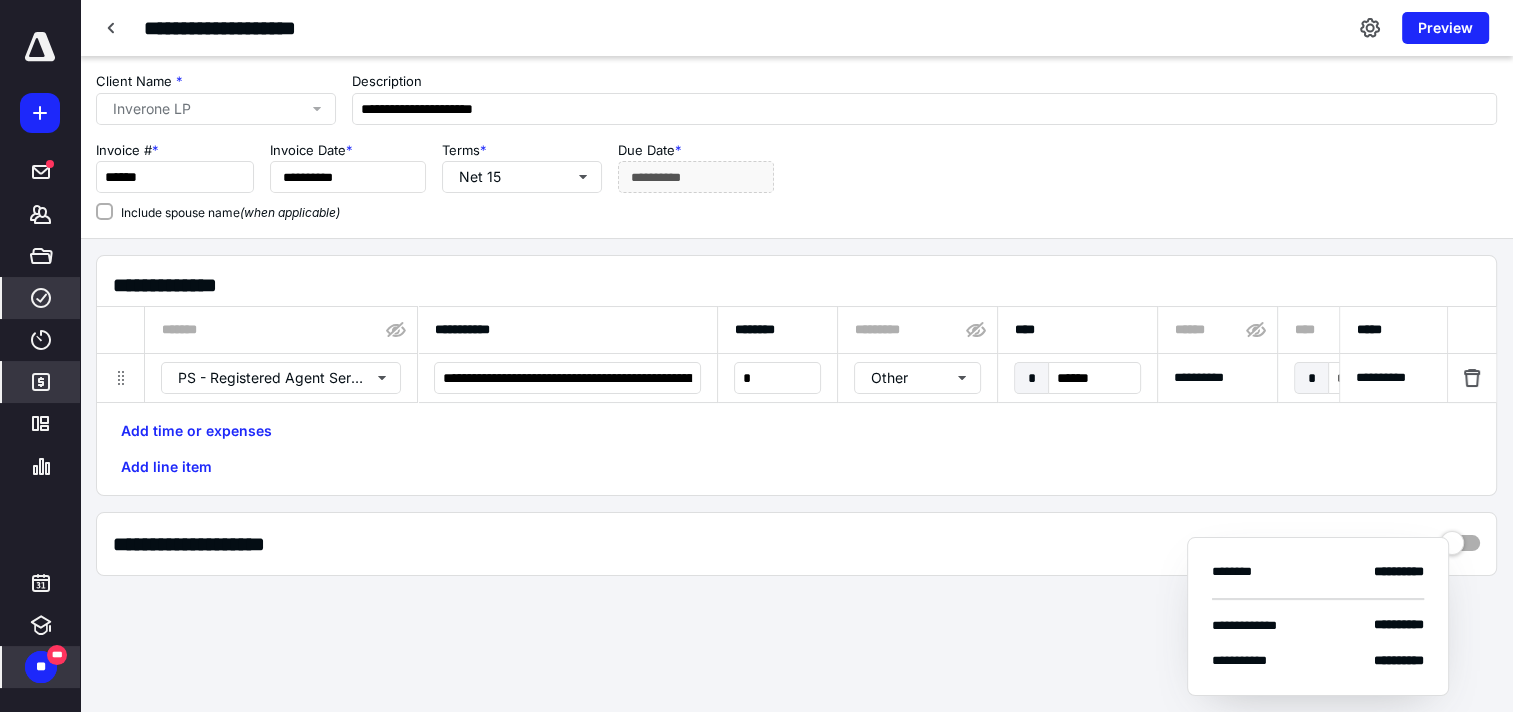 click on "****" at bounding box center [41, 298] 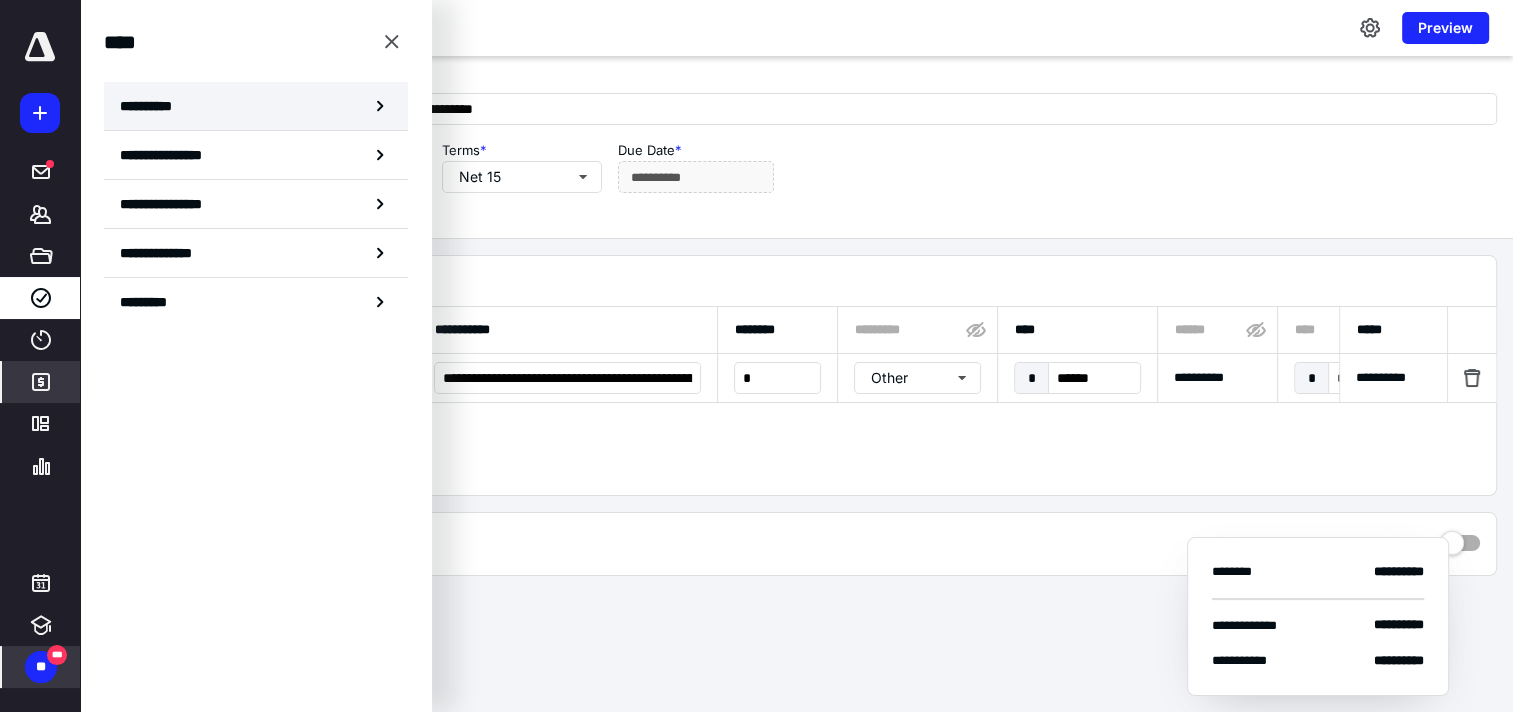 click on "**********" at bounding box center (256, 106) 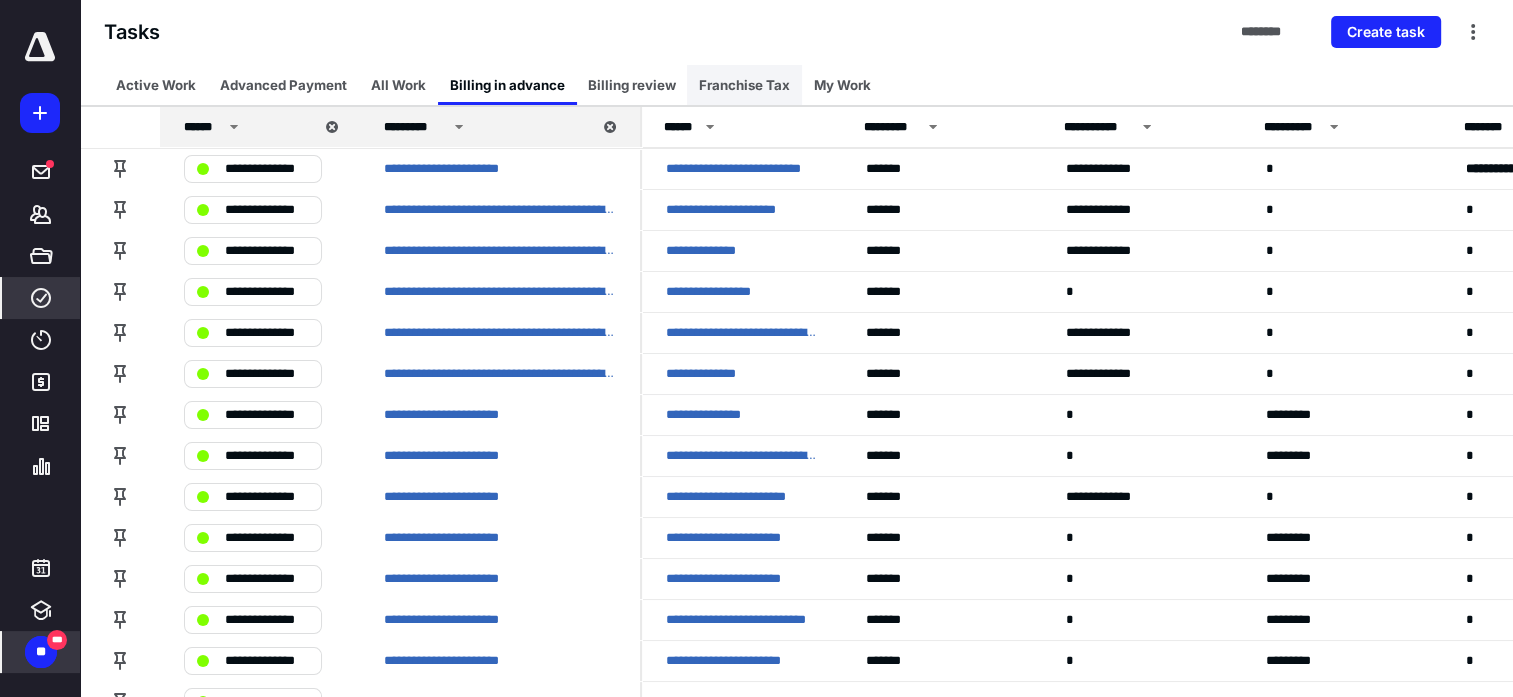 click on "Franchise Tax" at bounding box center (744, 85) 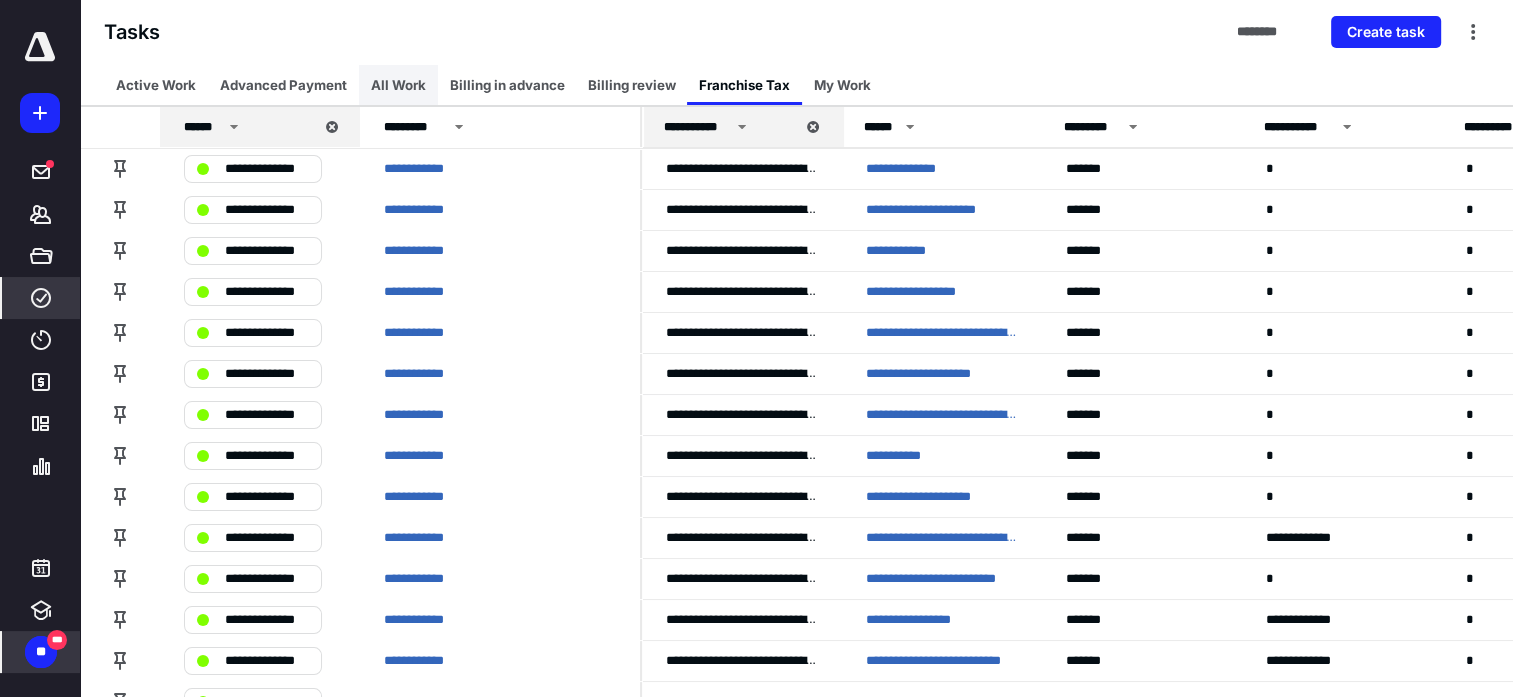 click on "All Work" at bounding box center (398, 85) 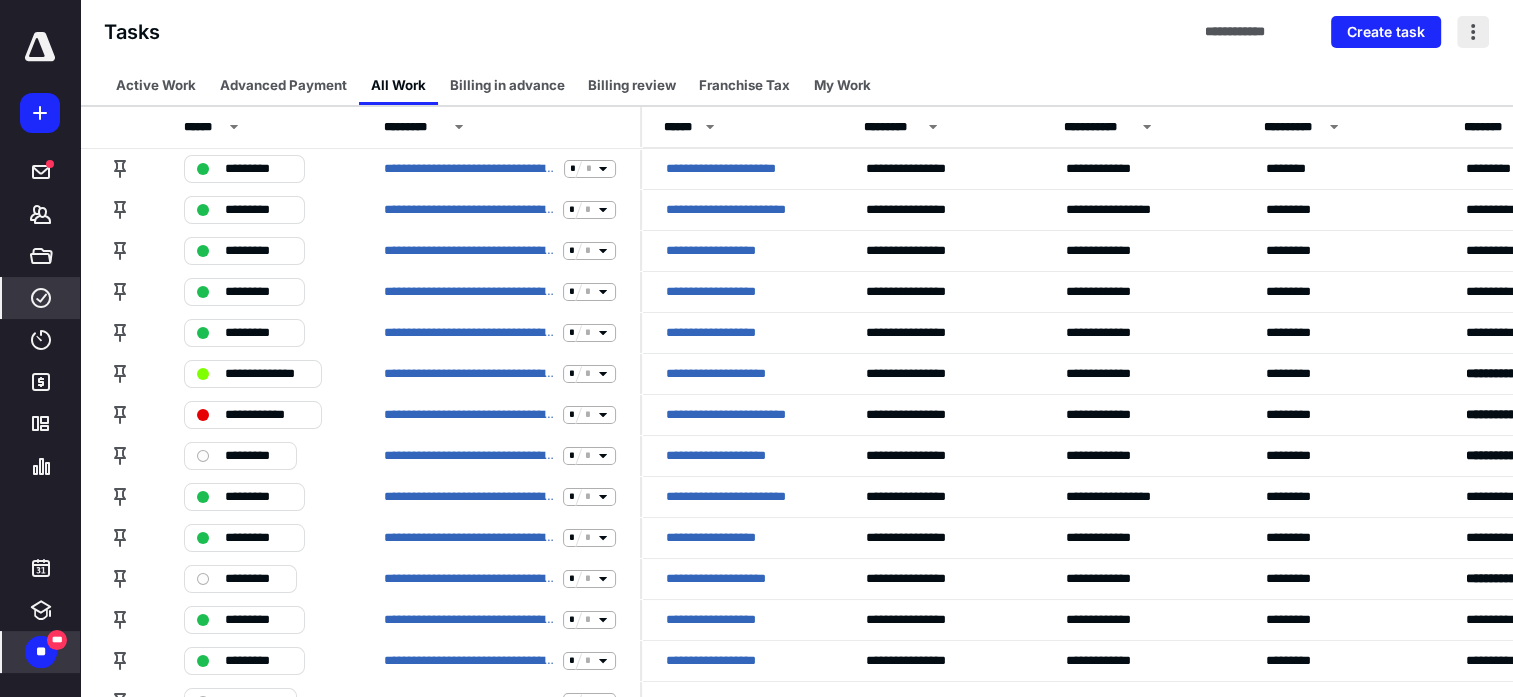 click at bounding box center [1473, 32] 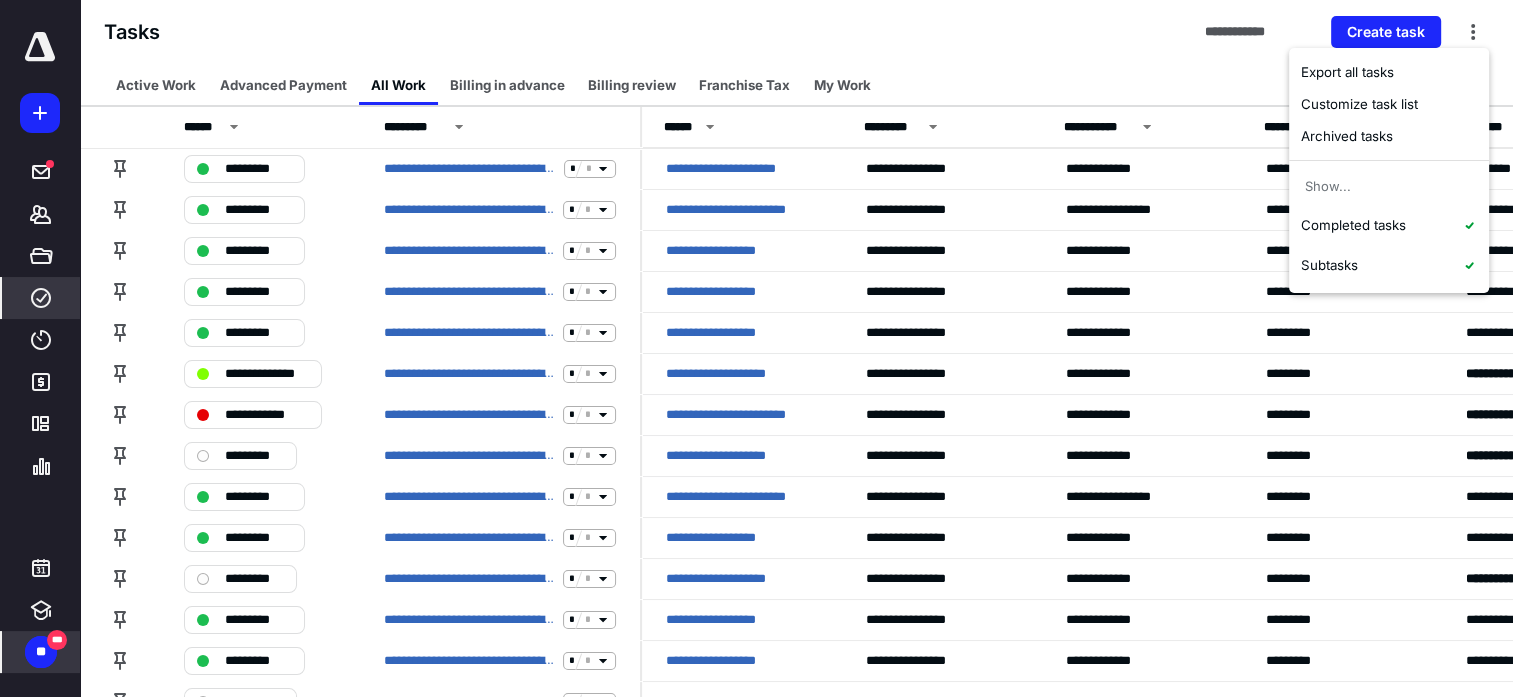 click on "**********" at bounding box center (796, 32) 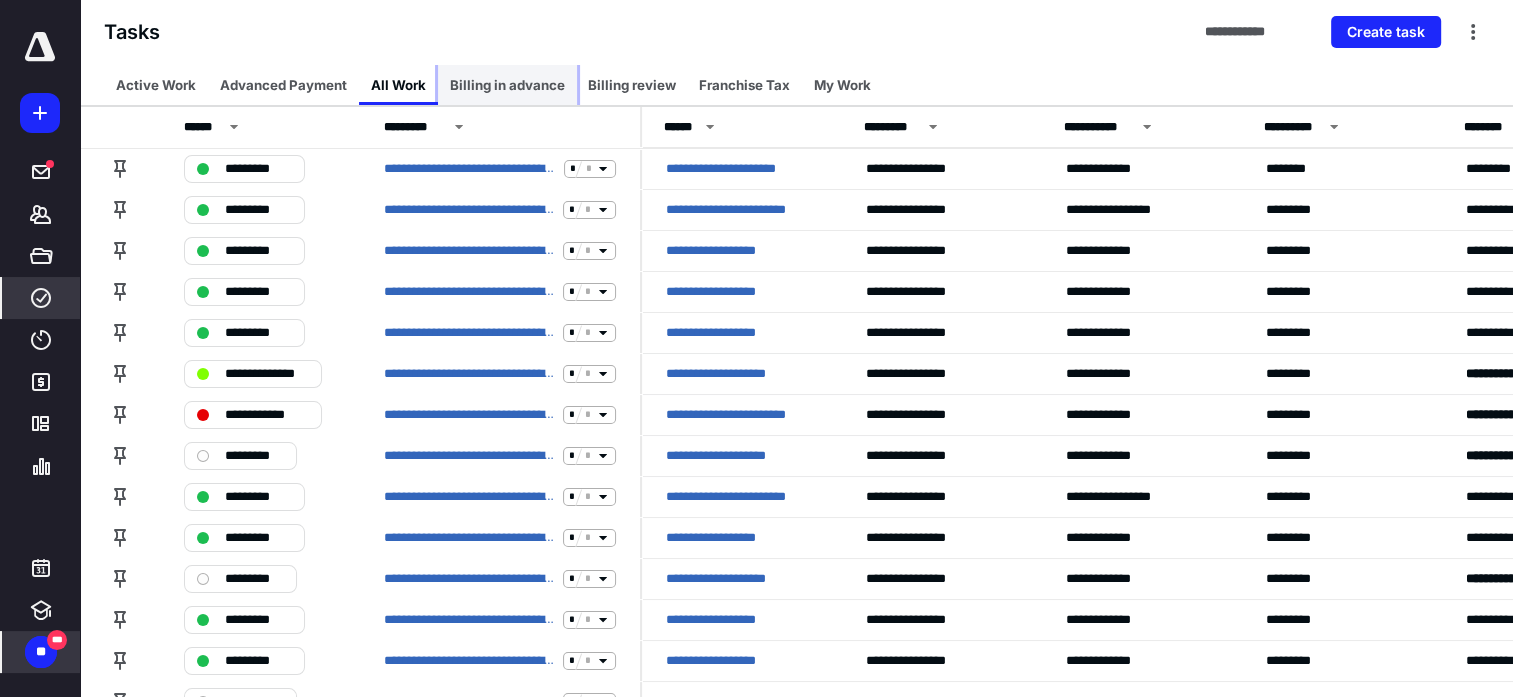 click on "Billing in advance" at bounding box center [507, 85] 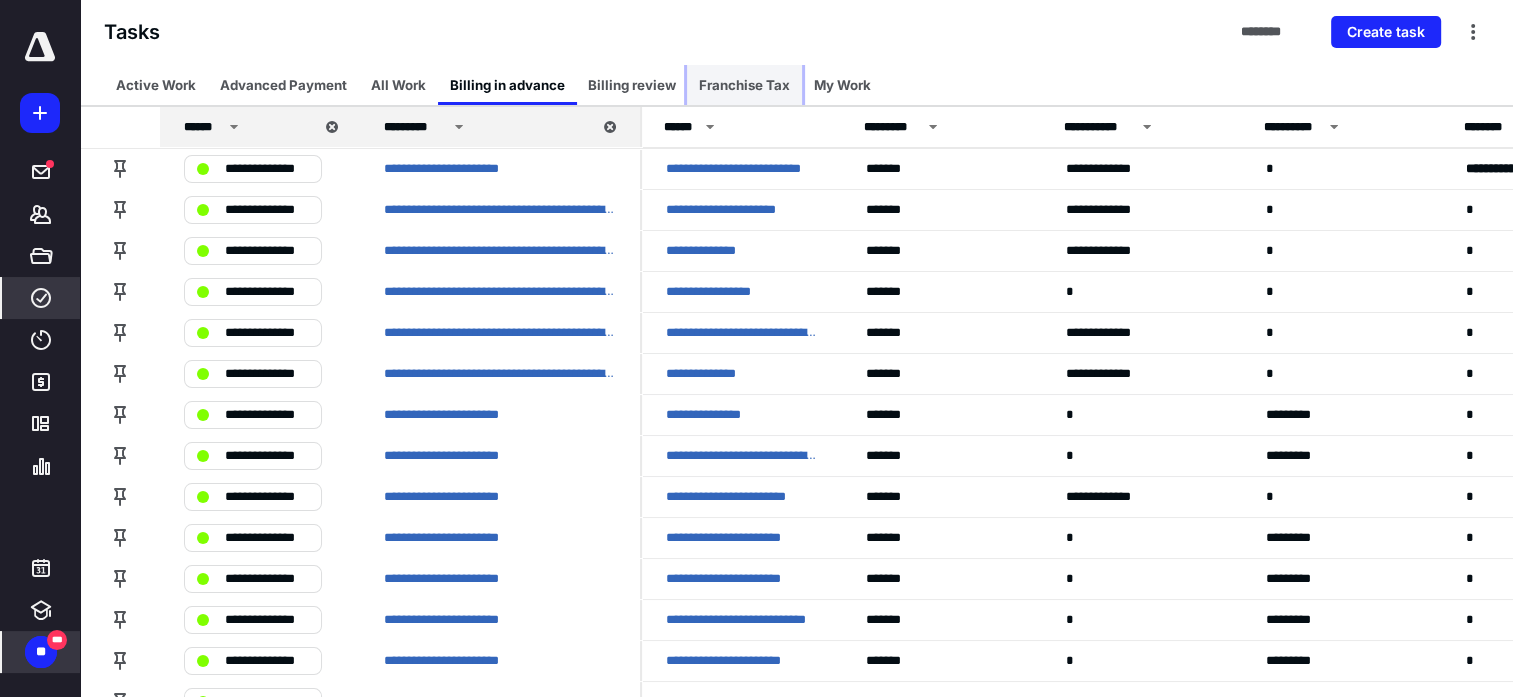 click on "Franchise Tax" at bounding box center [744, 85] 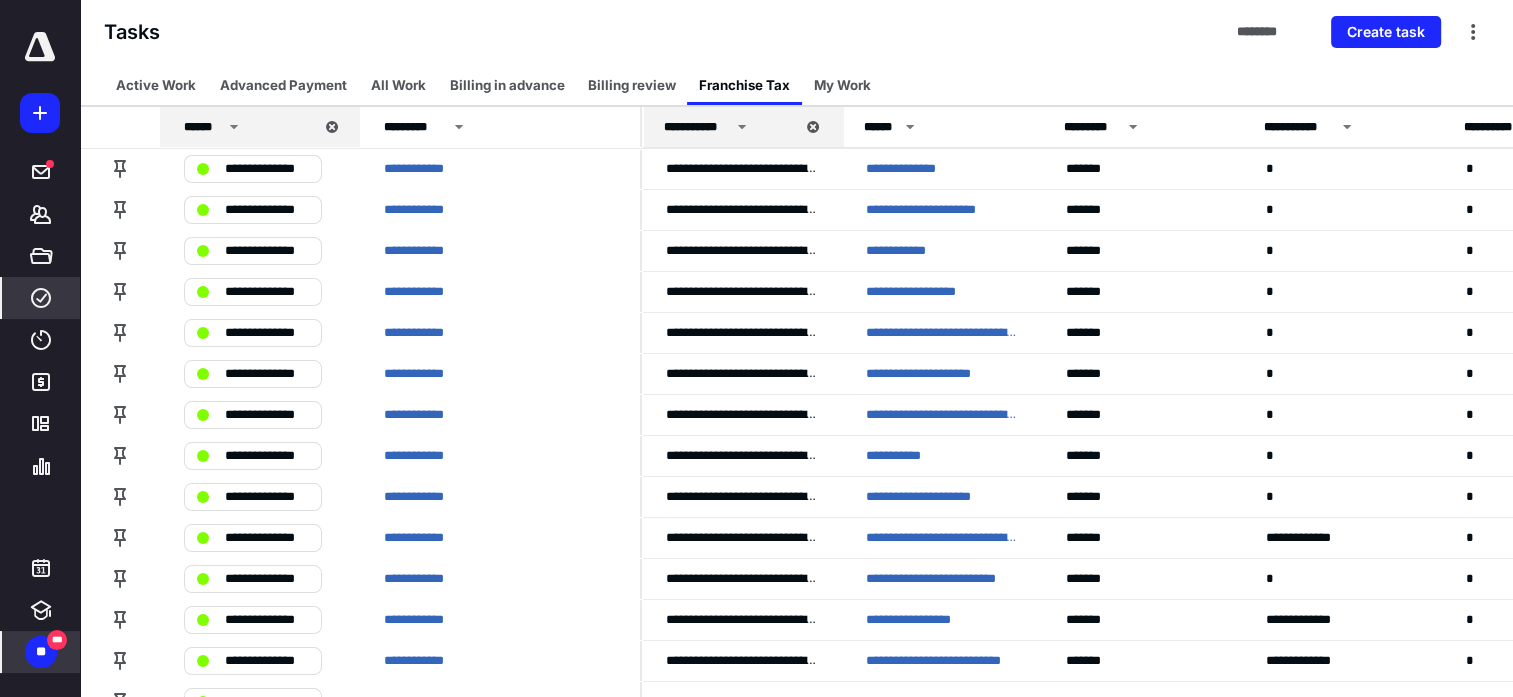 click 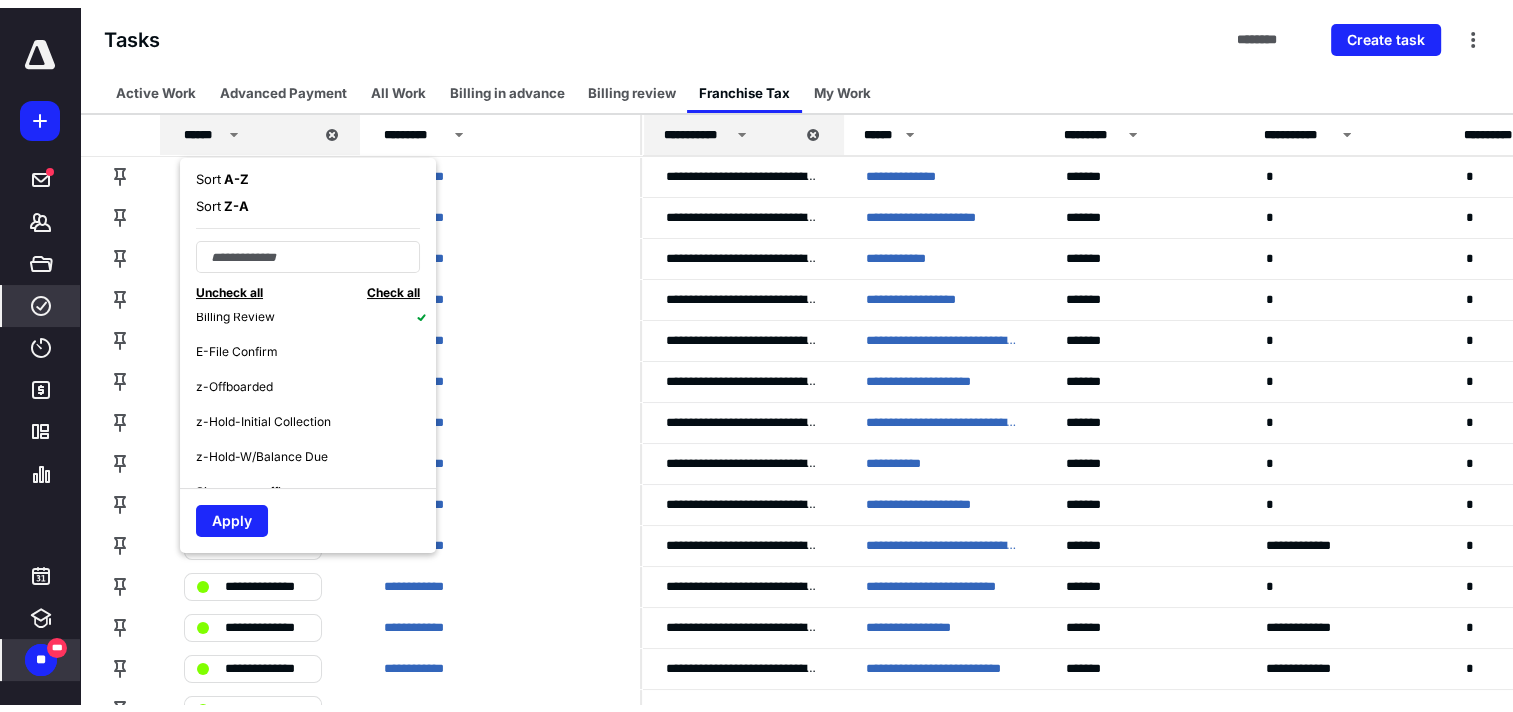 scroll, scrollTop: 400, scrollLeft: 0, axis: vertical 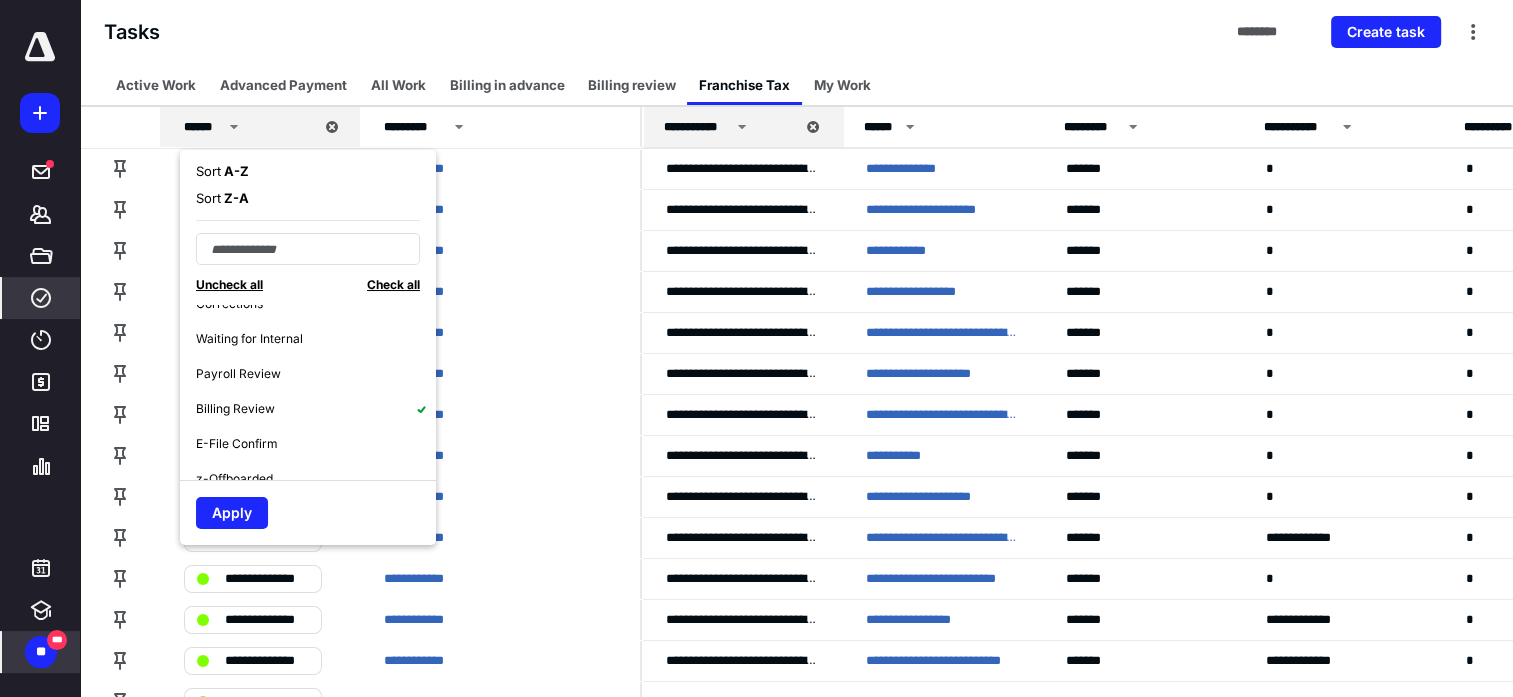 click on "Tasks ******** Create task" at bounding box center [796, 32] 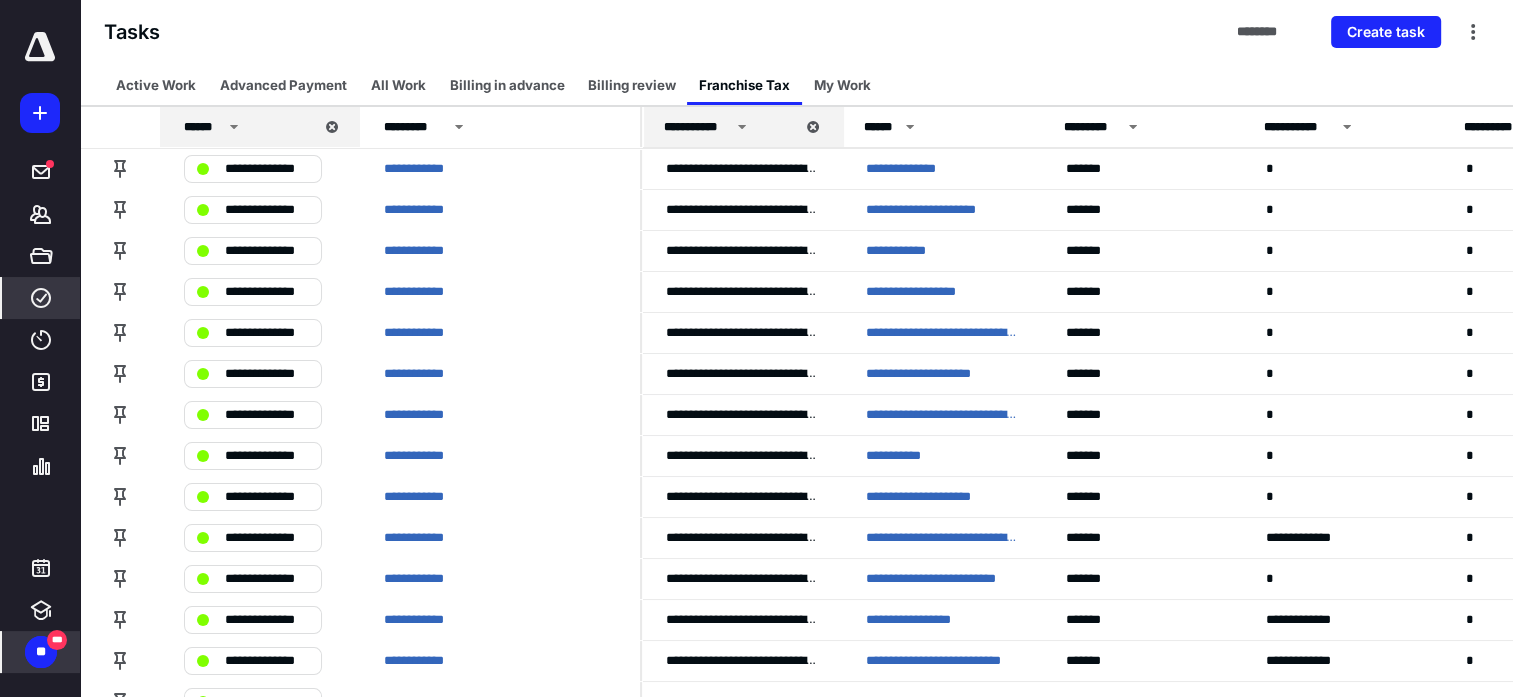 click 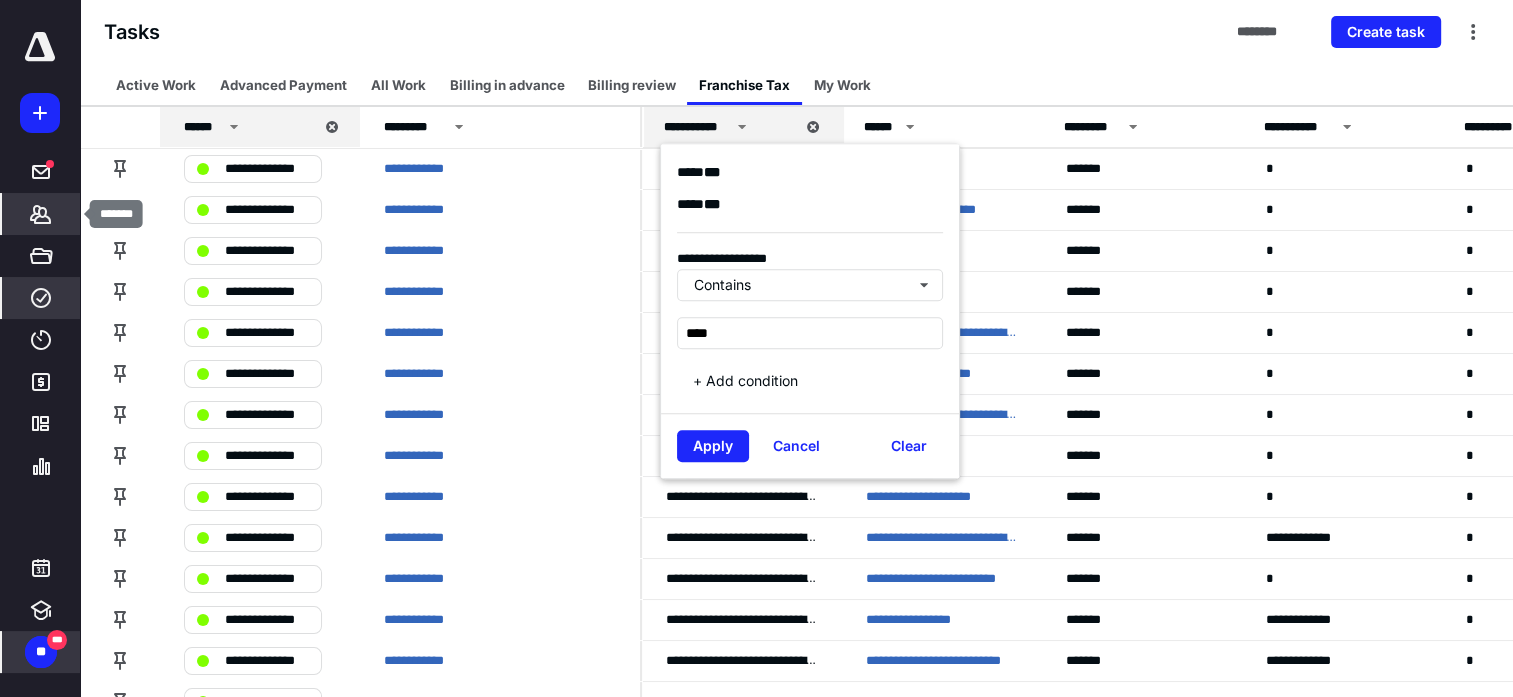 click 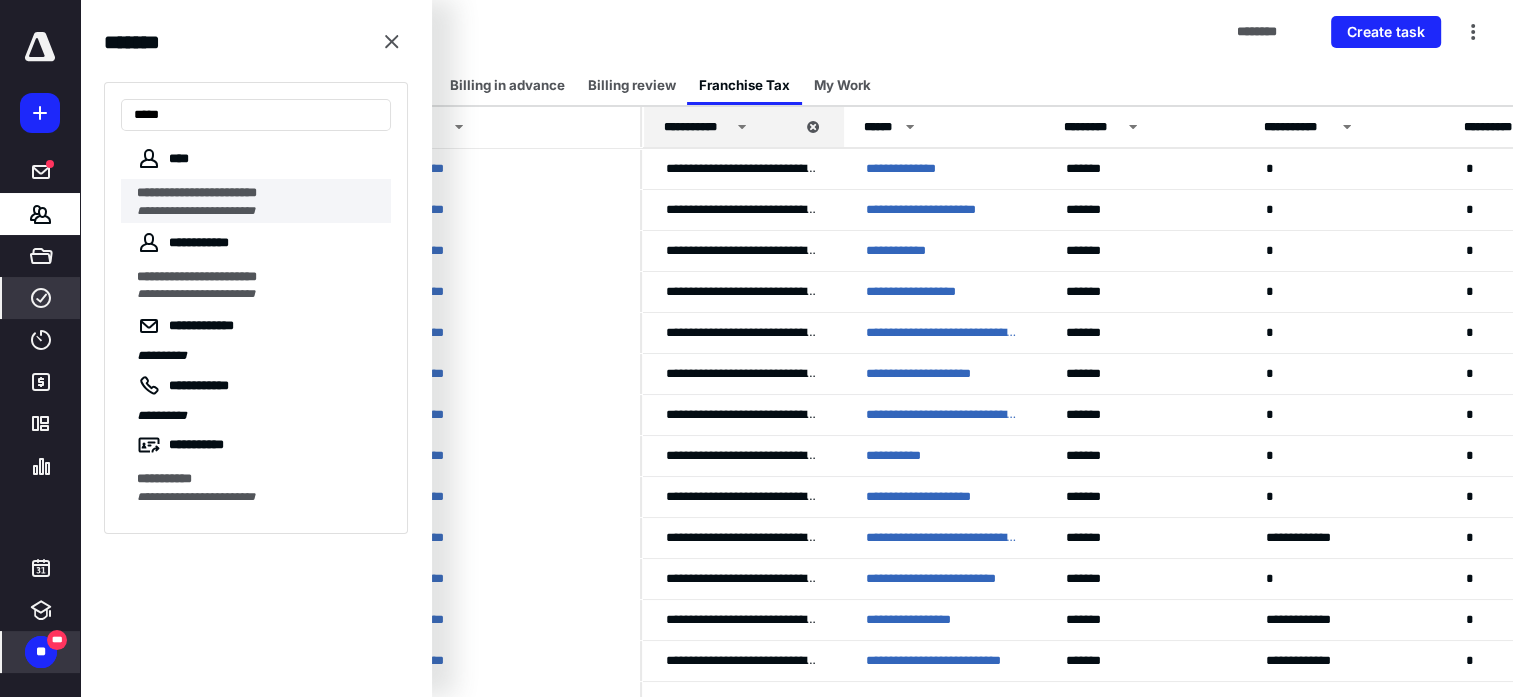 type on "****" 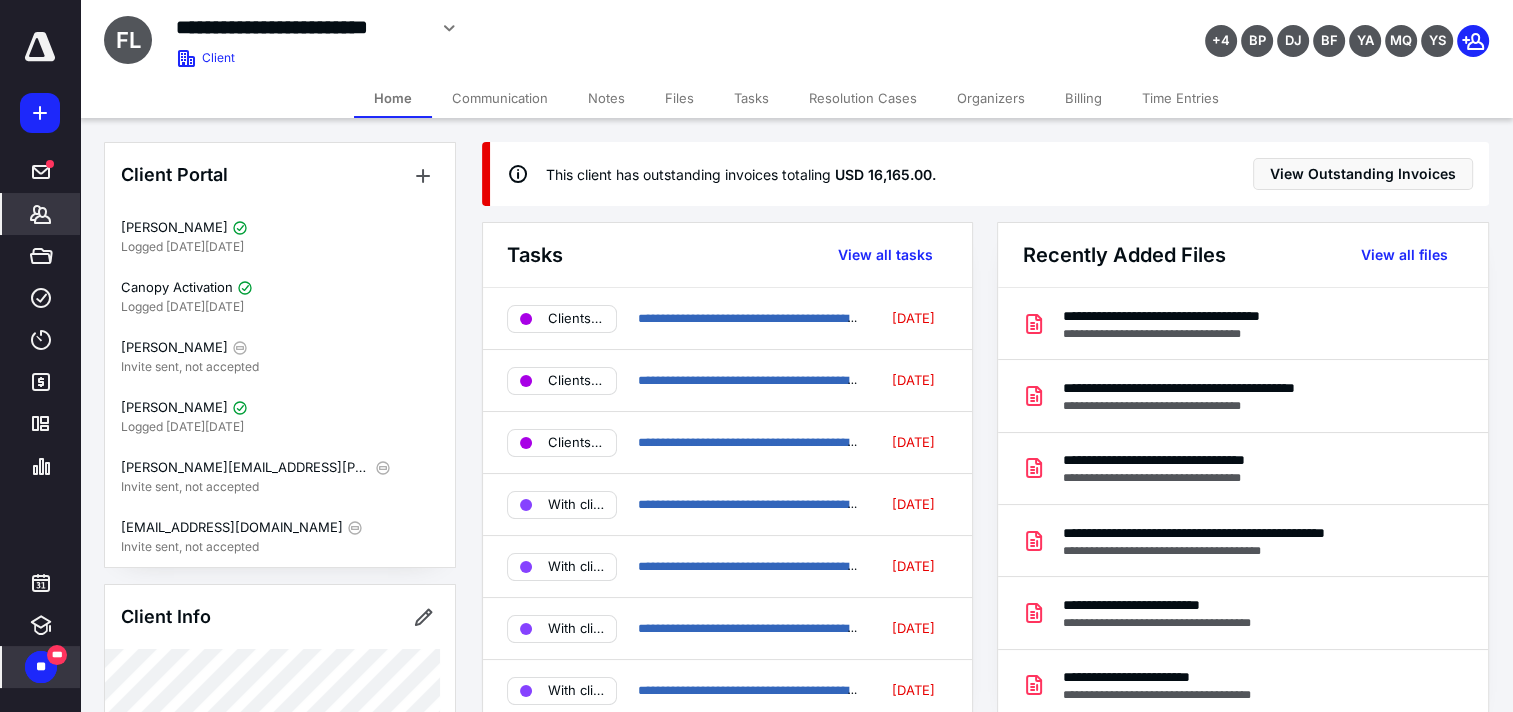click on "Billing" at bounding box center [1083, 98] 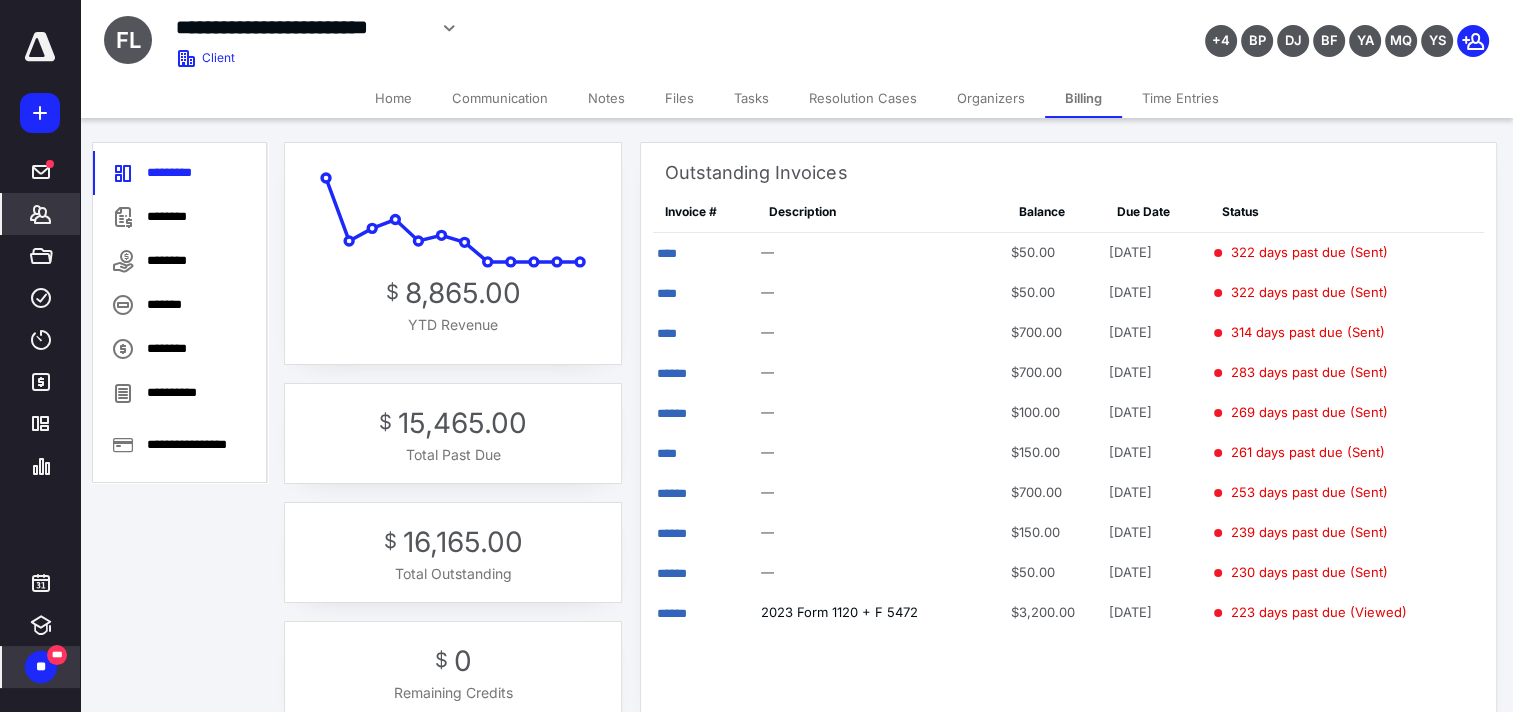 click on "**********" at bounding box center (563, 35) 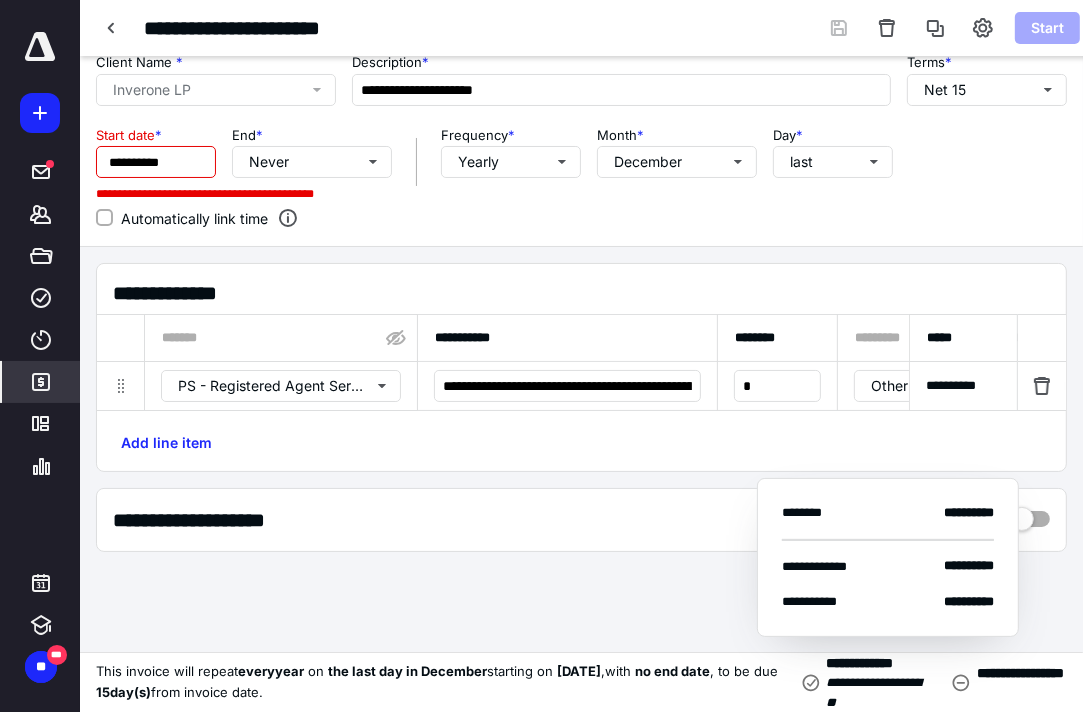 scroll, scrollTop: 0, scrollLeft: 0, axis: both 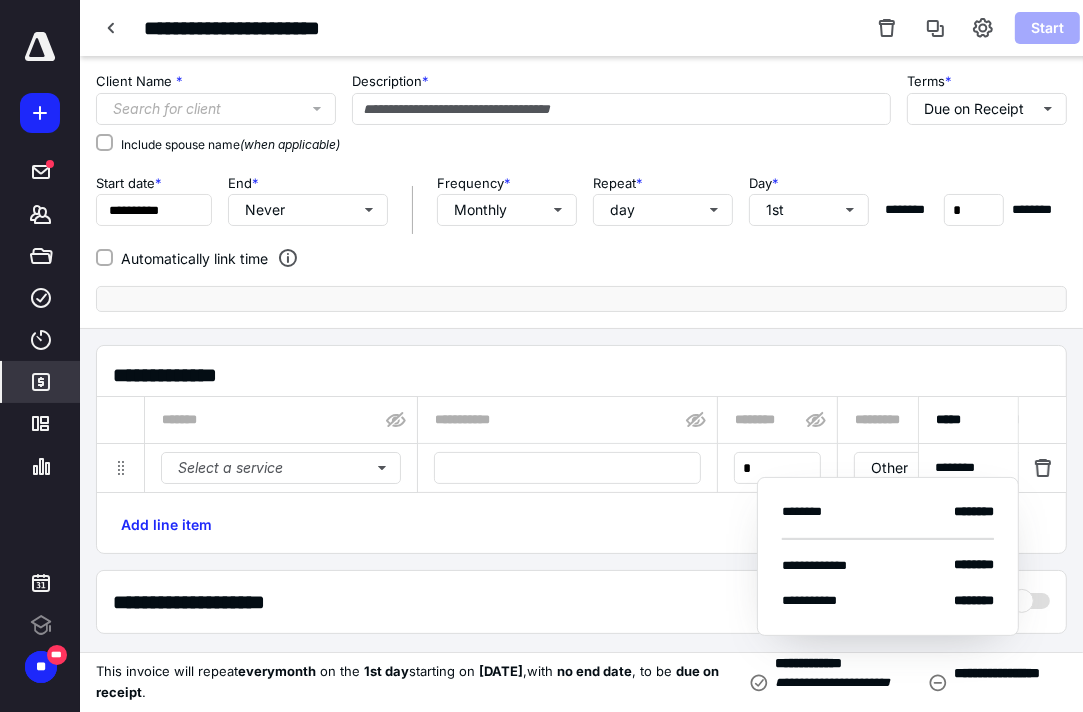 type on "**********" 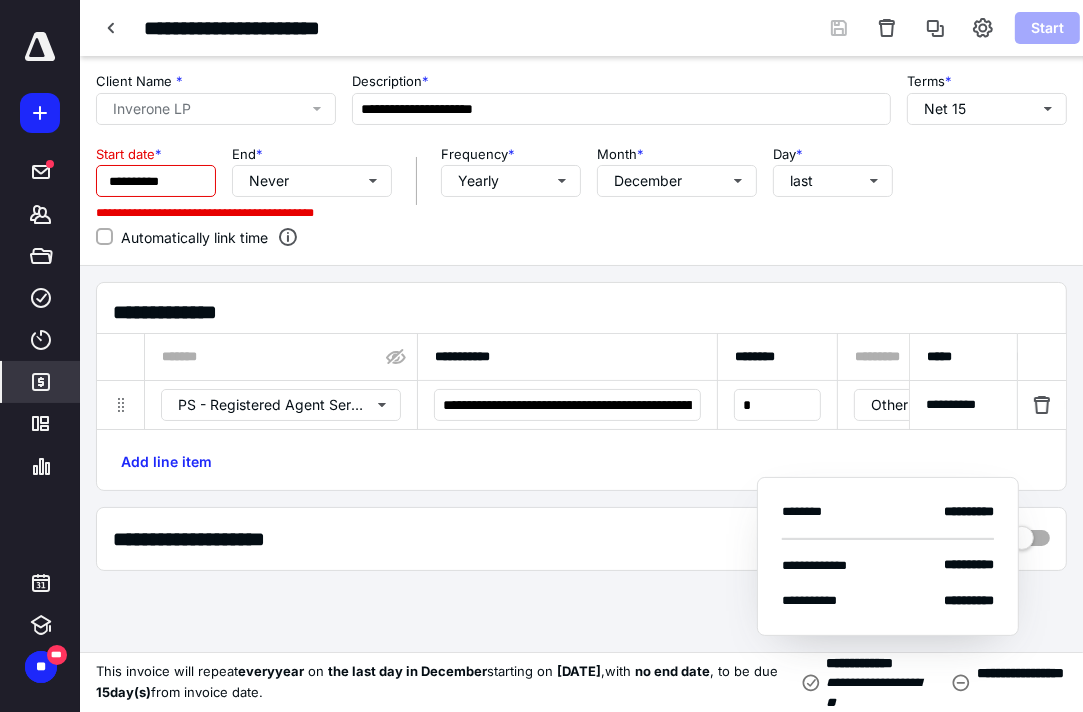 scroll, scrollTop: 0, scrollLeft: 0, axis: both 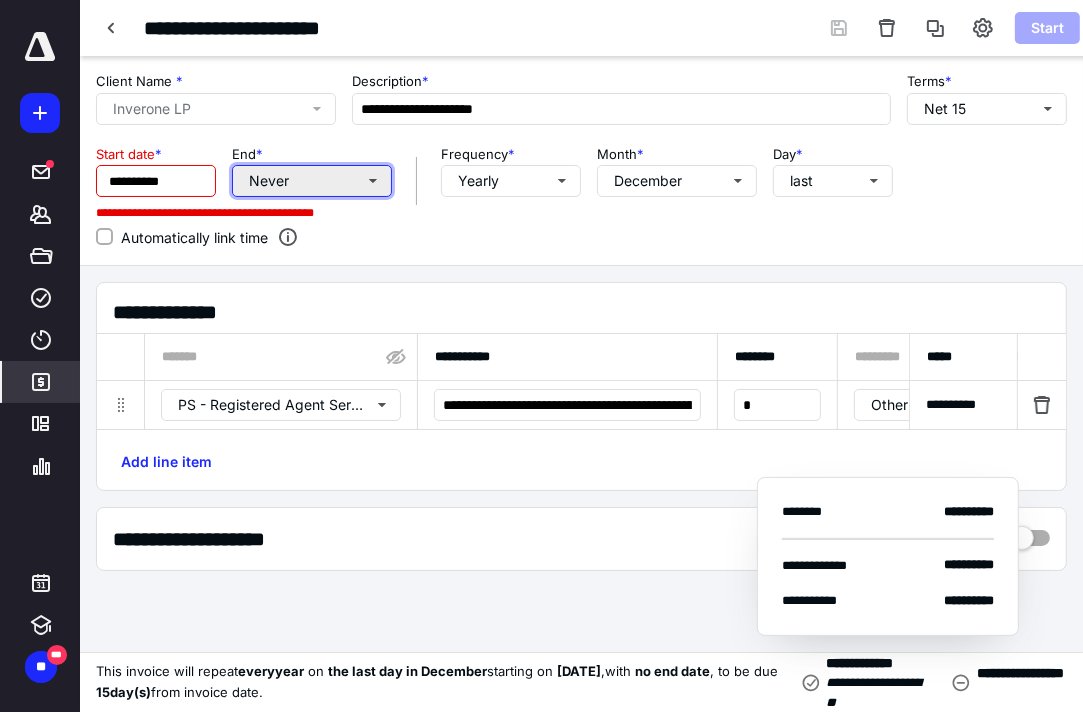 click on "Never" at bounding box center (312, 181) 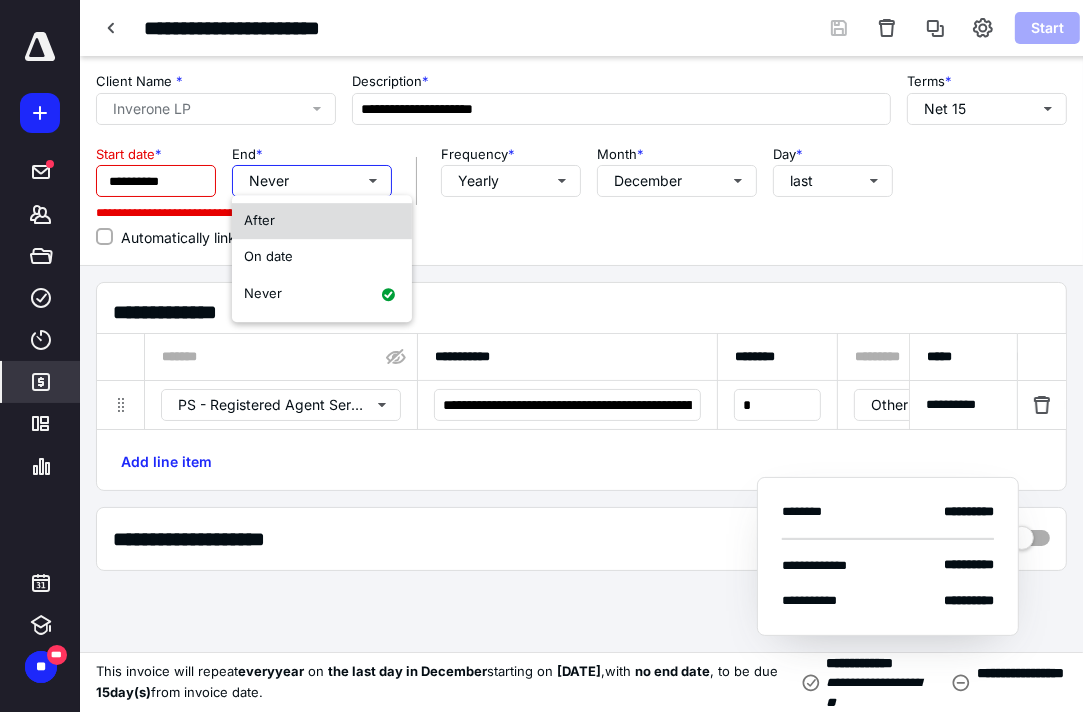 click on "After" at bounding box center [322, 221] 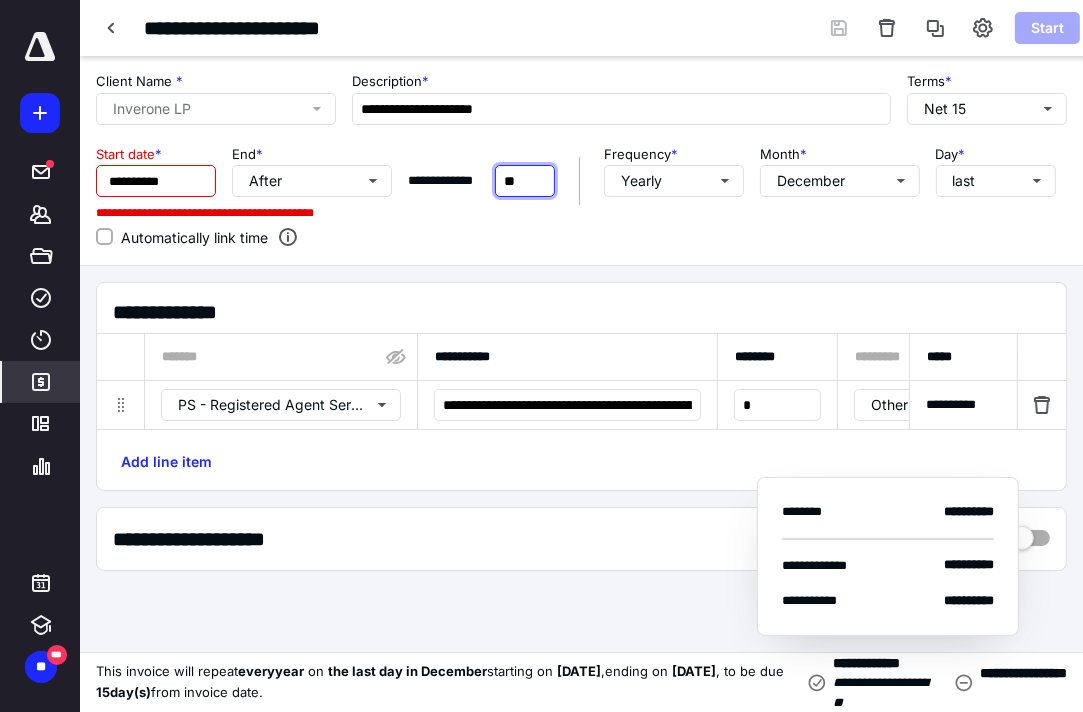 click on "**" at bounding box center [525, 181] 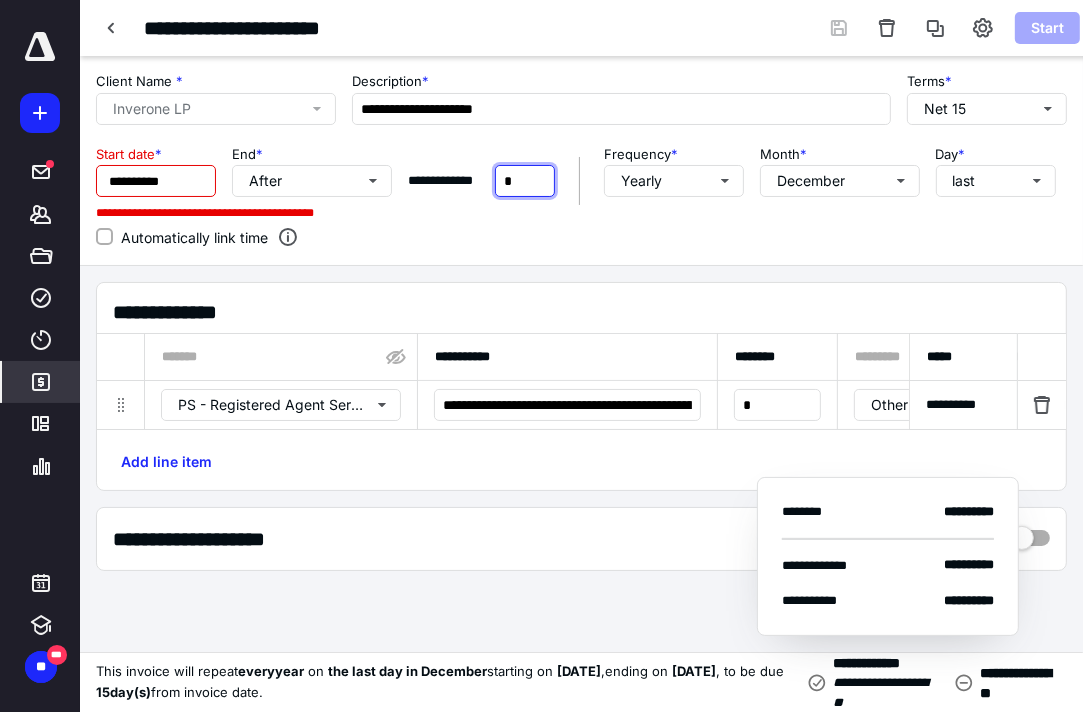 type on "*" 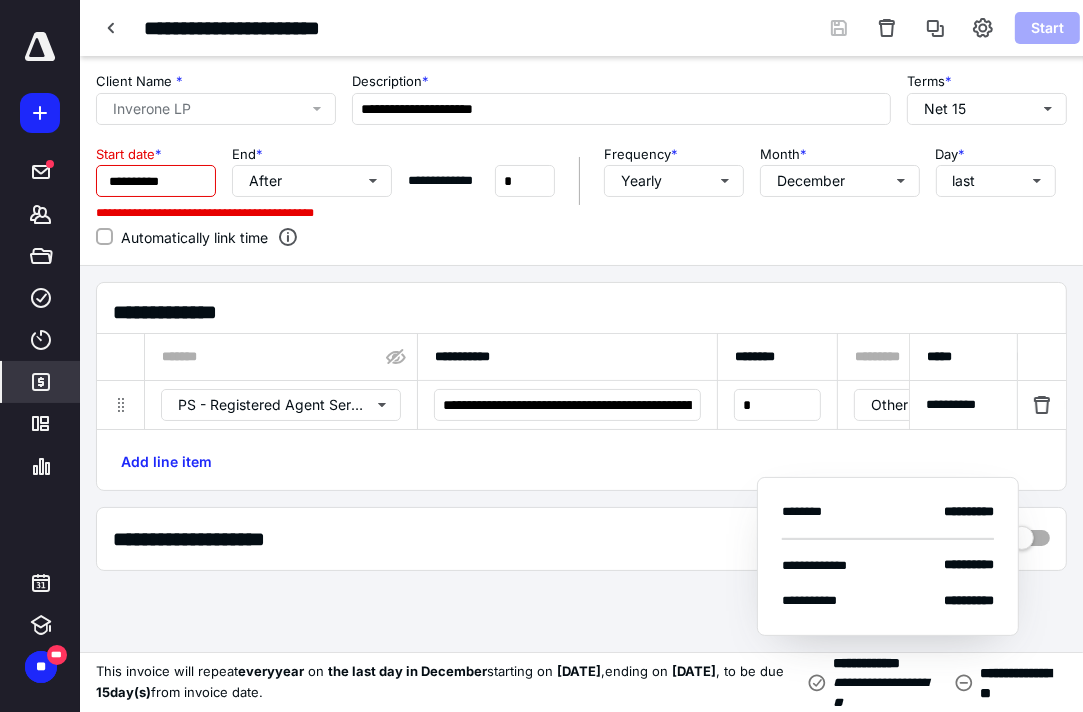 click on "**********" at bounding box center (581, 161) 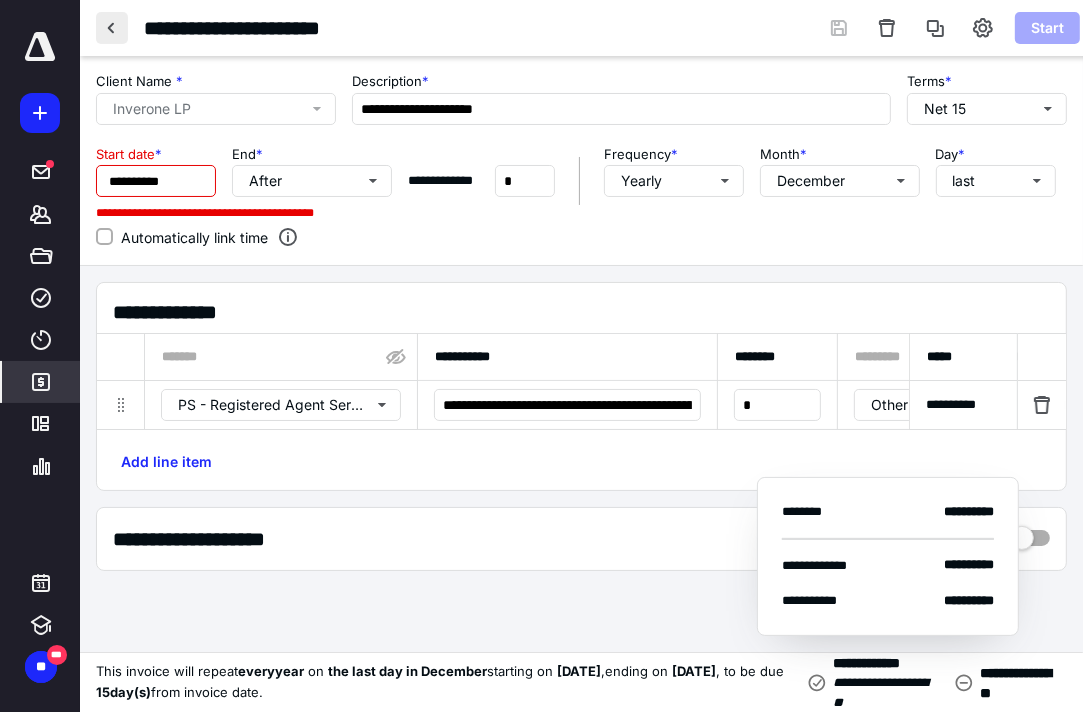 click at bounding box center [112, 28] 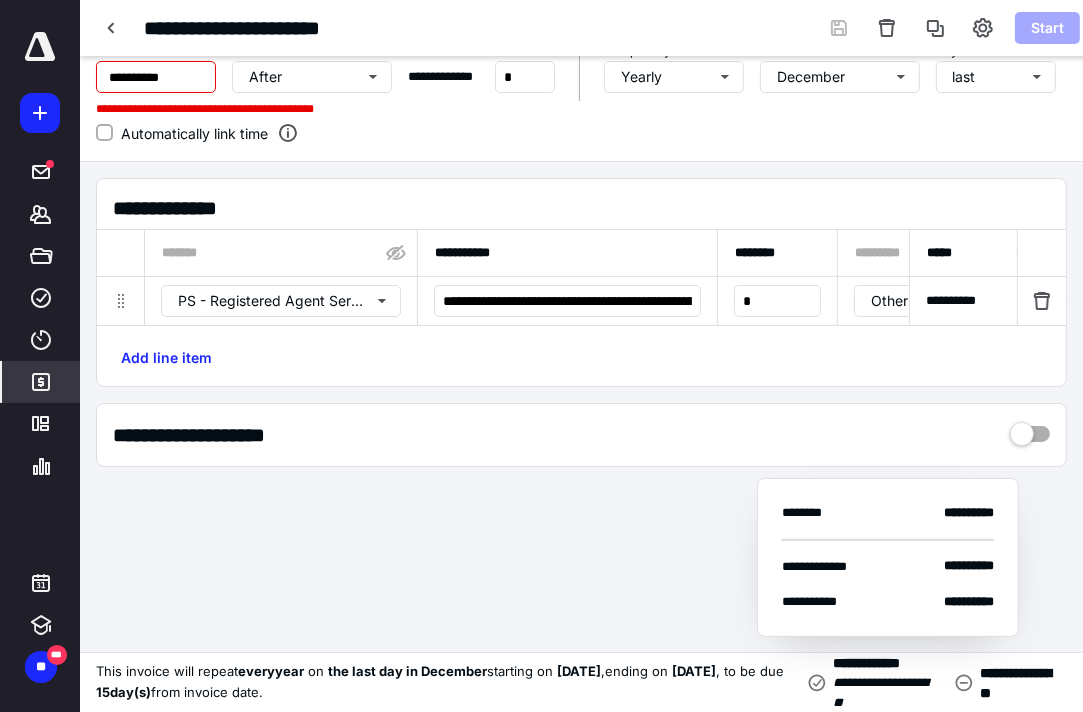 scroll, scrollTop: 0, scrollLeft: 0, axis: both 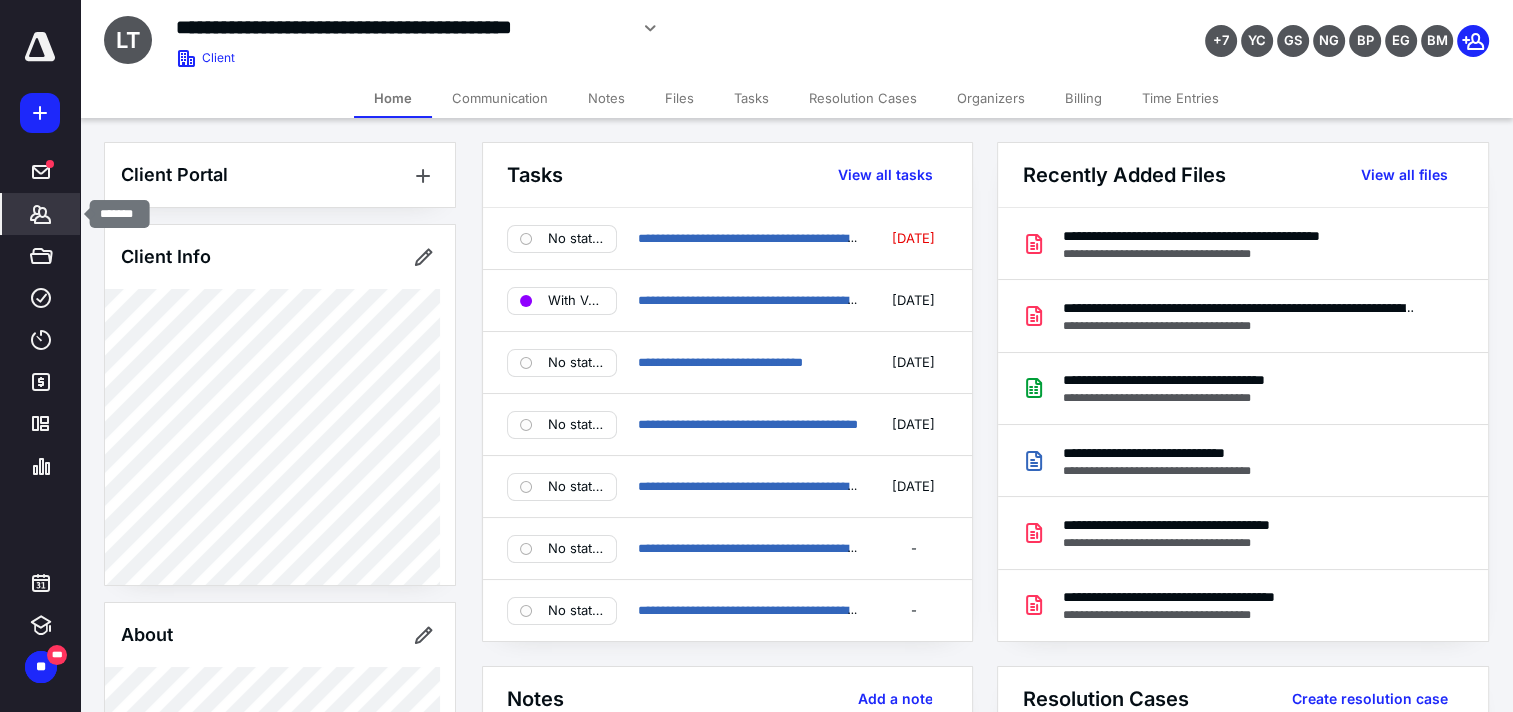 click on "*******" at bounding box center (41, 214) 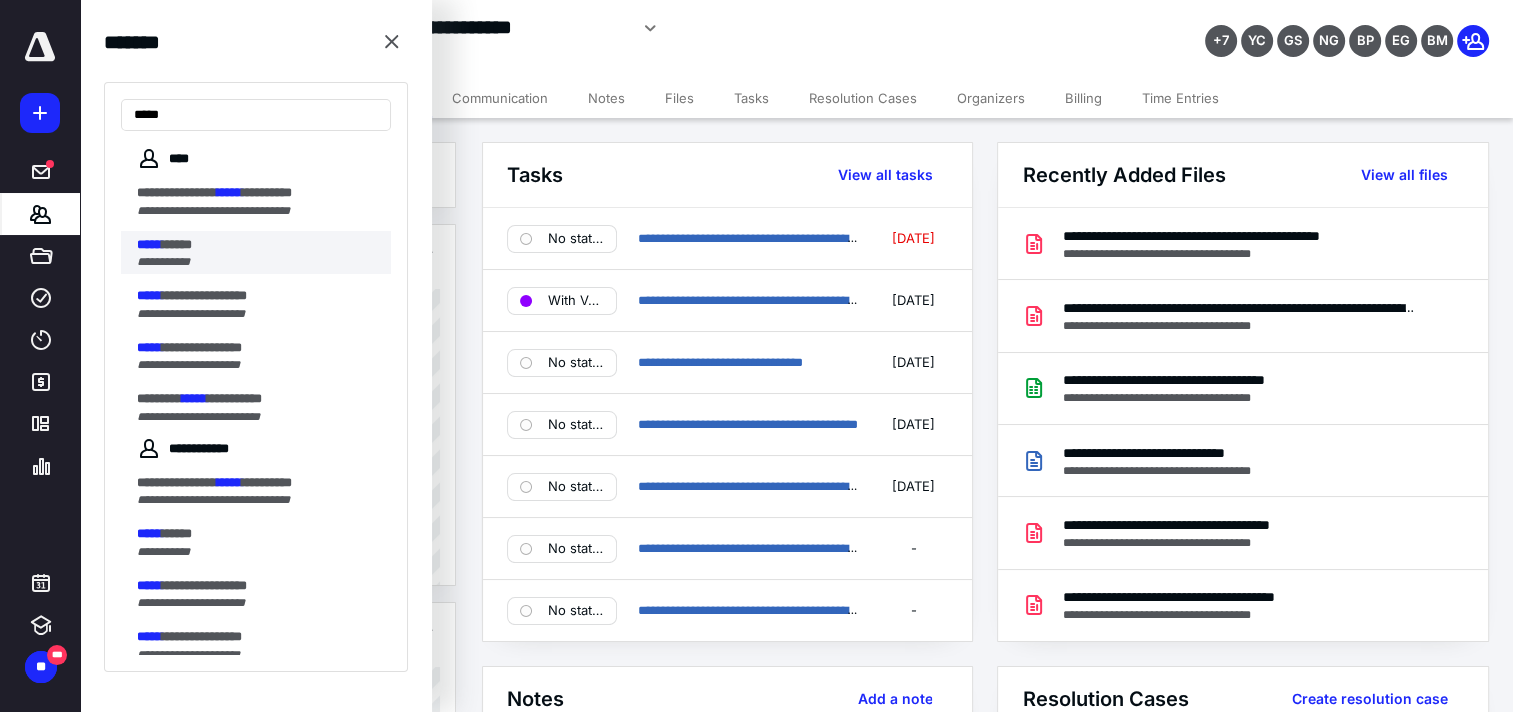 type on "*****" 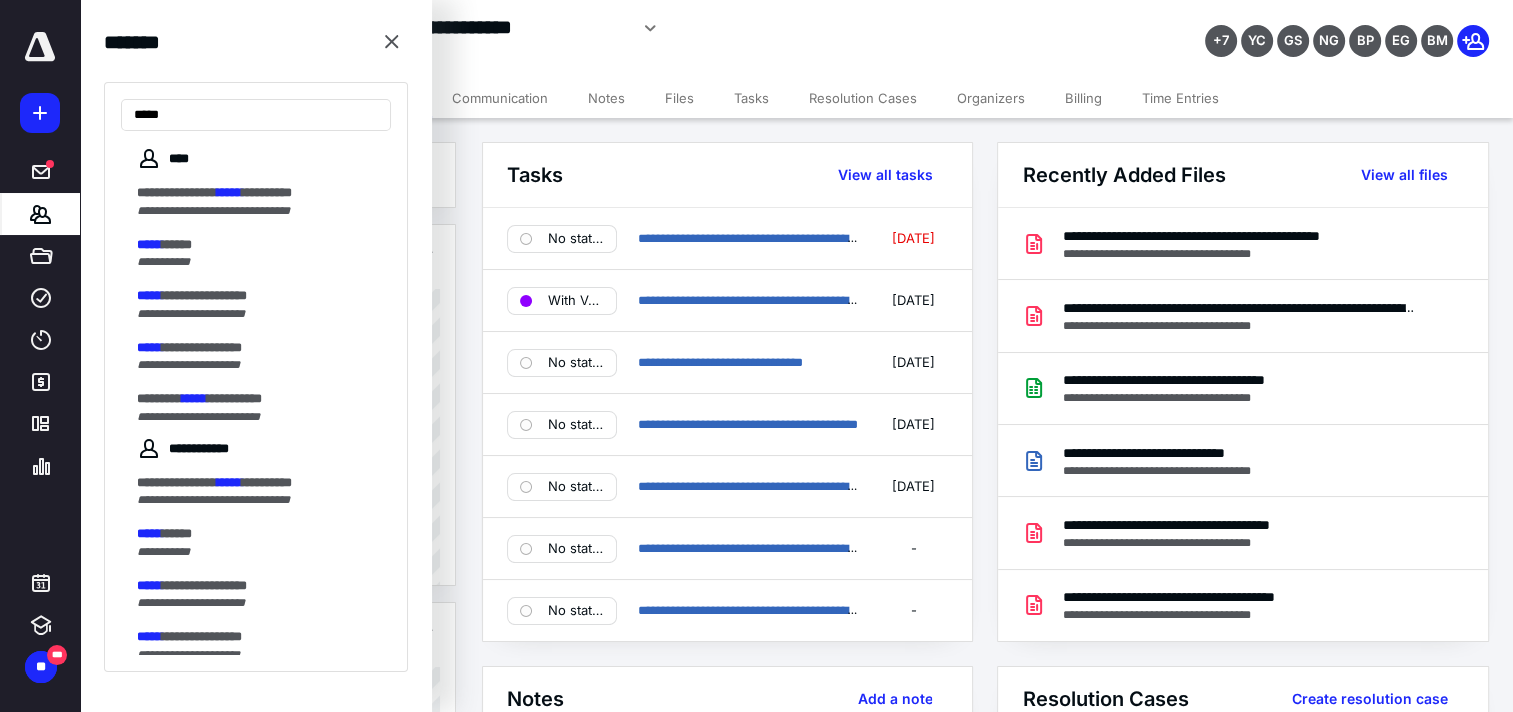 drag, startPoint x: 244, startPoint y: 256, endPoint x: 323, endPoint y: 254, distance: 79.025314 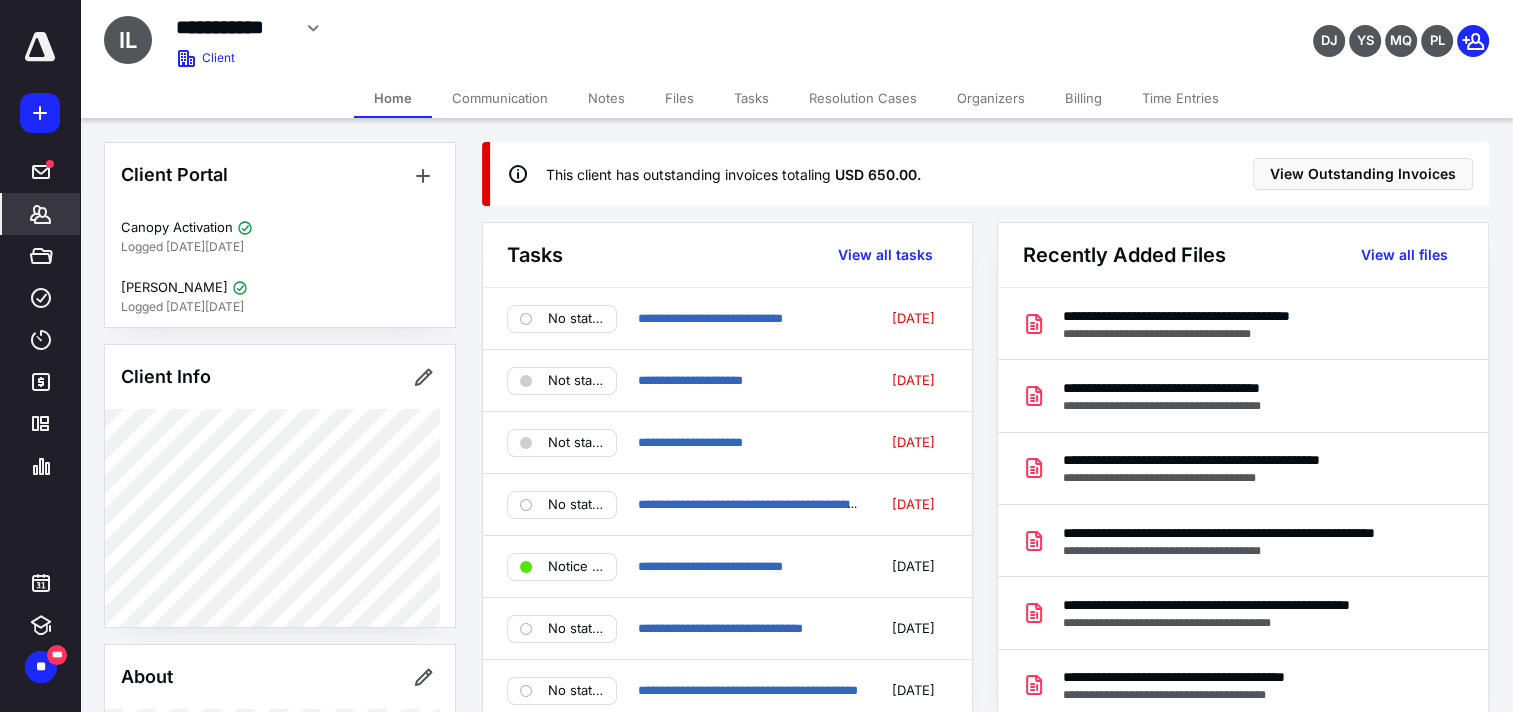 click on "Billing" at bounding box center [1083, 98] 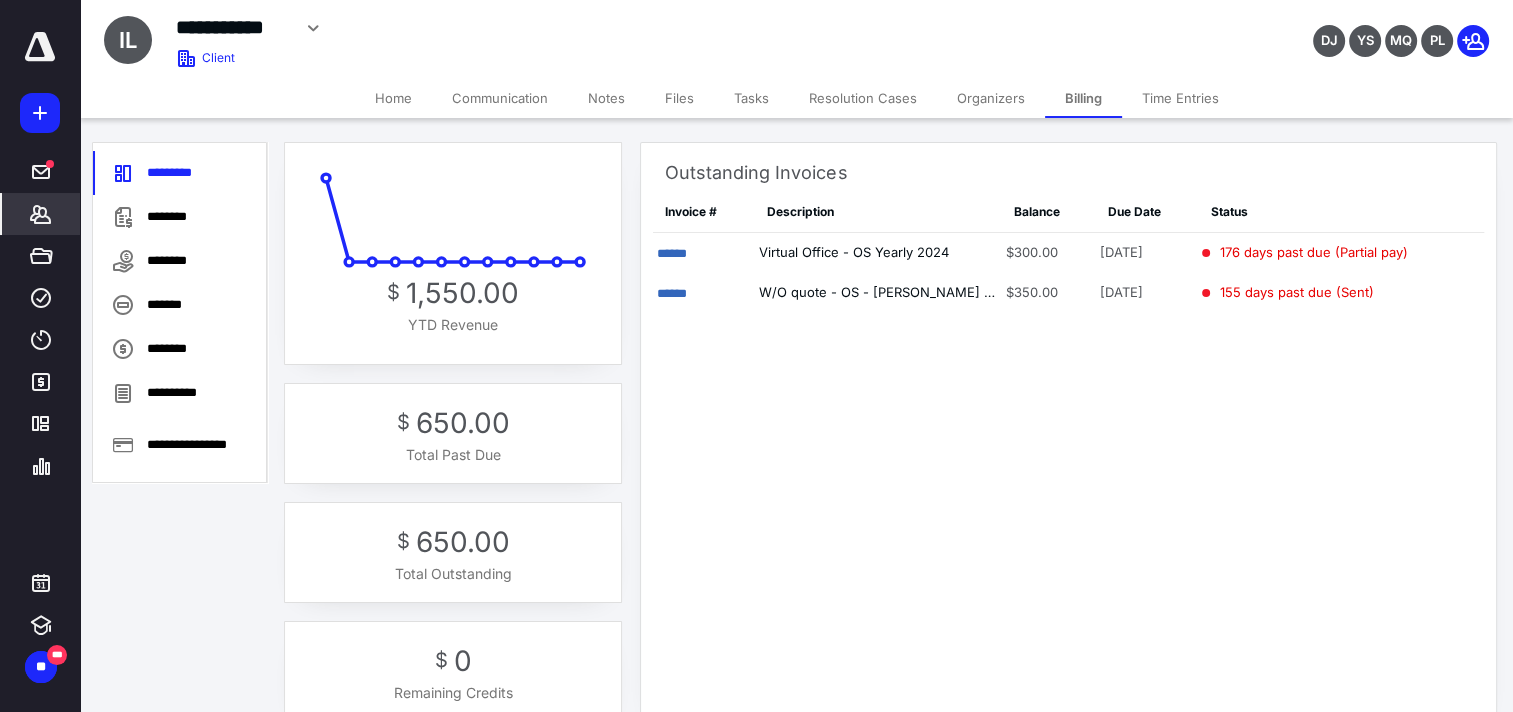 click on "********" at bounding box center (180, 217) 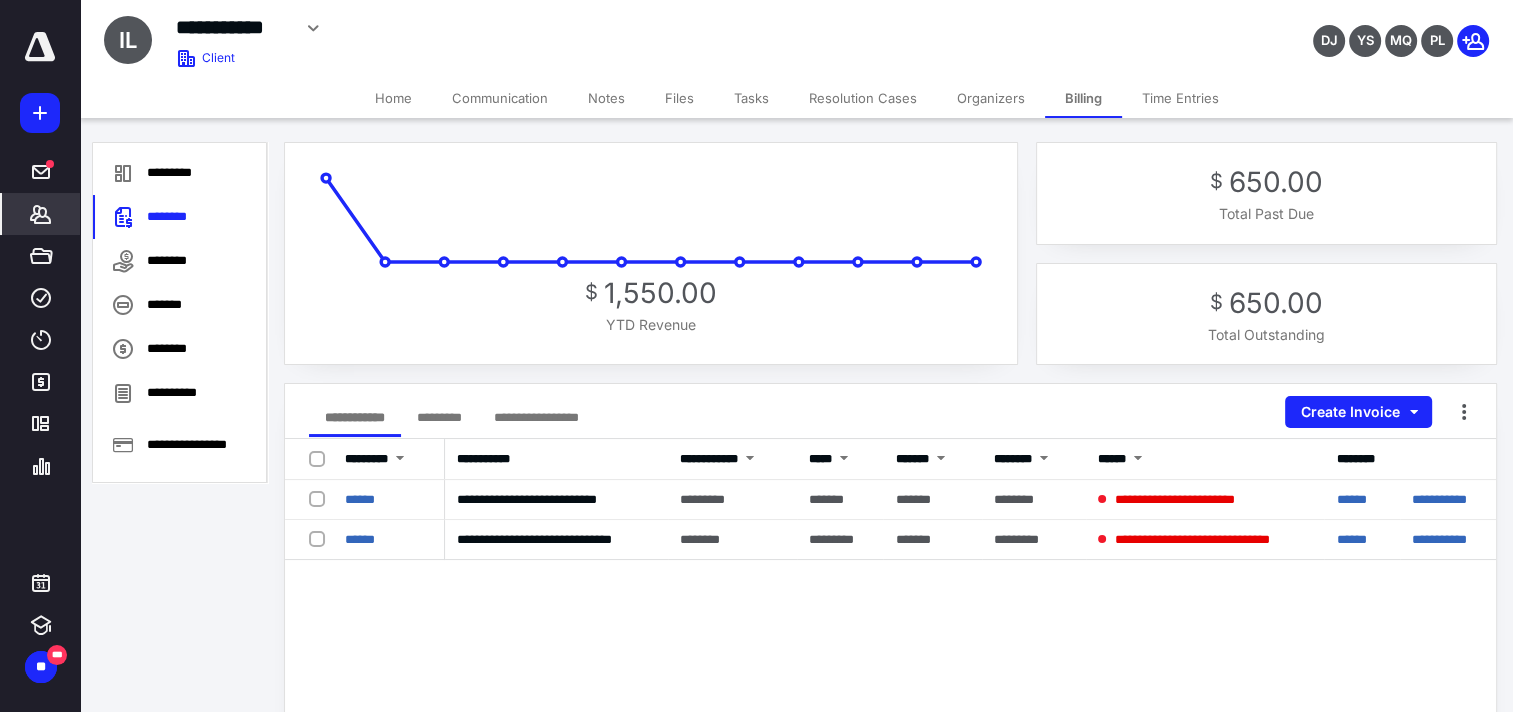 click on "*********" at bounding box center (439, 417) 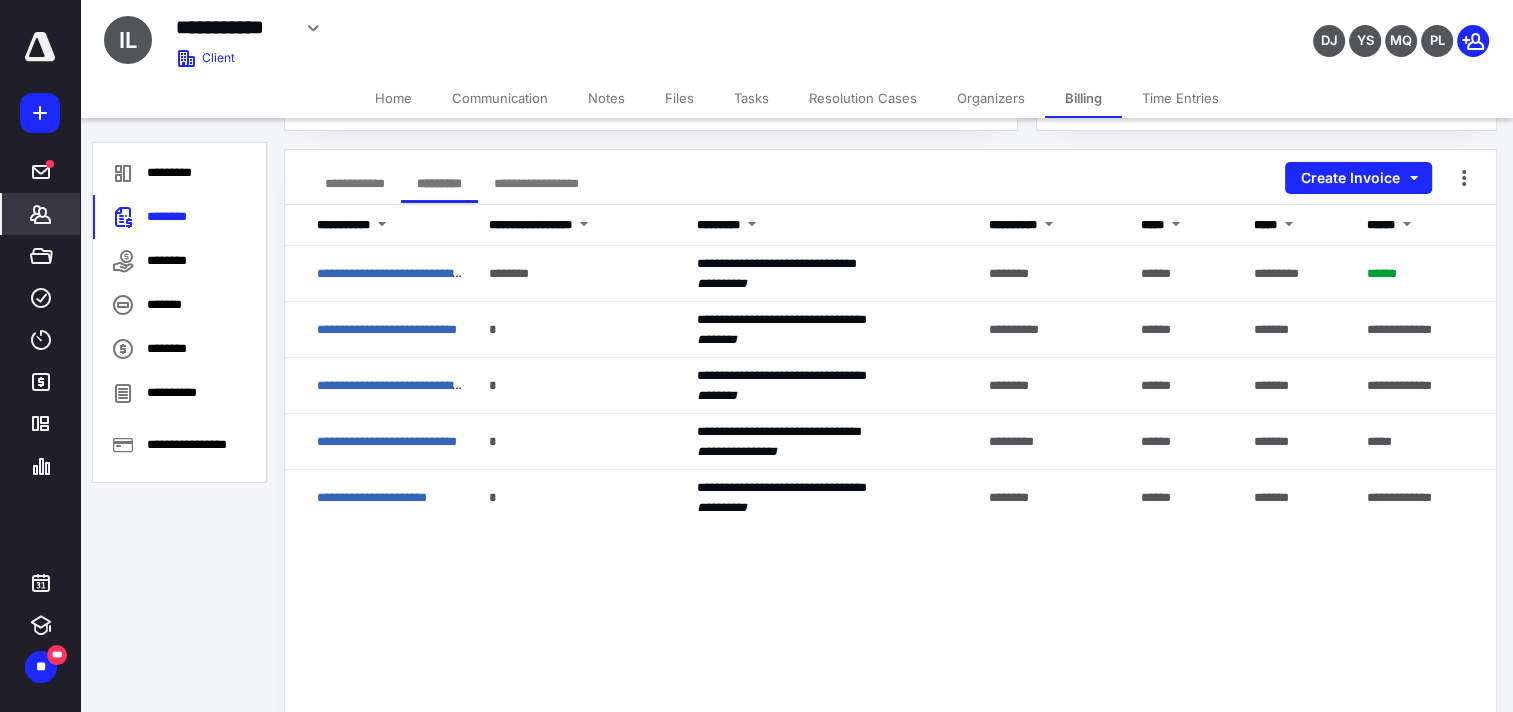 scroll, scrollTop: 200, scrollLeft: 0, axis: vertical 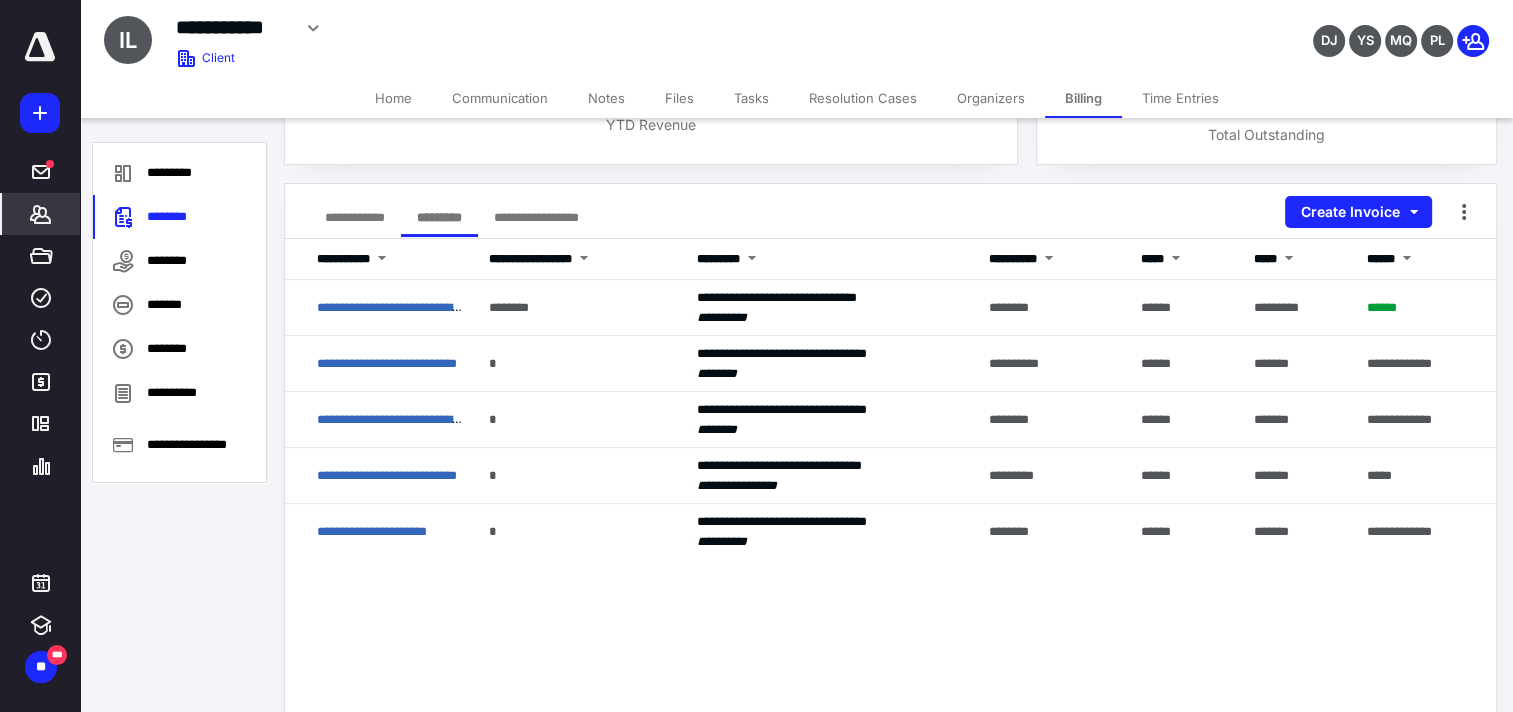 click on "**********" at bounding box center (355, 217) 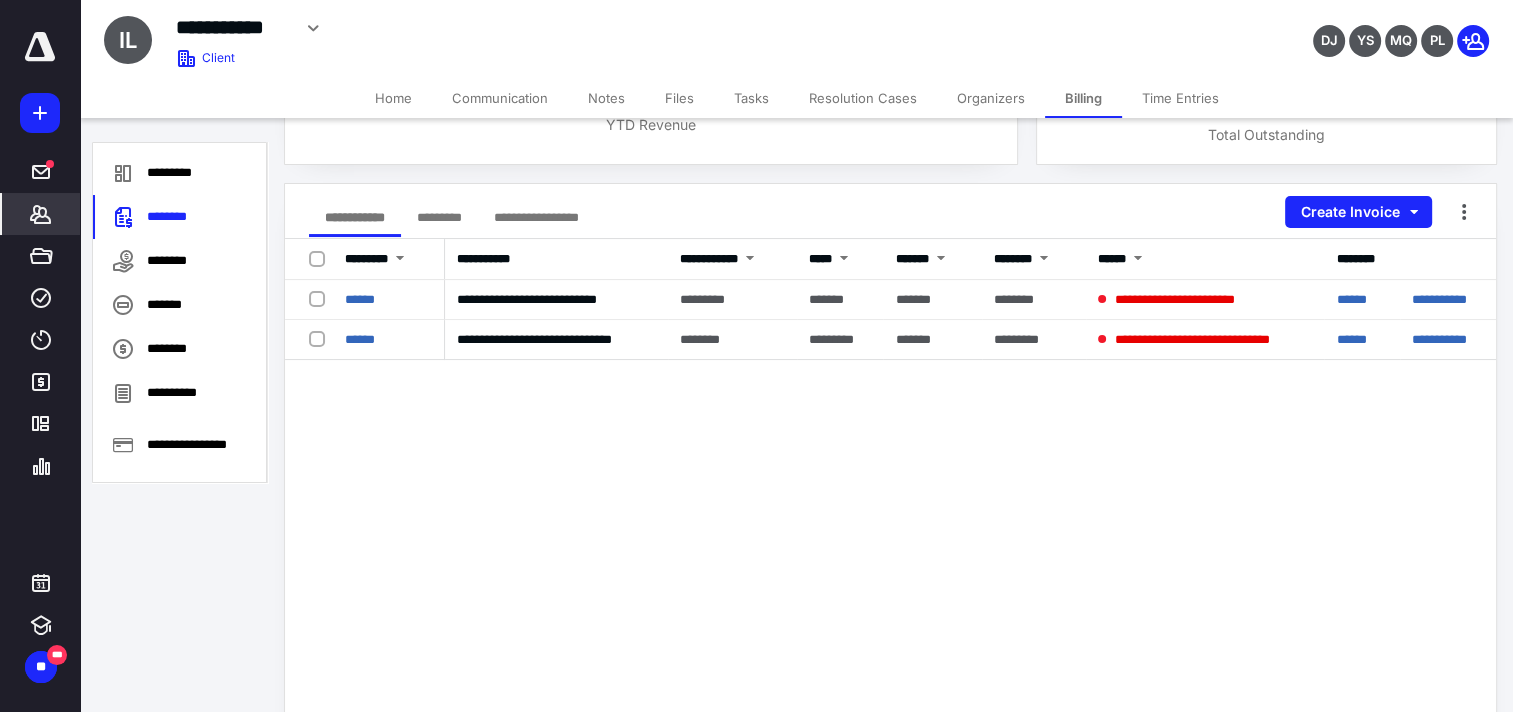 click on "*********" at bounding box center (439, 217) 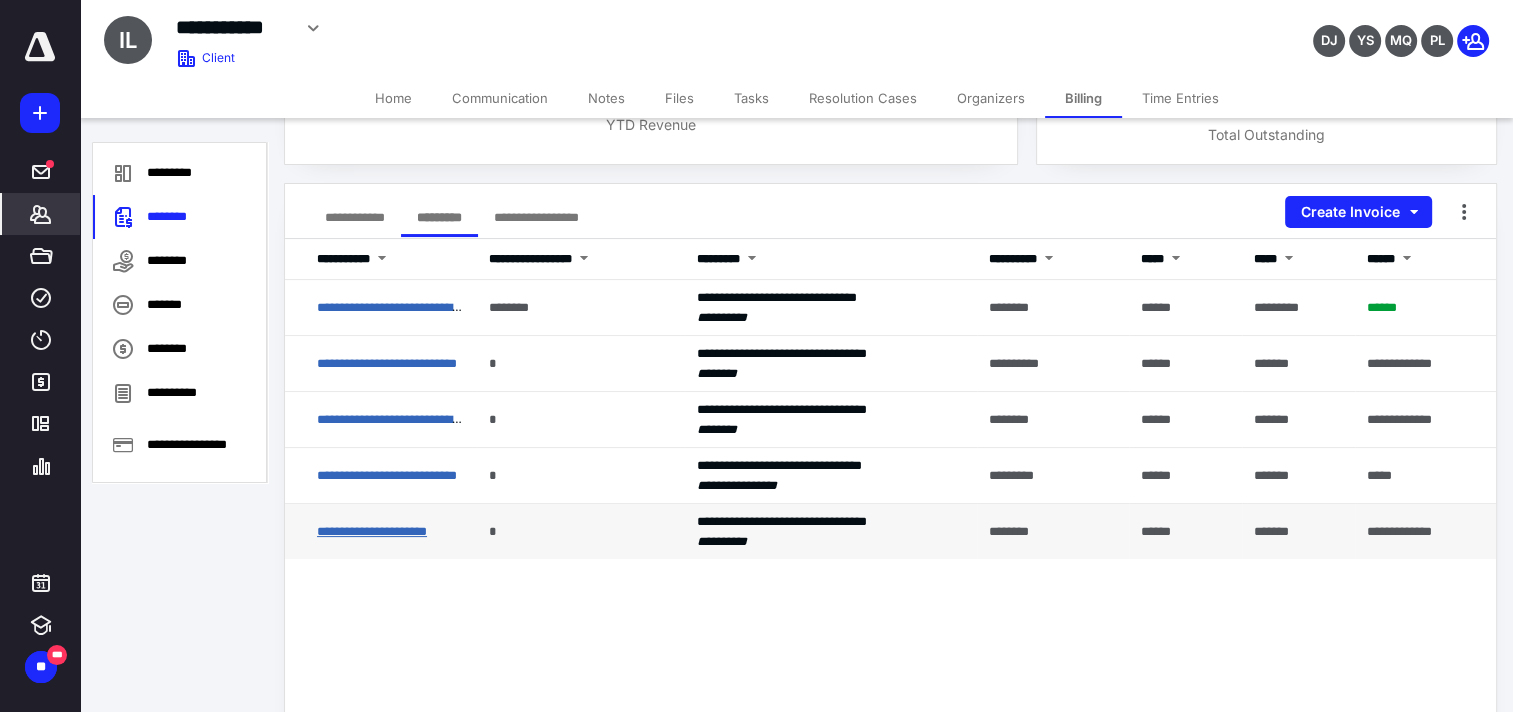 click on "**********" at bounding box center (372, 531) 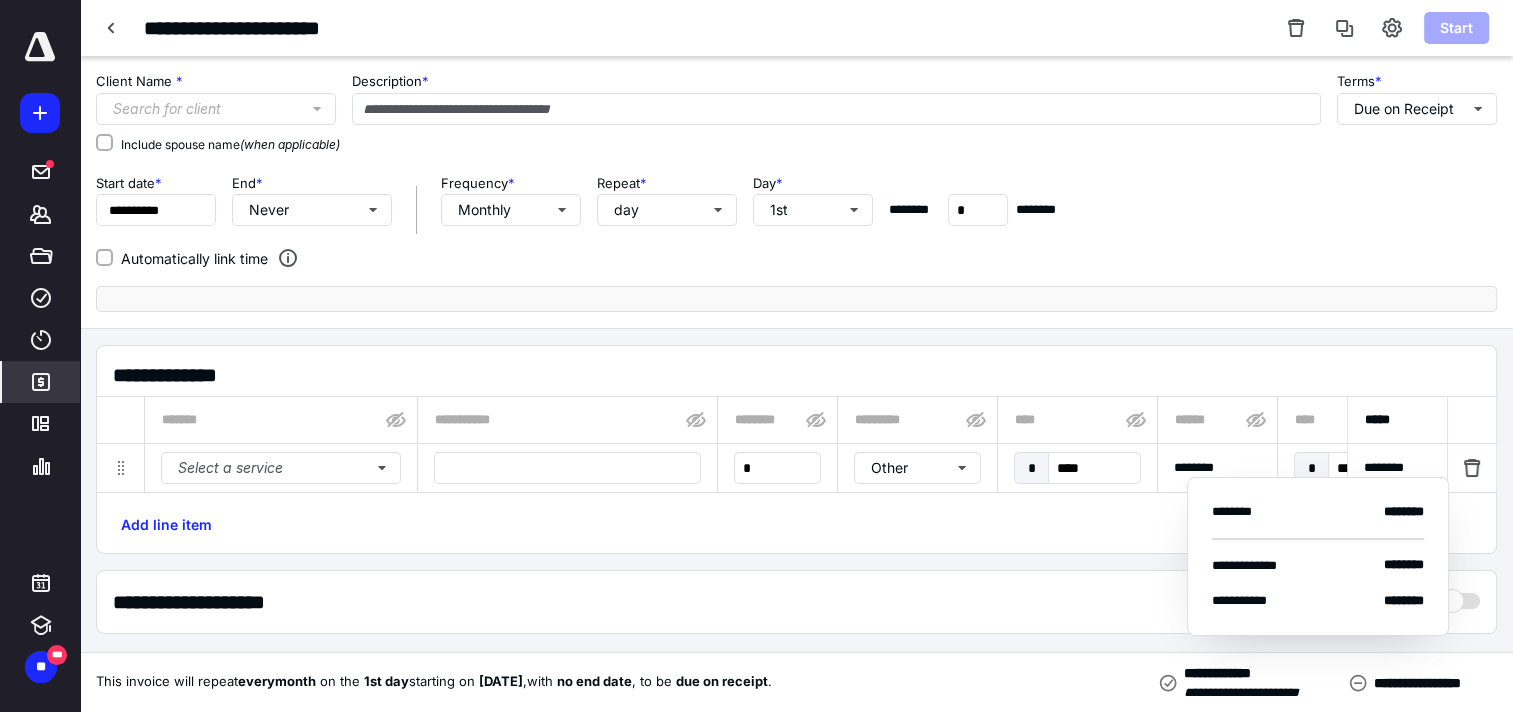 type on "**********" 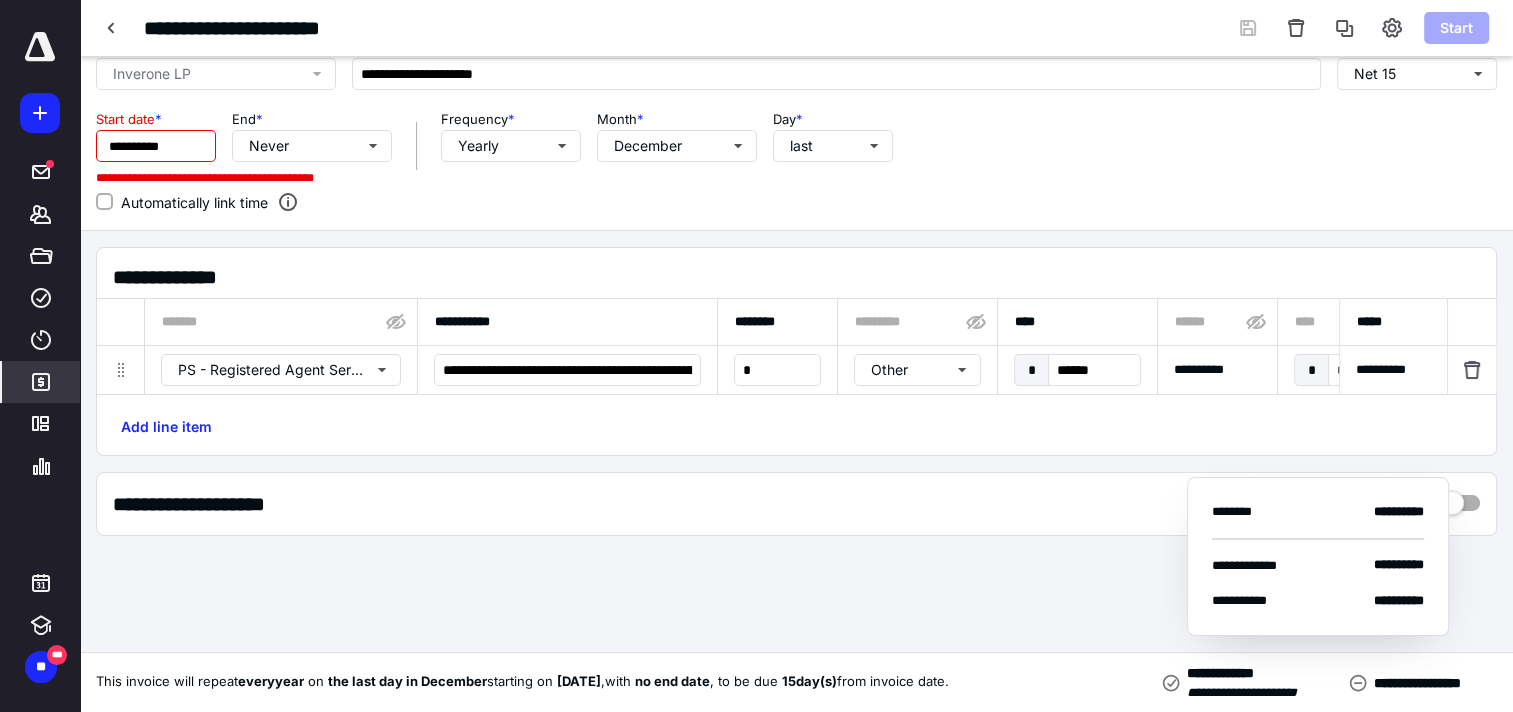 scroll, scrollTop: 0, scrollLeft: 0, axis: both 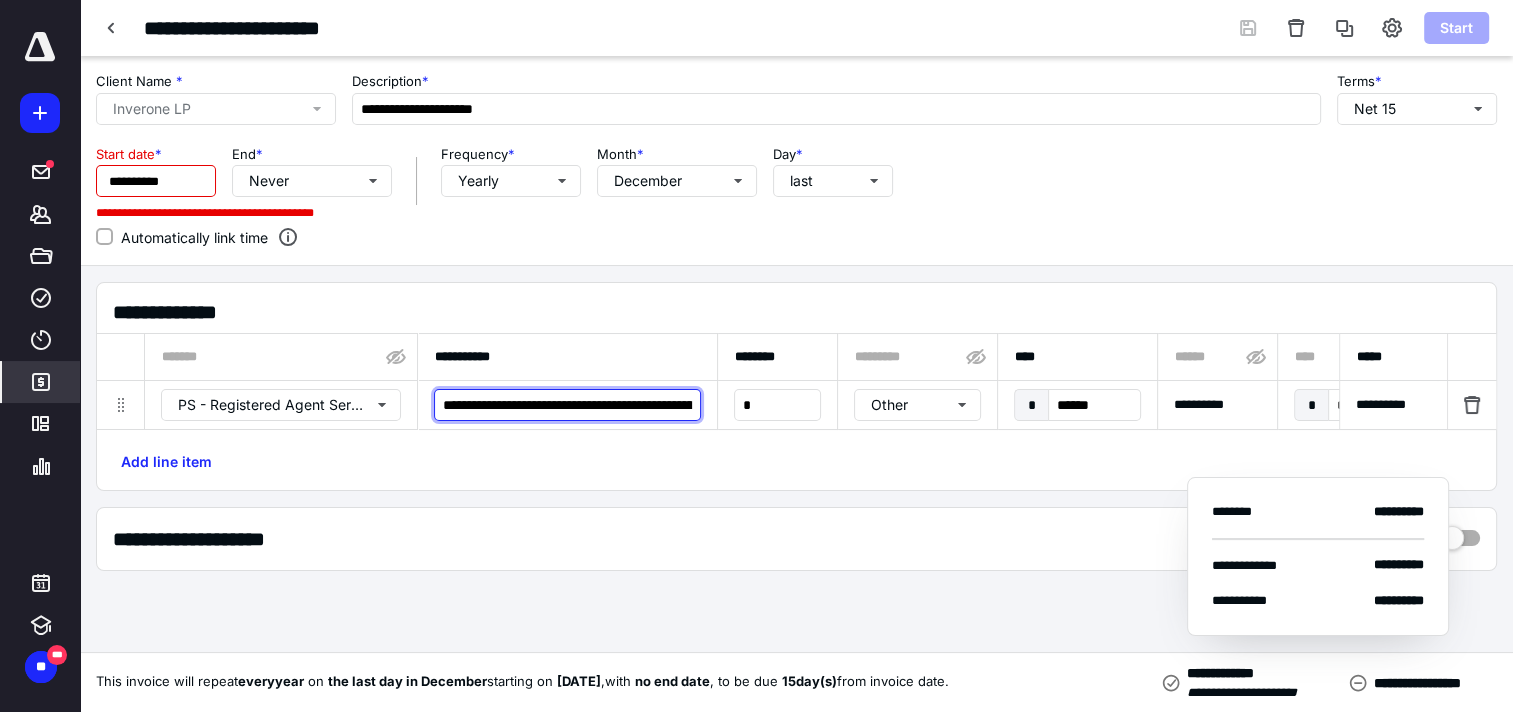 click on "**********" at bounding box center [567, 405] 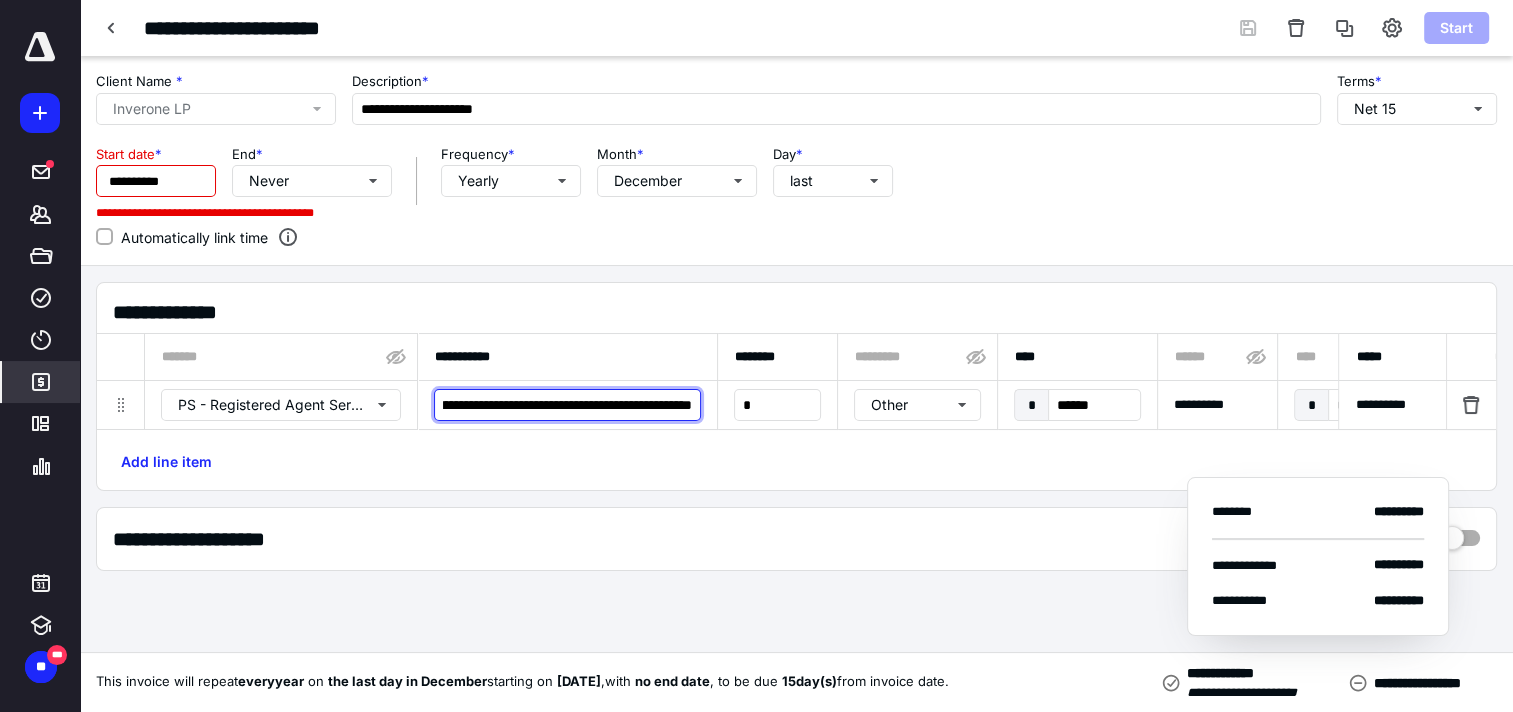 scroll, scrollTop: 0, scrollLeft: 362, axis: horizontal 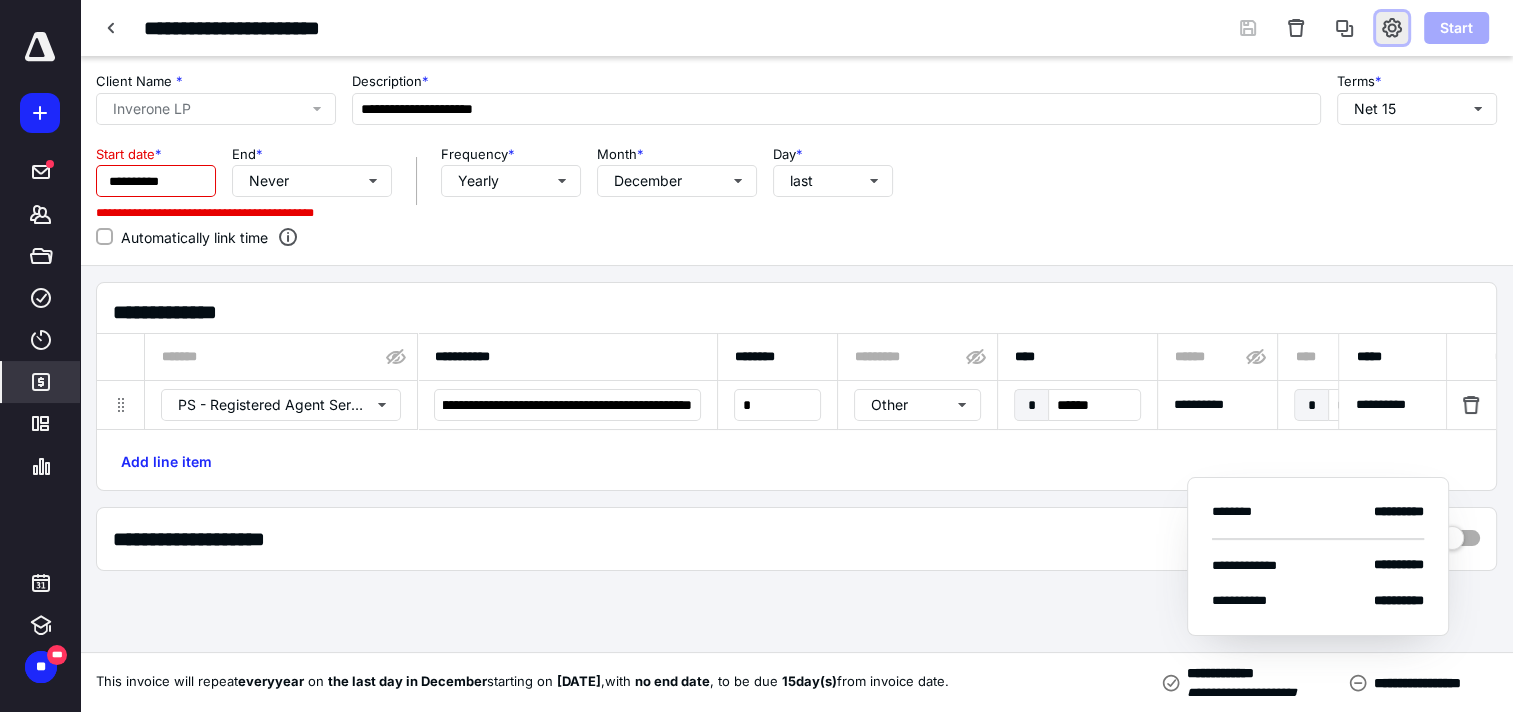 click at bounding box center (1392, 28) 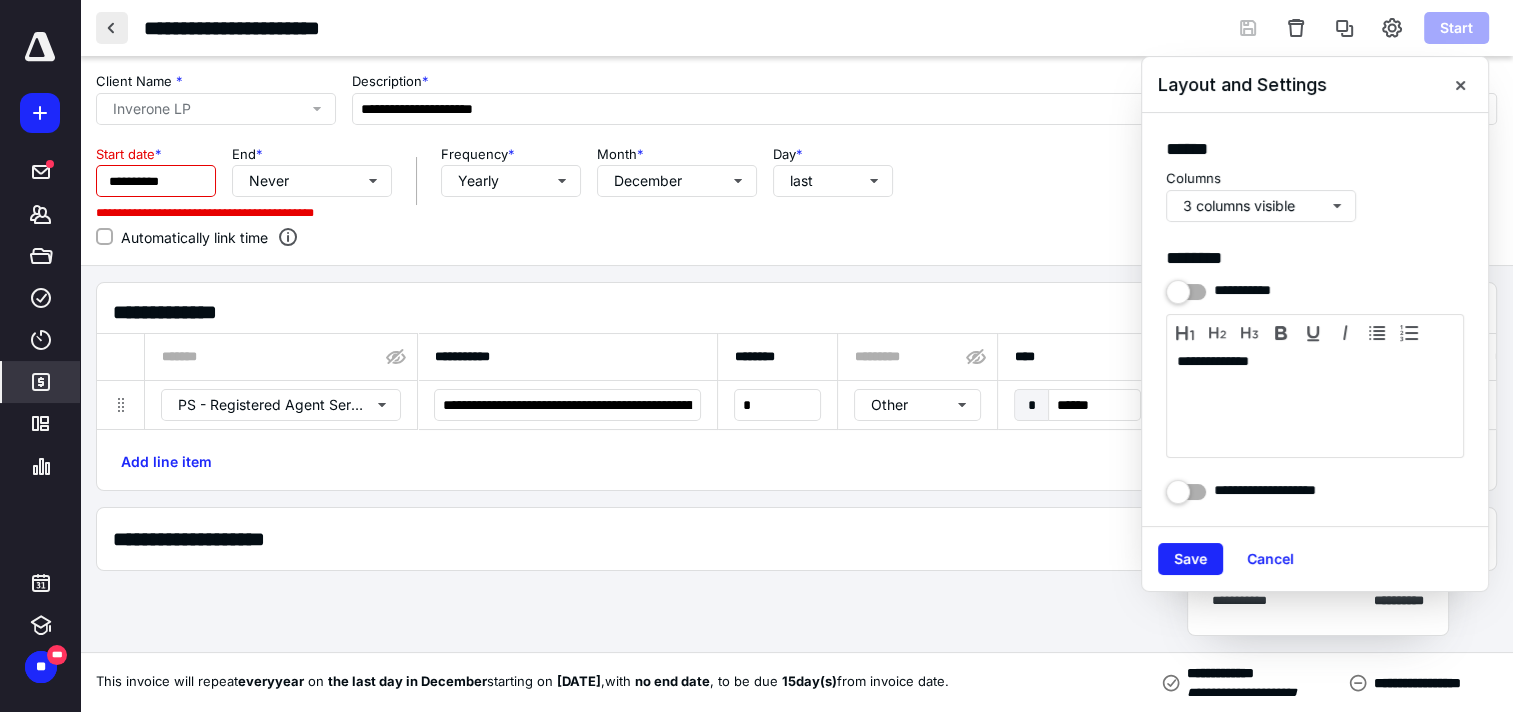 click at bounding box center [112, 28] 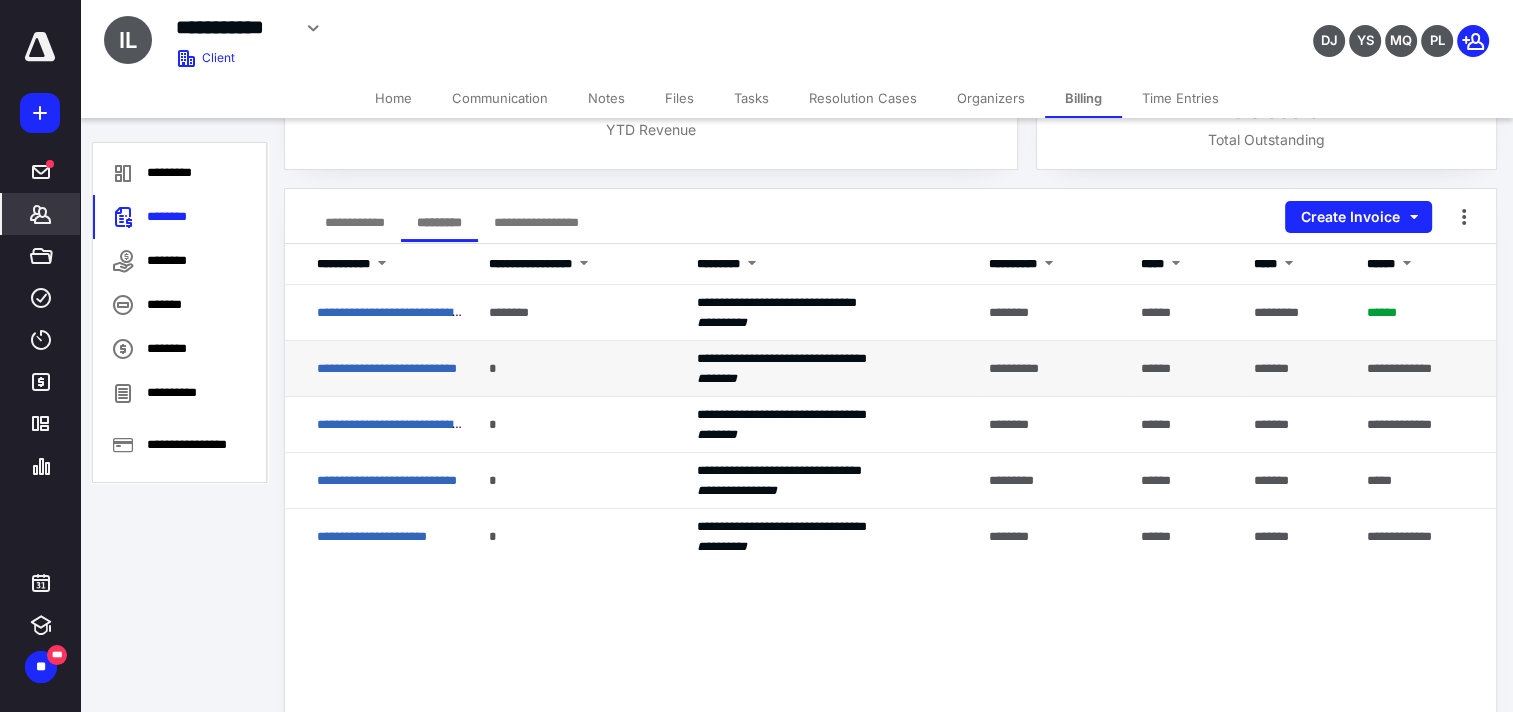 scroll, scrollTop: 100, scrollLeft: 0, axis: vertical 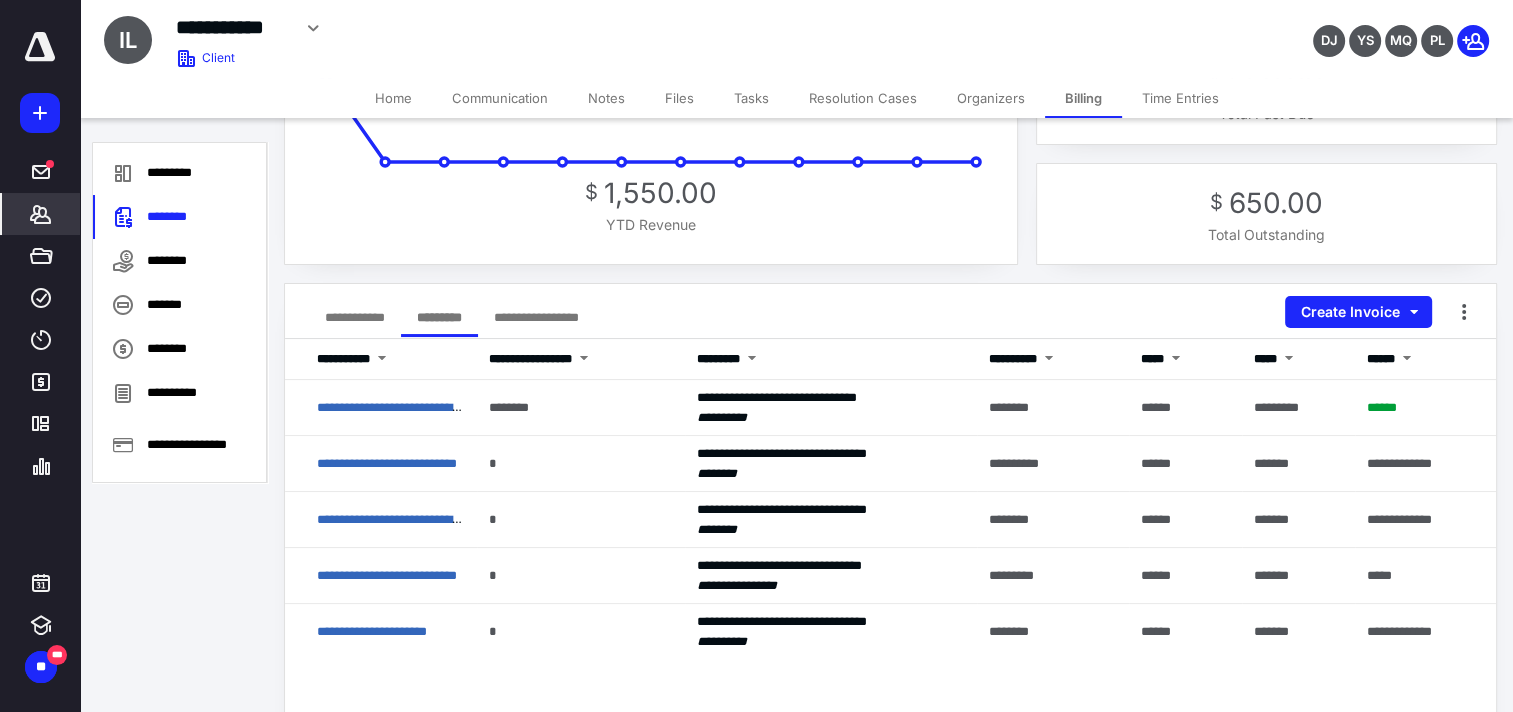 click on "**********" at bounding box center [355, 317] 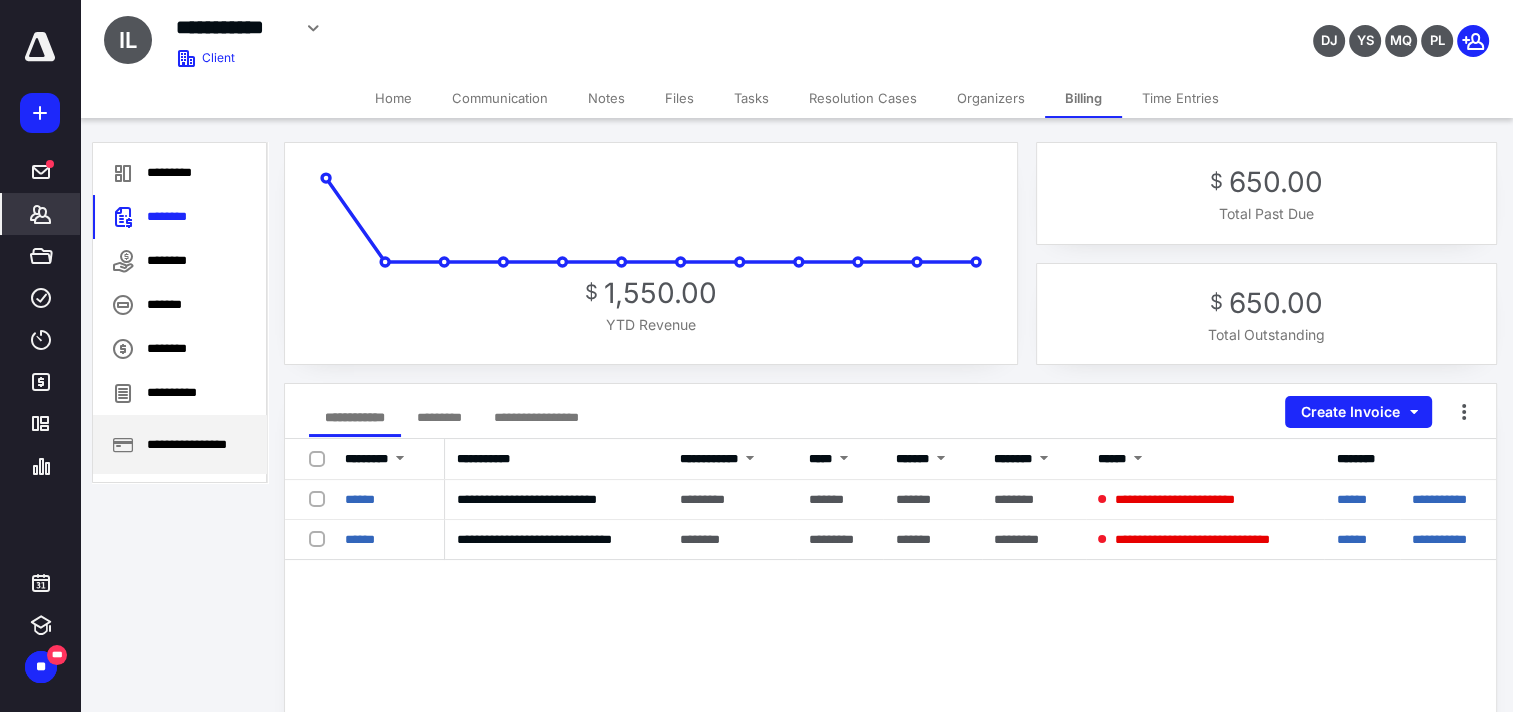 click on "**********" at bounding box center (180, 444) 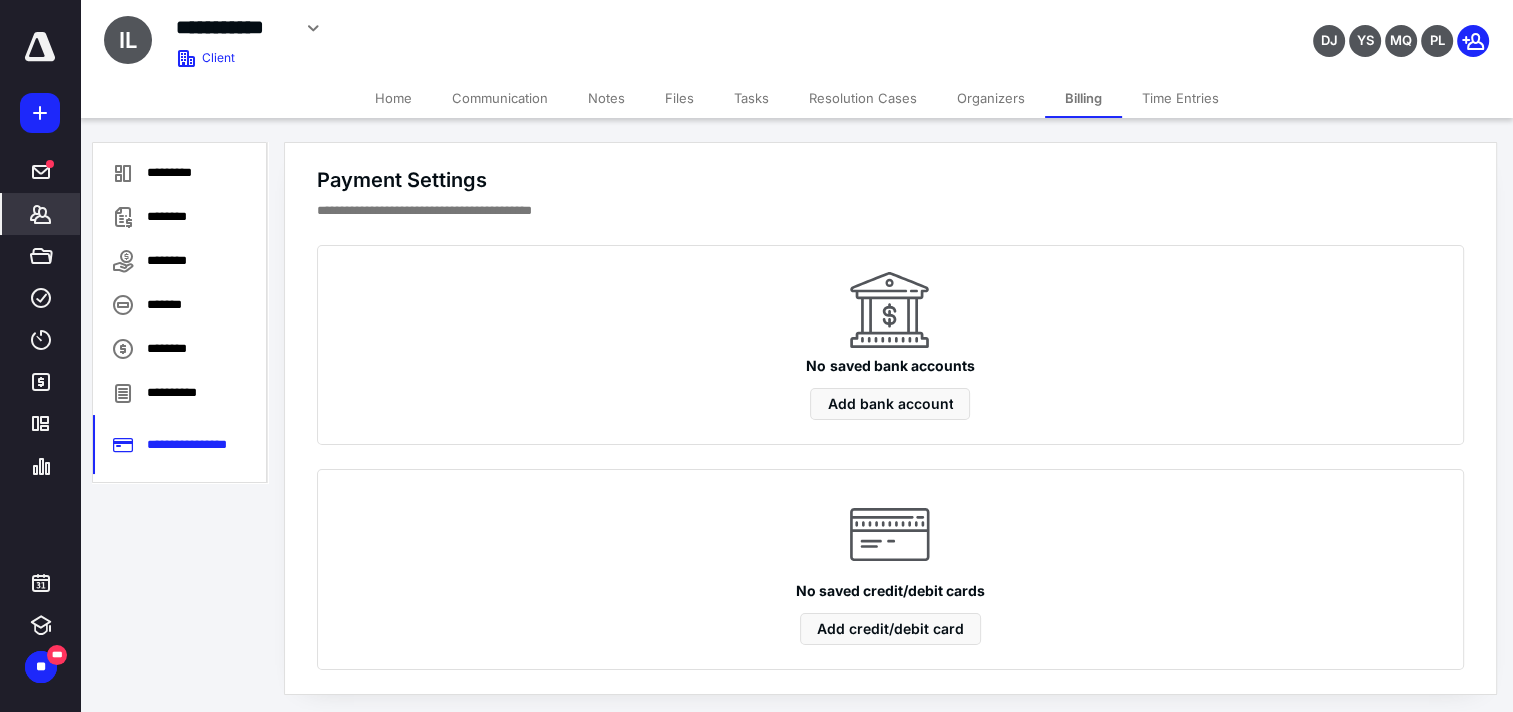 click on "Files" at bounding box center (679, 98) 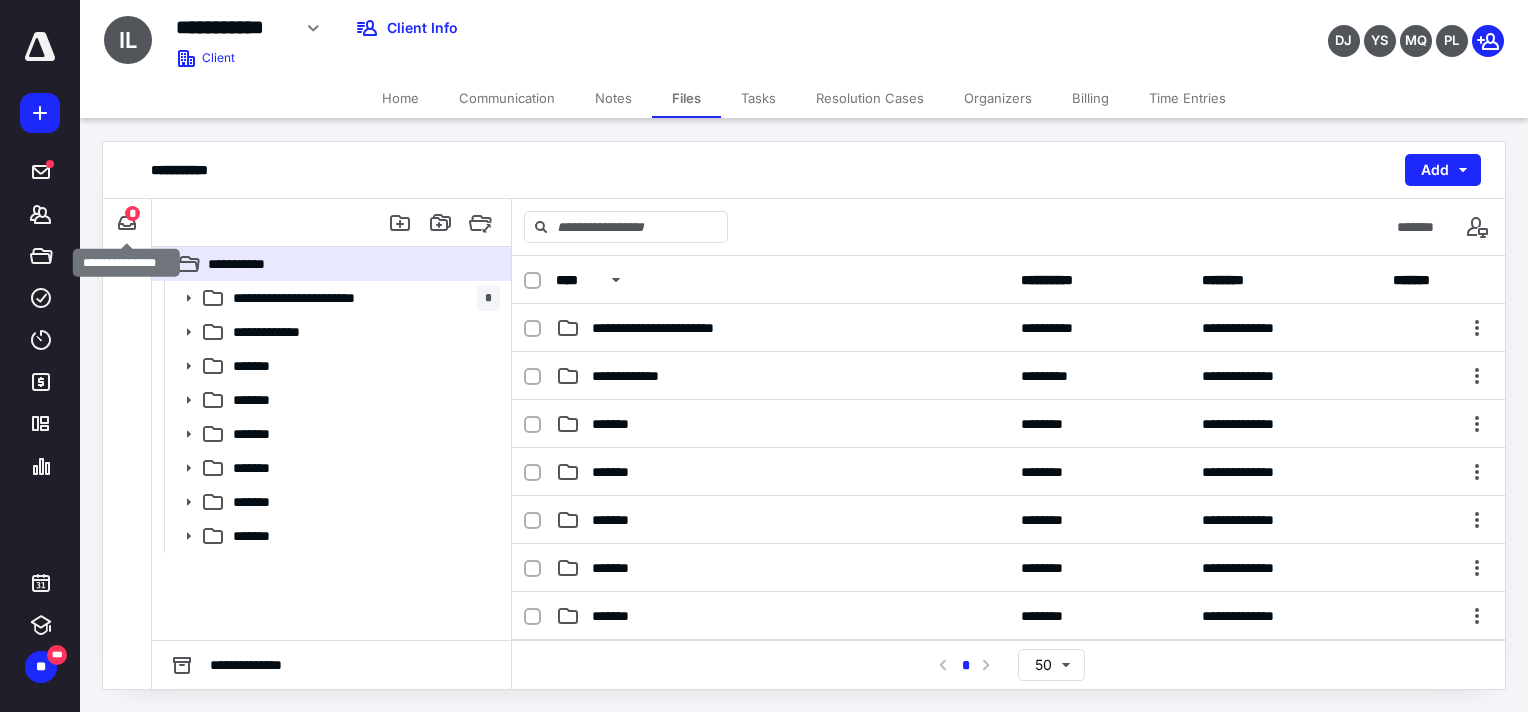 click on "*" at bounding box center [132, 213] 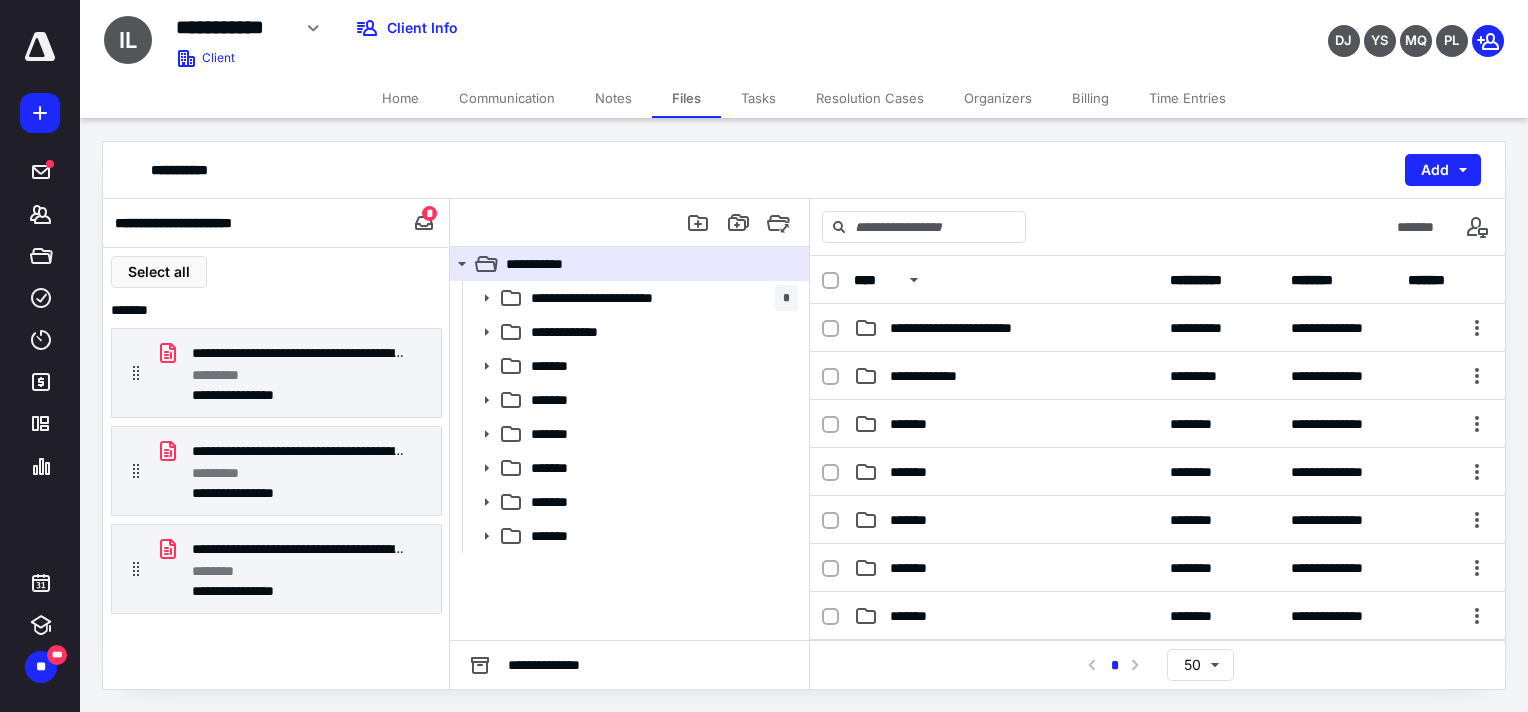 click on "Billing" at bounding box center (1090, 98) 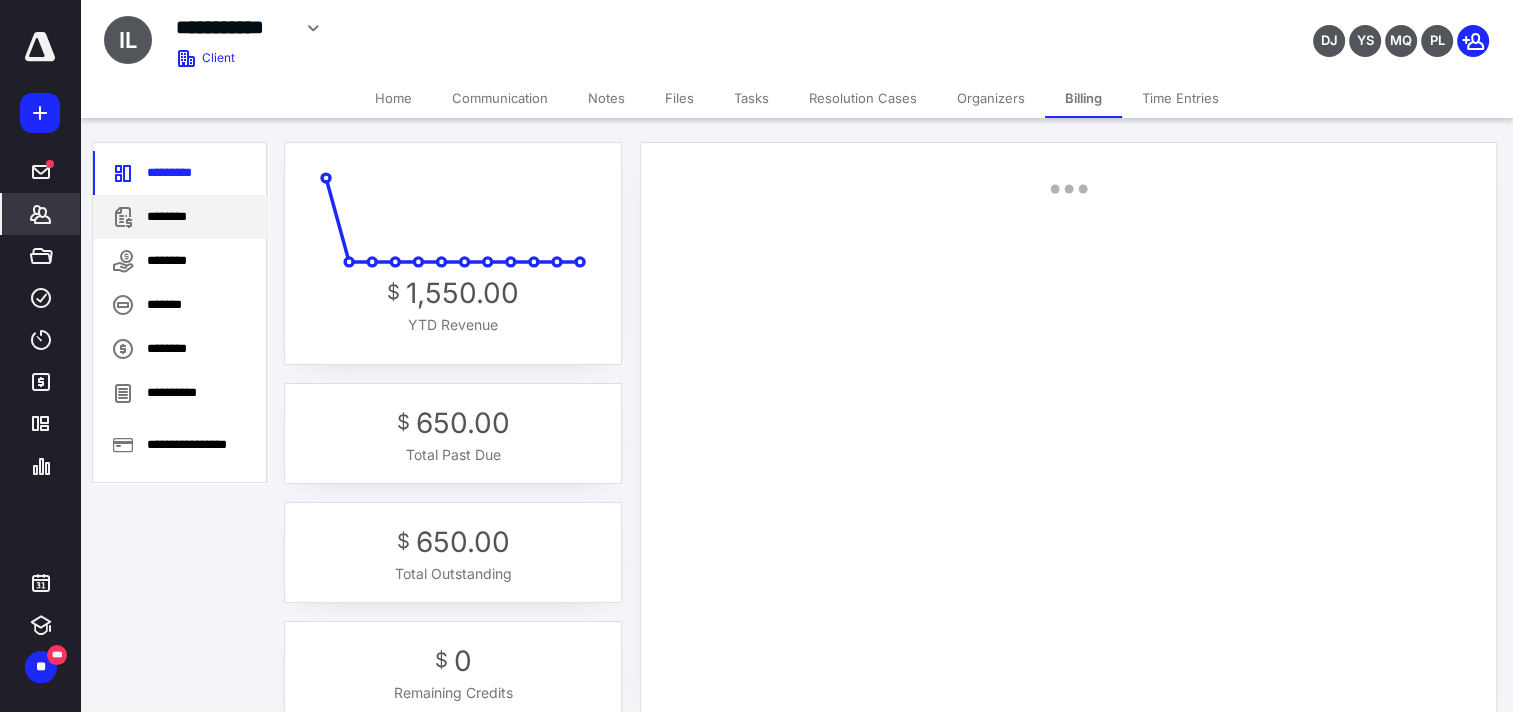 click on "********" at bounding box center [180, 217] 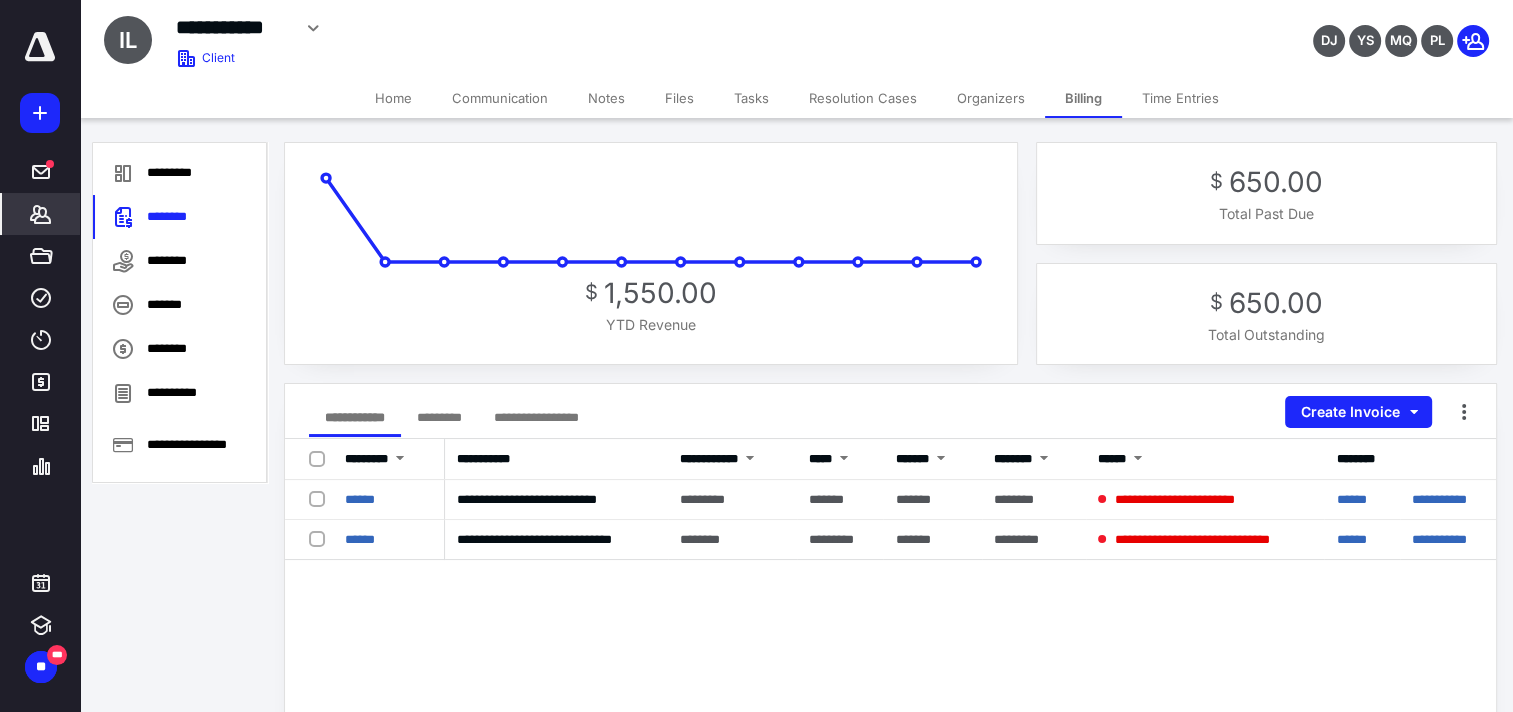 click on "*********" at bounding box center [439, 417] 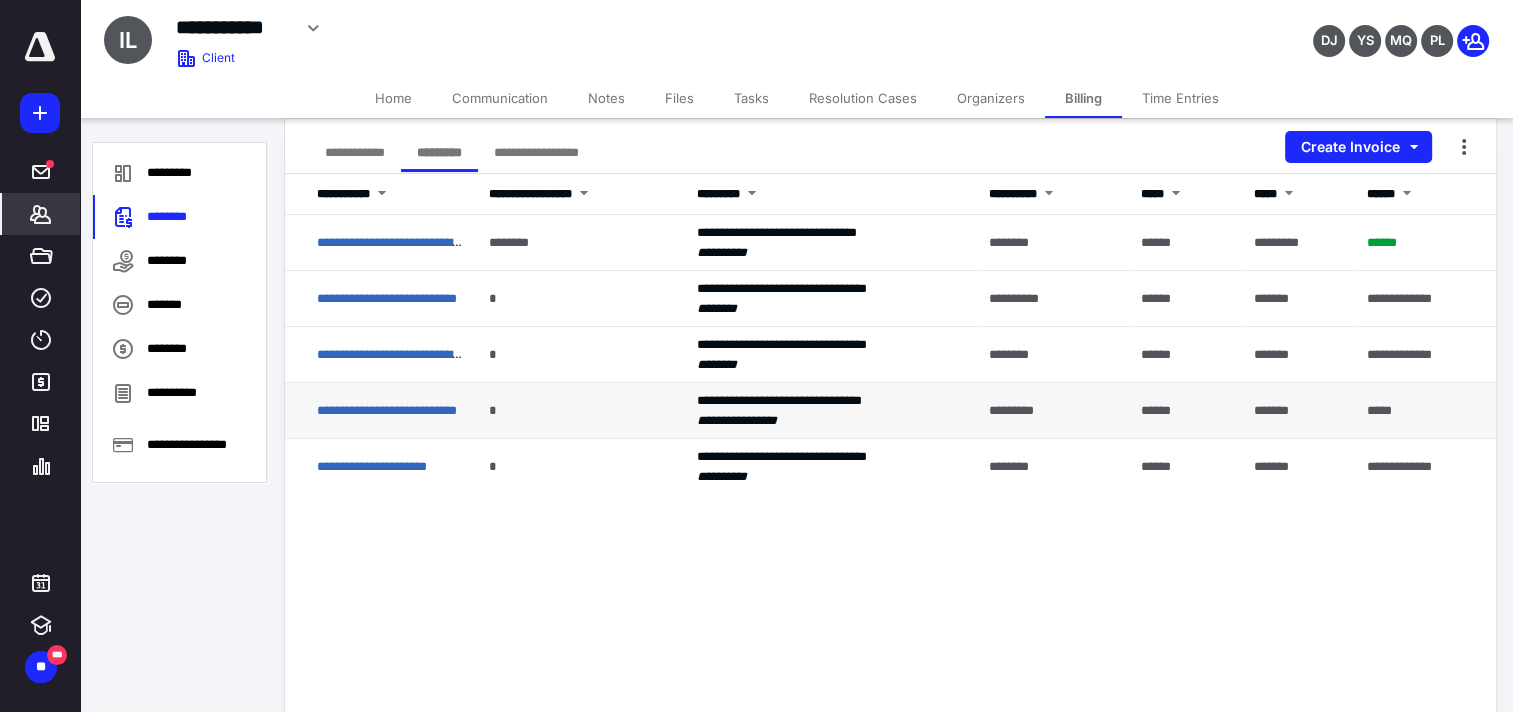 scroll, scrollTop: 300, scrollLeft: 0, axis: vertical 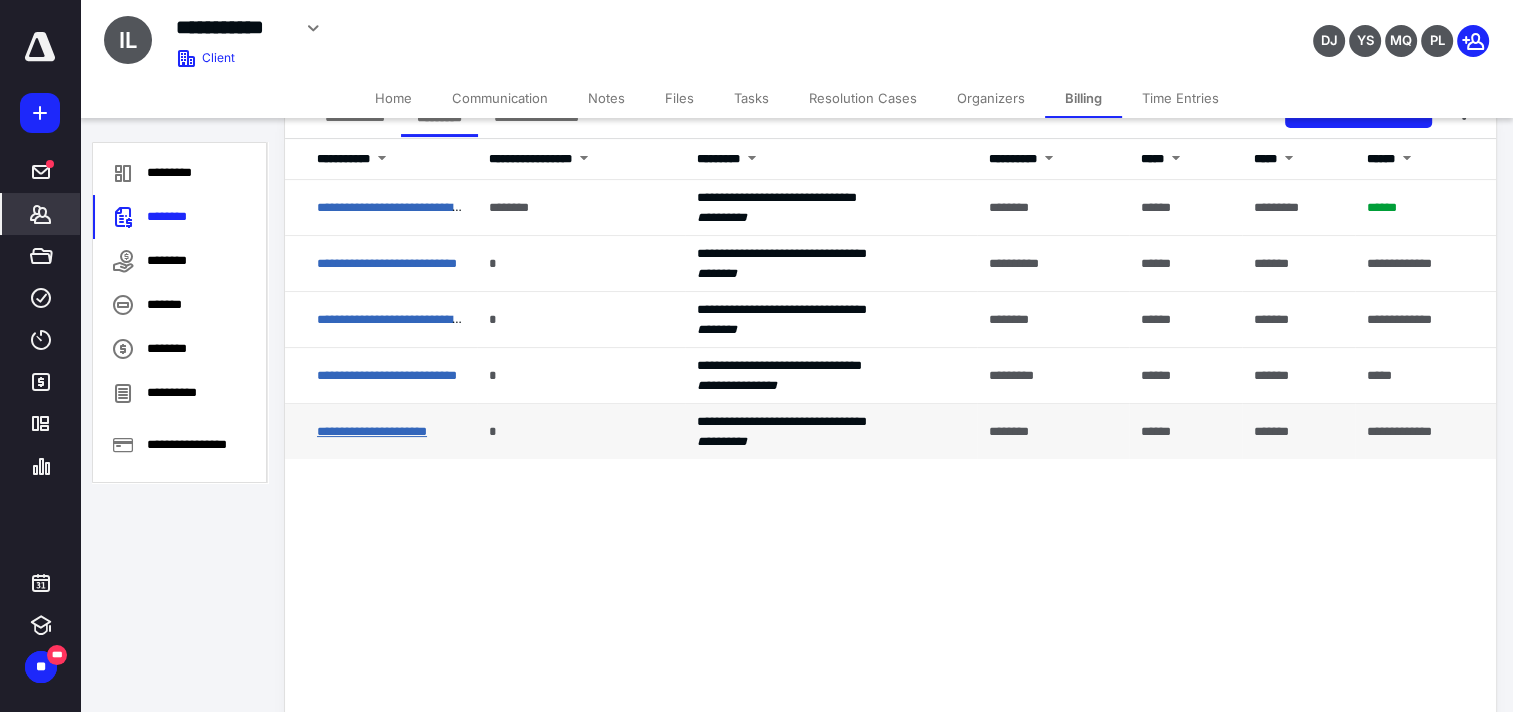 click on "**********" at bounding box center [372, 431] 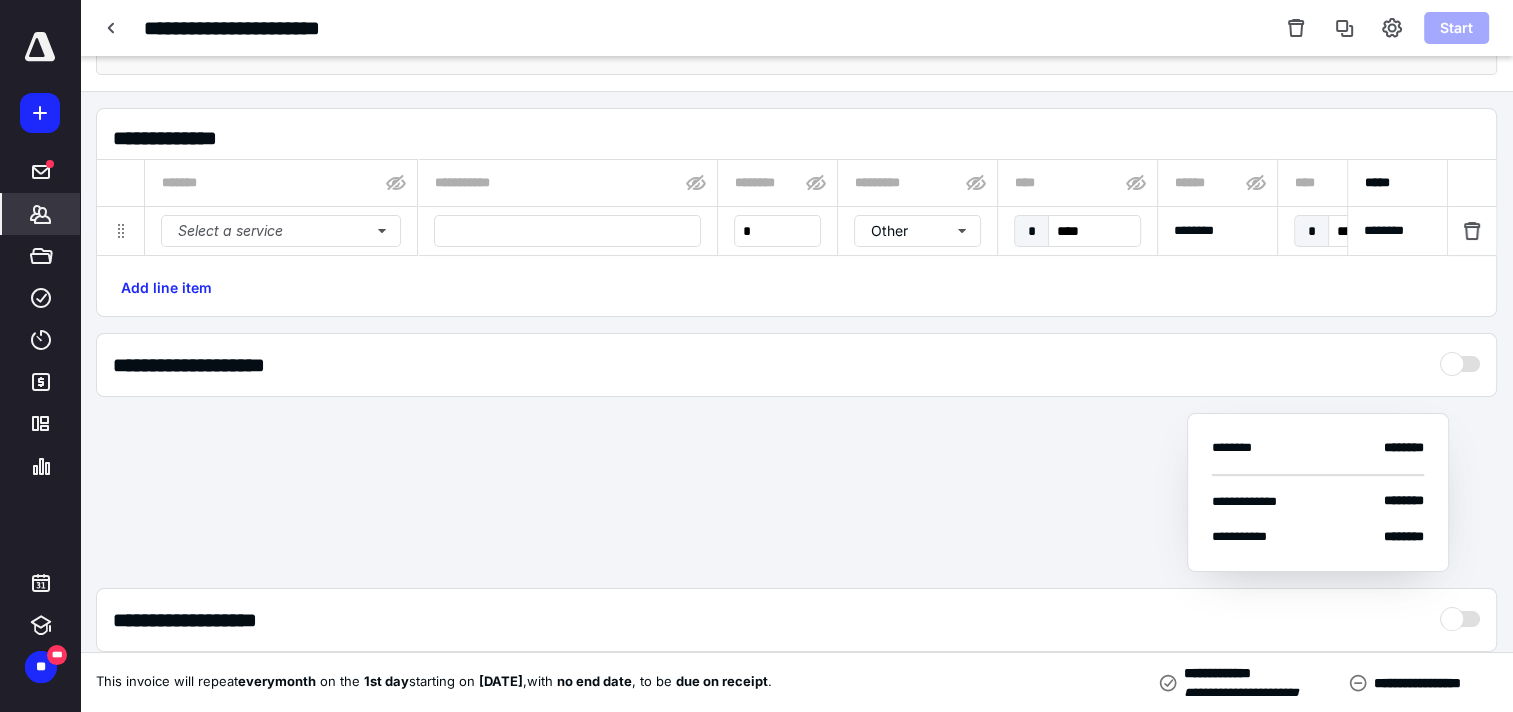 type on "**********" 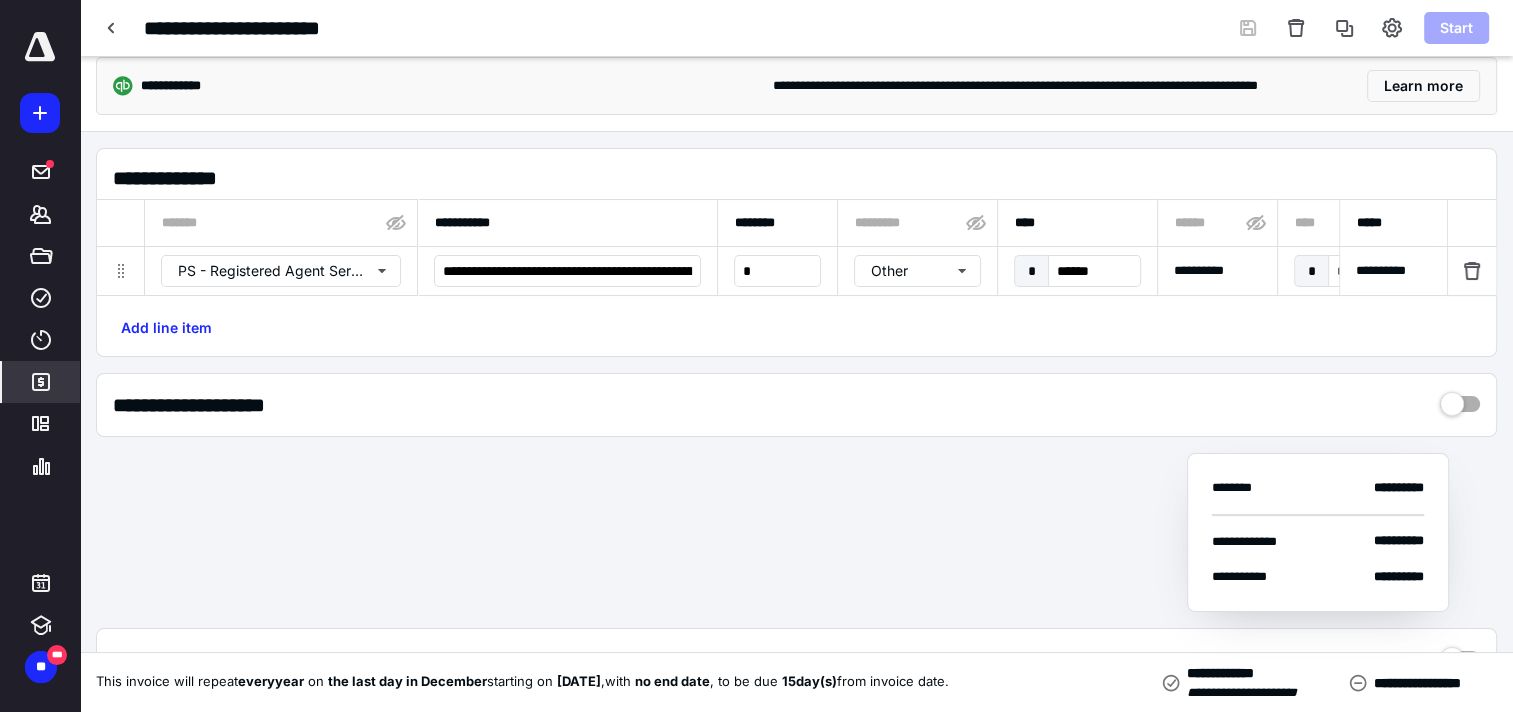 scroll, scrollTop: 208, scrollLeft: 0, axis: vertical 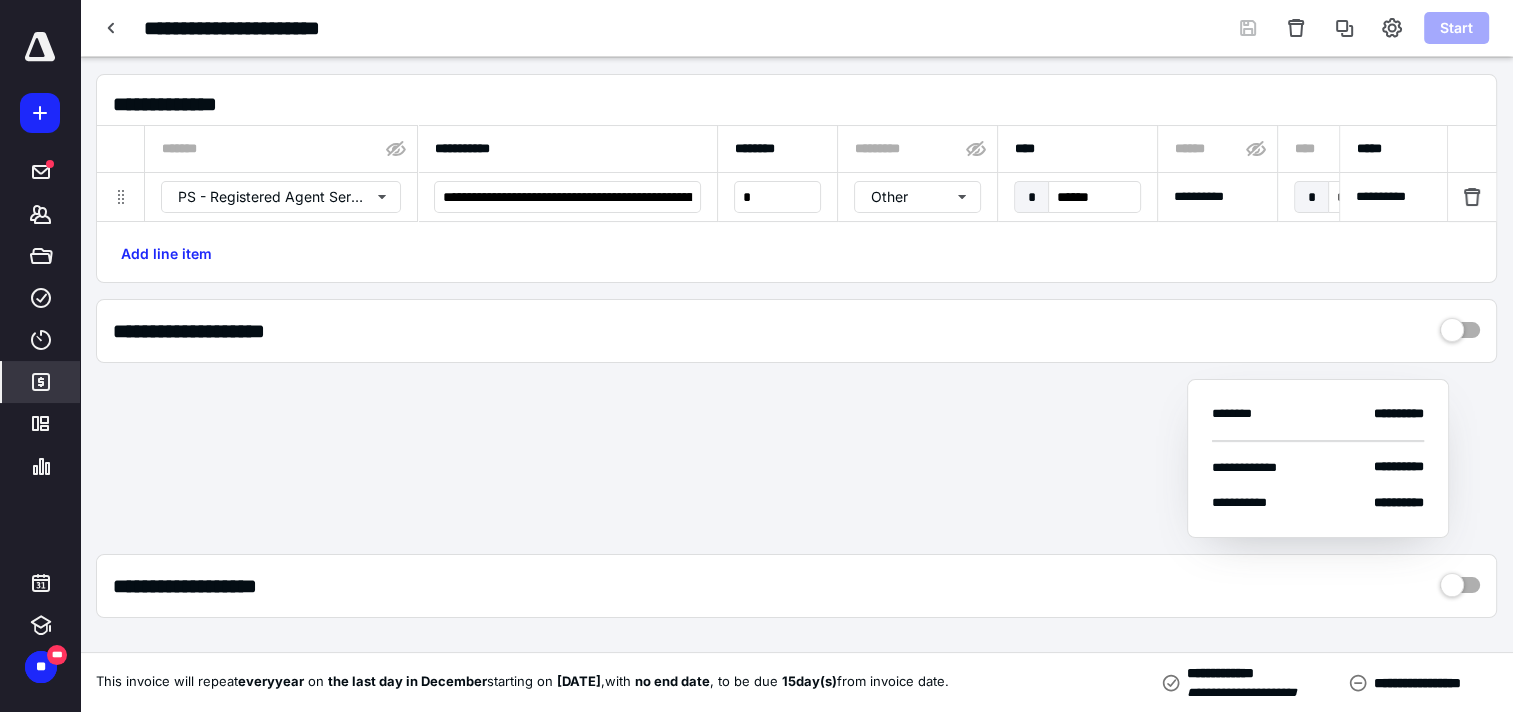 type on "**********" 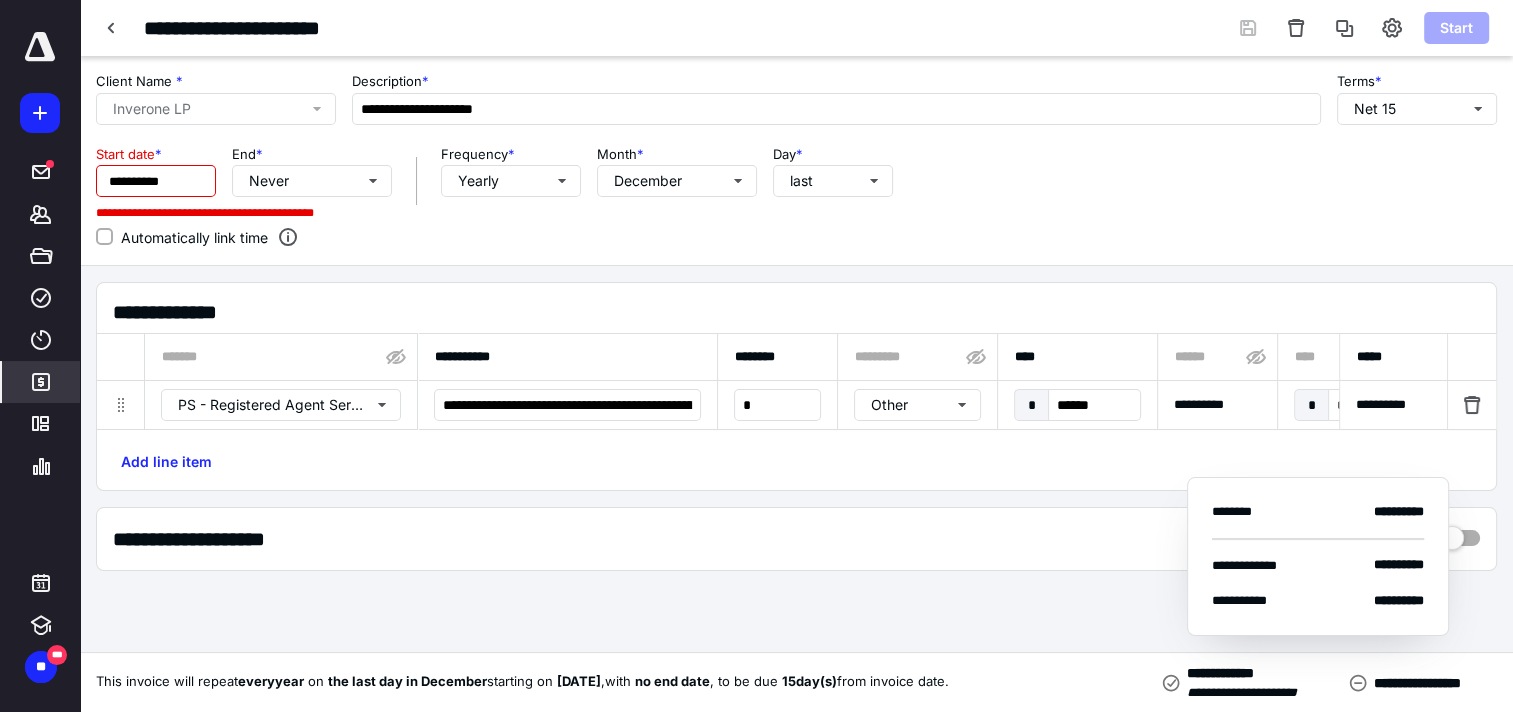 scroll, scrollTop: 0, scrollLeft: 0, axis: both 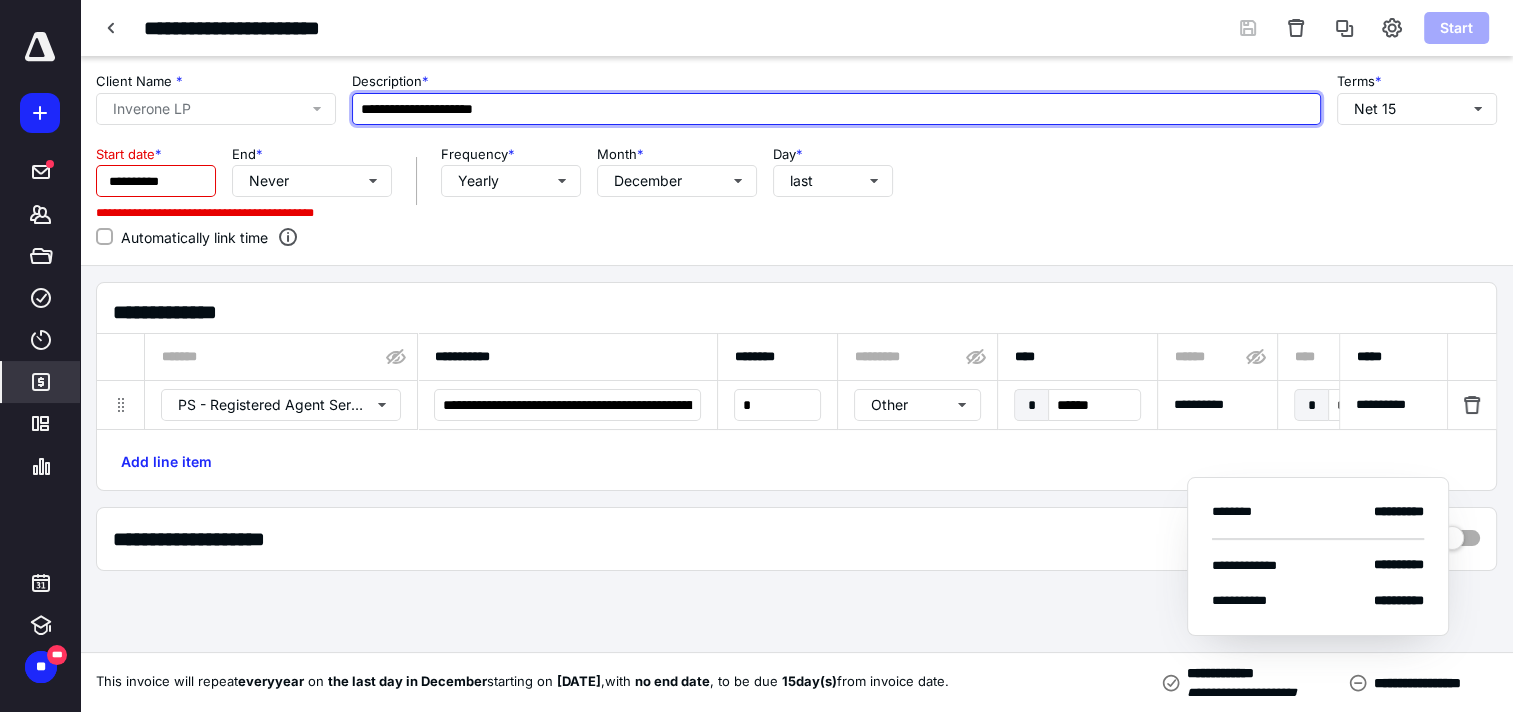 click on "**********" at bounding box center (836, 109) 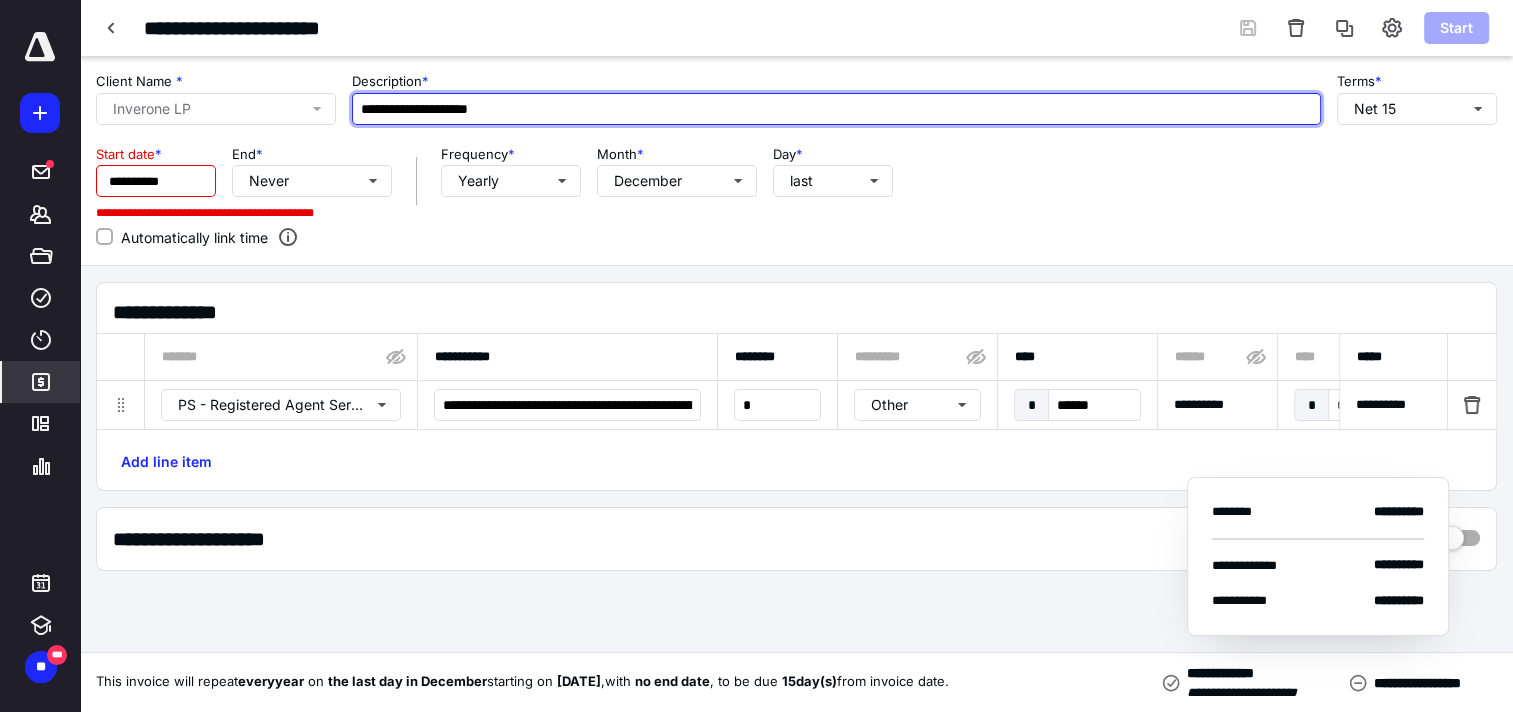 type on "**********" 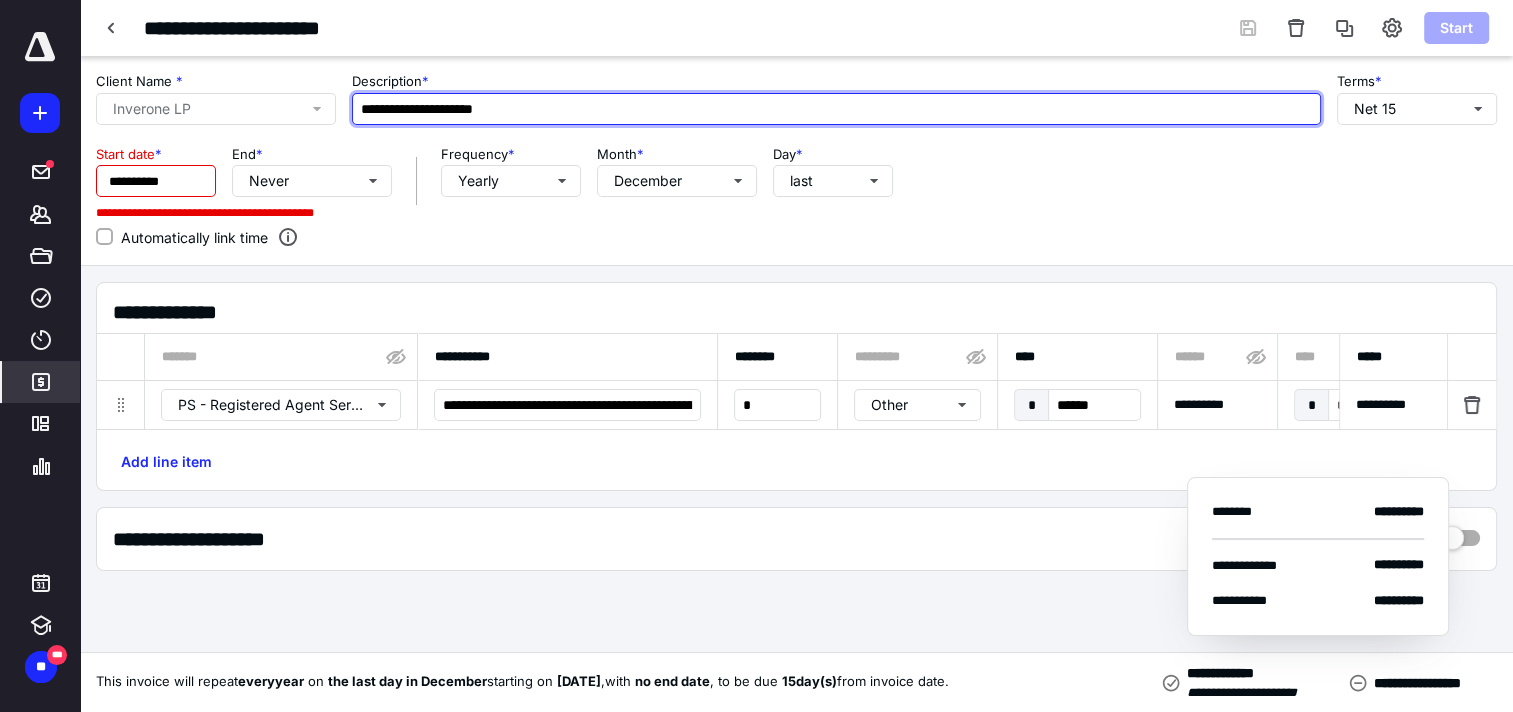type on "**********" 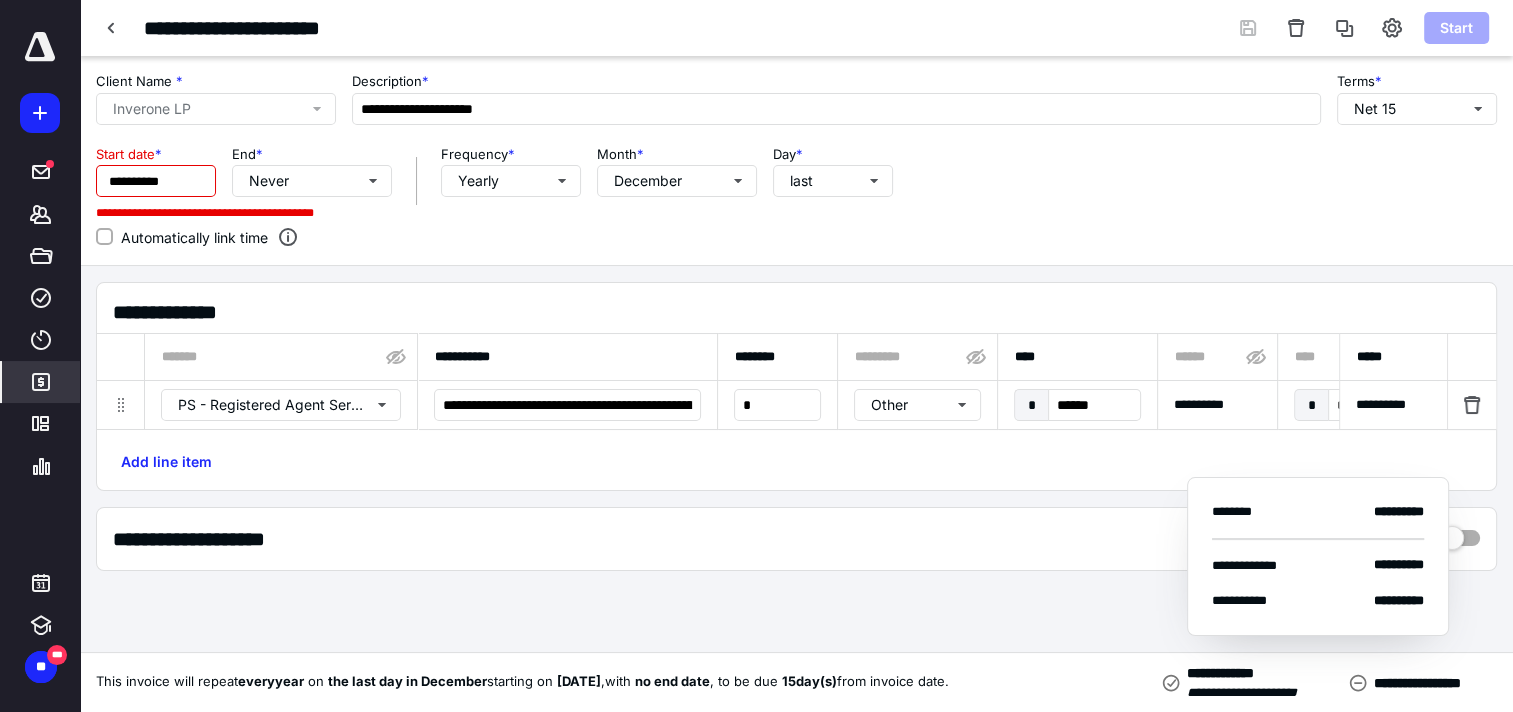 drag, startPoint x: 1059, startPoint y: 205, endPoint x: 1076, endPoint y: 201, distance: 17.464249 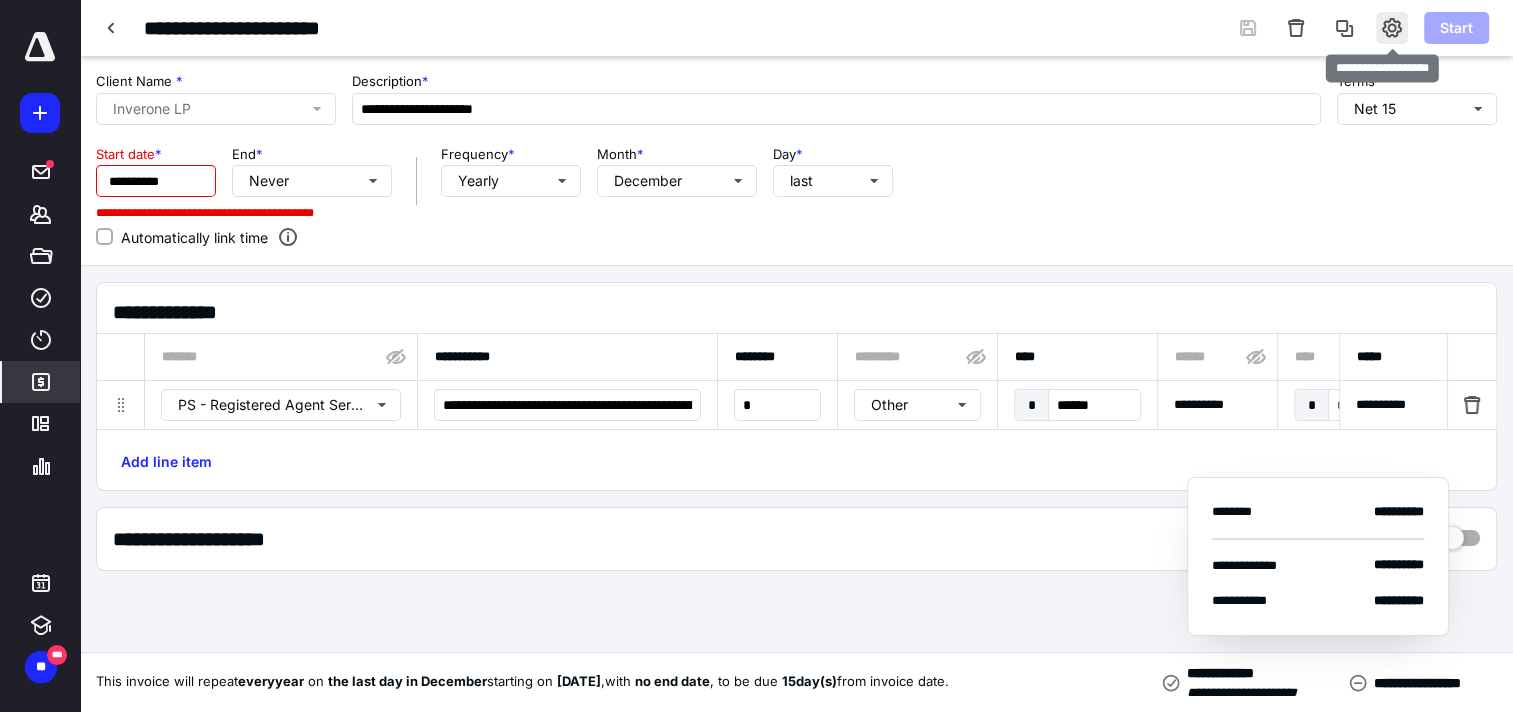 click at bounding box center [1392, 28] 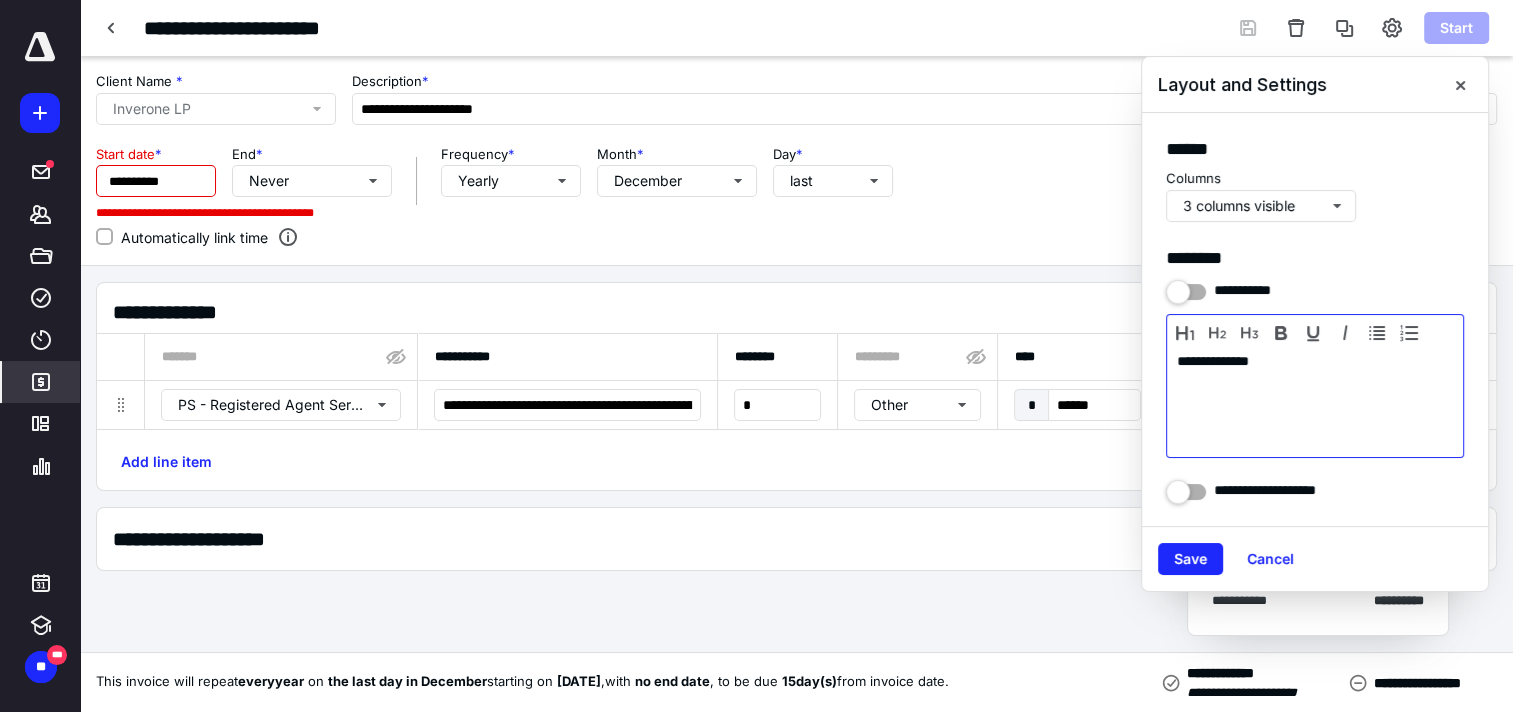 click on "**********" at bounding box center [1315, 401] 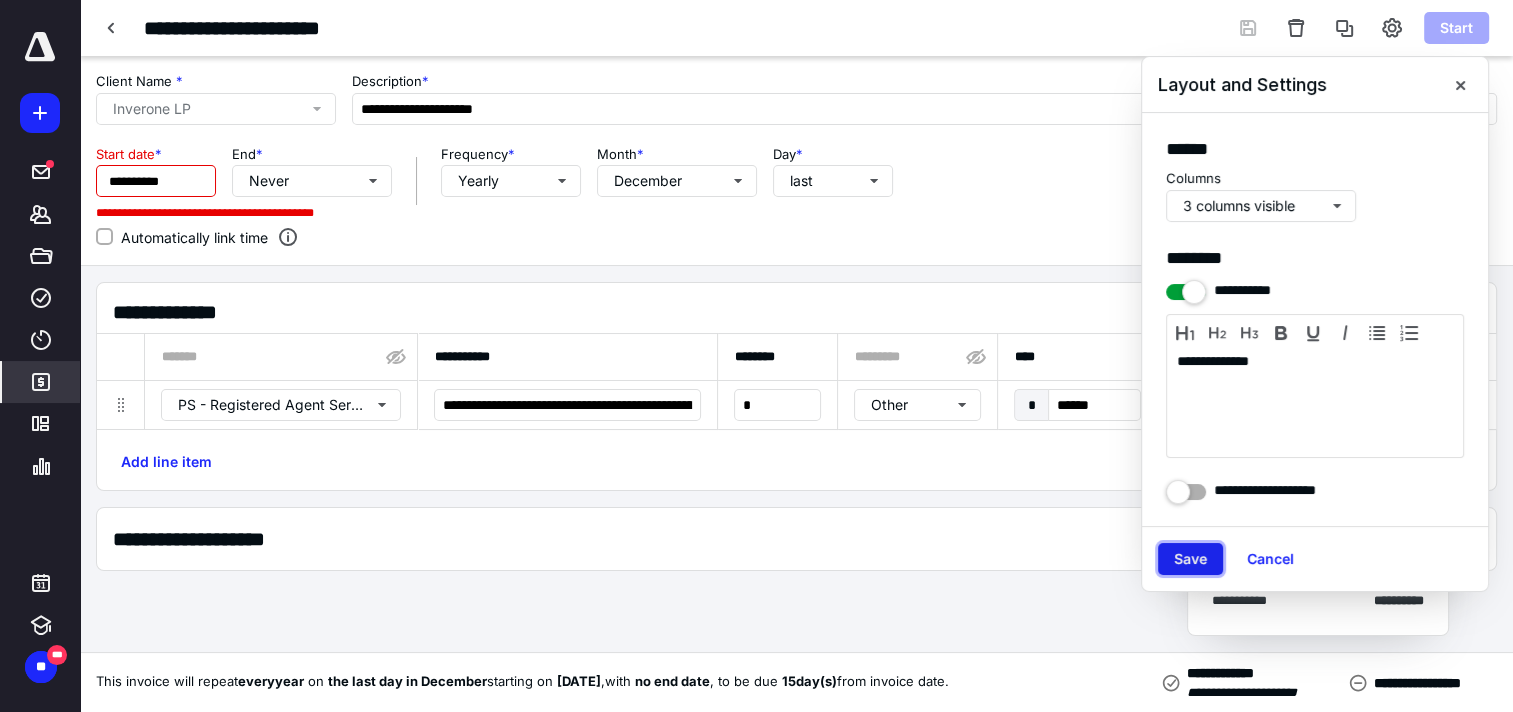 click on "Save" at bounding box center [1190, 559] 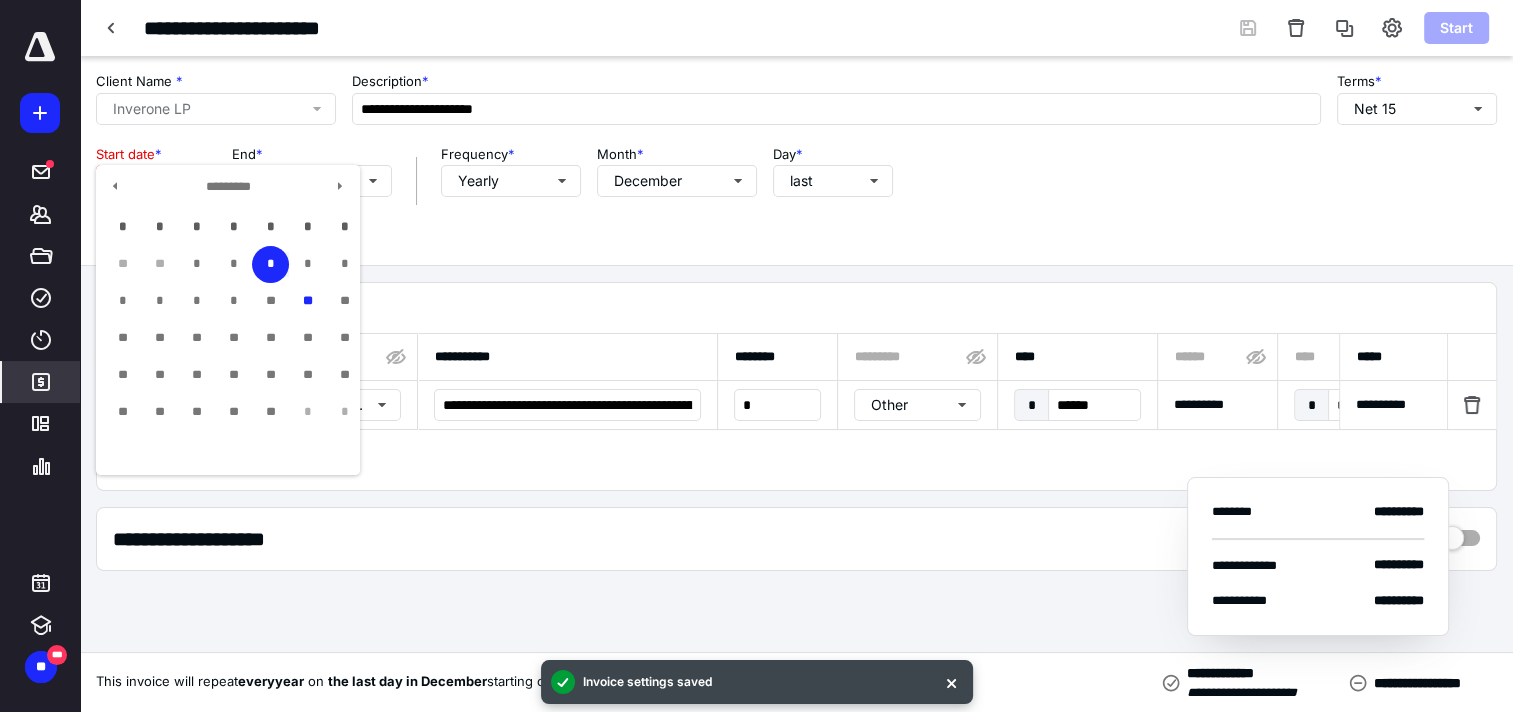 click on "**********" at bounding box center (156, 181) 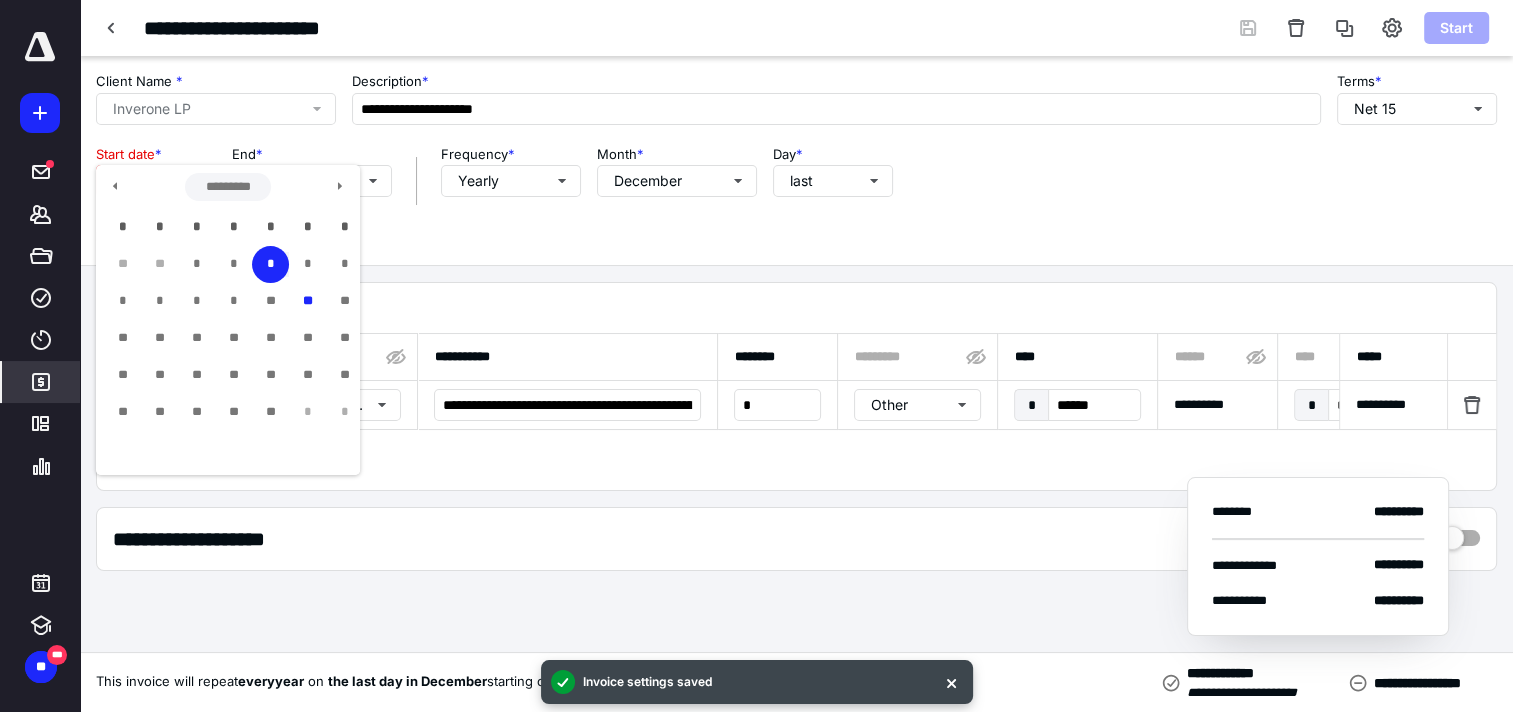 click on "*********" at bounding box center (227, 187) 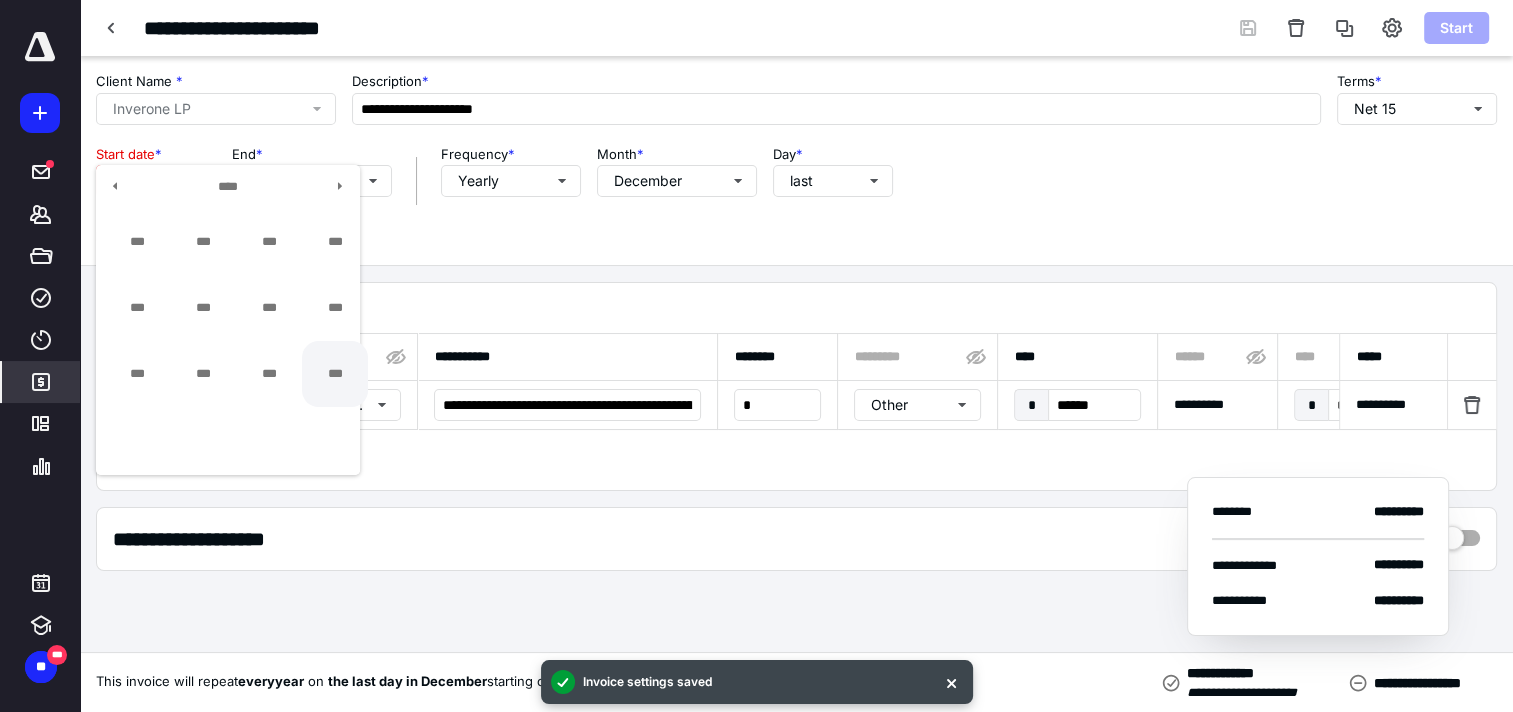 click on "***" at bounding box center [335, 374] 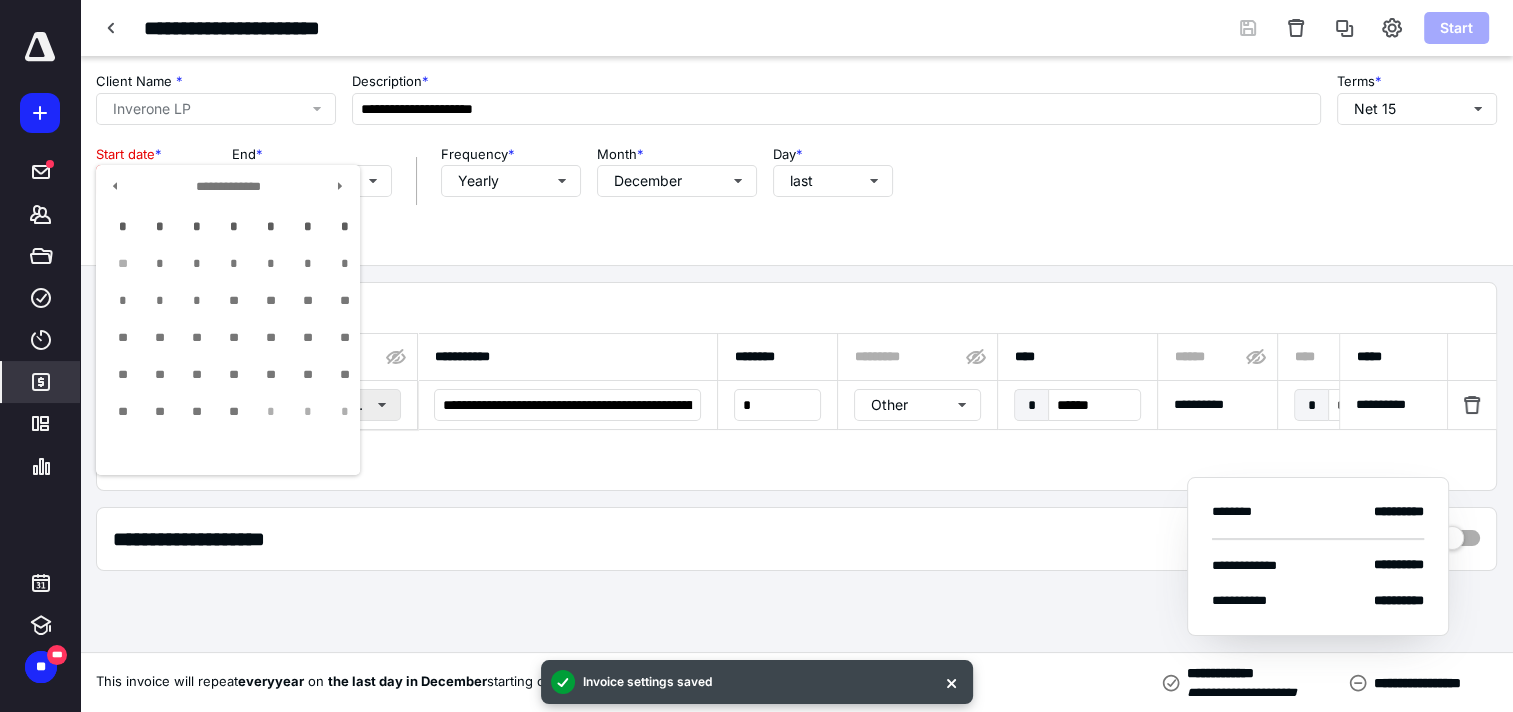 click on "**" at bounding box center [233, 412] 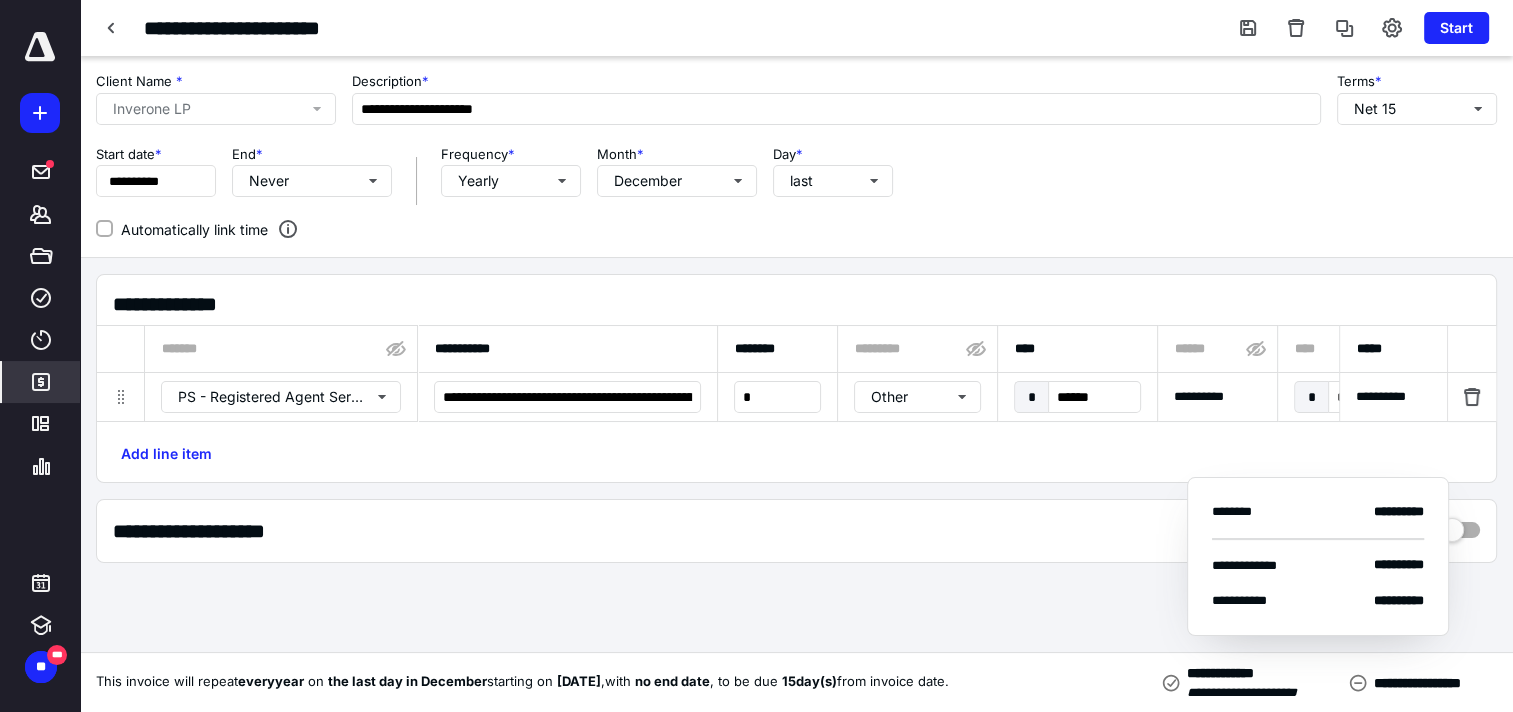 click on "Automatically link time" at bounding box center (182, 229) 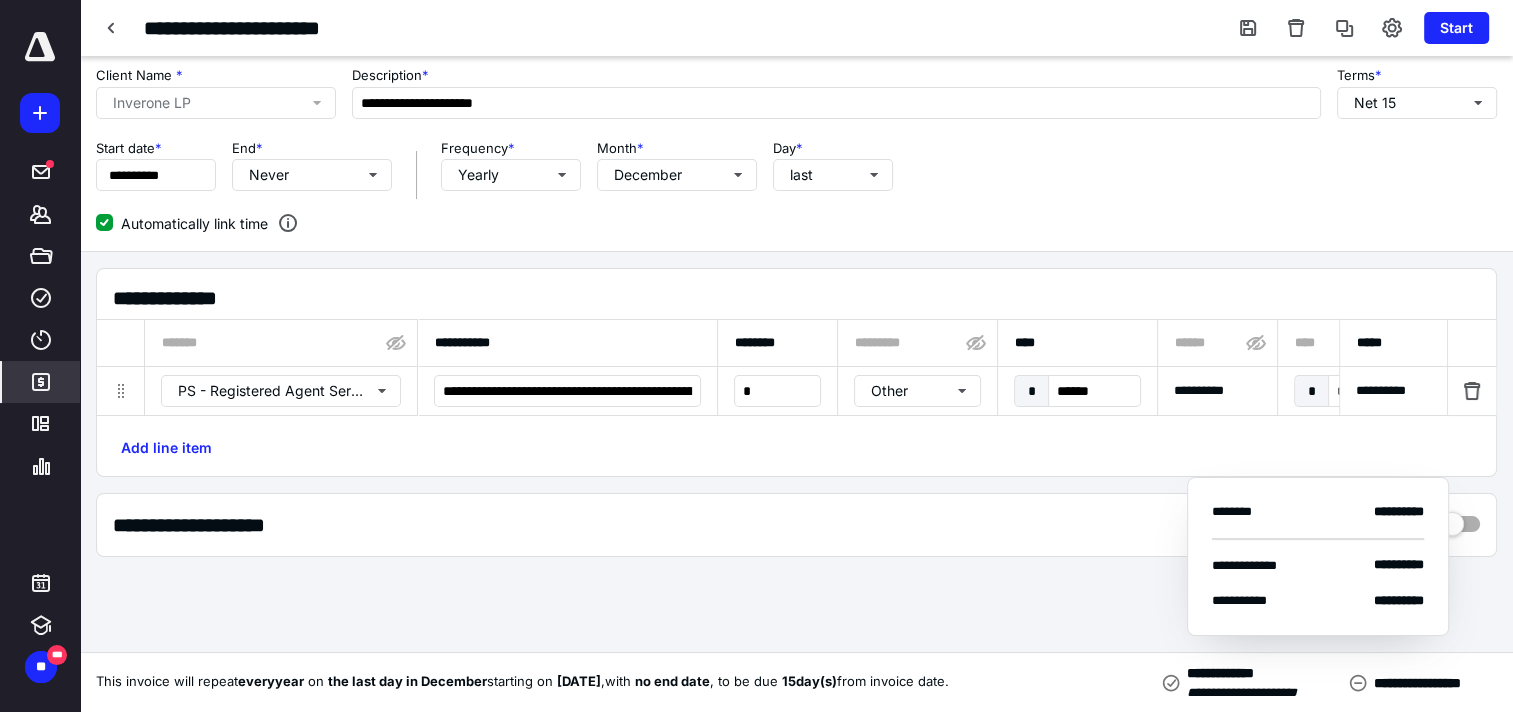 scroll, scrollTop: 0, scrollLeft: 0, axis: both 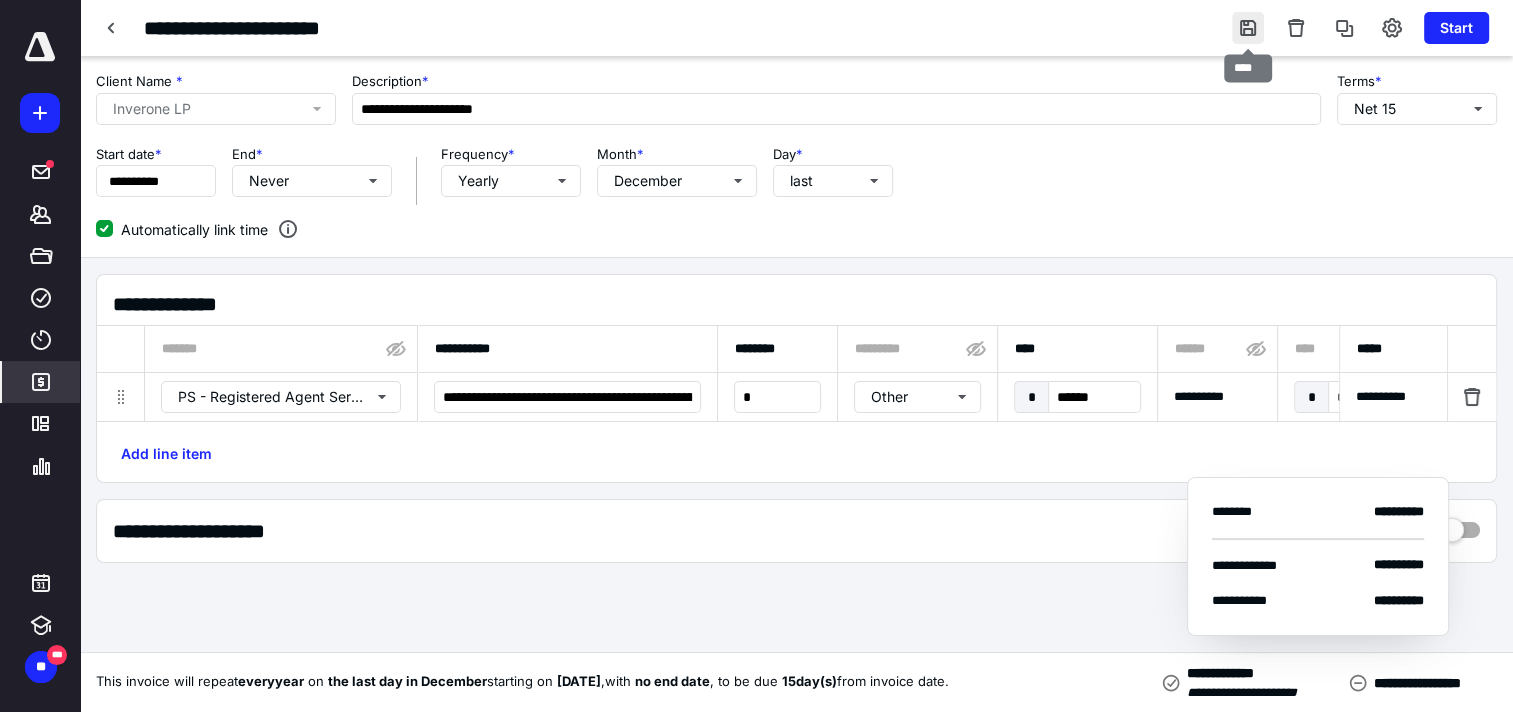click at bounding box center (1248, 28) 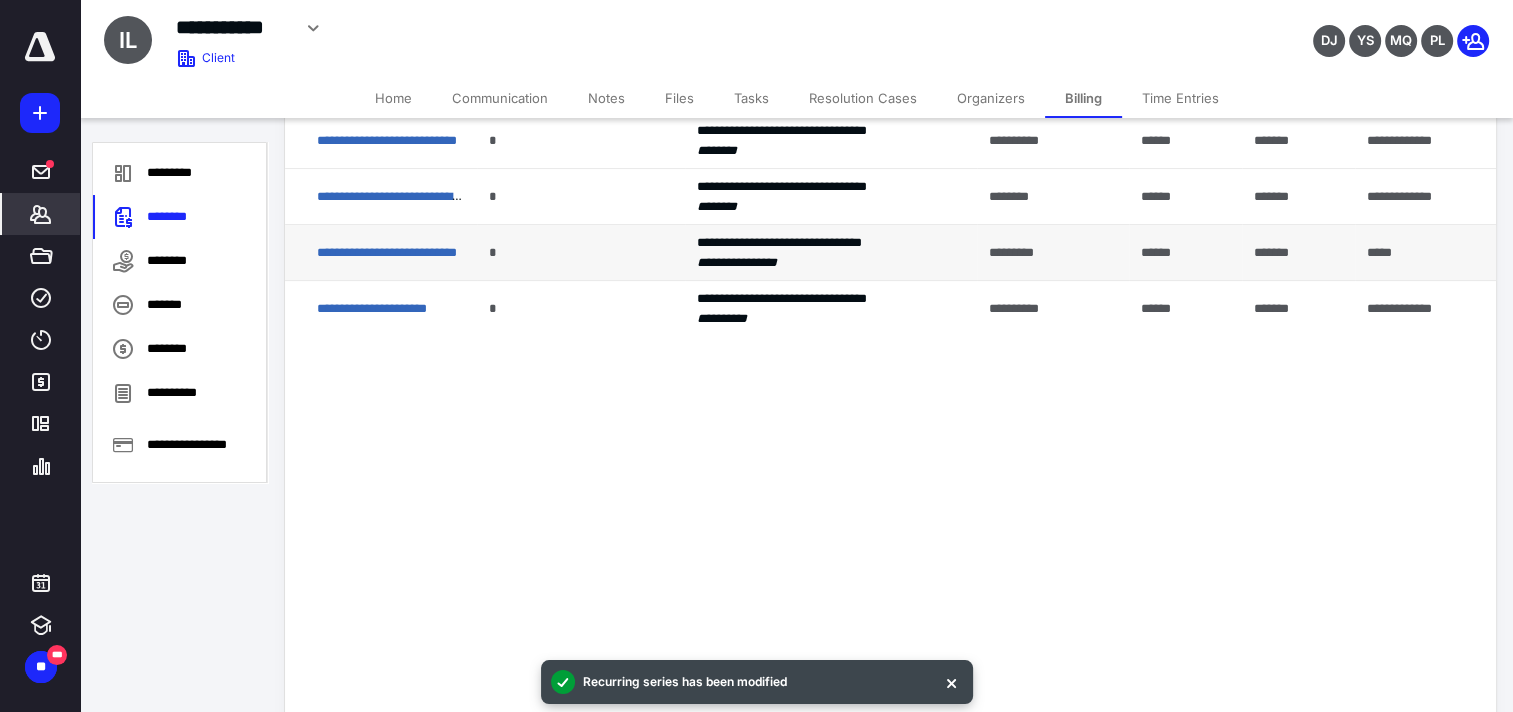 scroll, scrollTop: 300, scrollLeft: 0, axis: vertical 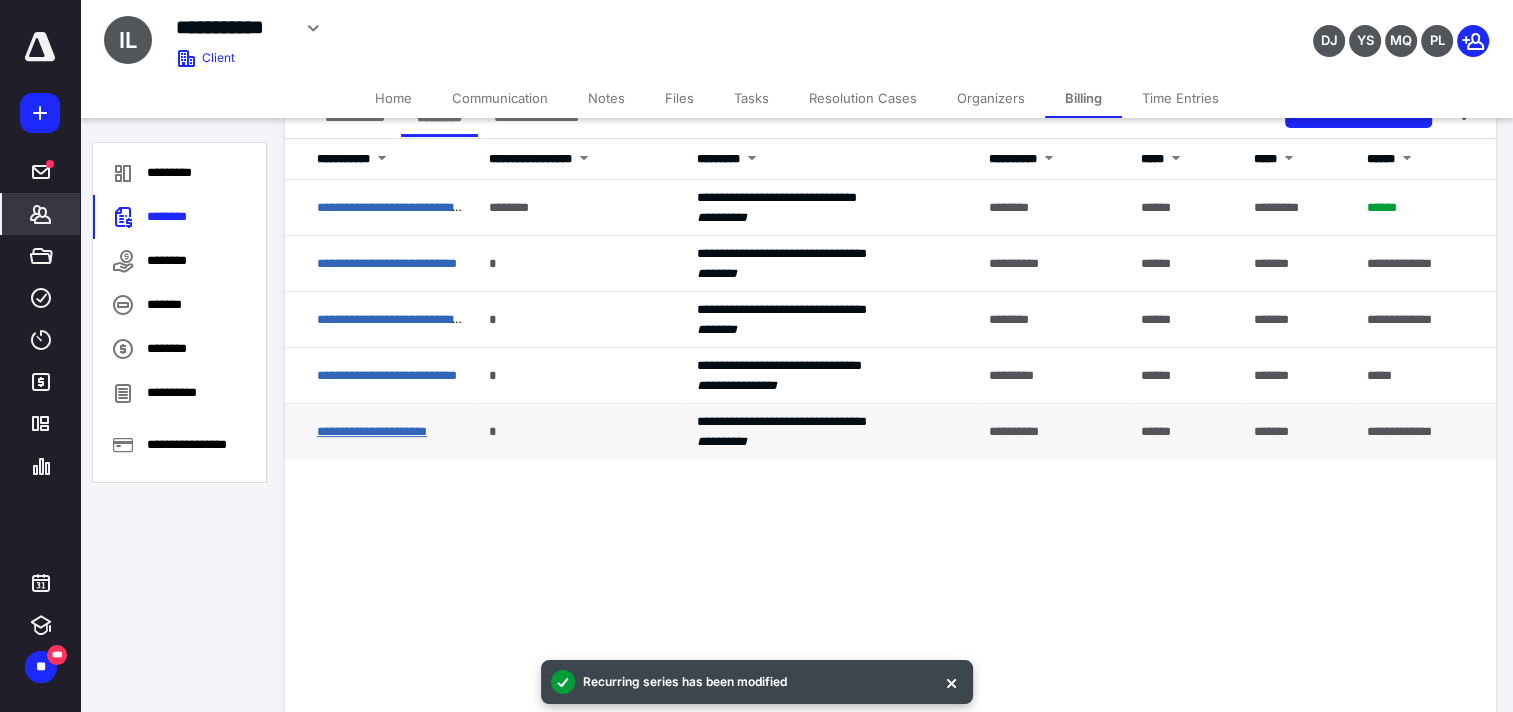 click on "**********" at bounding box center (372, 431) 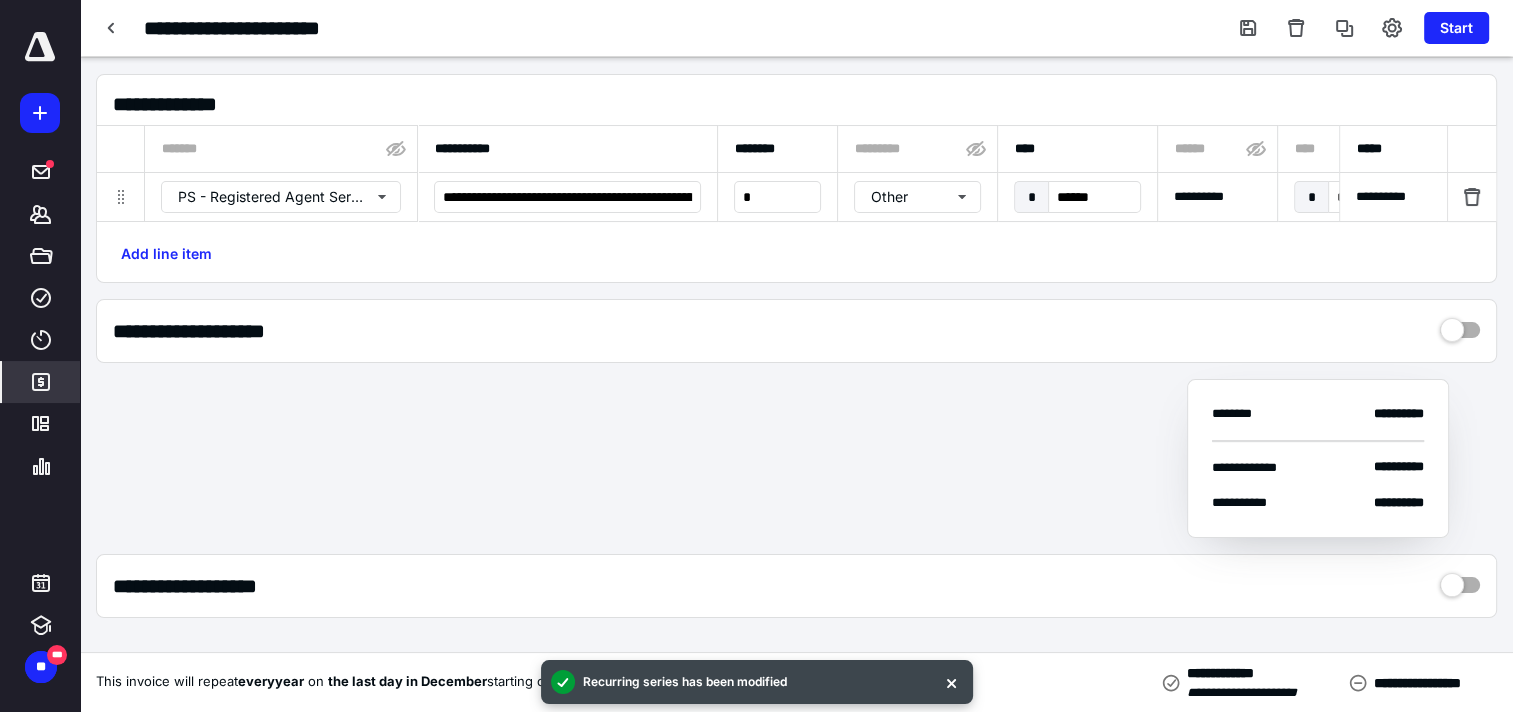 scroll, scrollTop: 200, scrollLeft: 0, axis: vertical 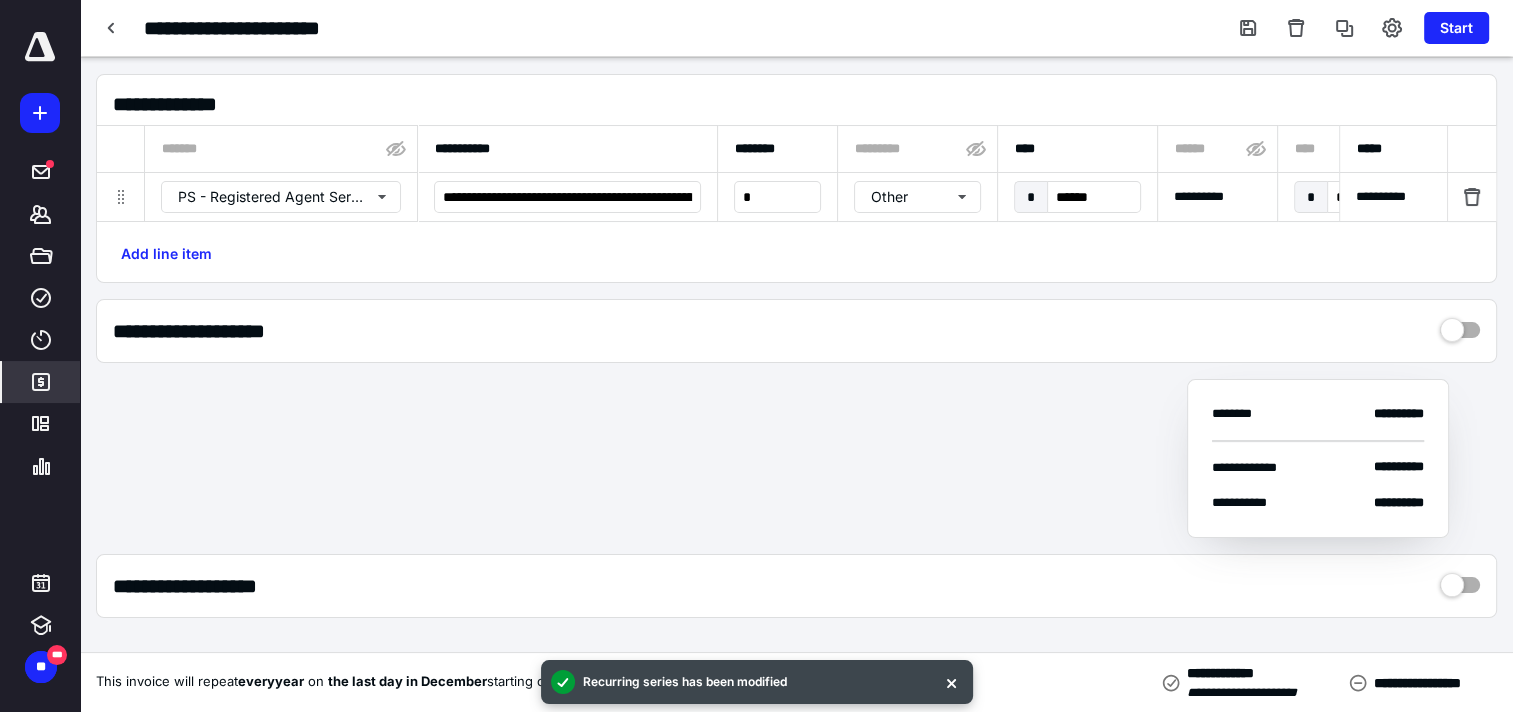 type on "**********" 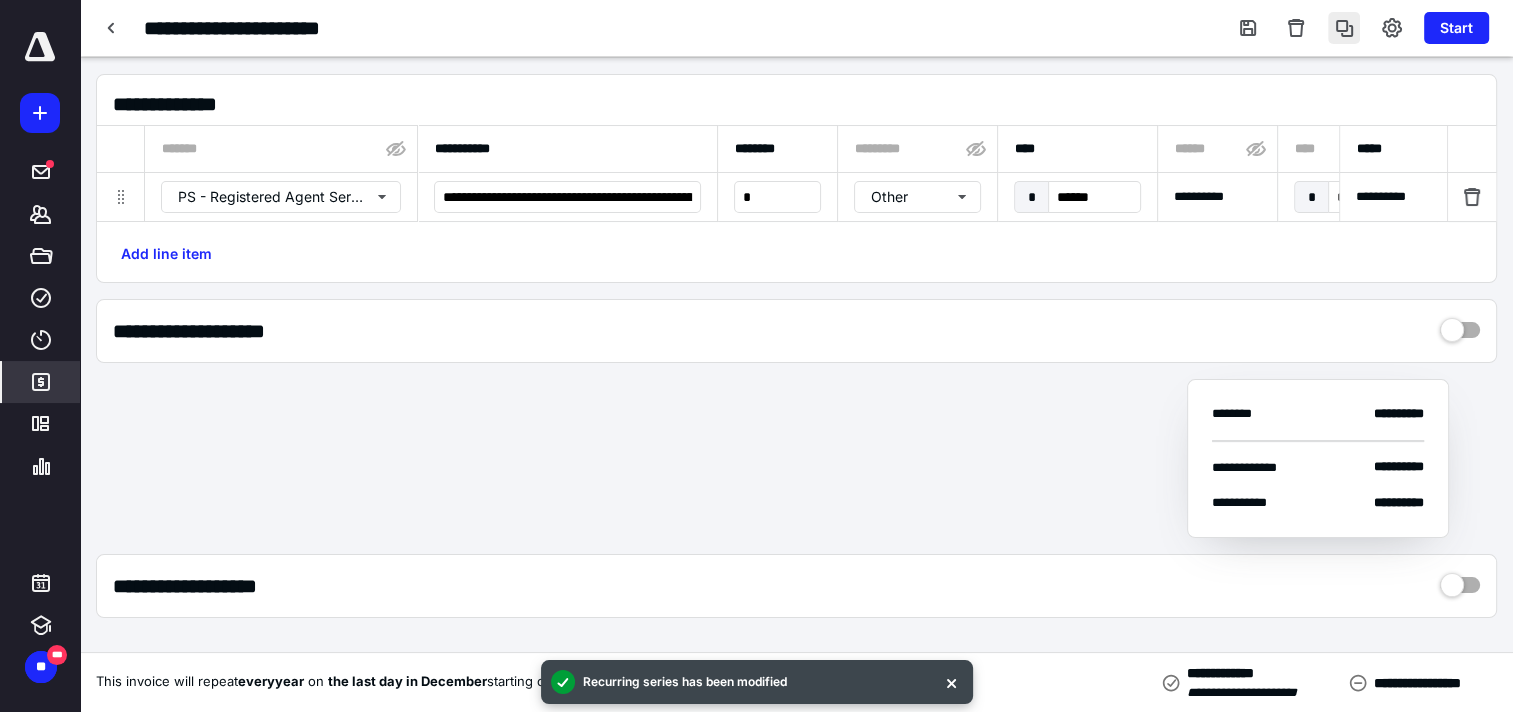 click at bounding box center [1344, 28] 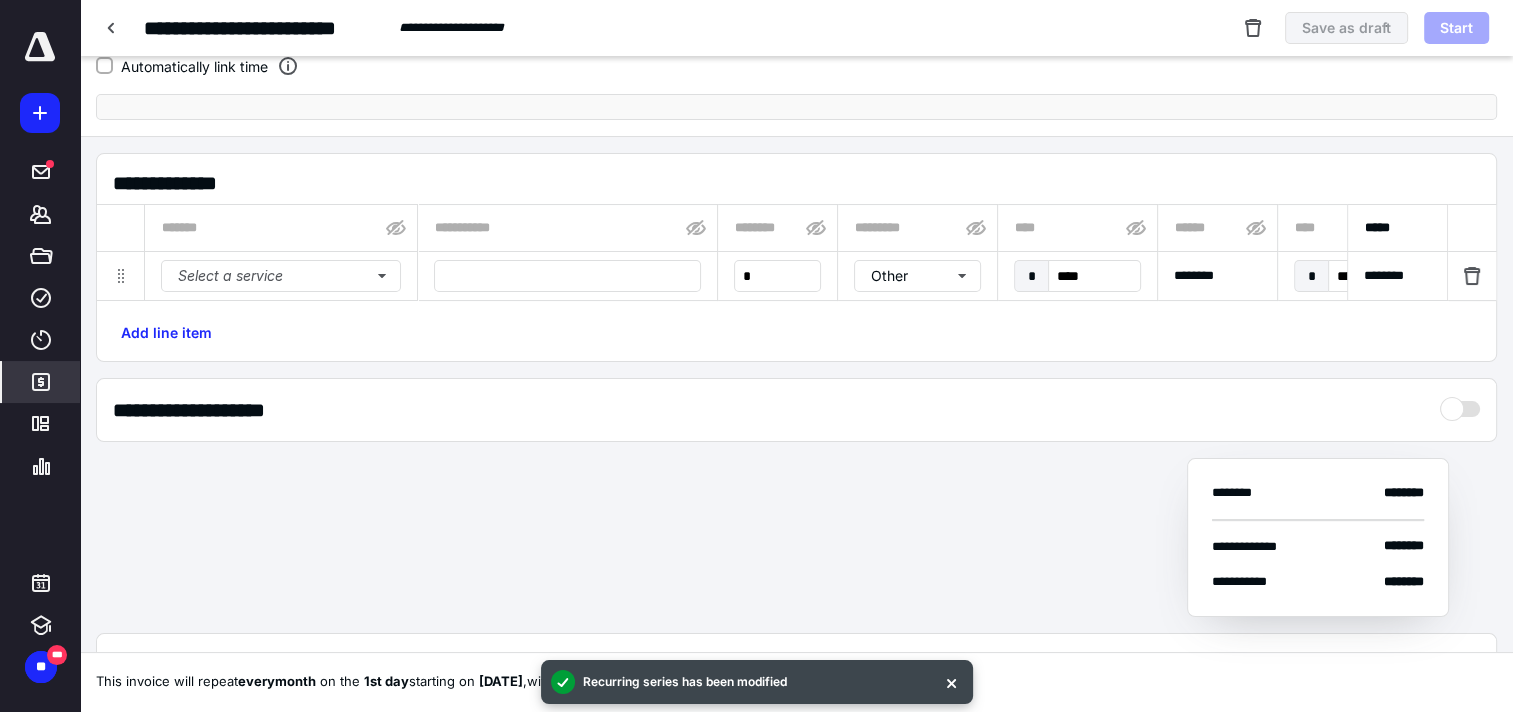 type on "**********" 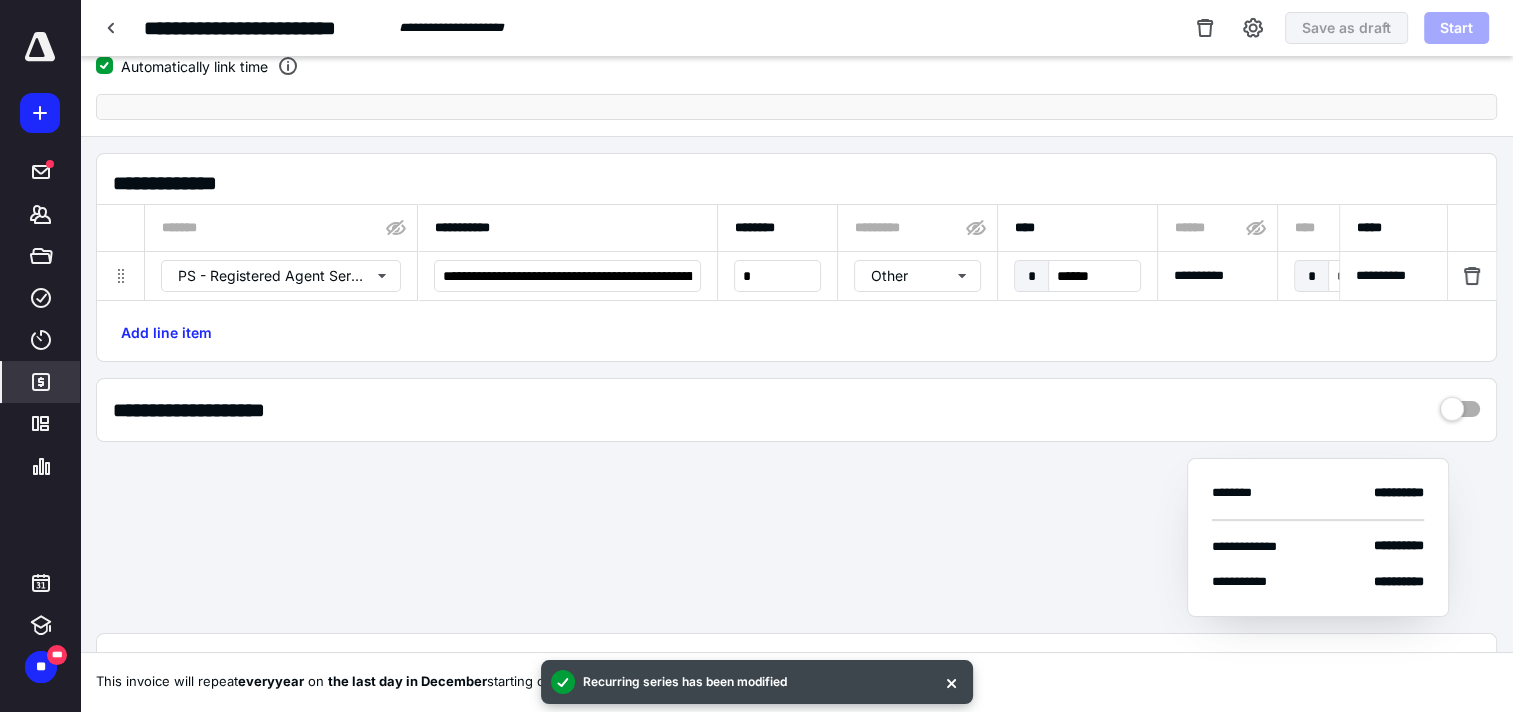 type on "**********" 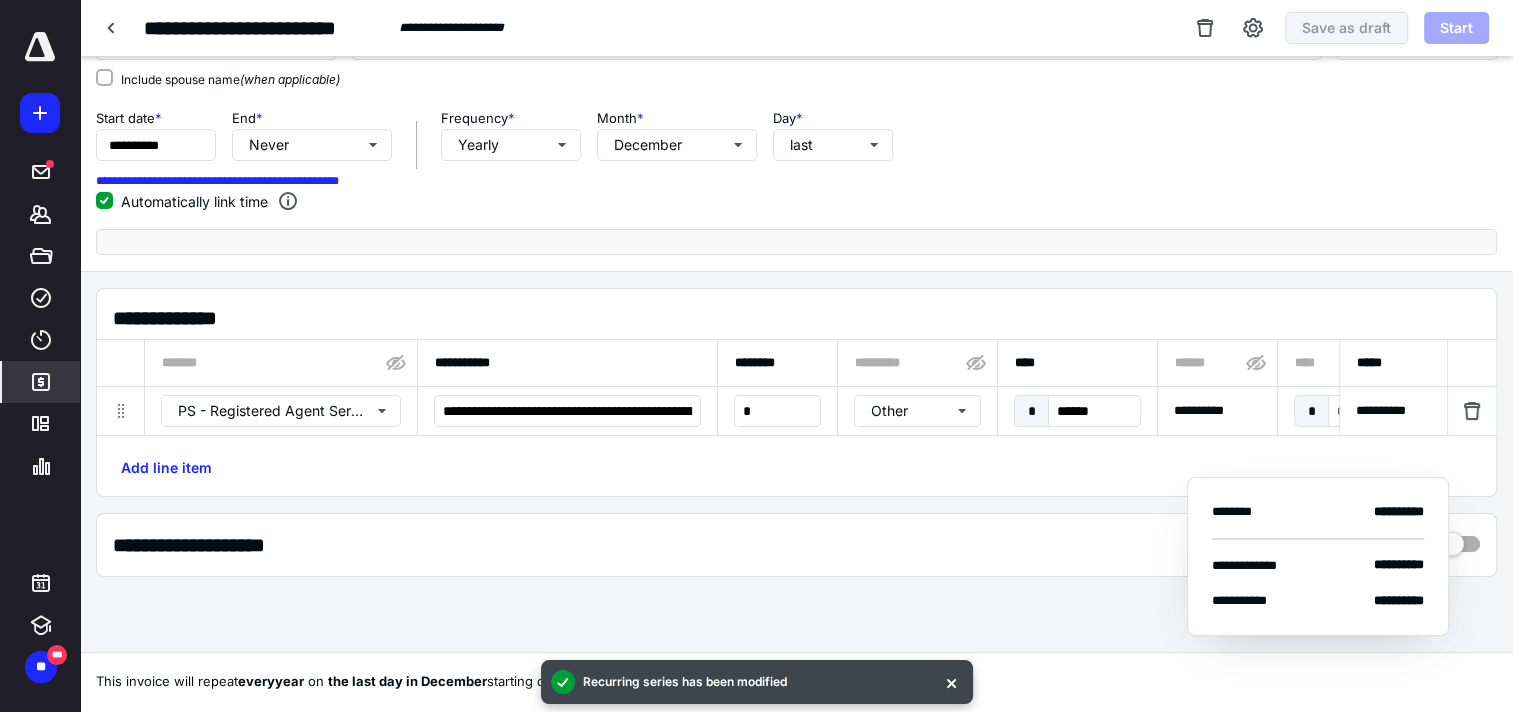 scroll, scrollTop: 0, scrollLeft: 0, axis: both 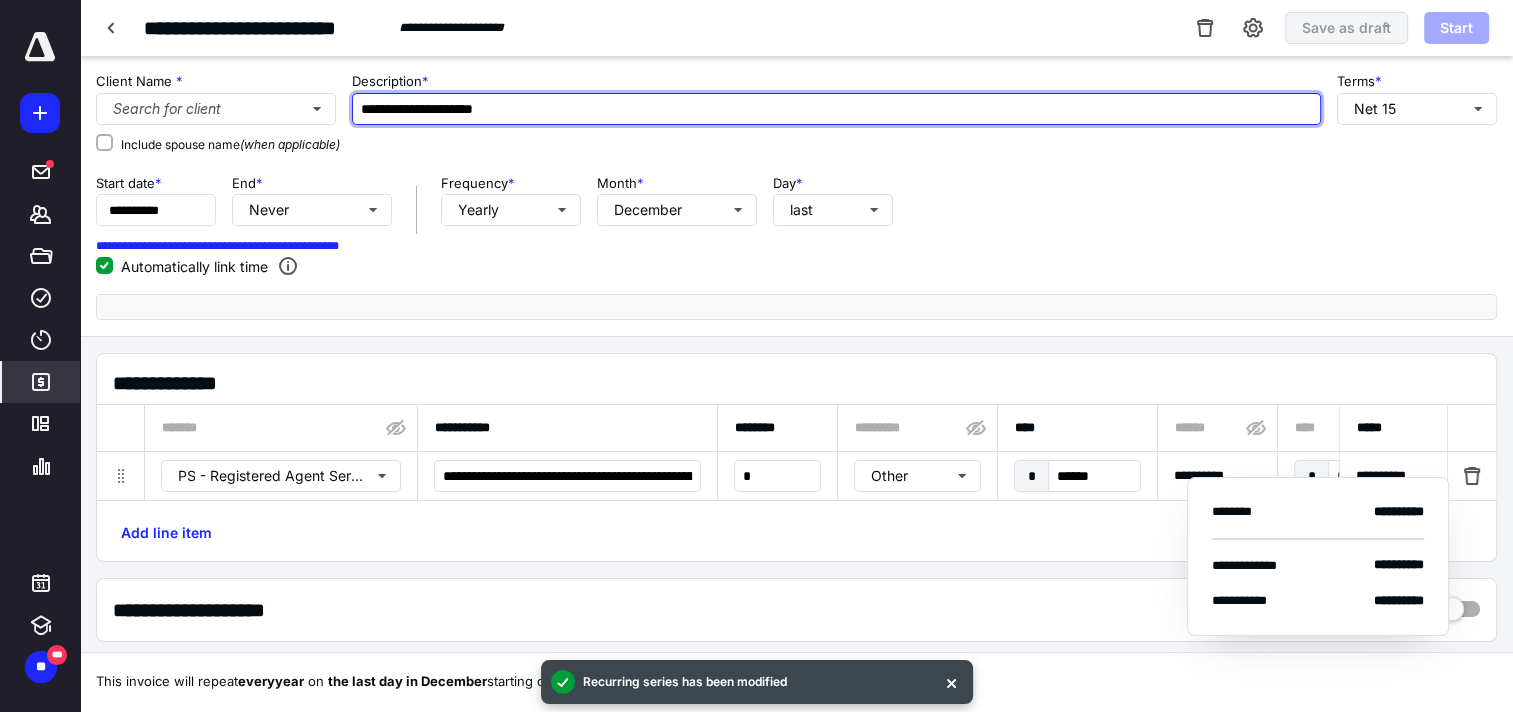click on "**********" at bounding box center (836, 109) 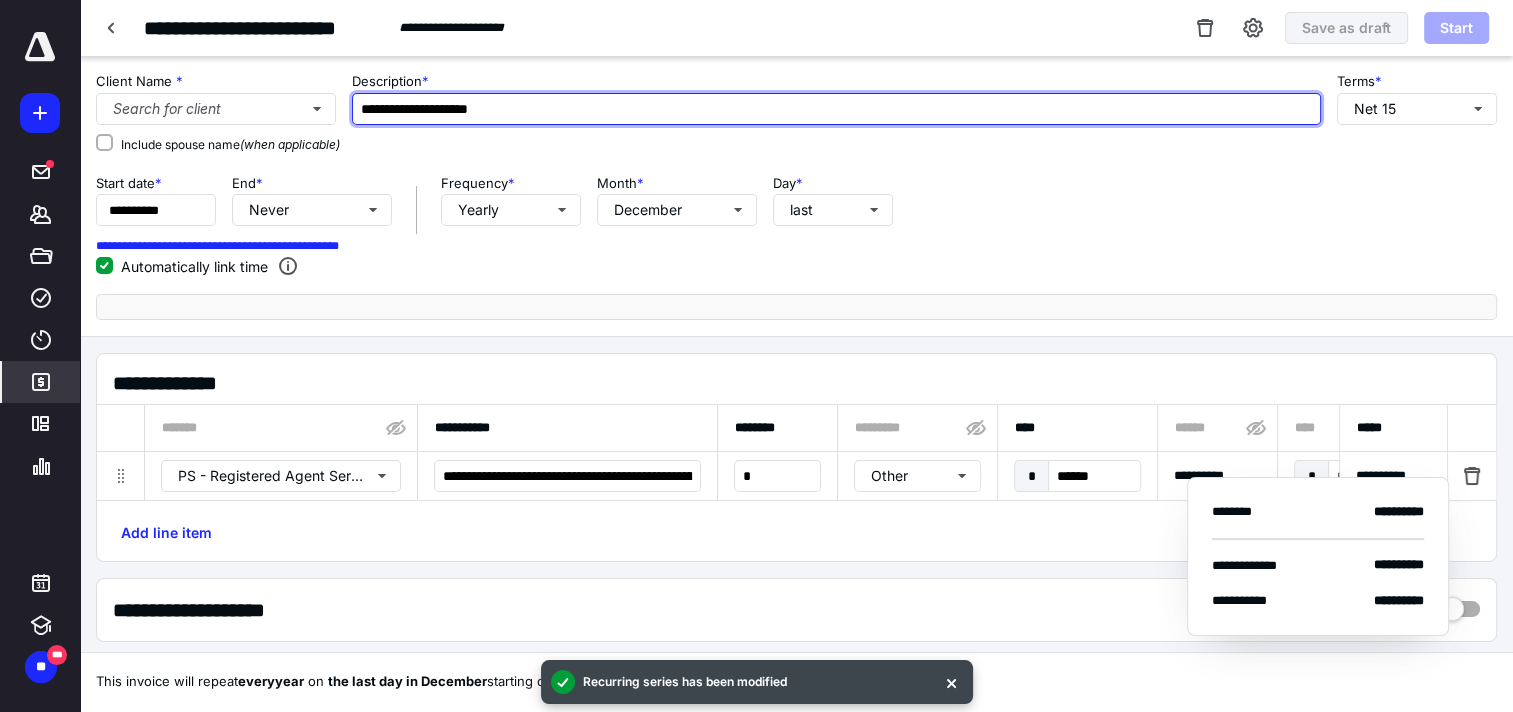 type on "**********" 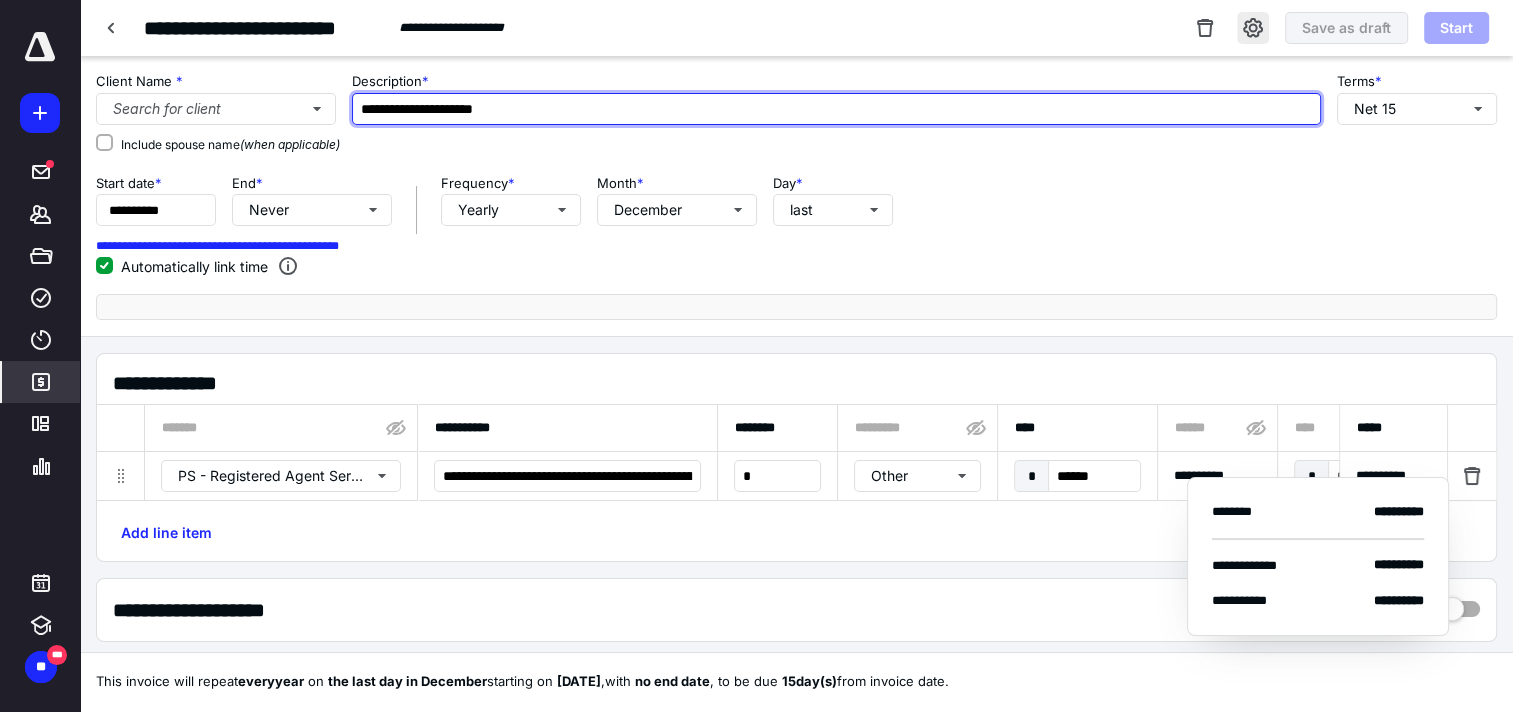 type on "**********" 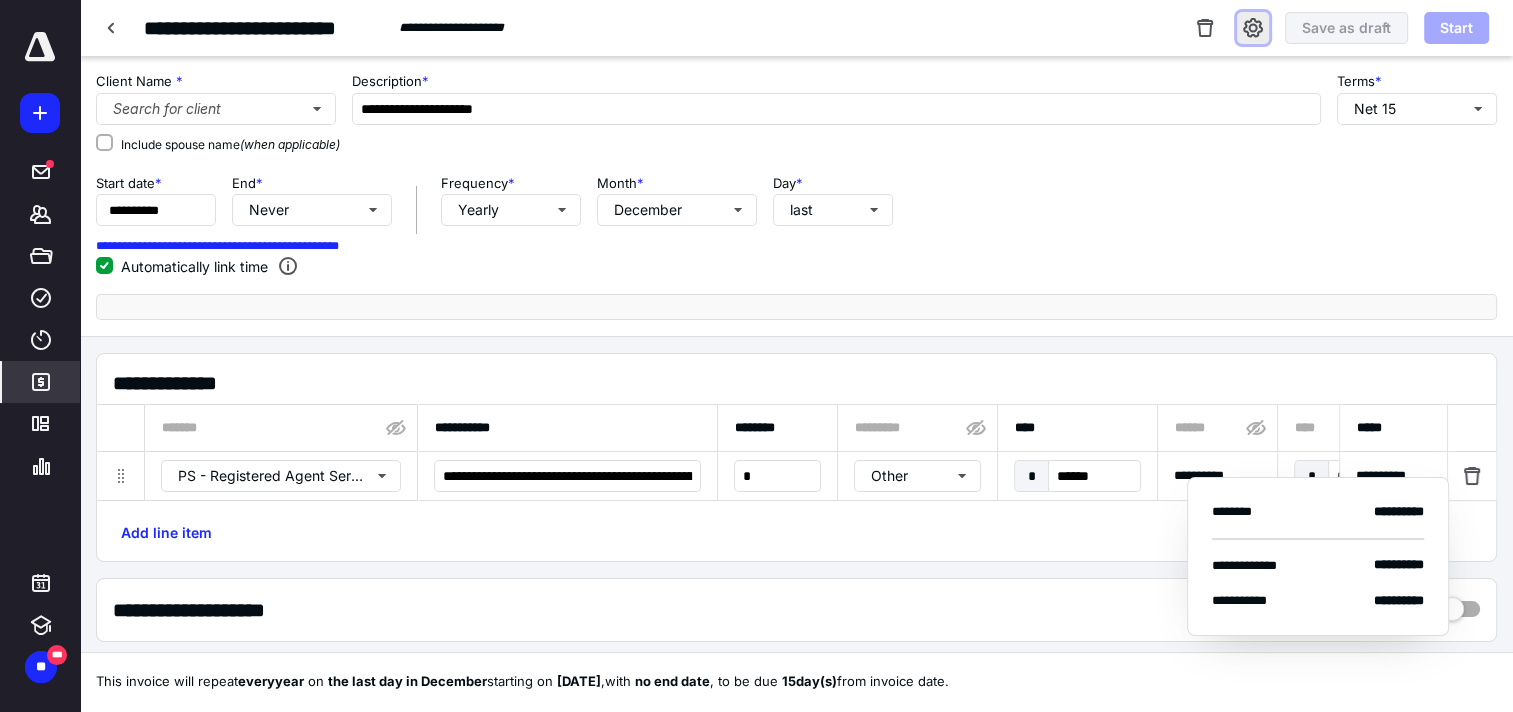 click at bounding box center [1253, 28] 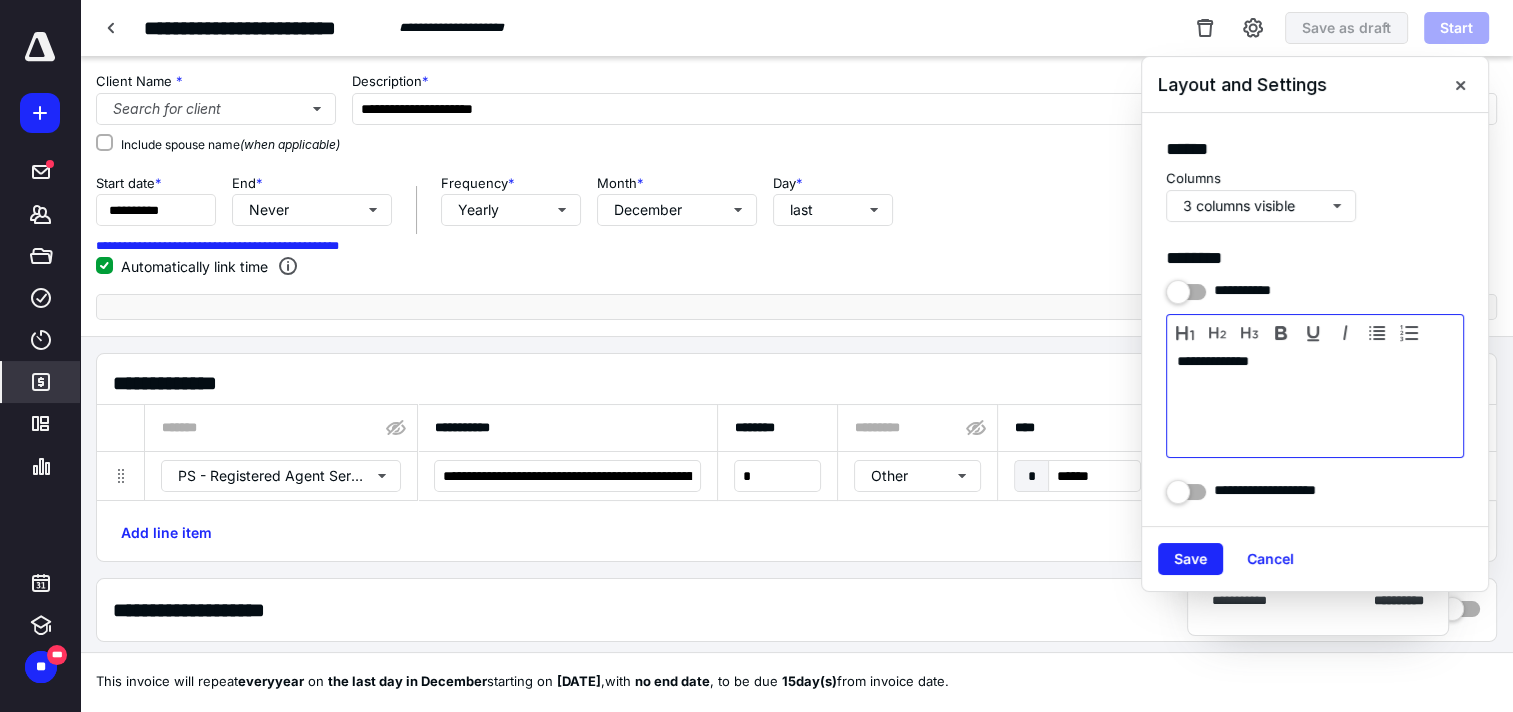 click on "**********" at bounding box center [1315, 401] 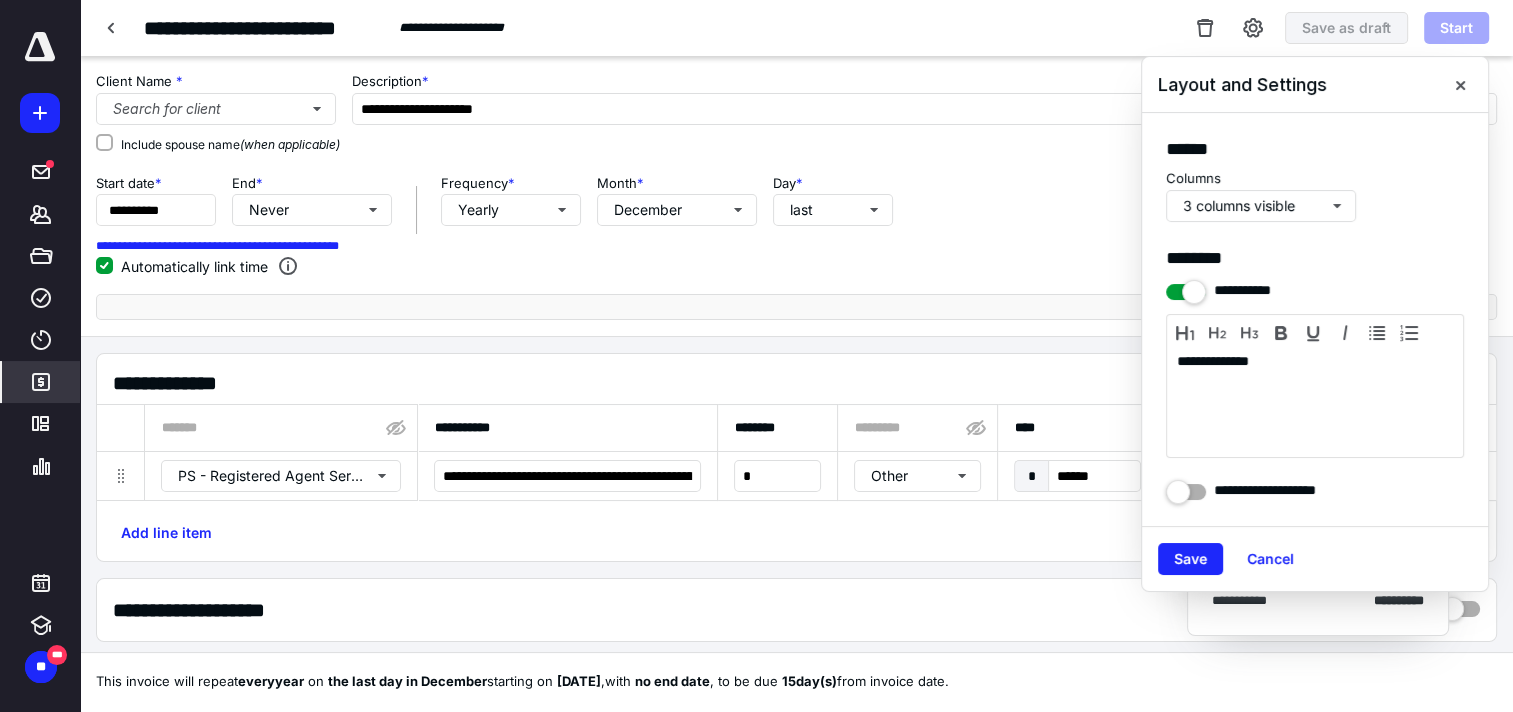 click on "**********" at bounding box center (796, 196) 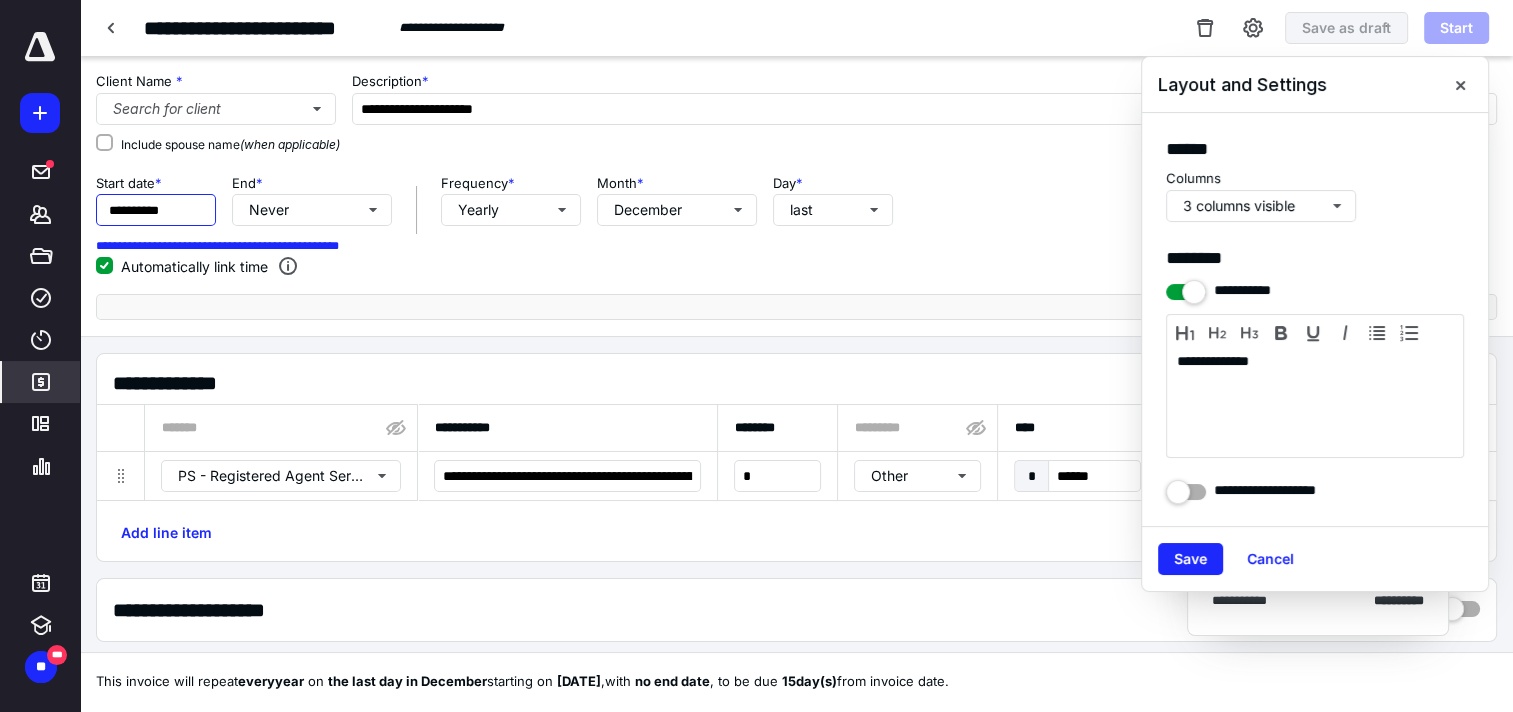 click on "**********" at bounding box center (156, 210) 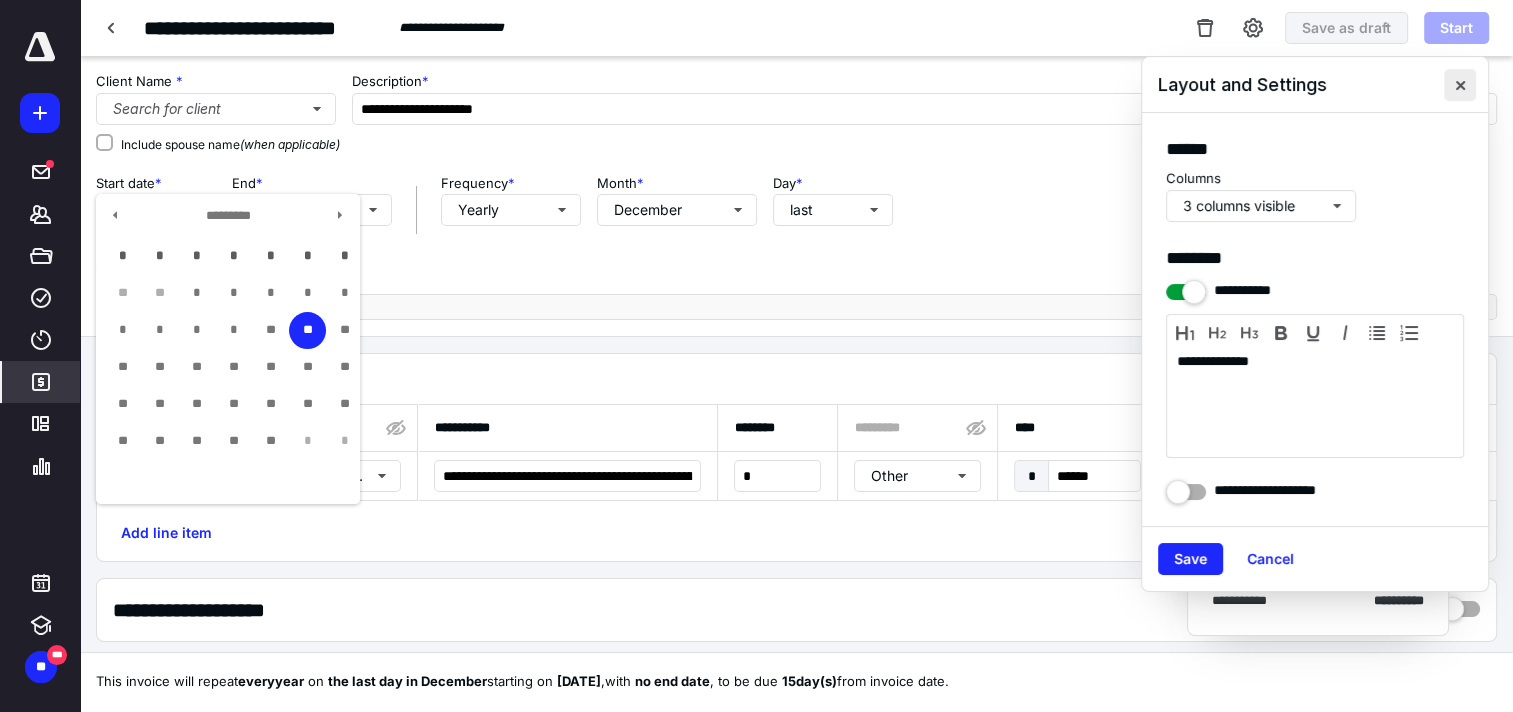 click at bounding box center [1460, 85] 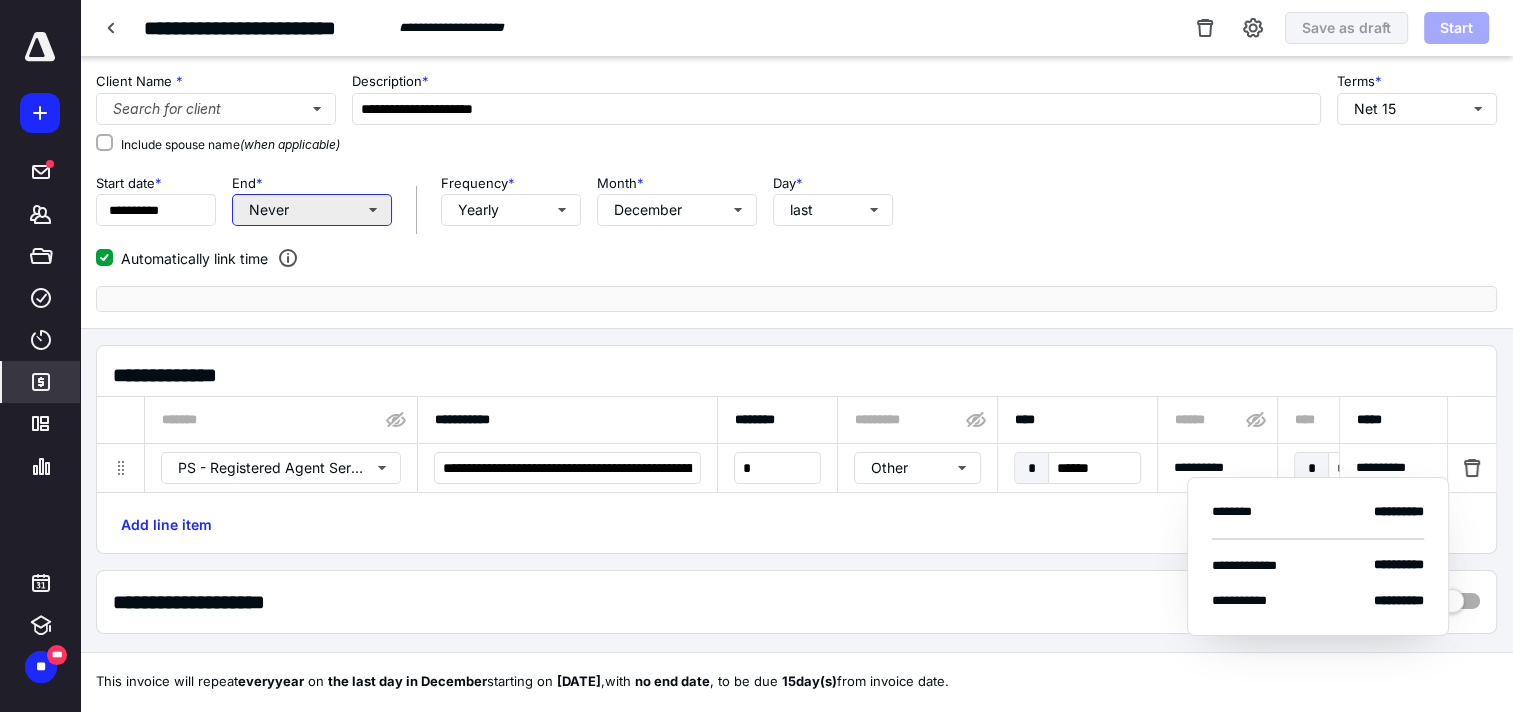 click on "Never" at bounding box center [312, 210] 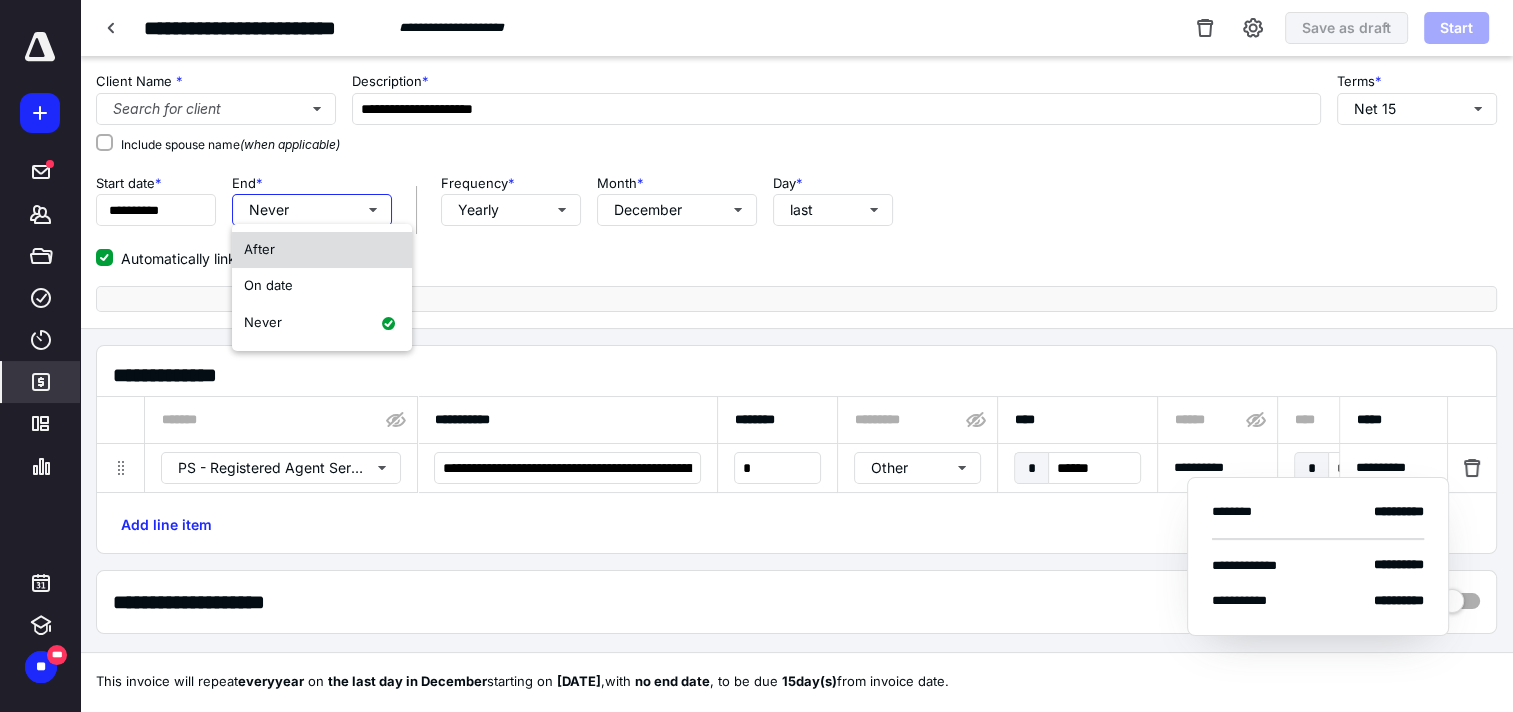 click on "After" at bounding box center [322, 250] 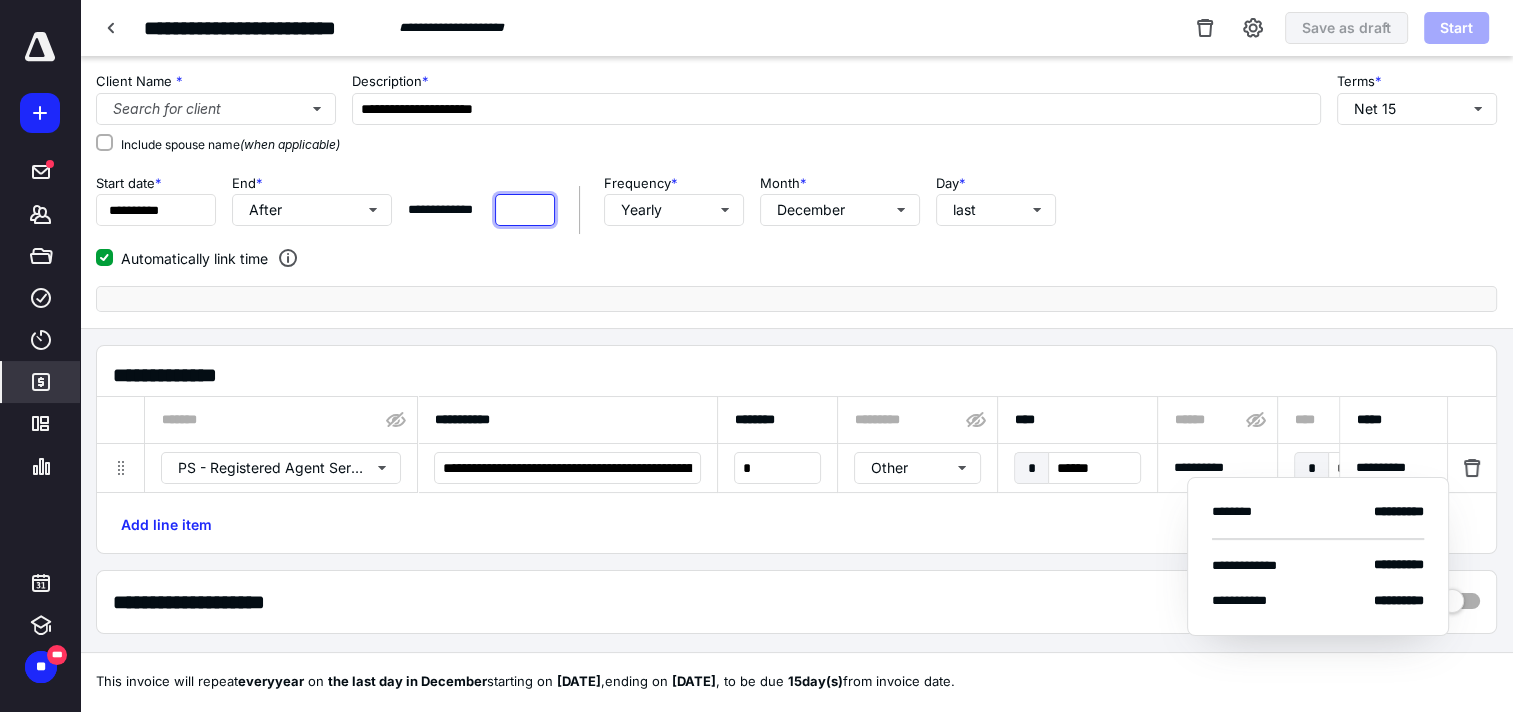click at bounding box center [525, 210] 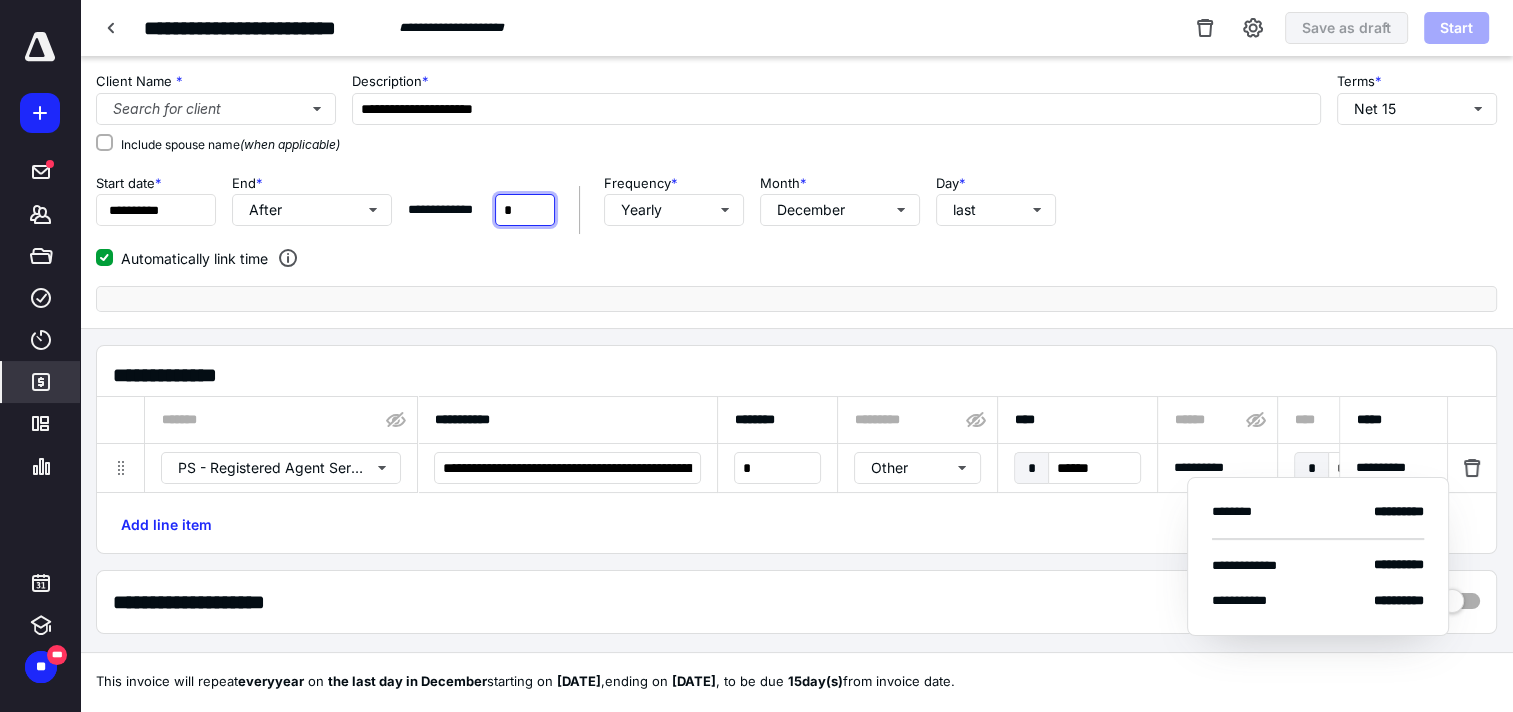 type on "*" 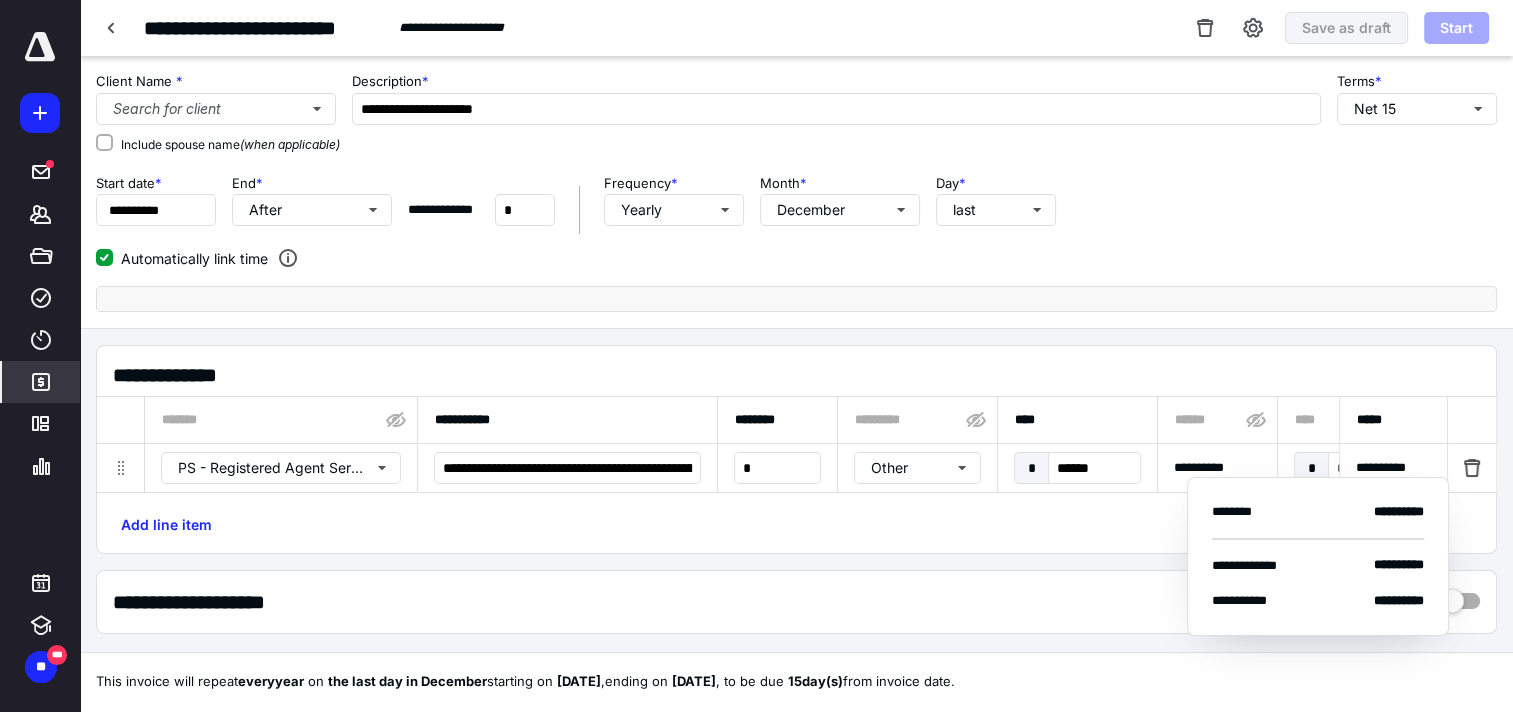 click on "Automatically link time" at bounding box center (796, 258) 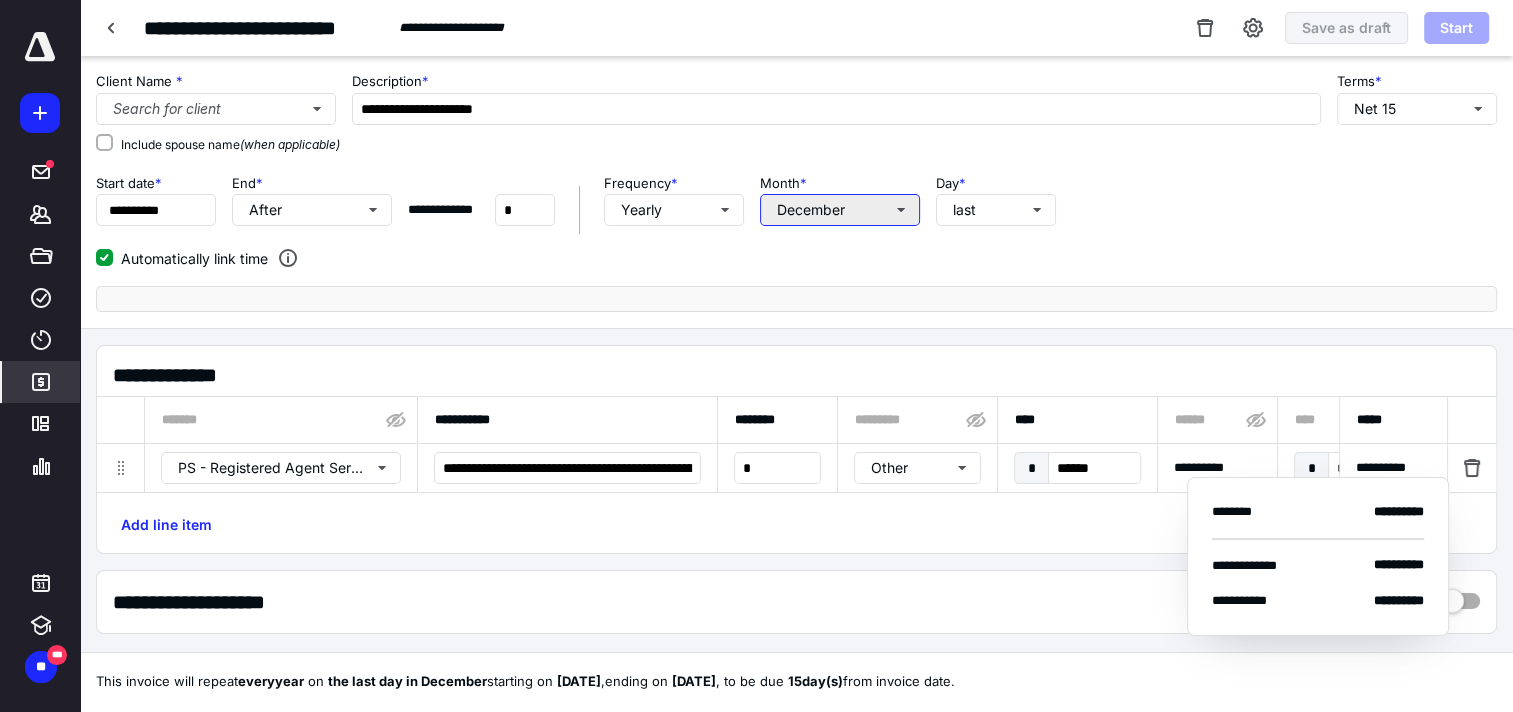 click on "December" at bounding box center [840, 210] 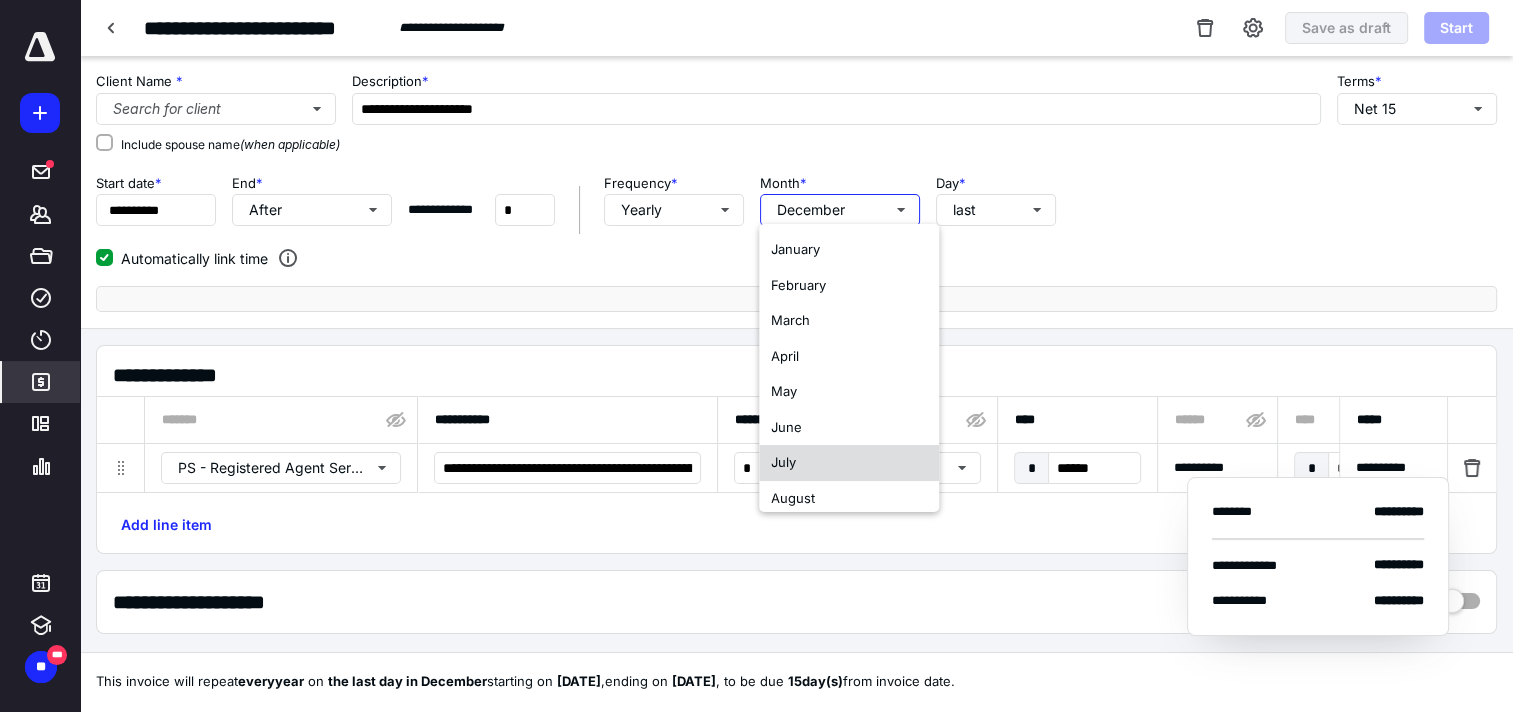 click on "July" at bounding box center [849, 463] 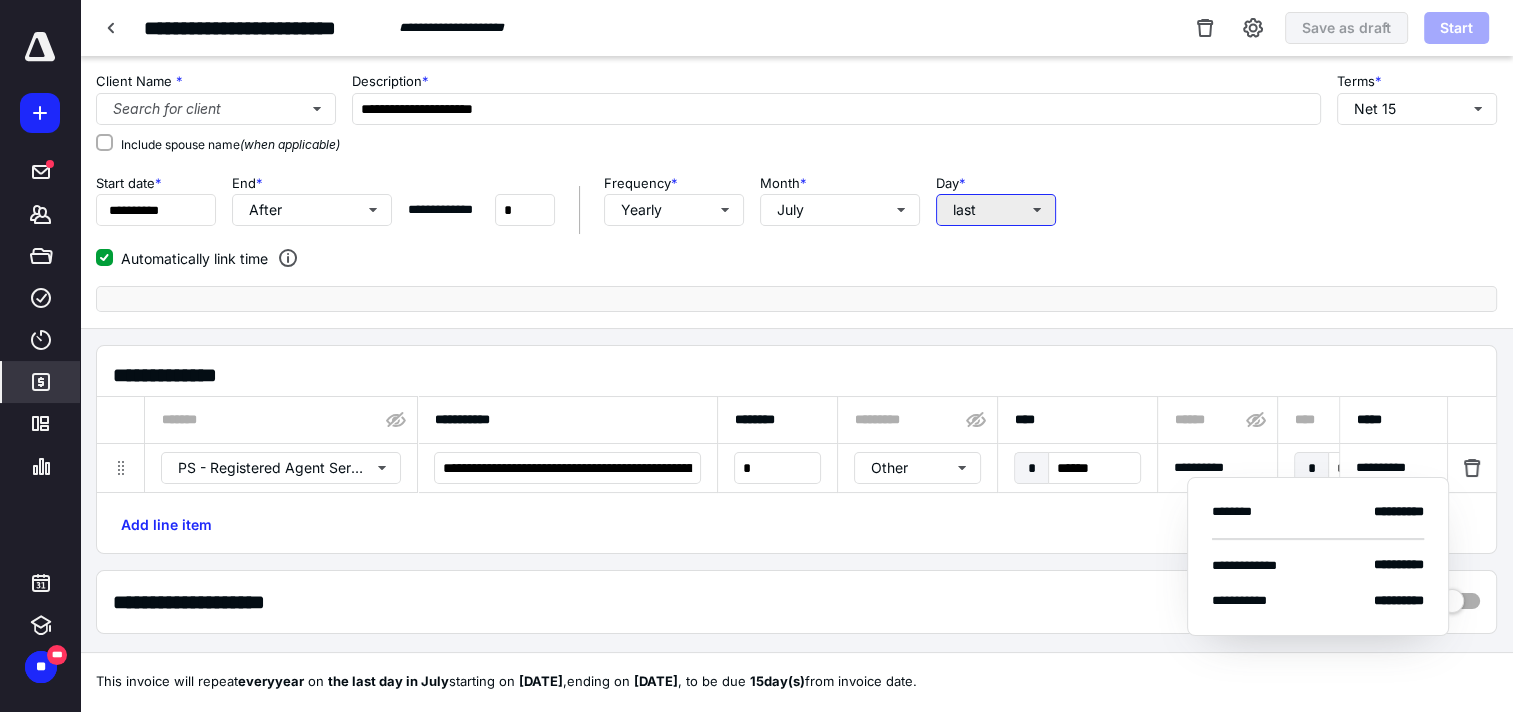 click on "last" at bounding box center [996, 210] 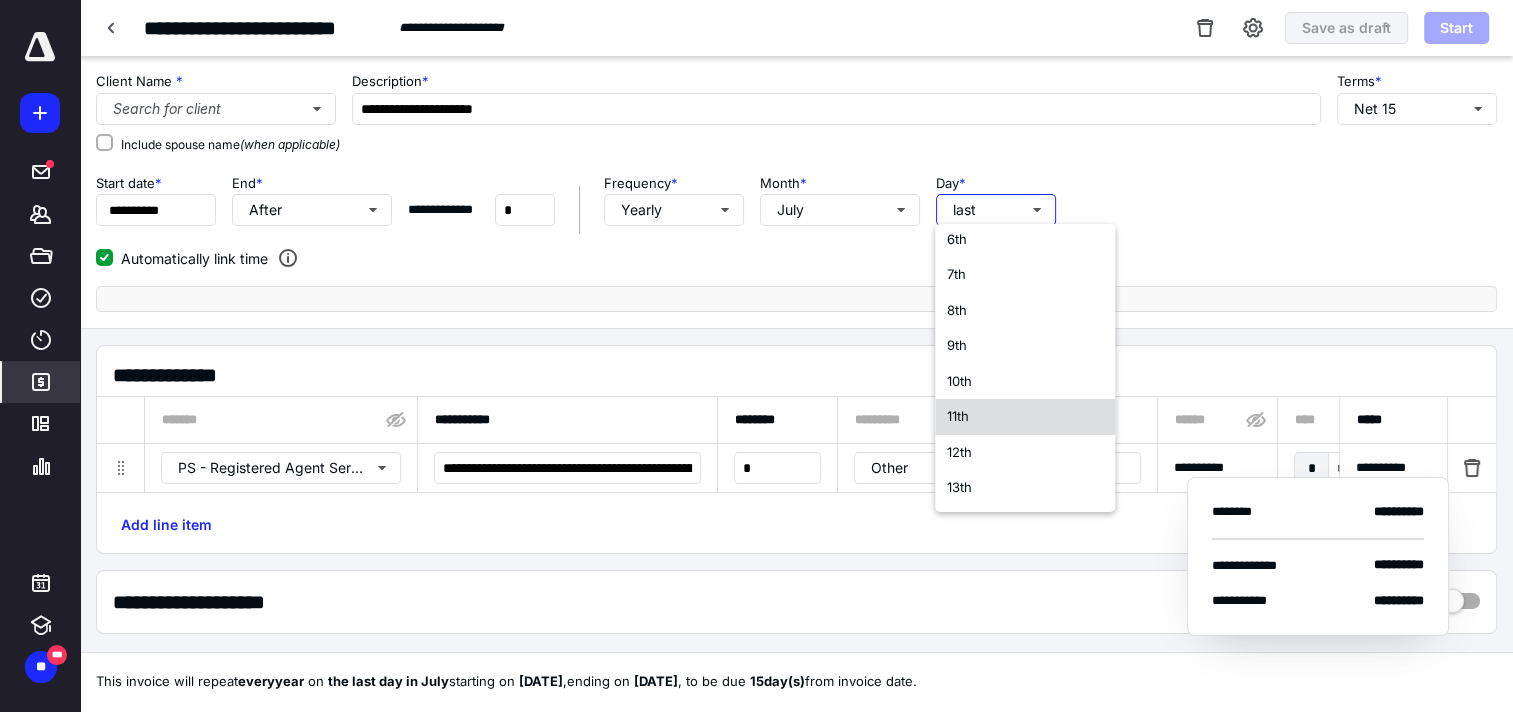 scroll, scrollTop: 200, scrollLeft: 0, axis: vertical 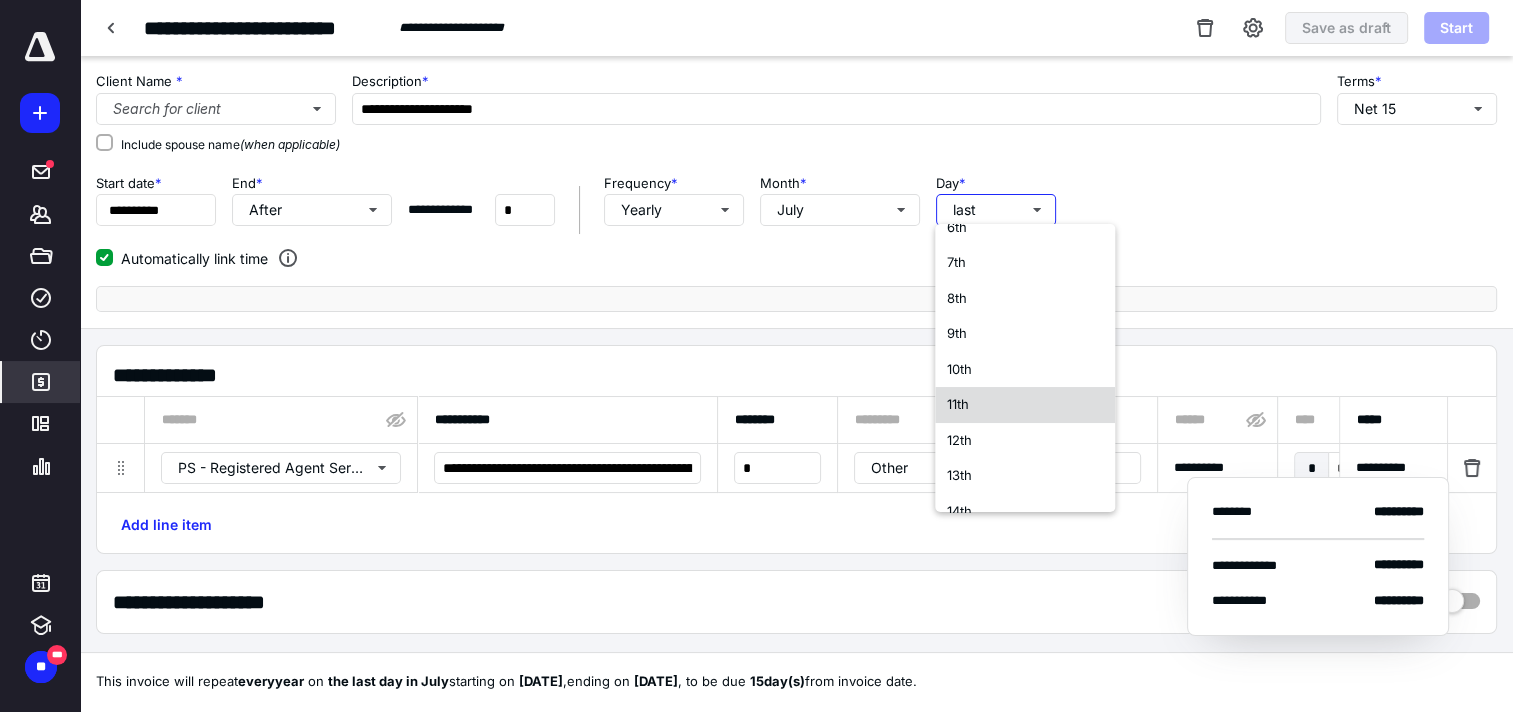 click on "11th" at bounding box center [1025, 405] 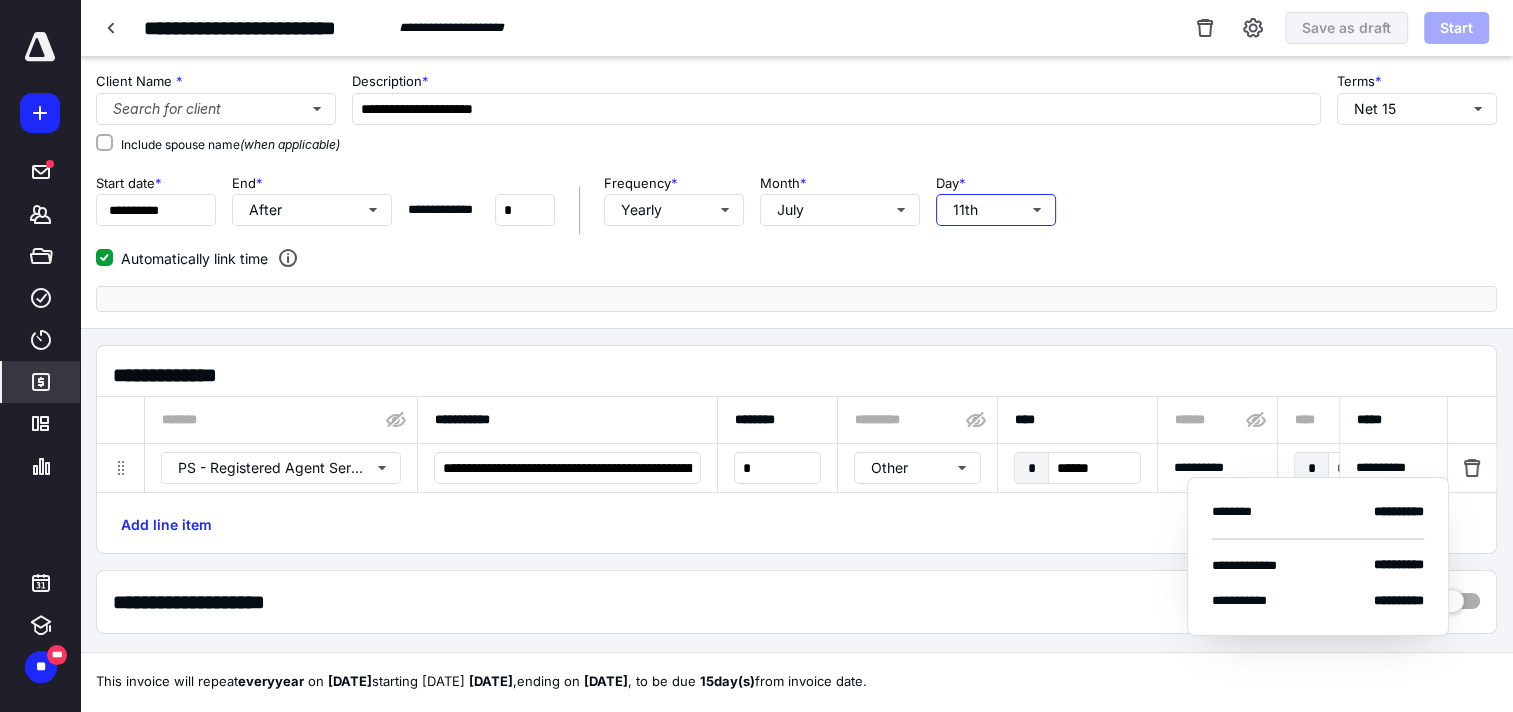 scroll, scrollTop: 0, scrollLeft: 0, axis: both 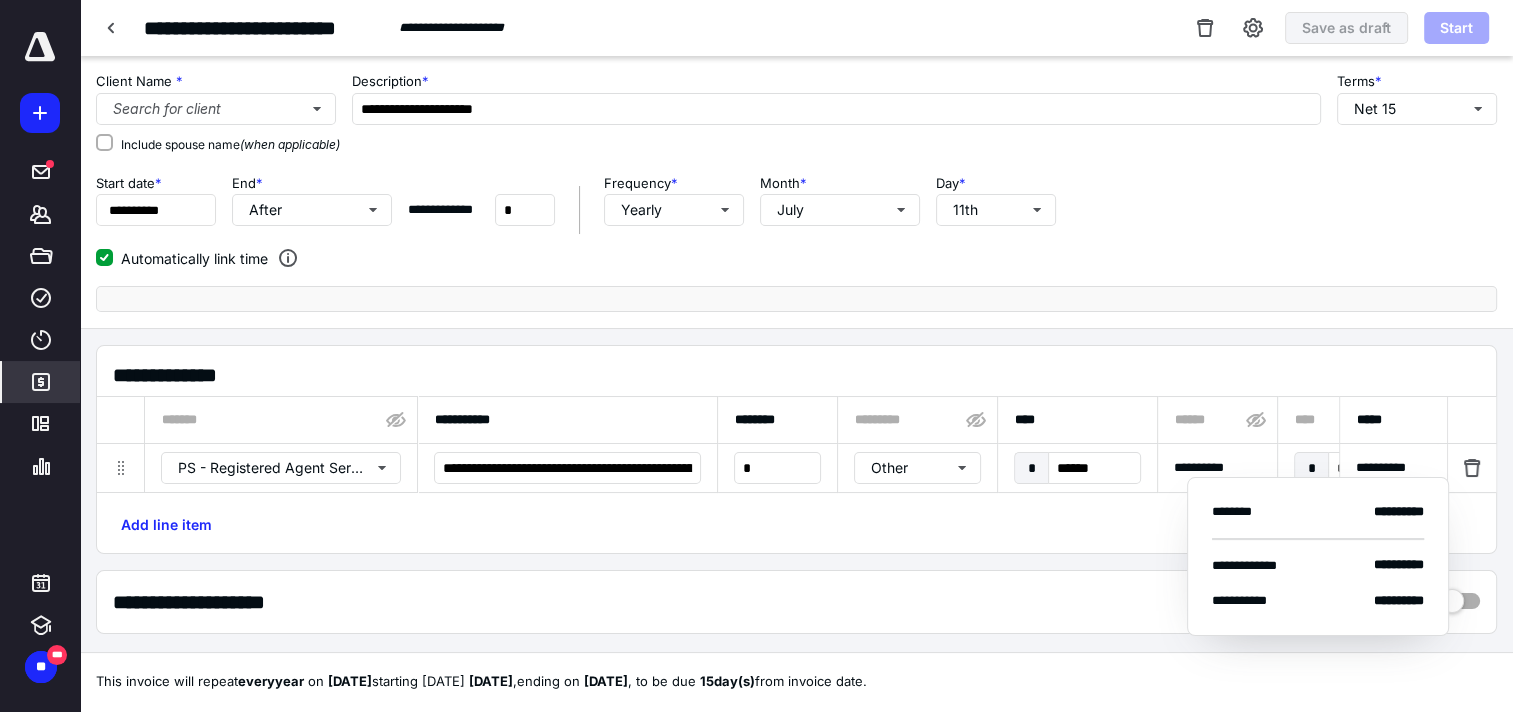 click on "Automatically link time" at bounding box center (796, 258) 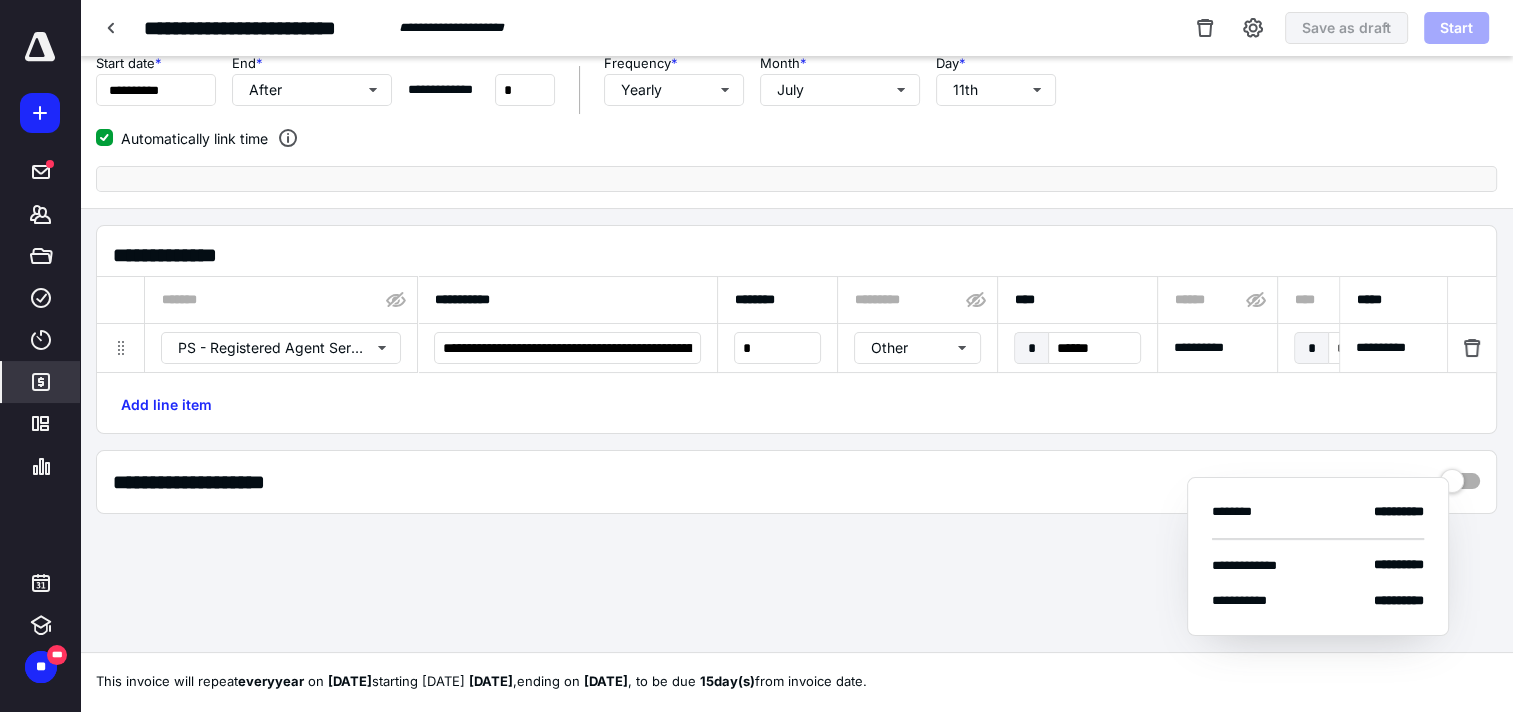 scroll, scrollTop: 0, scrollLeft: 0, axis: both 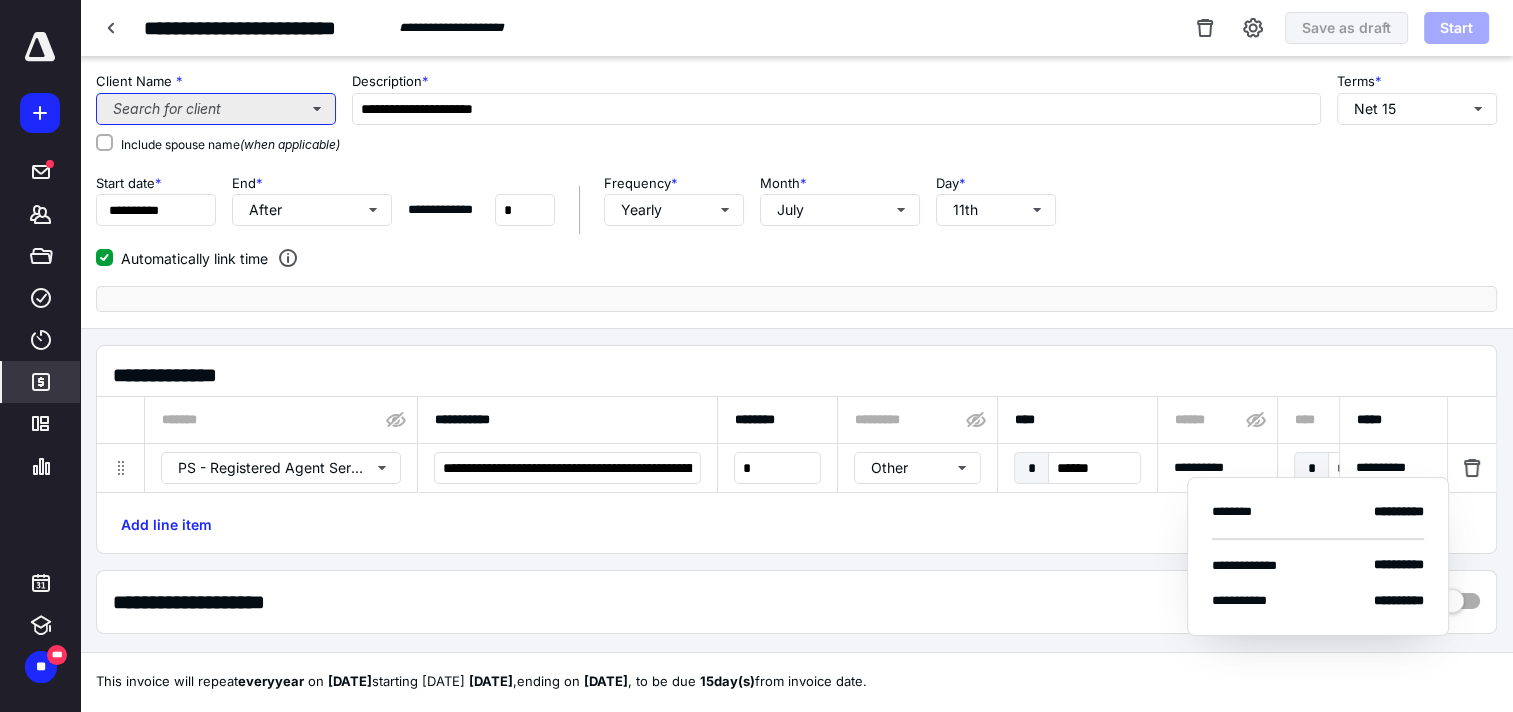click on "Search for client" at bounding box center [216, 109] 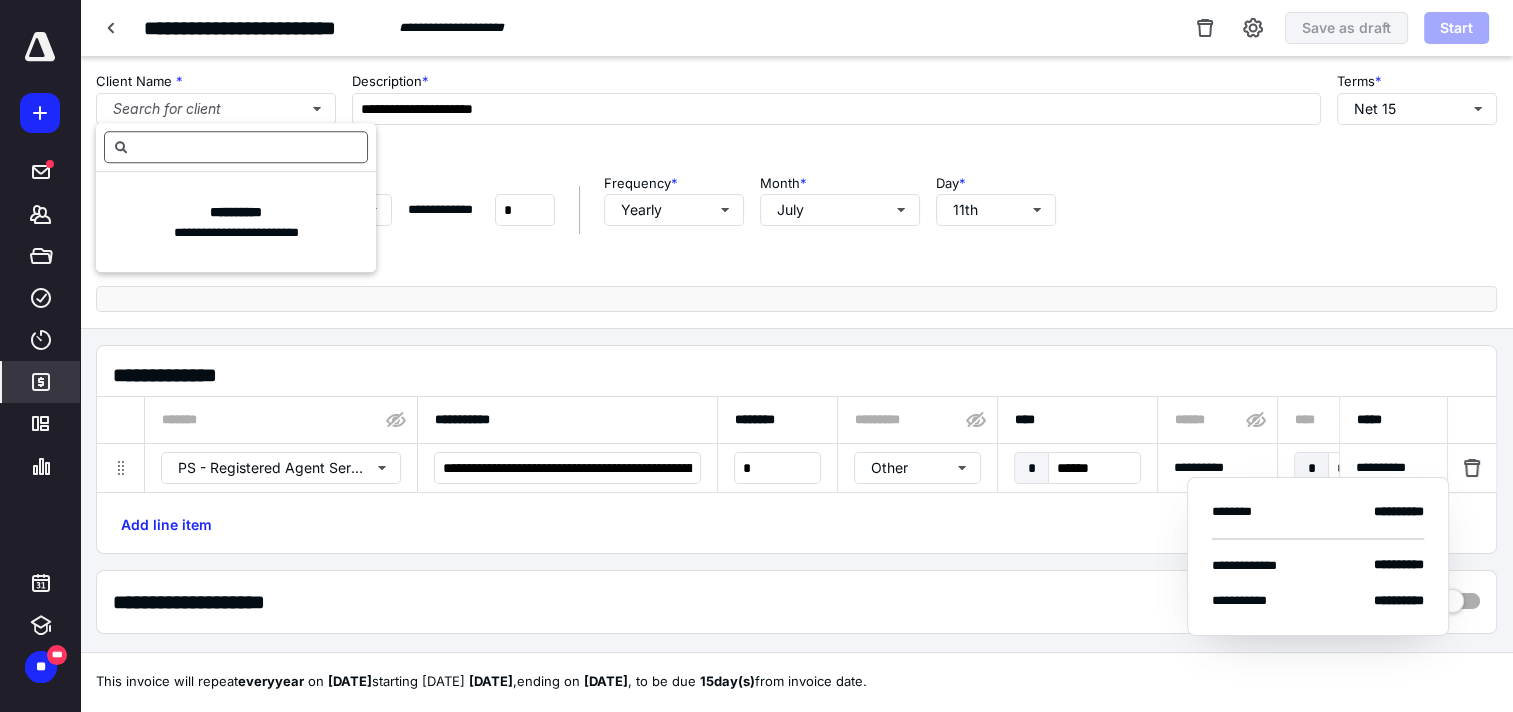 click at bounding box center [236, 147] 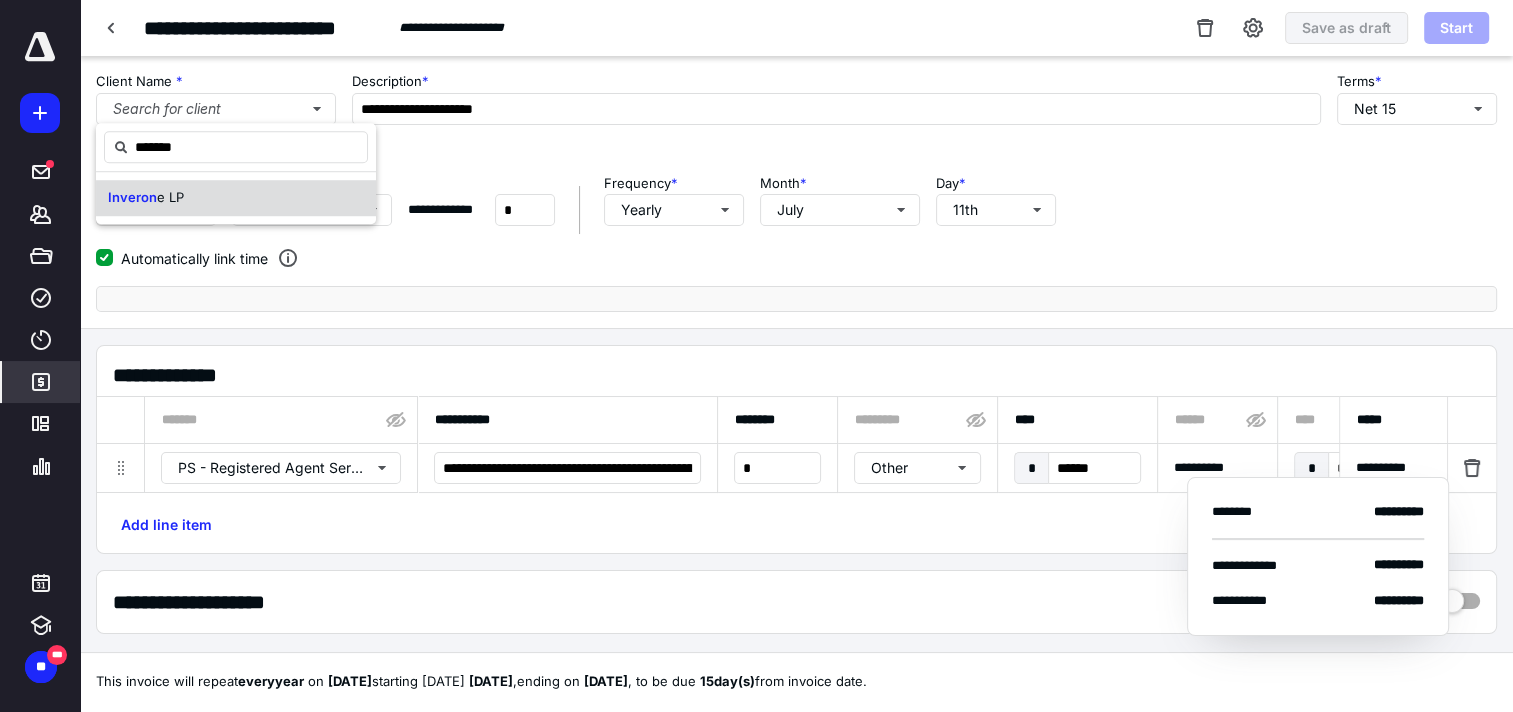 click on "Inveron e LP" at bounding box center (236, 198) 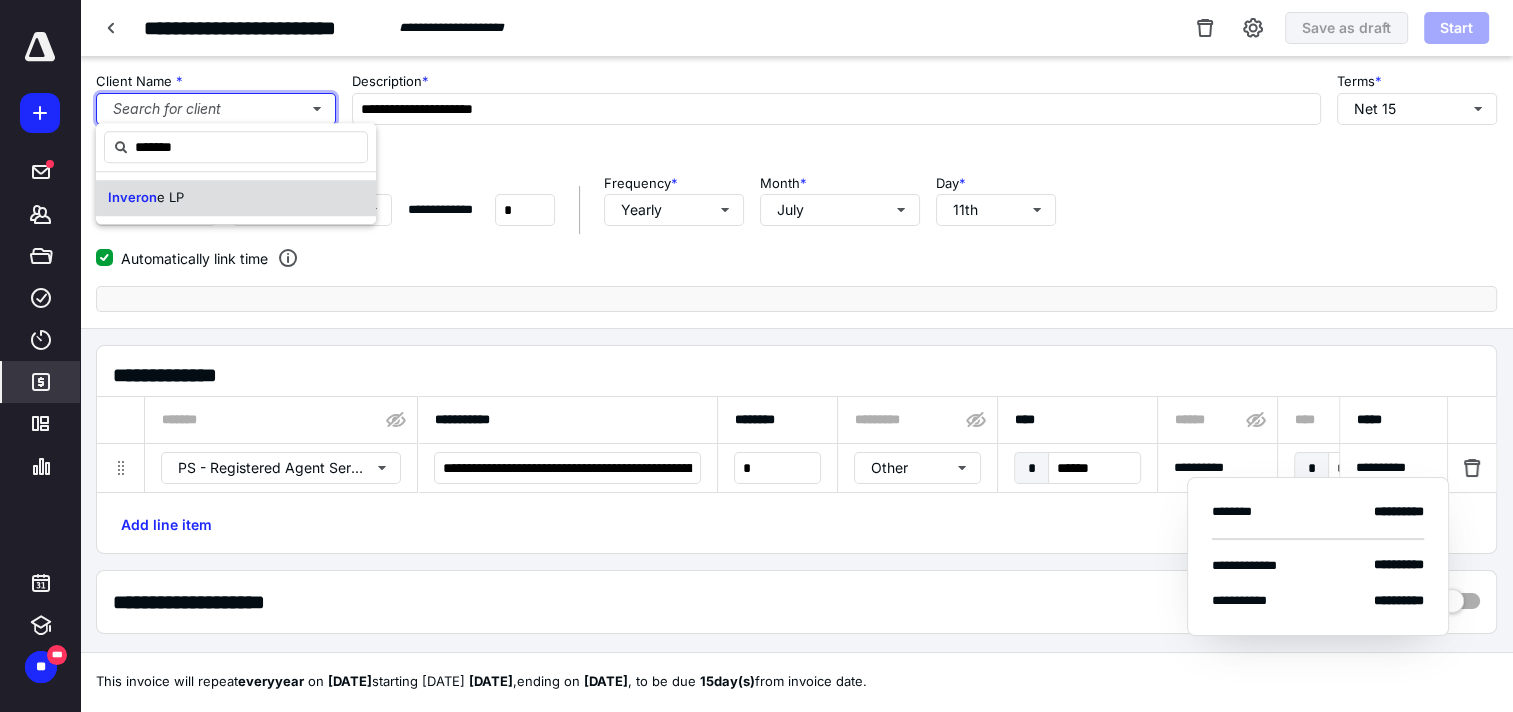 type on "**********" 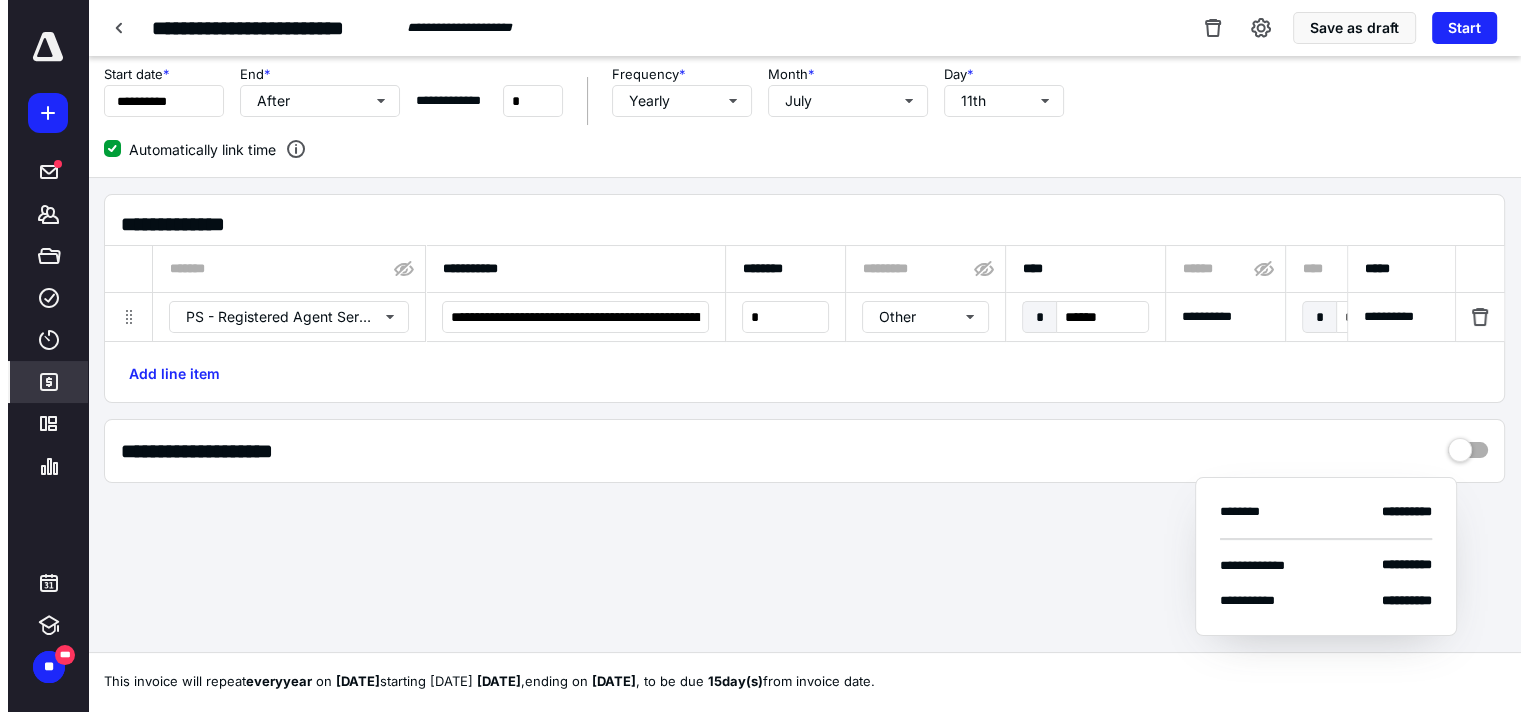 scroll, scrollTop: 0, scrollLeft: 0, axis: both 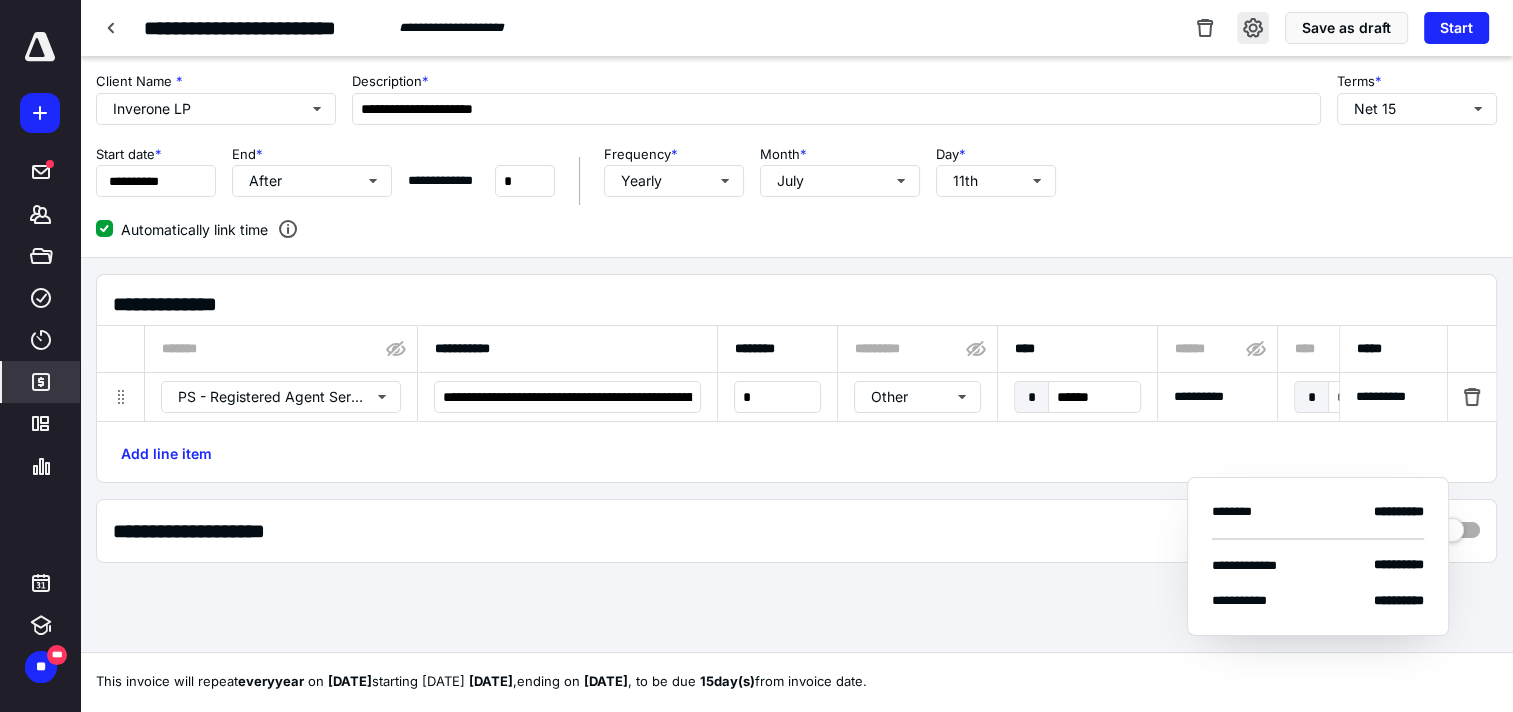 click at bounding box center [1253, 28] 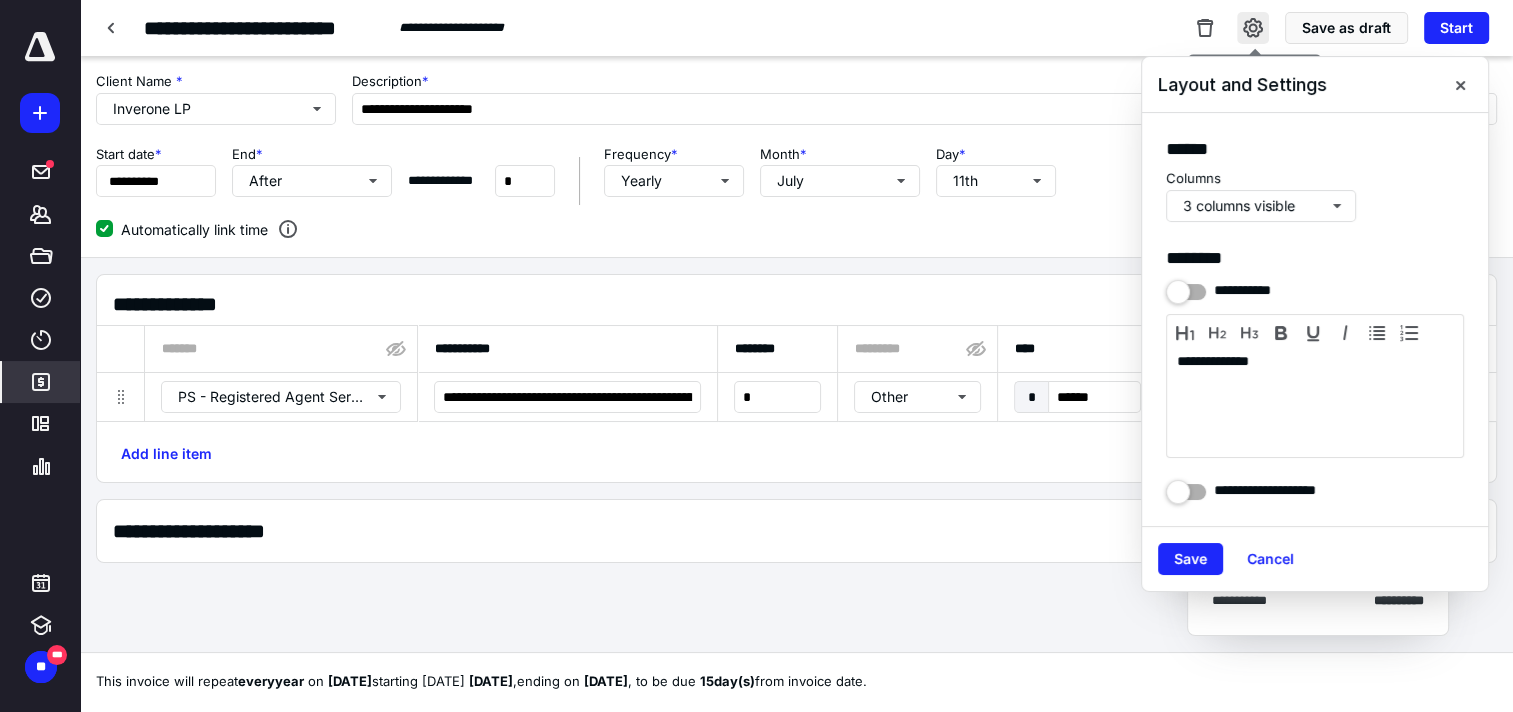 click at bounding box center (1253, 28) 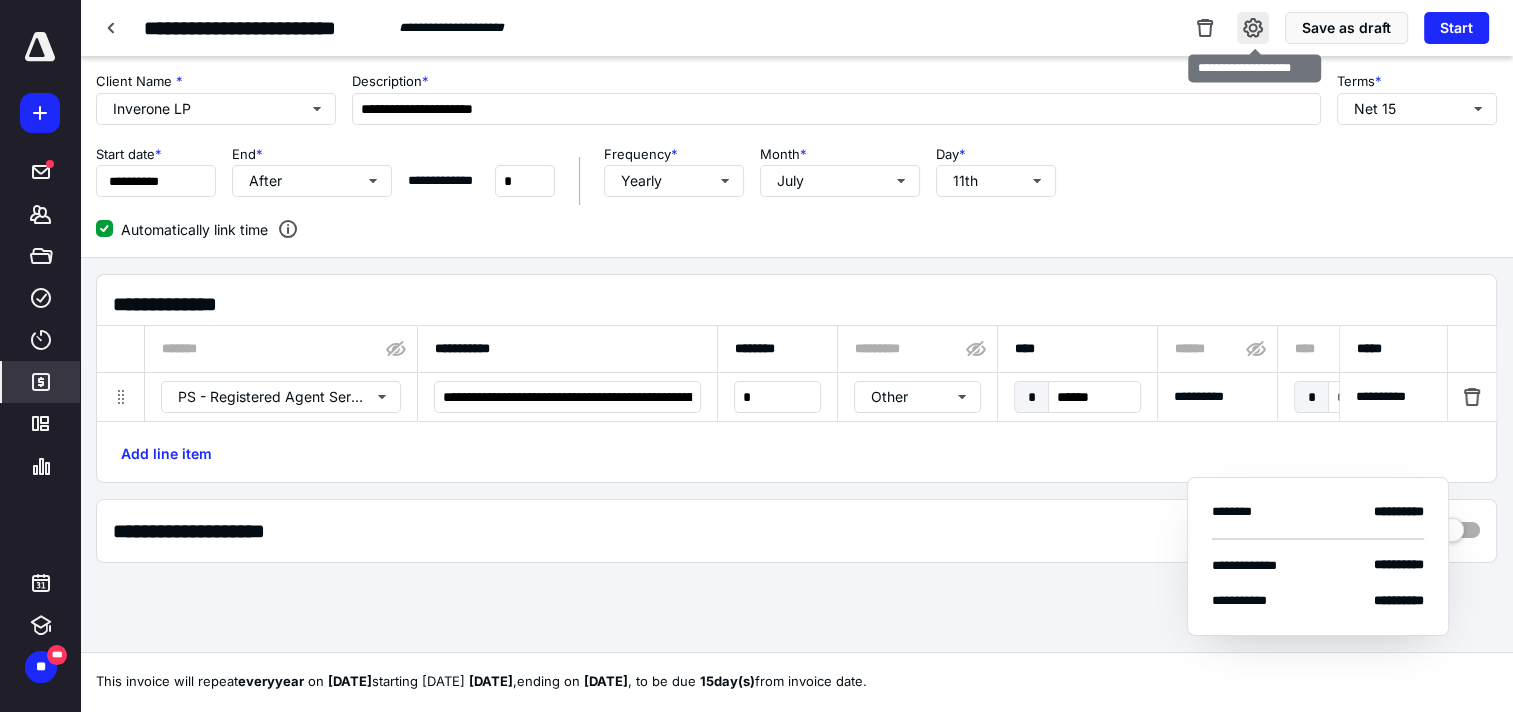 click at bounding box center [1253, 28] 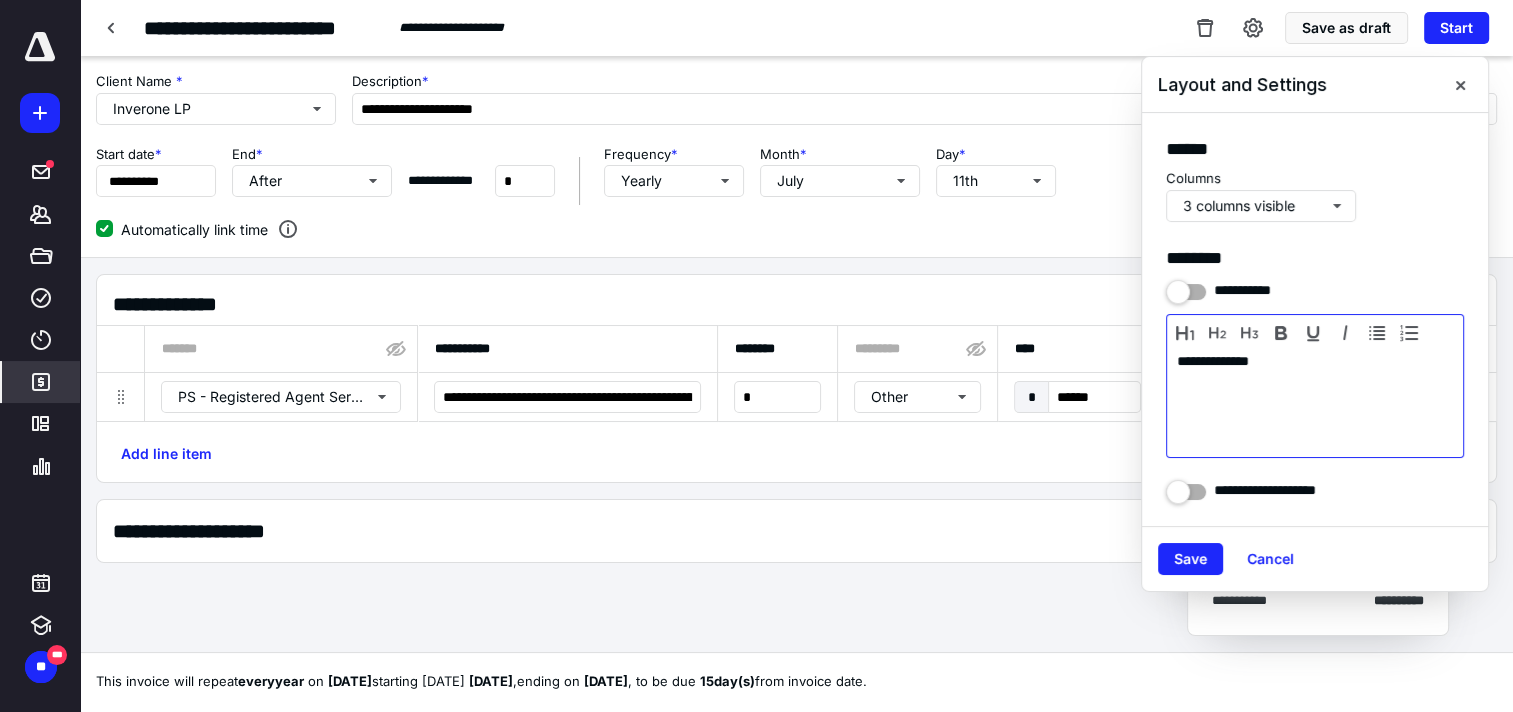 click on "**********" at bounding box center (1315, 401) 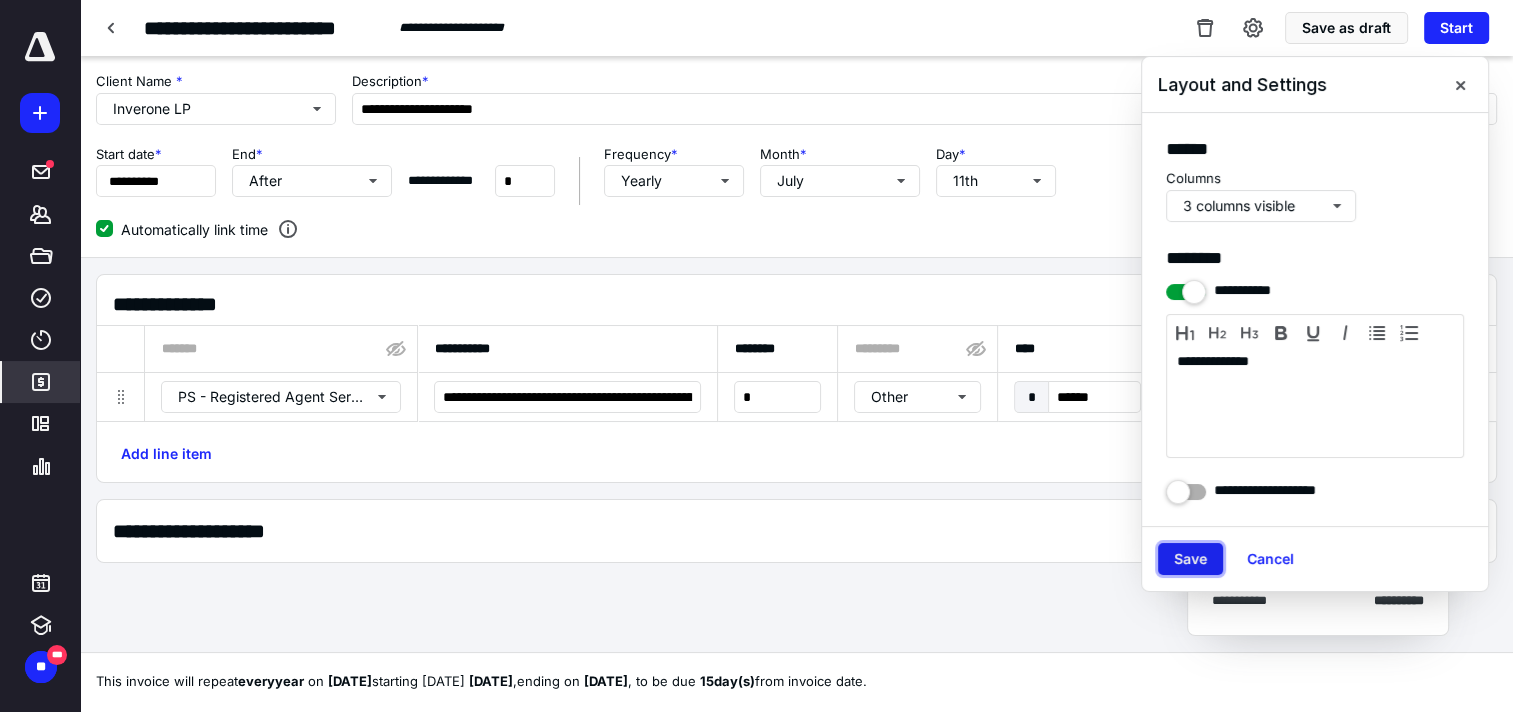 click on "Save" at bounding box center [1190, 559] 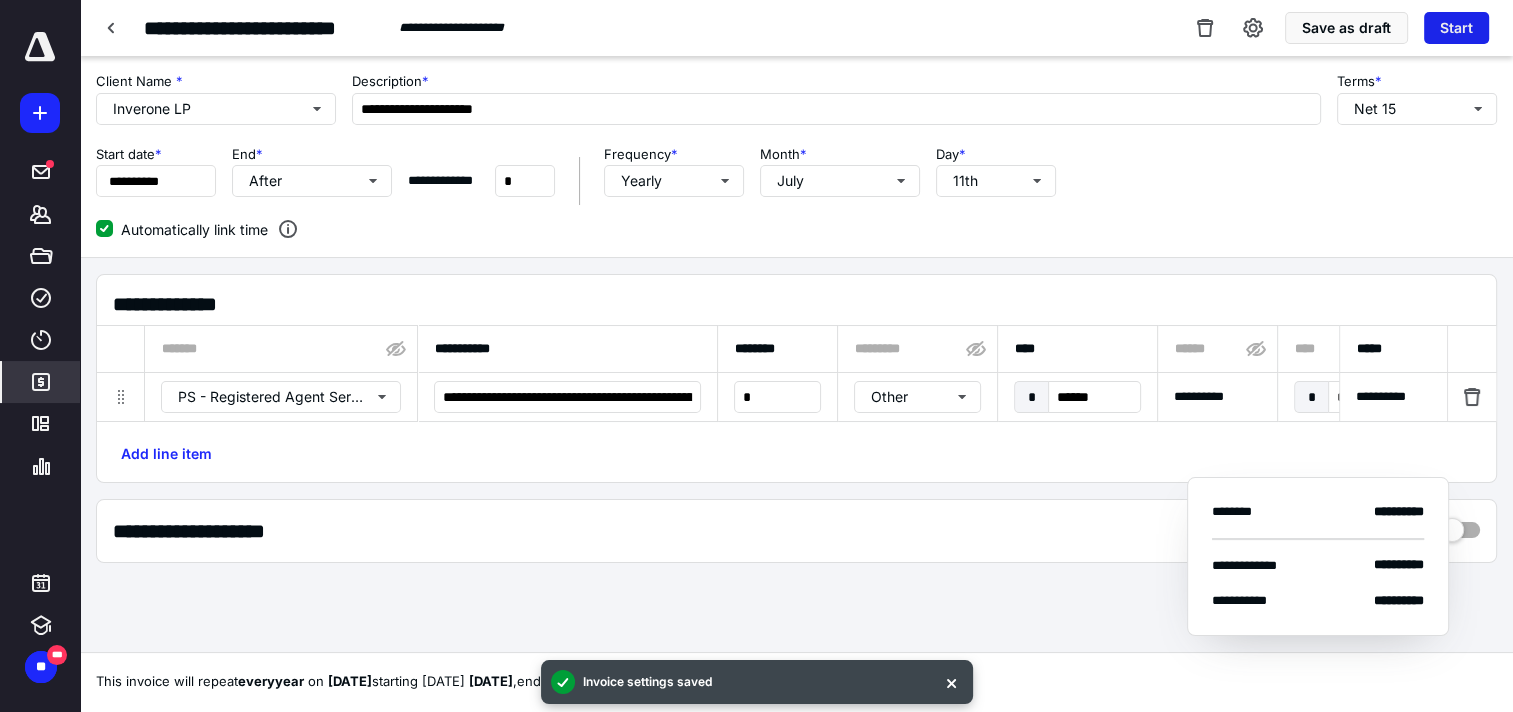 click on "Start" at bounding box center (1456, 28) 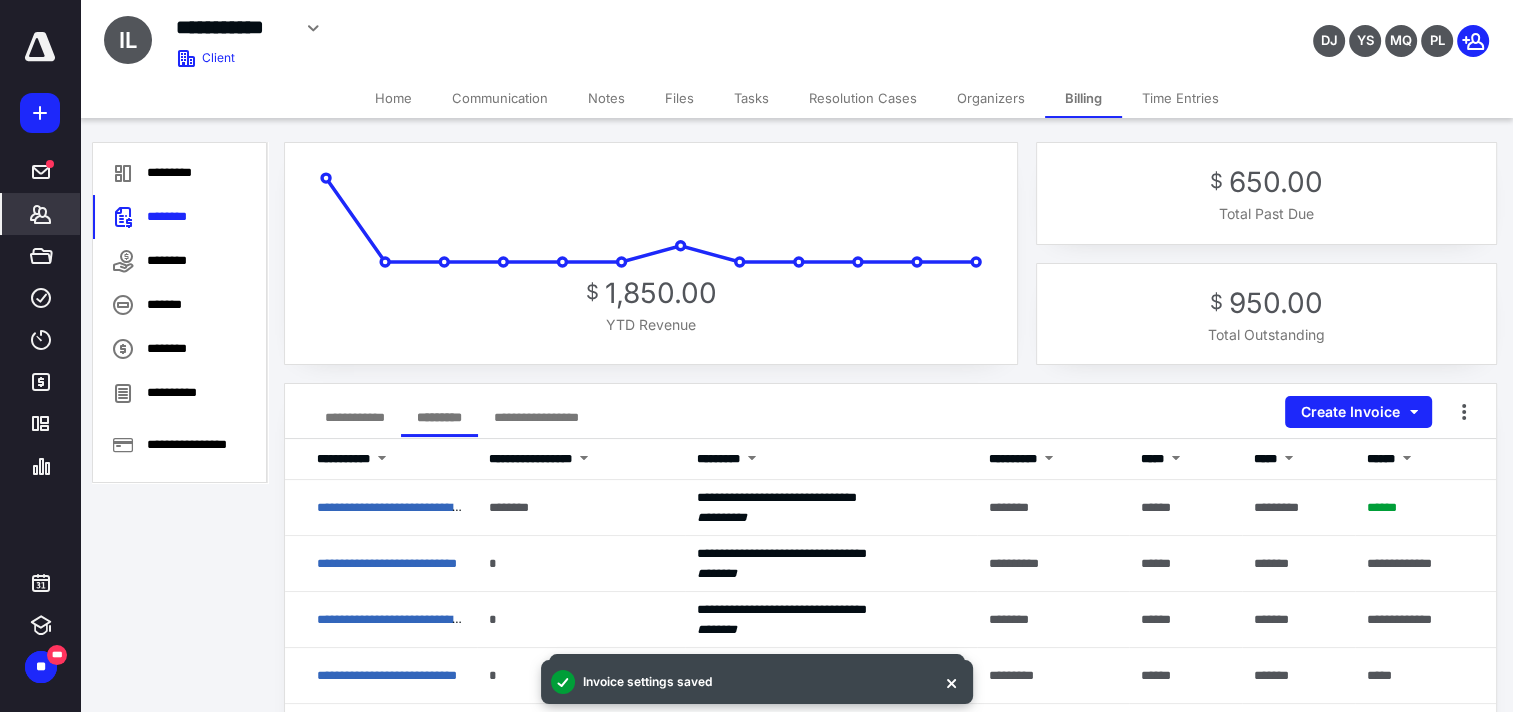 click on "**********" at bounding box center [355, 417] 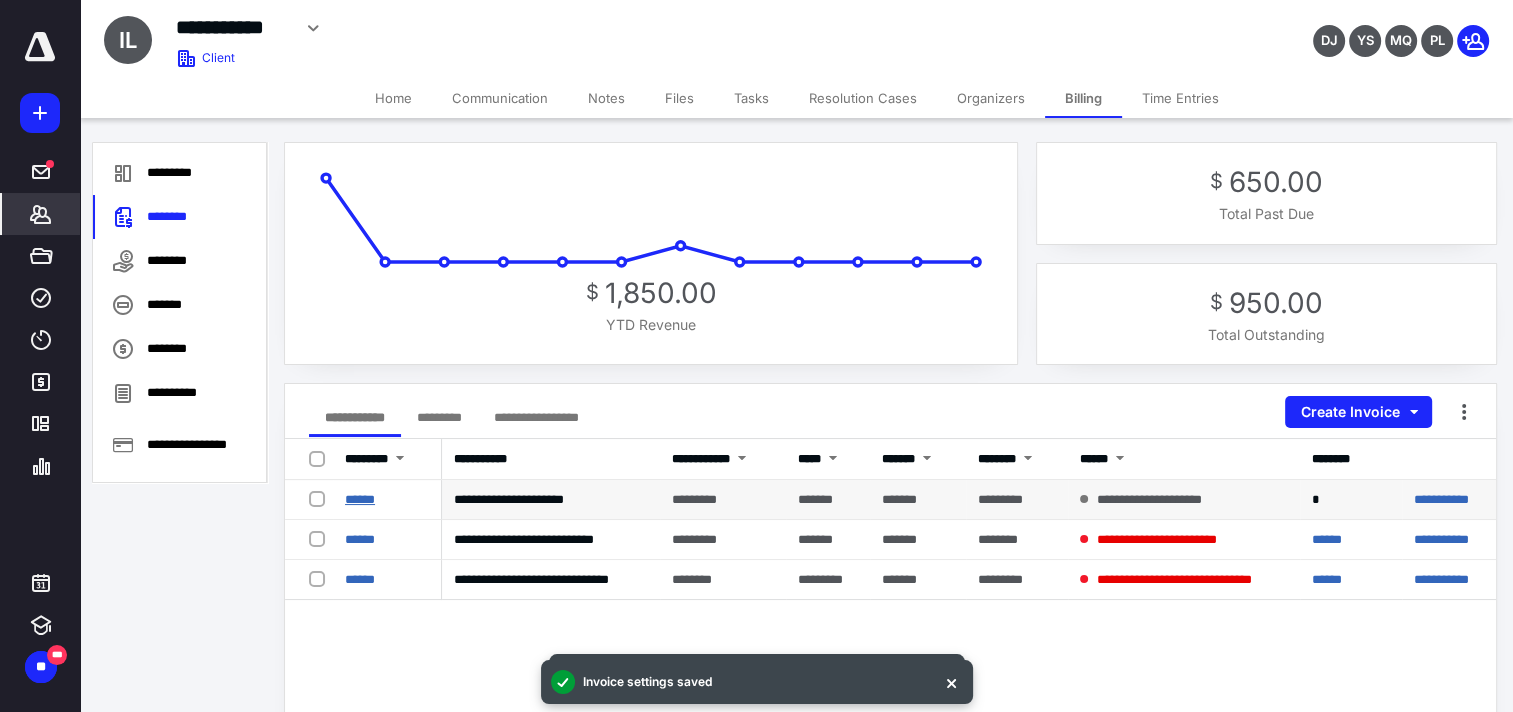 click on "******" at bounding box center (360, 499) 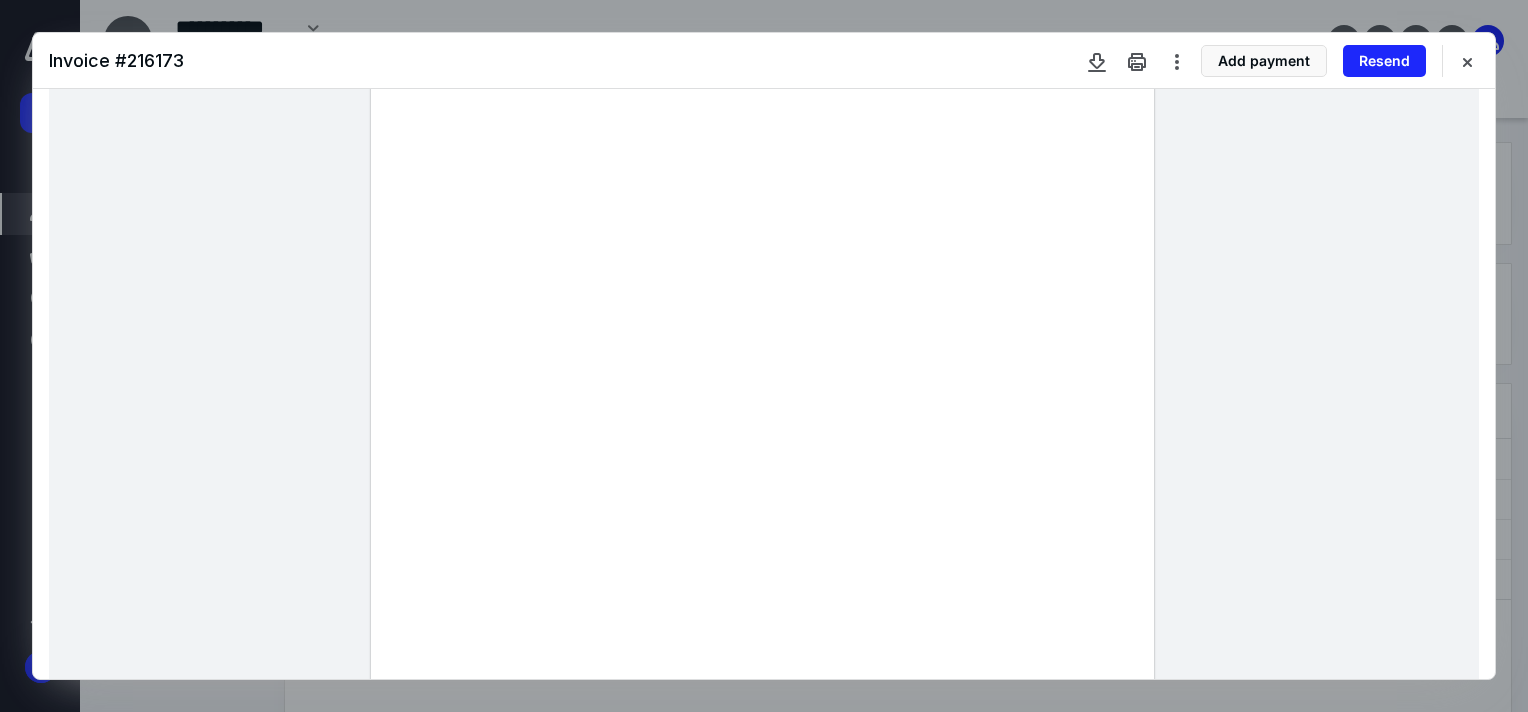 scroll, scrollTop: 500, scrollLeft: 0, axis: vertical 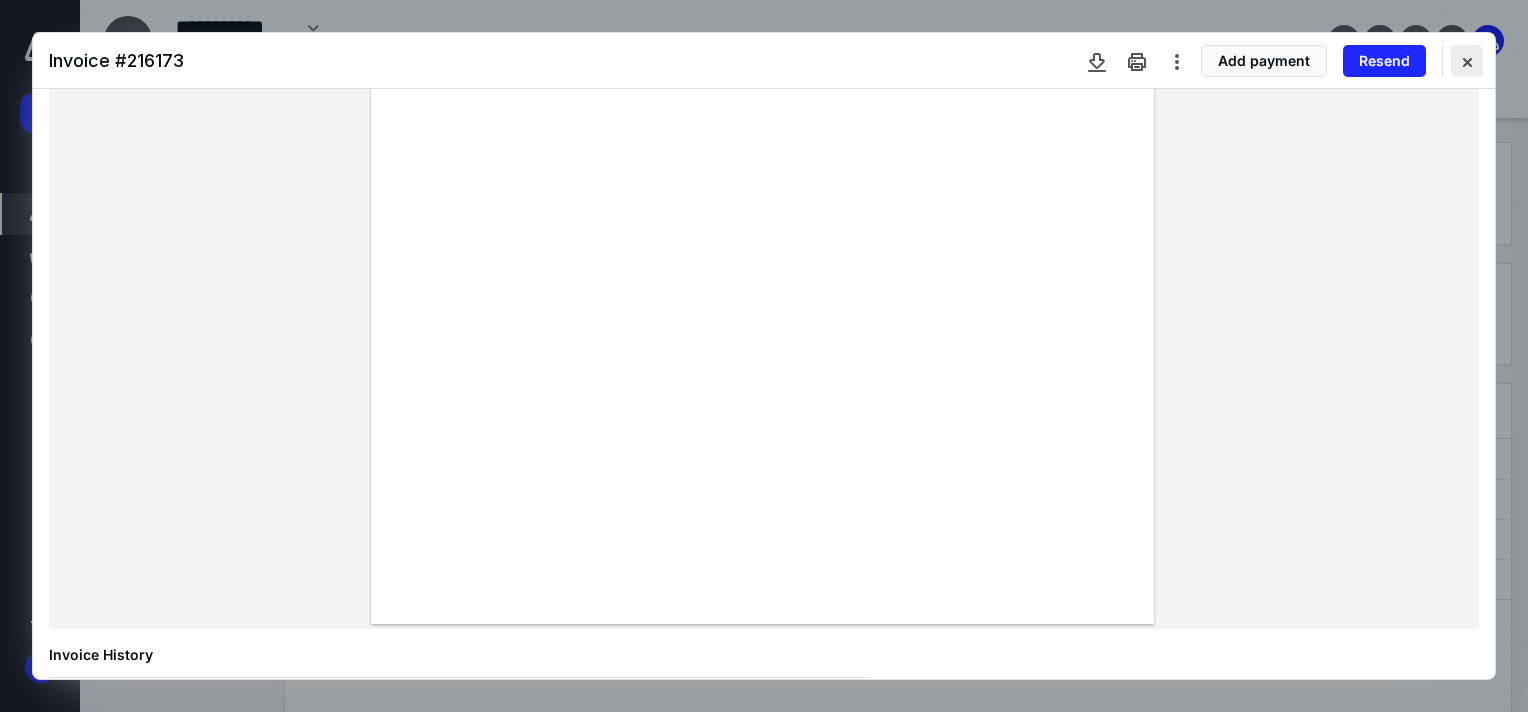 click at bounding box center [1467, 61] 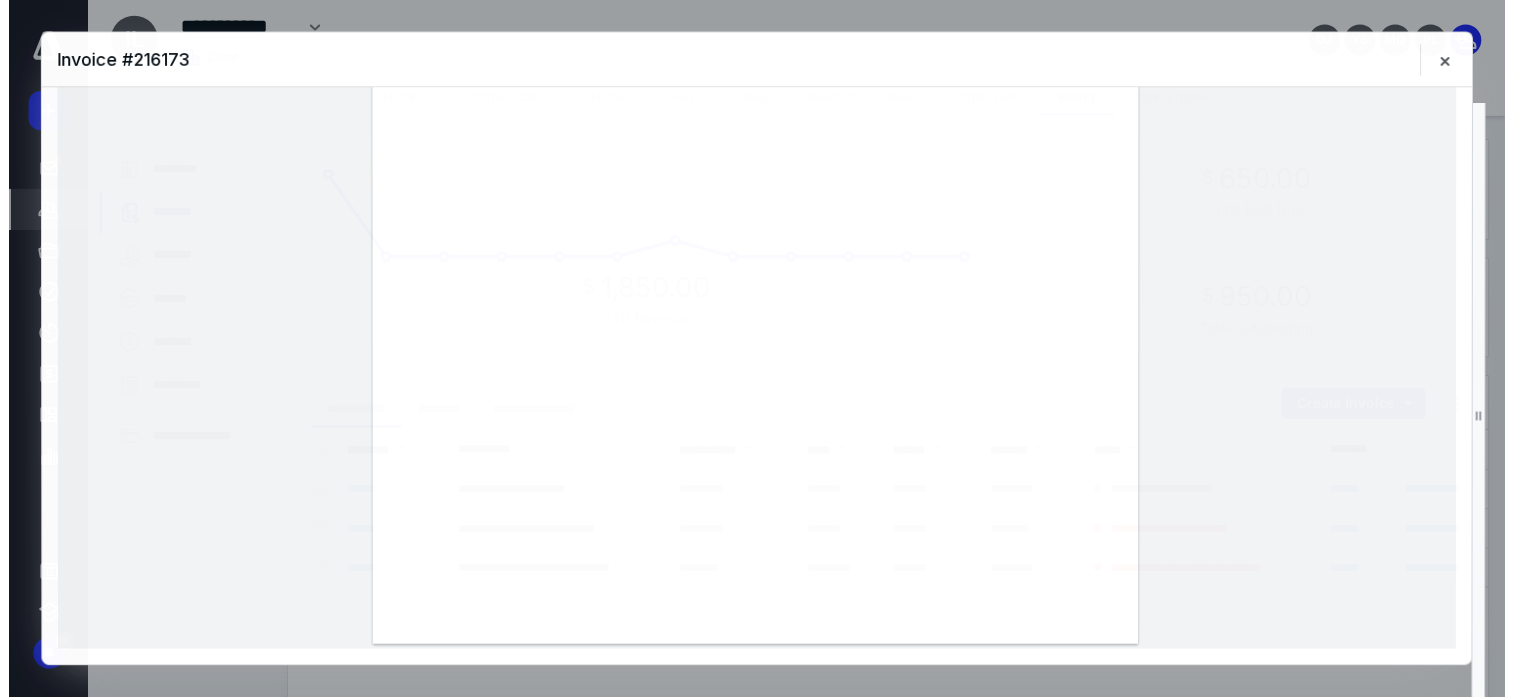 scroll, scrollTop: 465, scrollLeft: 0, axis: vertical 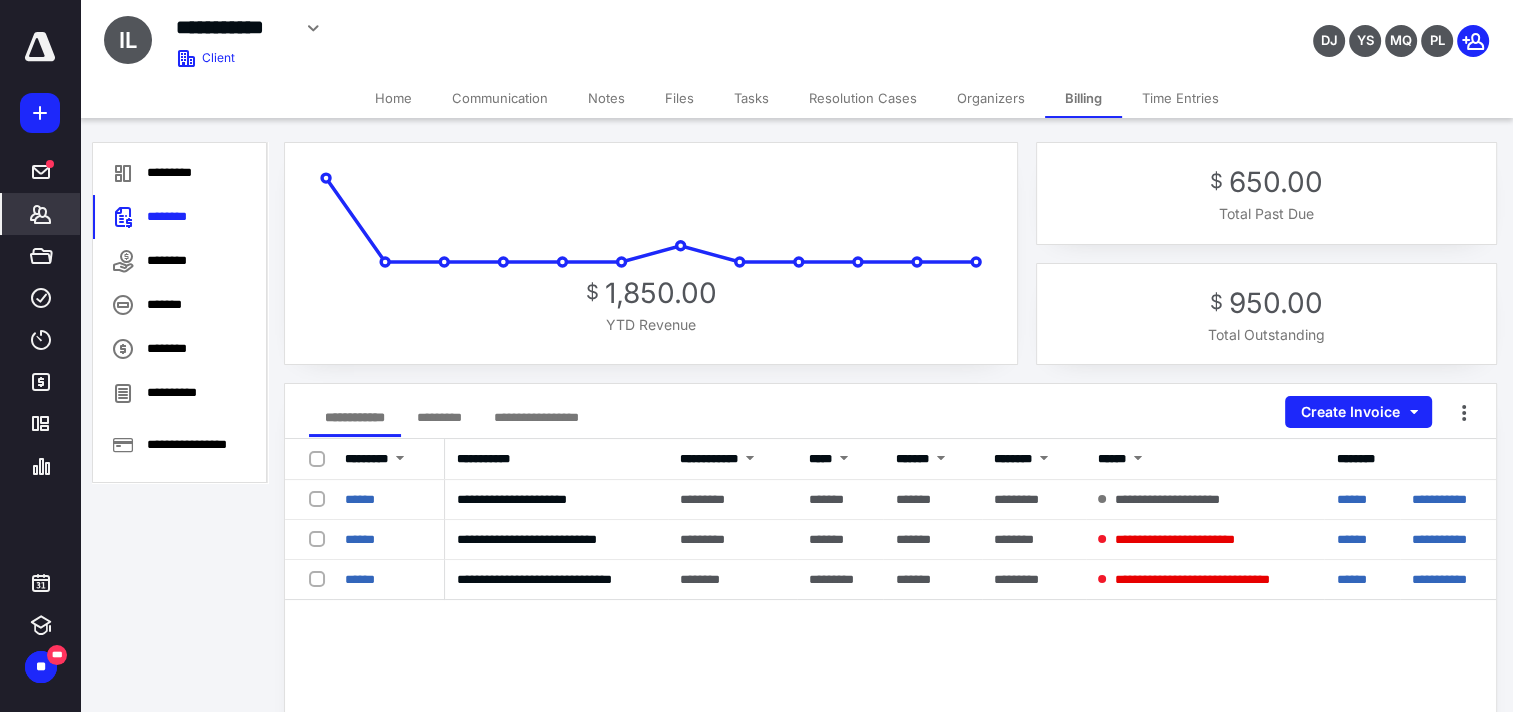 click on "Tasks" at bounding box center [751, 98] 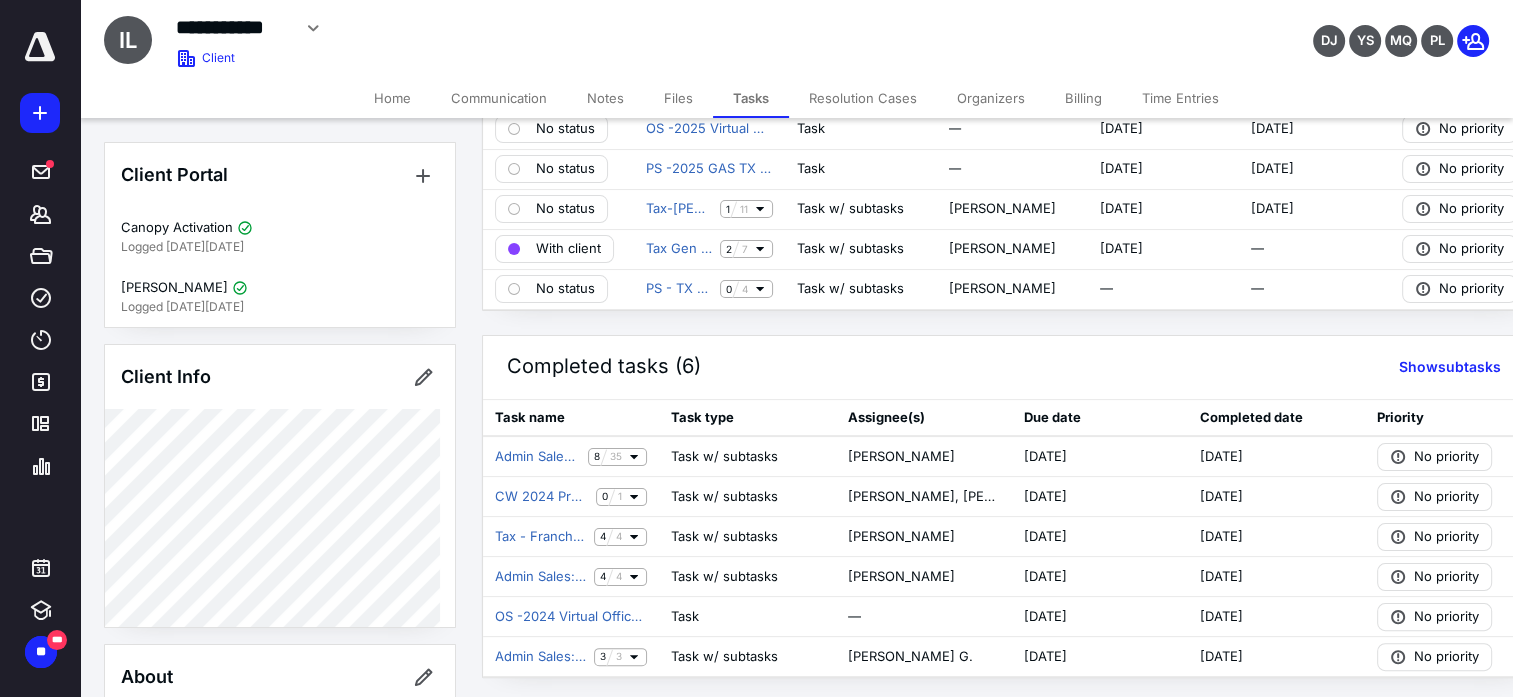 scroll, scrollTop: 354, scrollLeft: 0, axis: vertical 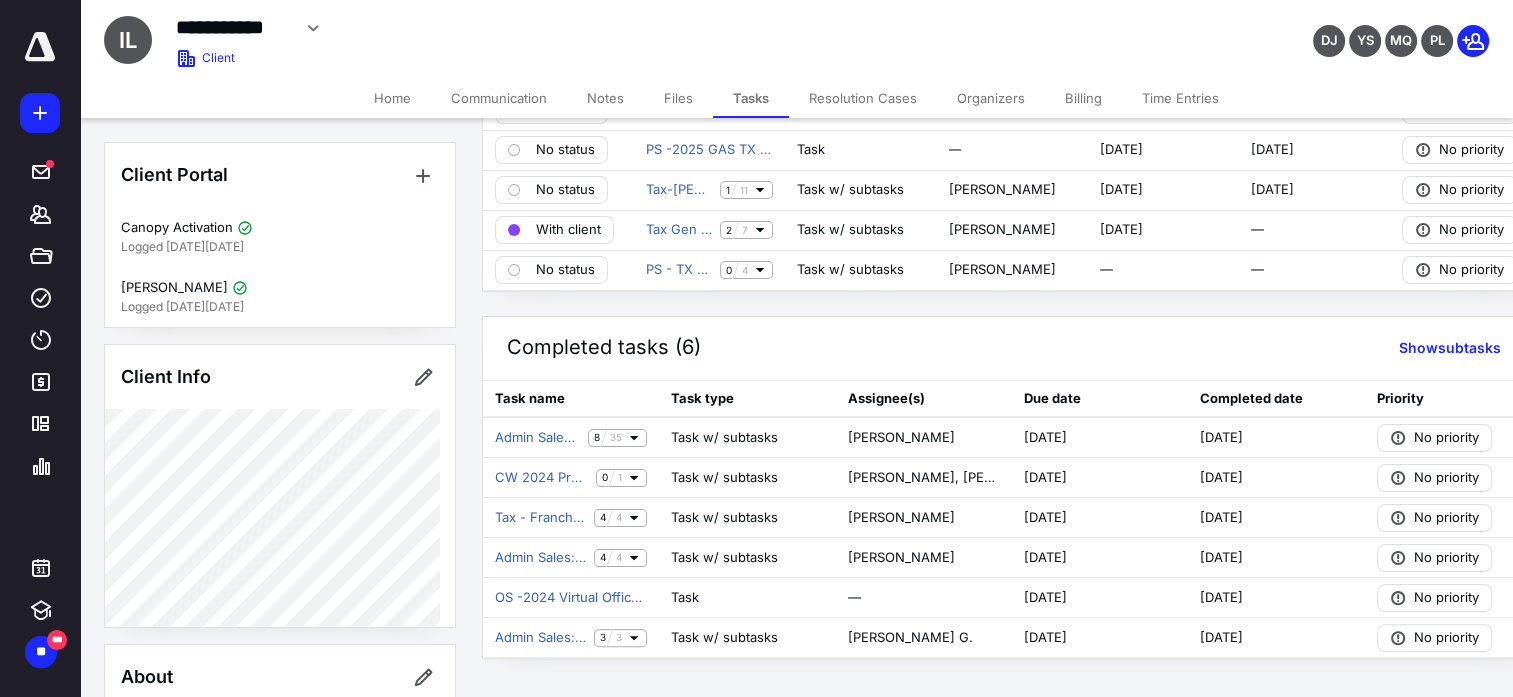 click on "Home Communication Notes Files Tasks Resolution Cases Organizers Billing Time Entries" at bounding box center (796, 98) 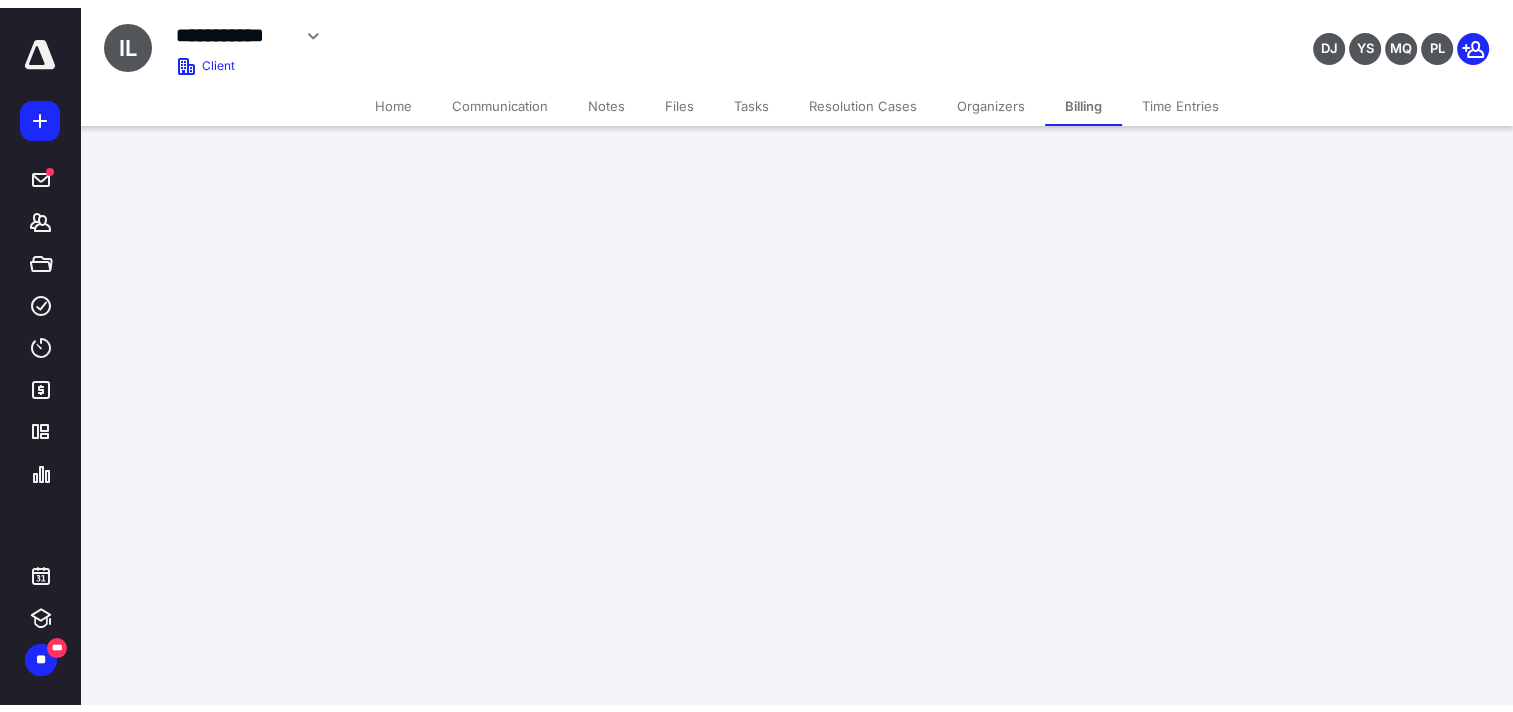scroll, scrollTop: 0, scrollLeft: 0, axis: both 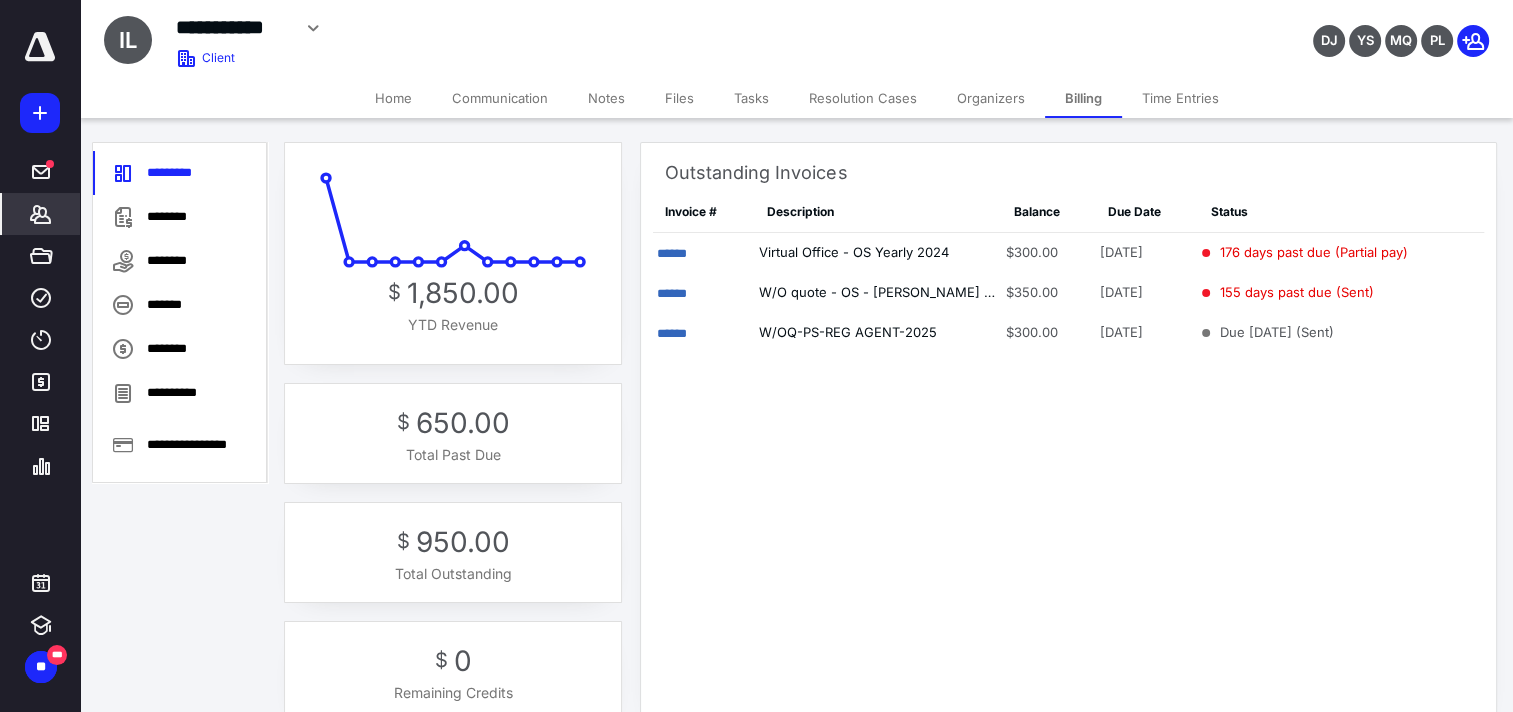 click on "Home Communication Notes Files Tasks Resolution Cases Organizers Billing Time Entries" at bounding box center [796, 98] 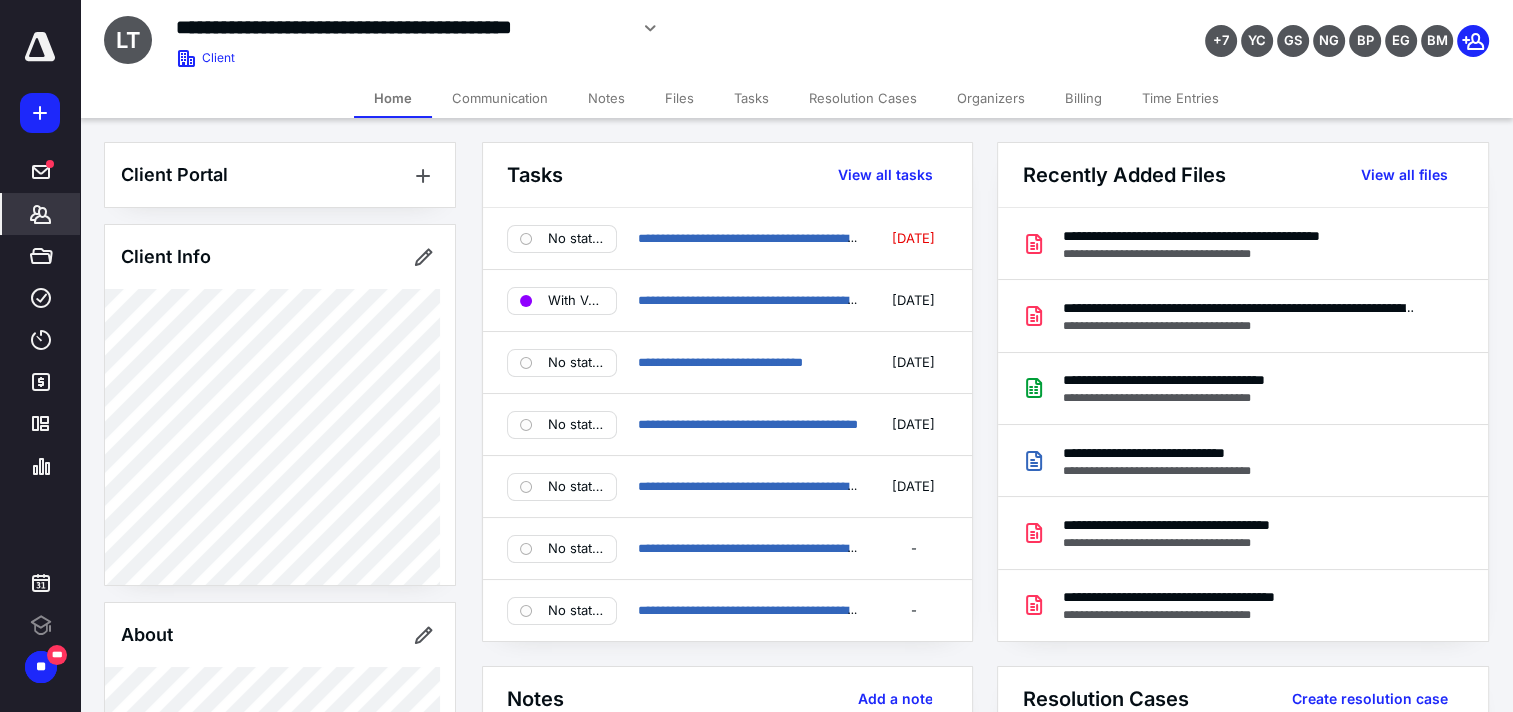 scroll, scrollTop: 0, scrollLeft: 0, axis: both 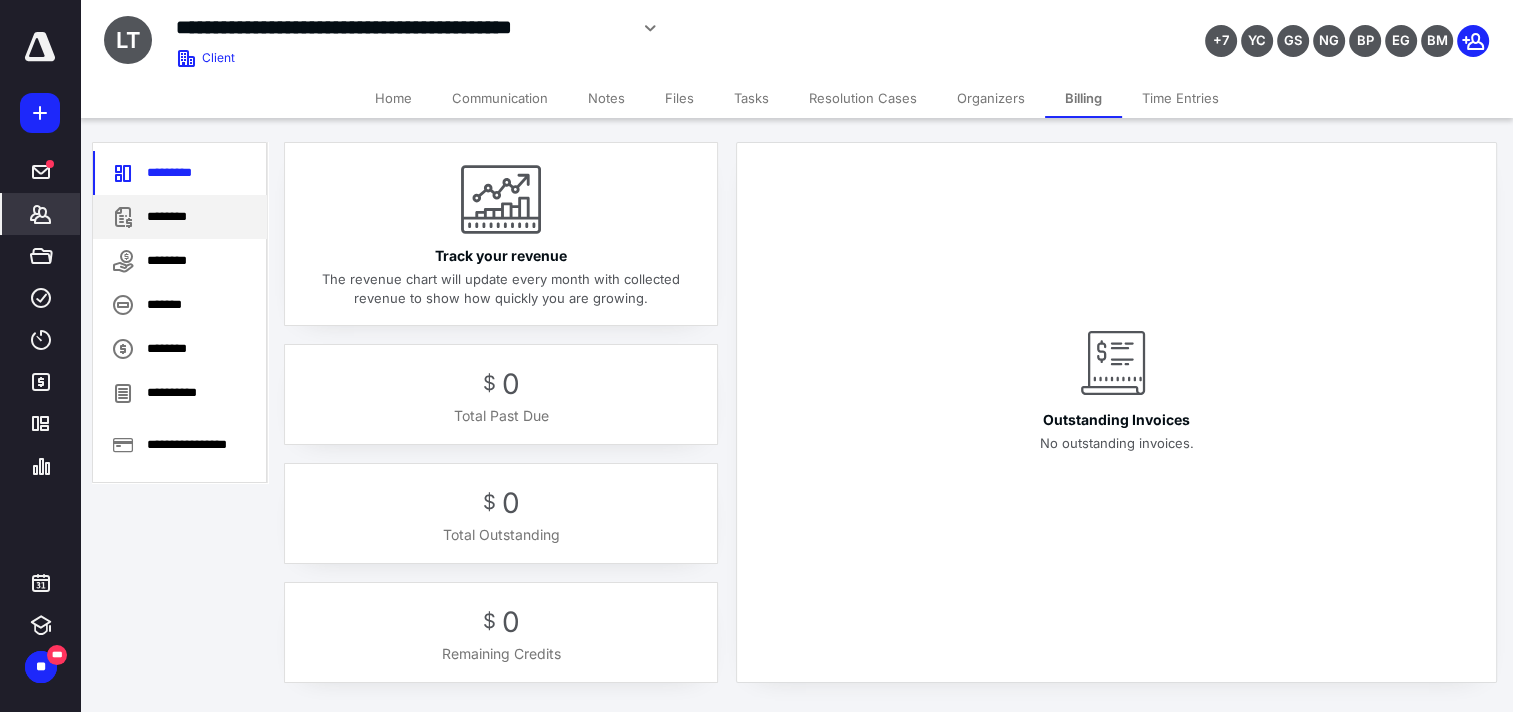click on "********" at bounding box center [180, 217] 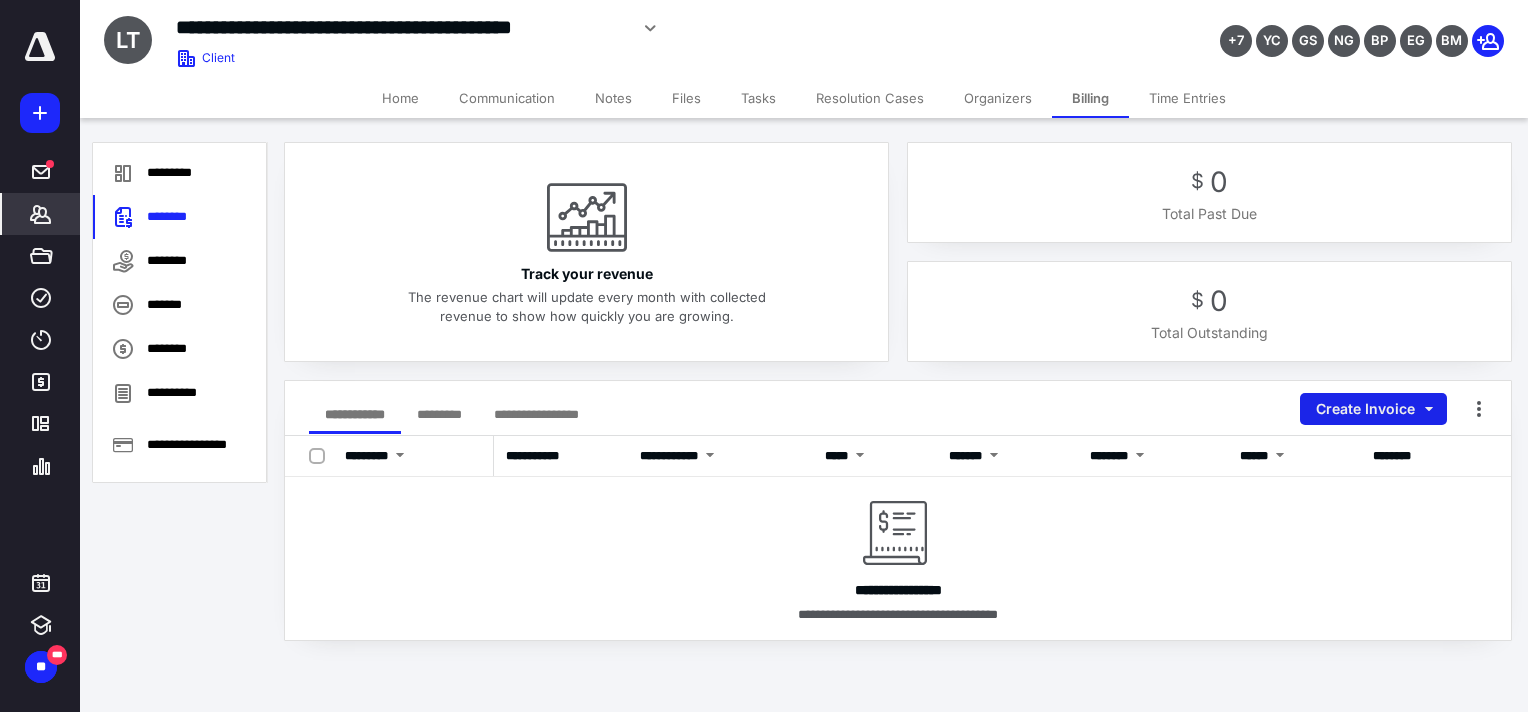 click on "Create Invoice" at bounding box center (1373, 409) 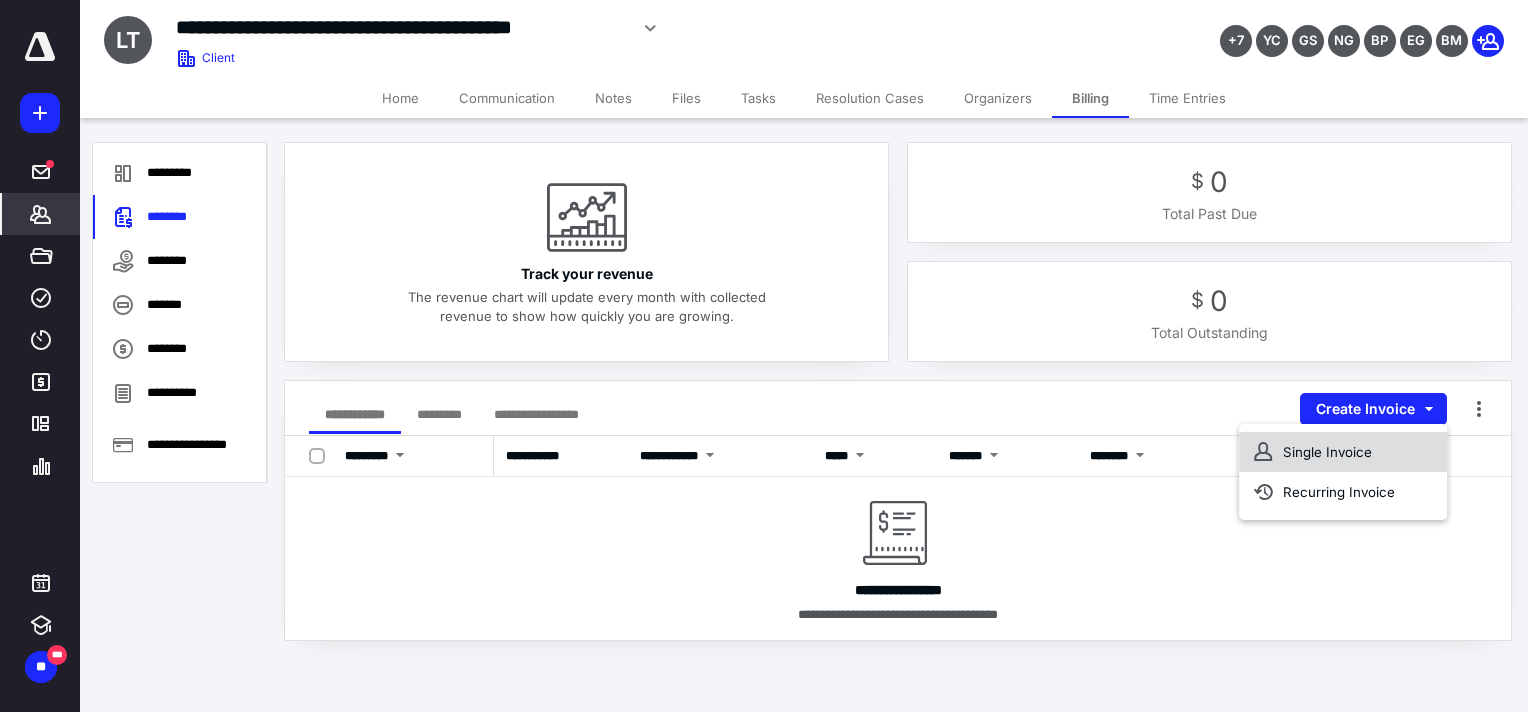 click on "Single Invoice" at bounding box center [1343, 452] 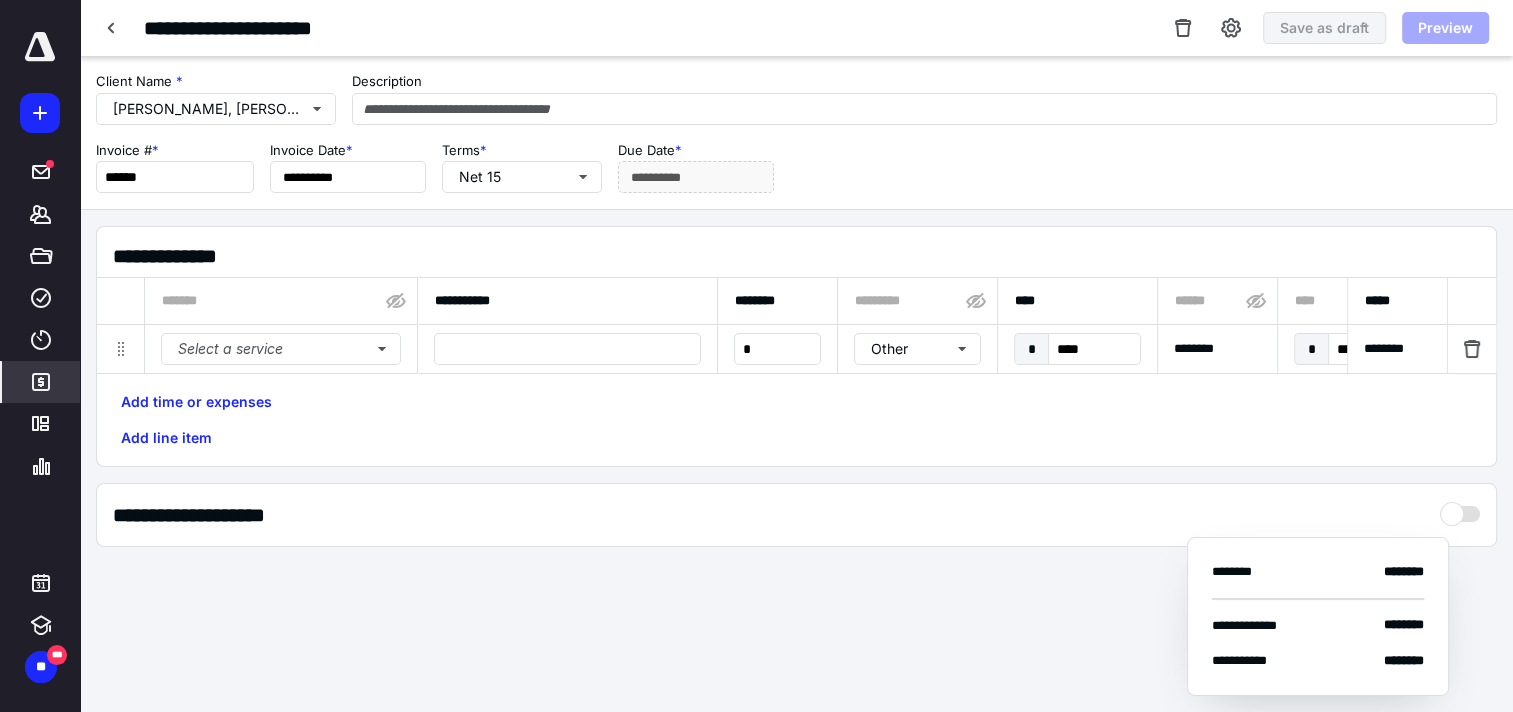 click on "**********" at bounding box center [796, 167] 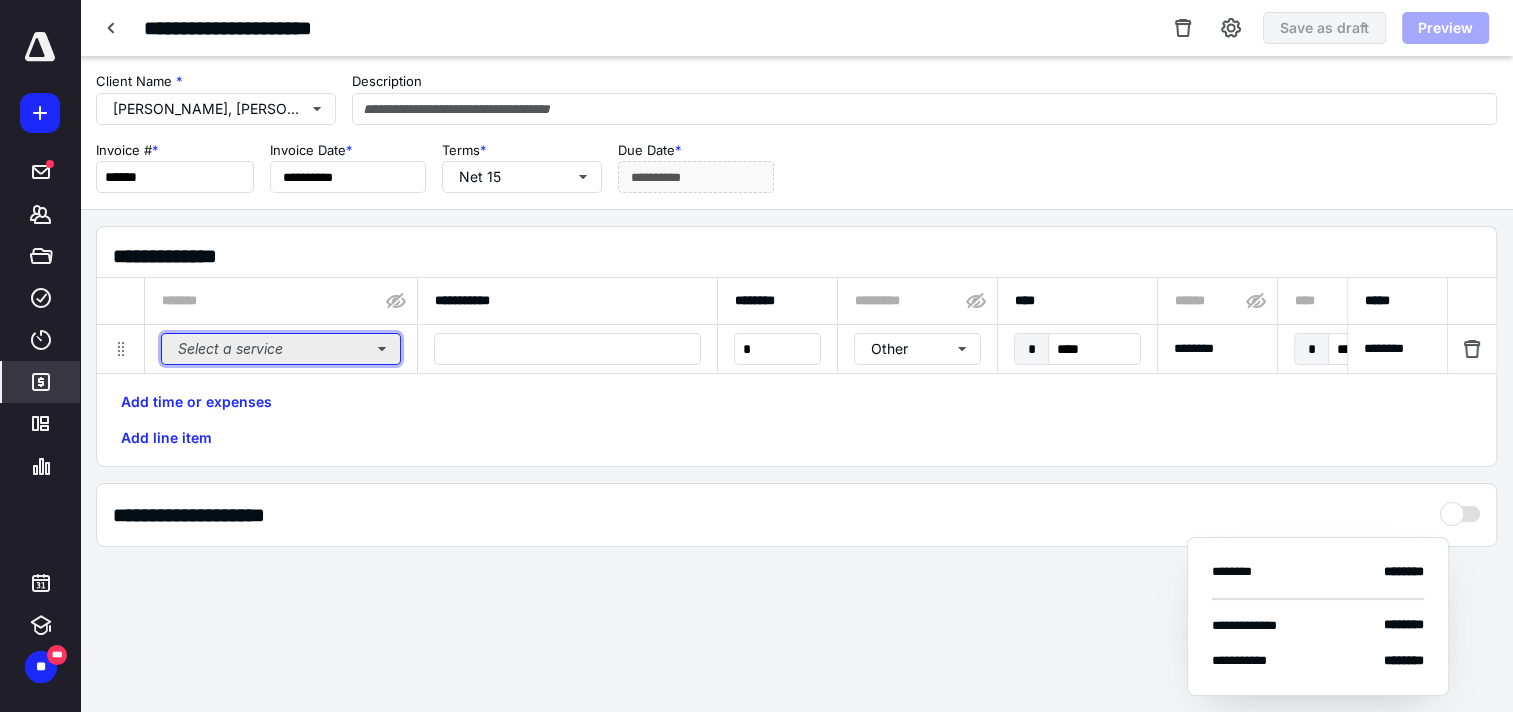 click on "Select a service" at bounding box center [281, 349] 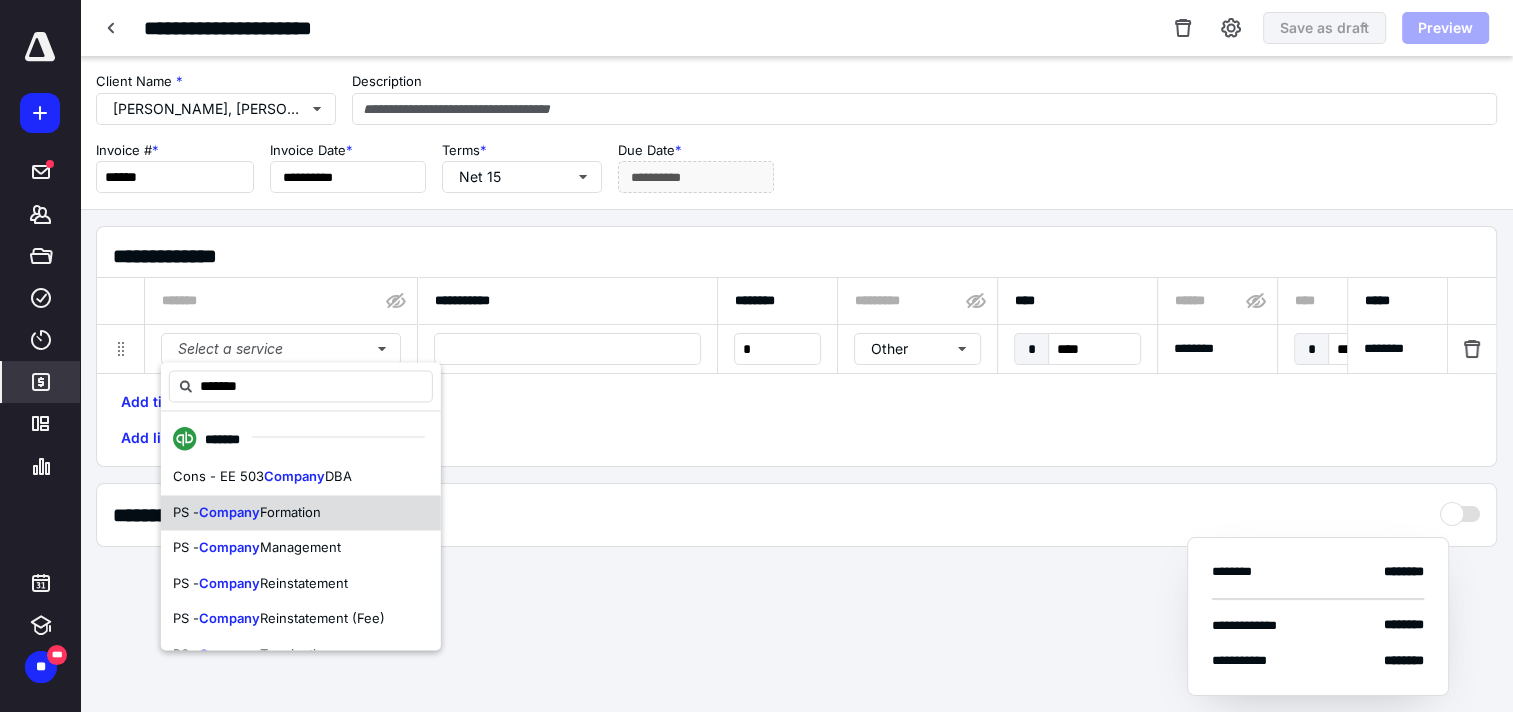click on "PS -  Company  Formation" at bounding box center [301, 513] 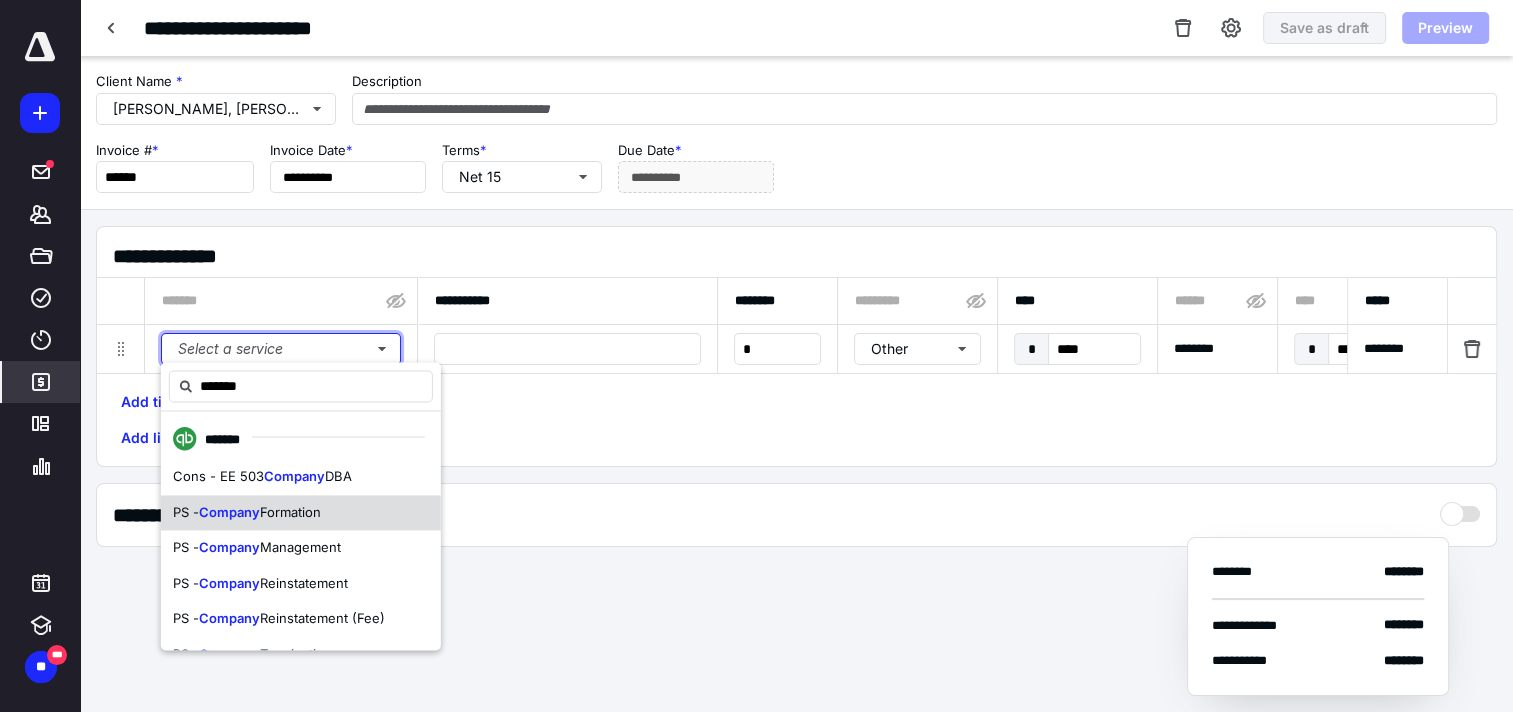 type 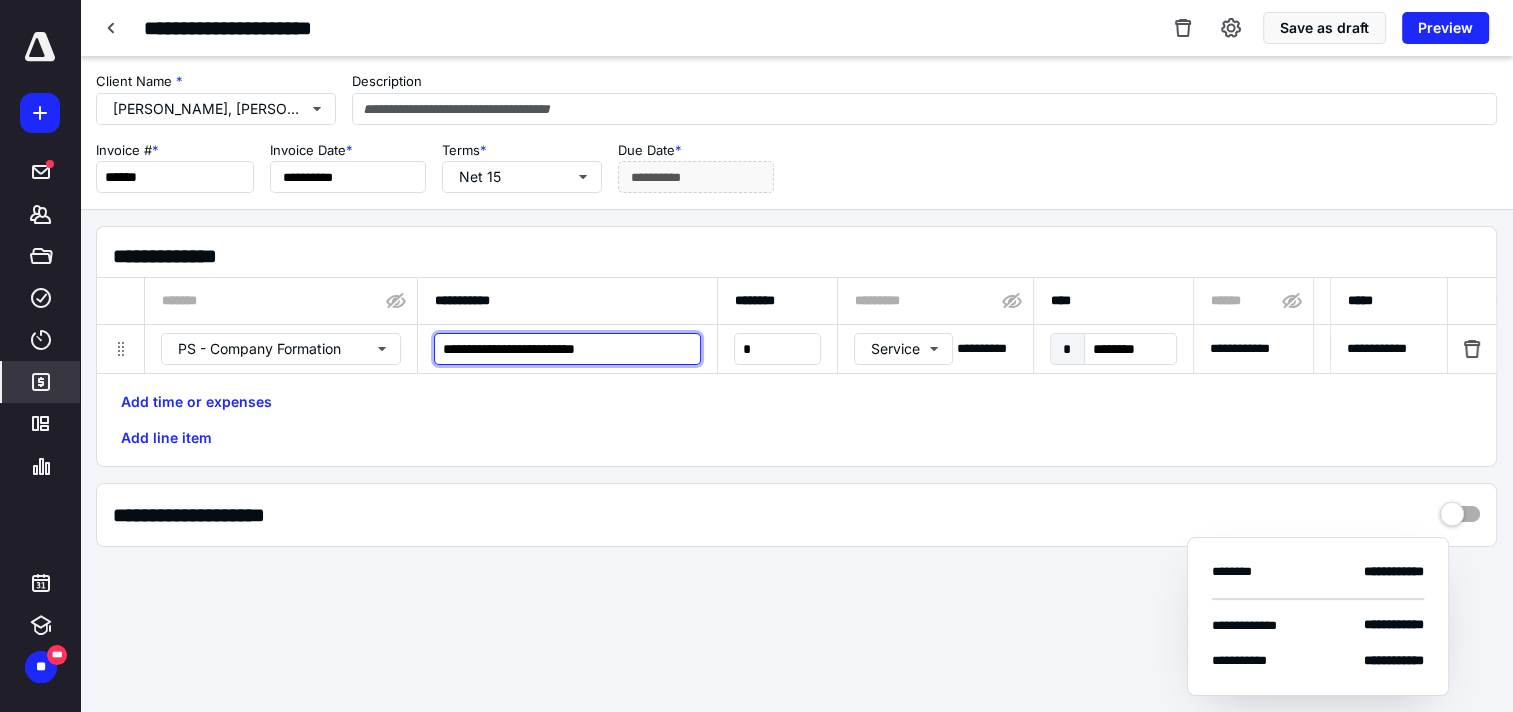 click on "**********" at bounding box center (567, 349) 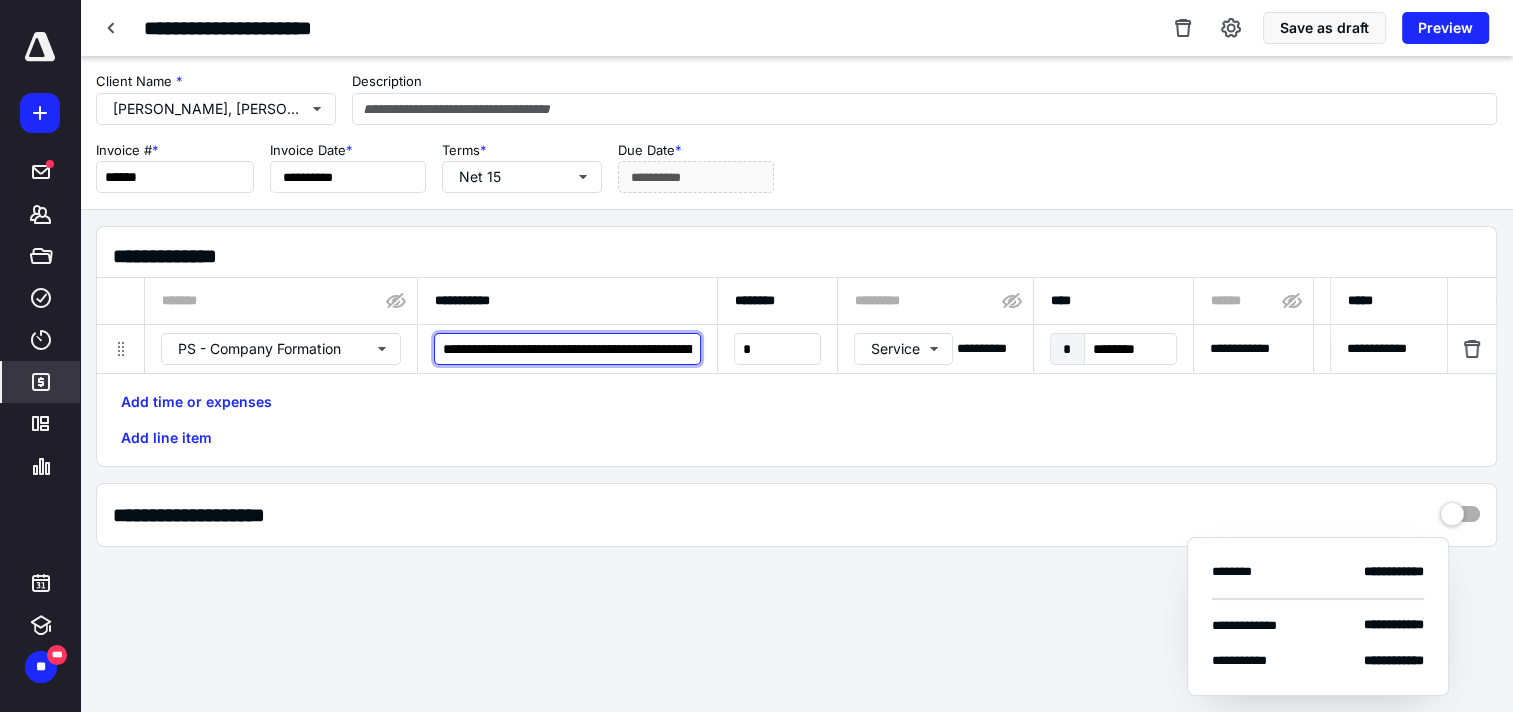 scroll, scrollTop: 0, scrollLeft: 423, axis: horizontal 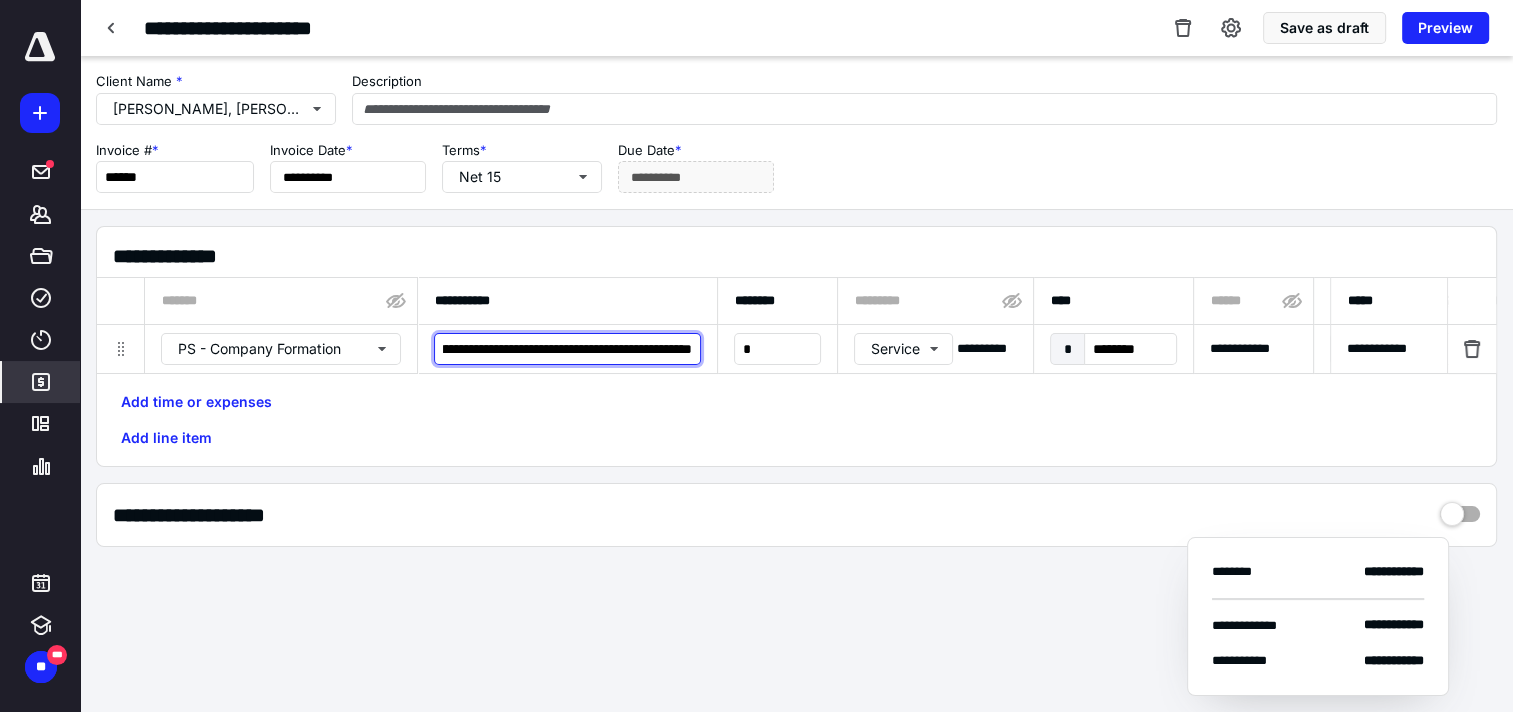type on "**********" 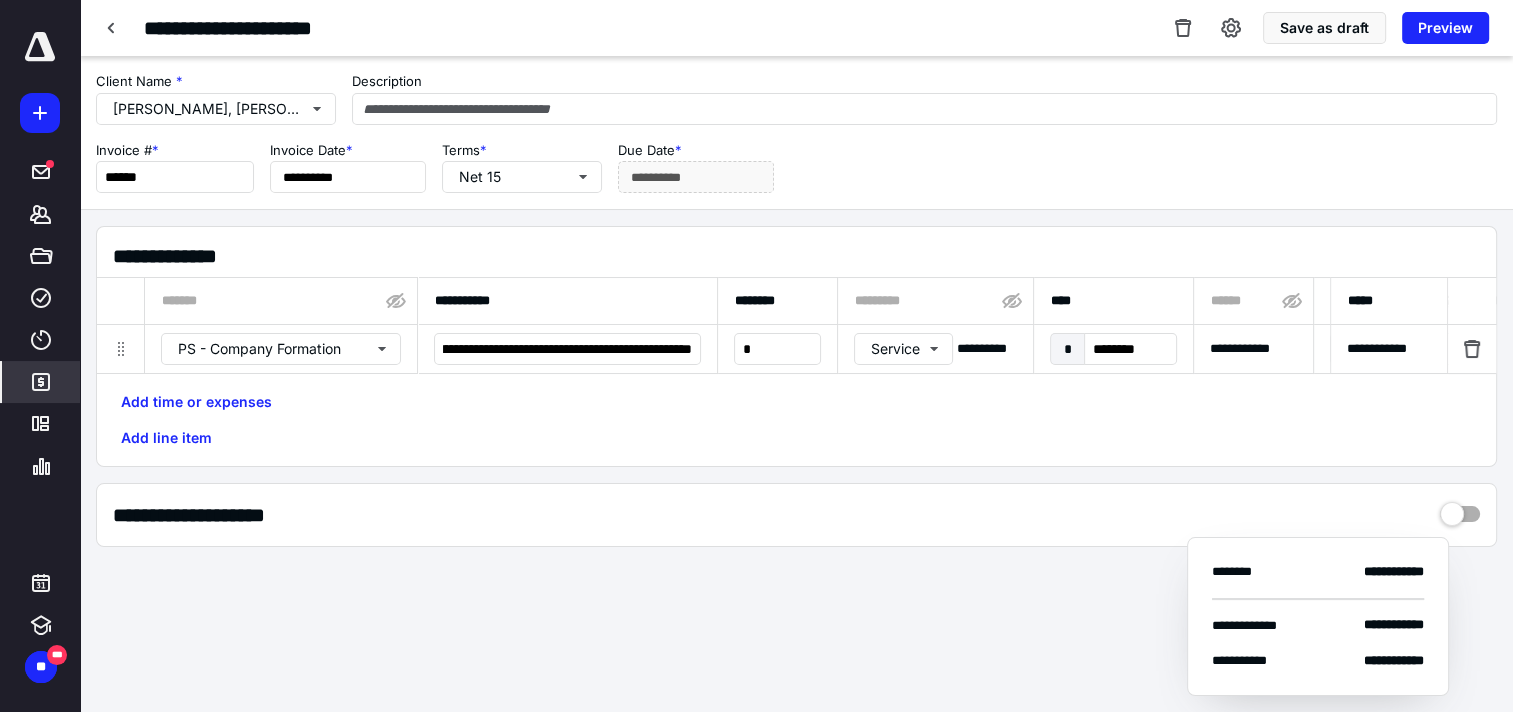 scroll, scrollTop: 0, scrollLeft: 0, axis: both 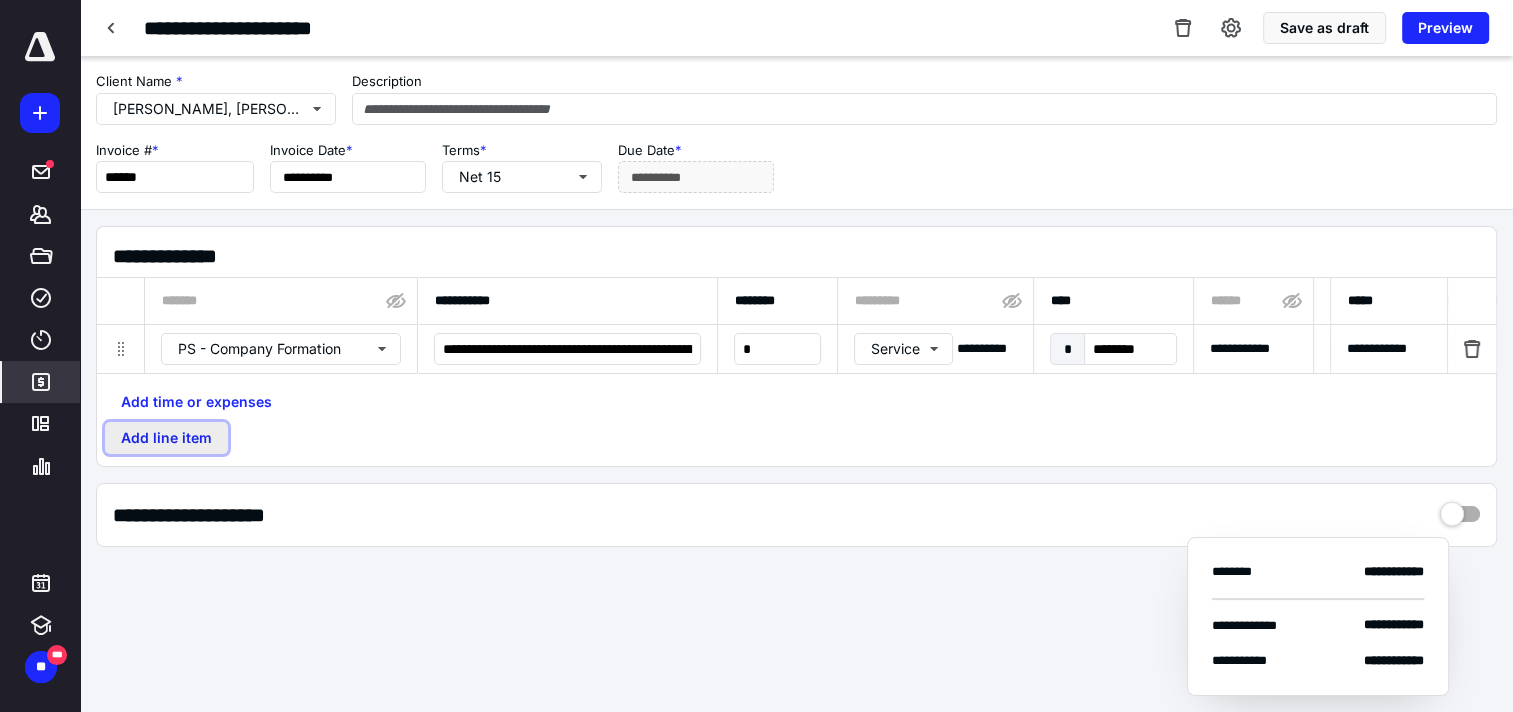 click on "Add line item" at bounding box center (166, 438) 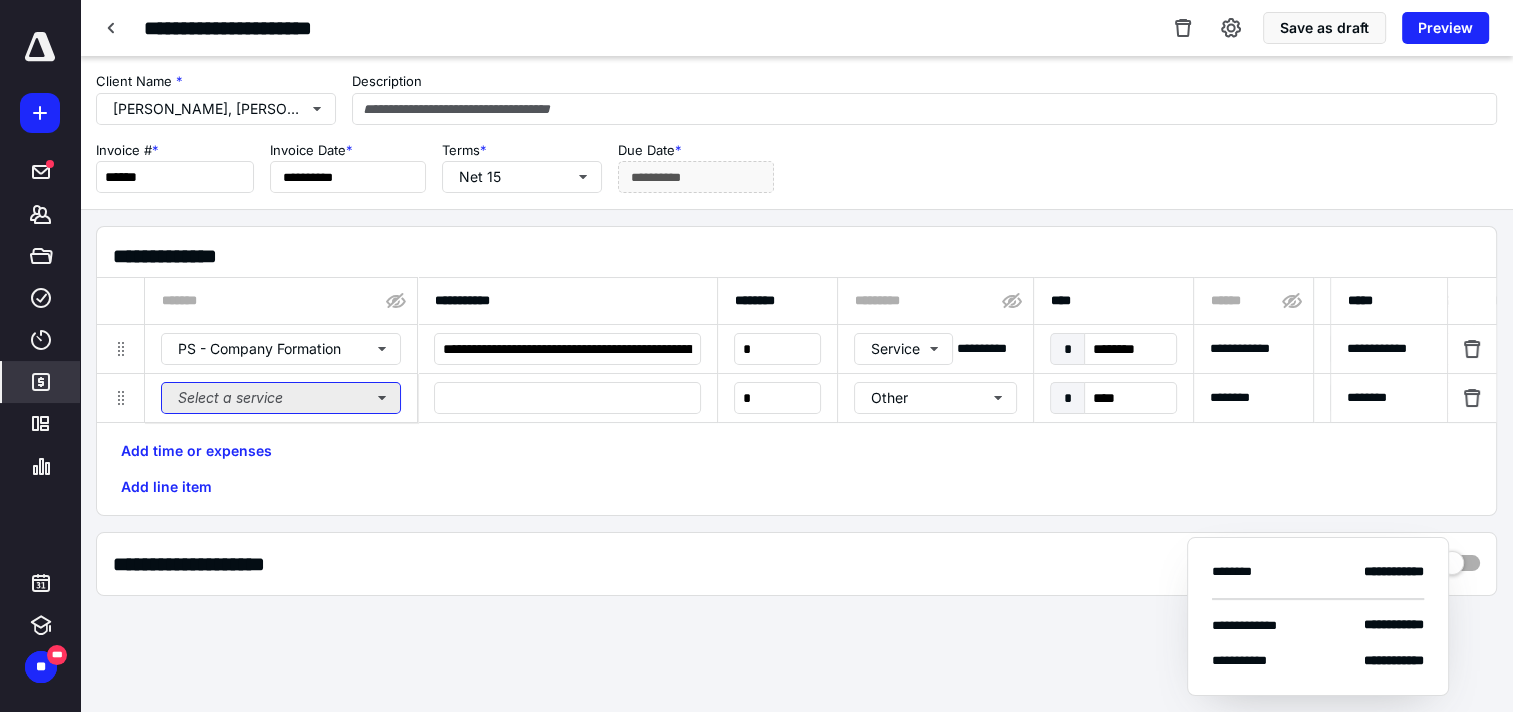 click on "Select a service" at bounding box center [281, 398] 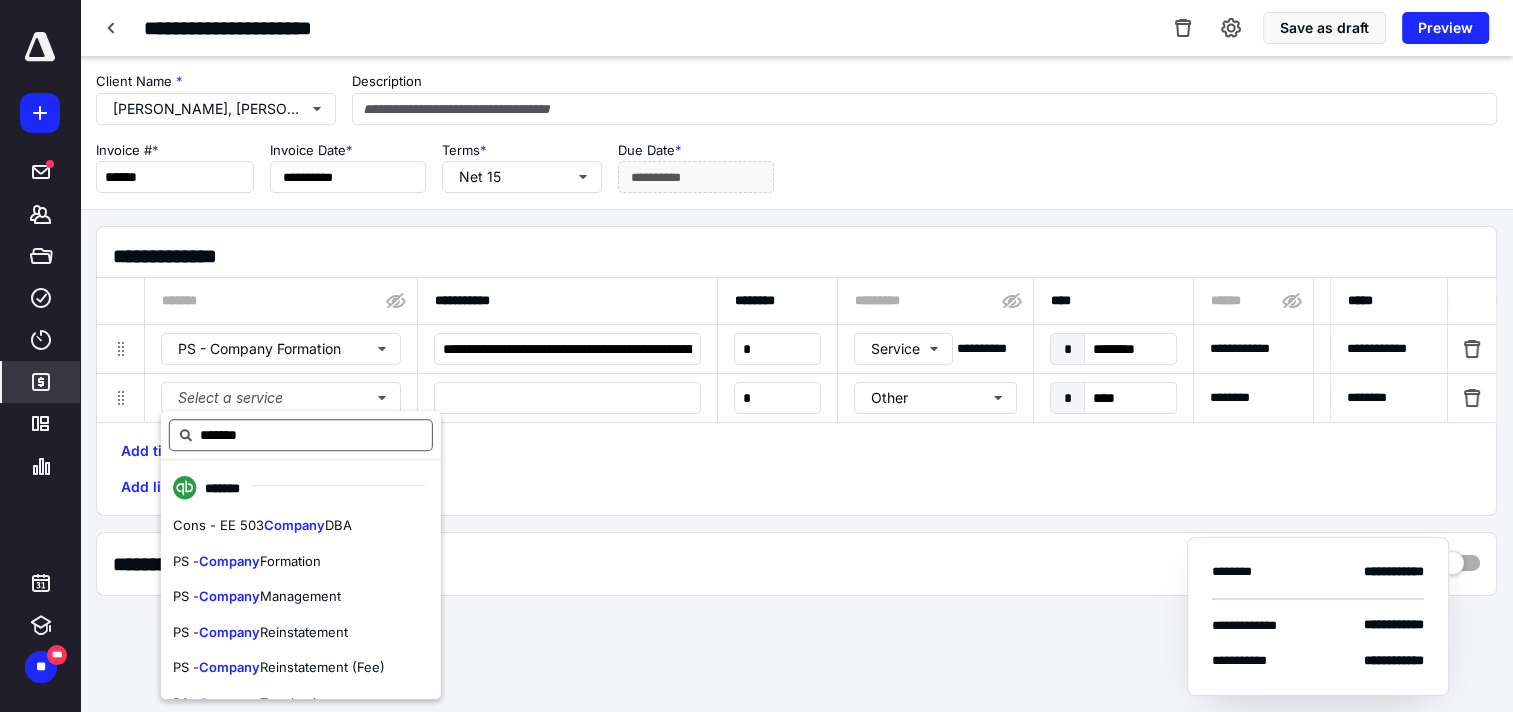 click on "*******" at bounding box center (301, 435) 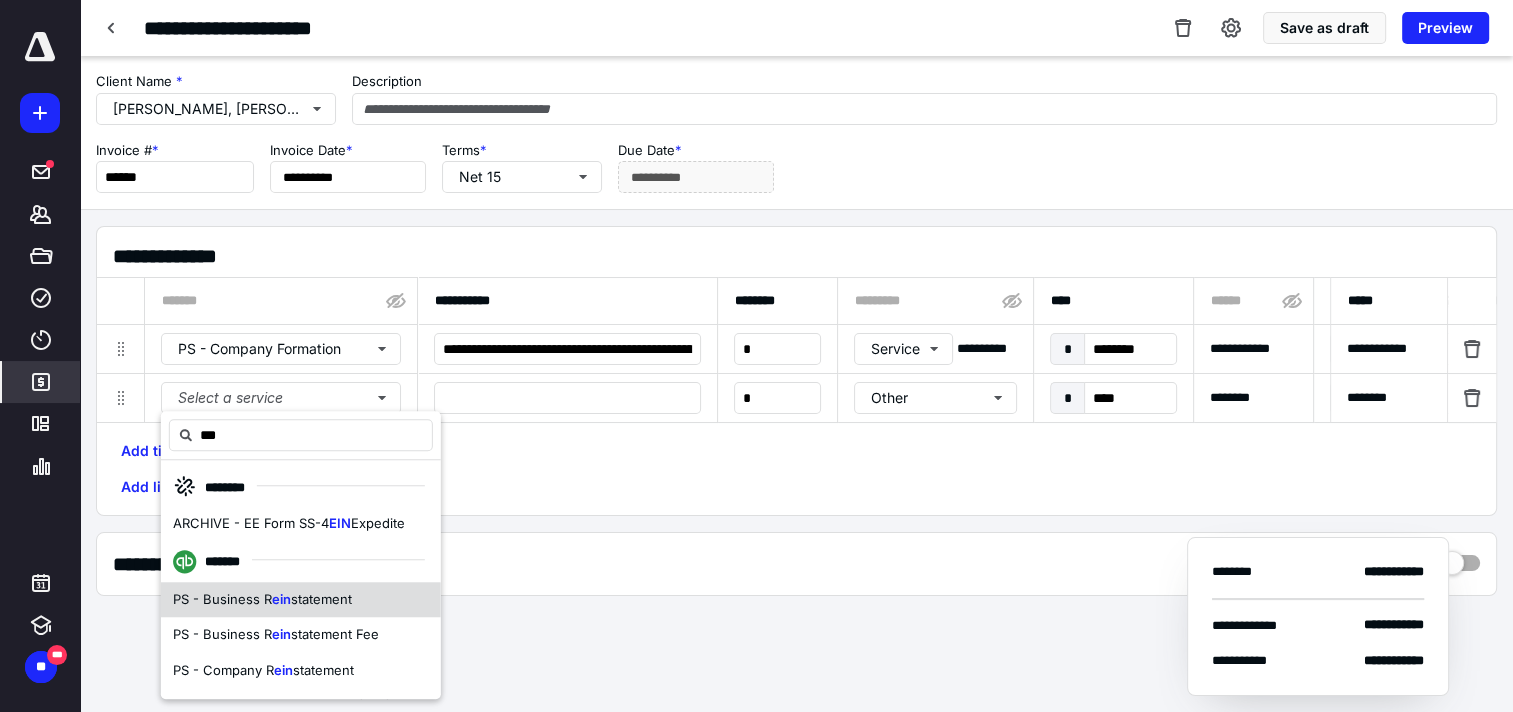 scroll, scrollTop: 68, scrollLeft: 0, axis: vertical 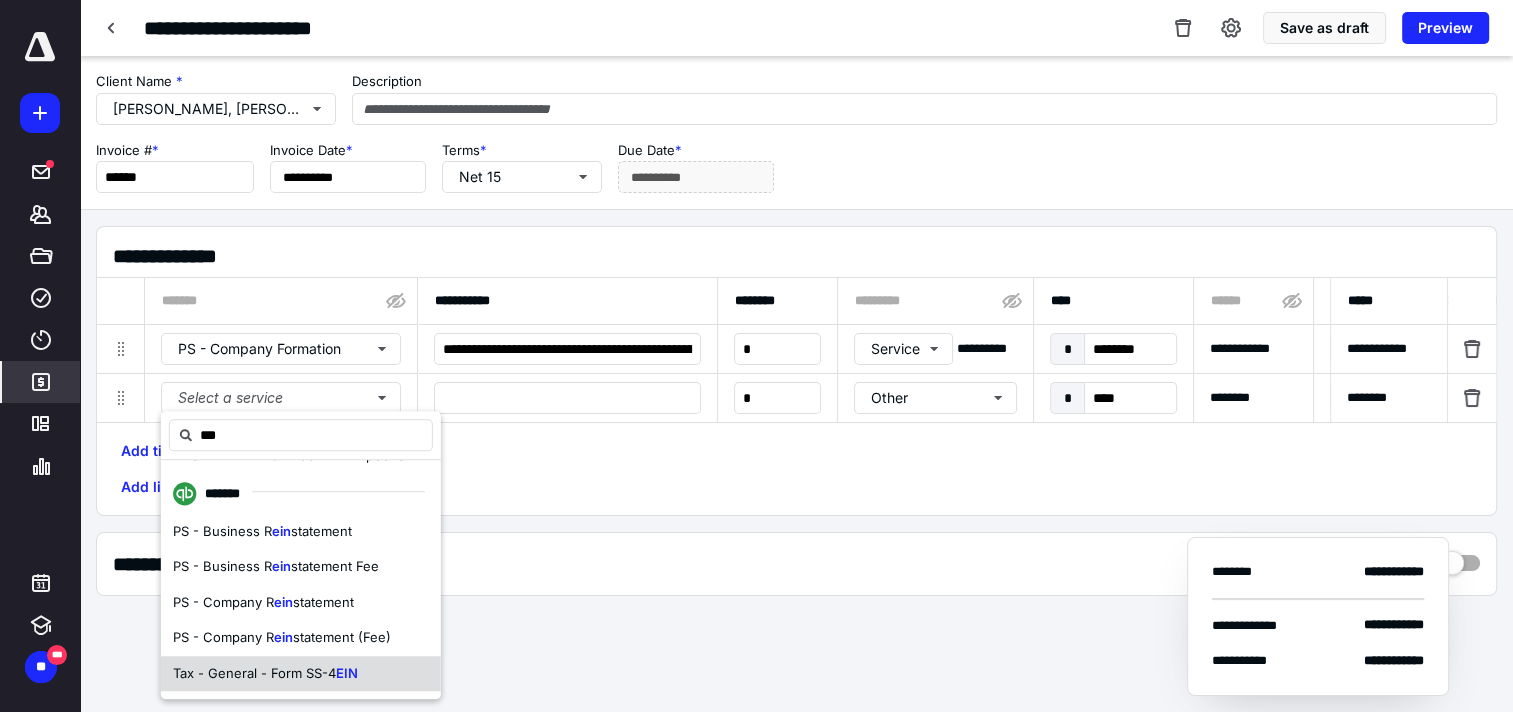 click on "Tax - General - Form SS-4  EIN" at bounding box center [301, 674] 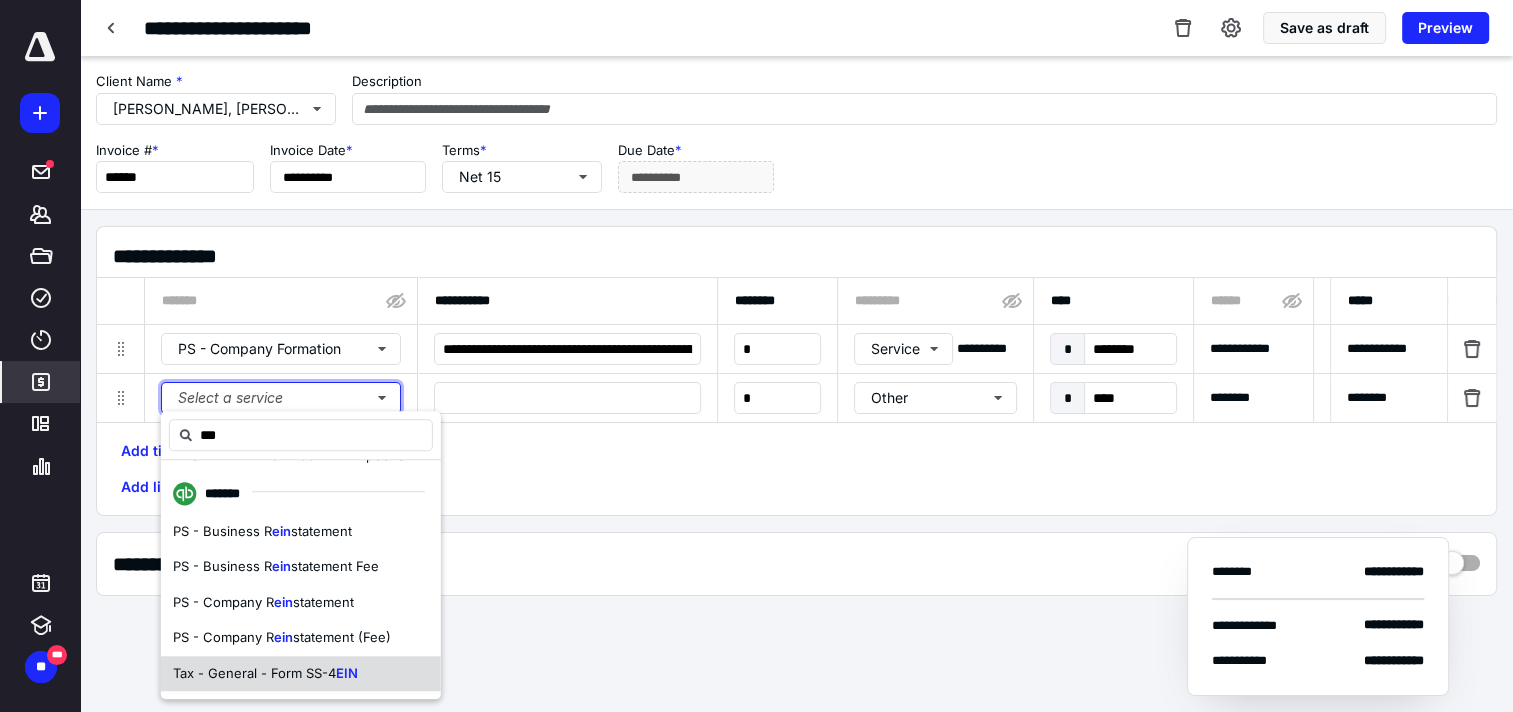type 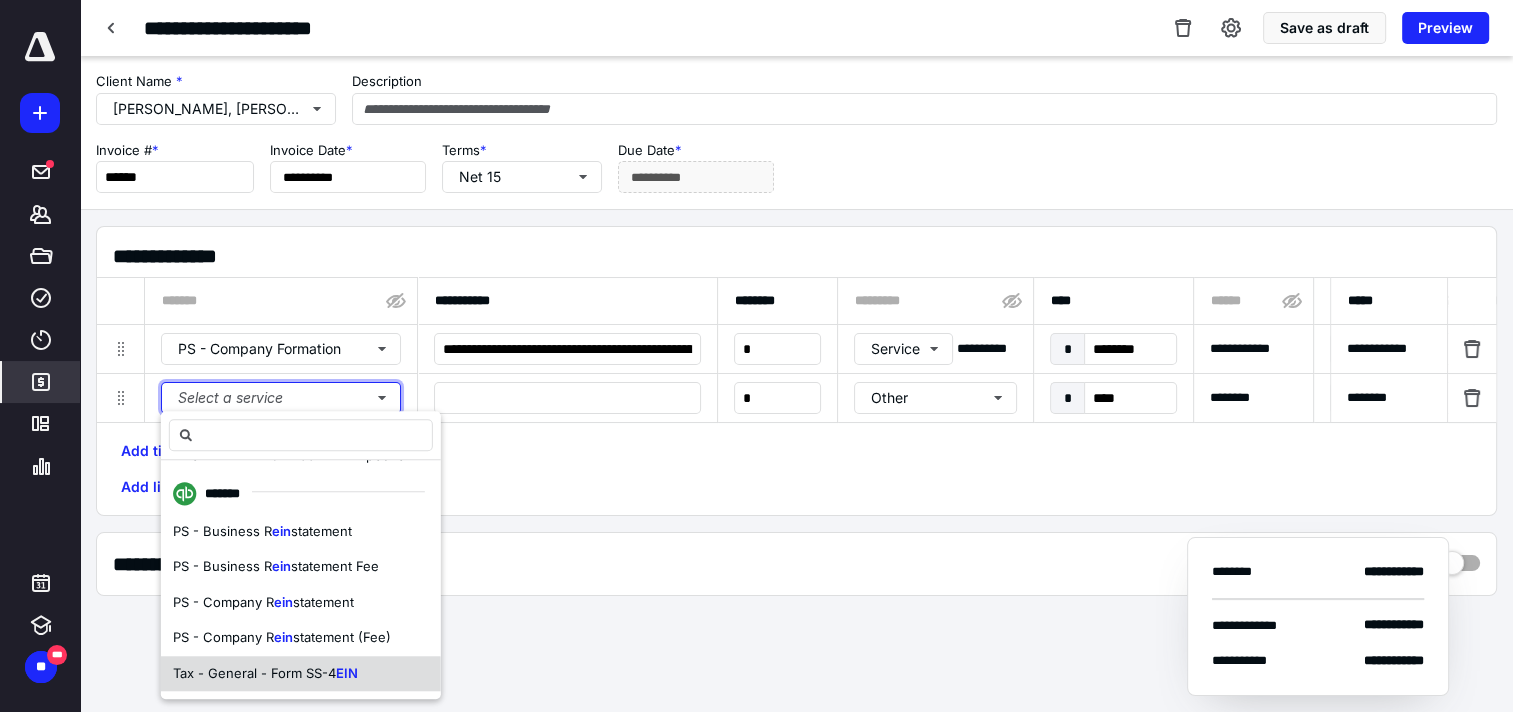 scroll, scrollTop: 0, scrollLeft: 0, axis: both 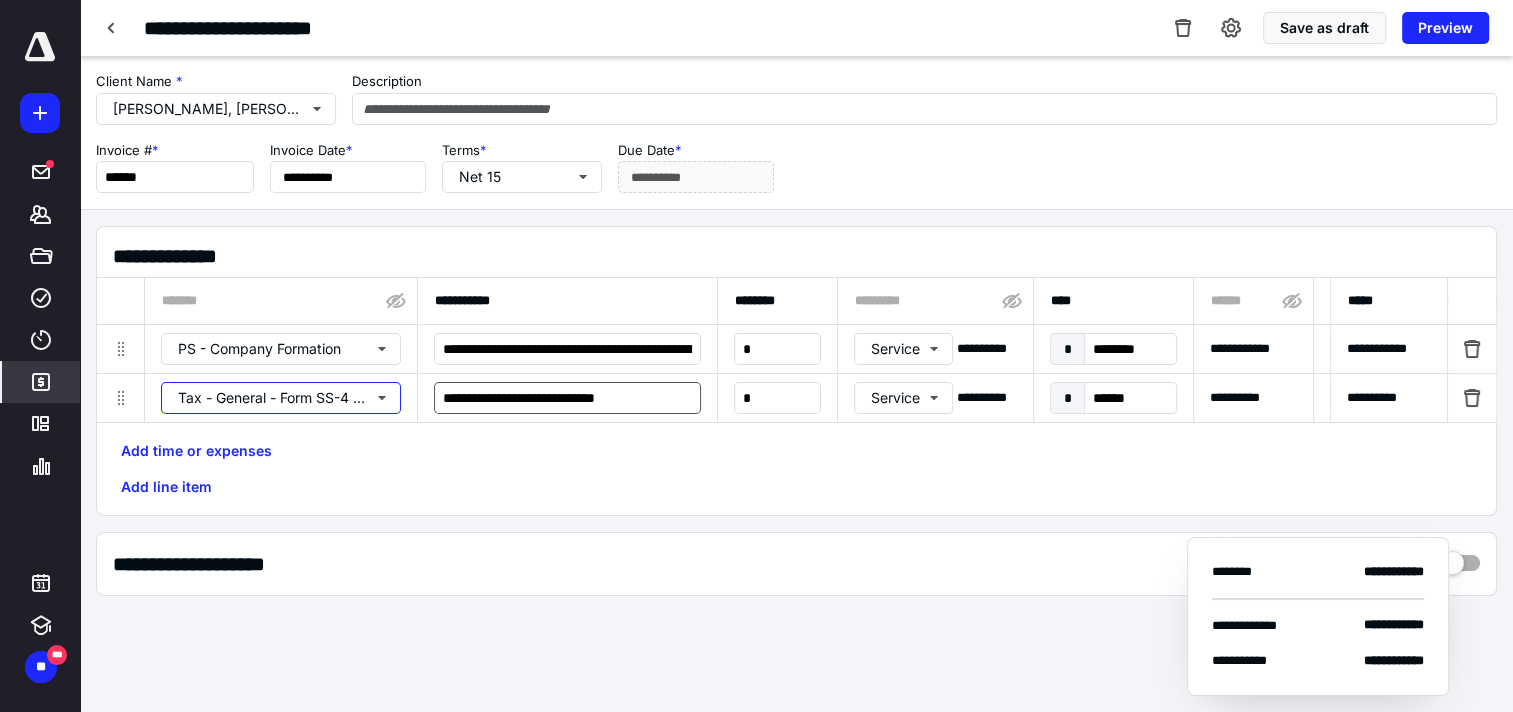 type 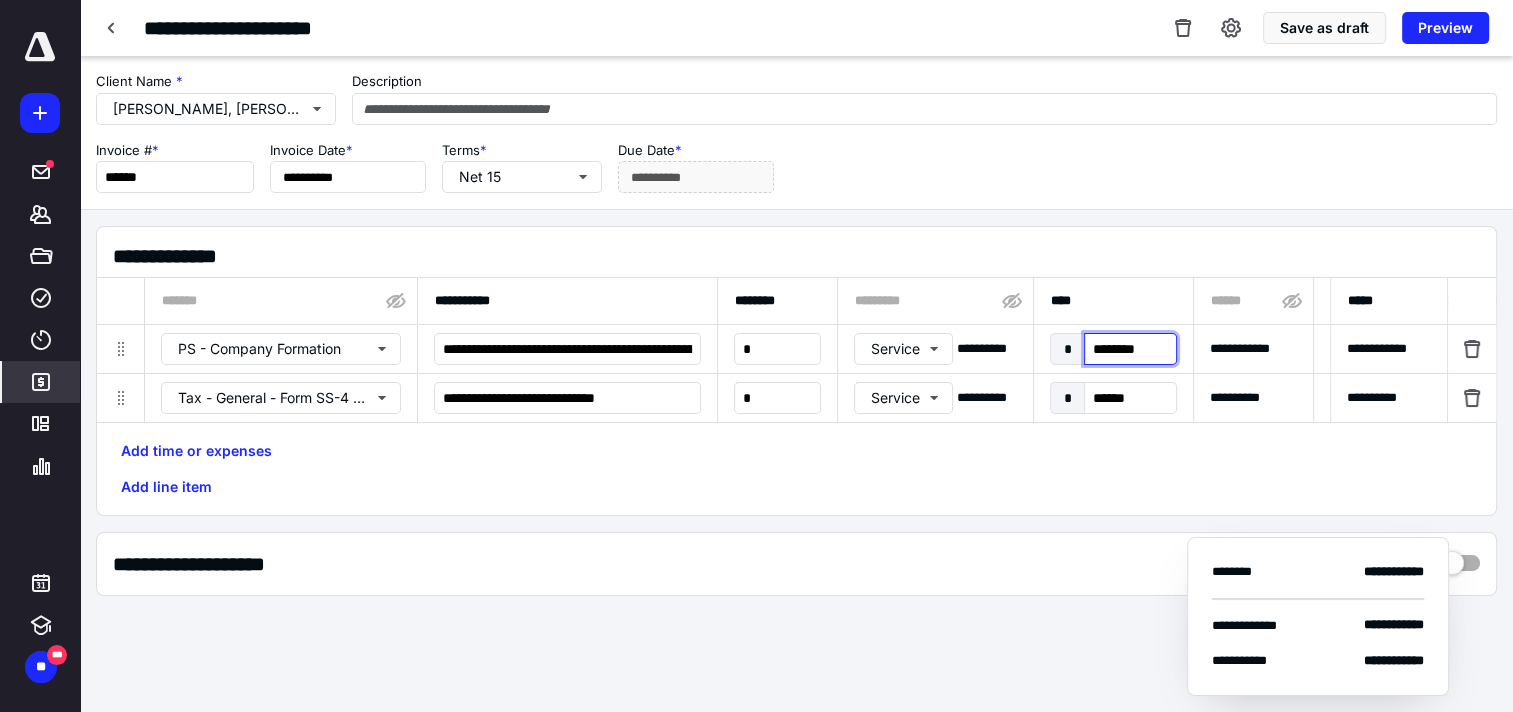 click on "********" at bounding box center [1130, 349] 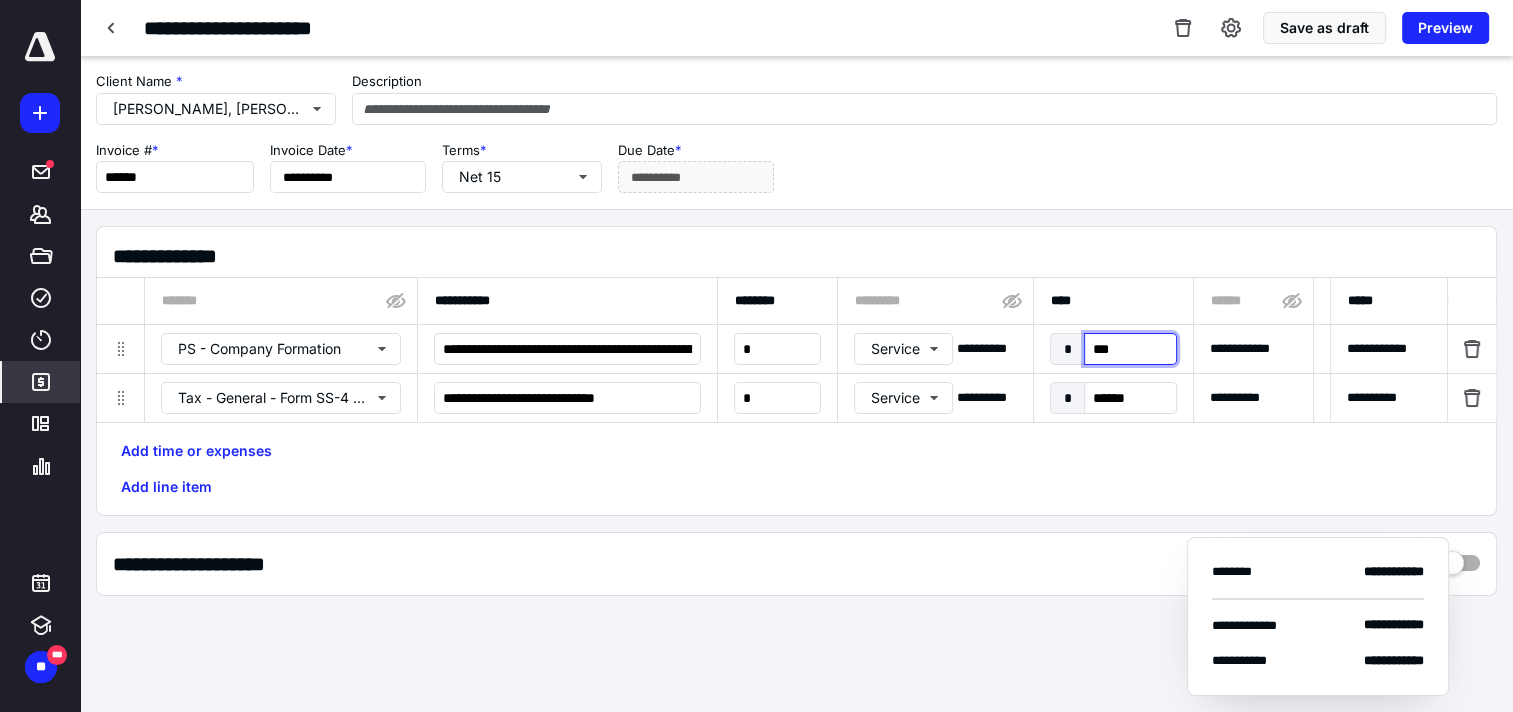 type on "****" 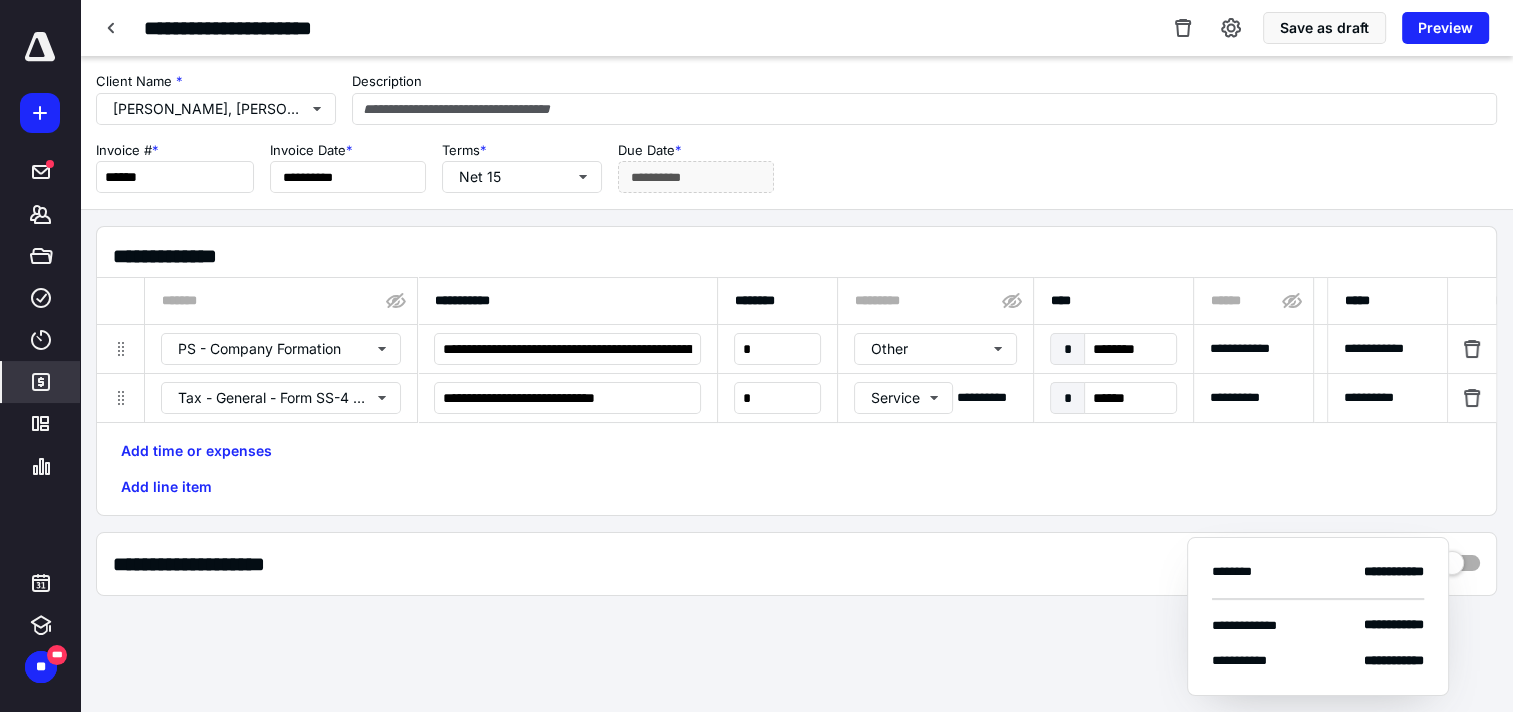 drag, startPoint x: 1123, startPoint y: 481, endPoint x: 1105, endPoint y: 415, distance: 68.41052 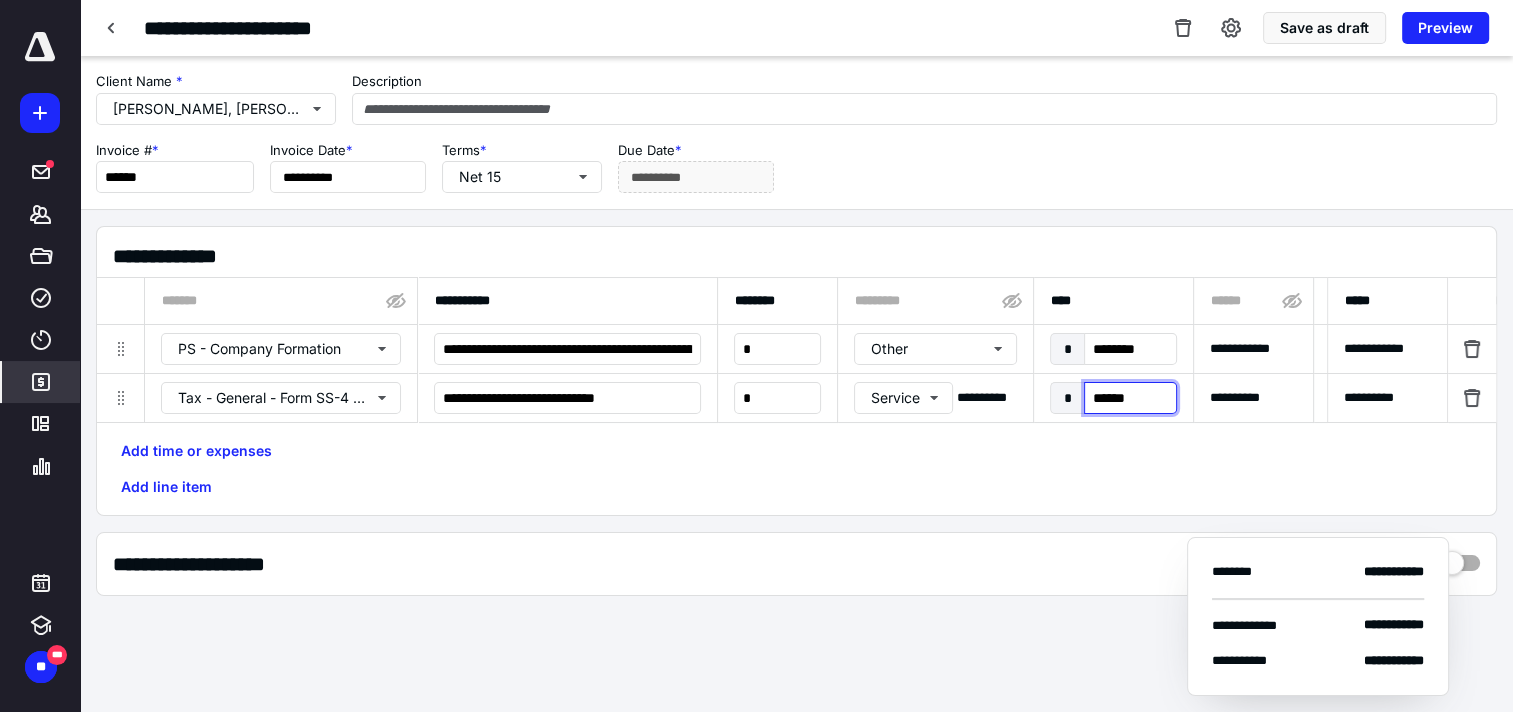 click on "******" at bounding box center (1130, 398) 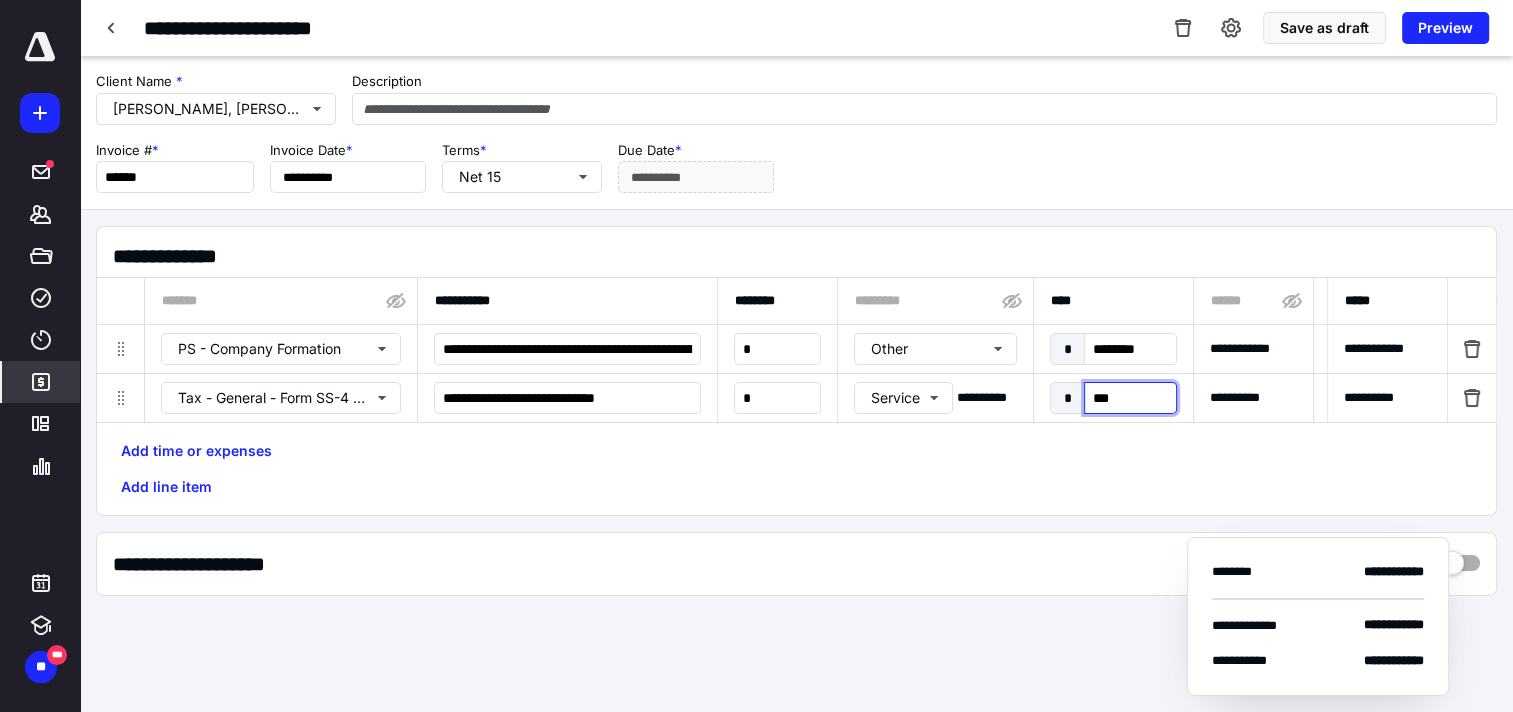 type on "***" 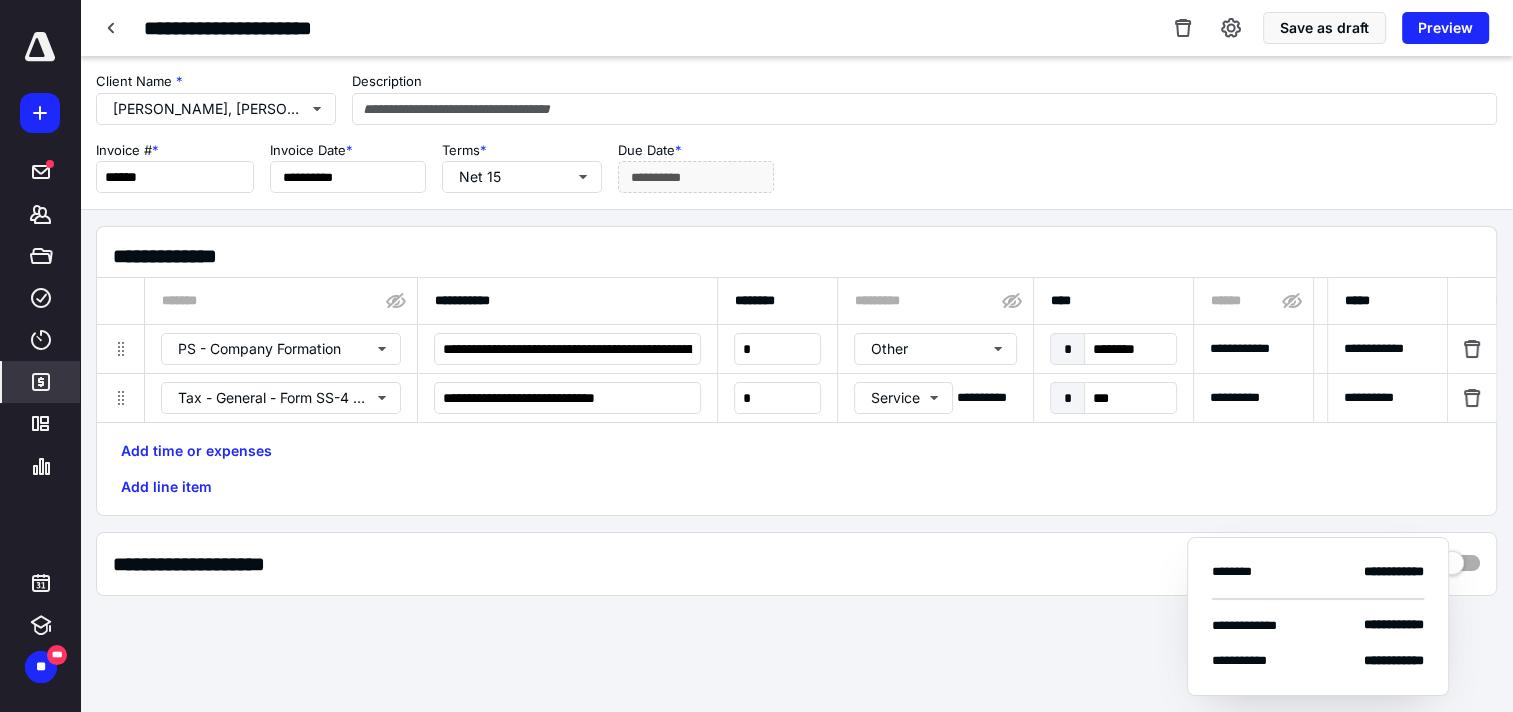 click on "Add time or expenses Add line item" at bounding box center (796, 469) 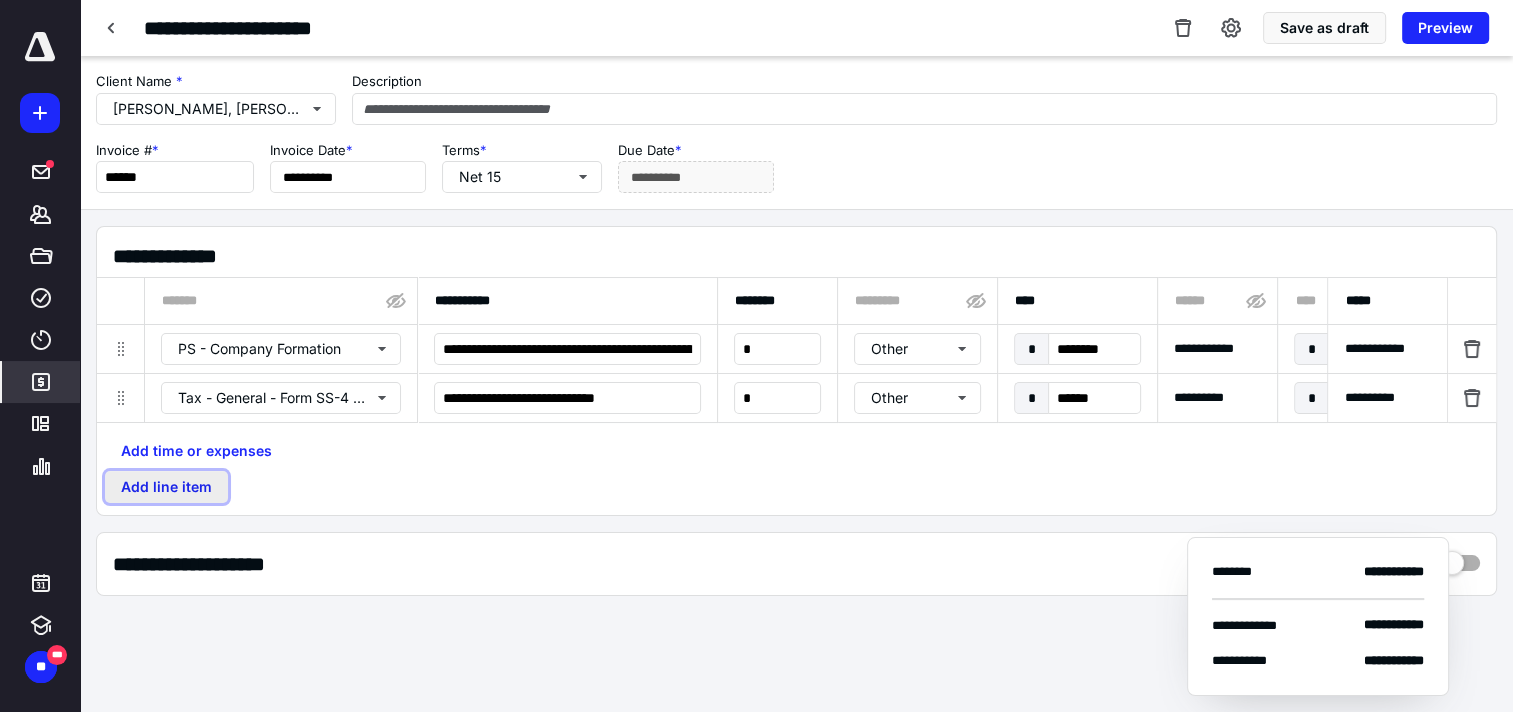 click on "Add line item" at bounding box center [166, 487] 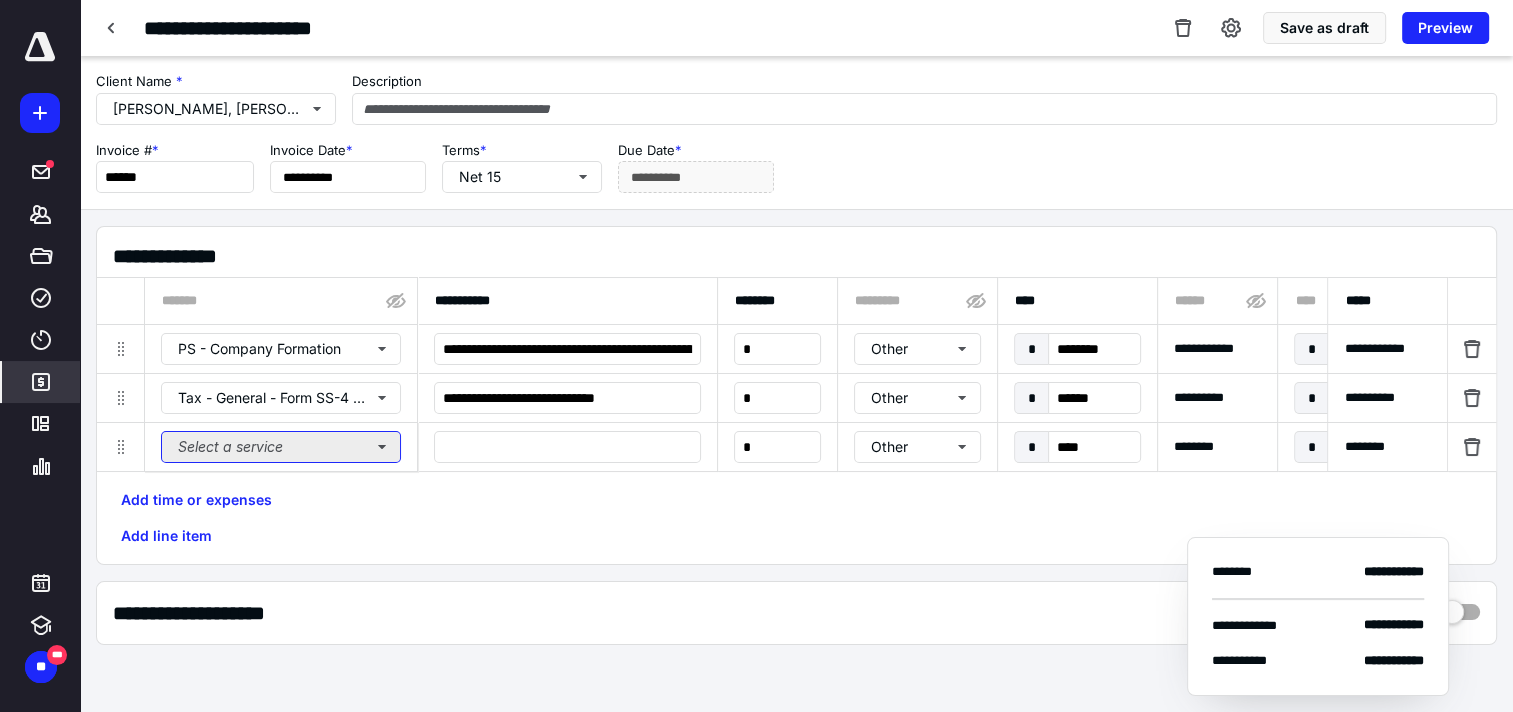click on "Select a service" at bounding box center (281, 447) 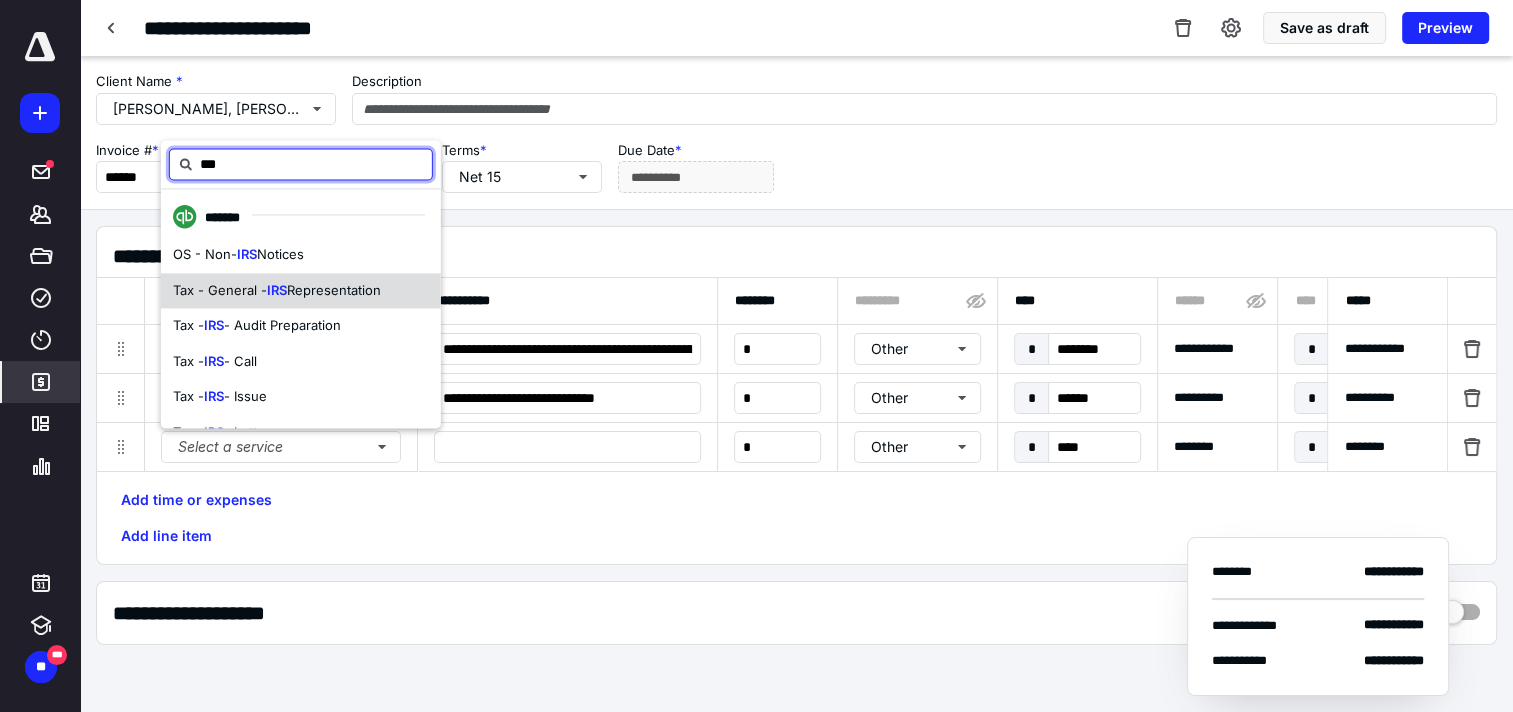 click on "Representation" at bounding box center (334, 290) 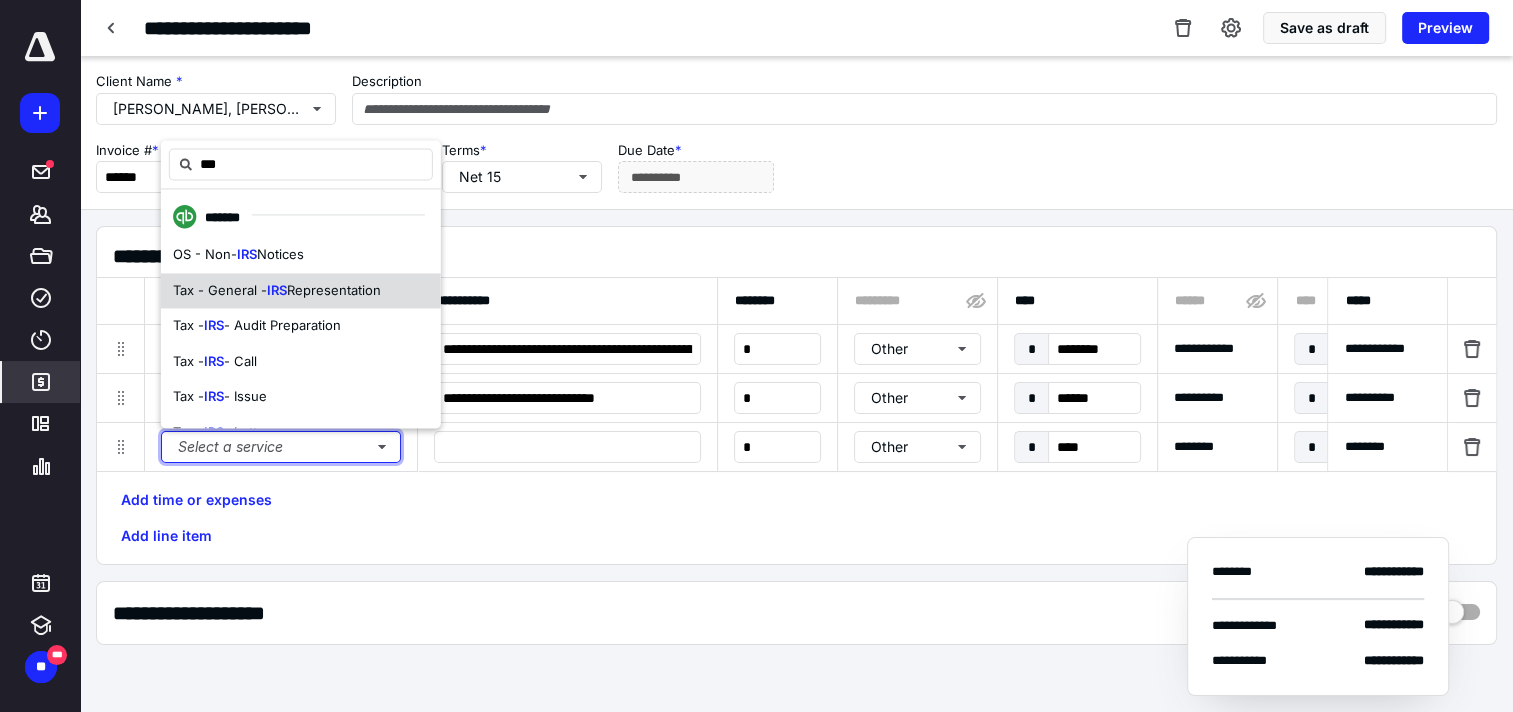 type 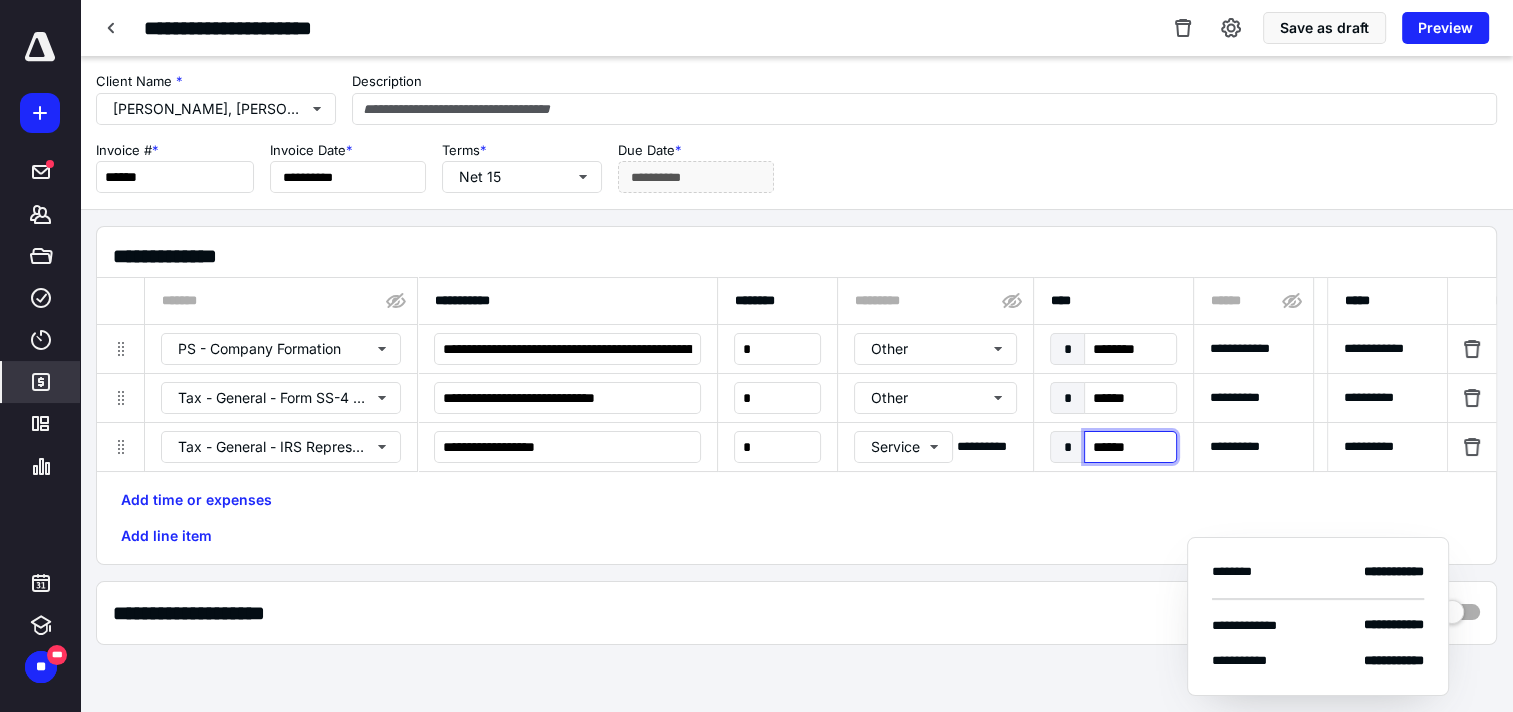 click on "******" at bounding box center [1130, 447] 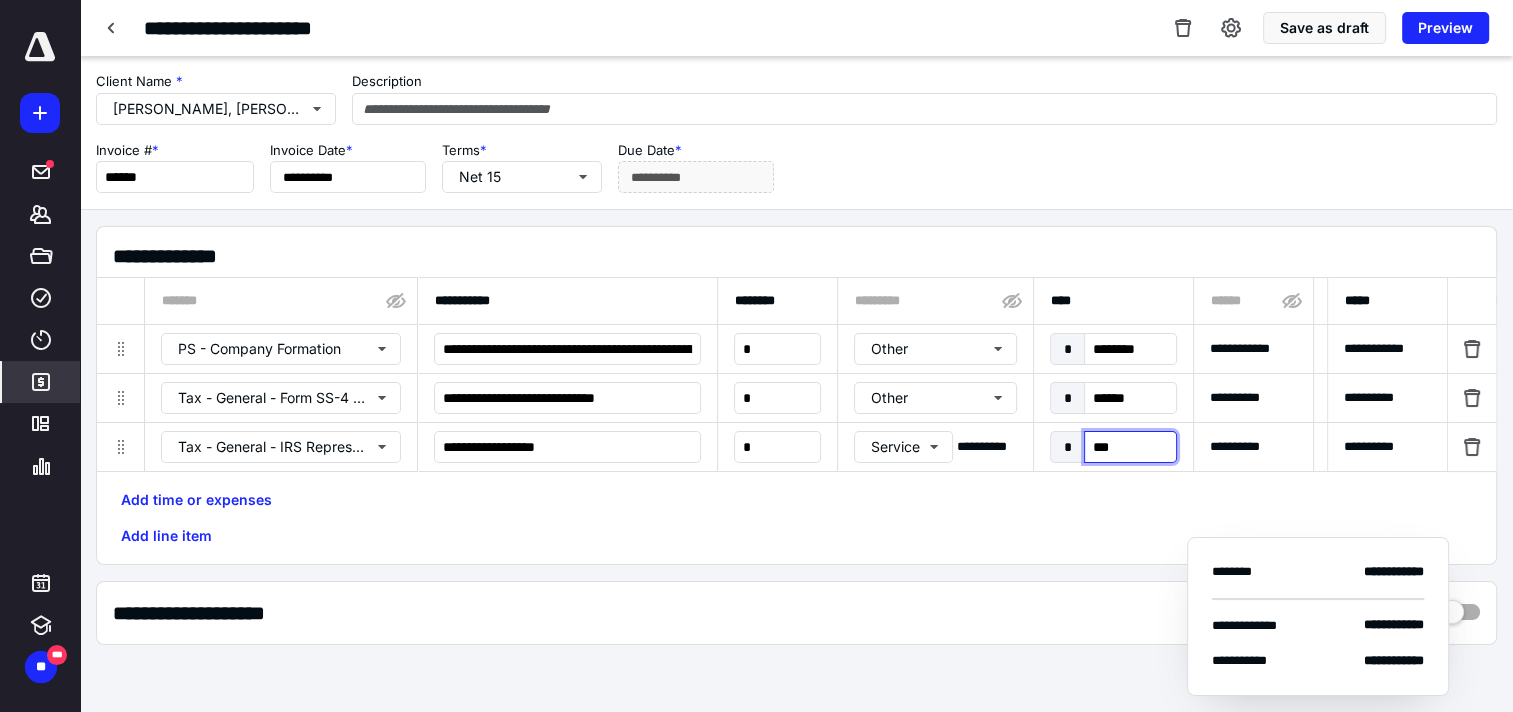 type on "***" 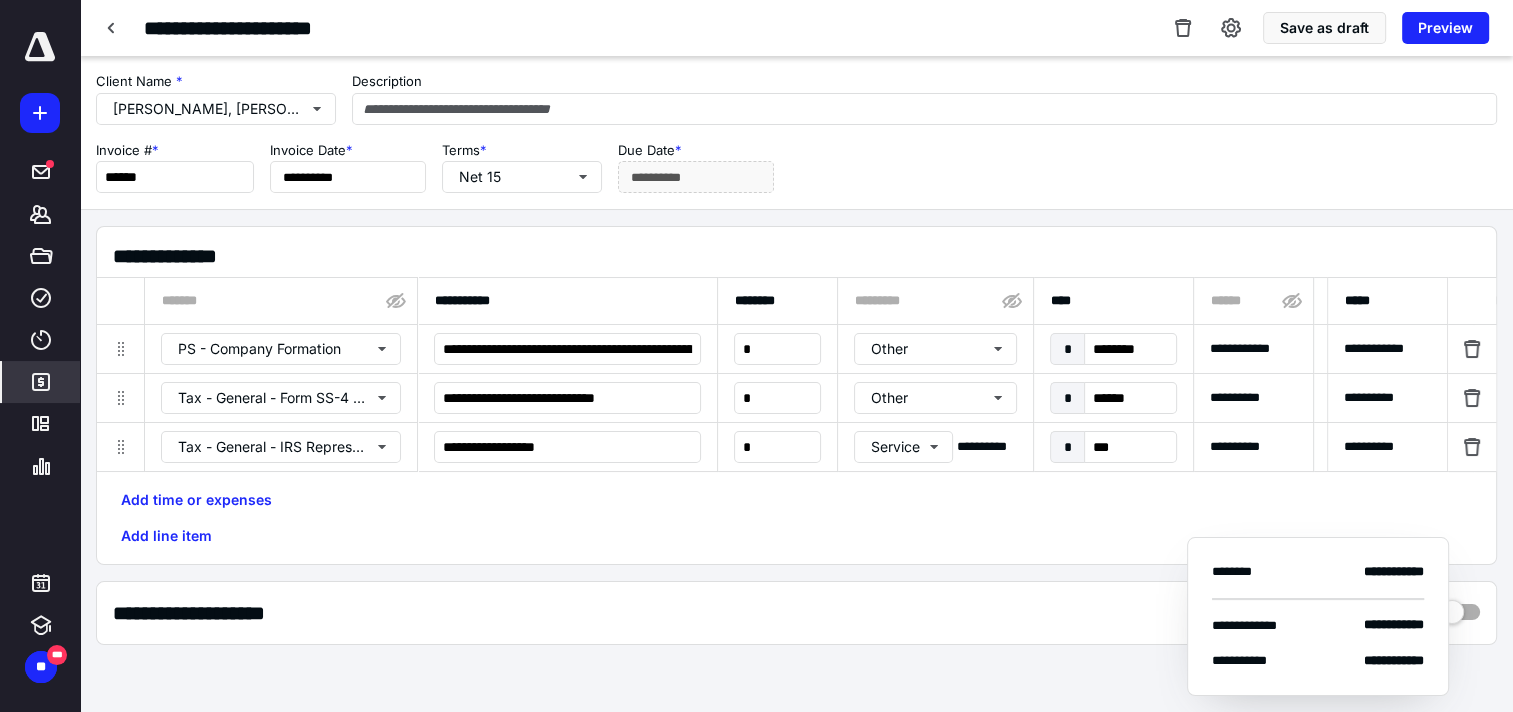 click on "Add time or expenses Add line item" at bounding box center [796, 518] 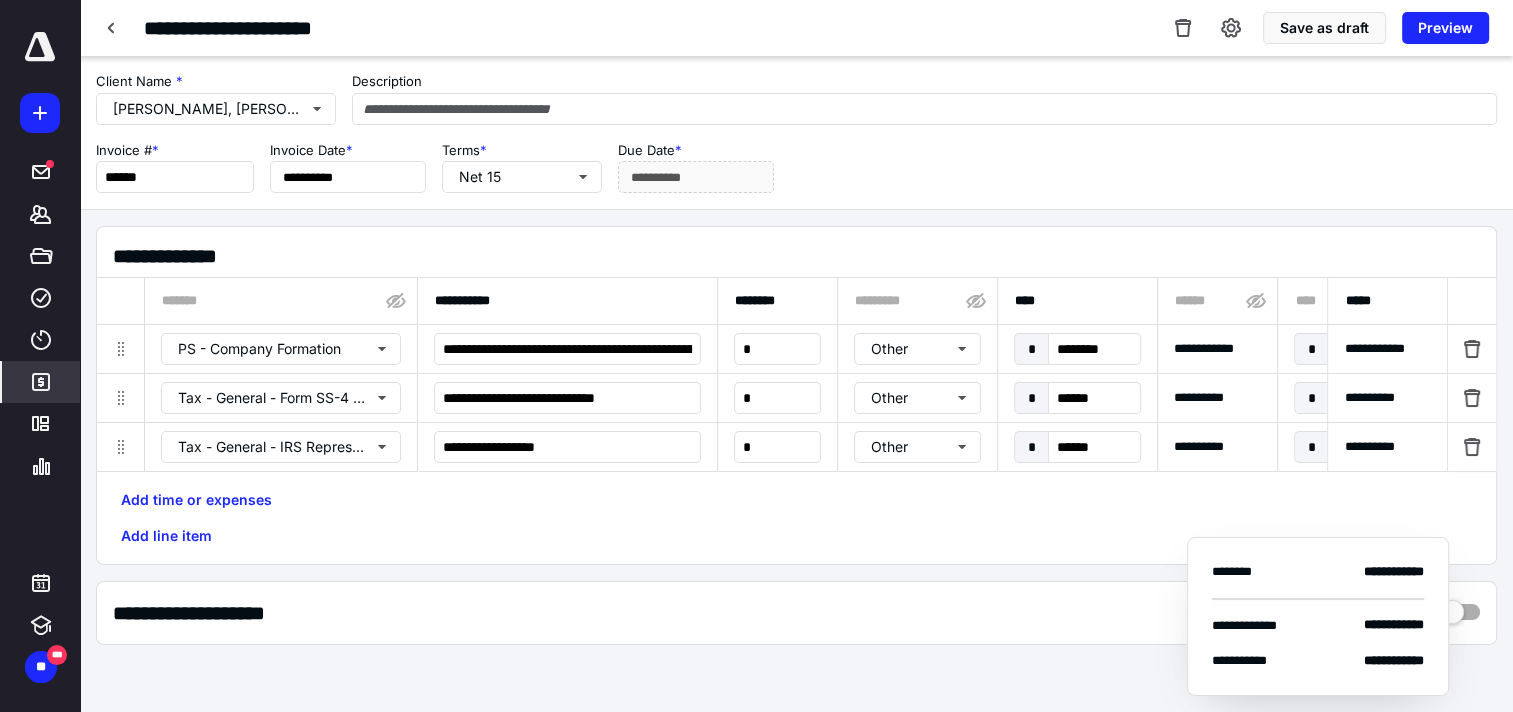 click on "**********" at bounding box center [796, 167] 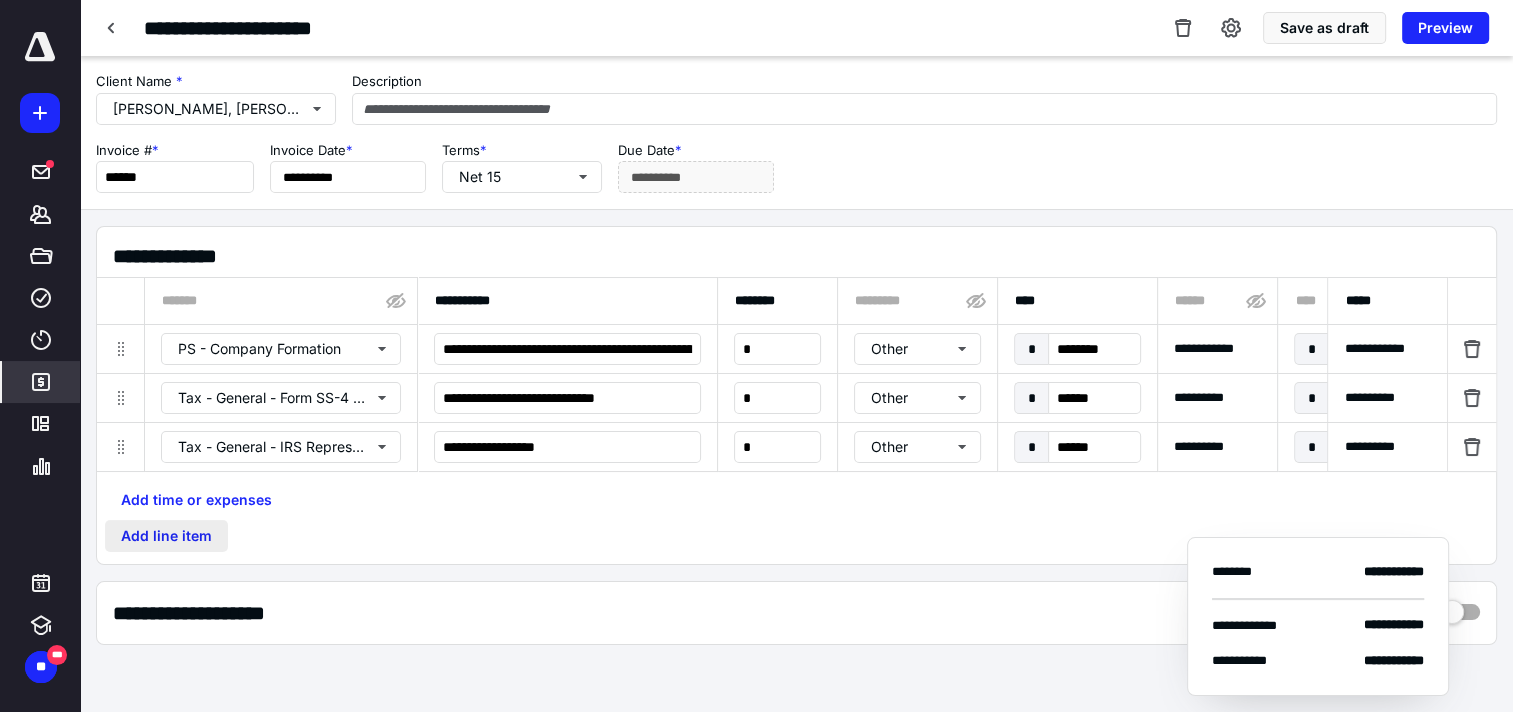 click on "Add line item" at bounding box center [166, 536] 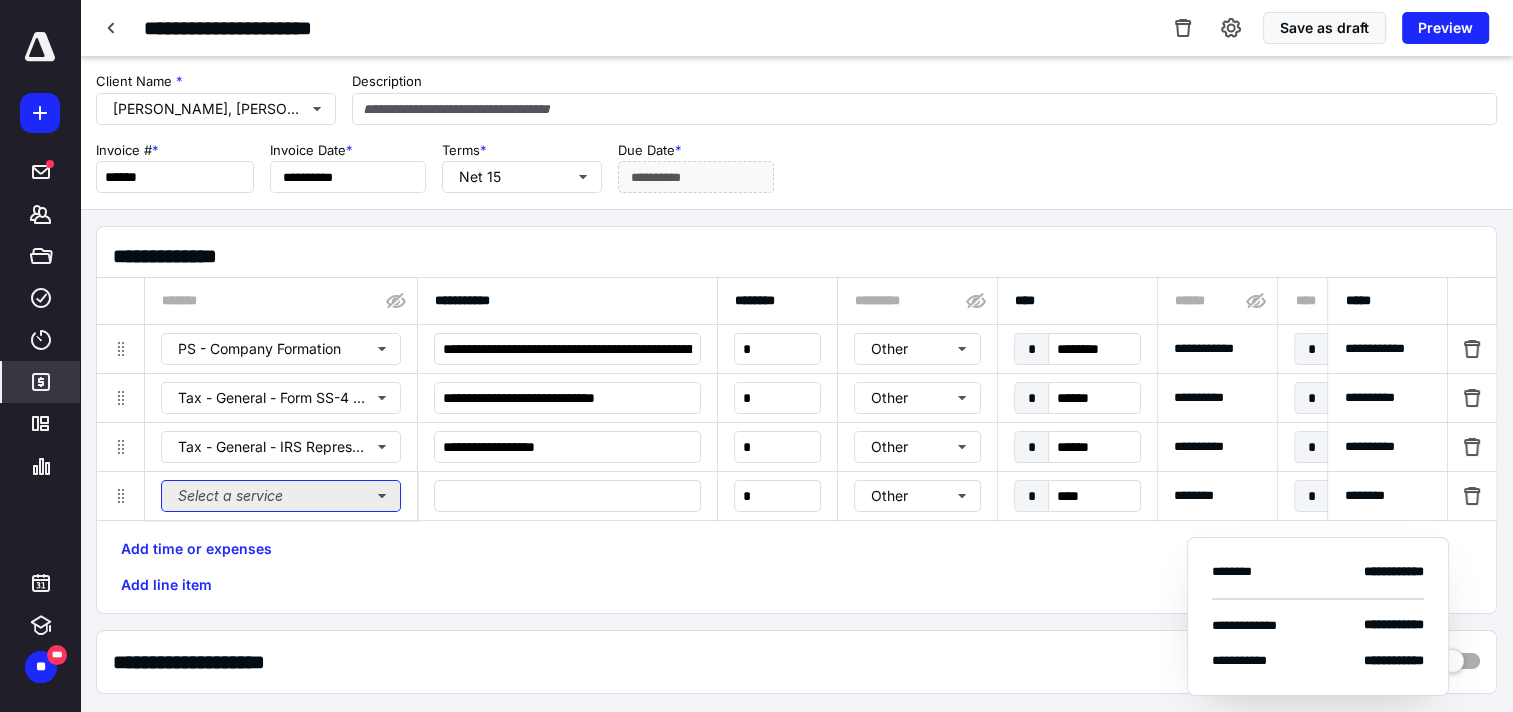 click on "Select a service" at bounding box center (281, 496) 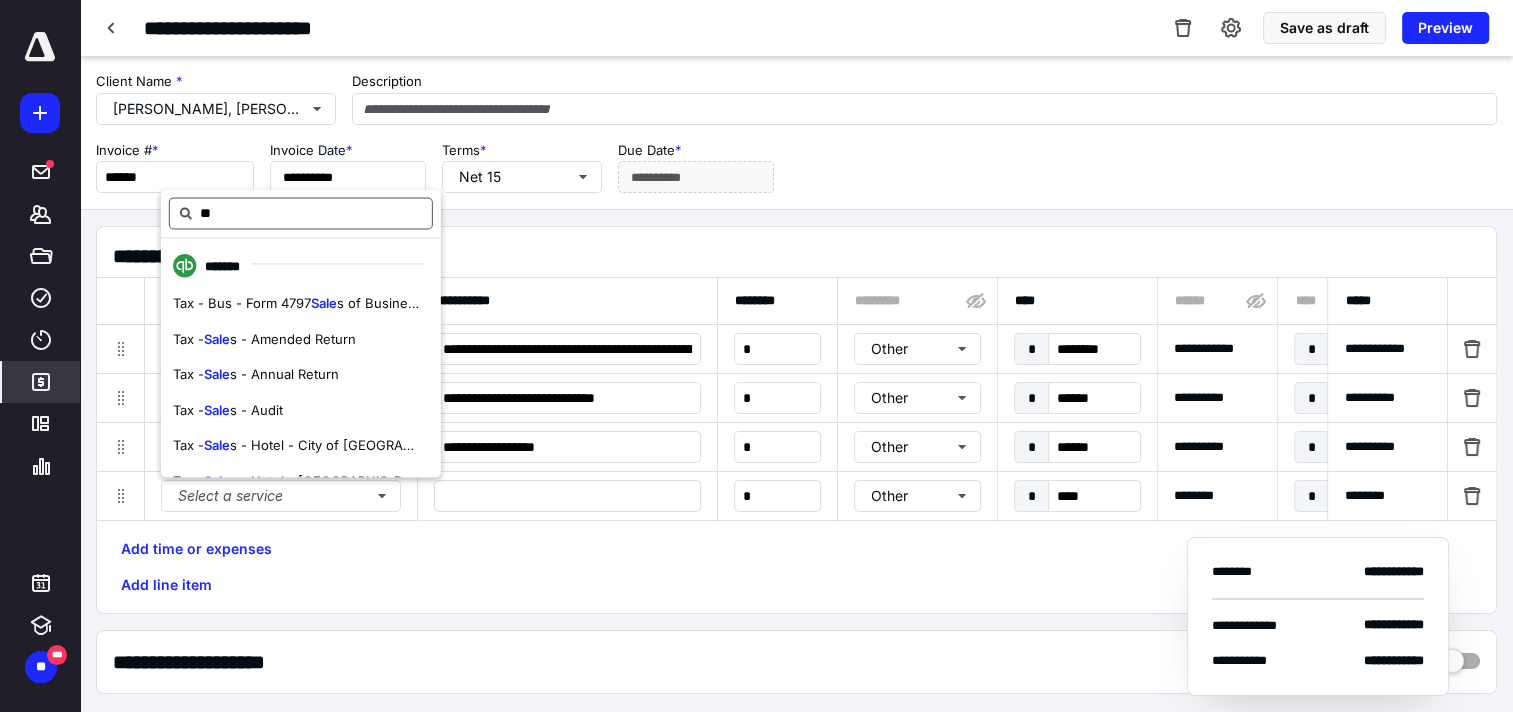 type on "*" 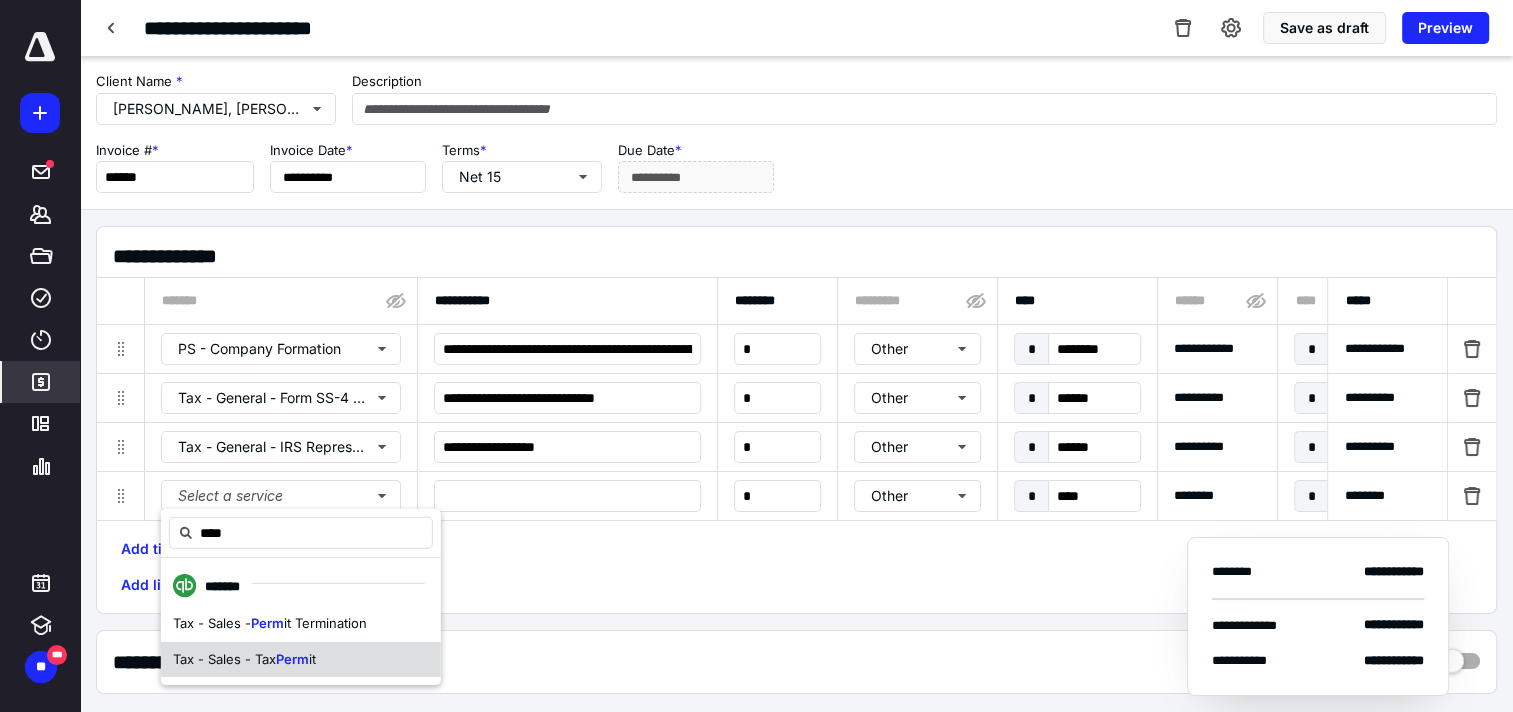 click on "it" at bounding box center [312, 658] 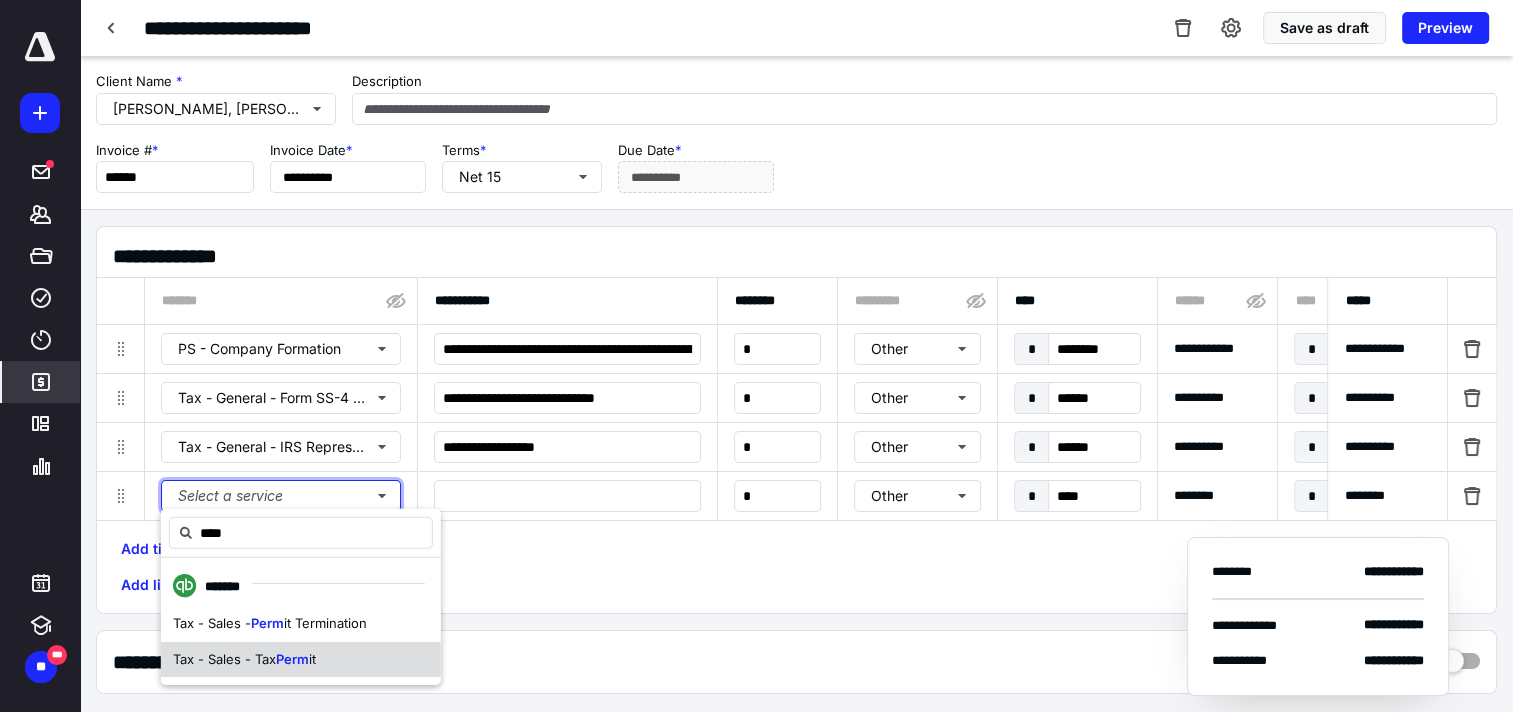 type 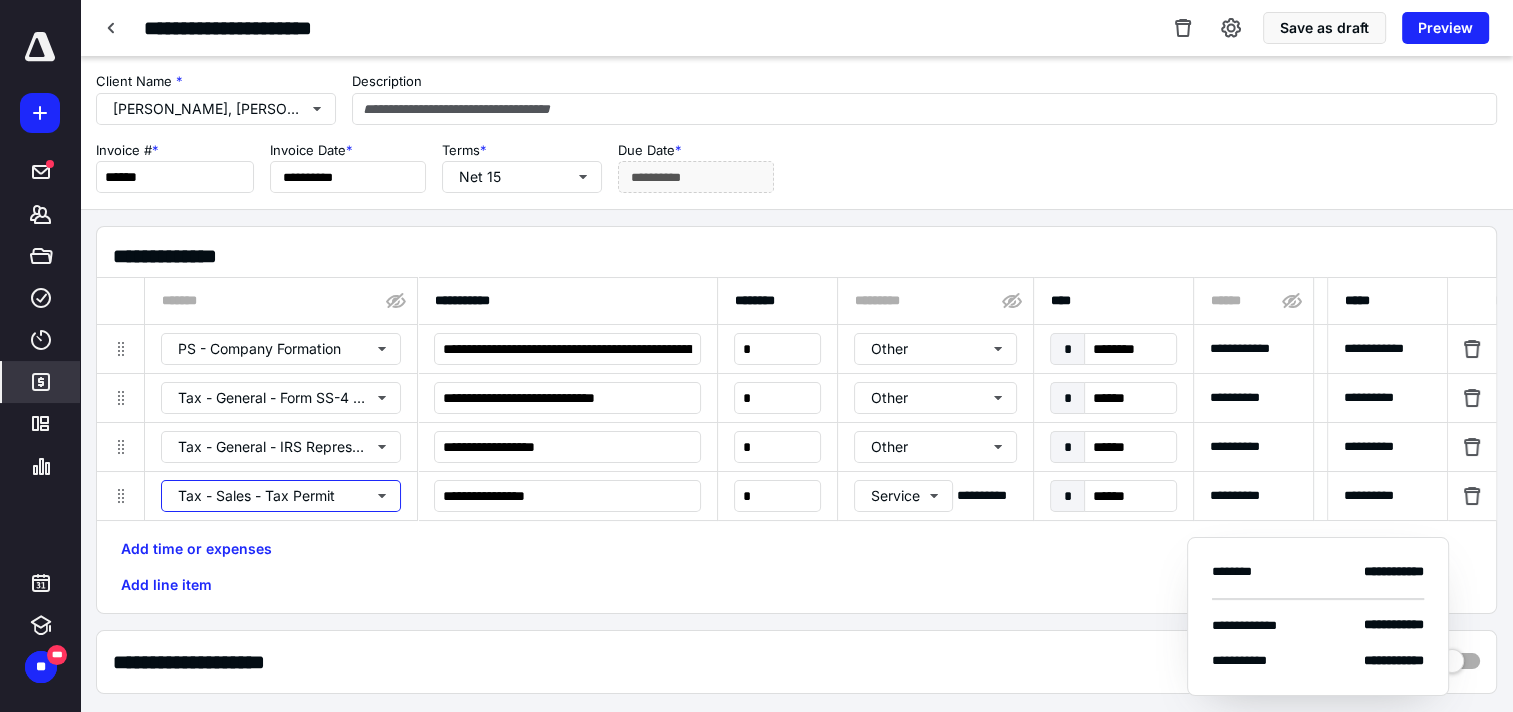 type 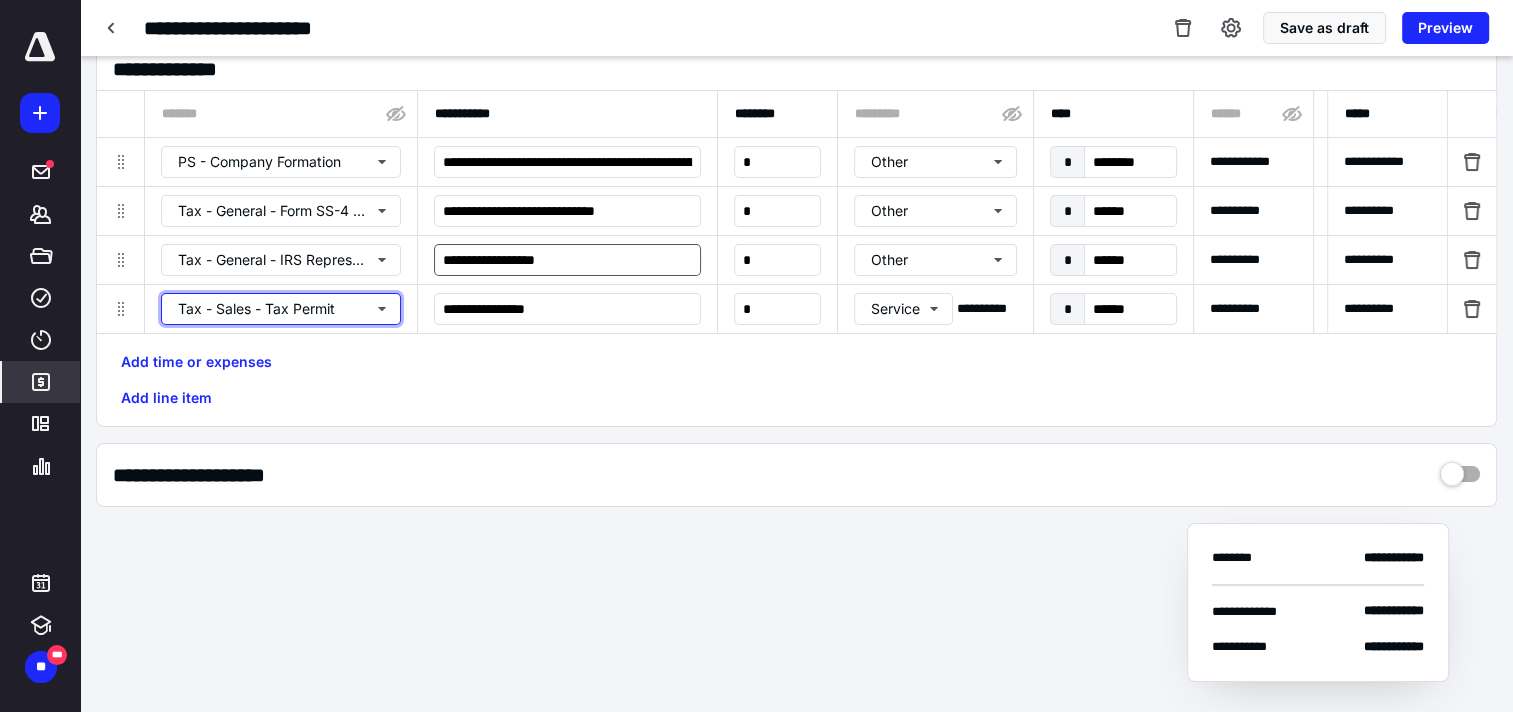 scroll, scrollTop: 200, scrollLeft: 0, axis: vertical 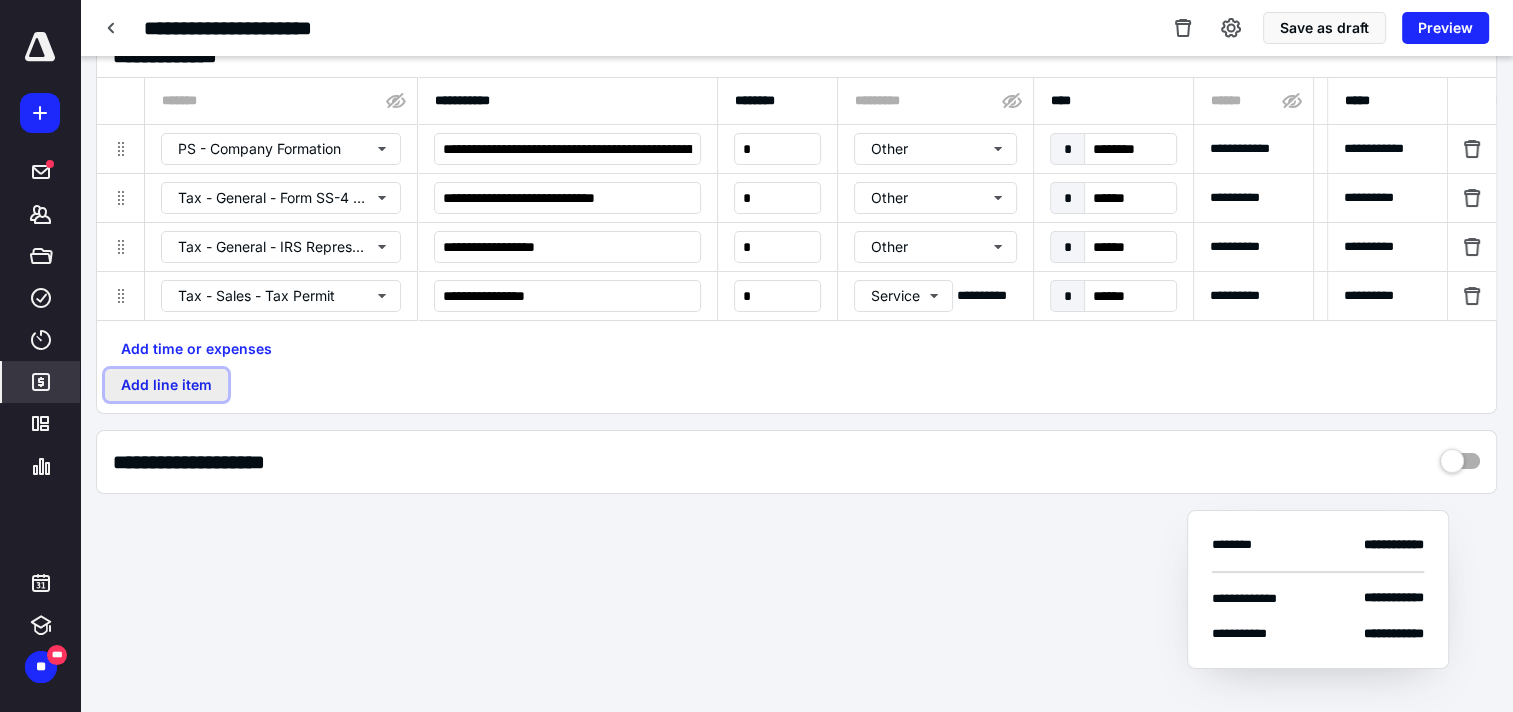 click on "Add line item" at bounding box center [166, 385] 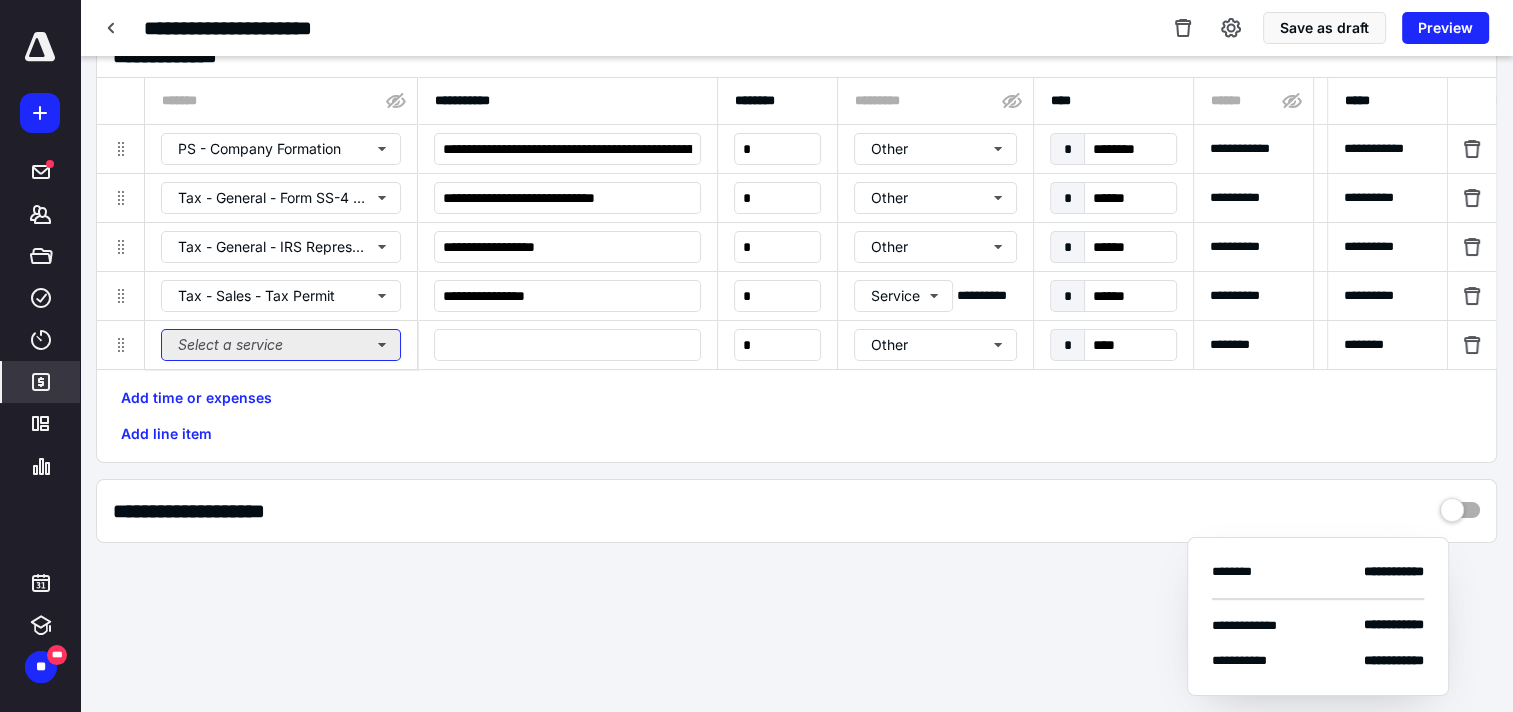 click on "Select a service" at bounding box center [281, 345] 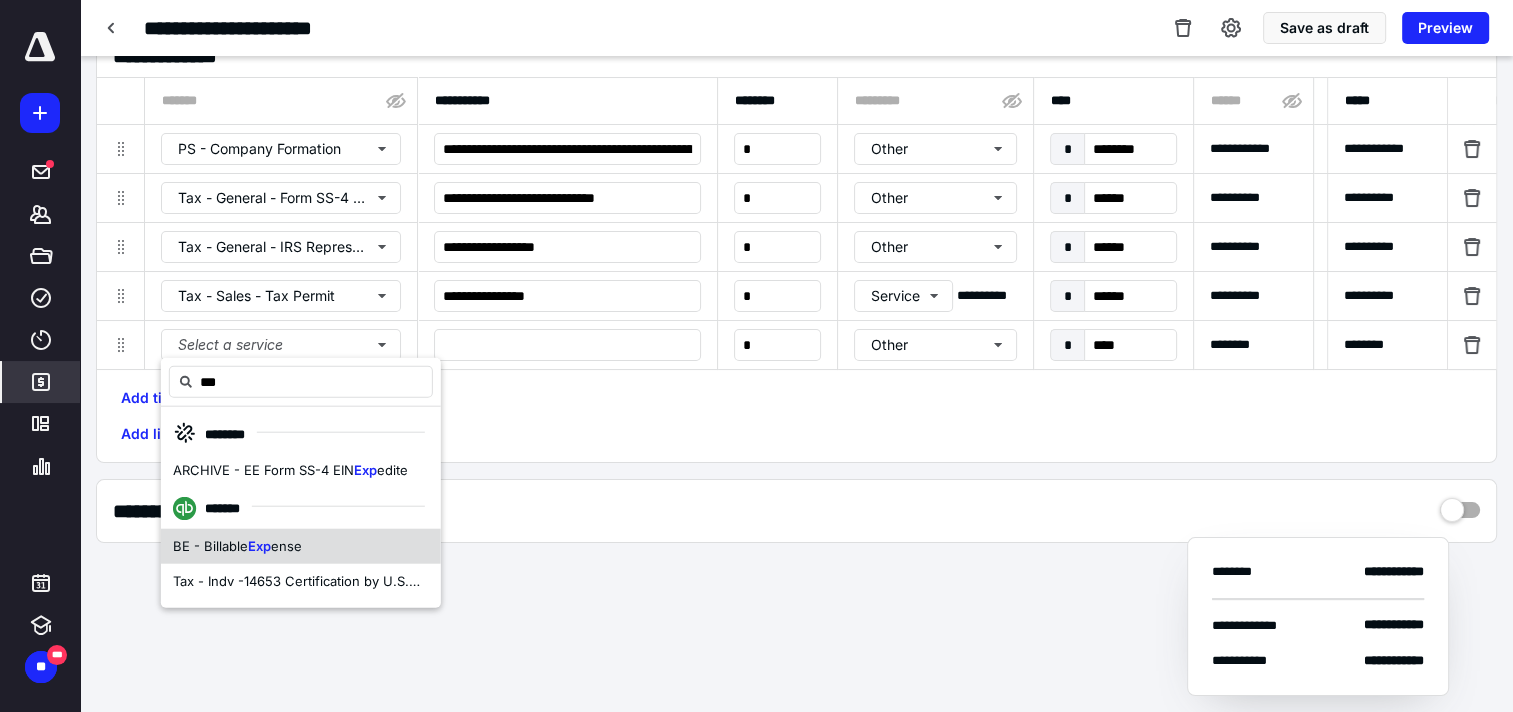 click on "BE - Billable  Exp ense" at bounding box center [301, 546] 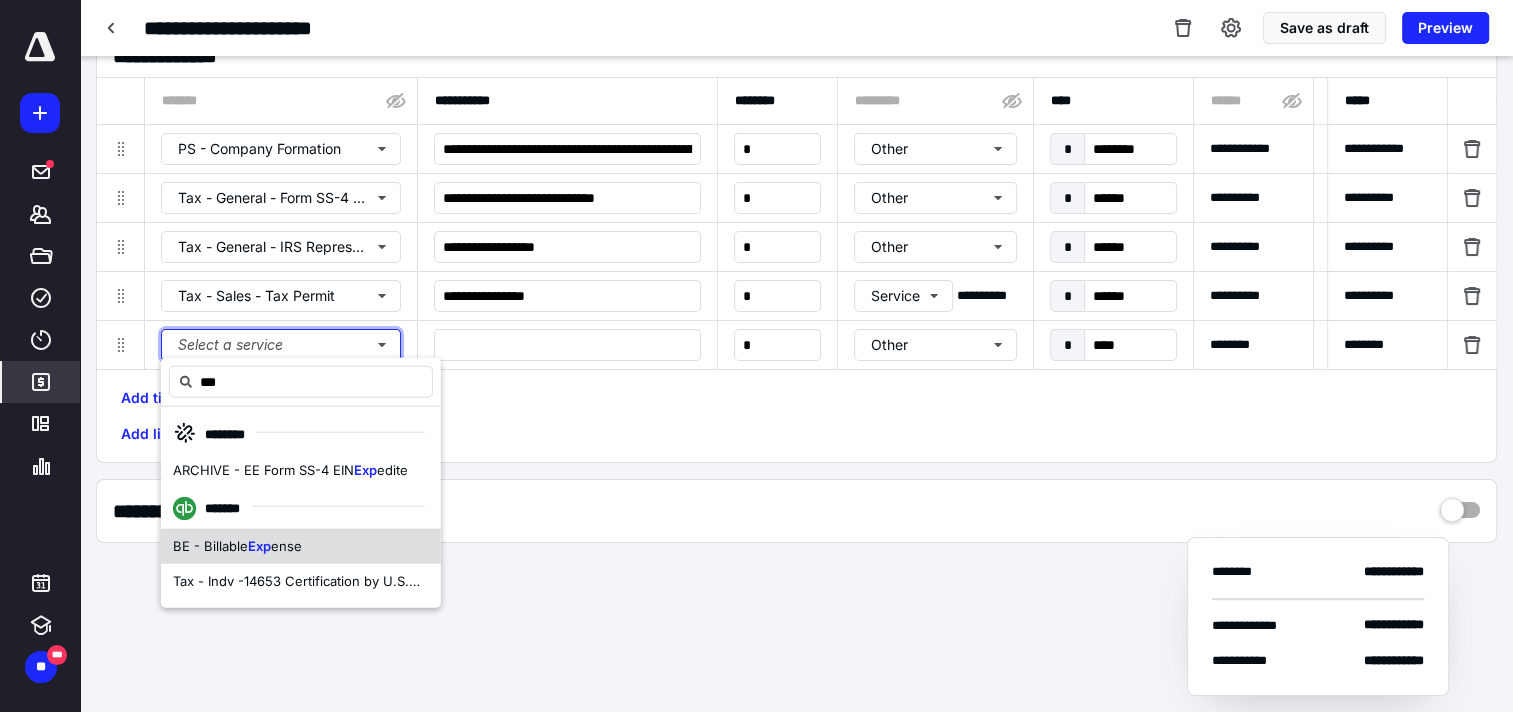 type 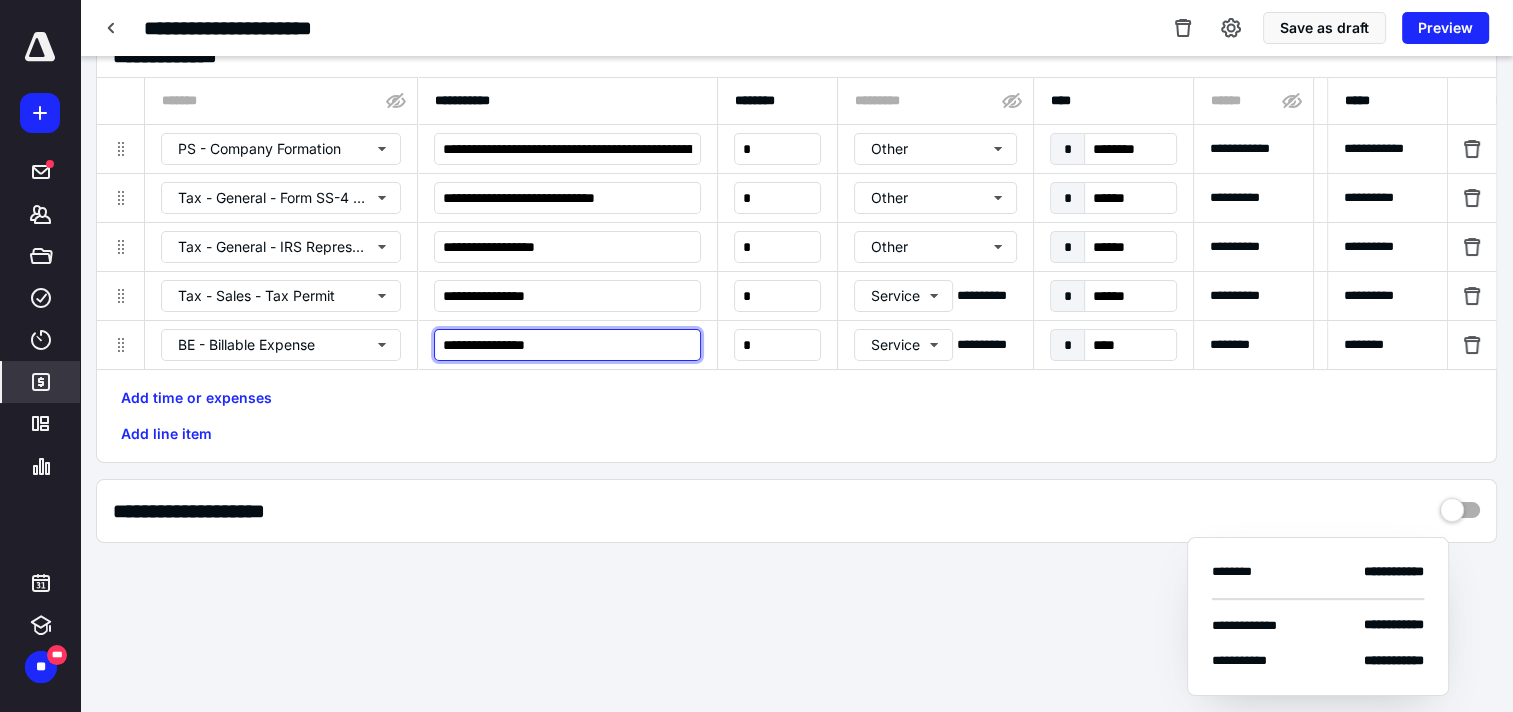 click on "**********" at bounding box center [567, 345] 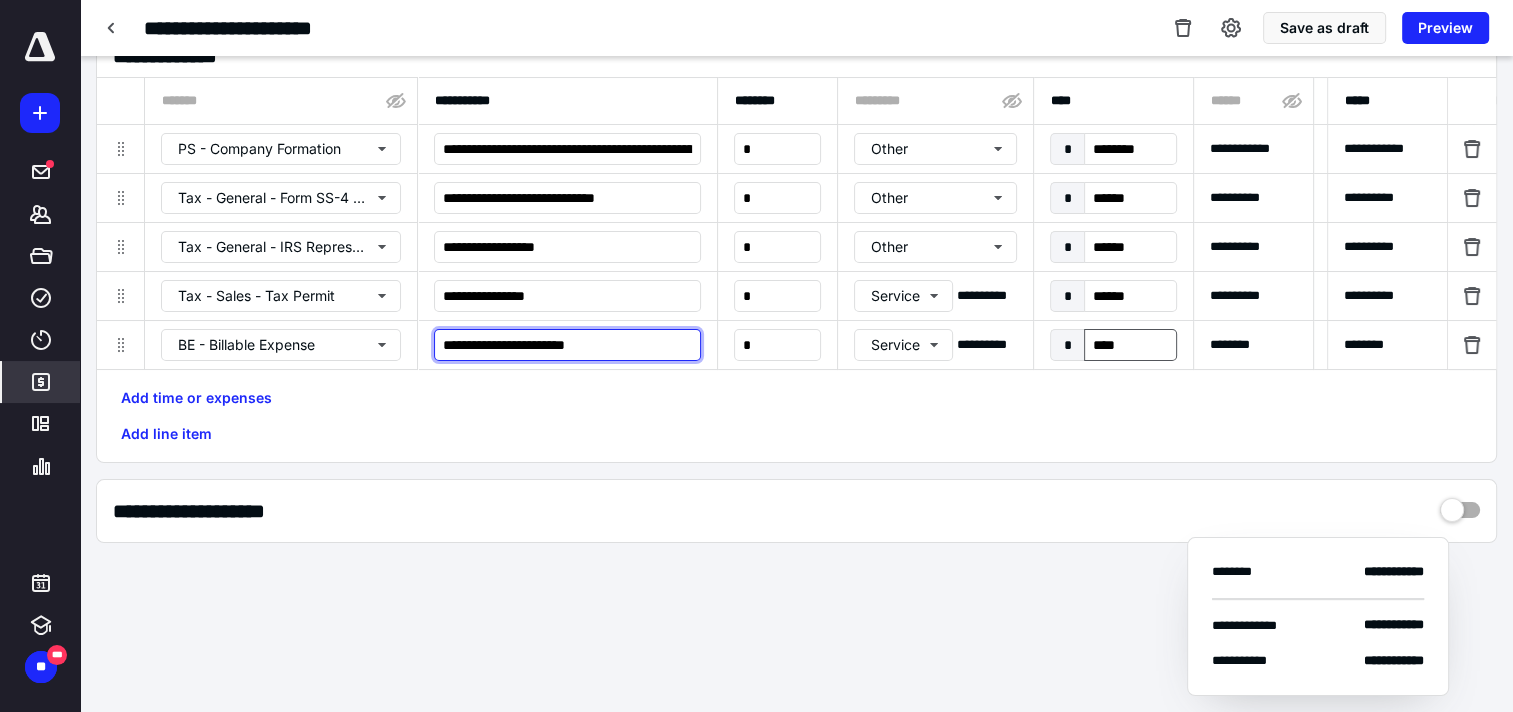type on "**********" 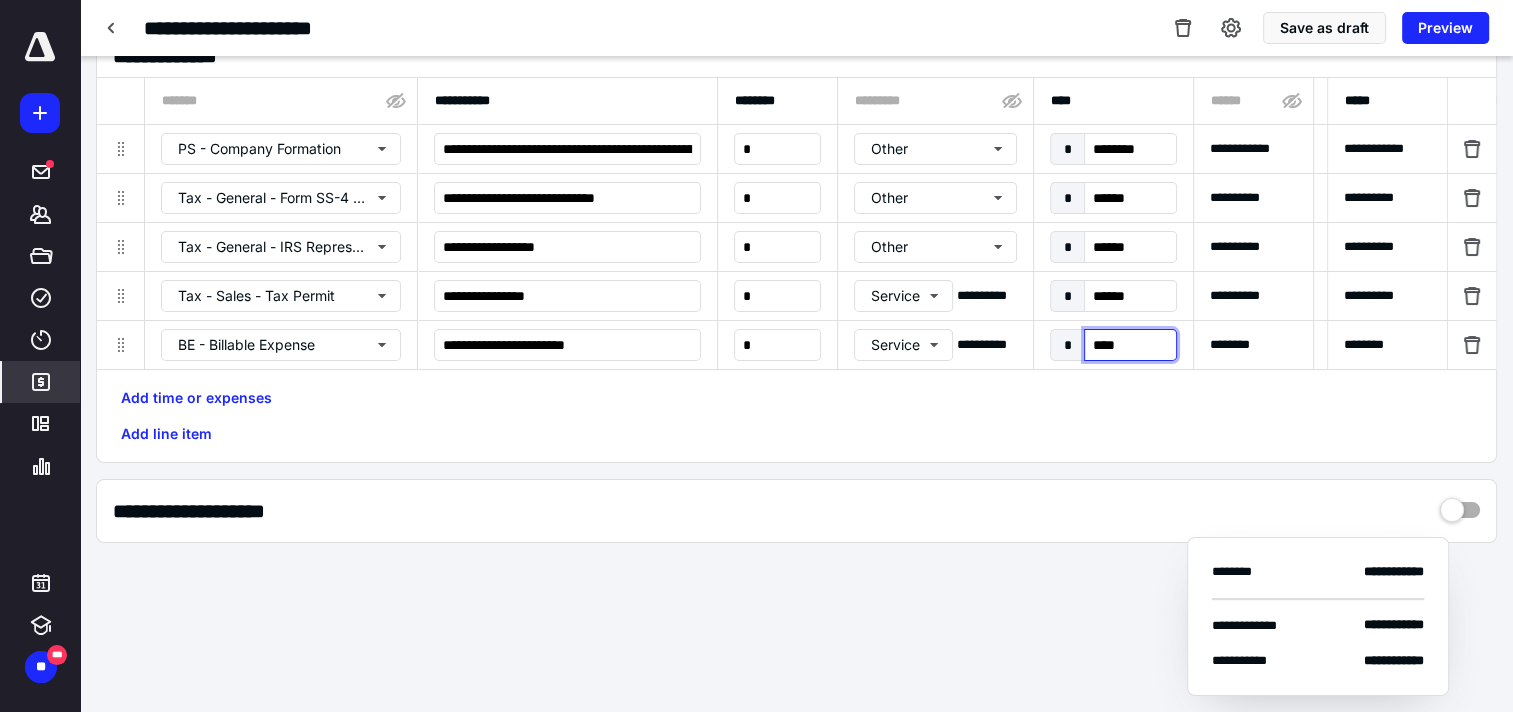 click on "****" at bounding box center [1130, 345] 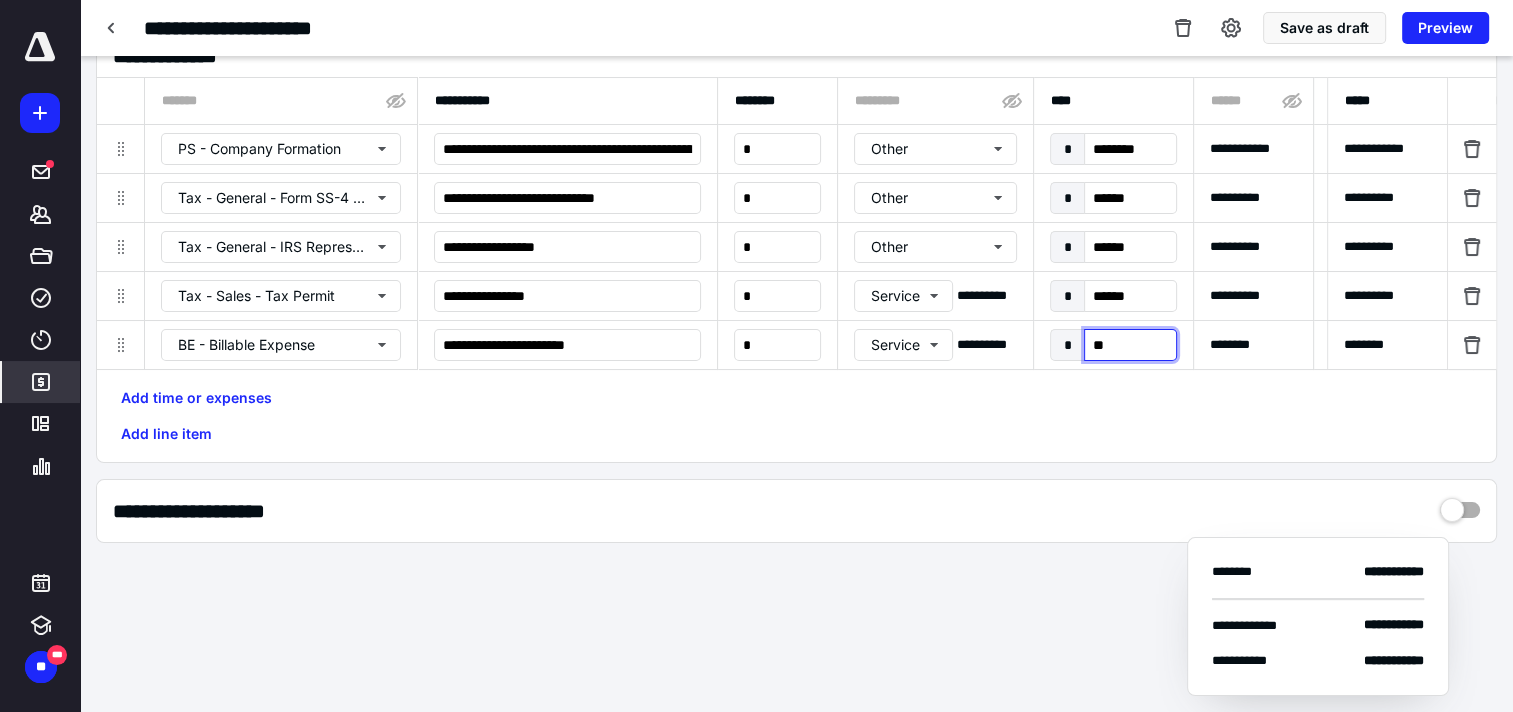 type on "***" 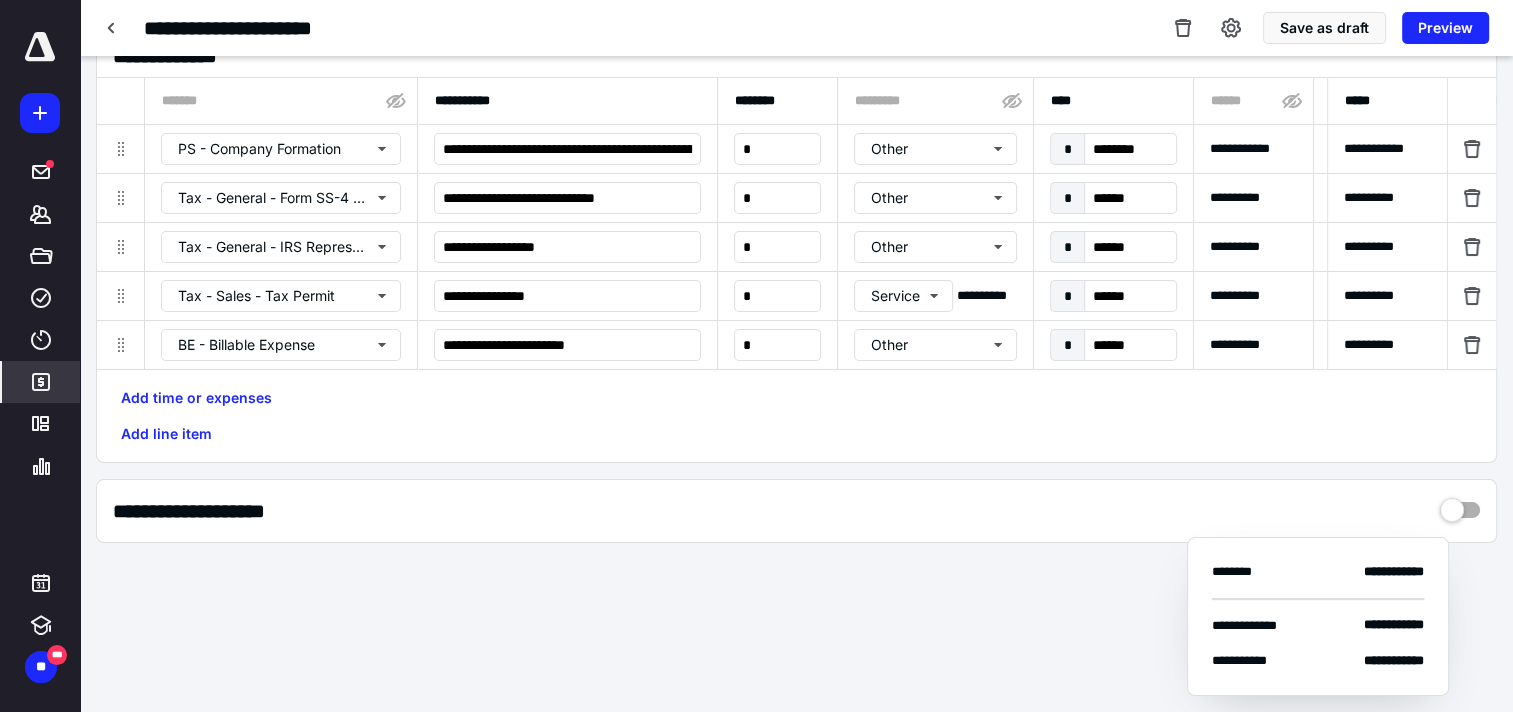 click on "Add time or expenses Add line item" at bounding box center (796, 416) 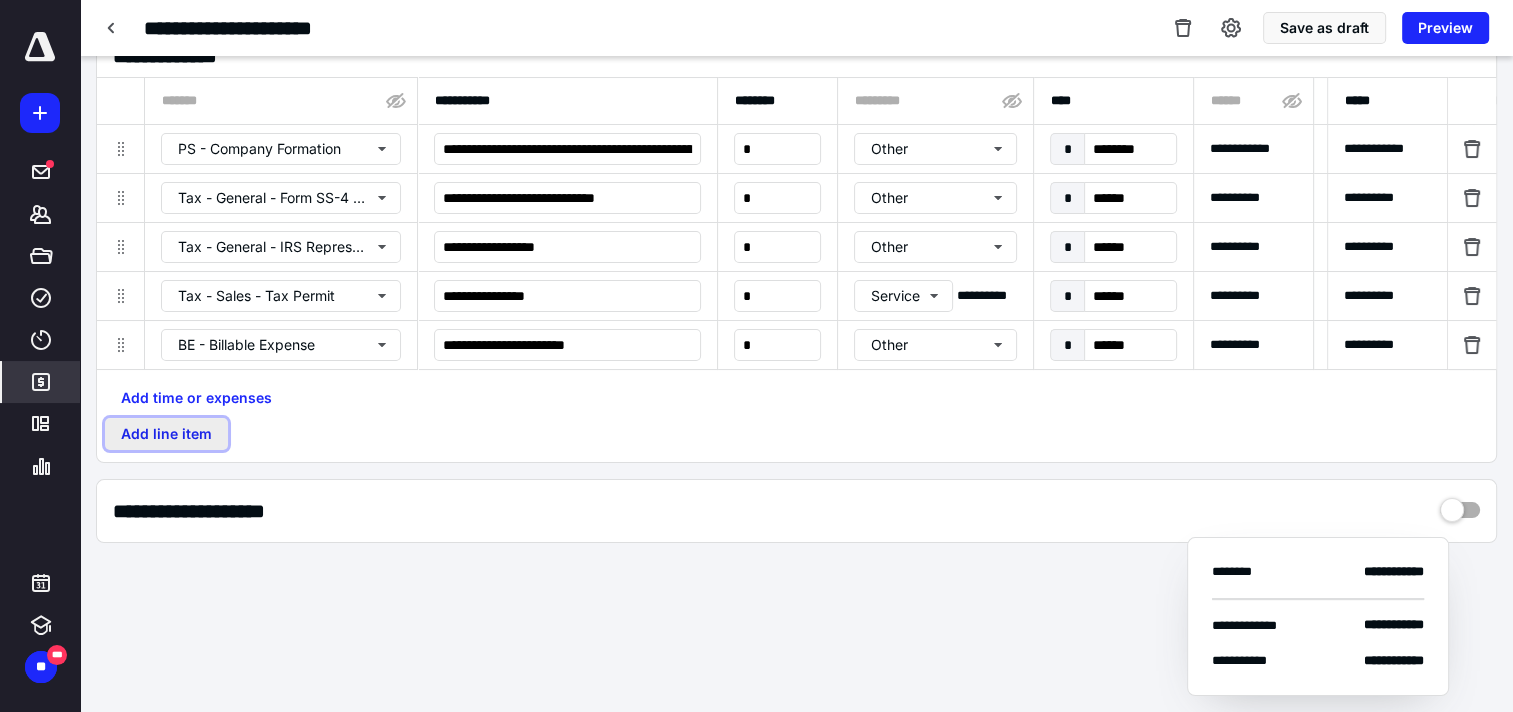 click on "Add line item" at bounding box center (166, 434) 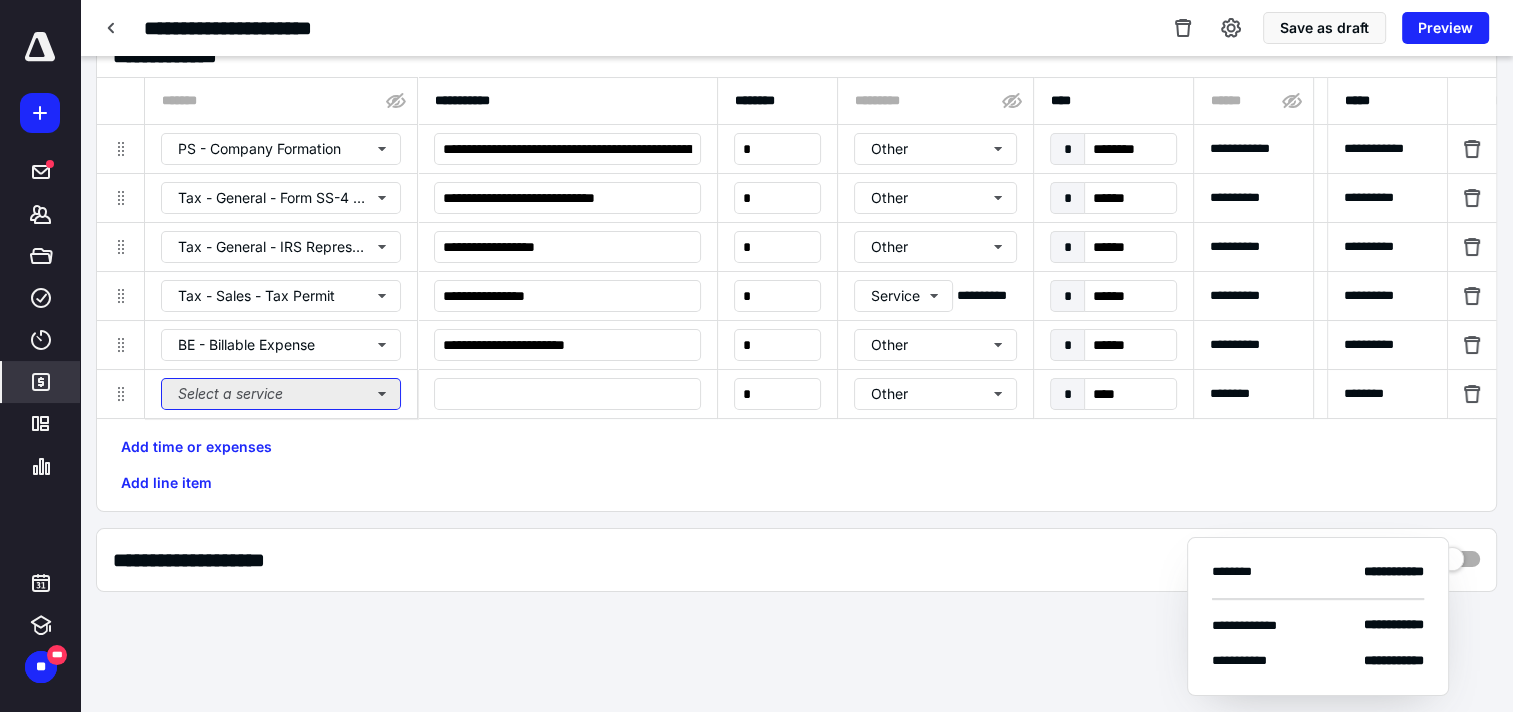 click on "Select a service" at bounding box center (281, 394) 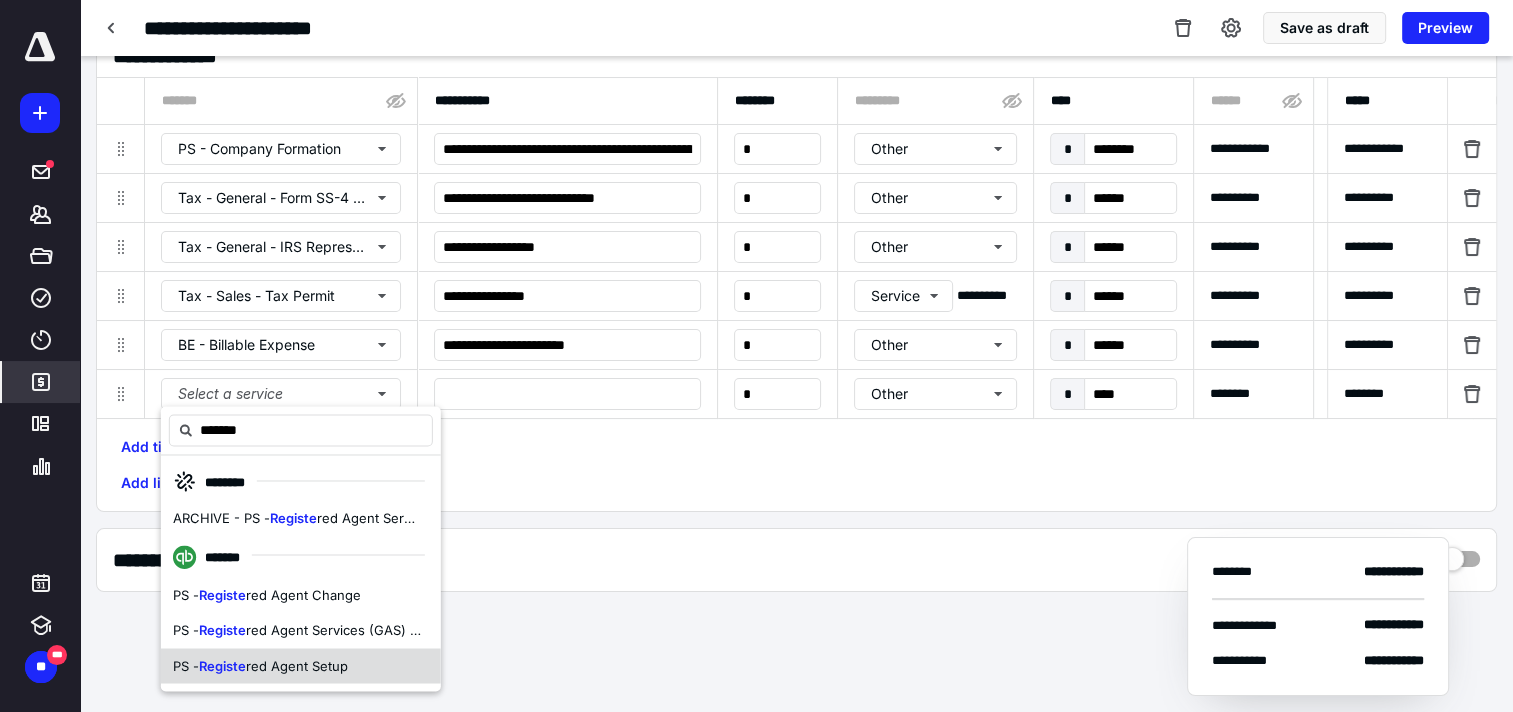type on "*******" 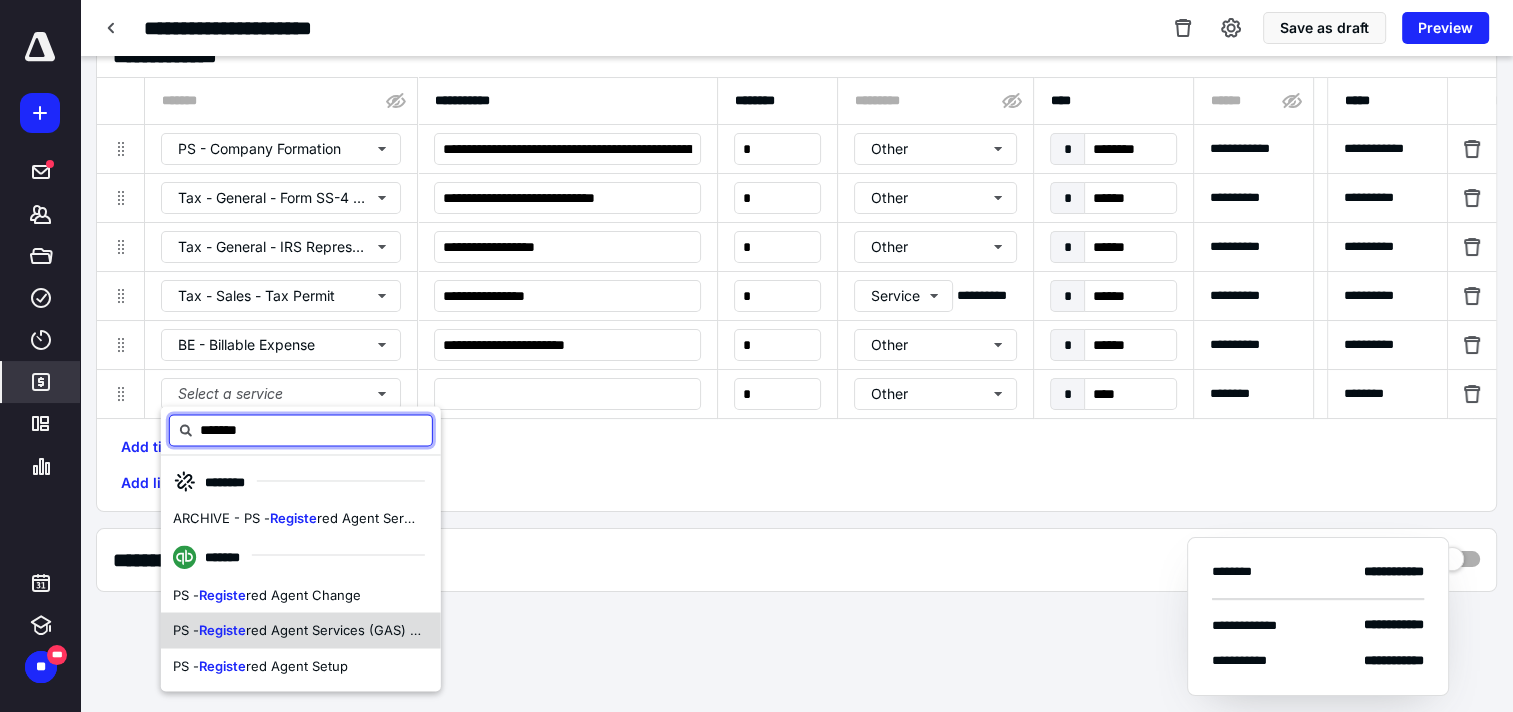 click on "red Agent Services (GAS) in TX" at bounding box center (402, 629) 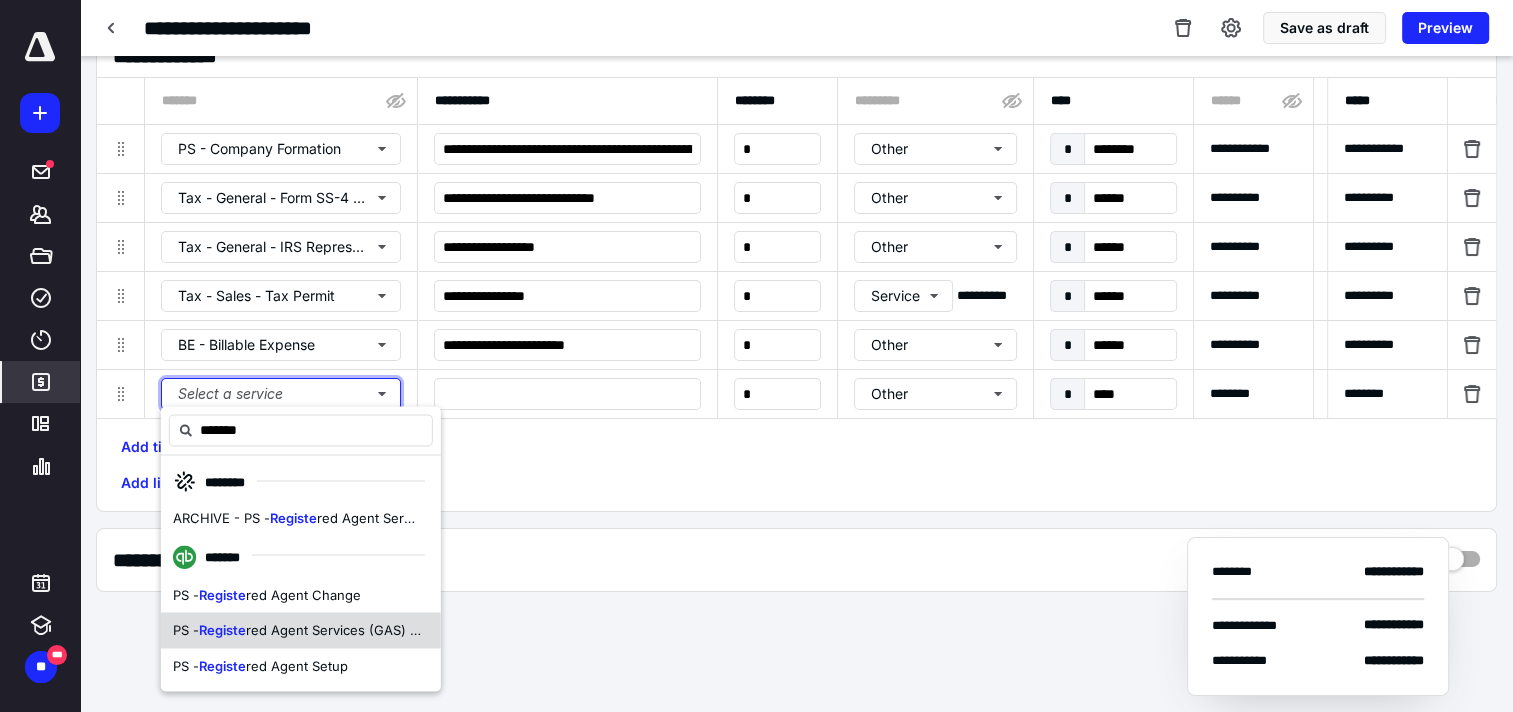 type 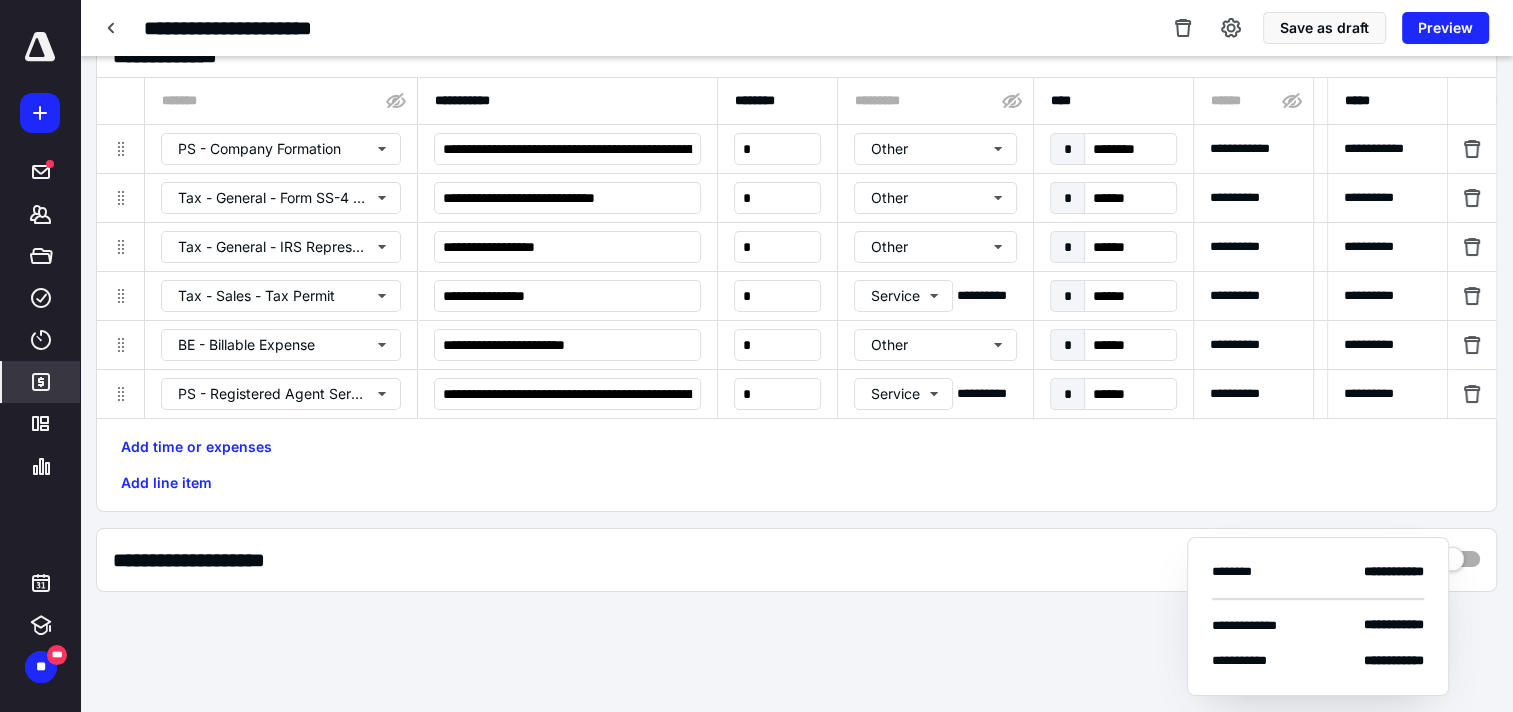 click on "Add time or expenses Add line item" at bounding box center (796, 465) 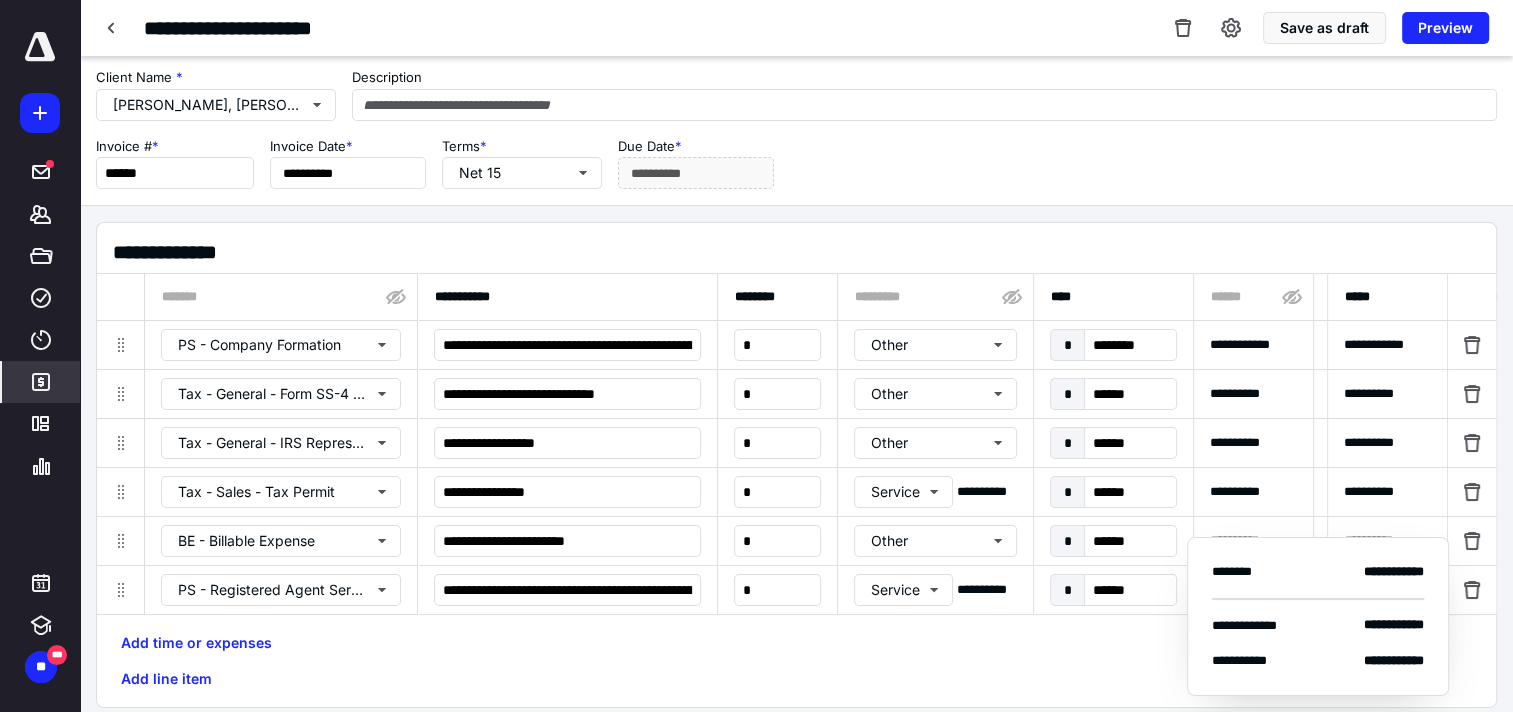scroll, scrollTop: 0, scrollLeft: 0, axis: both 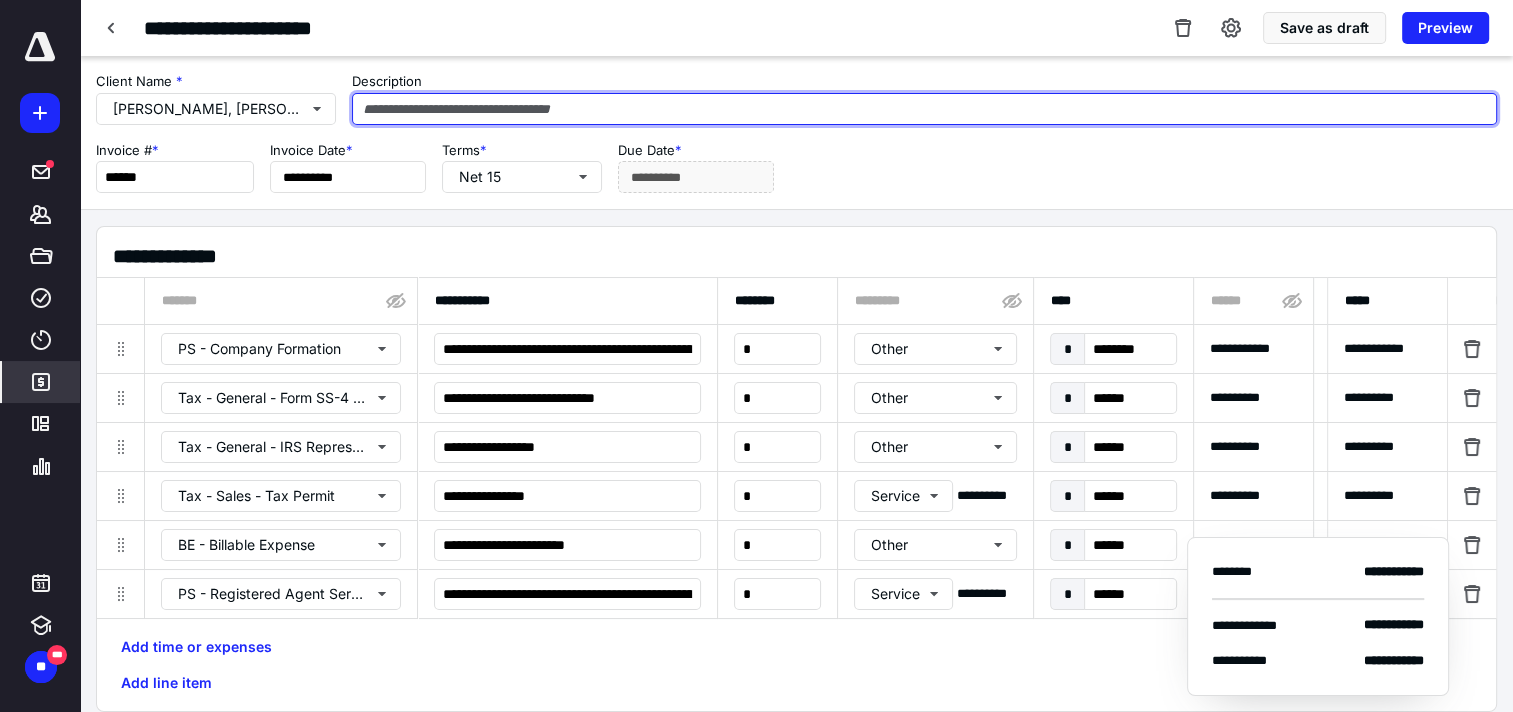 click at bounding box center (924, 109) 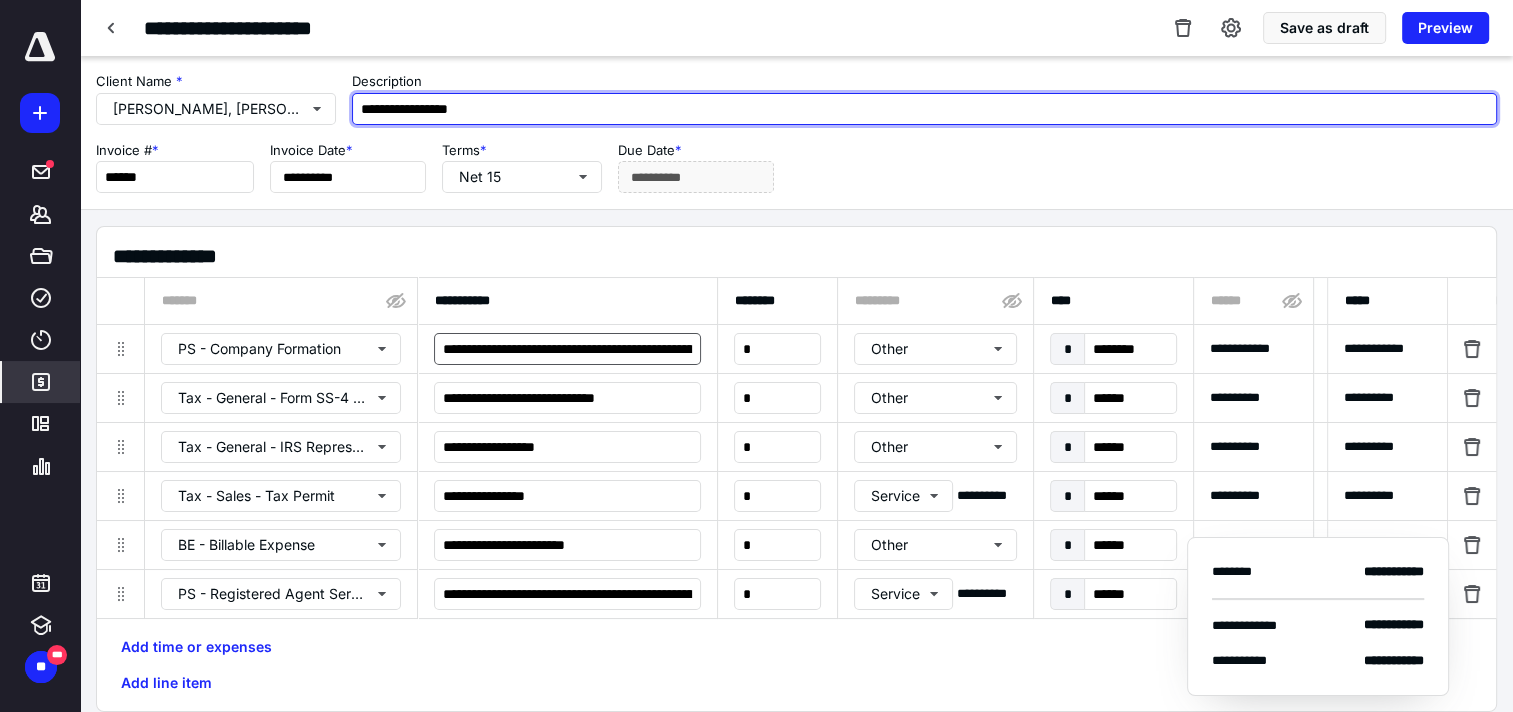type on "**********" 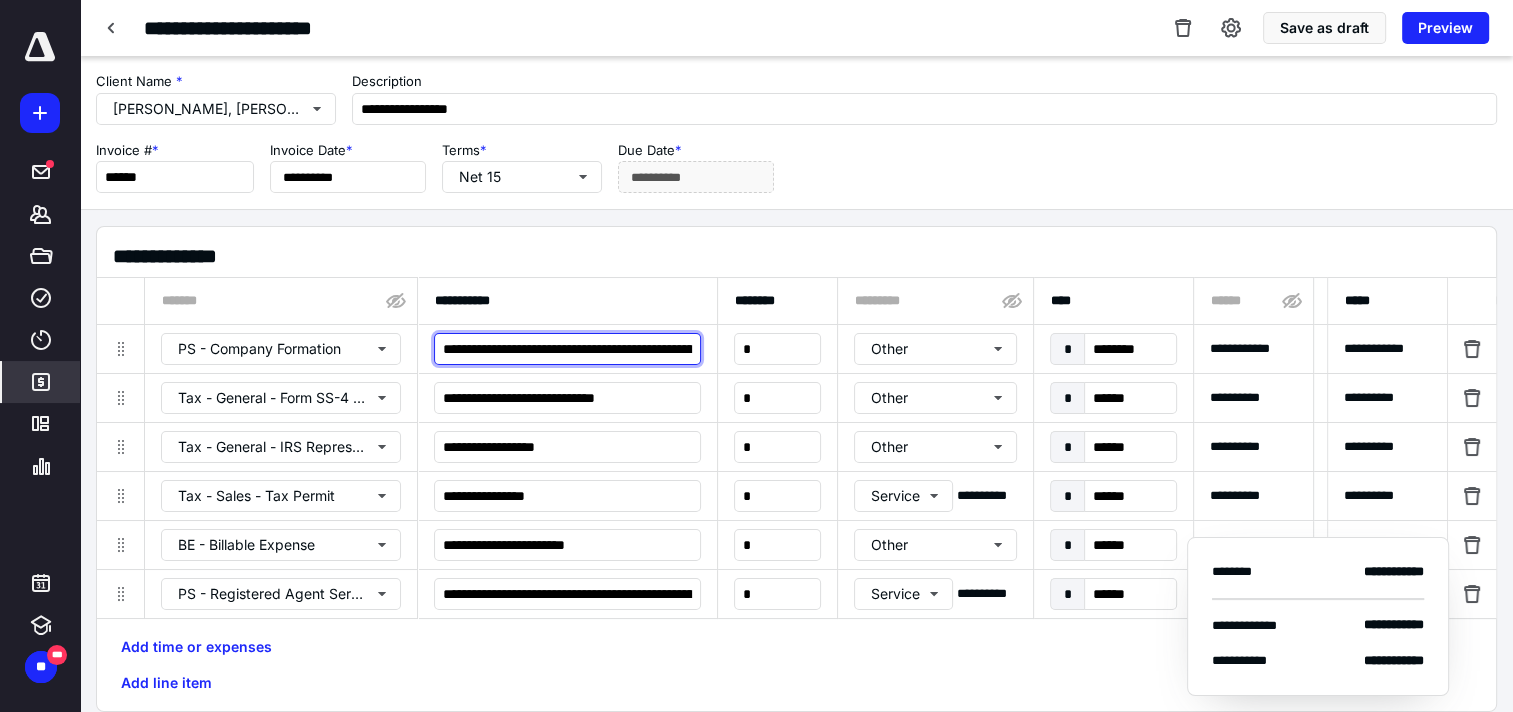 click on "**********" at bounding box center (567, 349) 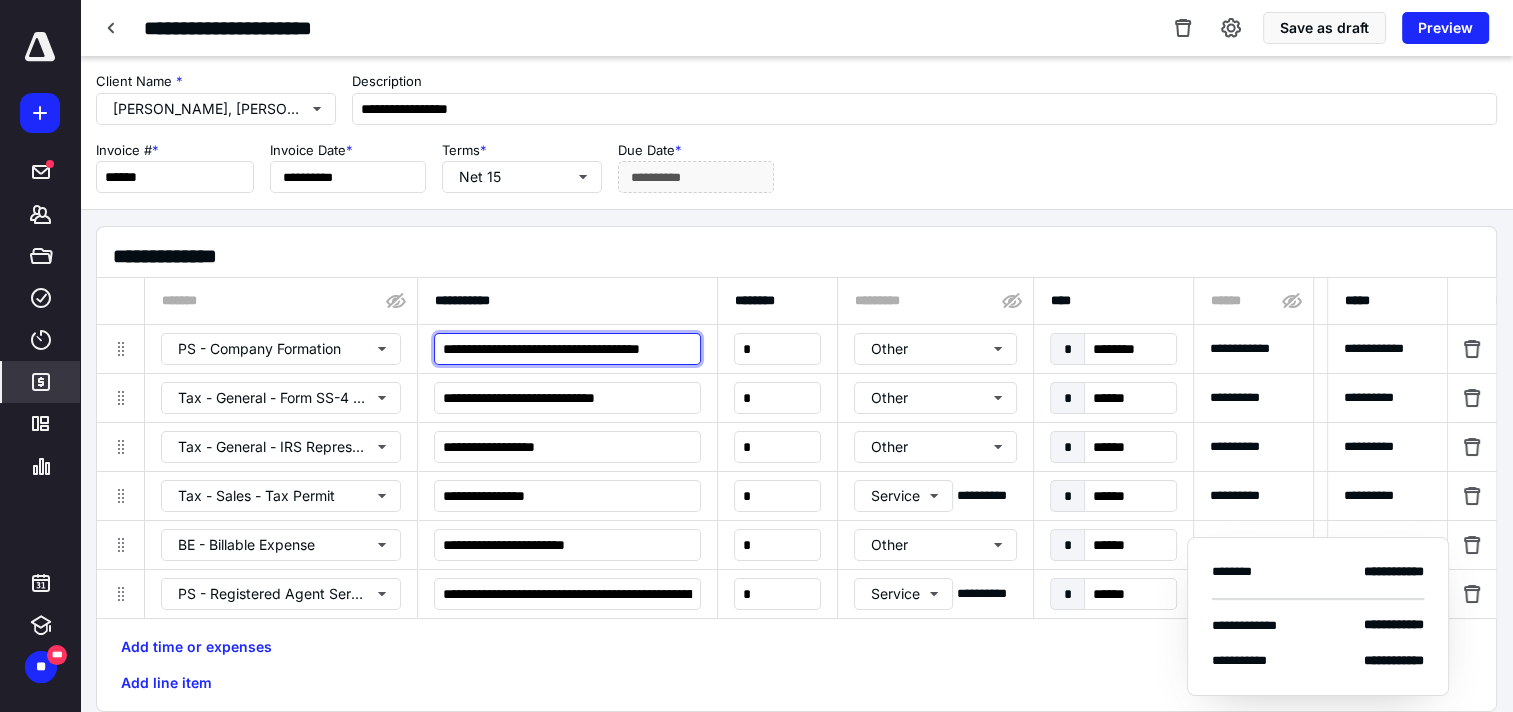 scroll, scrollTop: 0, scrollLeft: 0, axis: both 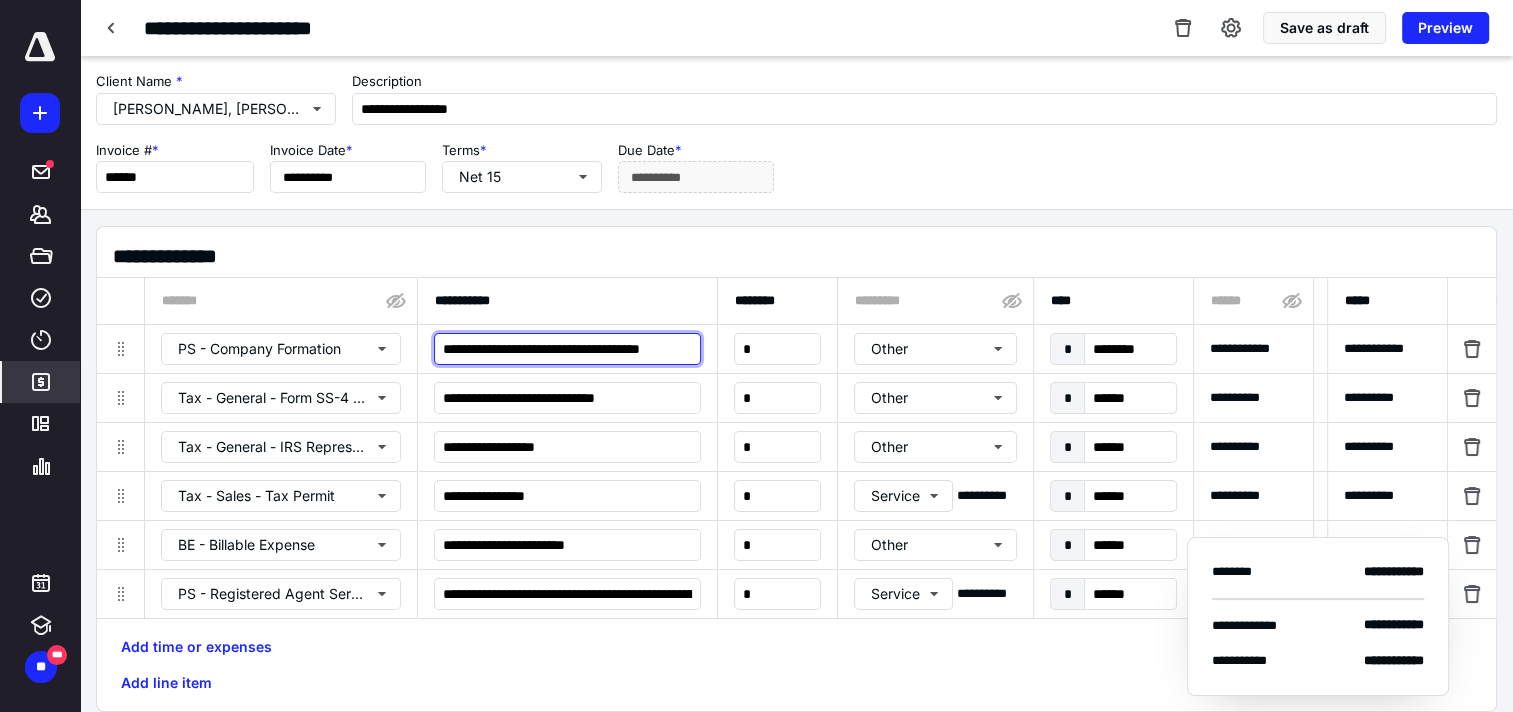 type on "**********" 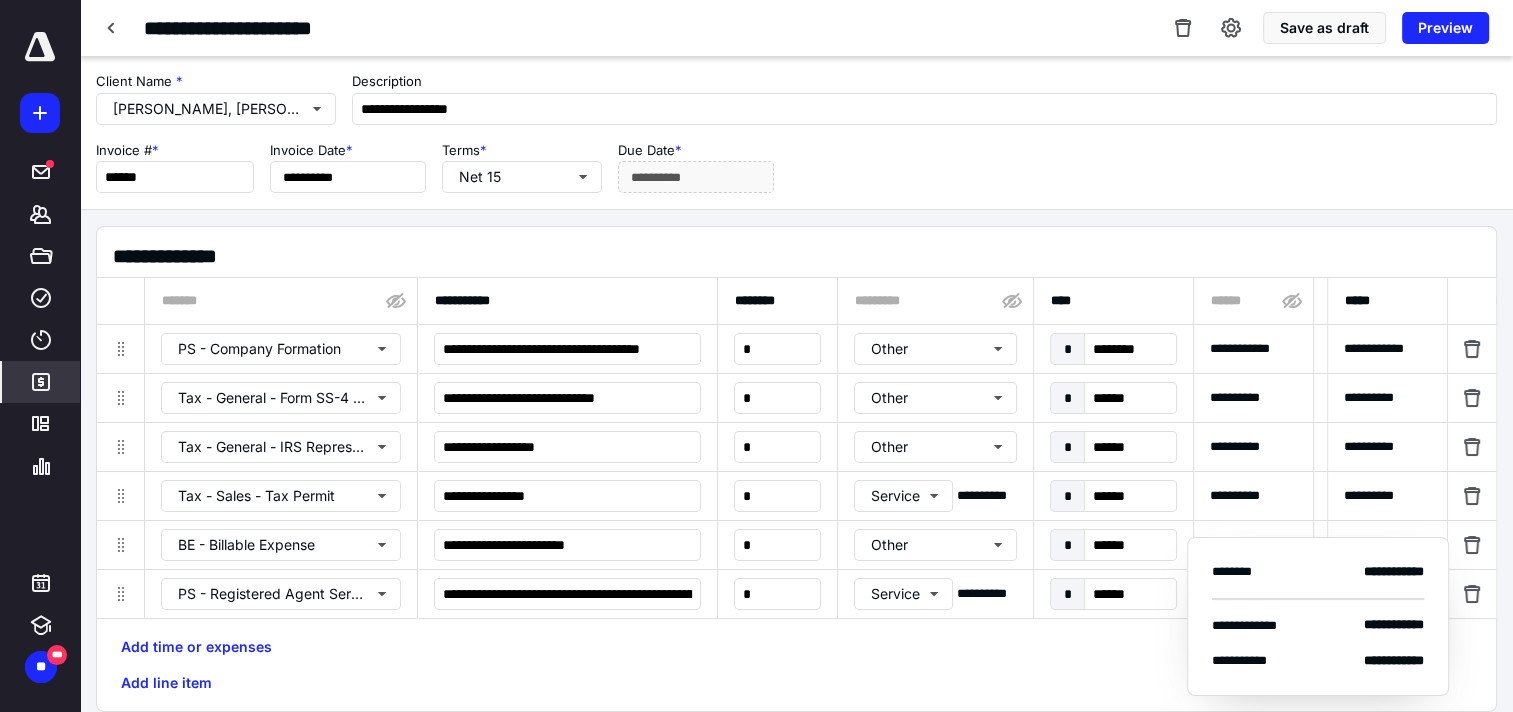 click on "**********" at bounding box center [796, 167] 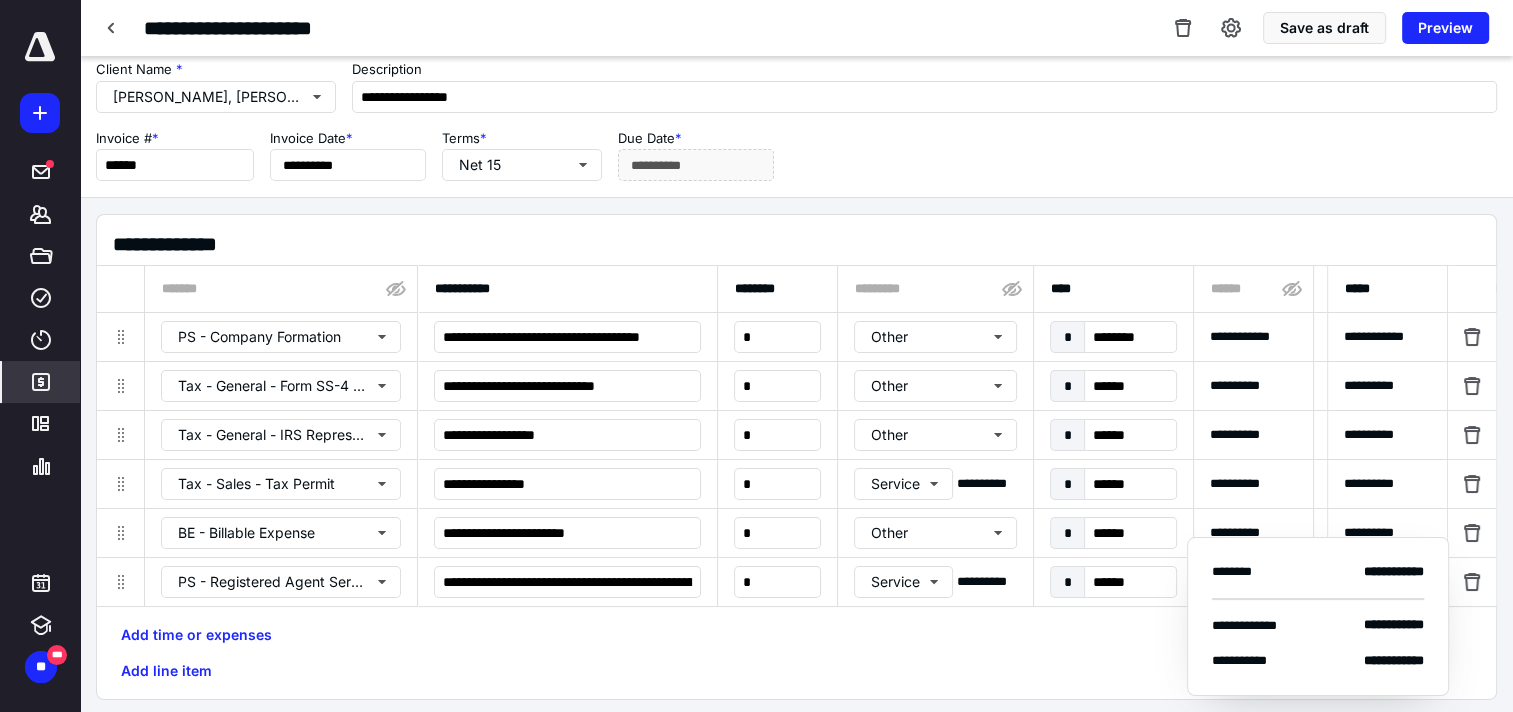 scroll, scrollTop: 0, scrollLeft: 0, axis: both 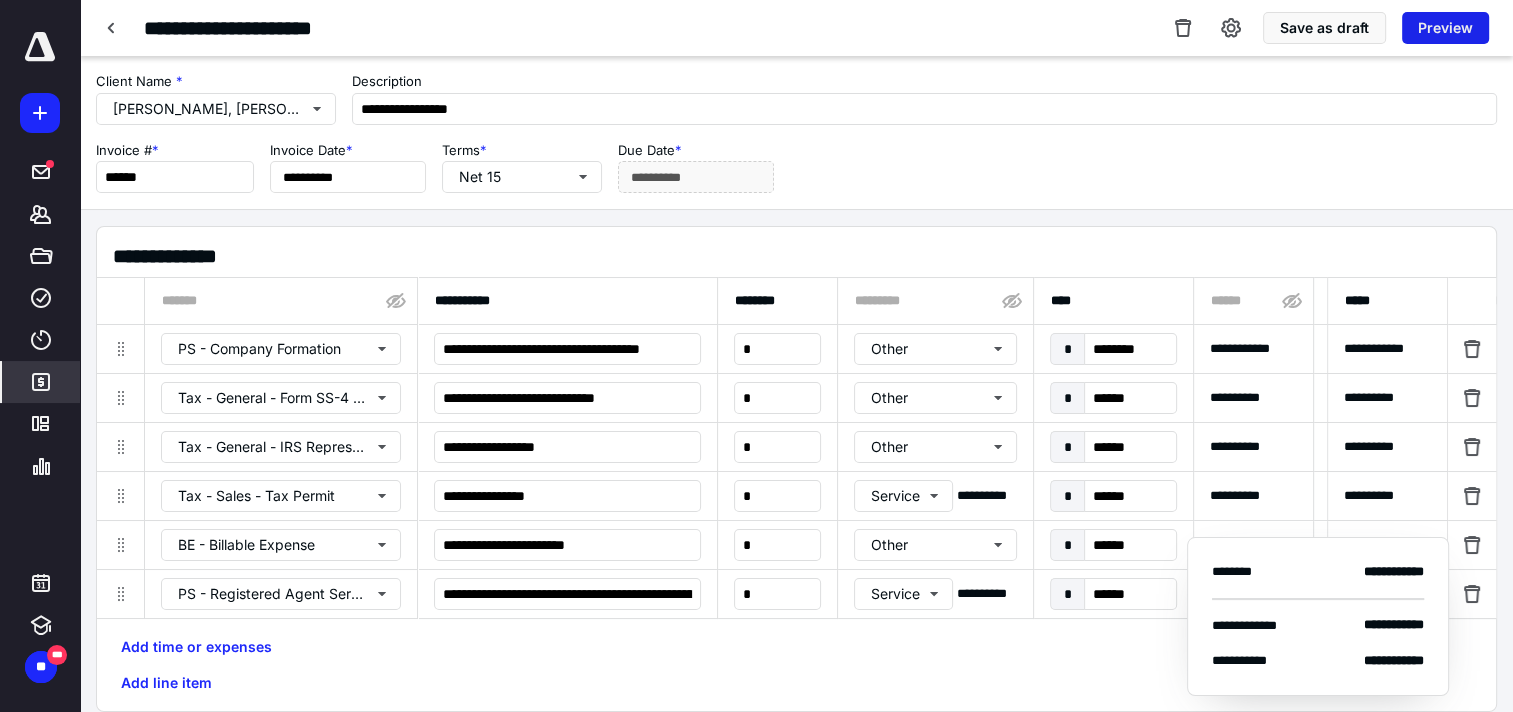 click on "Preview" at bounding box center [1445, 28] 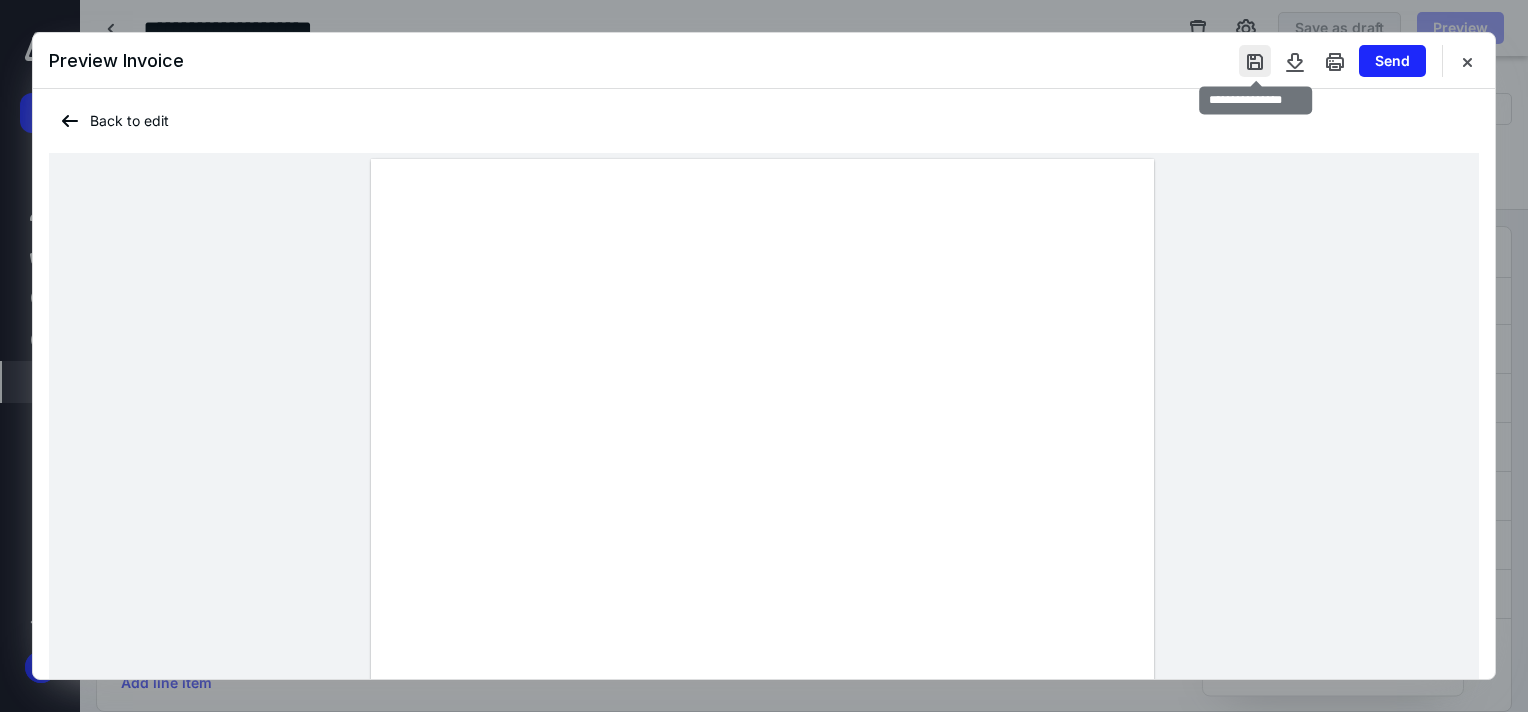 click at bounding box center (1255, 61) 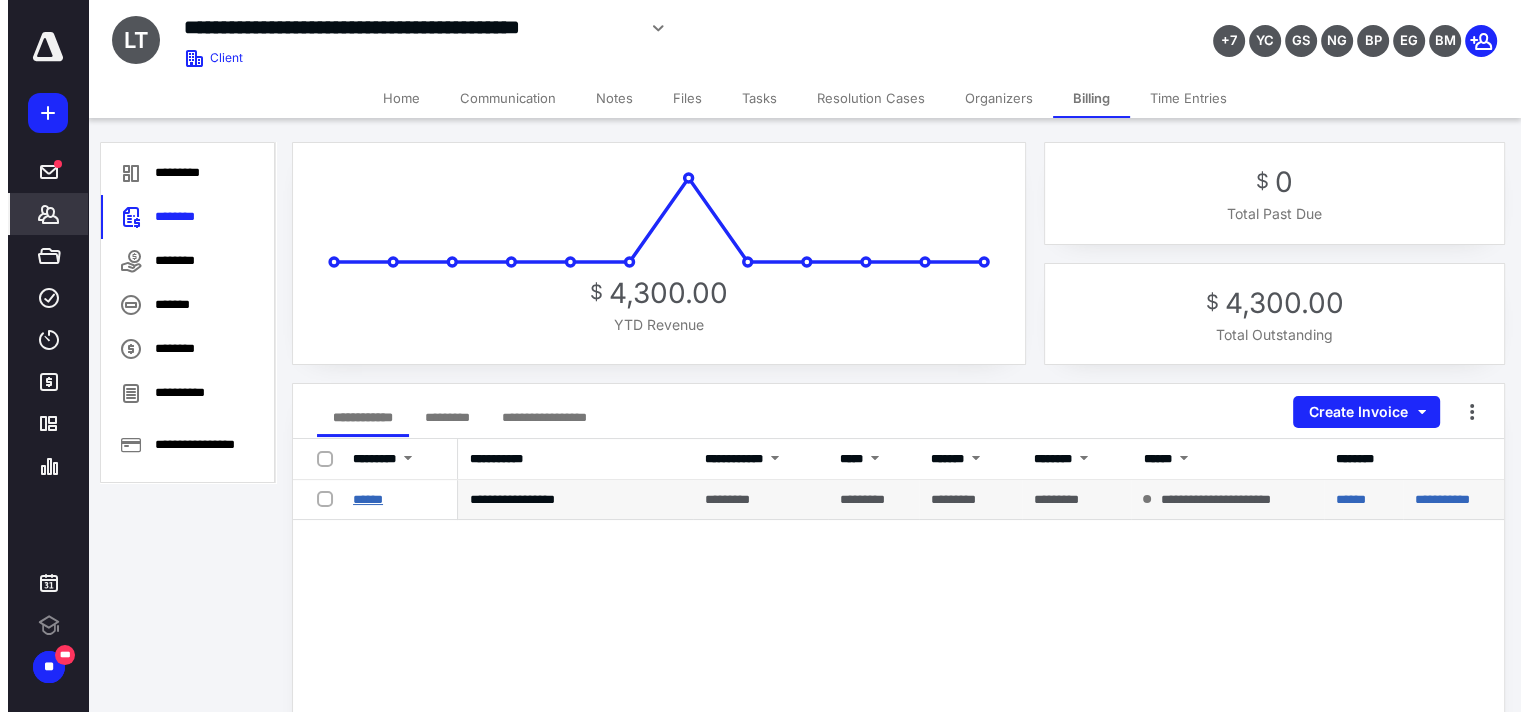 scroll, scrollTop: 0, scrollLeft: 0, axis: both 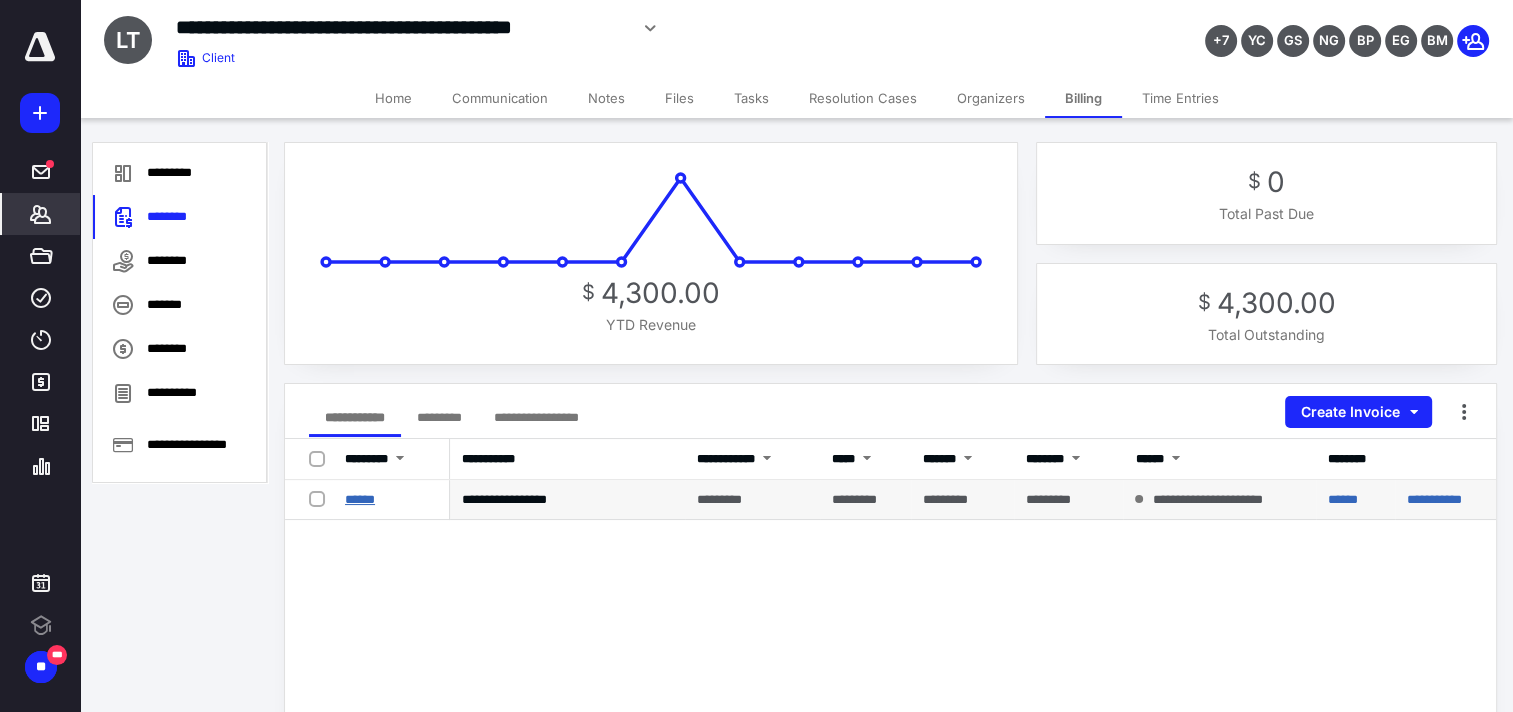 click on "******" at bounding box center [360, 499] 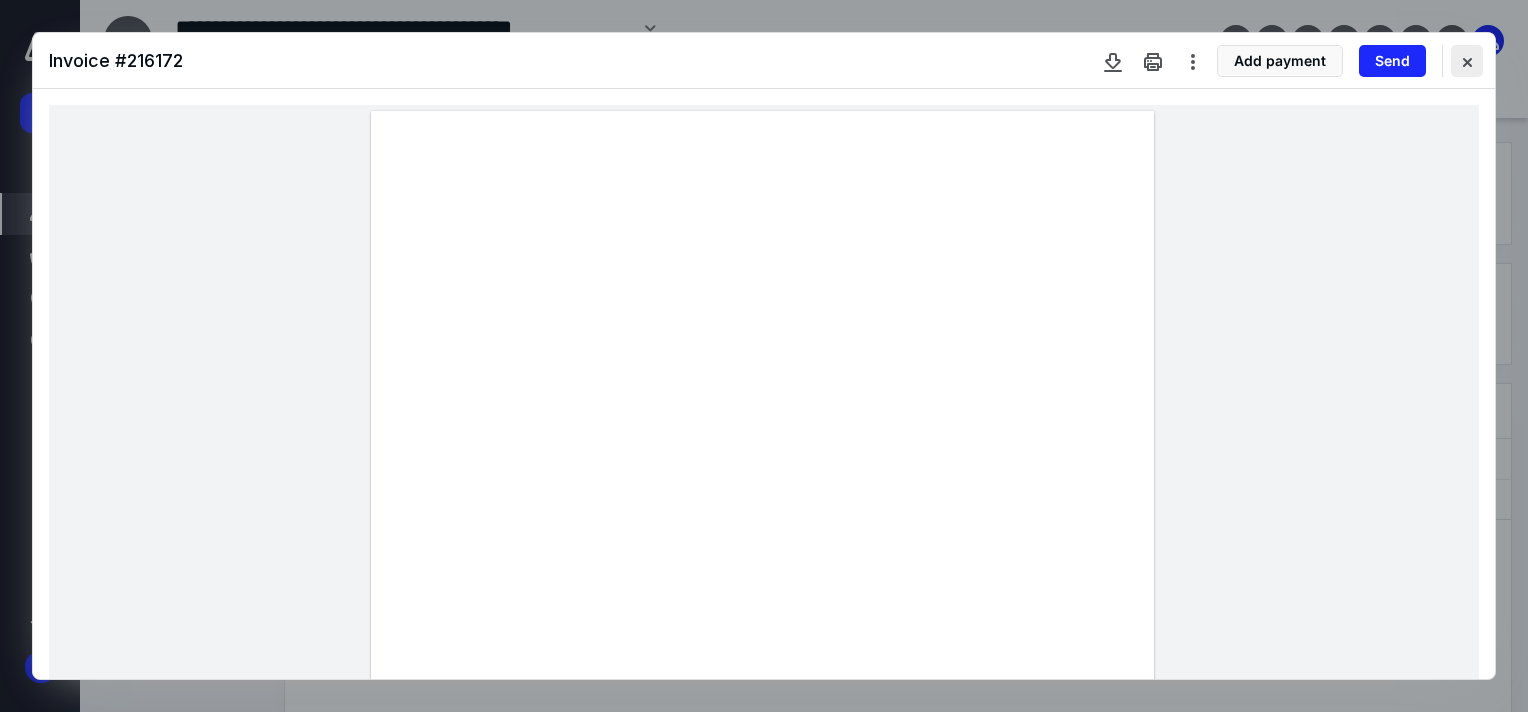 click at bounding box center (1467, 61) 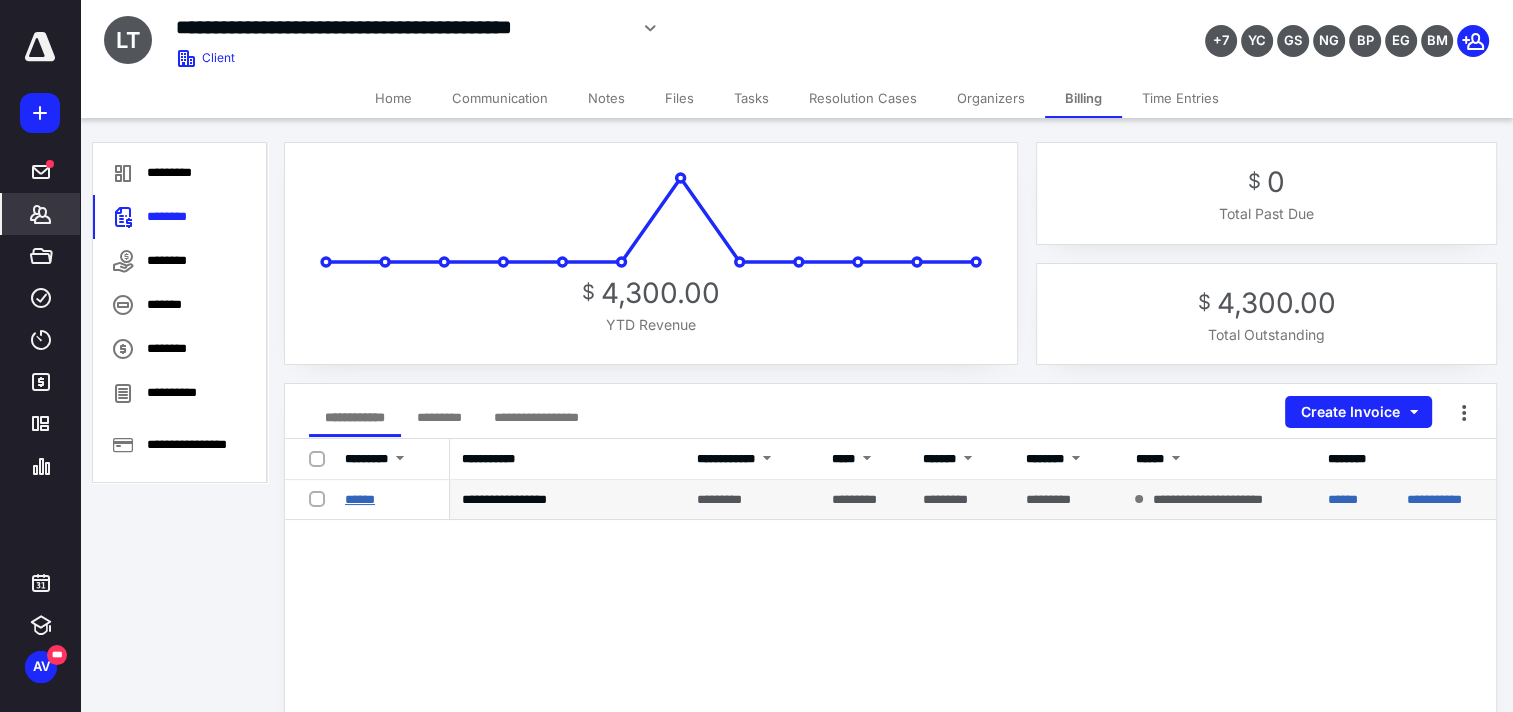 click on "******" at bounding box center [360, 499] 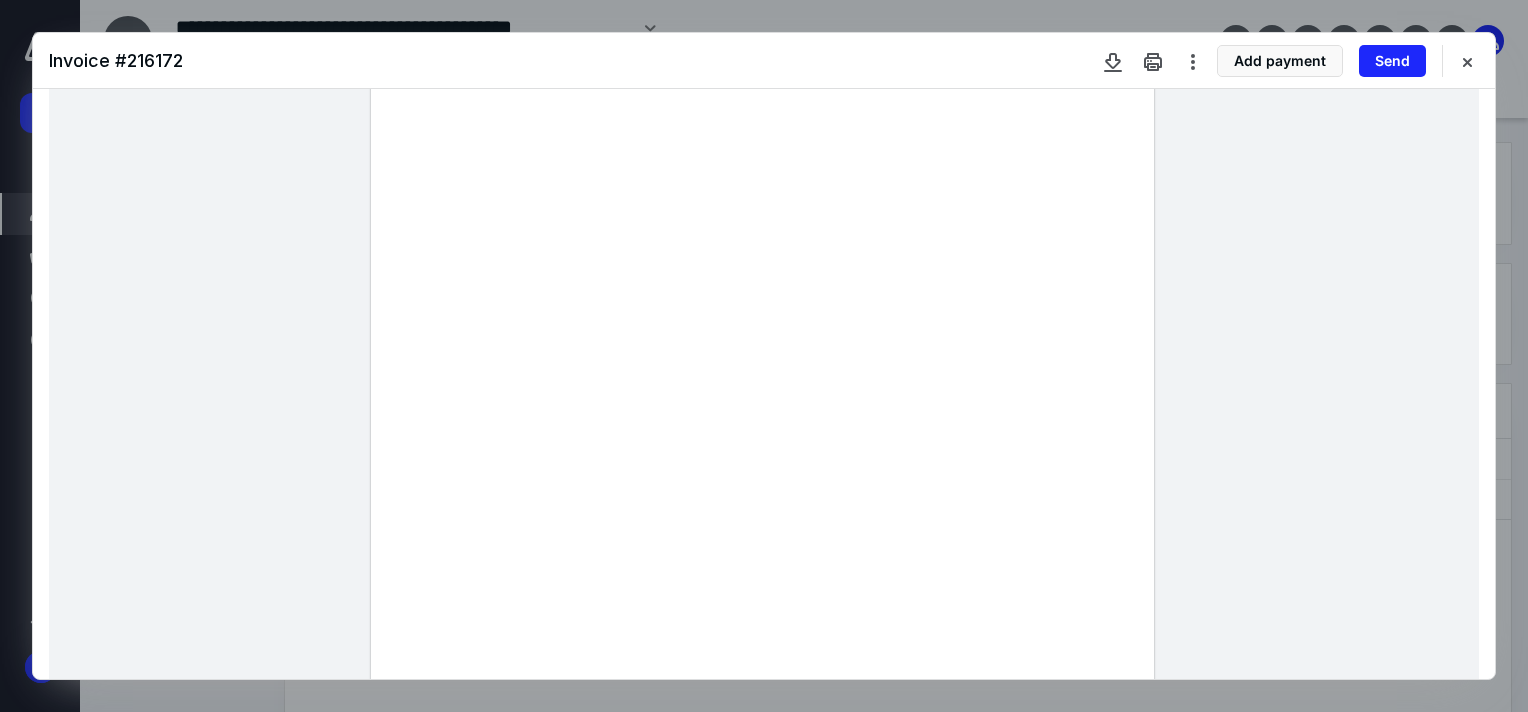 scroll, scrollTop: 0, scrollLeft: 0, axis: both 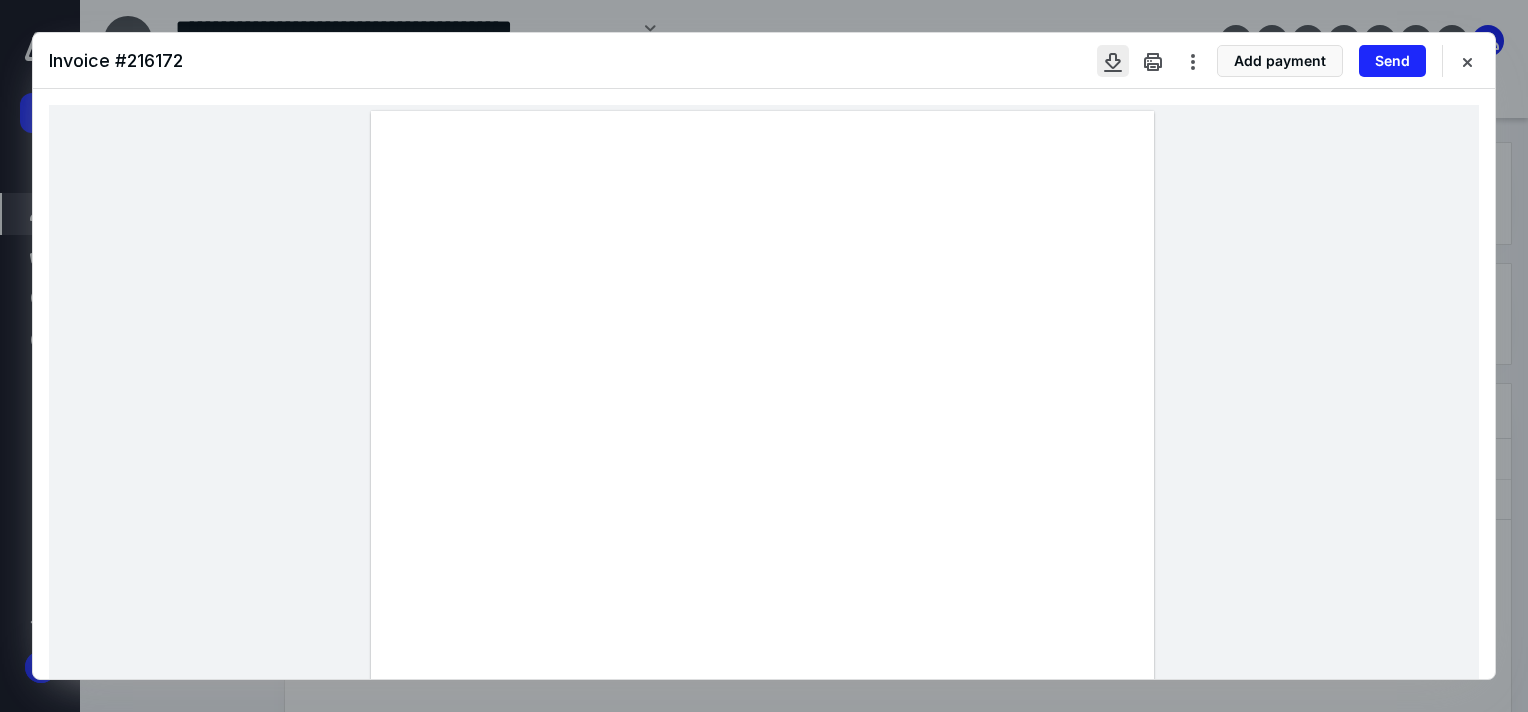 click at bounding box center [1113, 61] 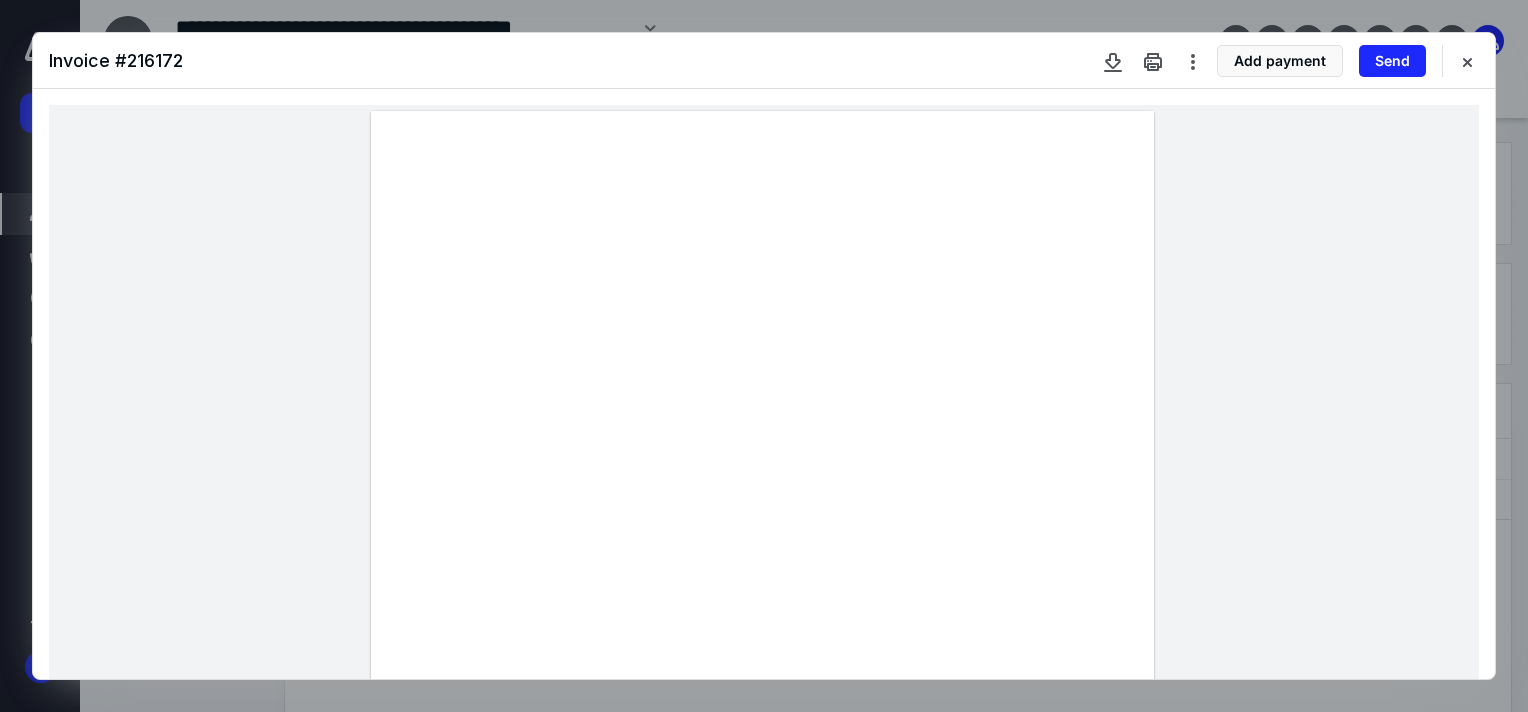 click at bounding box center [764, 617] 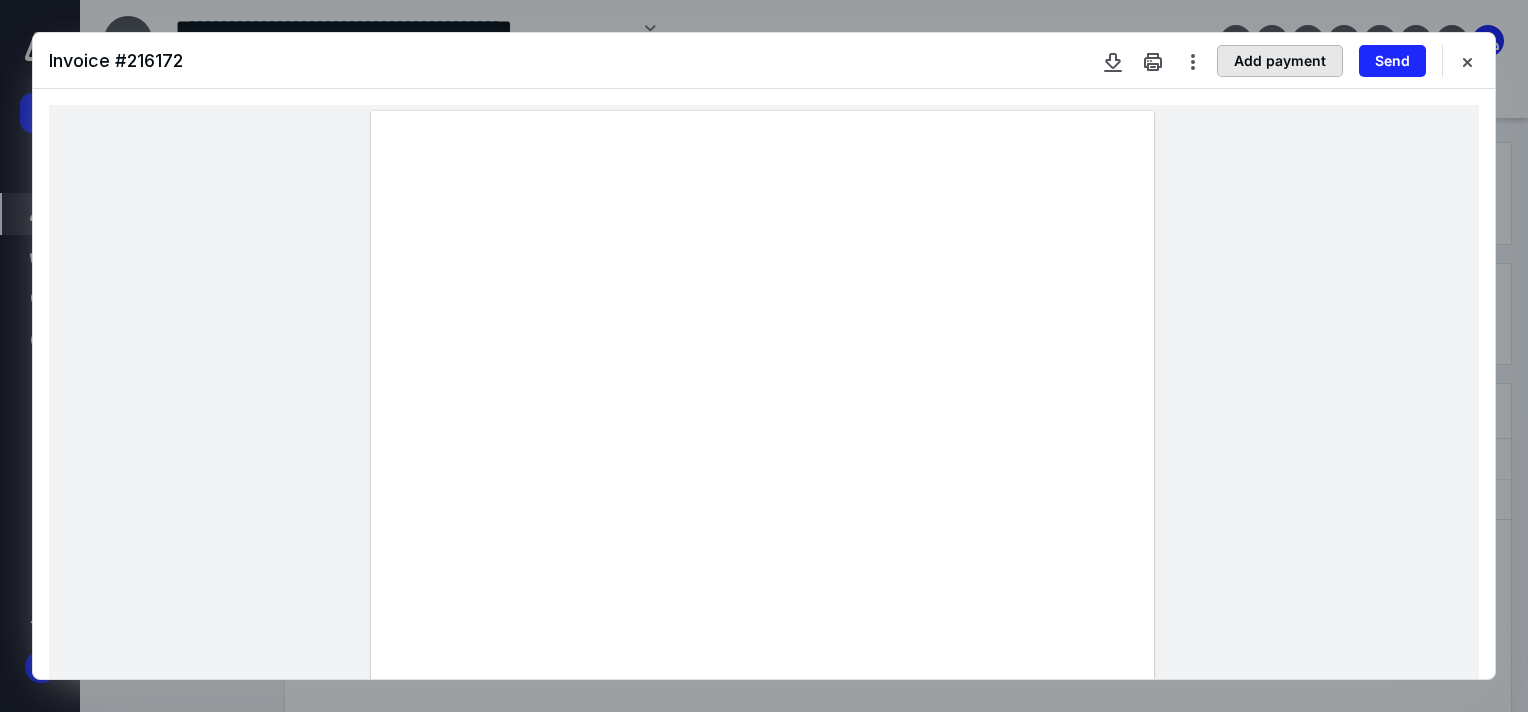 click on "Add payment" at bounding box center (1280, 61) 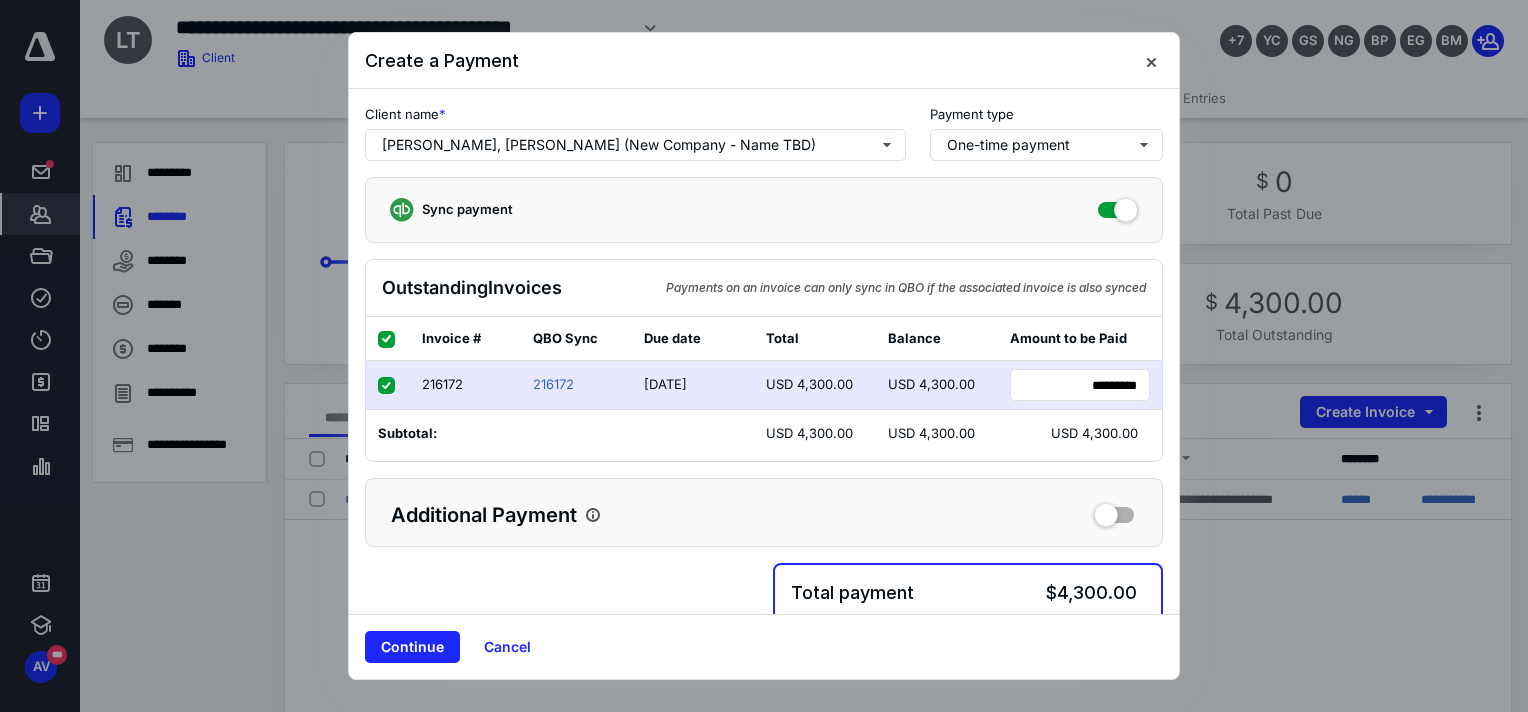 scroll, scrollTop: 22, scrollLeft: 0, axis: vertical 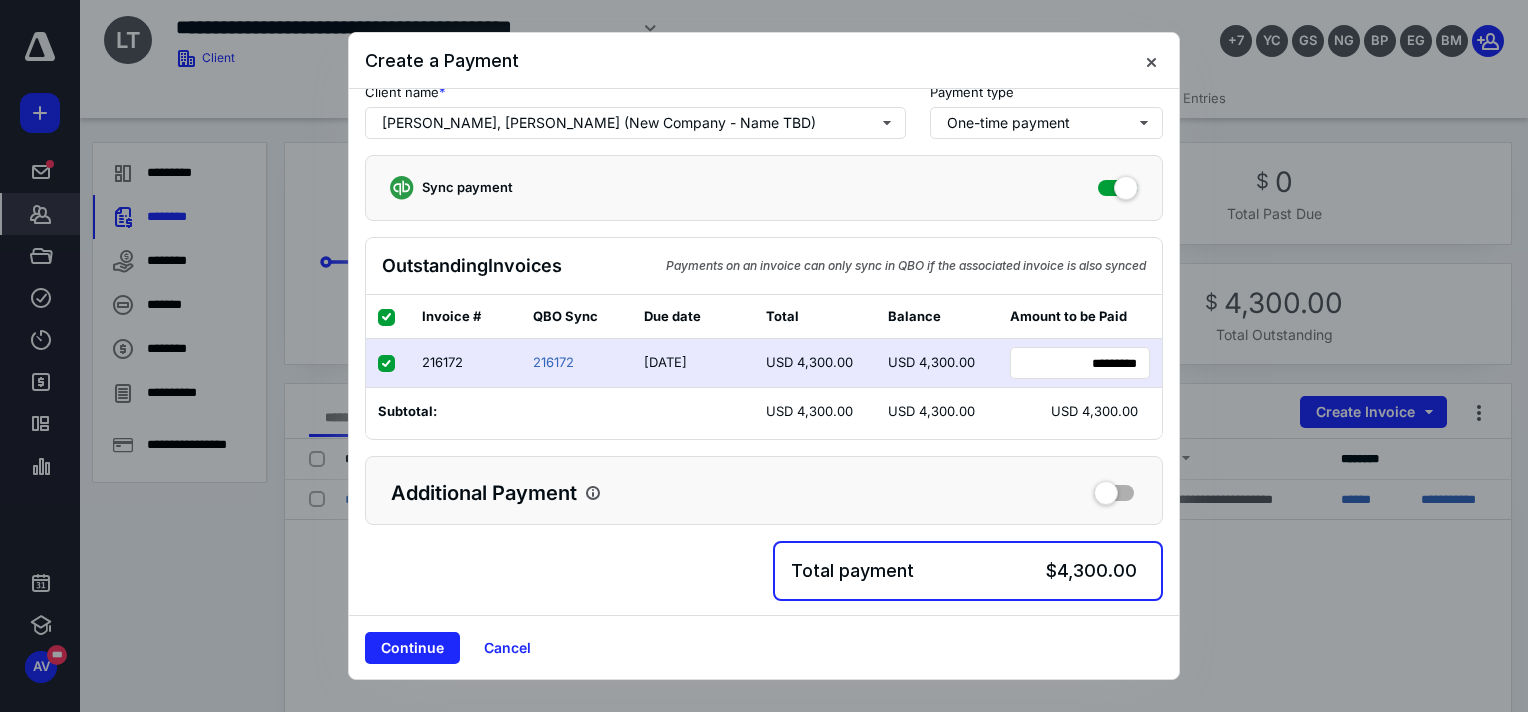 click on "Continue" at bounding box center (412, 648) 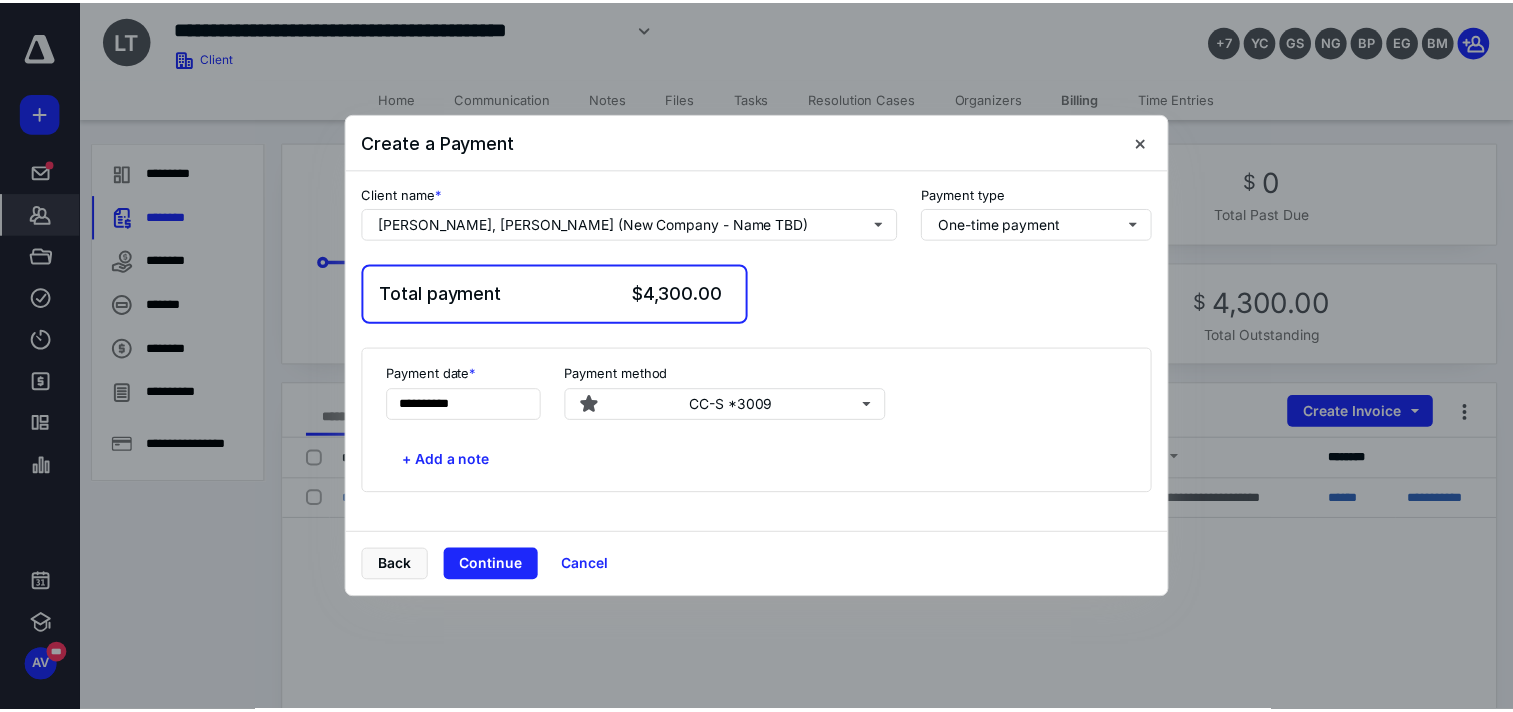 scroll, scrollTop: 0, scrollLeft: 0, axis: both 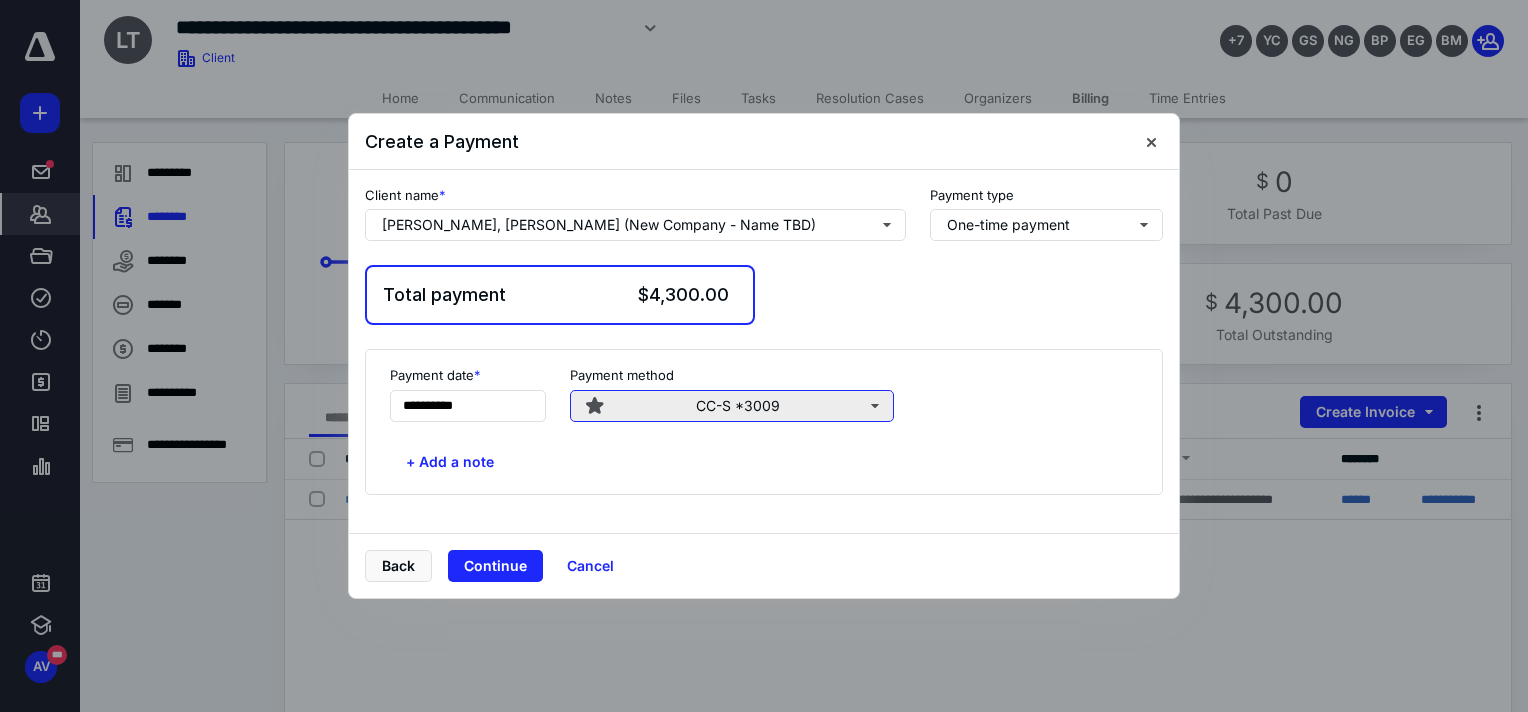 click on "CC-S *3009" at bounding box center (732, 406) 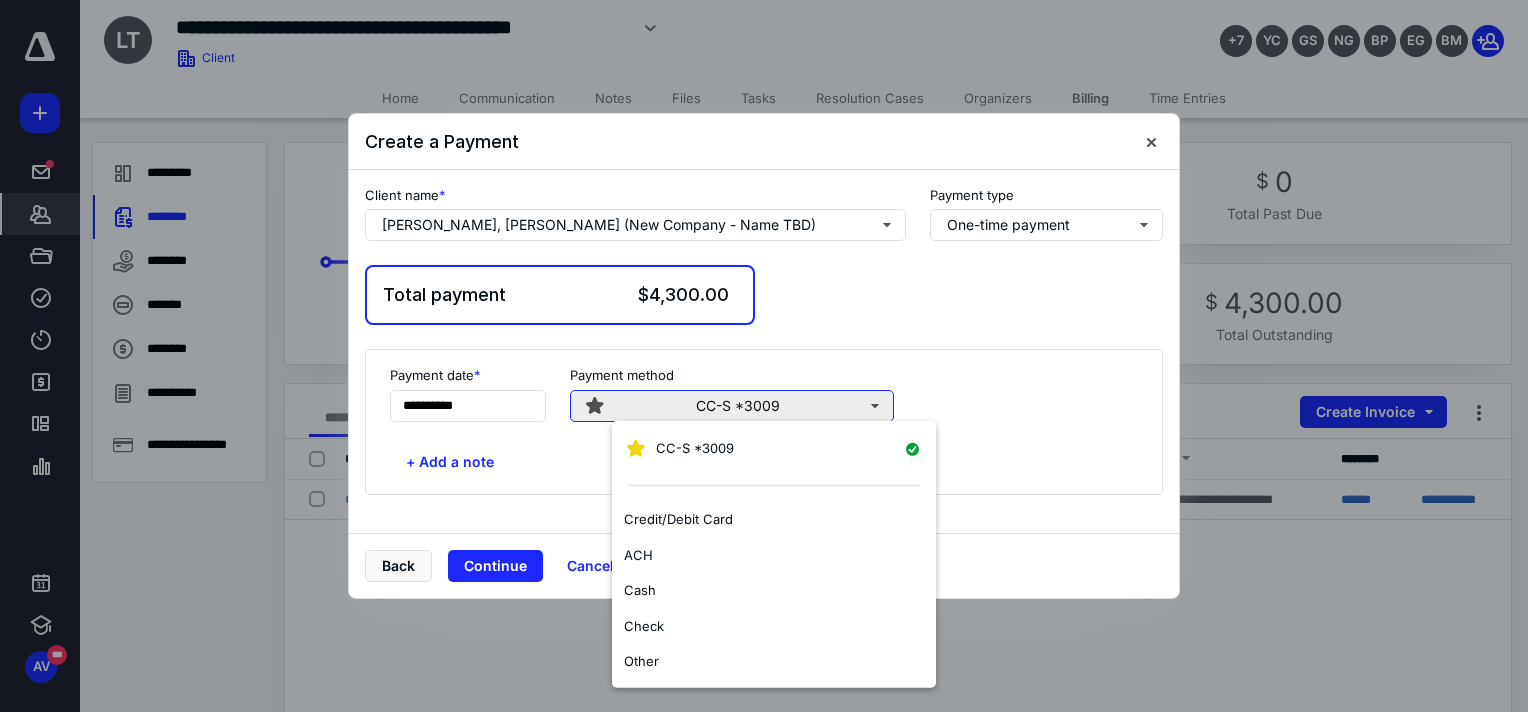 click on "CC-S *3009" at bounding box center (732, 406) 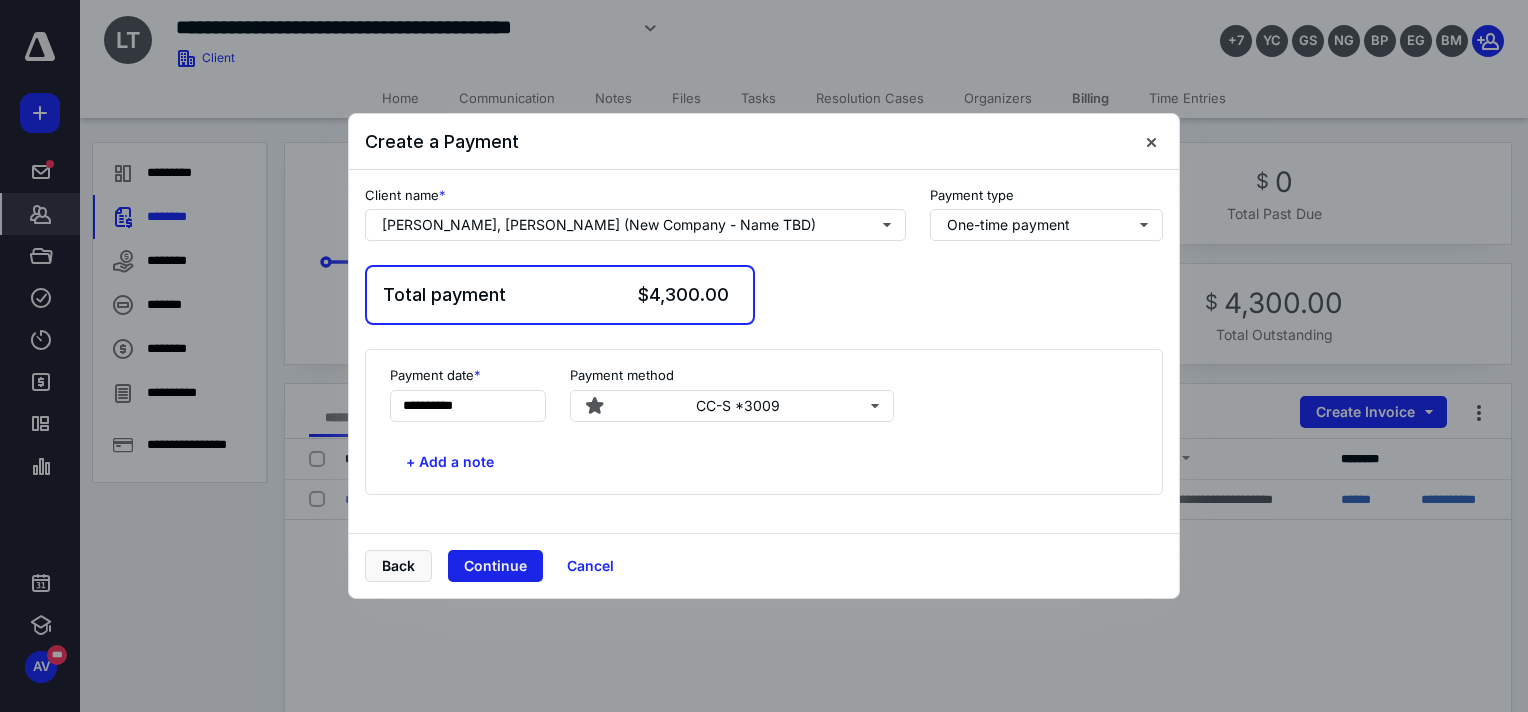 click on "Continue" at bounding box center [495, 566] 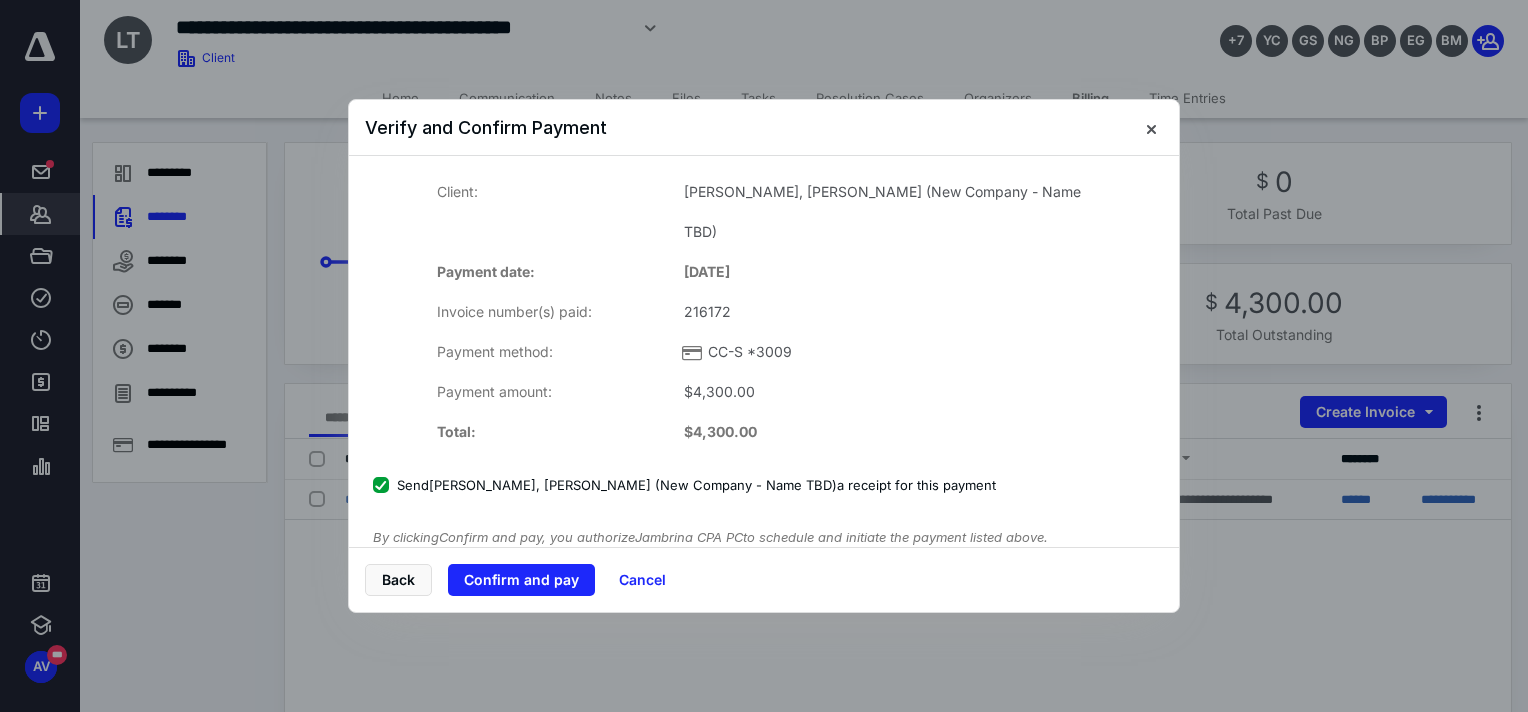 click on "Confirm and pay" at bounding box center (521, 580) 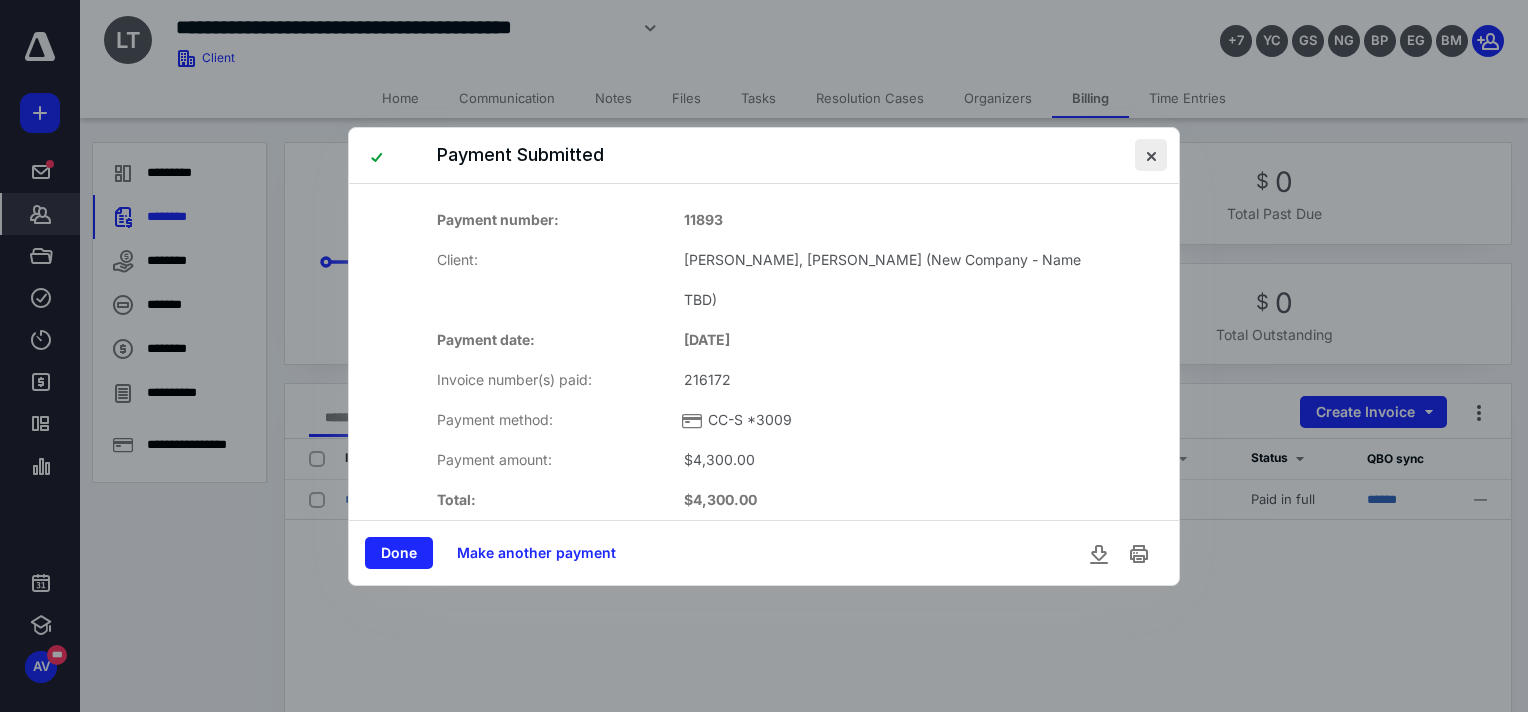 drag, startPoint x: 1148, startPoint y: 158, endPoint x: 1023, endPoint y: 247, distance: 153.44705 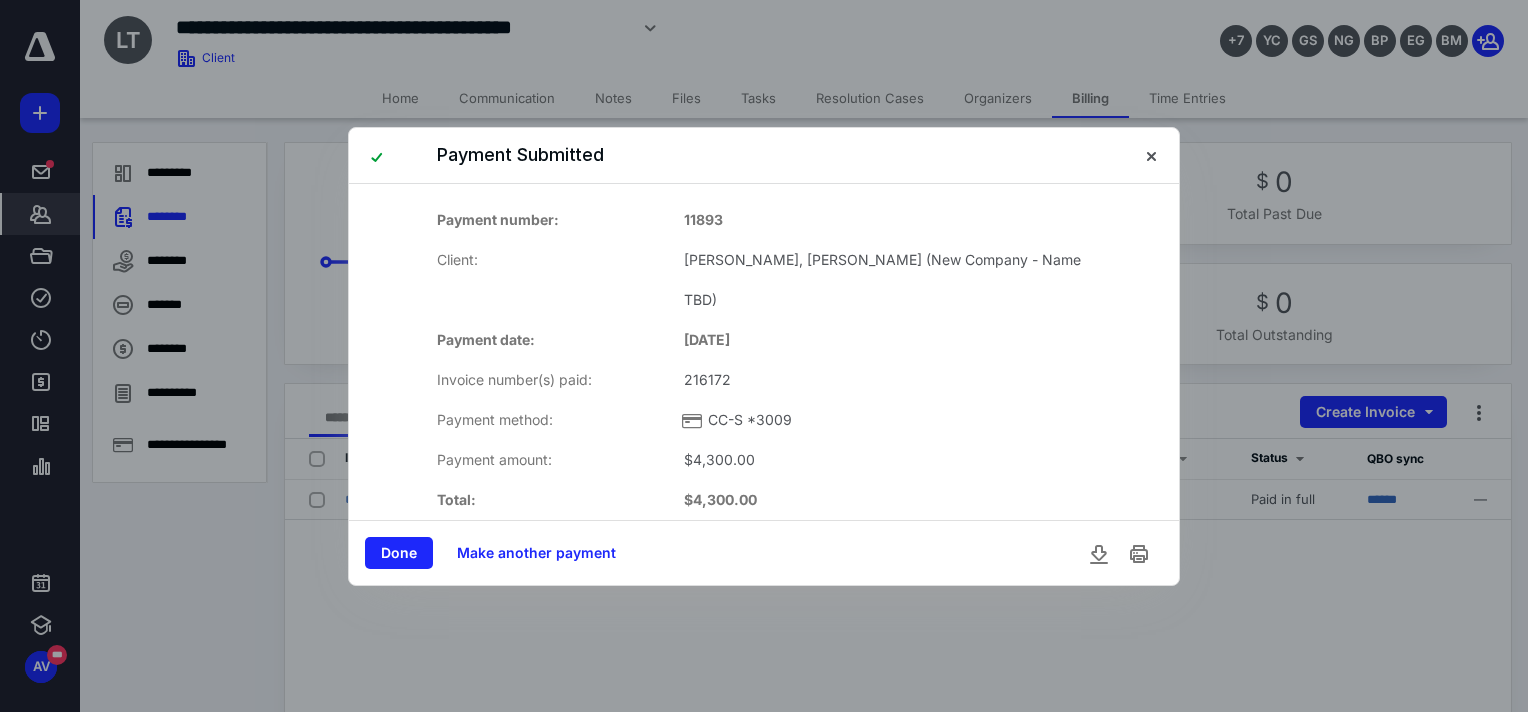 click at bounding box center (1151, 155) 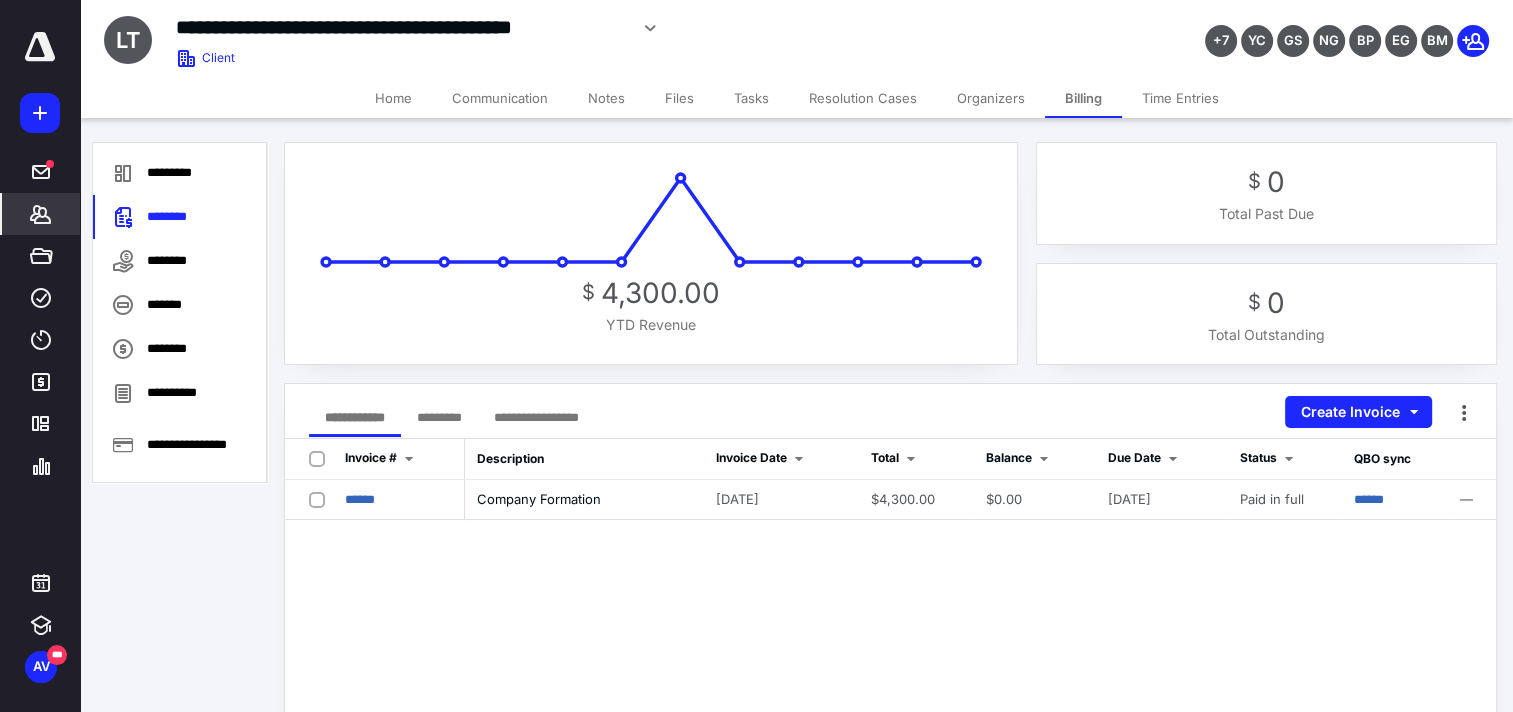drag, startPoint x: 402, startPoint y: 500, endPoint x: 320, endPoint y: 521, distance: 84.646324 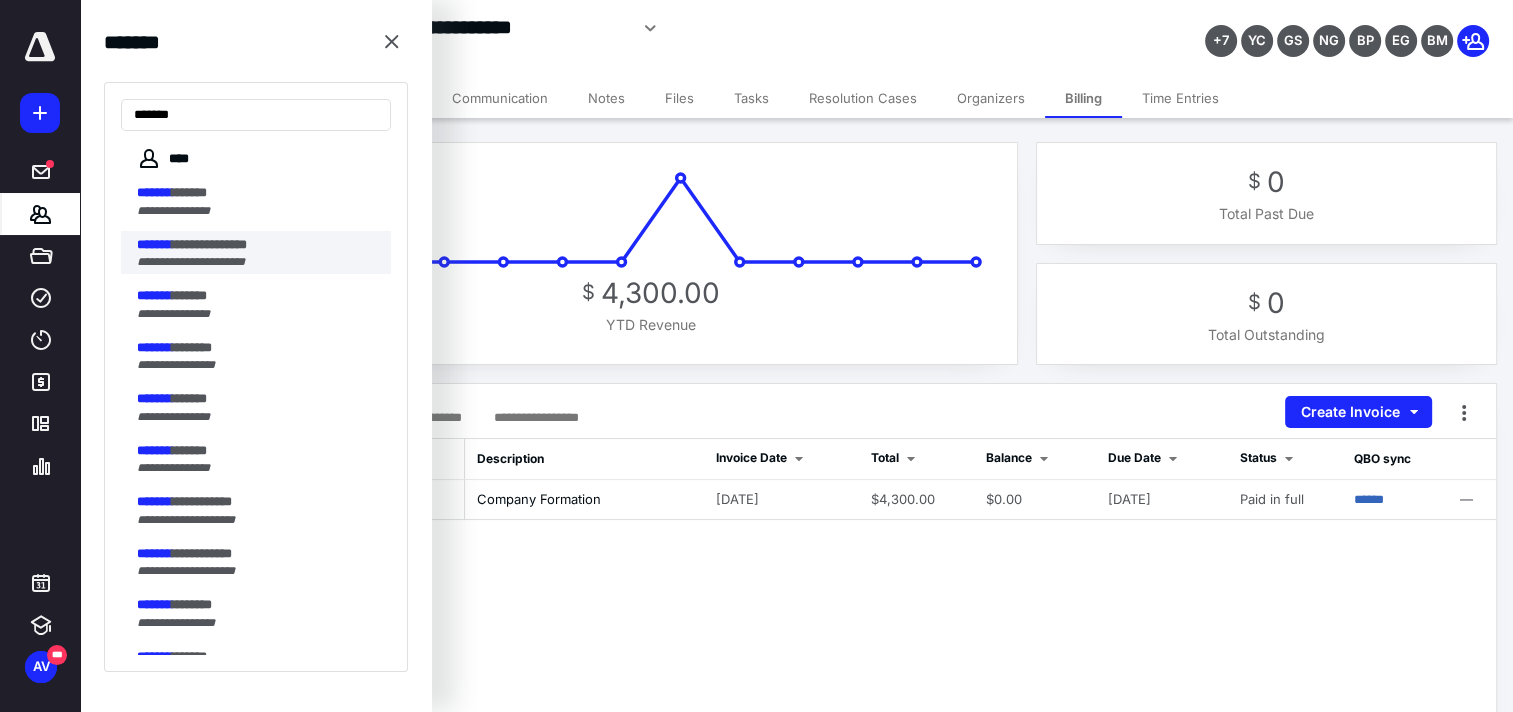 type on "*******" 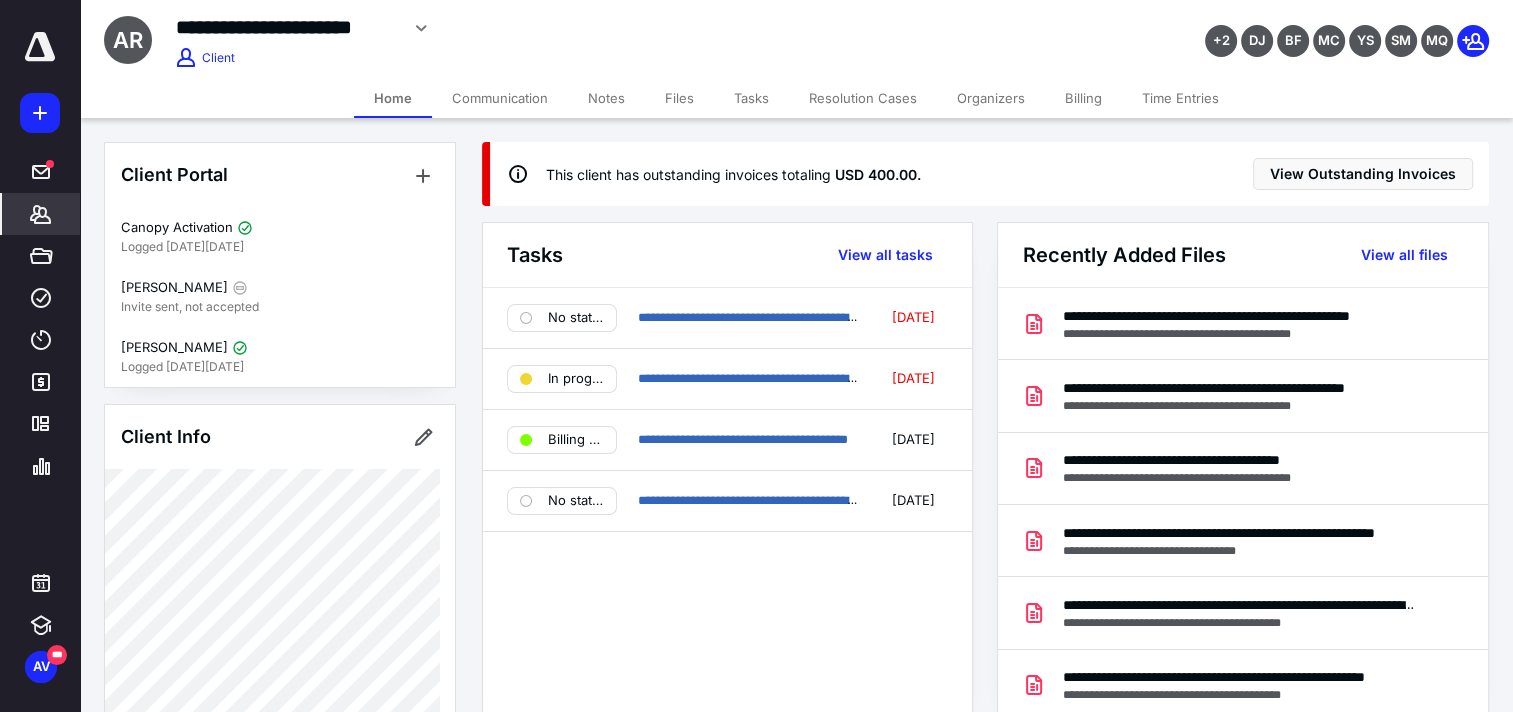 click on "Billing" at bounding box center [1083, 98] 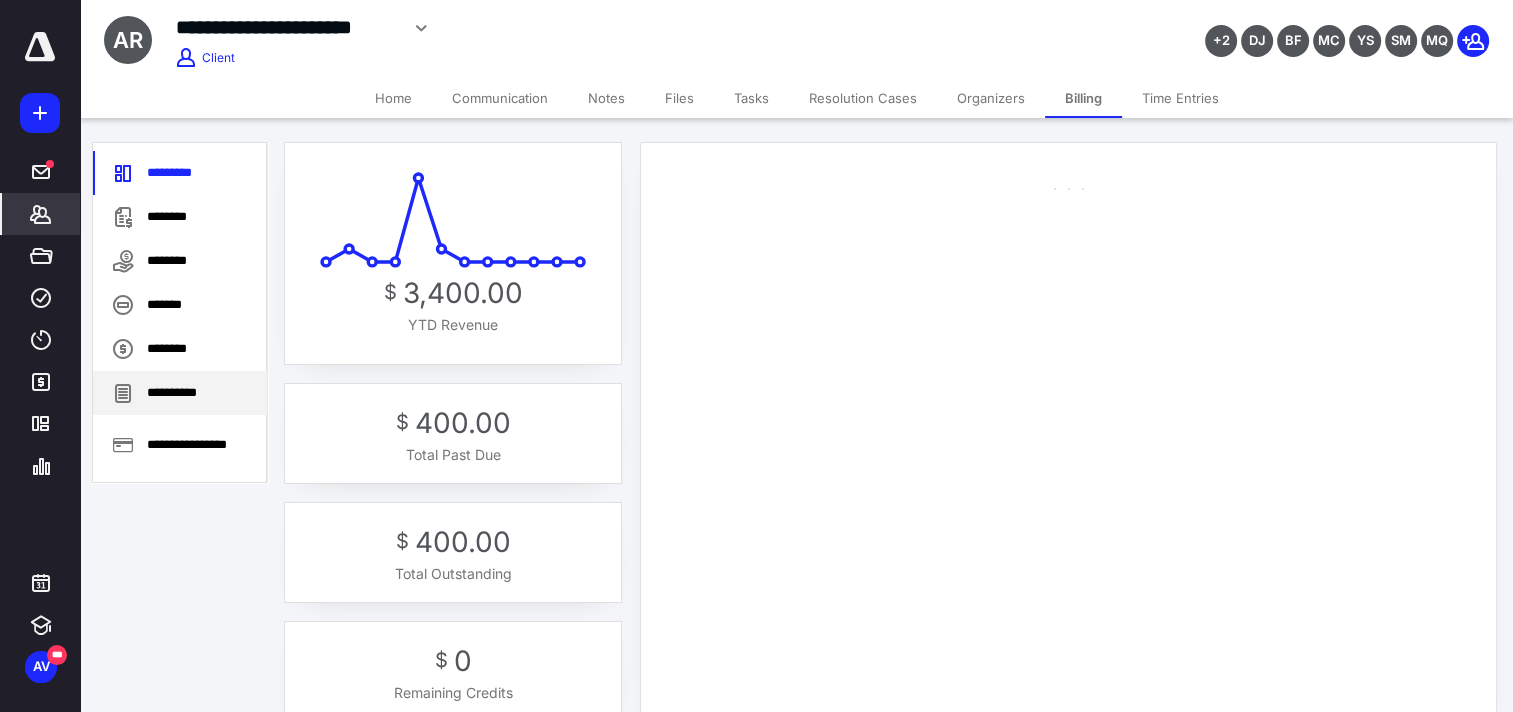 click on "**********" at bounding box center (180, 393) 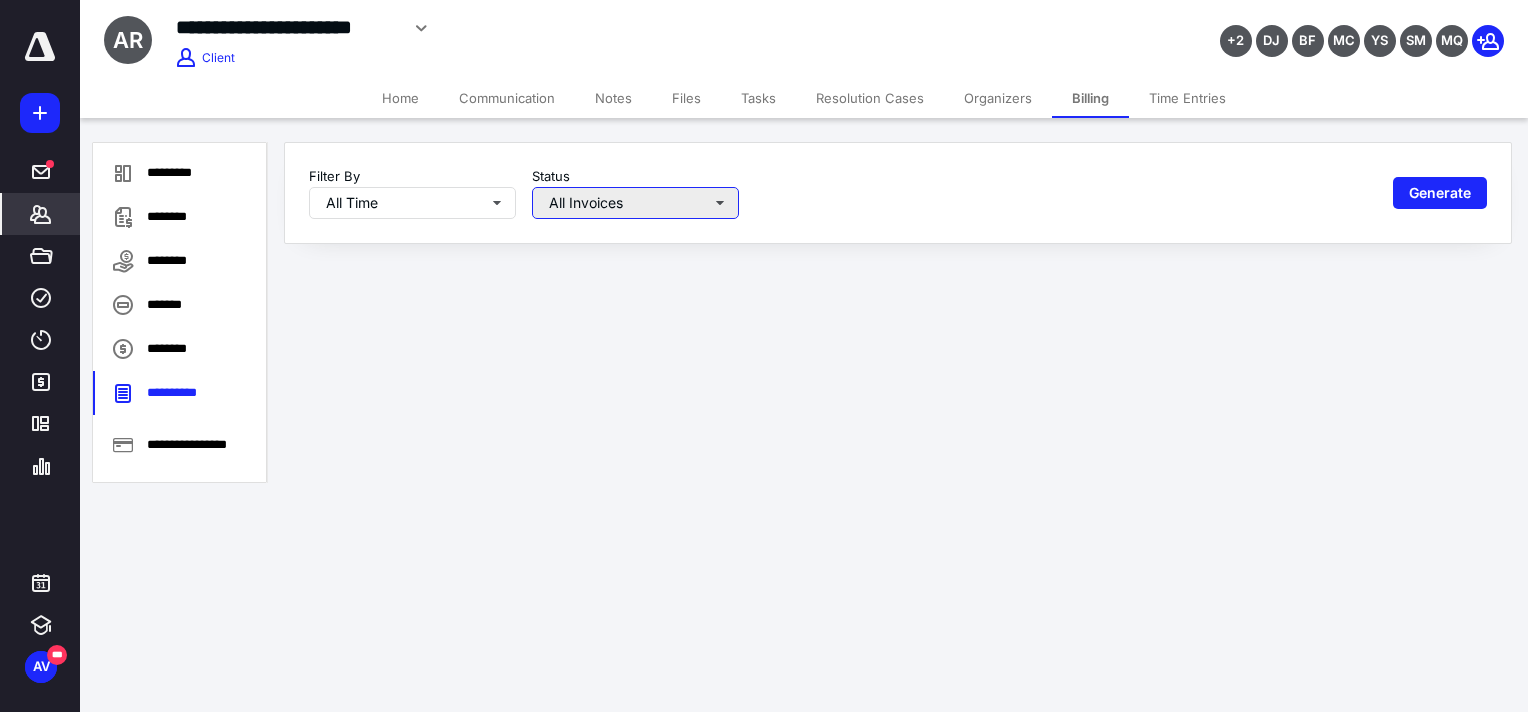 click on "All Invoices" at bounding box center (635, 203) 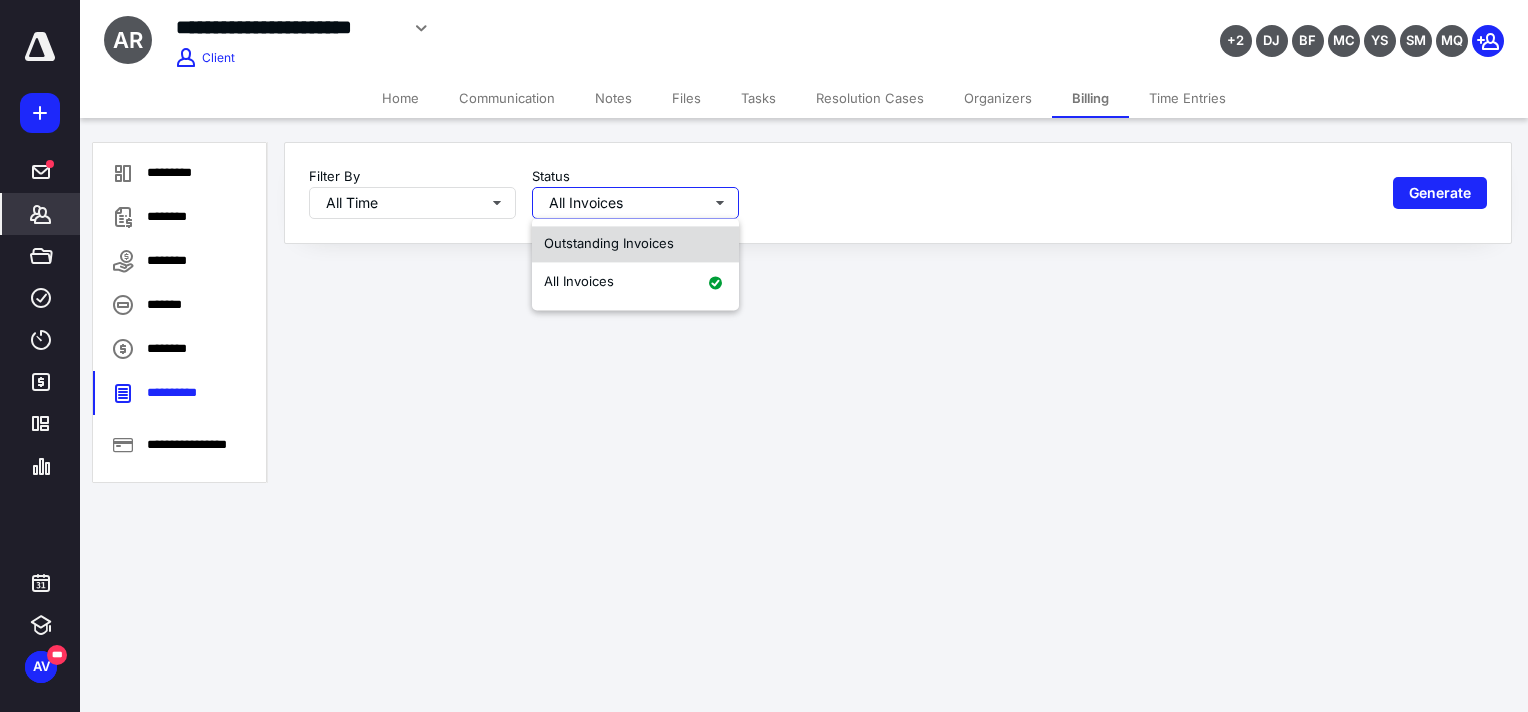click on "Outstanding Invoices" at bounding box center [609, 243] 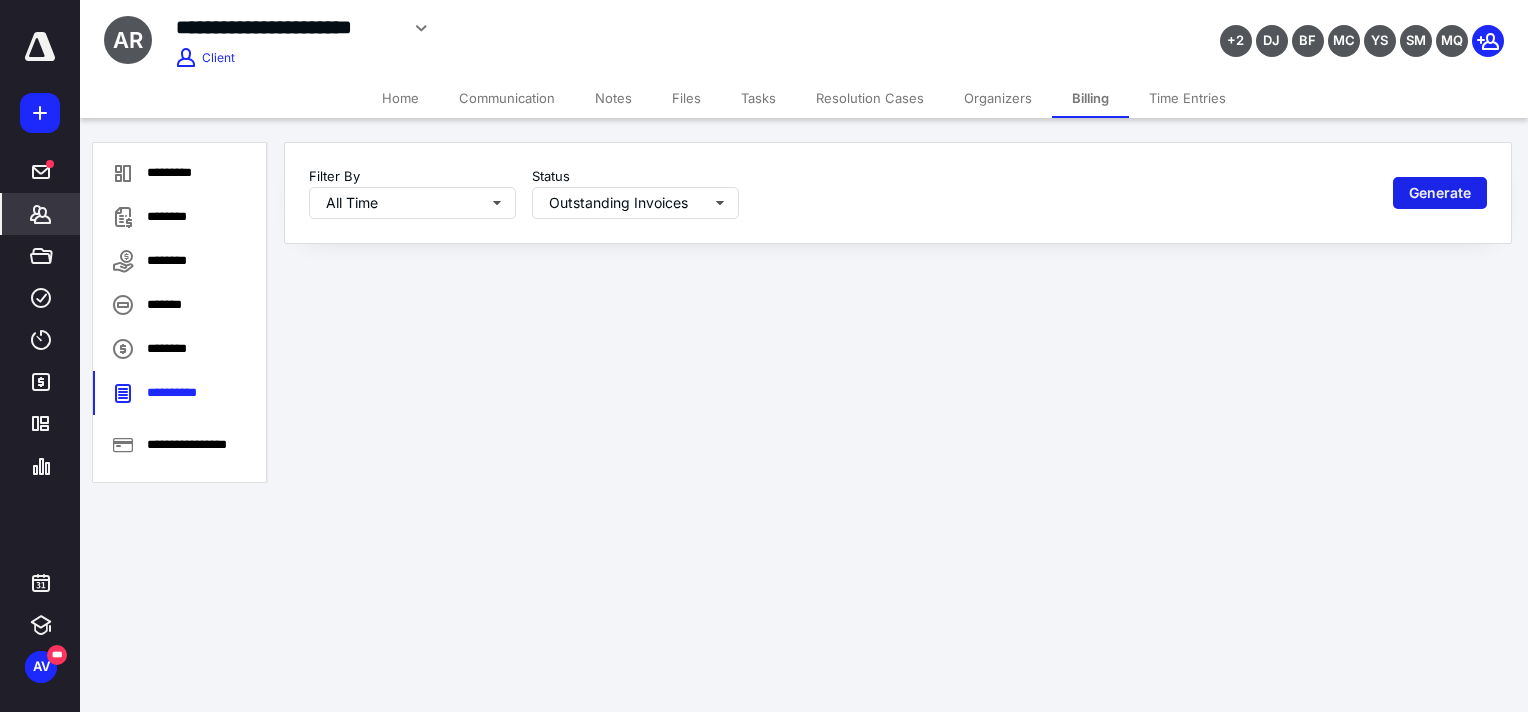 click on "Generate" at bounding box center (1440, 193) 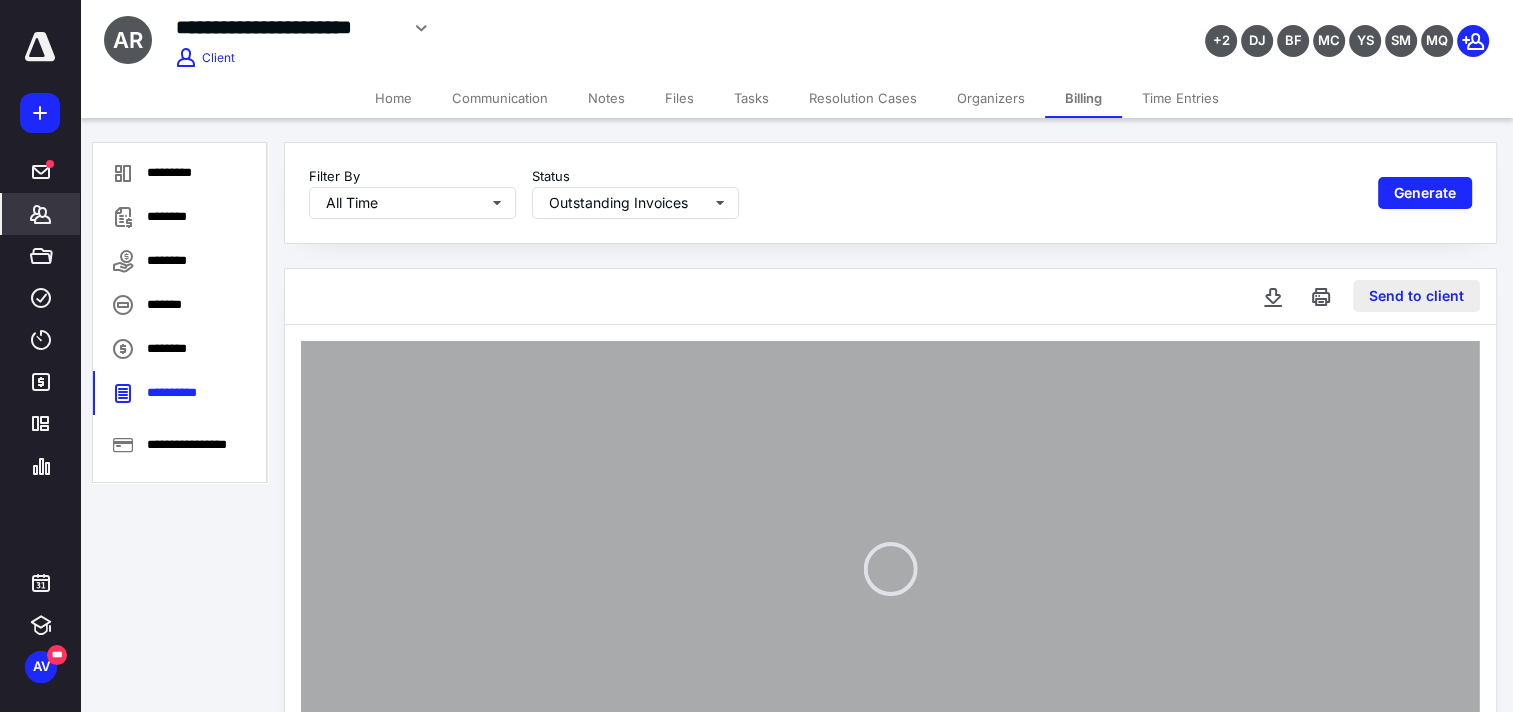 click on "Send to client" at bounding box center (1416, 296) 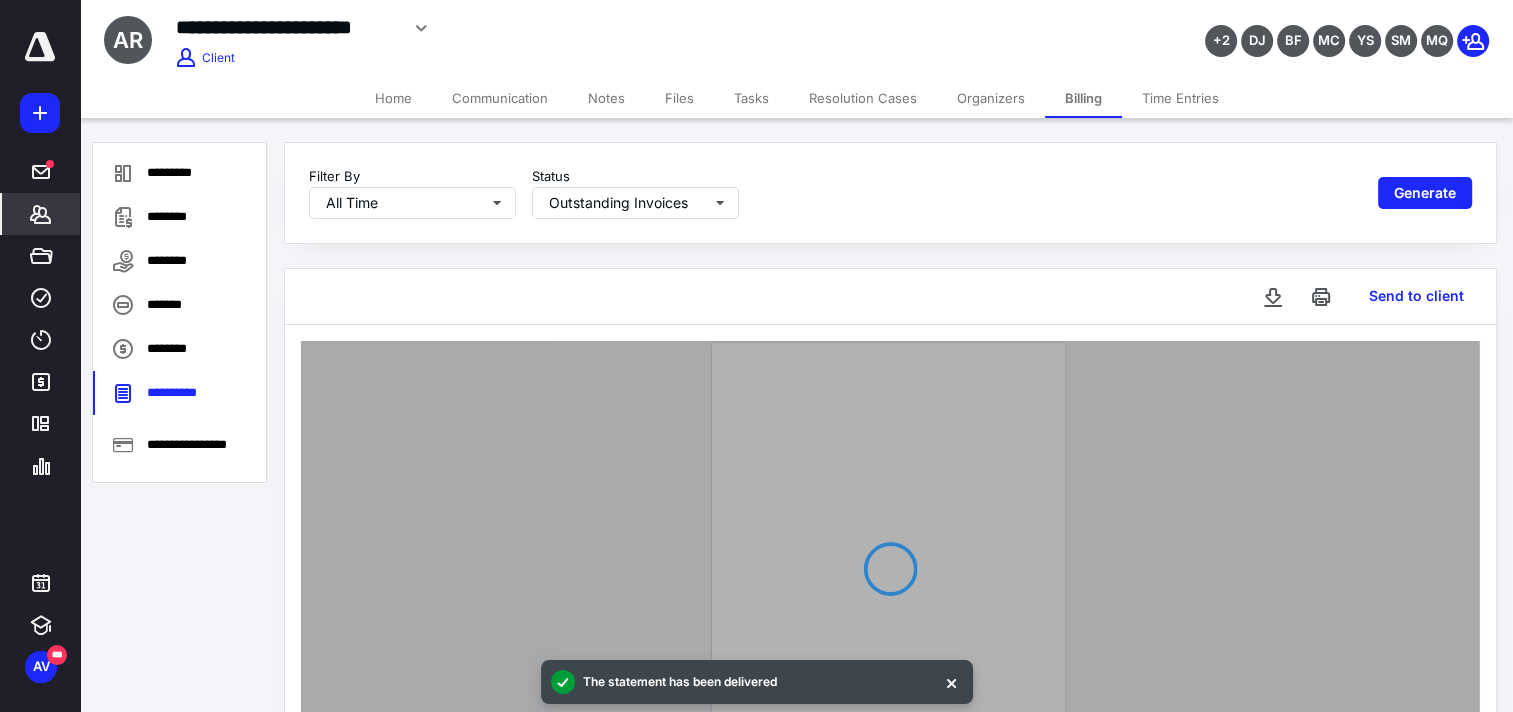 type 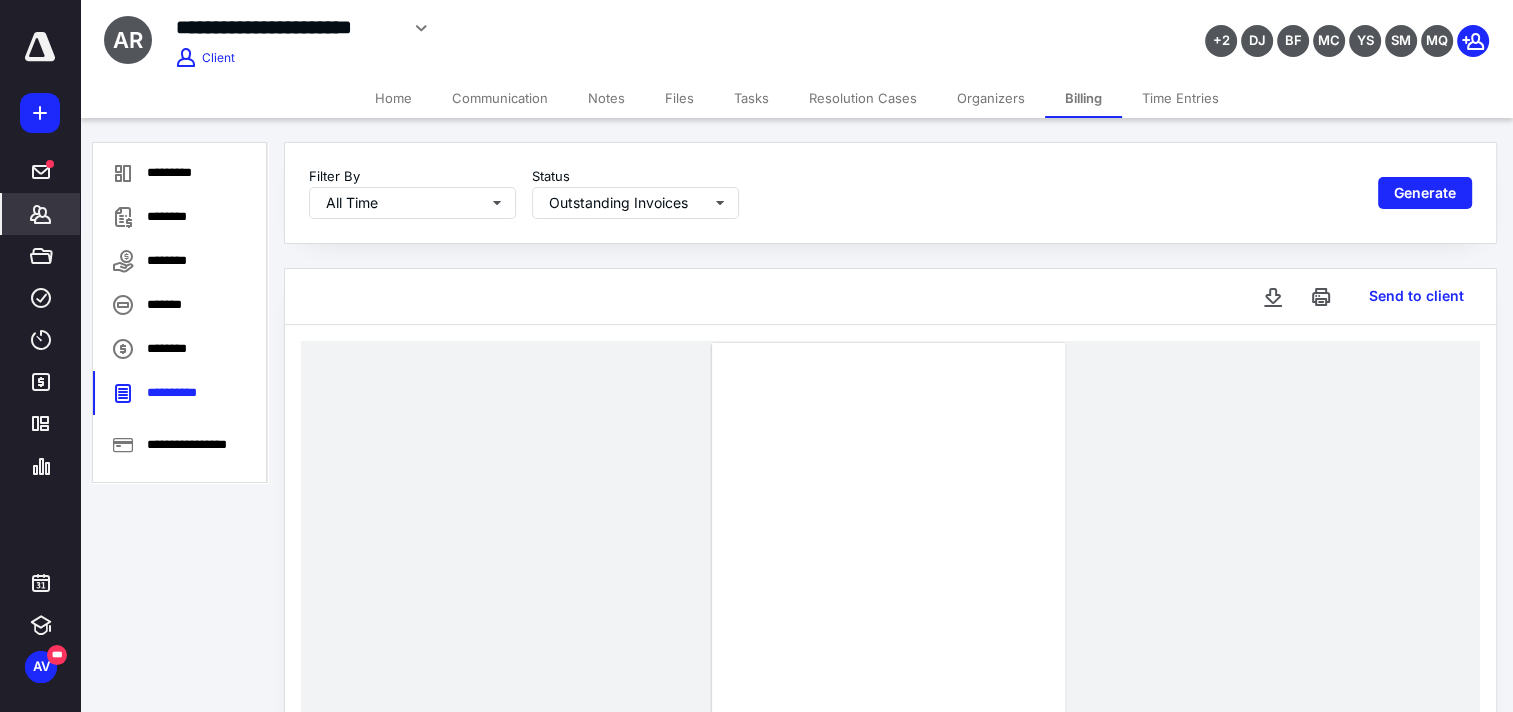 click on "*******" at bounding box center [41, 214] 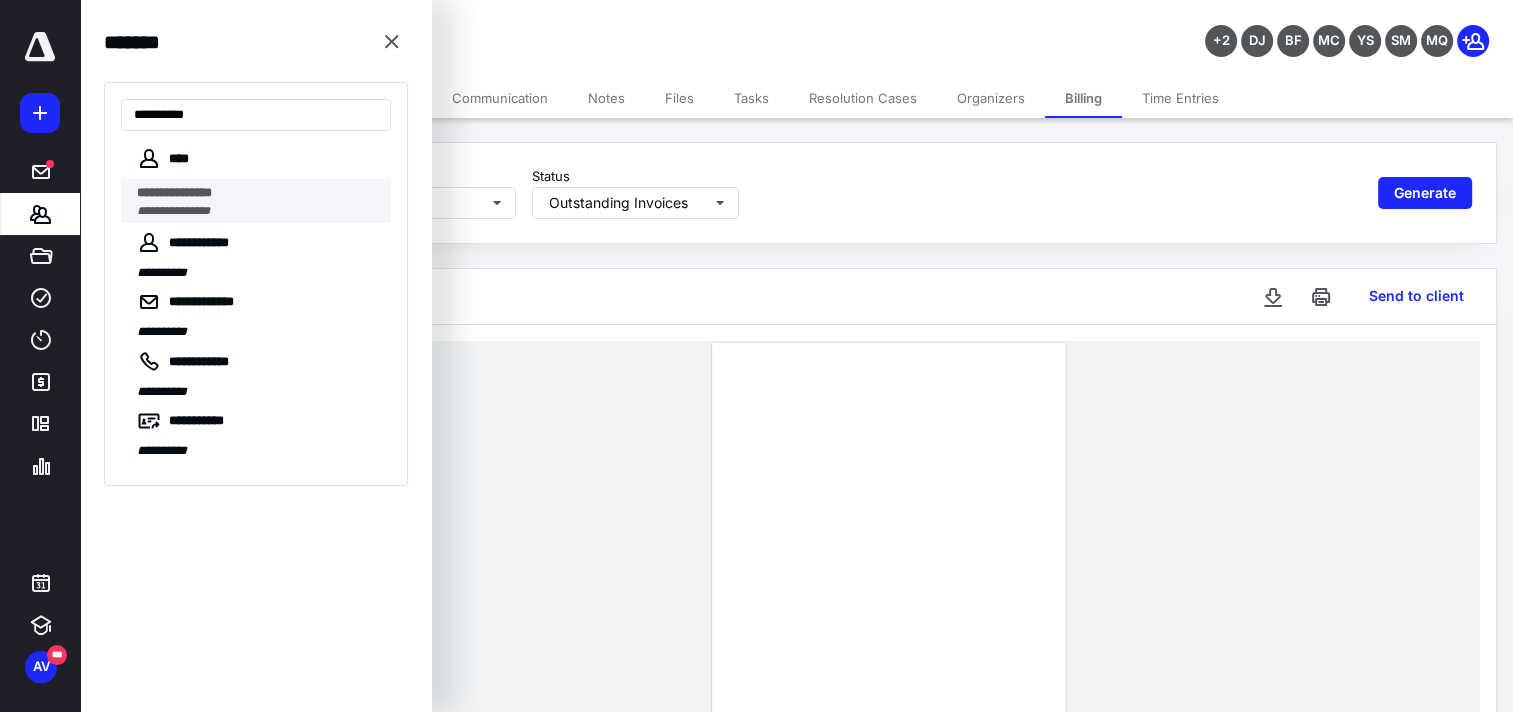 type on "**********" 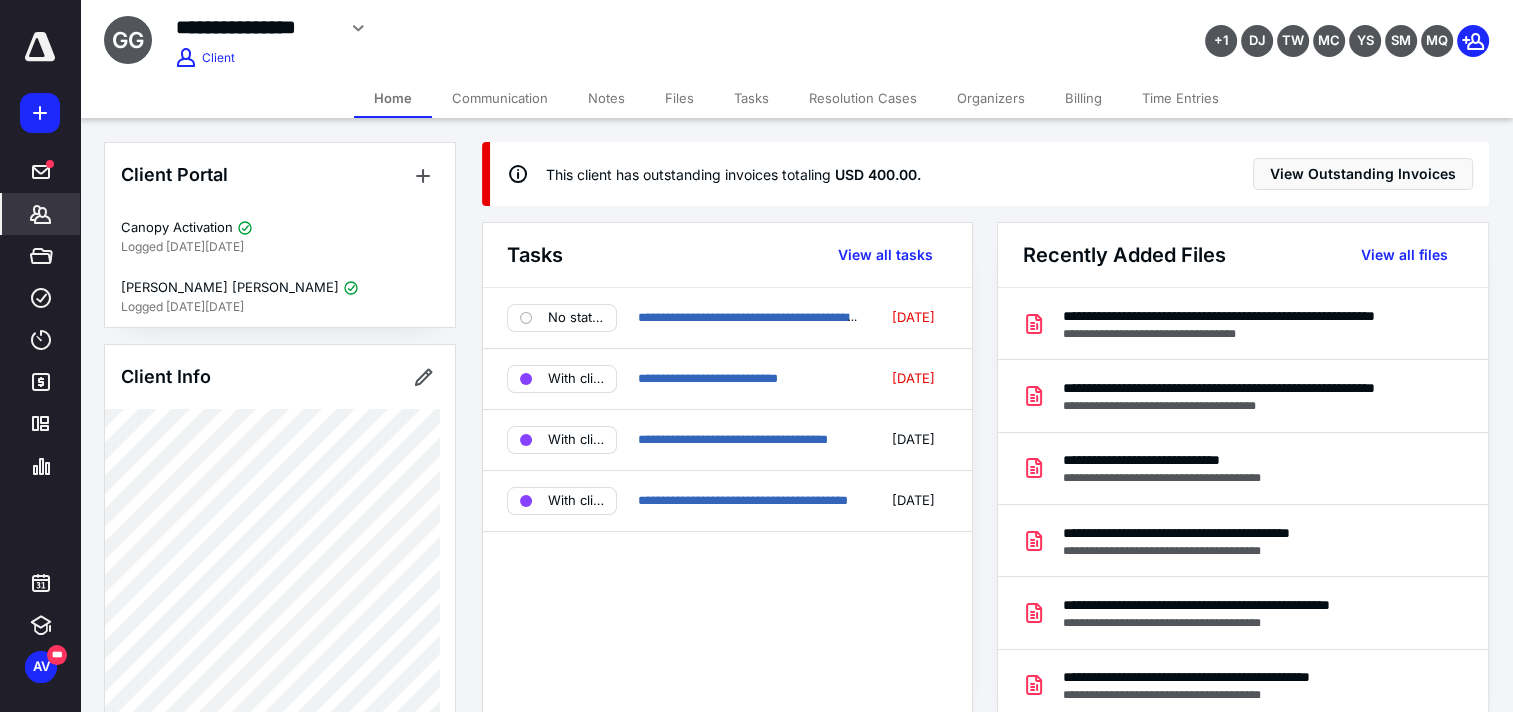 click on "Billing" at bounding box center (1083, 98) 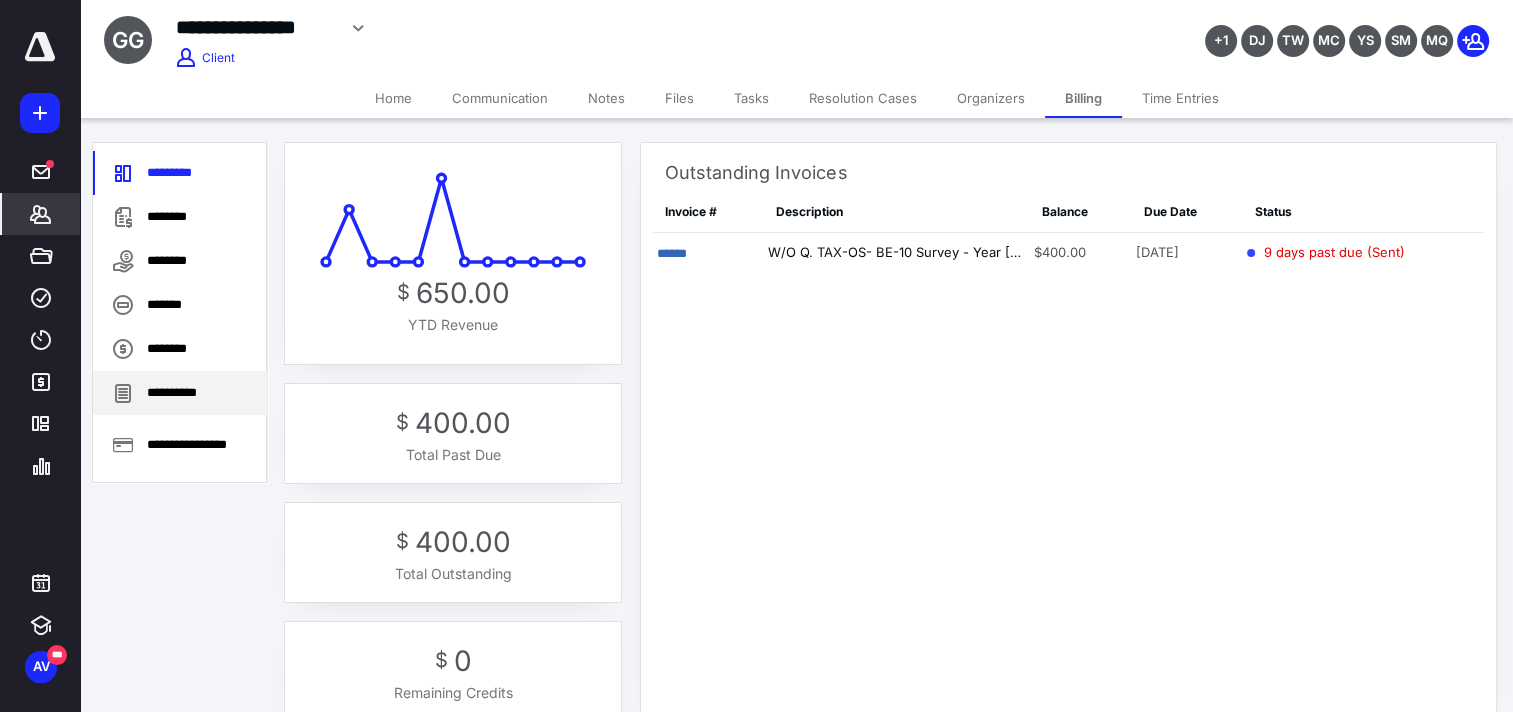 click on "**********" at bounding box center [180, 393] 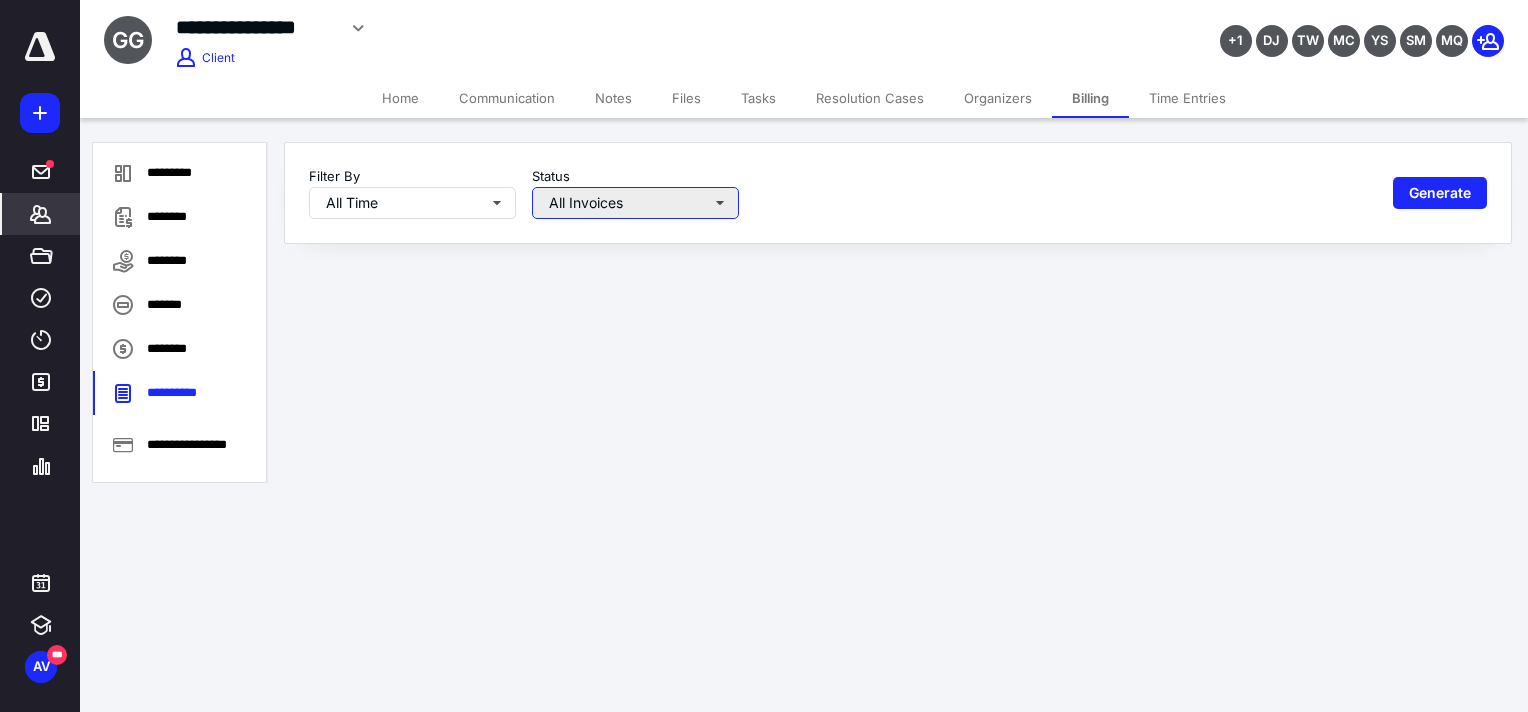 click on "All Invoices" at bounding box center [635, 203] 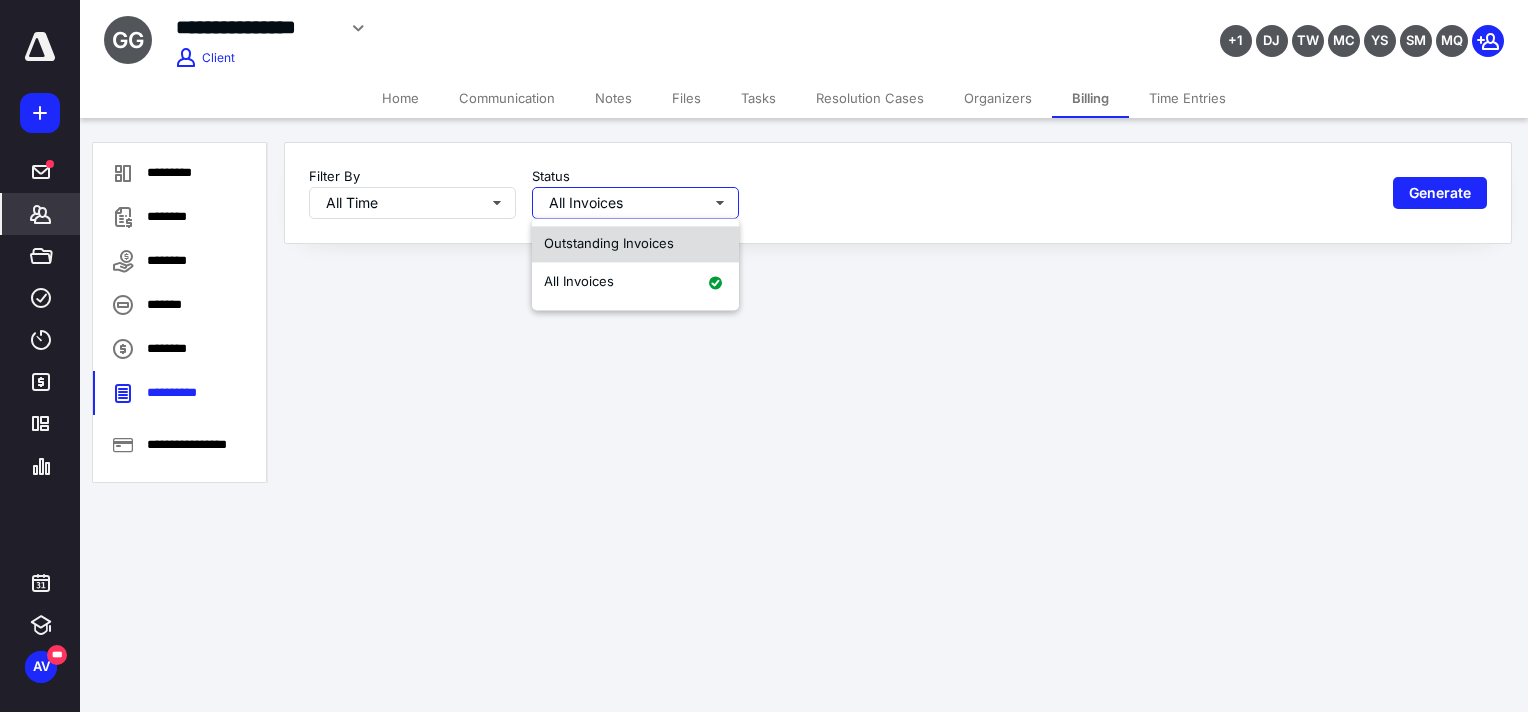 click on "Outstanding Invoices" at bounding box center (635, 244) 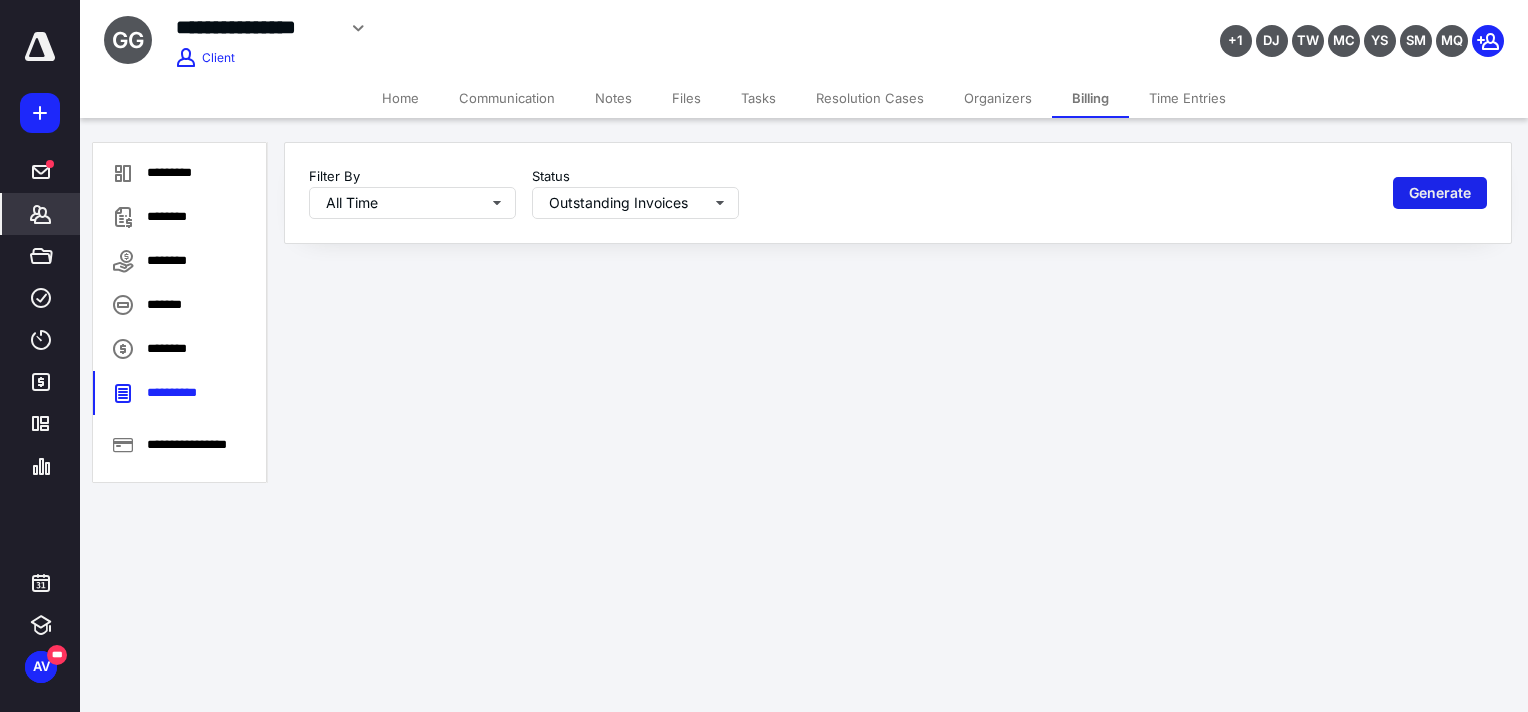 click on "Generate" at bounding box center (1440, 193) 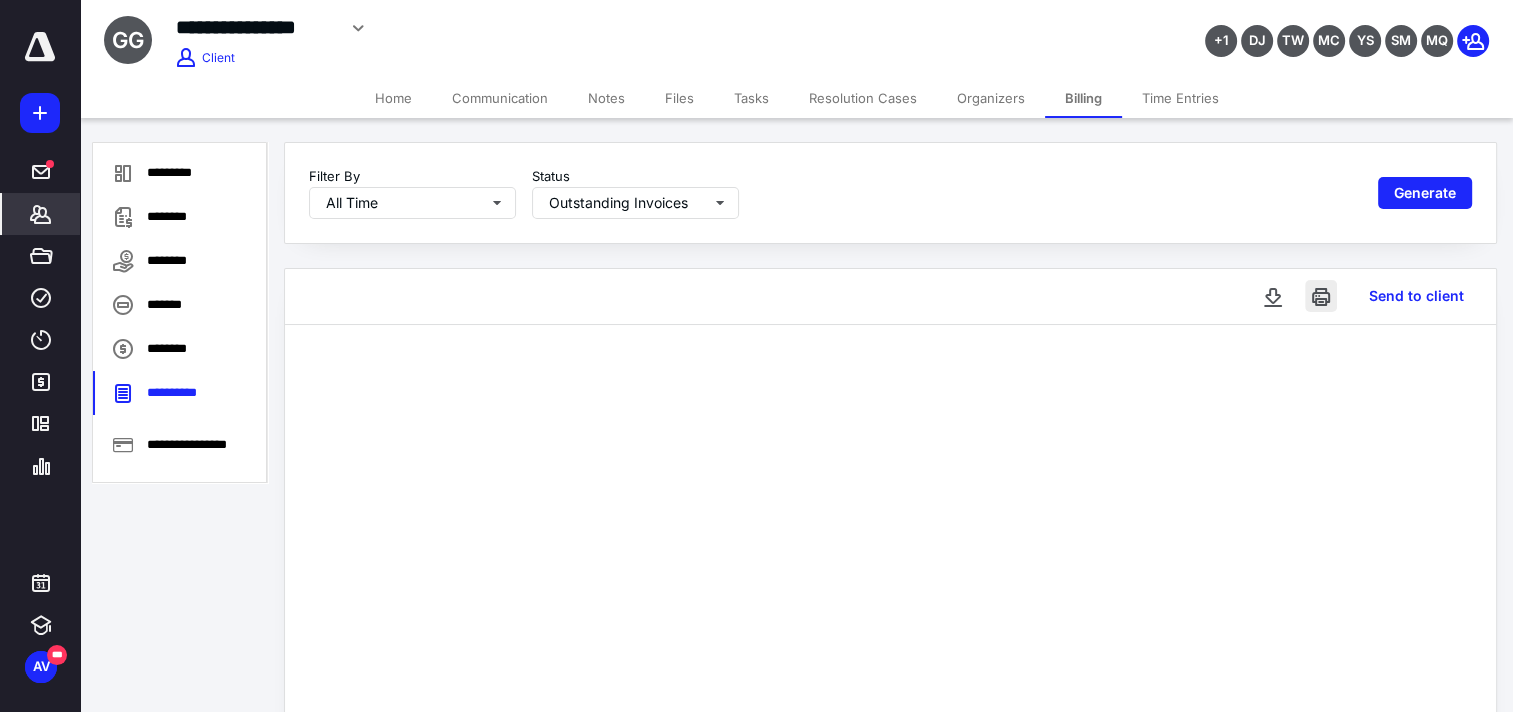 click on "Send to client" at bounding box center [1416, 296] 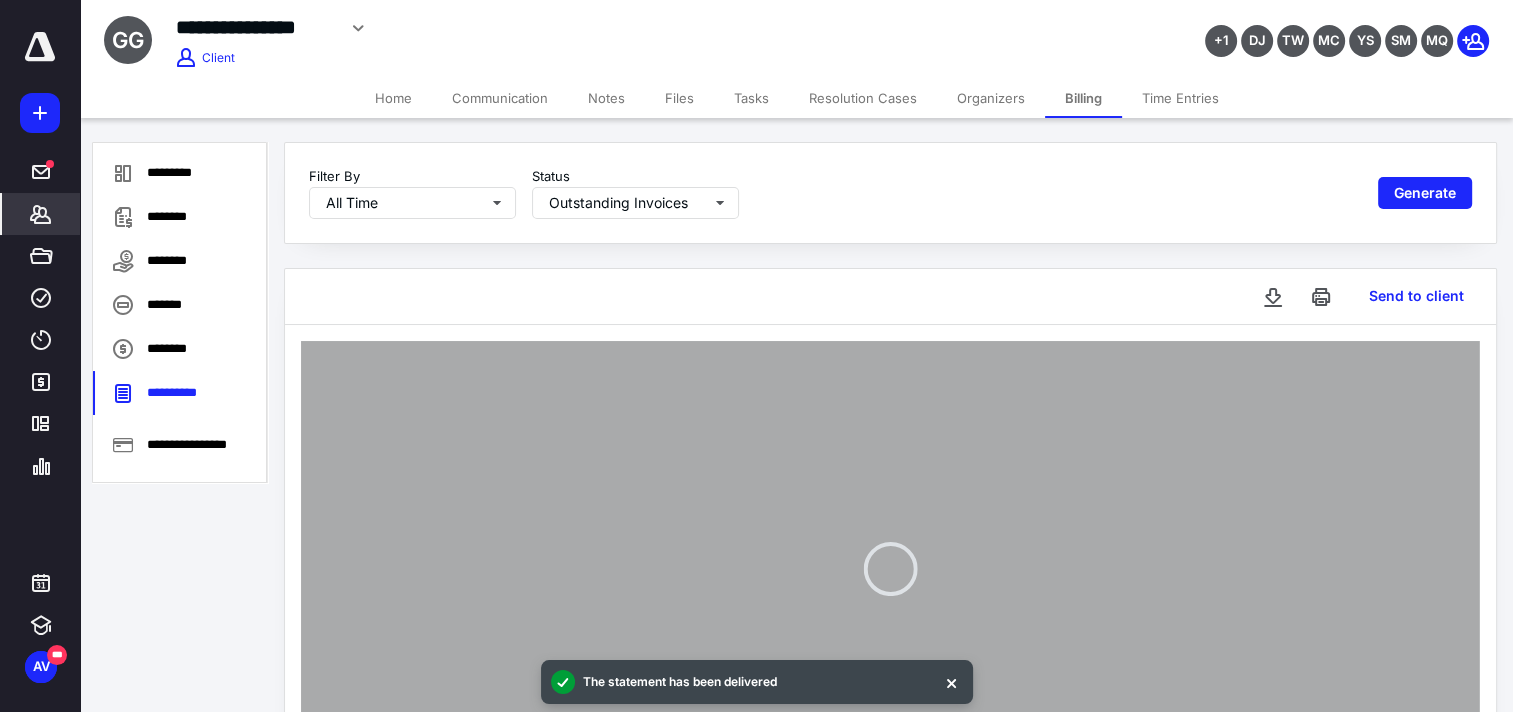type 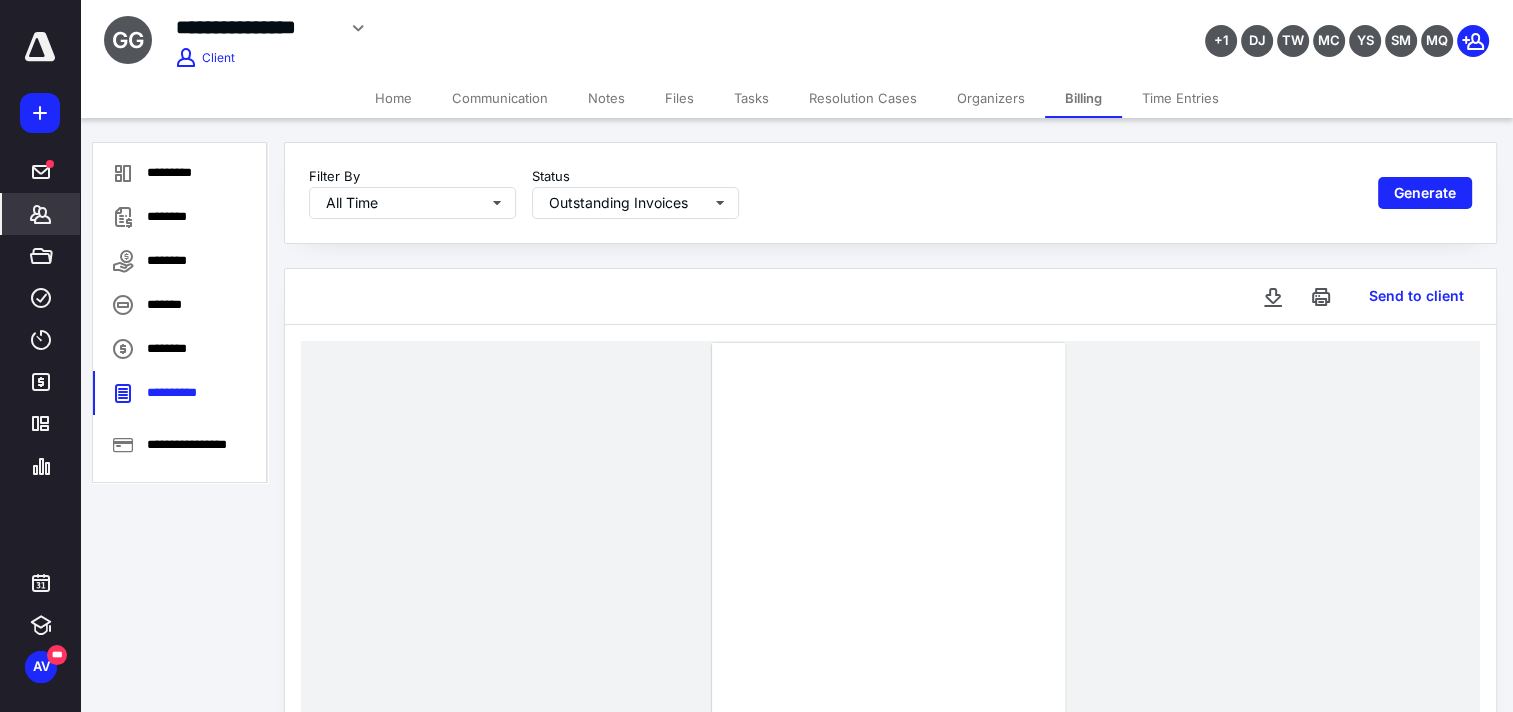 click 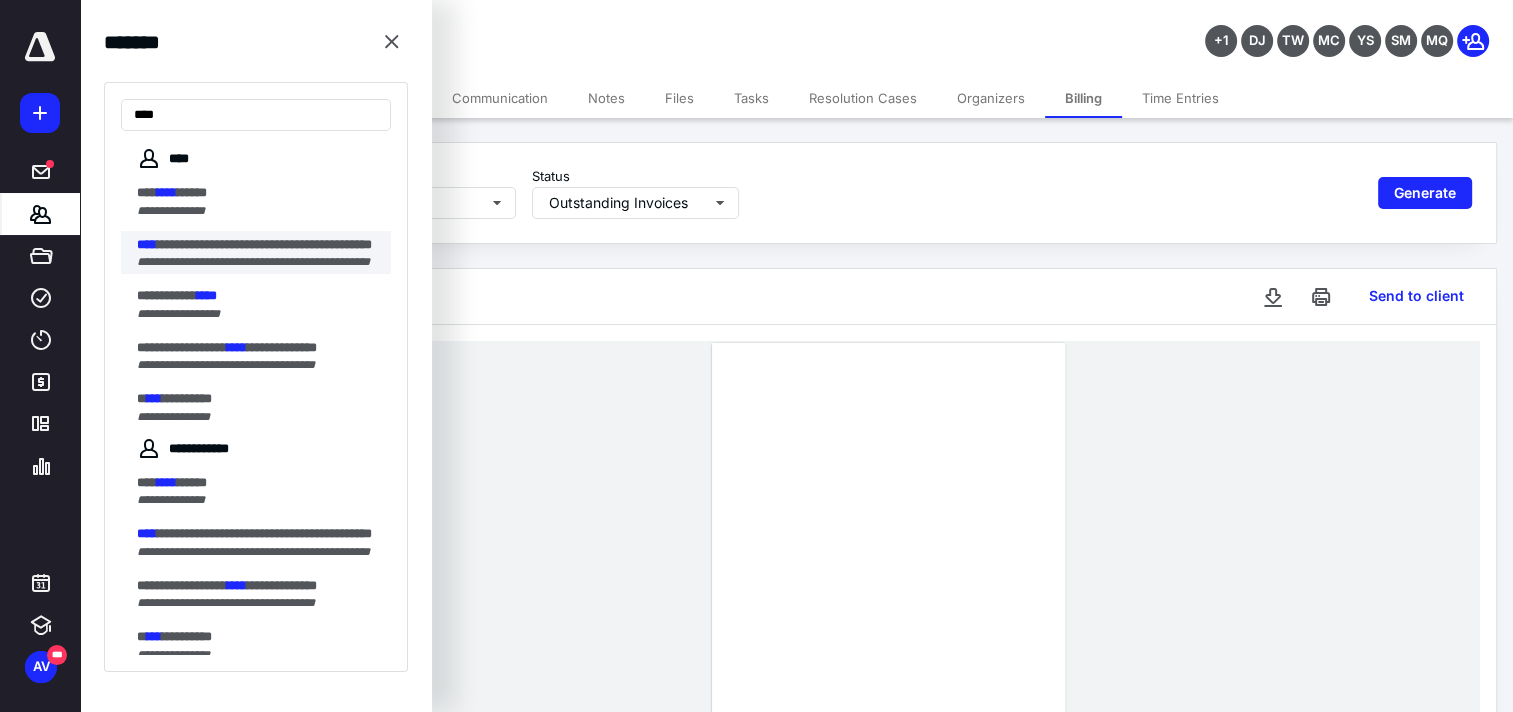 type on "****" 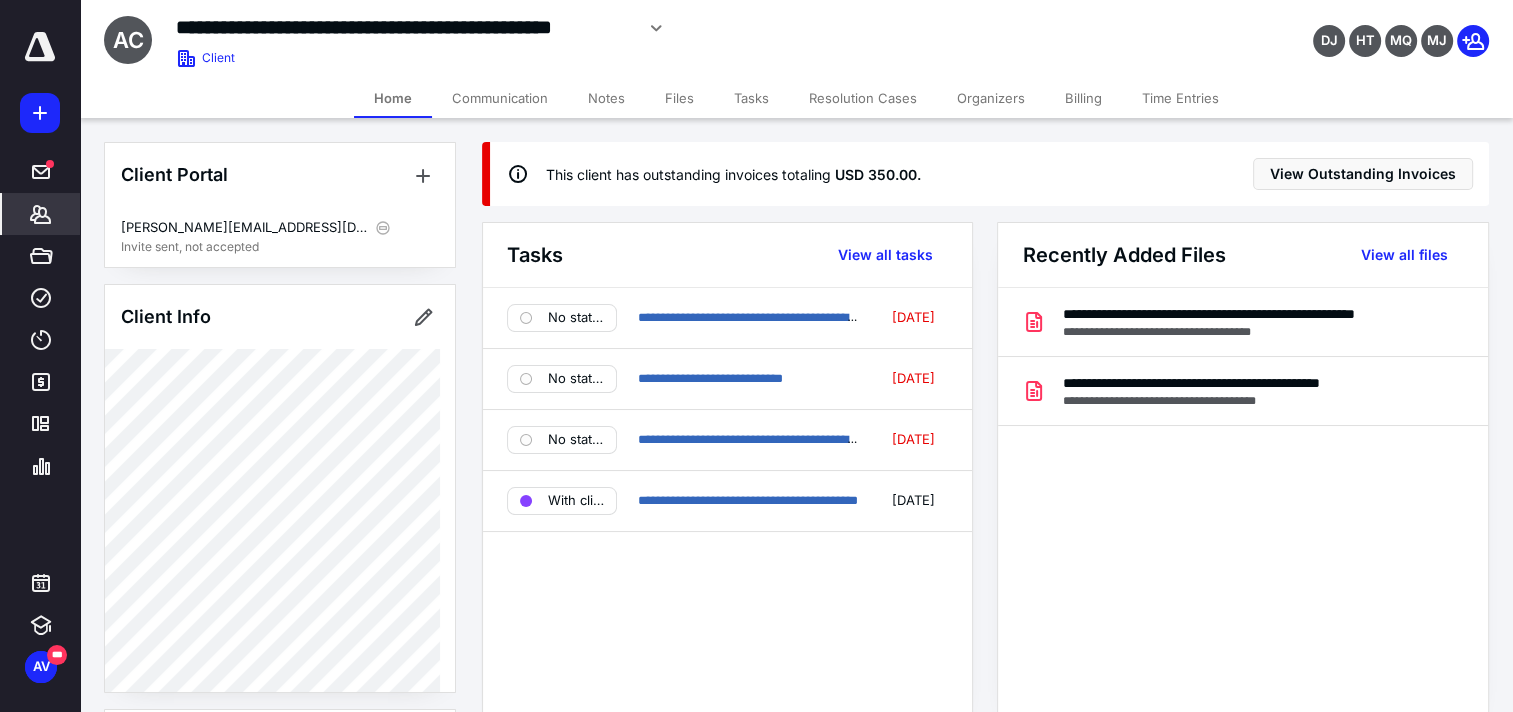 click on "Billing" at bounding box center (1083, 98) 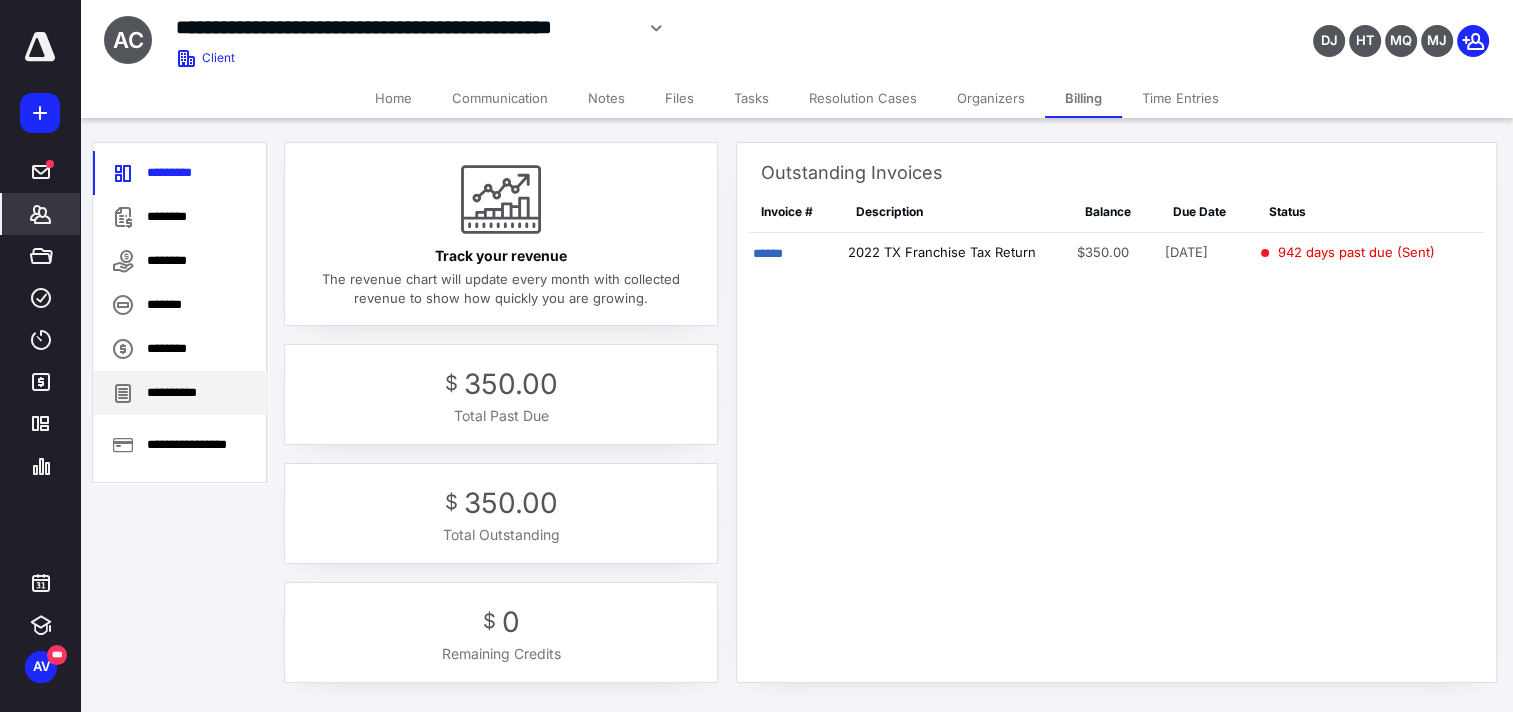 click on "**********" at bounding box center [180, 393] 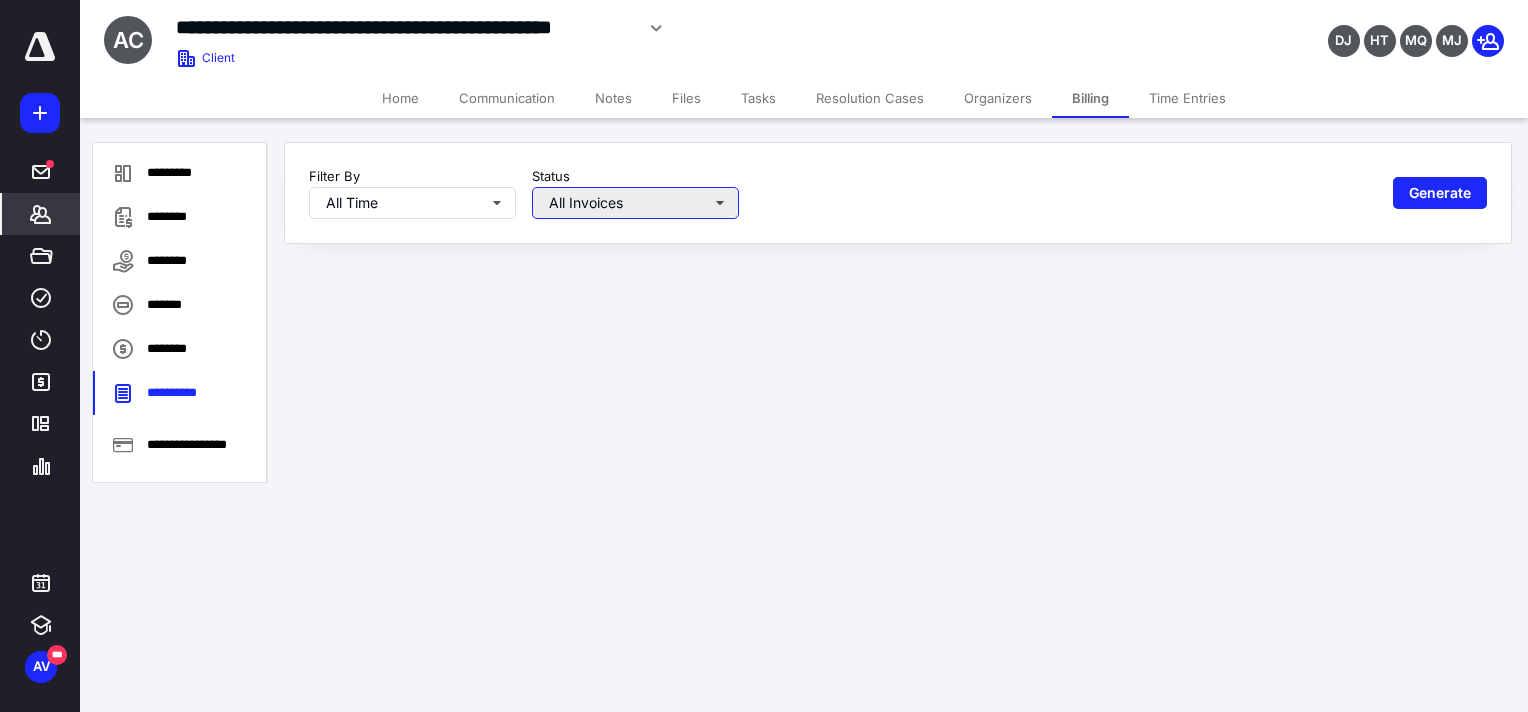 click on "All Invoices" at bounding box center (635, 203) 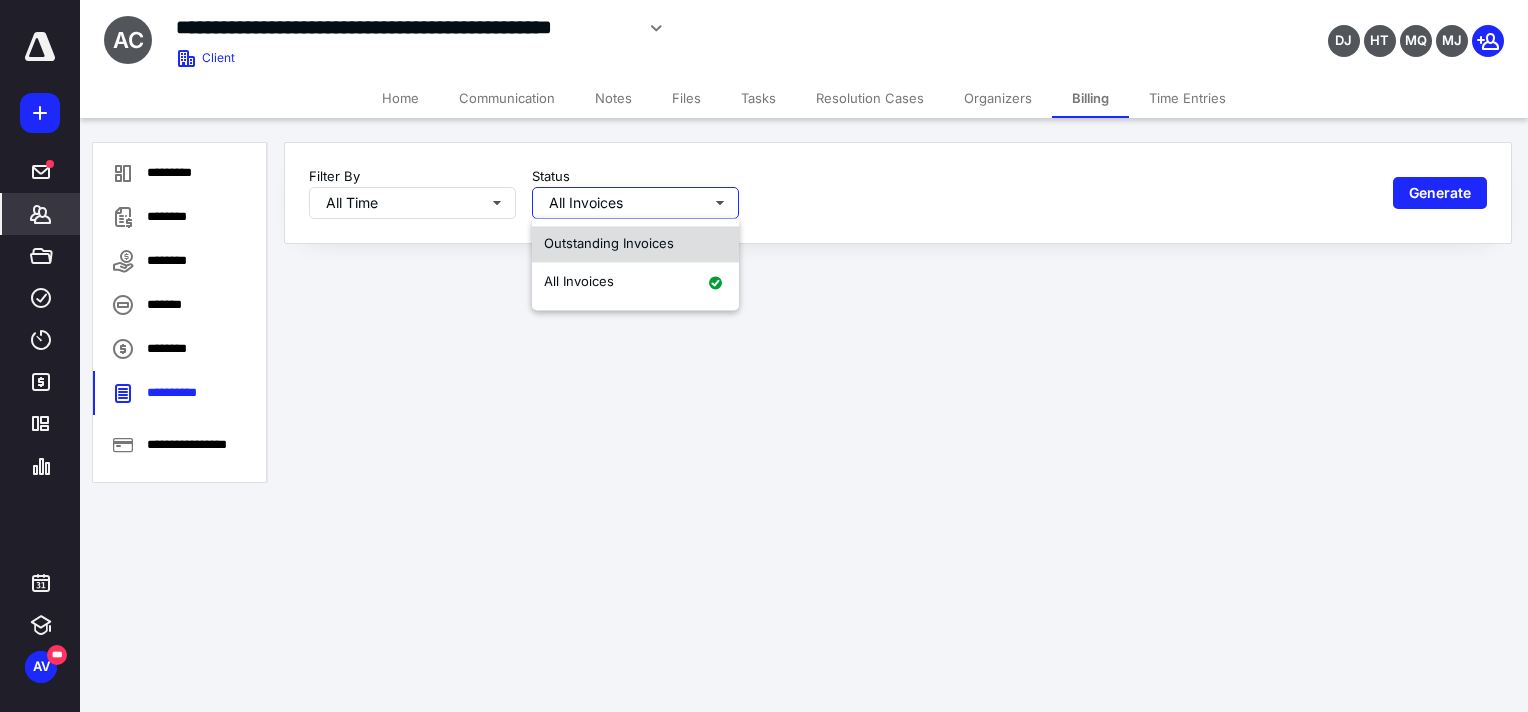 click on "Outstanding Invoices" at bounding box center [635, 244] 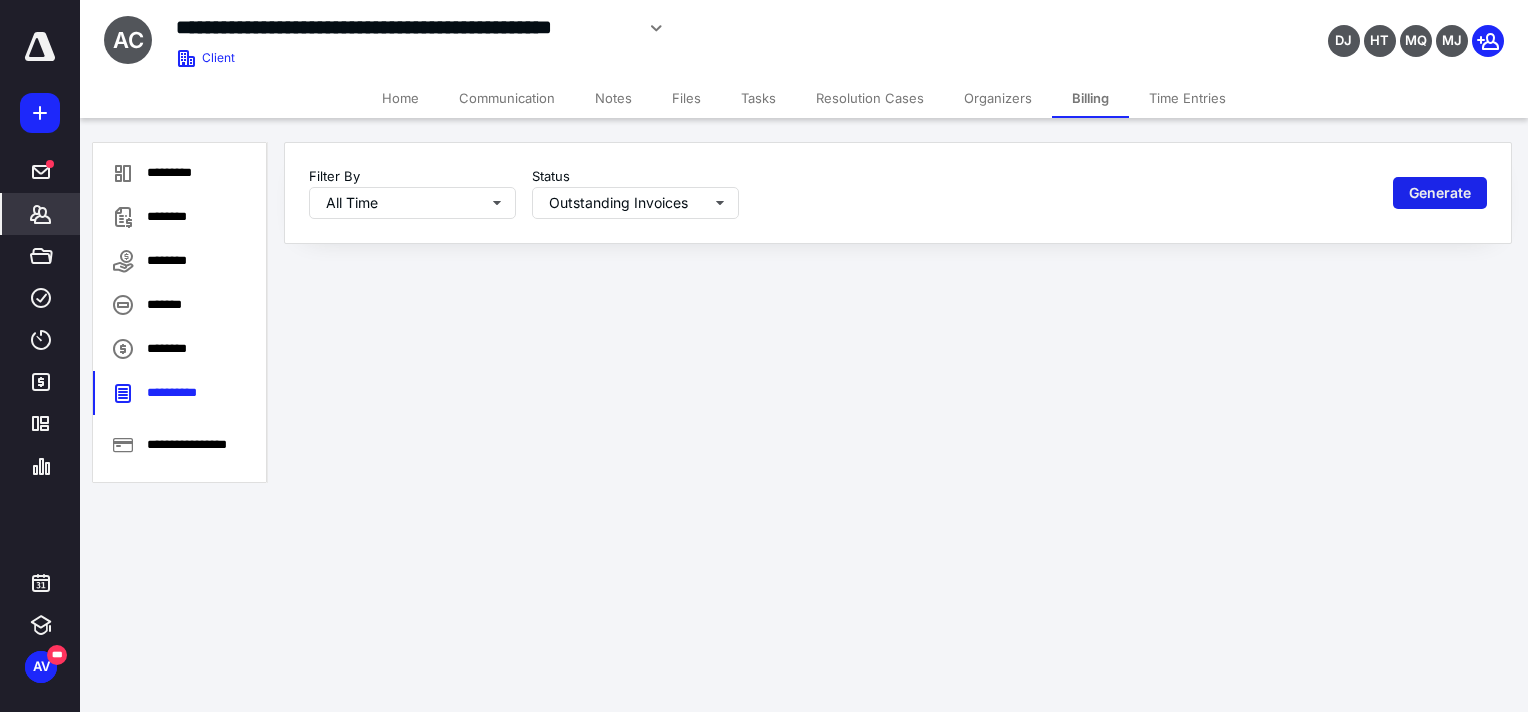 click on "Generate" at bounding box center [1440, 193] 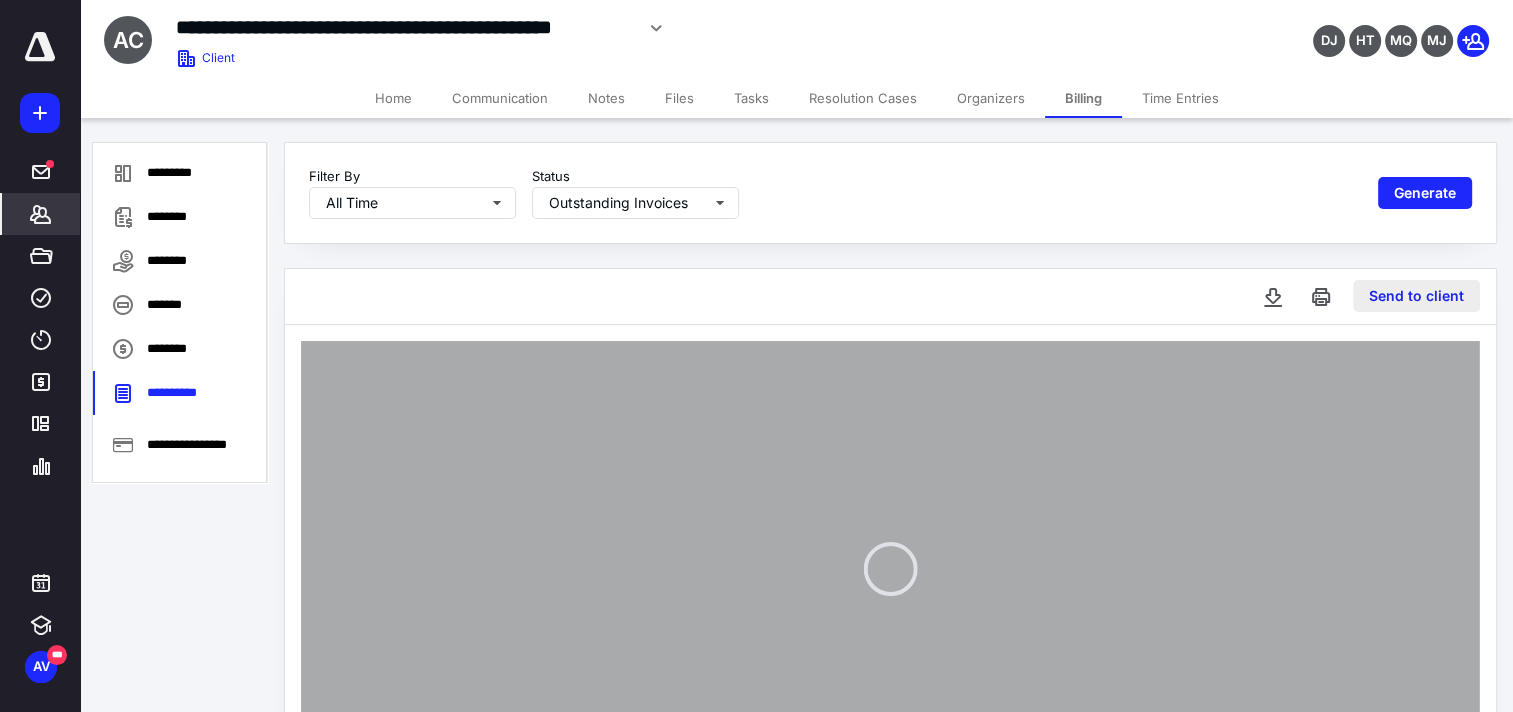 click on "Send to client" at bounding box center [1416, 296] 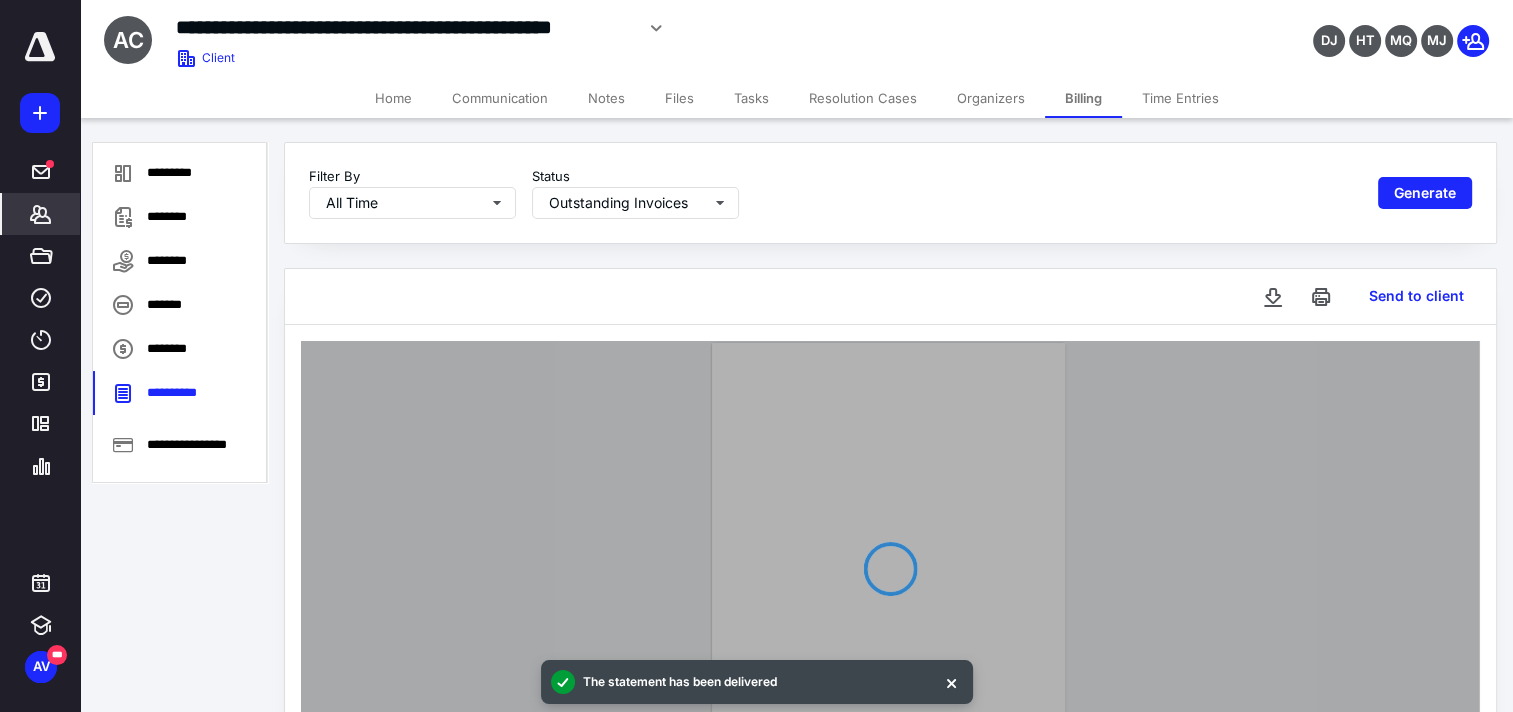 type 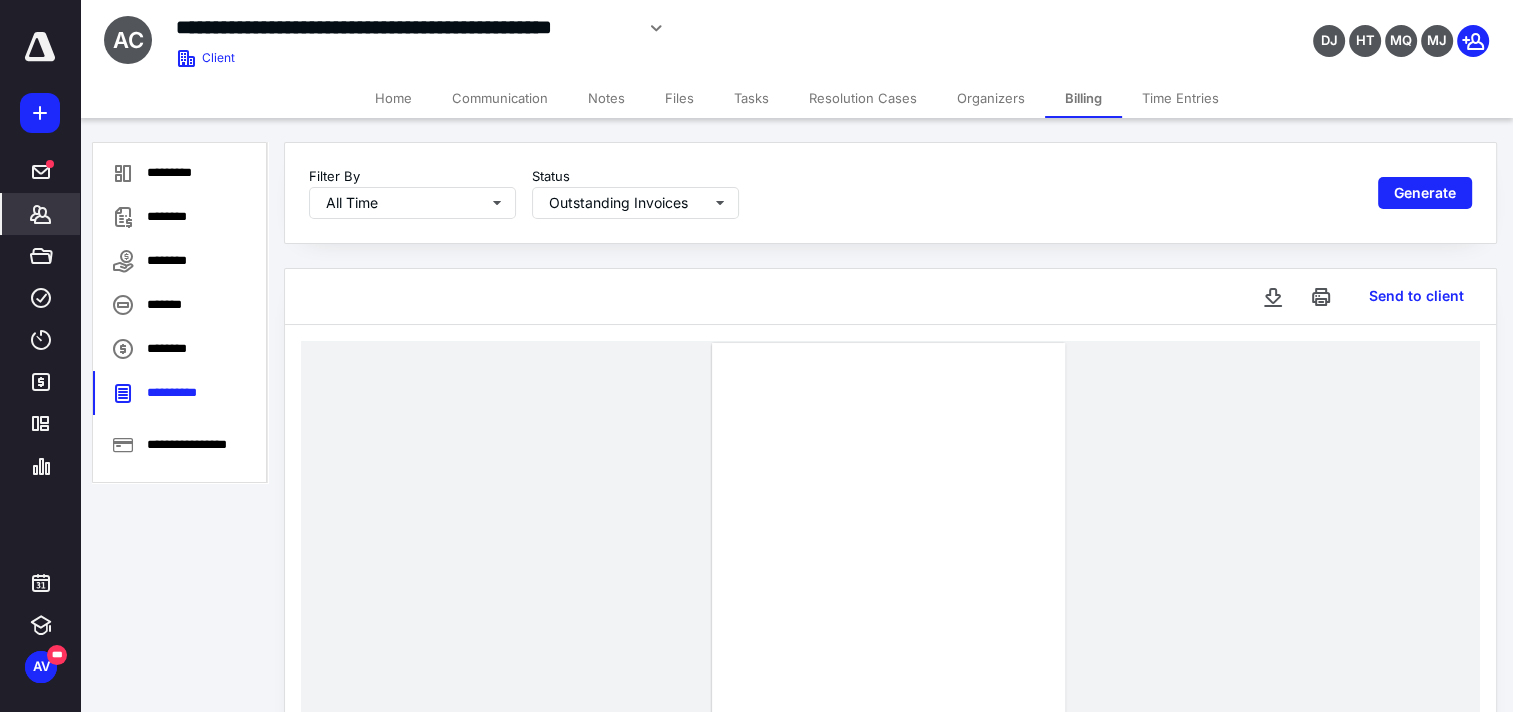 click 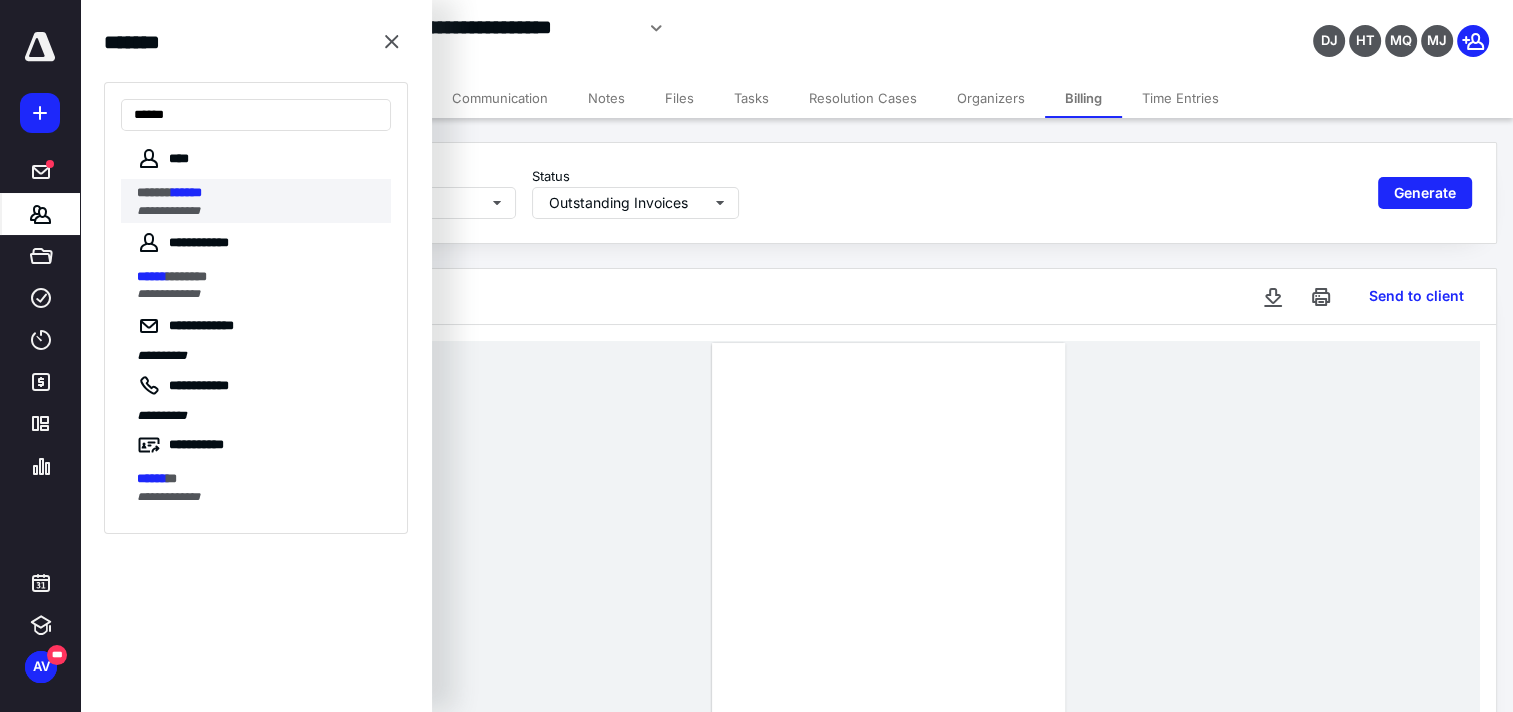 type on "******" 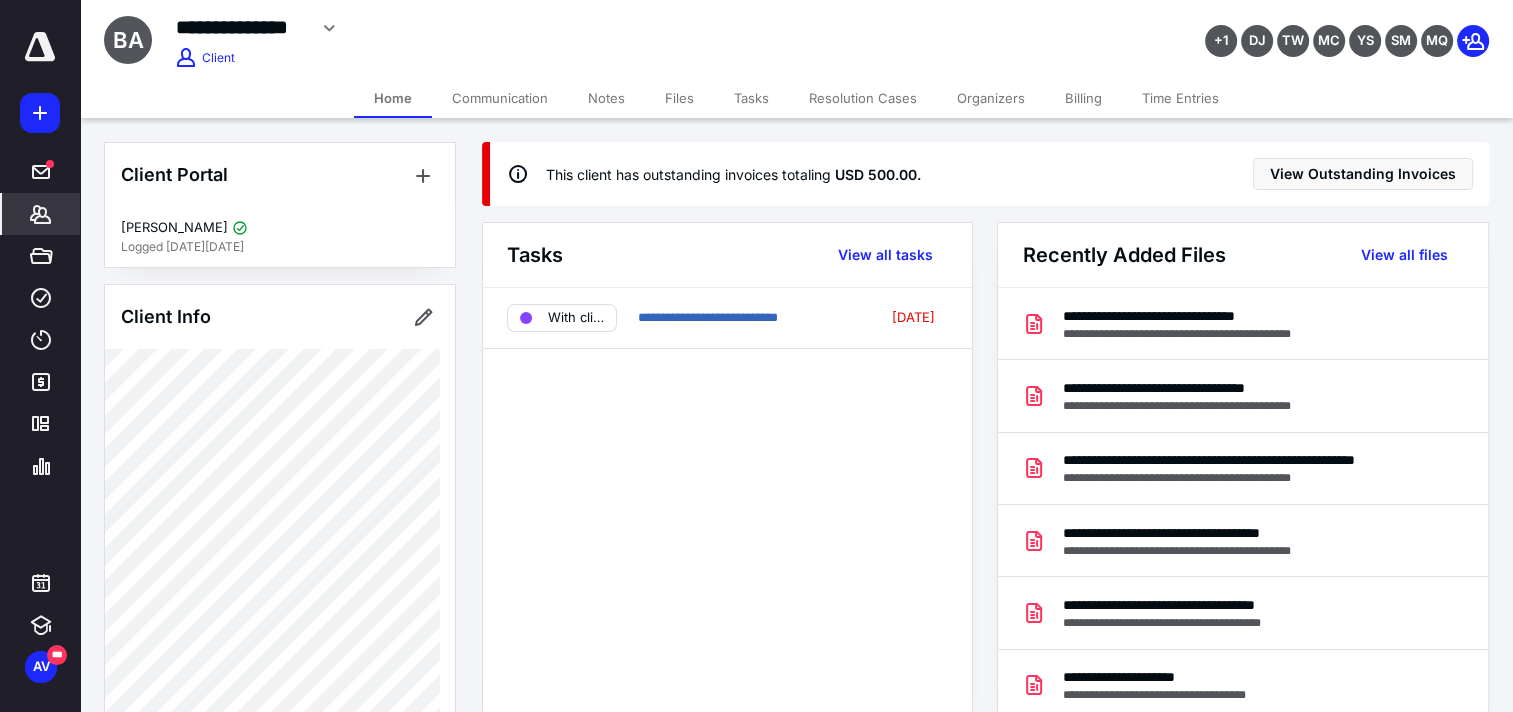 click on "Billing" at bounding box center [1083, 98] 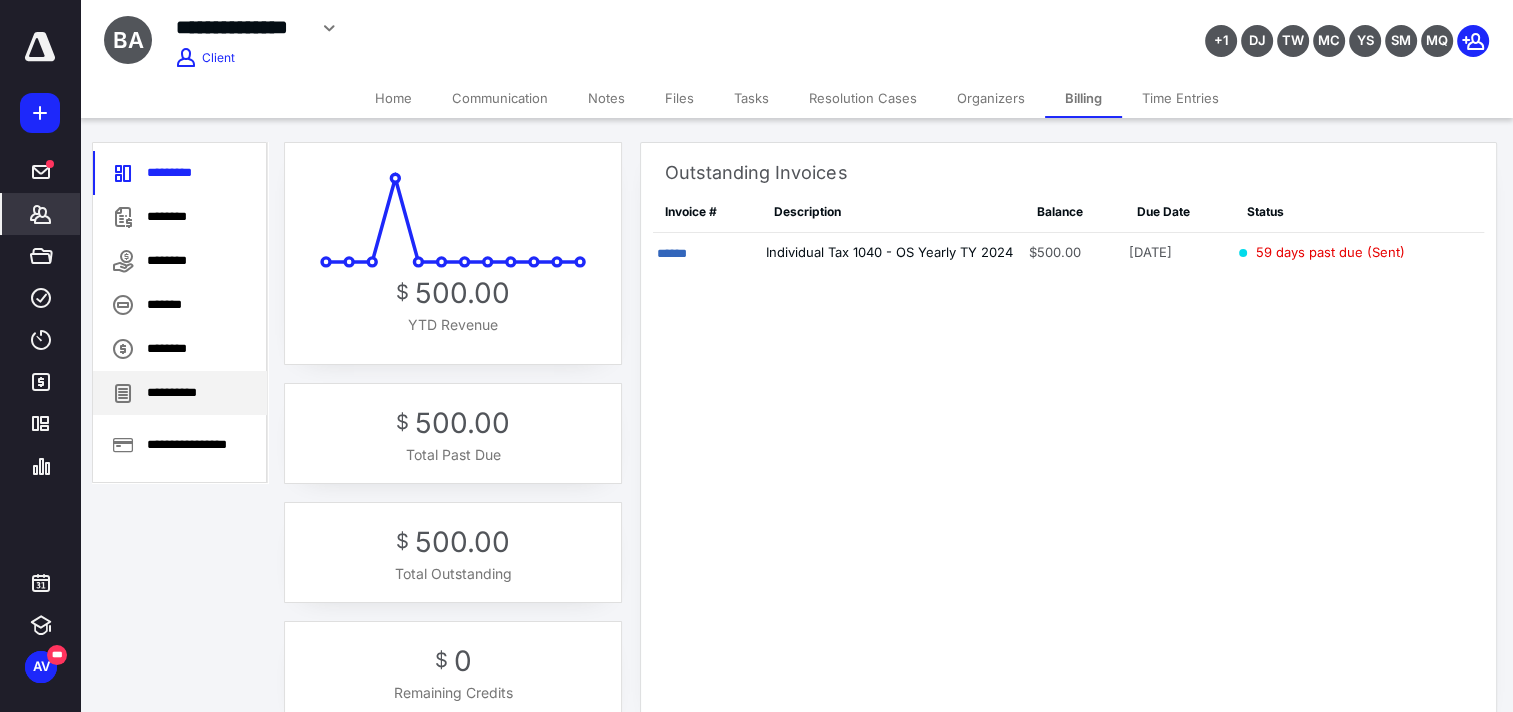 click on "**********" at bounding box center (180, 393) 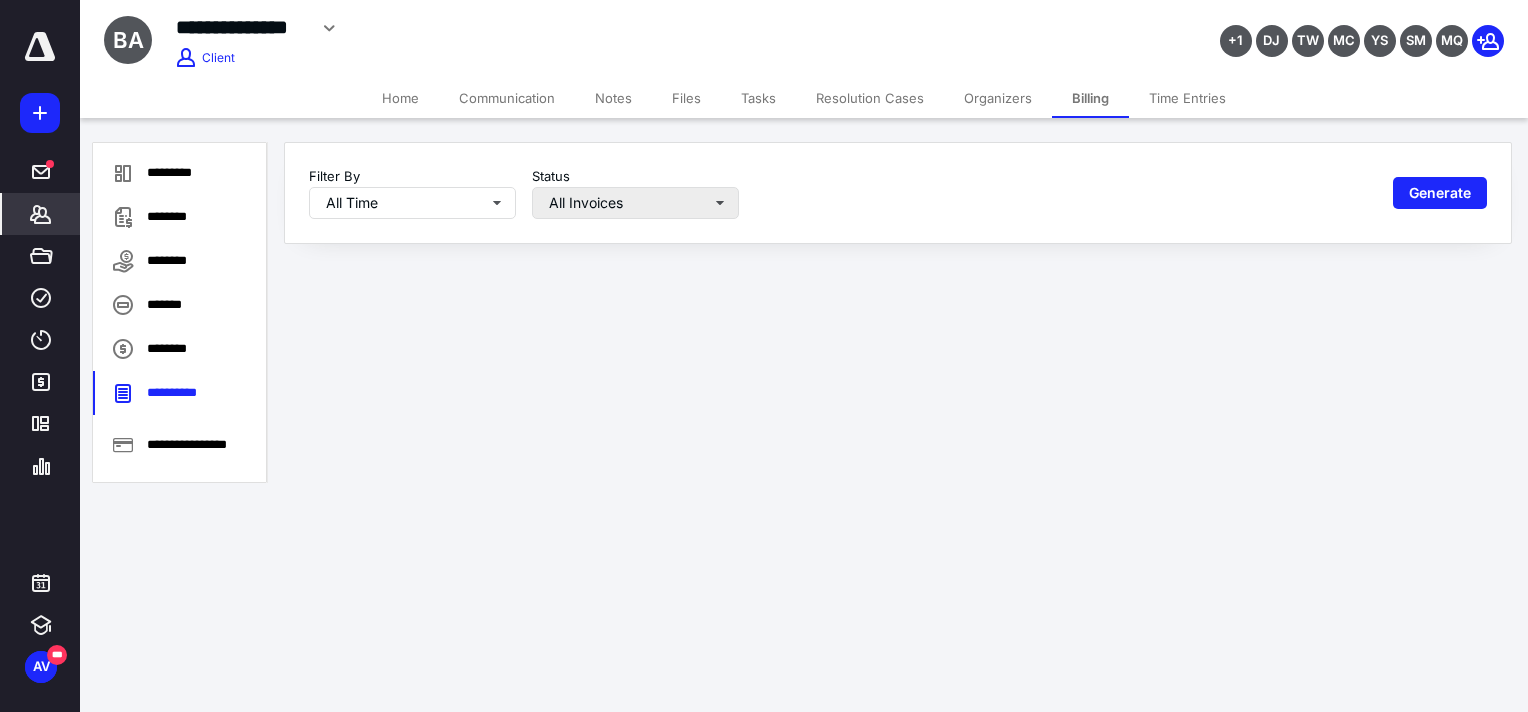 drag, startPoint x: 624, startPoint y: 224, endPoint x: 630, endPoint y: 212, distance: 13.416408 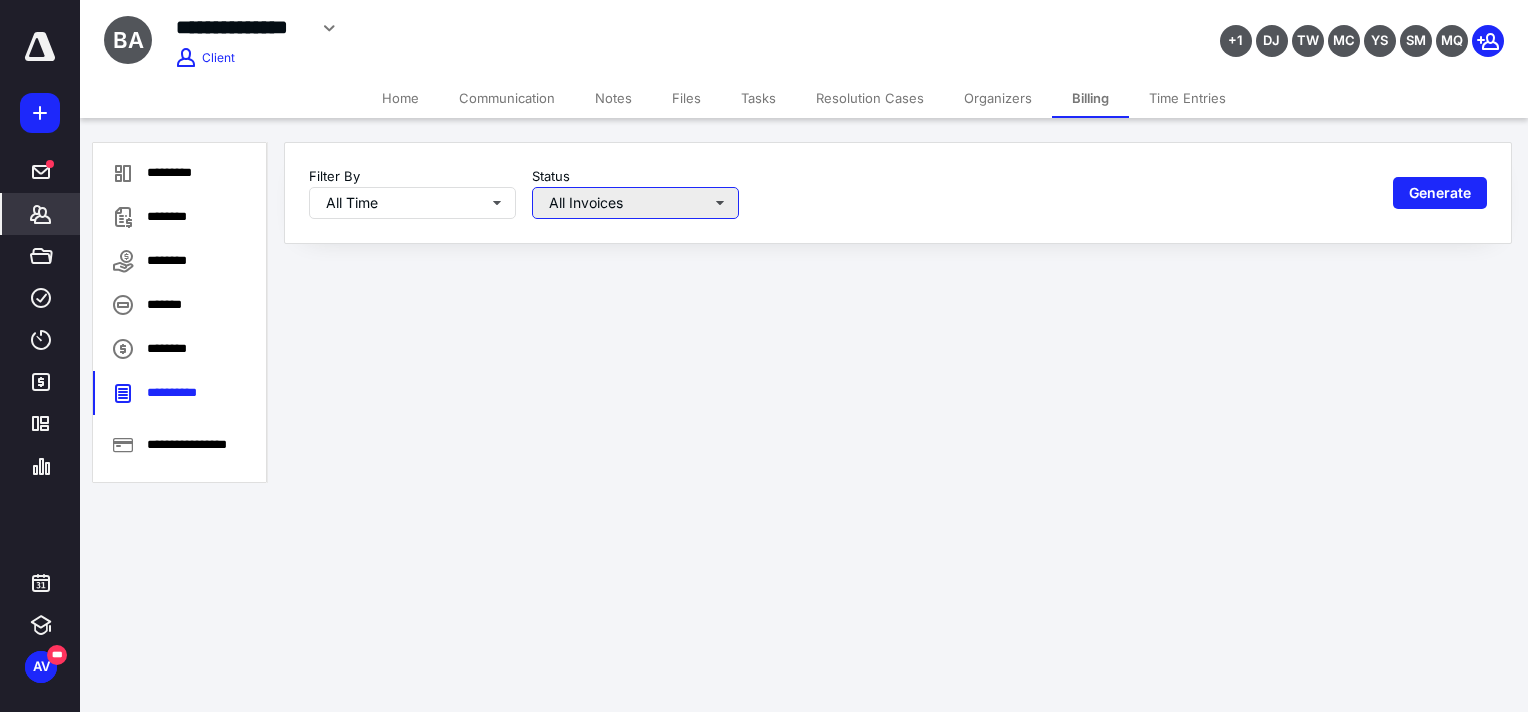 click on "All Invoices" at bounding box center [635, 203] 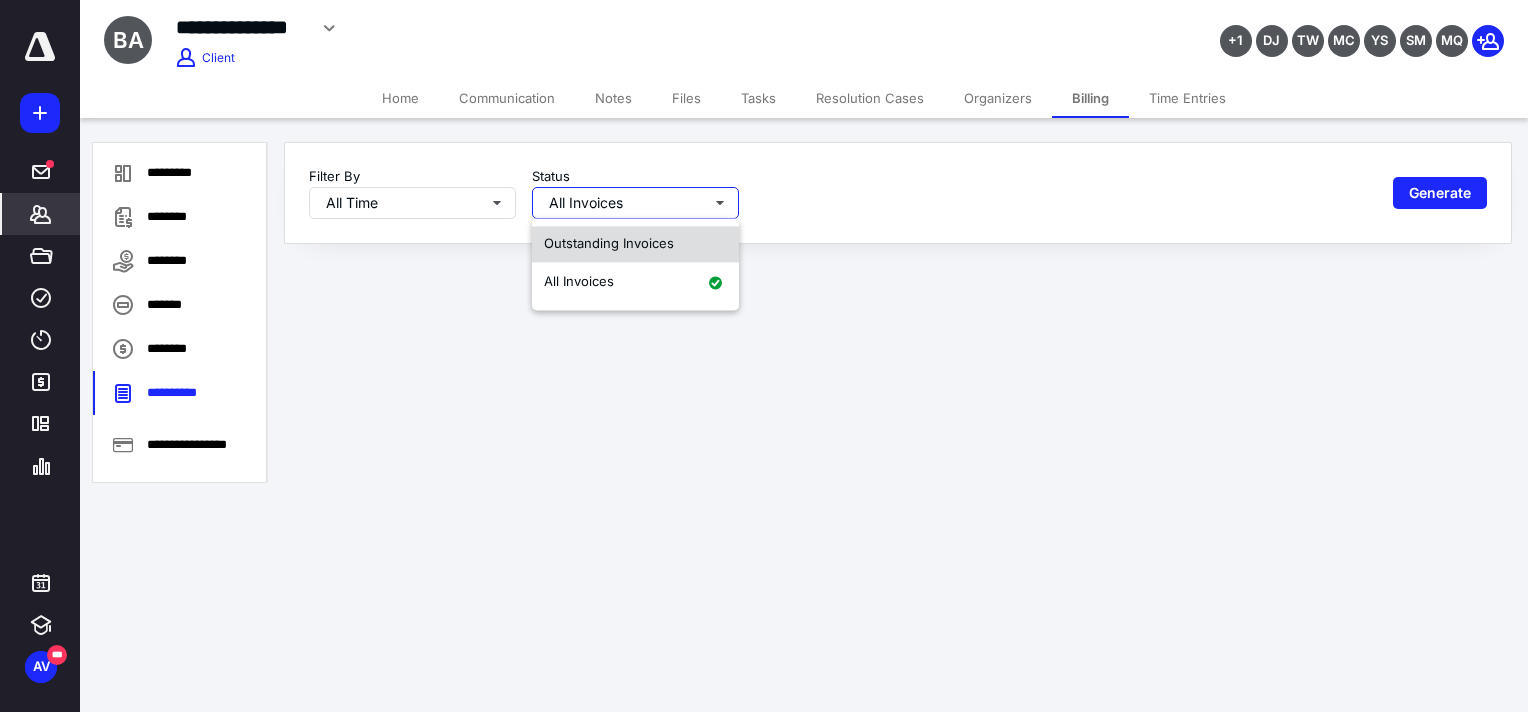 click on "Outstanding Invoices" at bounding box center [609, 243] 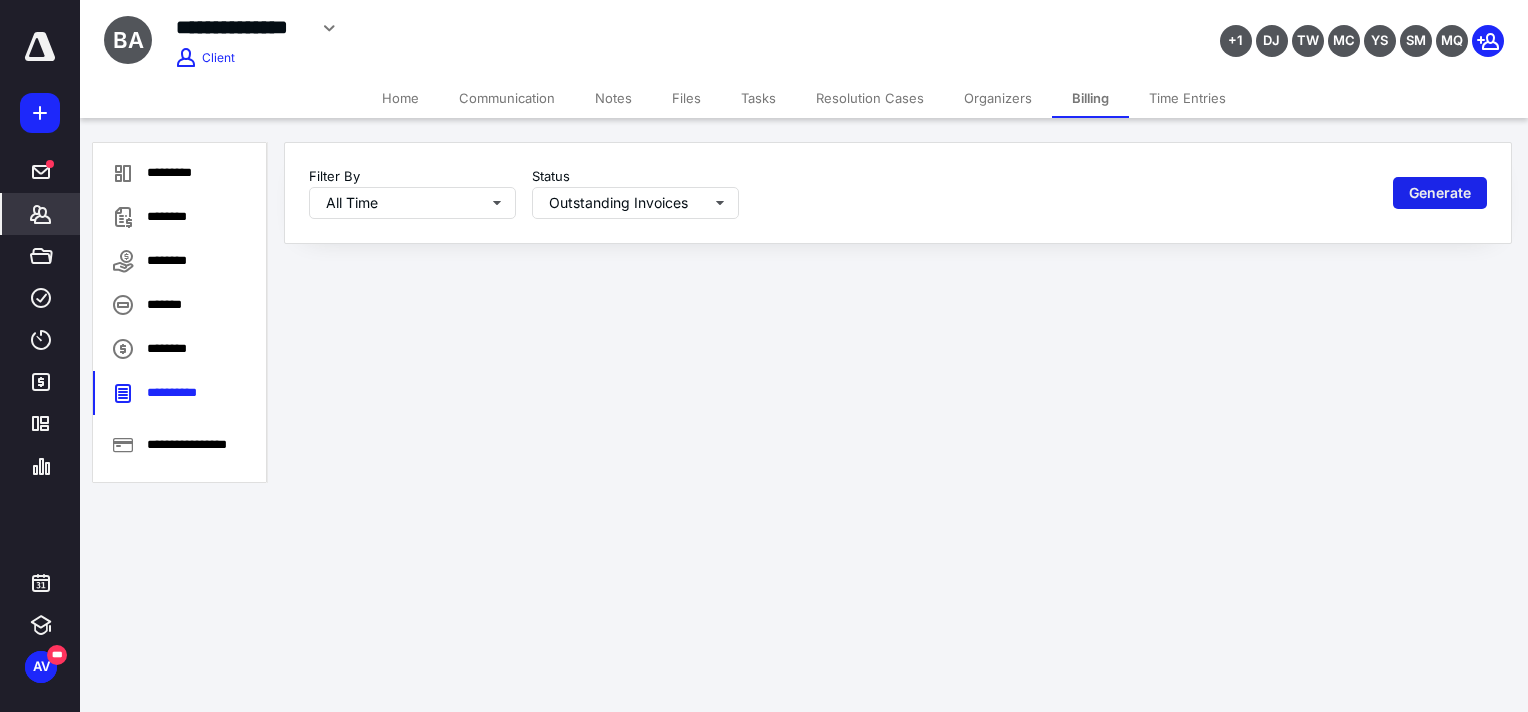 click on "Generate" at bounding box center (1440, 193) 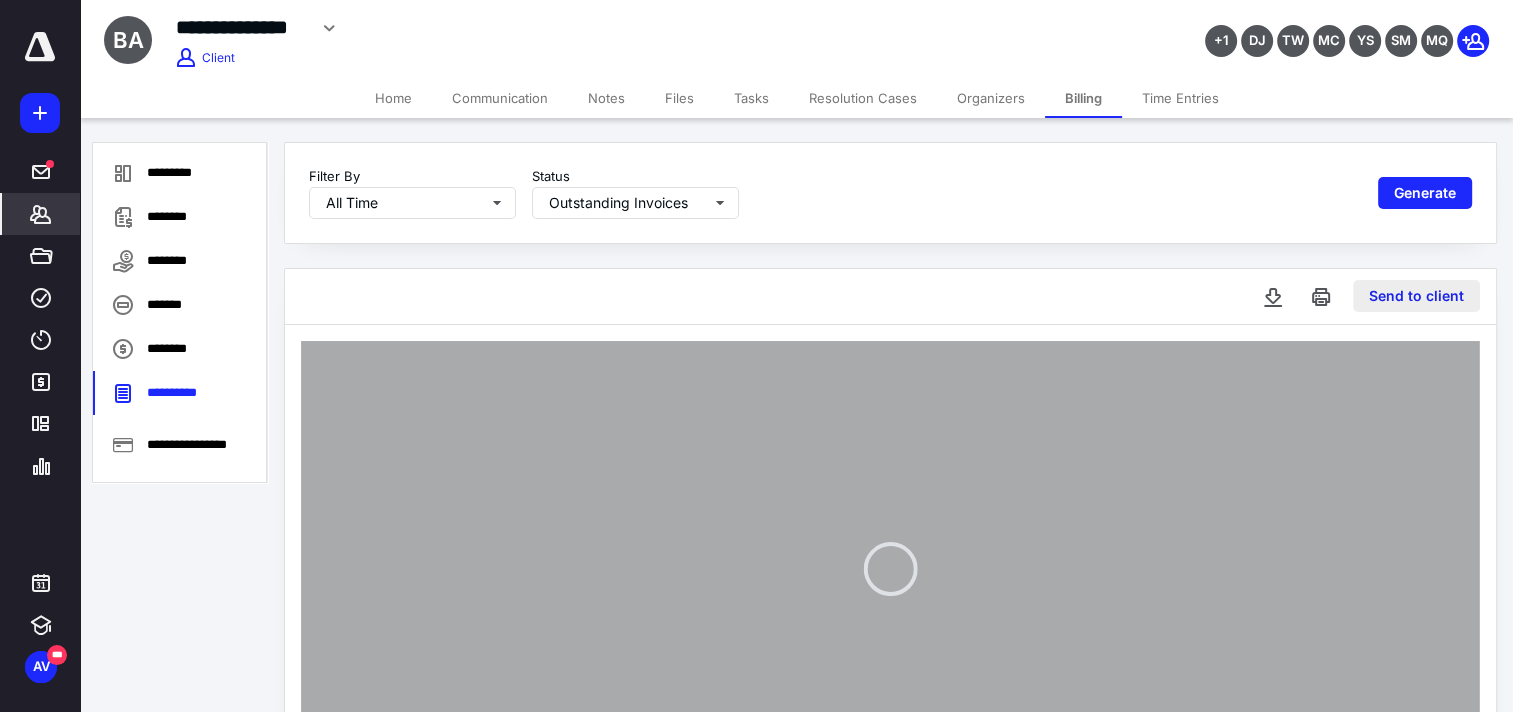 click on "Send to client" at bounding box center [1416, 296] 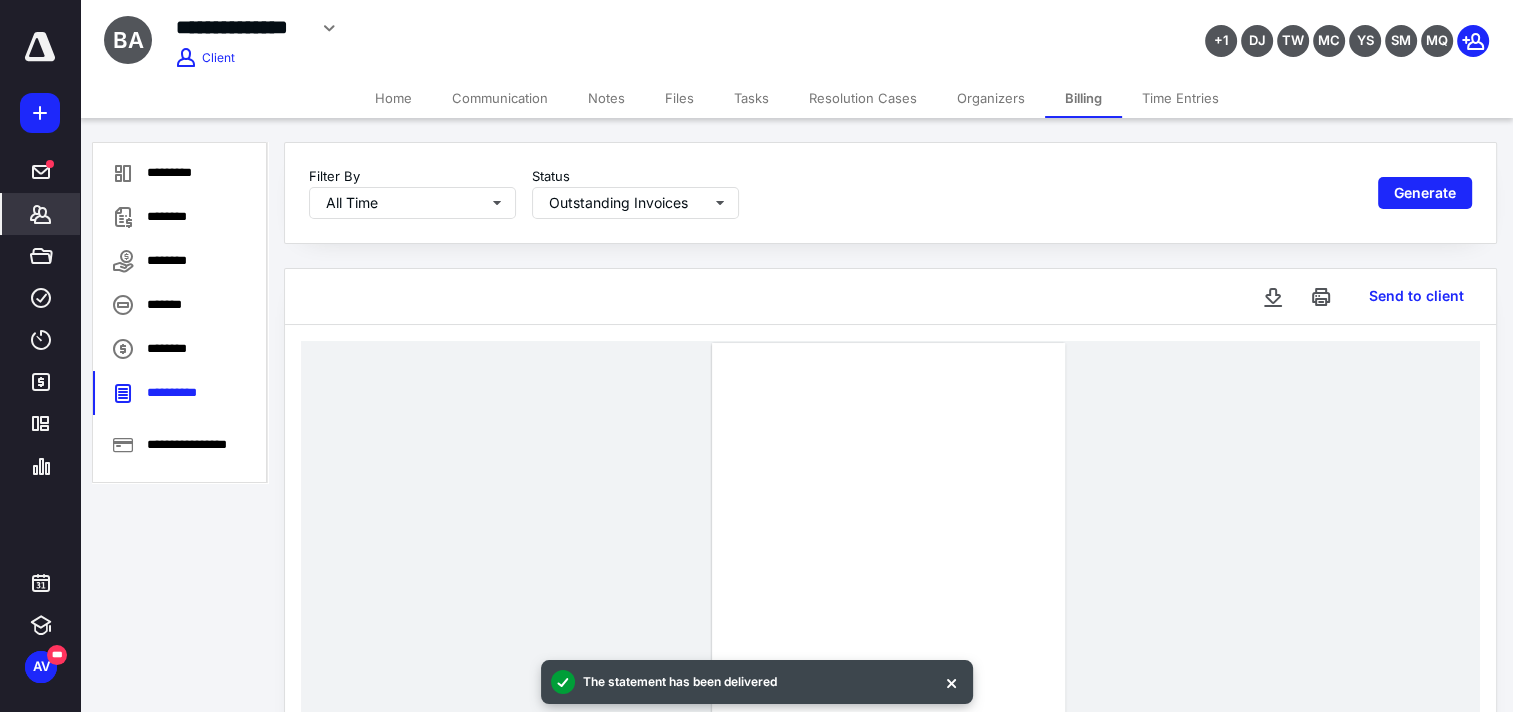 type 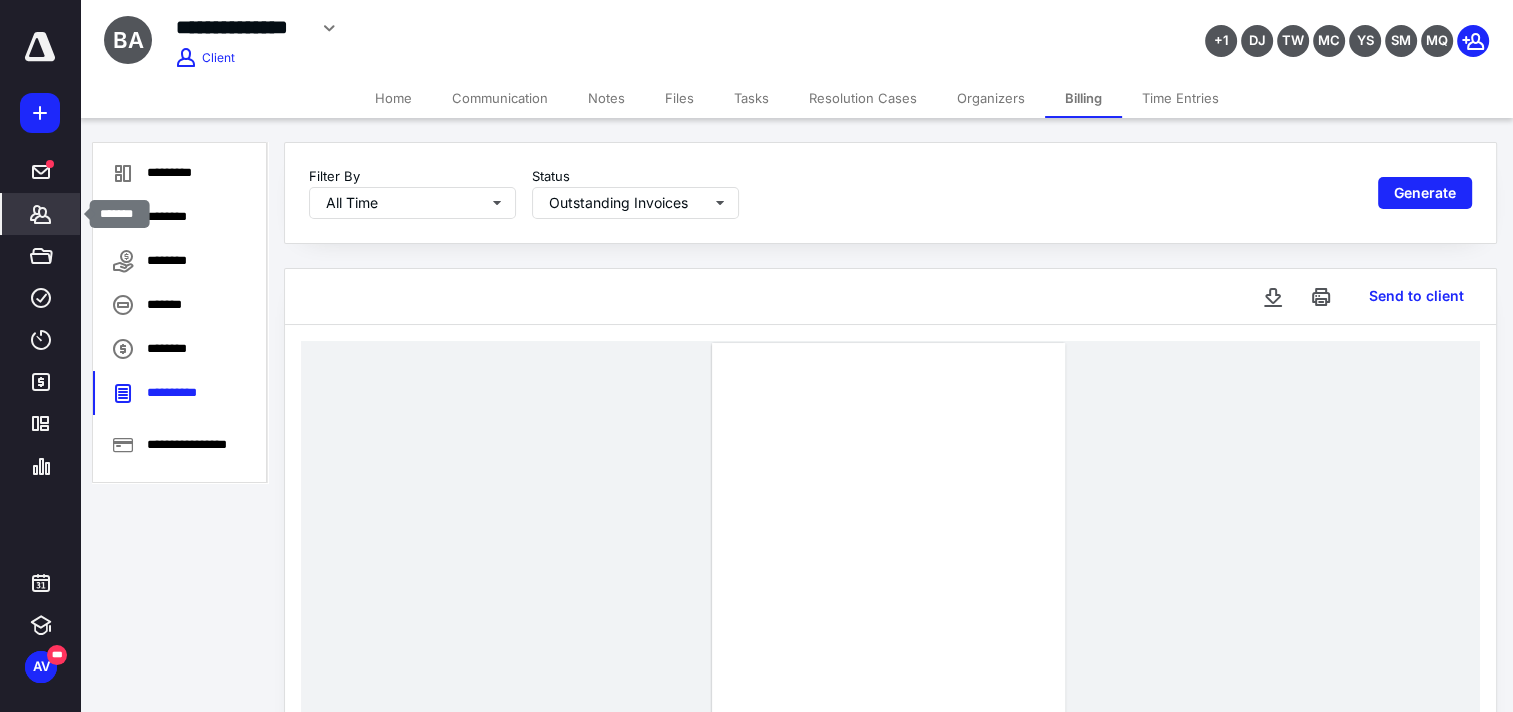 click on "*******" at bounding box center (41, 214) 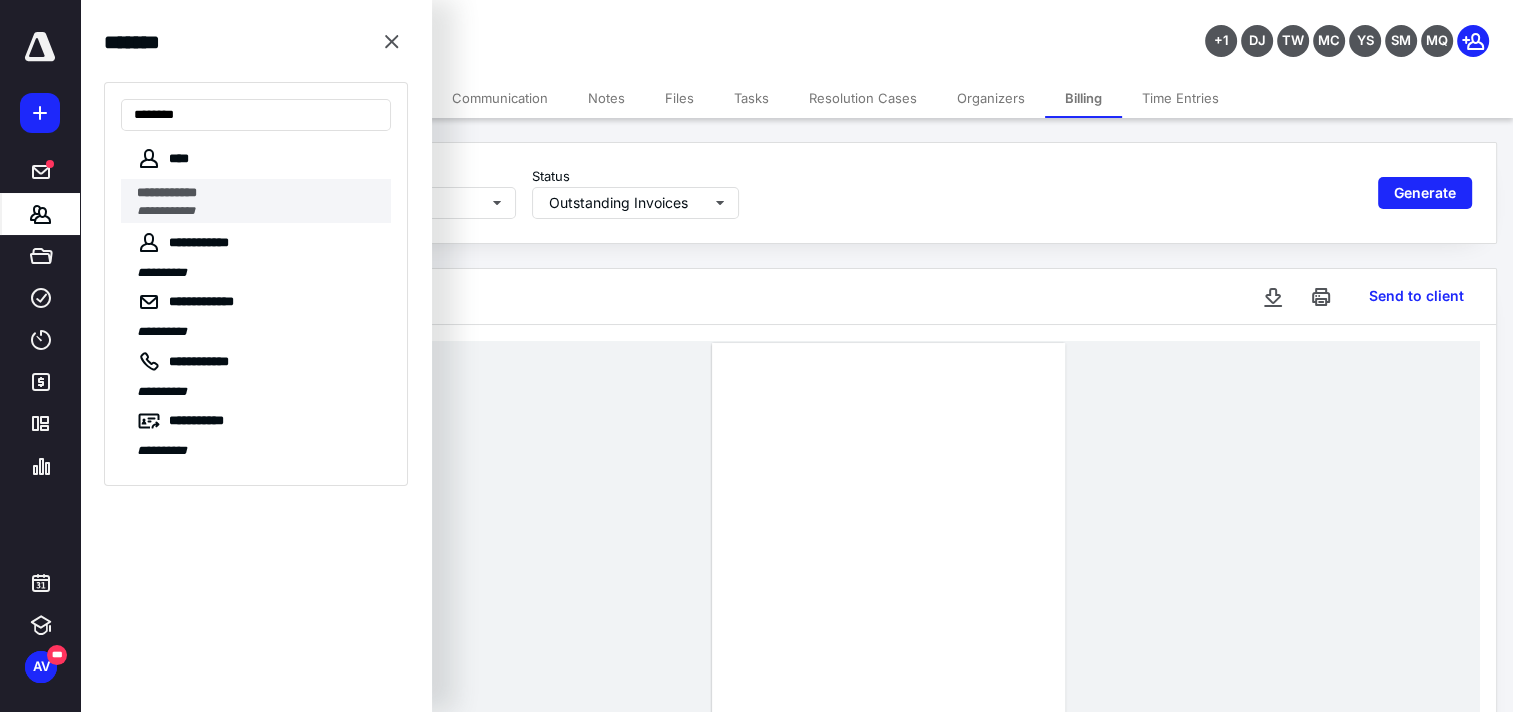 type on "********" 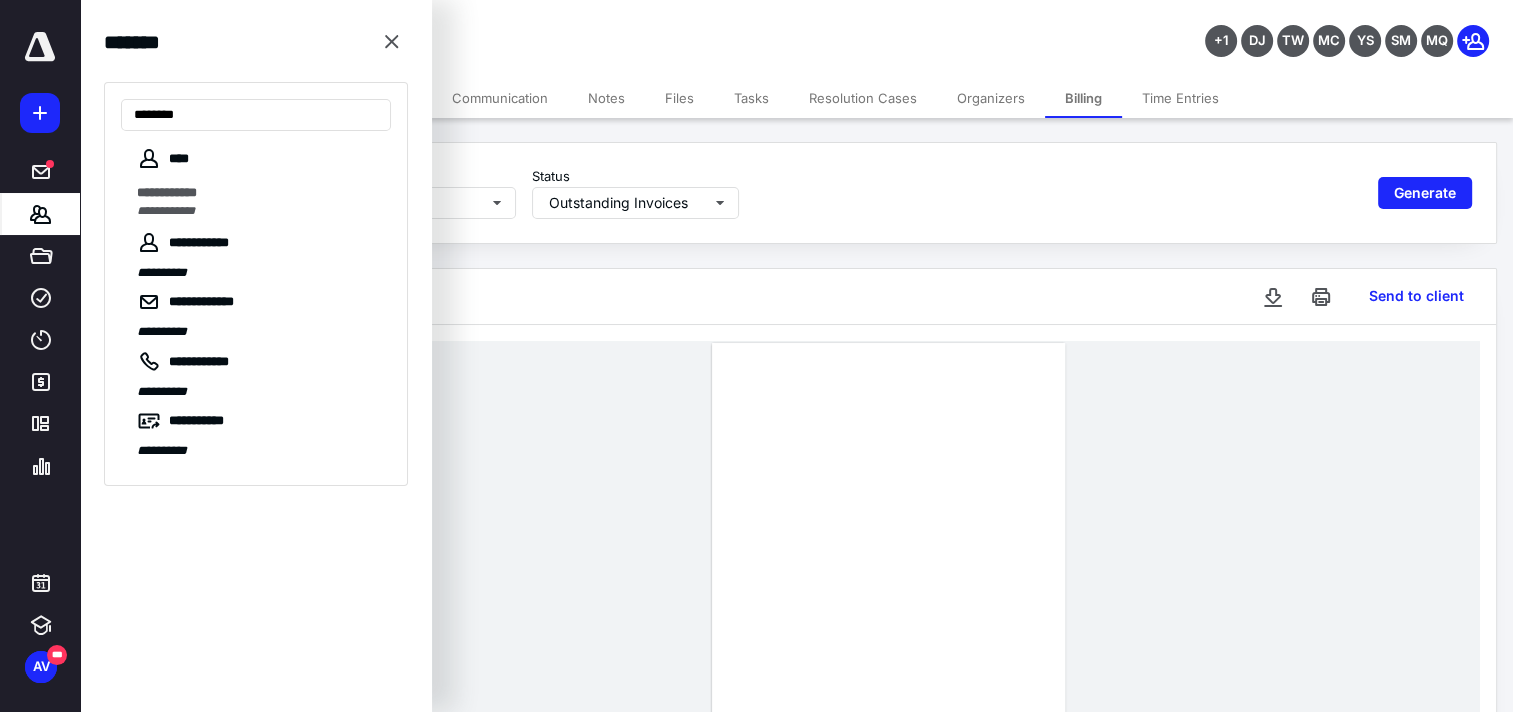 click on "**********" at bounding box center (258, 193) 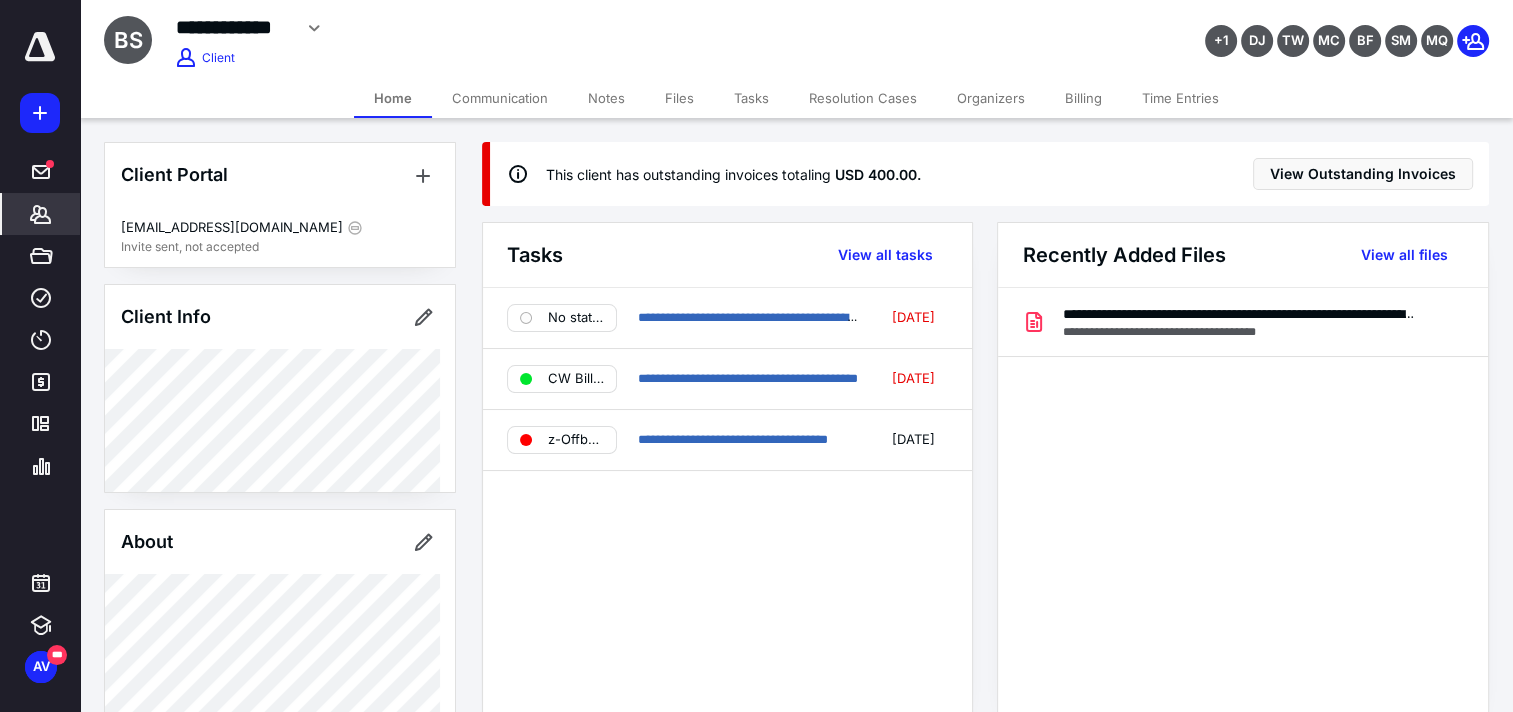 click on "Billing" at bounding box center (1083, 98) 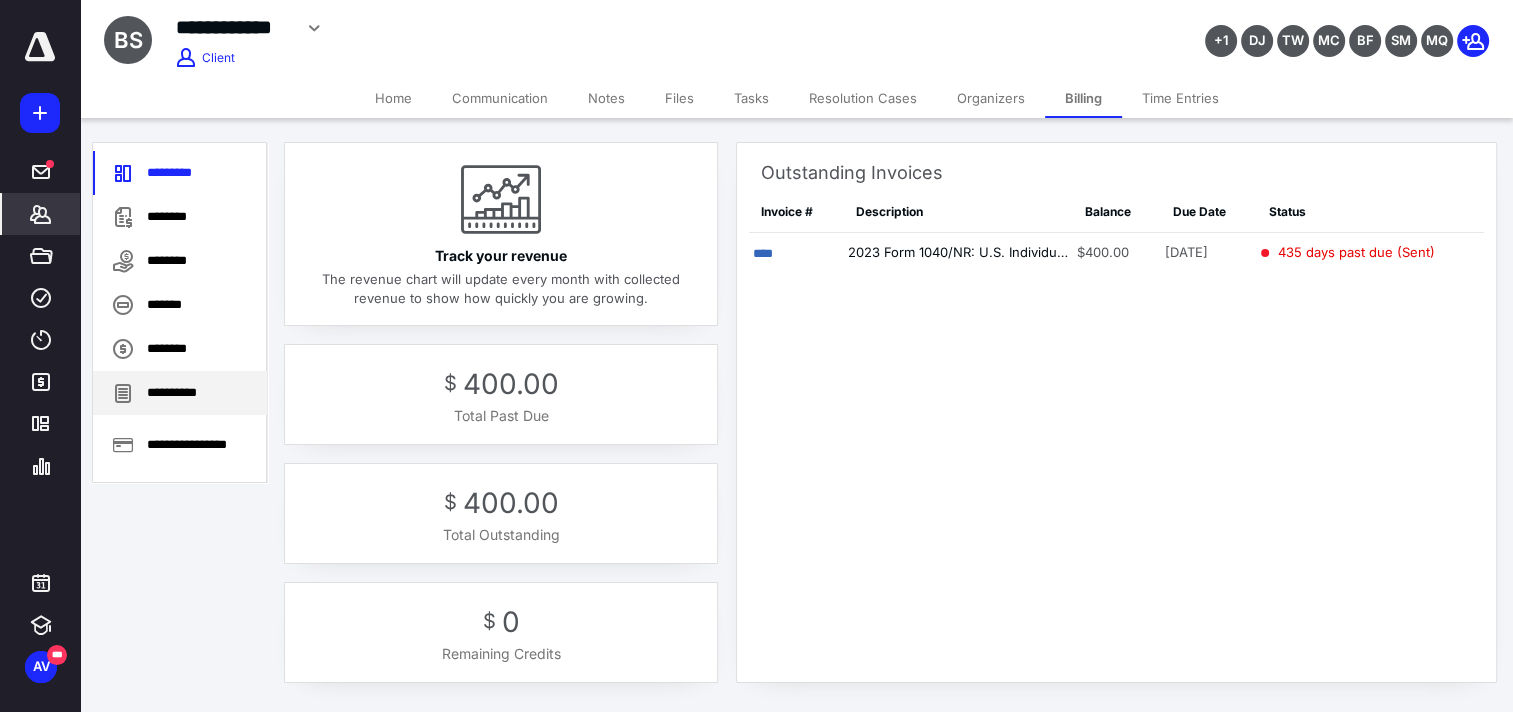 click on "**********" at bounding box center [180, 393] 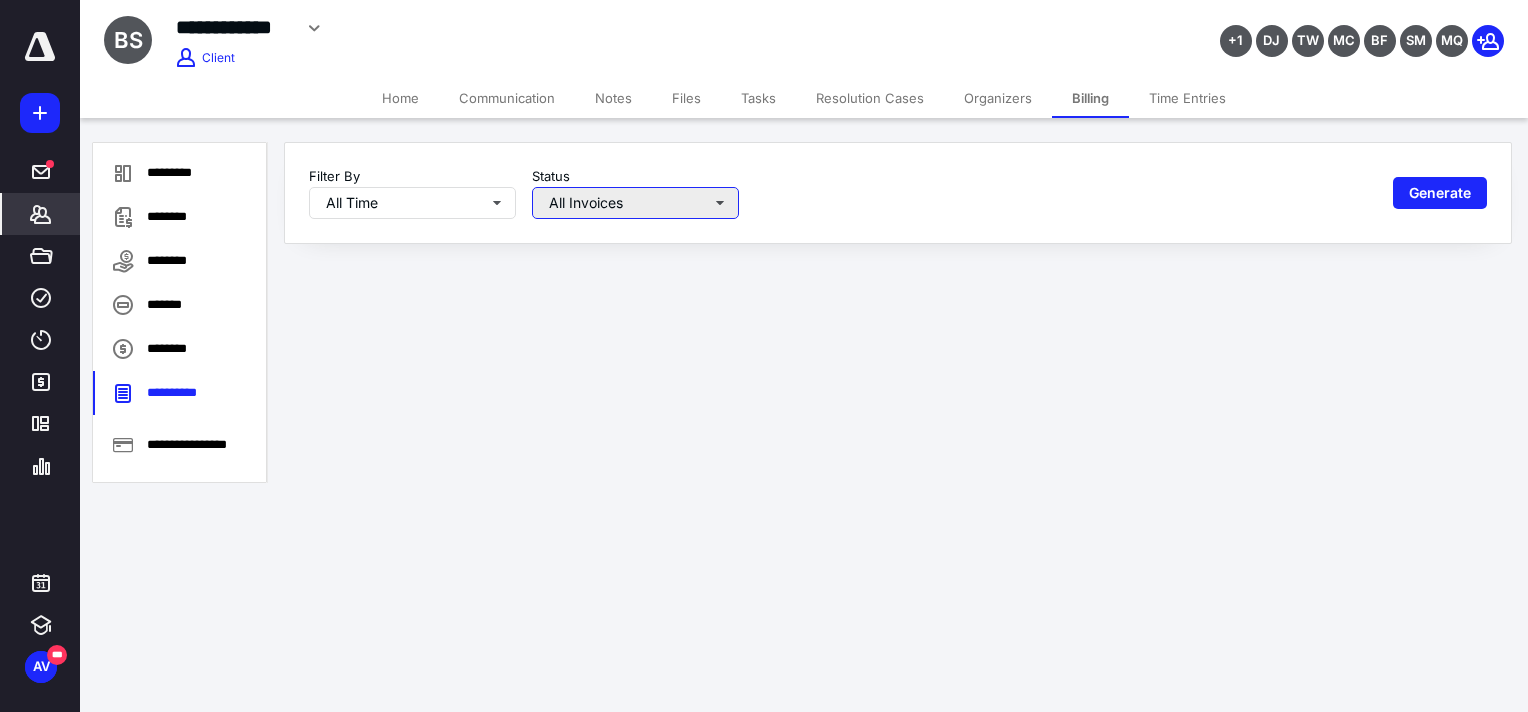 click on "All Invoices" at bounding box center [635, 203] 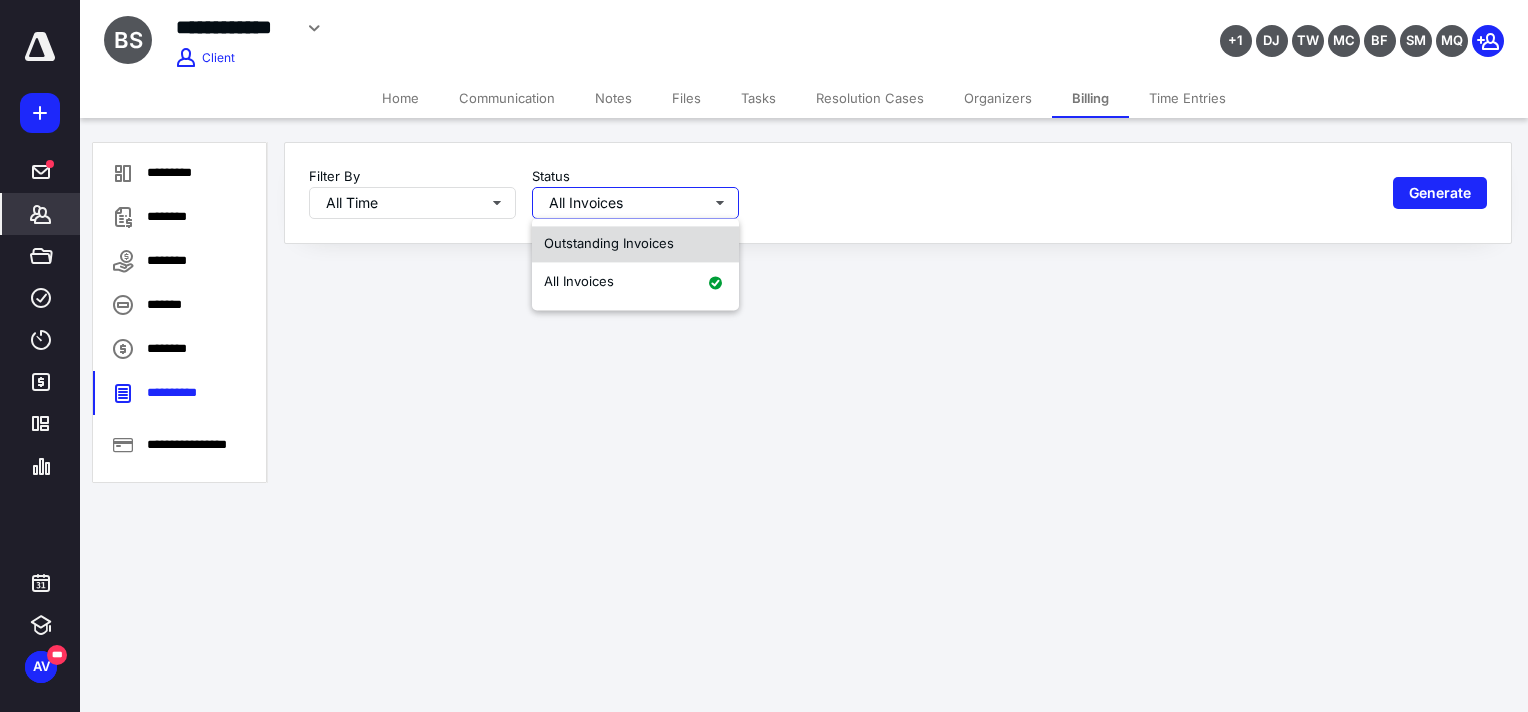 click on "Outstanding Invoices" at bounding box center [609, 243] 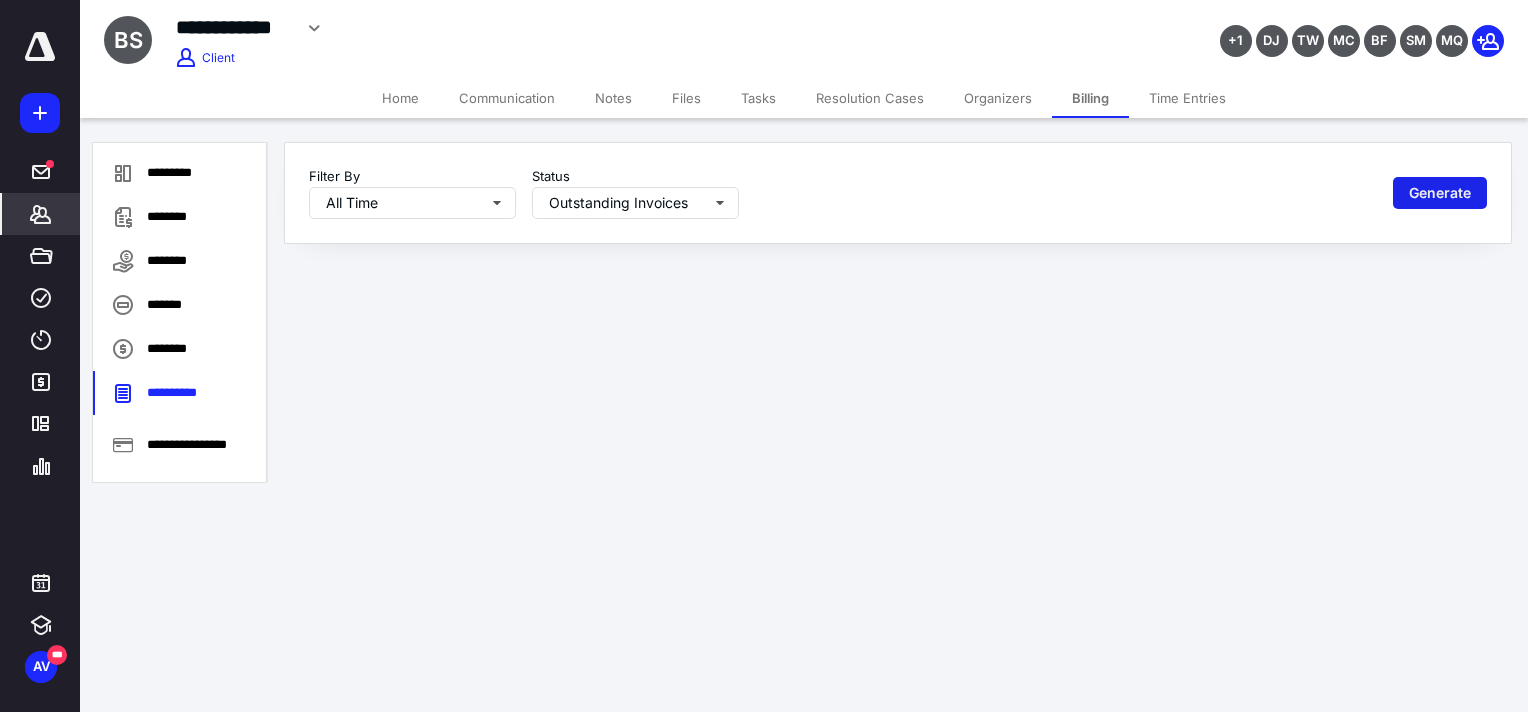 click on "Generate" at bounding box center [1440, 193] 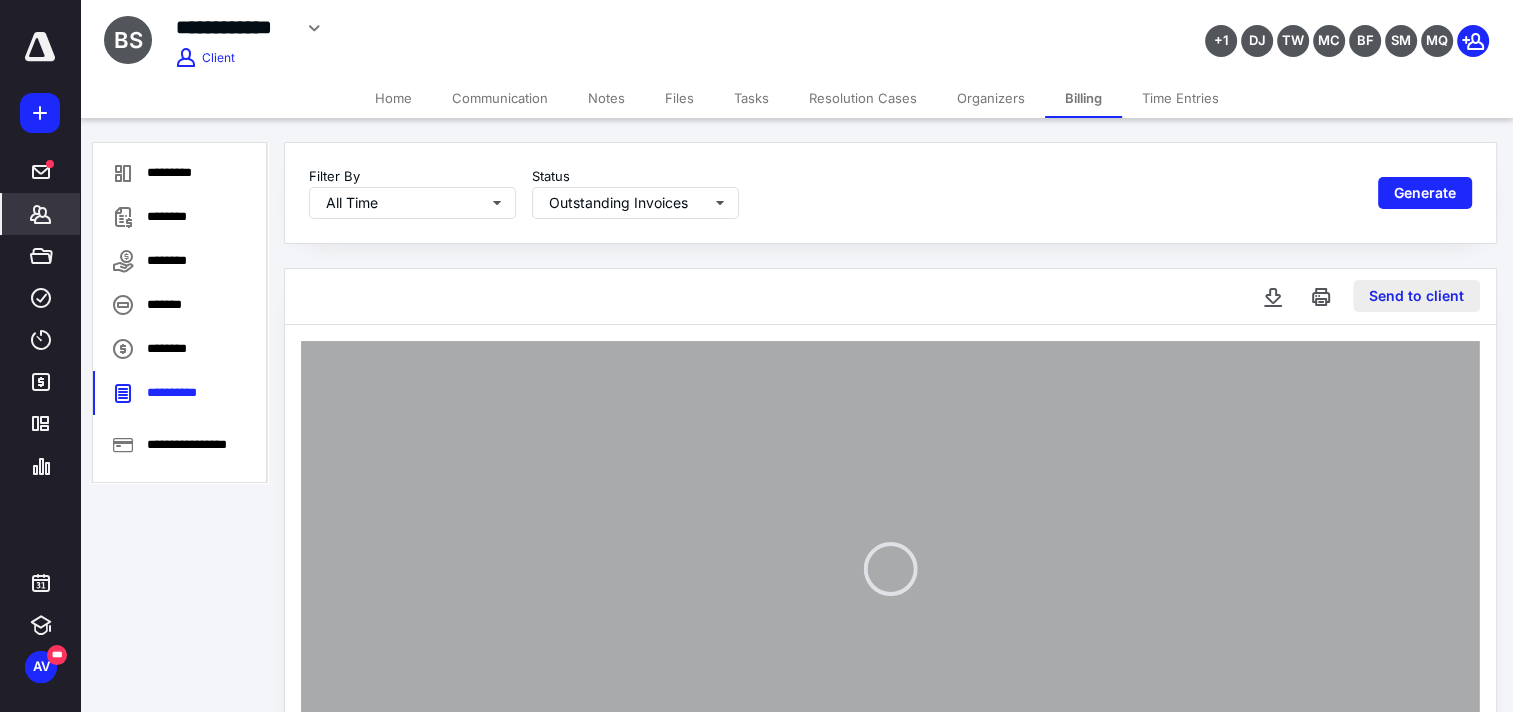 click on "Send to client" at bounding box center (1416, 296) 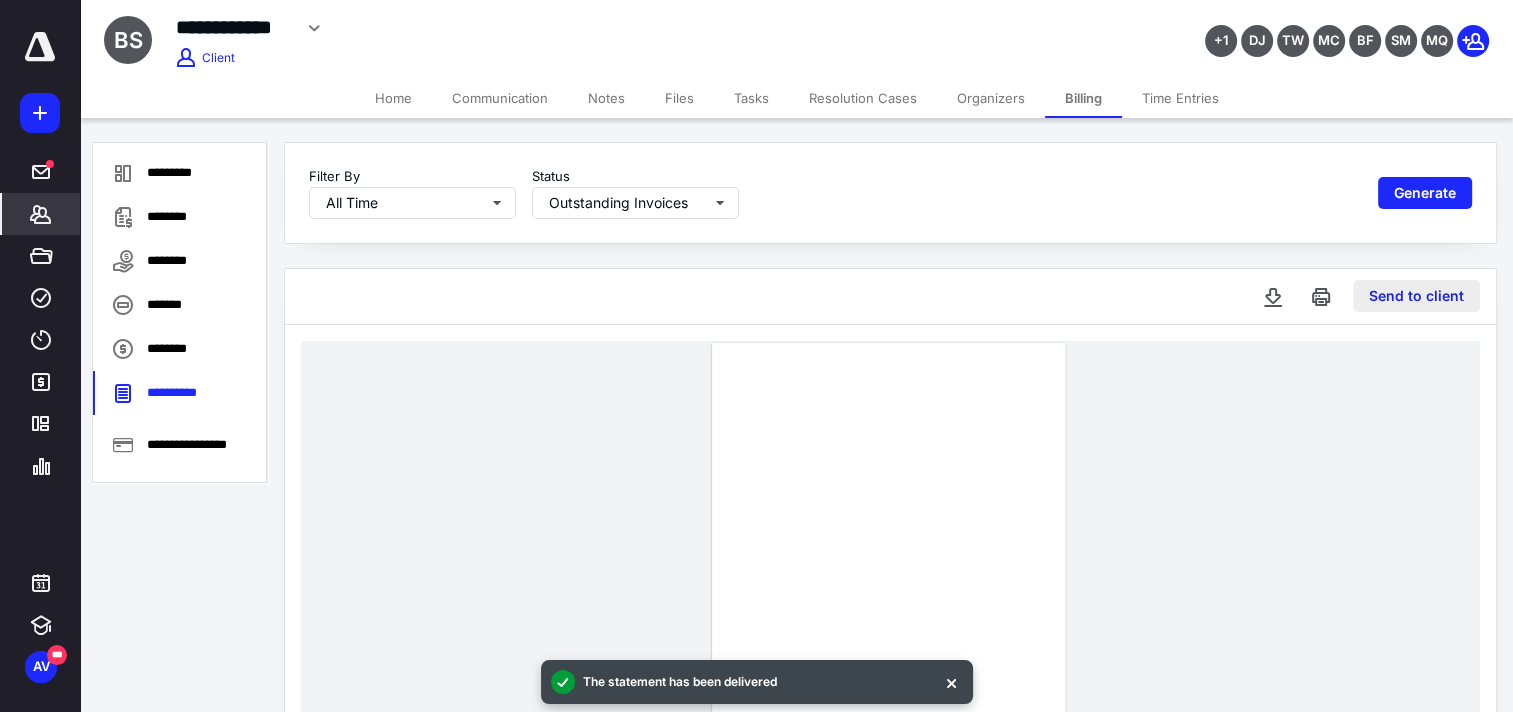 type 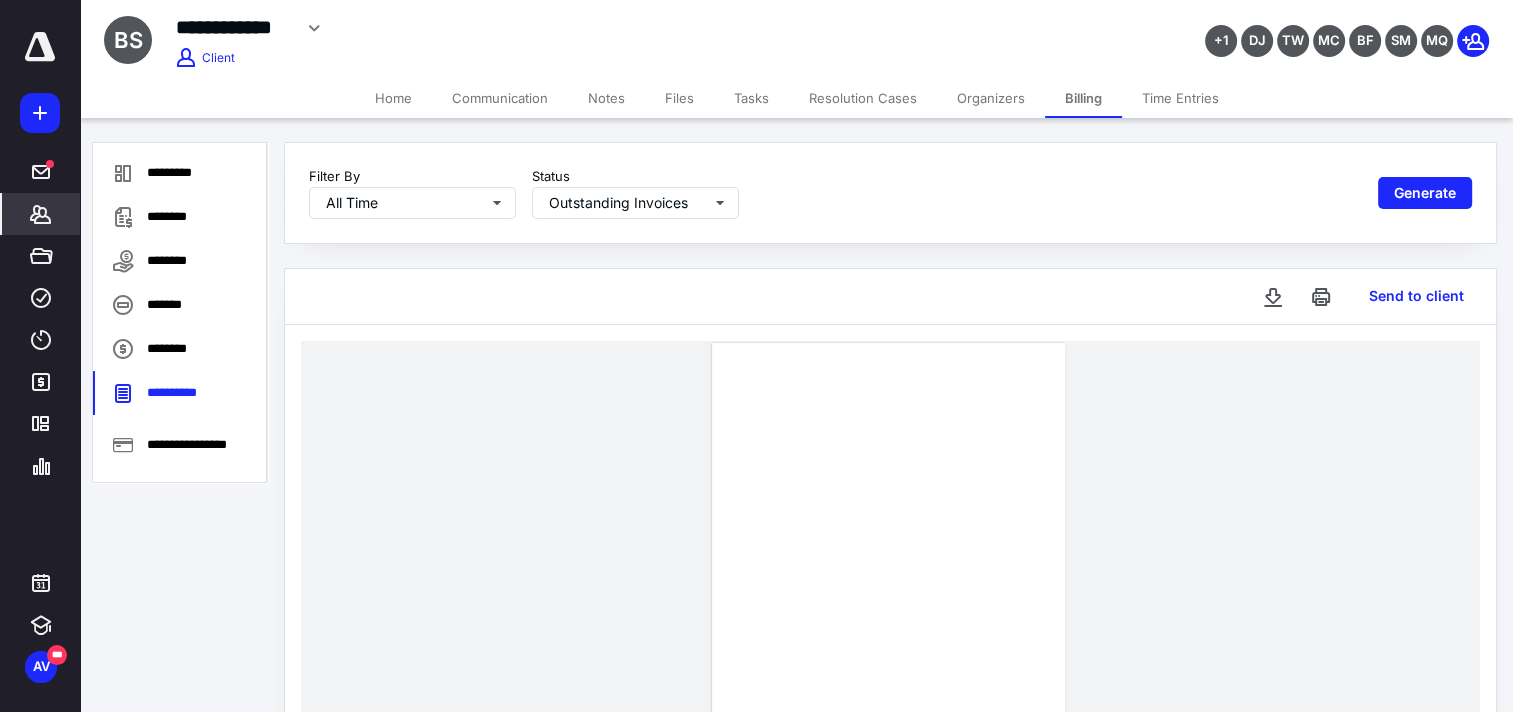 click 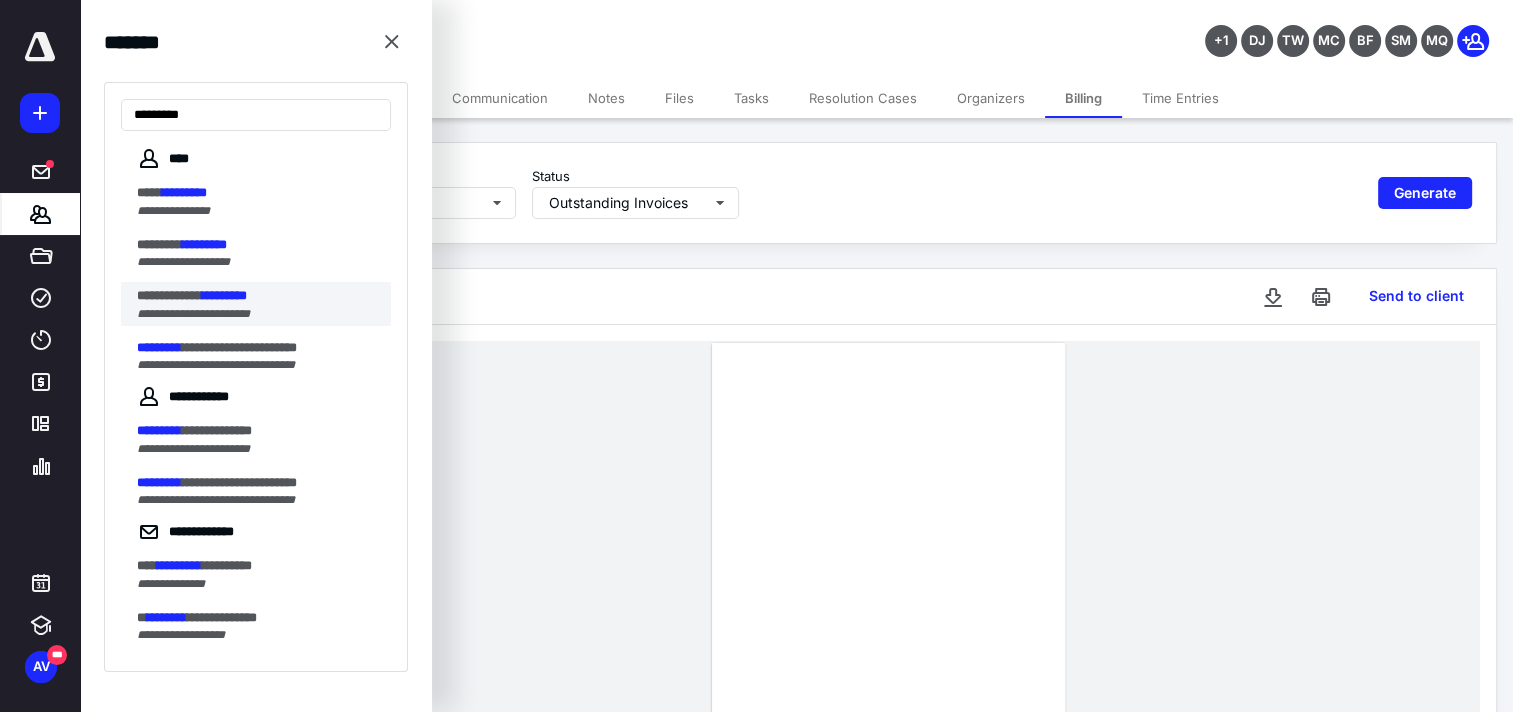 type on "*********" 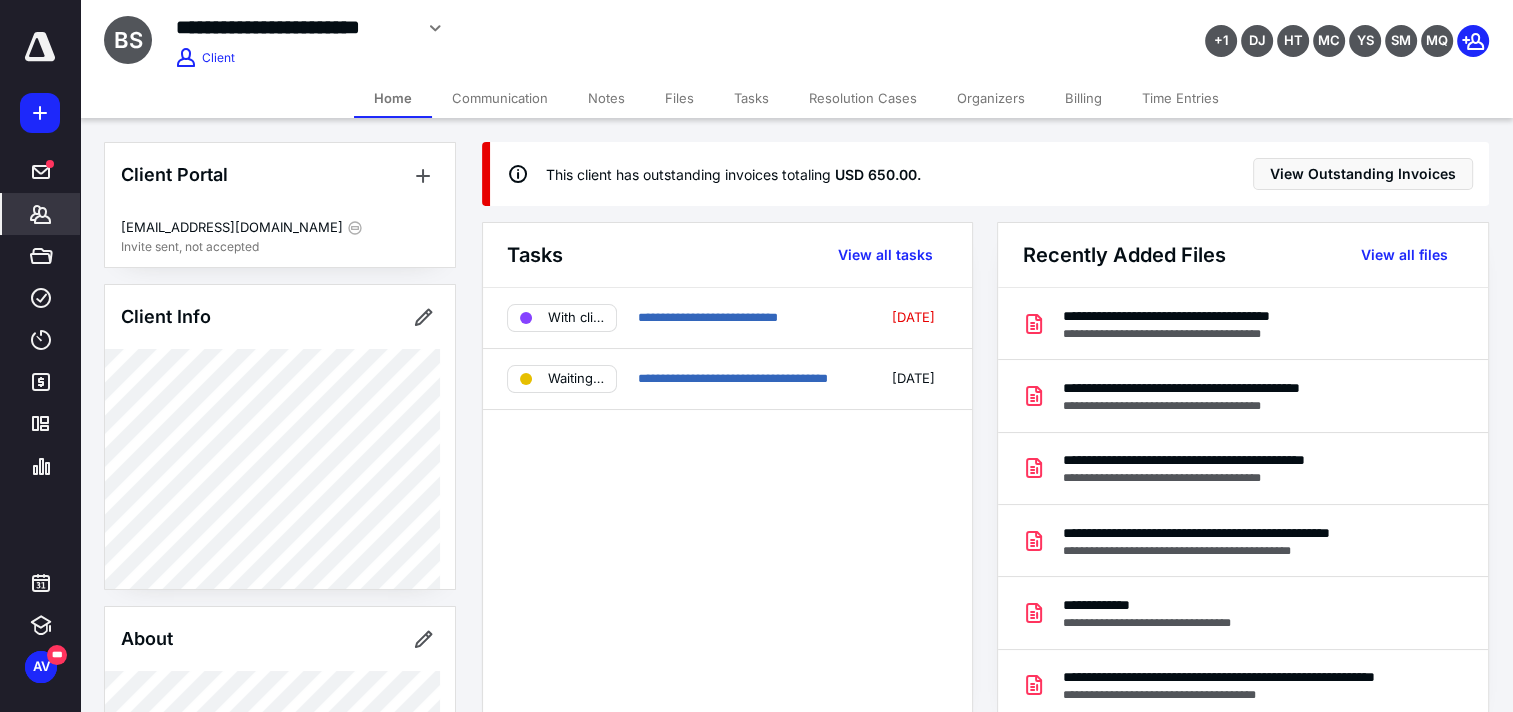 click on "Billing" at bounding box center (1083, 98) 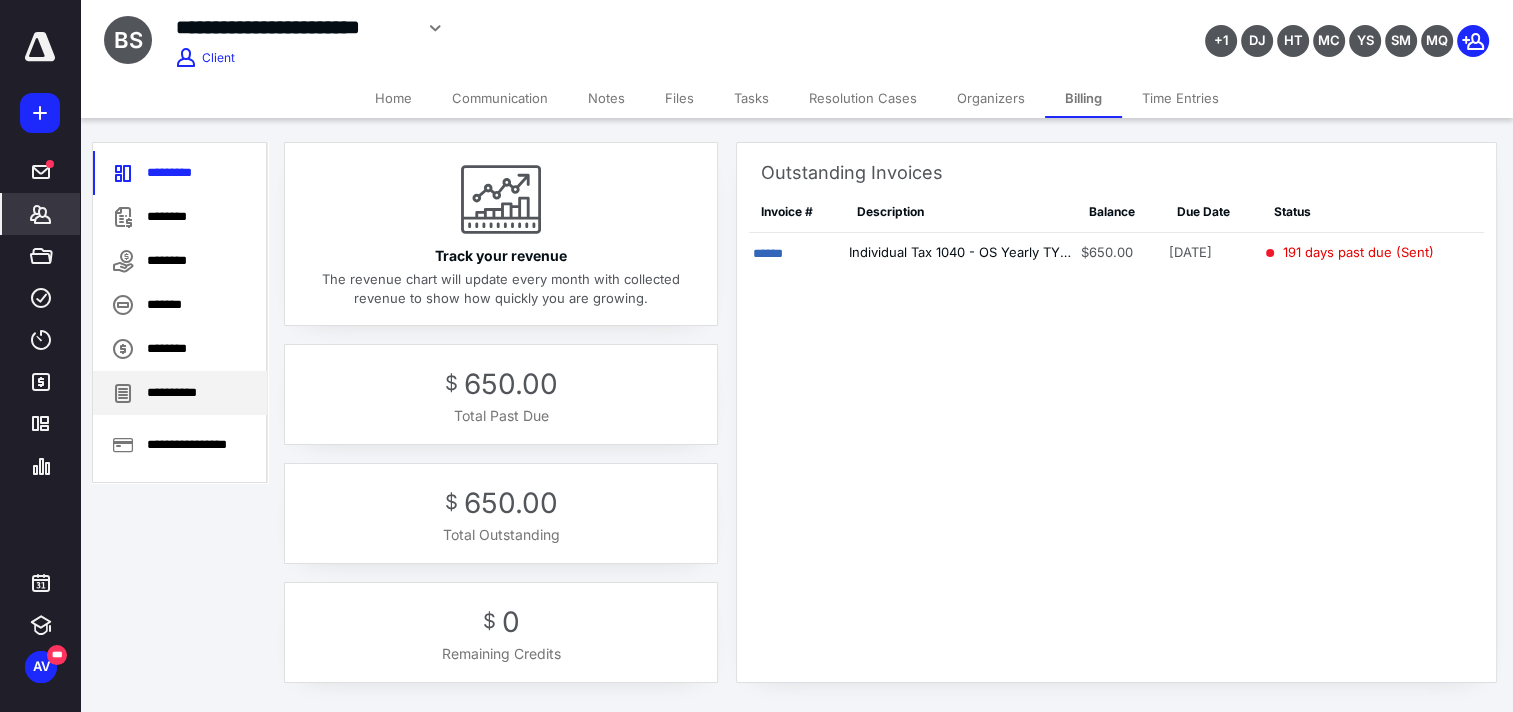 click on "**********" at bounding box center [180, 393] 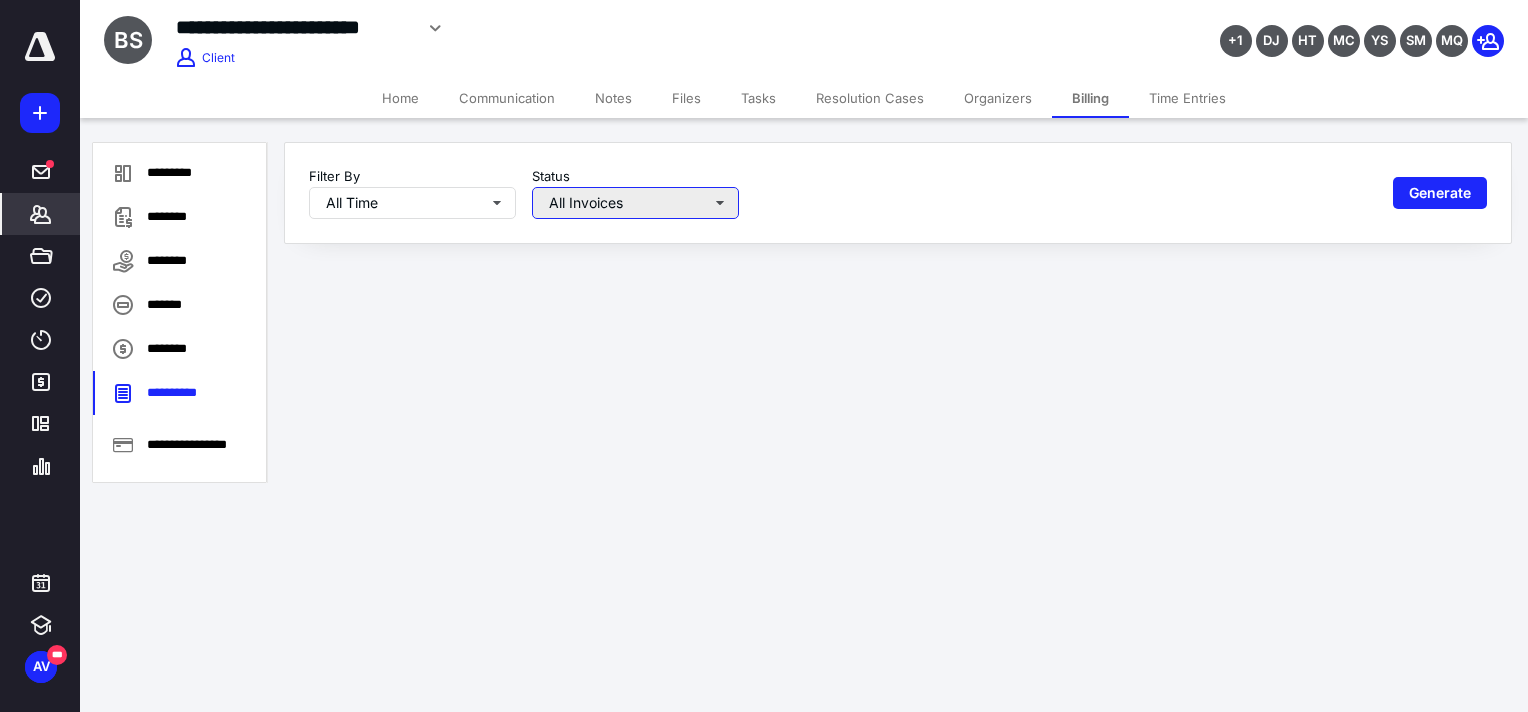 click on "All Invoices" at bounding box center [635, 203] 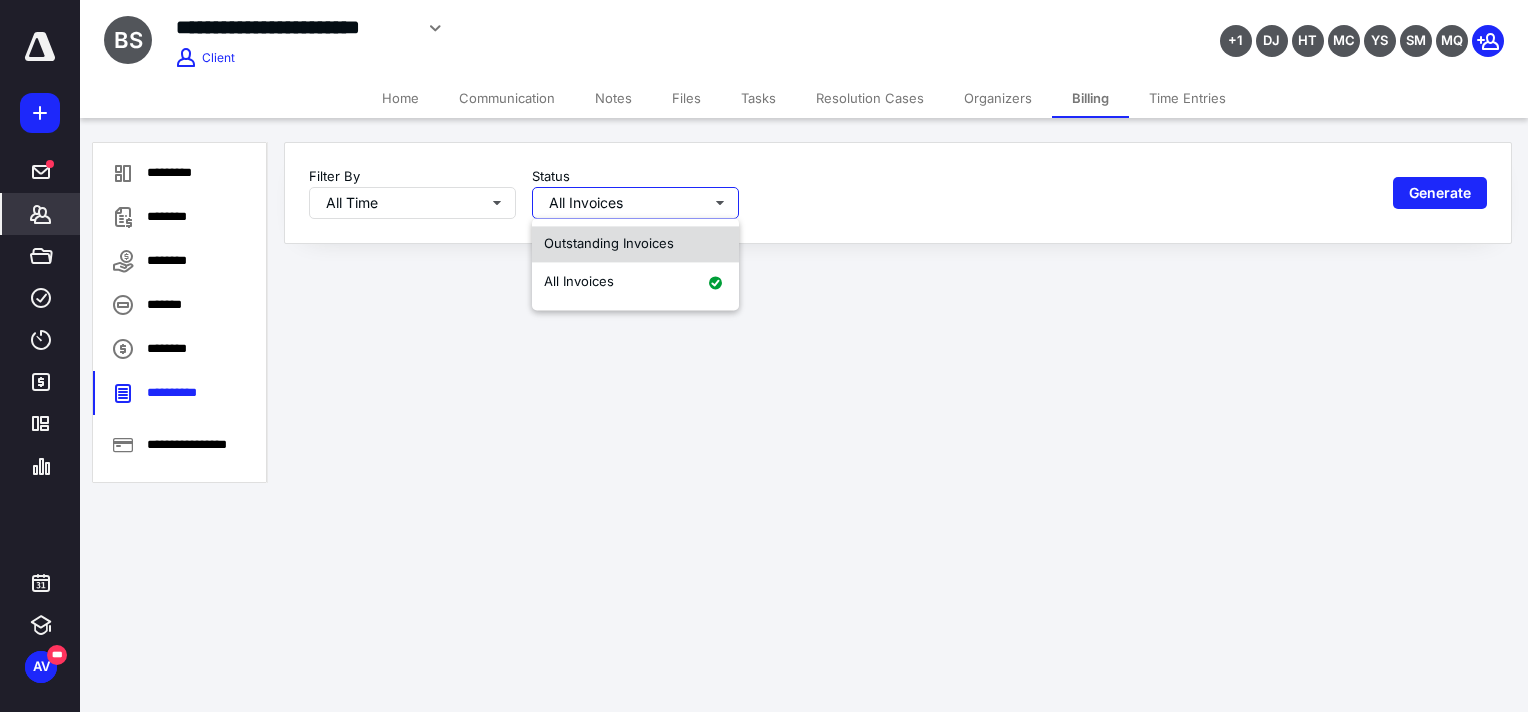 click on "Outstanding Invoices" at bounding box center [635, 244] 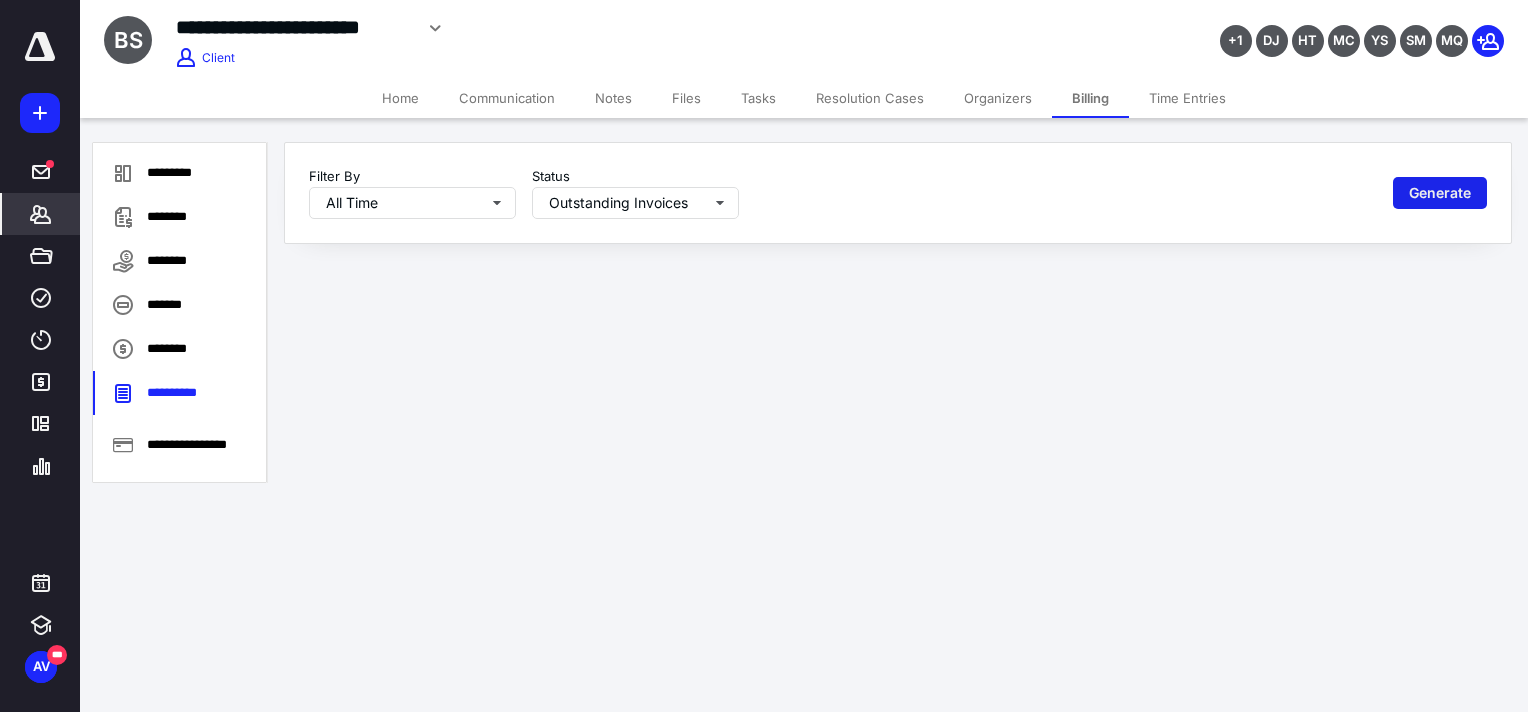 click on "Generate" at bounding box center [1440, 193] 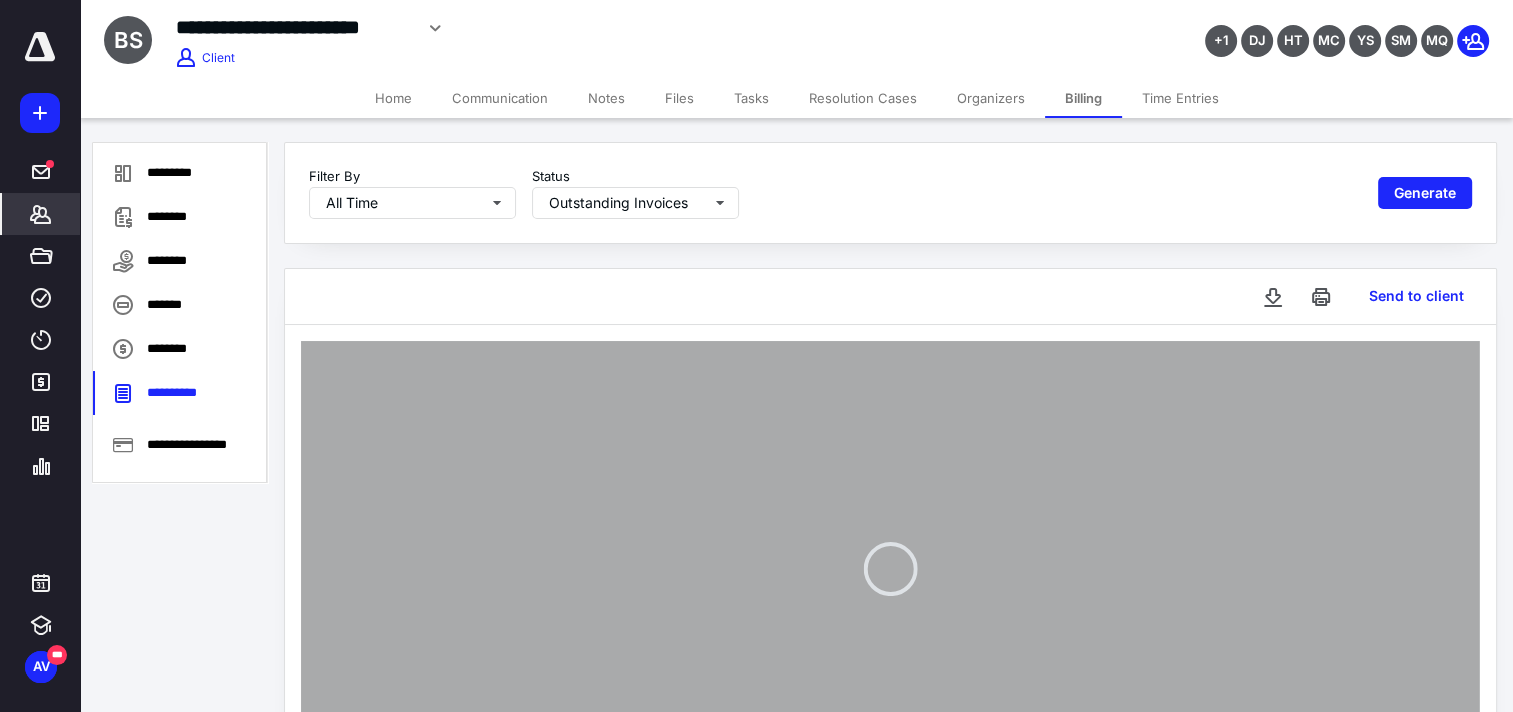 click on "Send to client" at bounding box center (1416, 296) 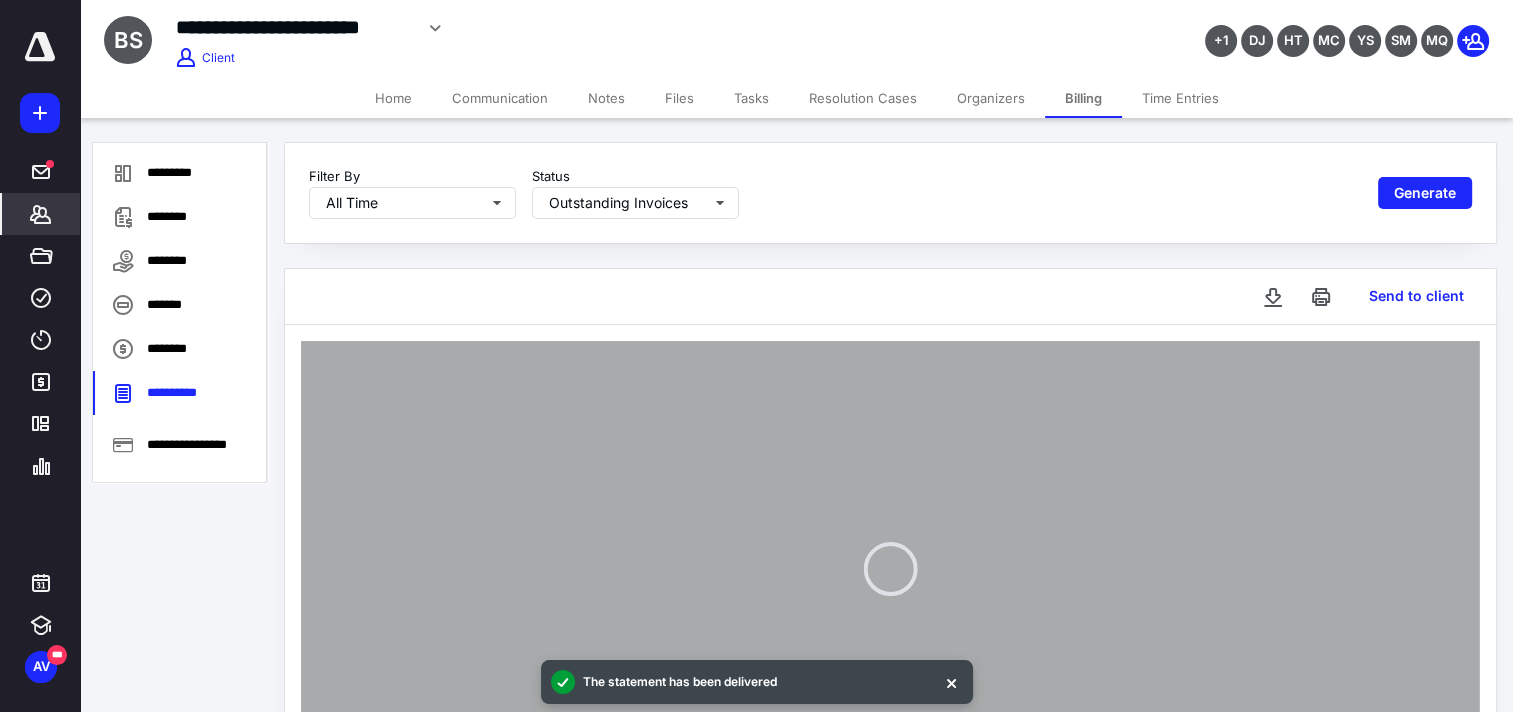 type 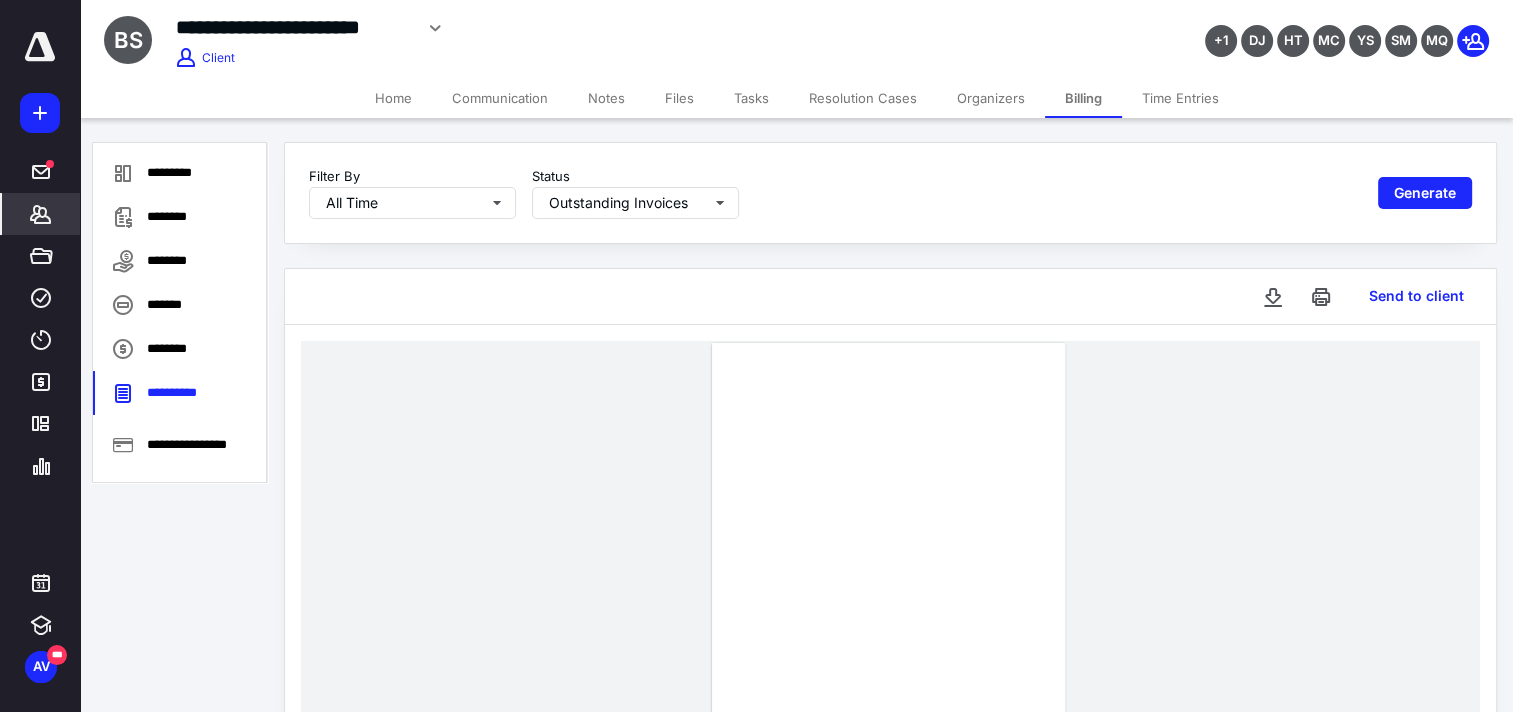 click 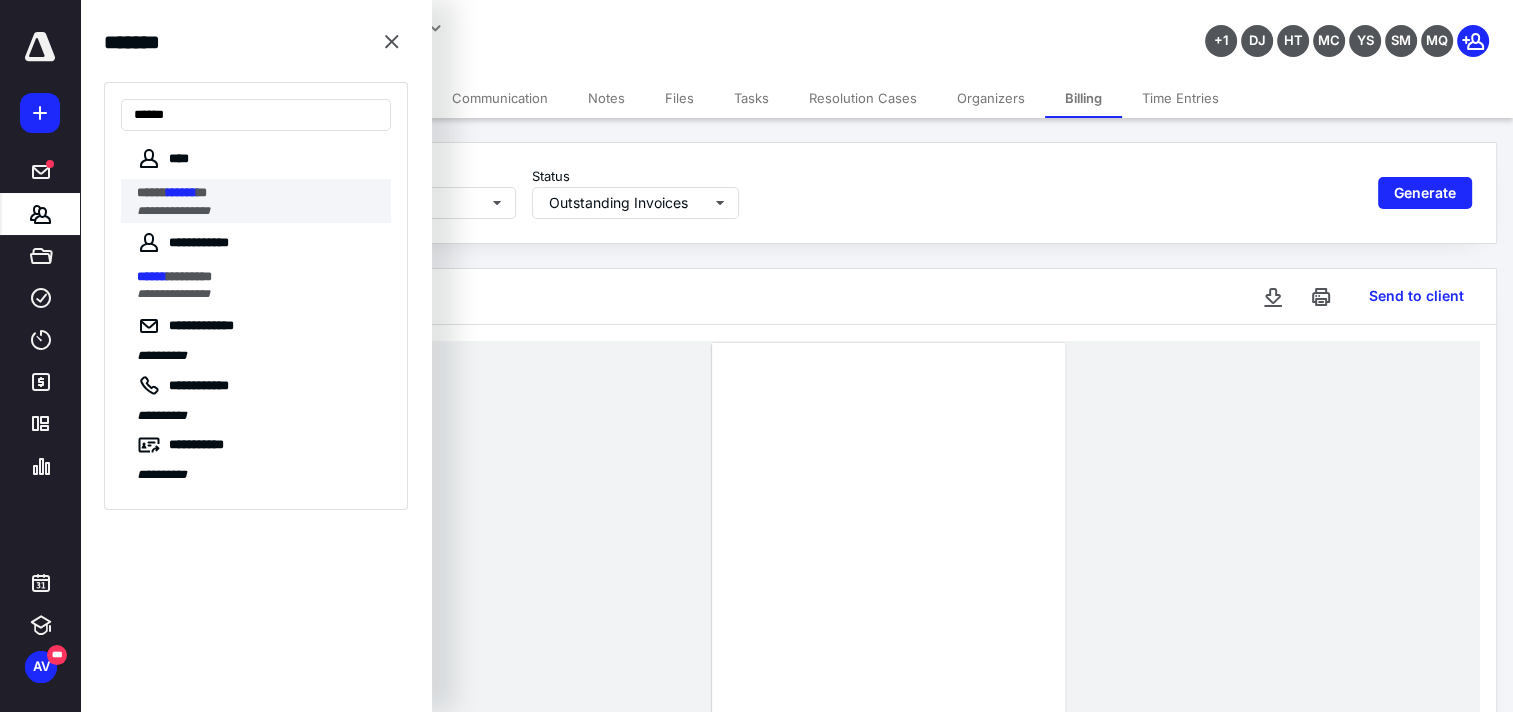 type on "******" 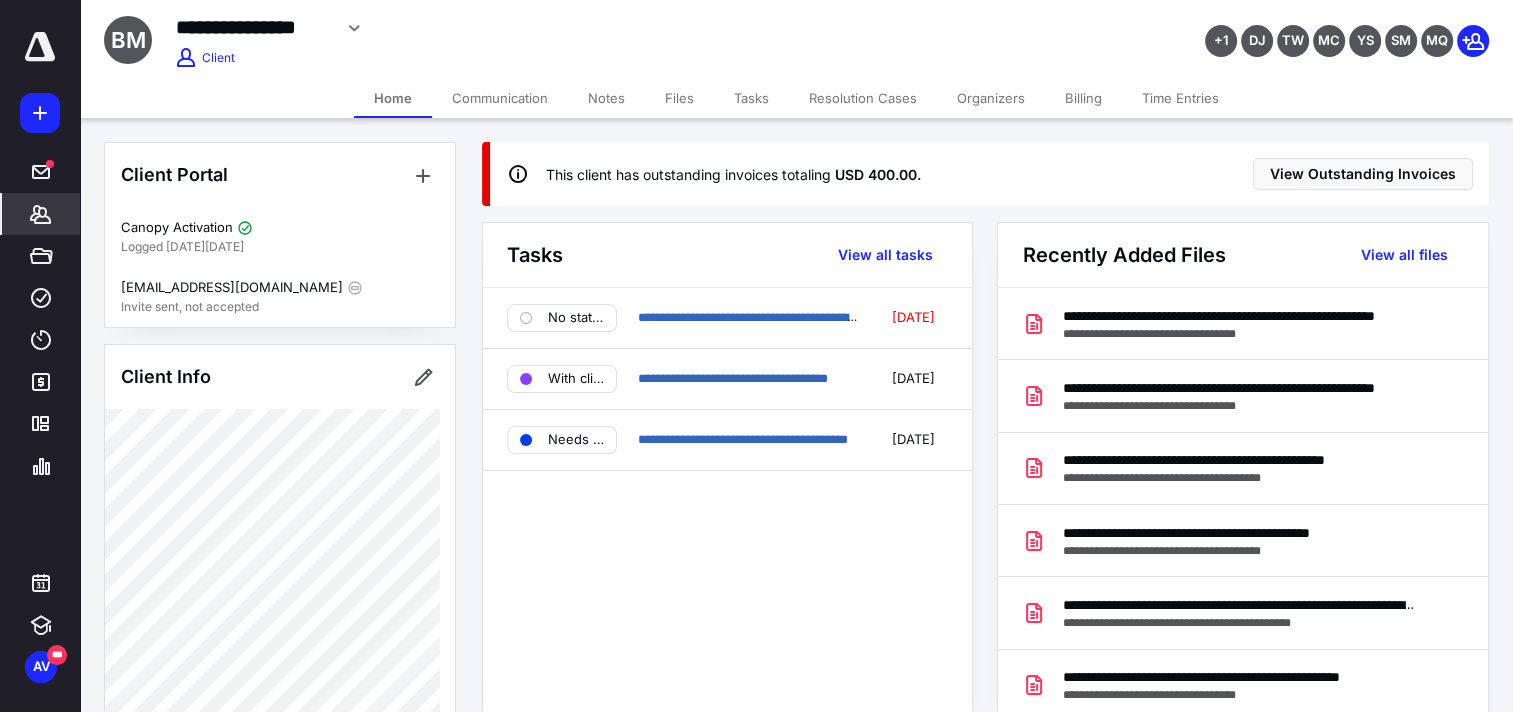 click on "Billing" at bounding box center [1083, 98] 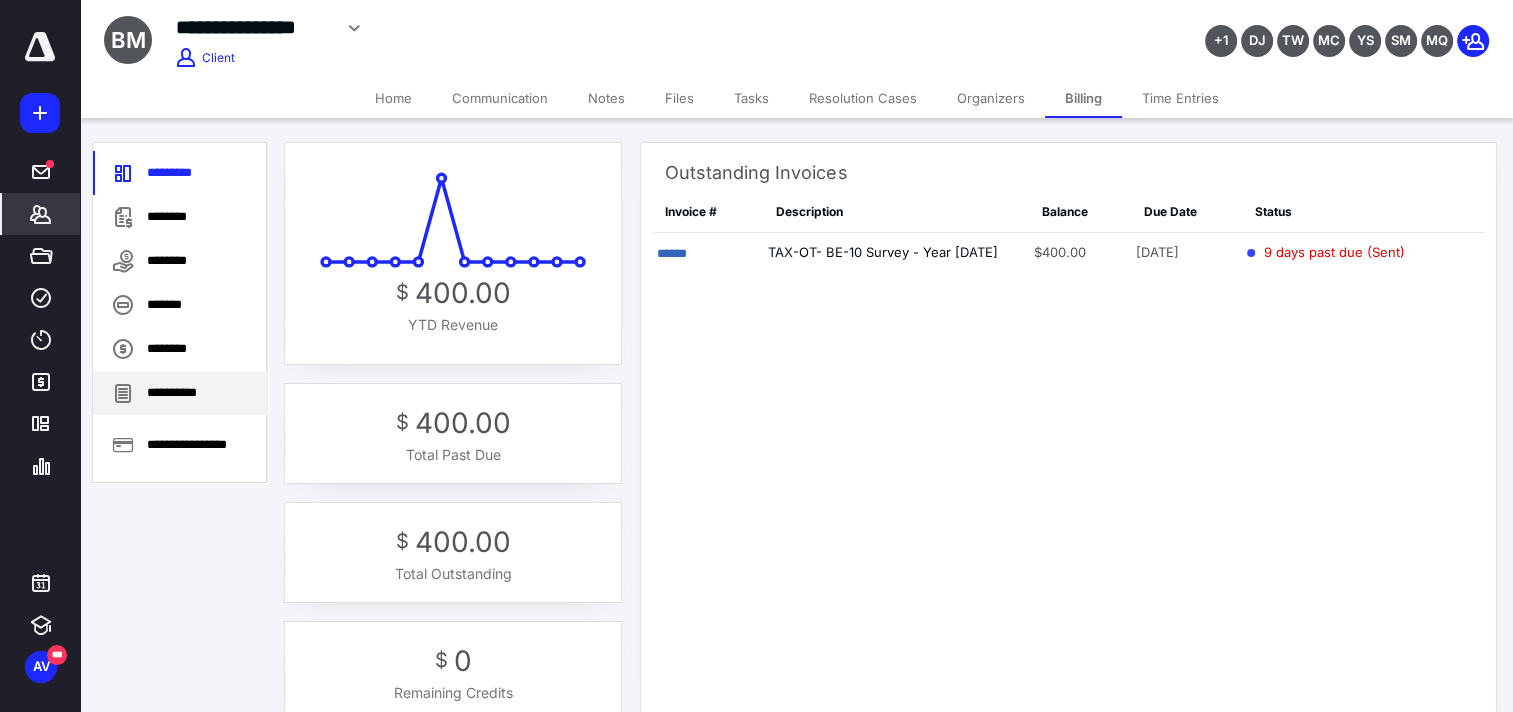 click on "**********" at bounding box center [180, 393] 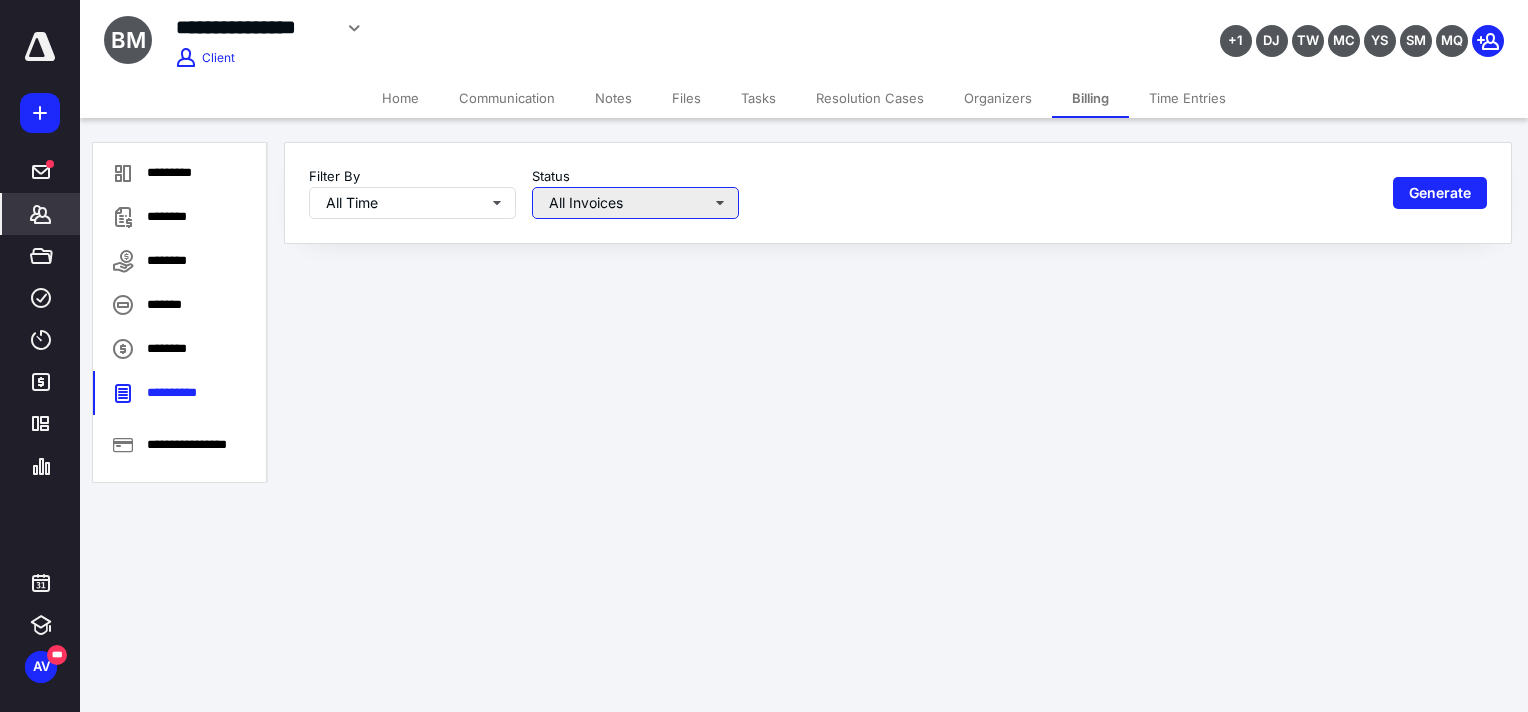 click on "All Invoices" at bounding box center (635, 203) 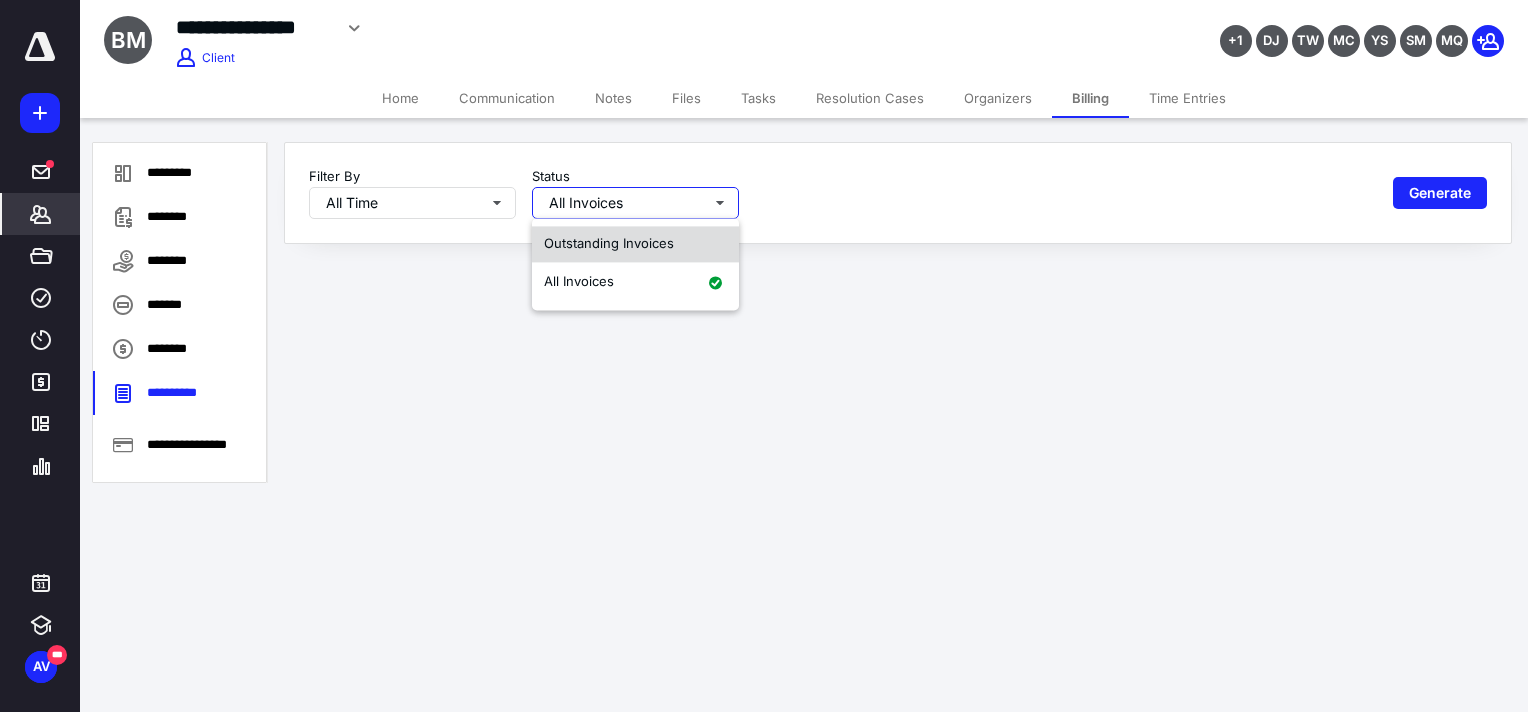 click on "Outstanding Invoices" at bounding box center (609, 243) 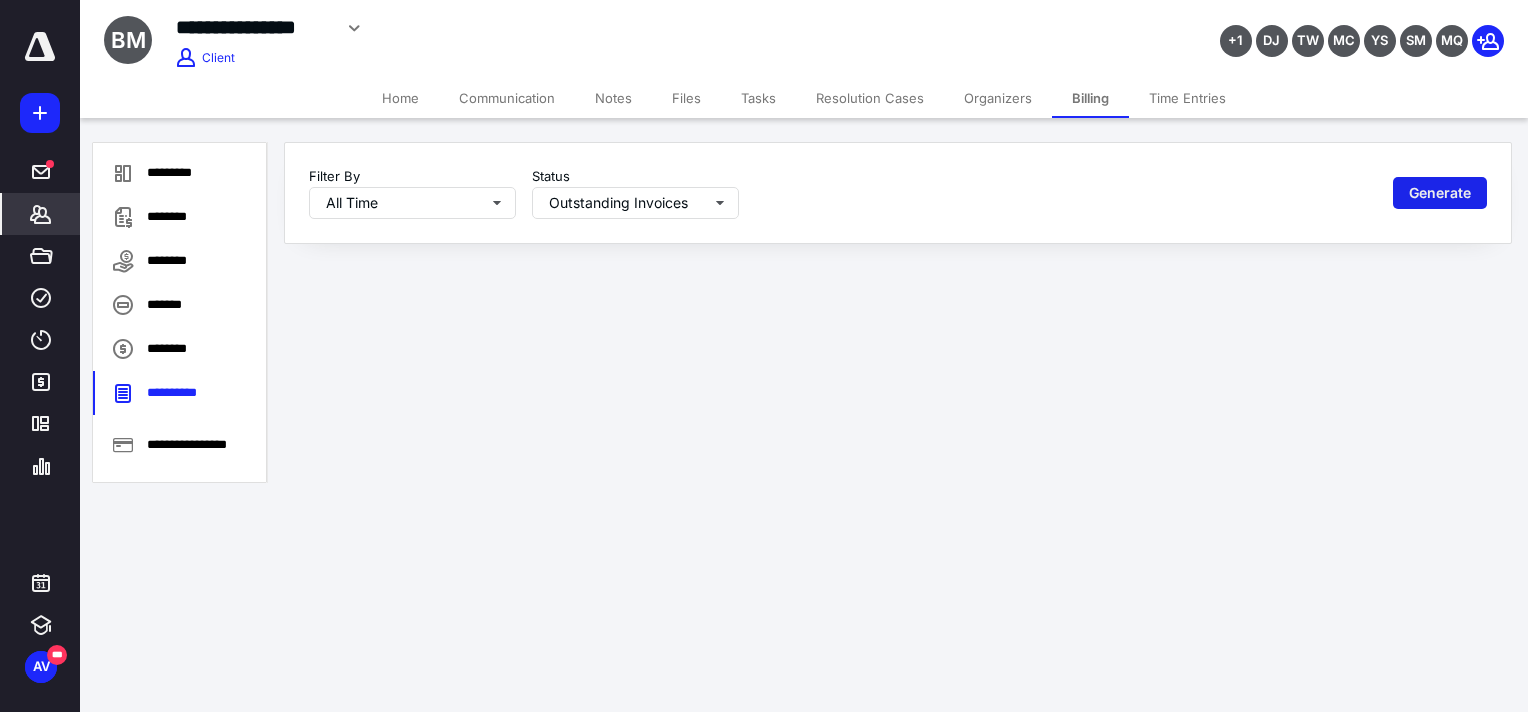 click on "Generate" at bounding box center [1440, 193] 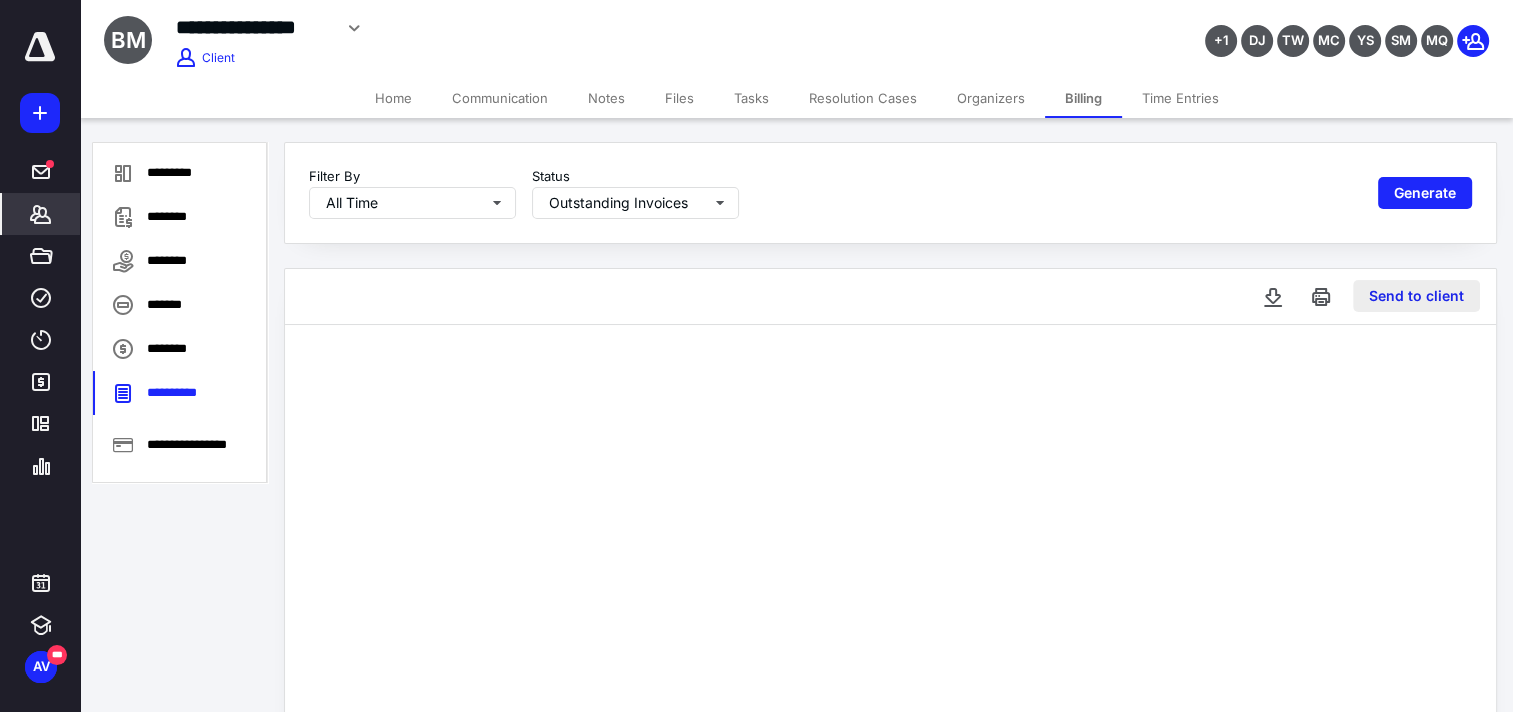 click on "Send to client" at bounding box center [1416, 296] 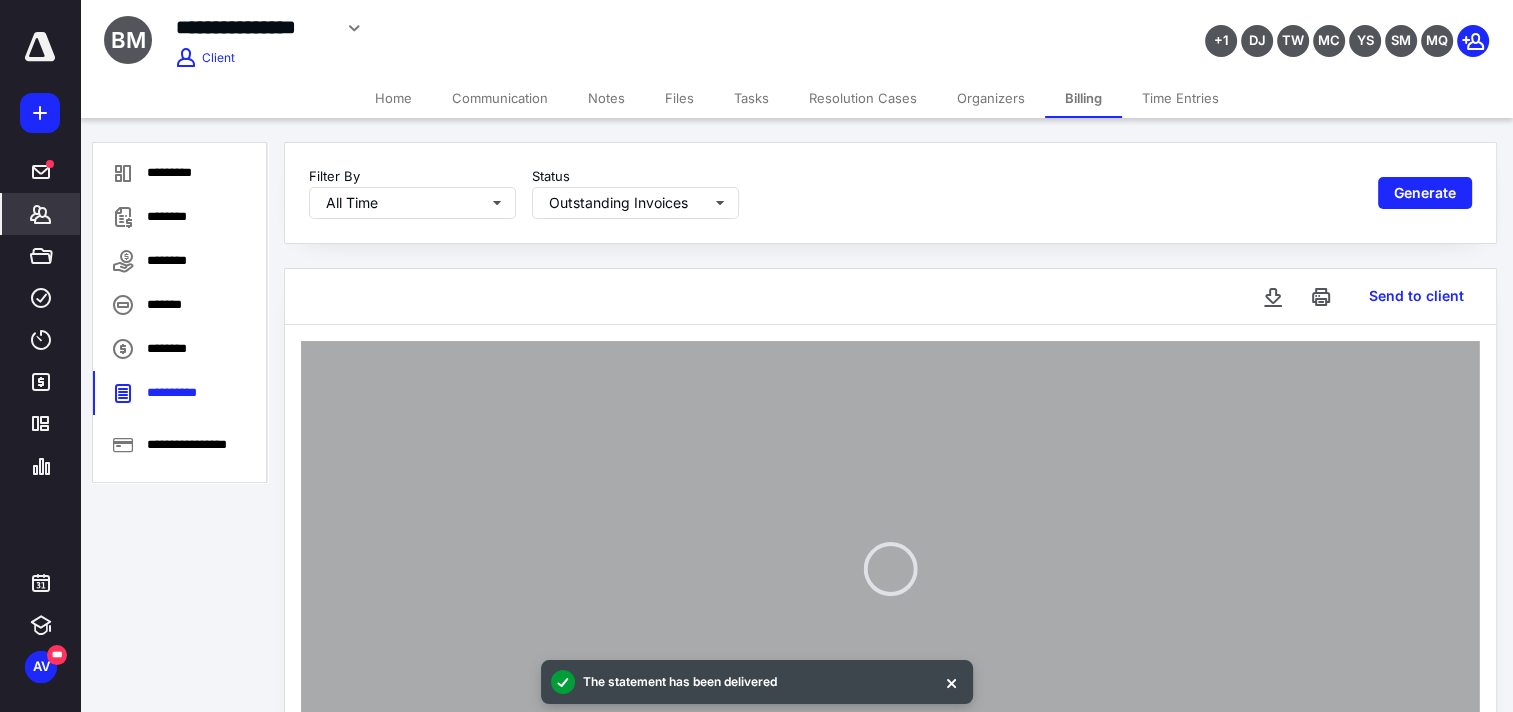 type 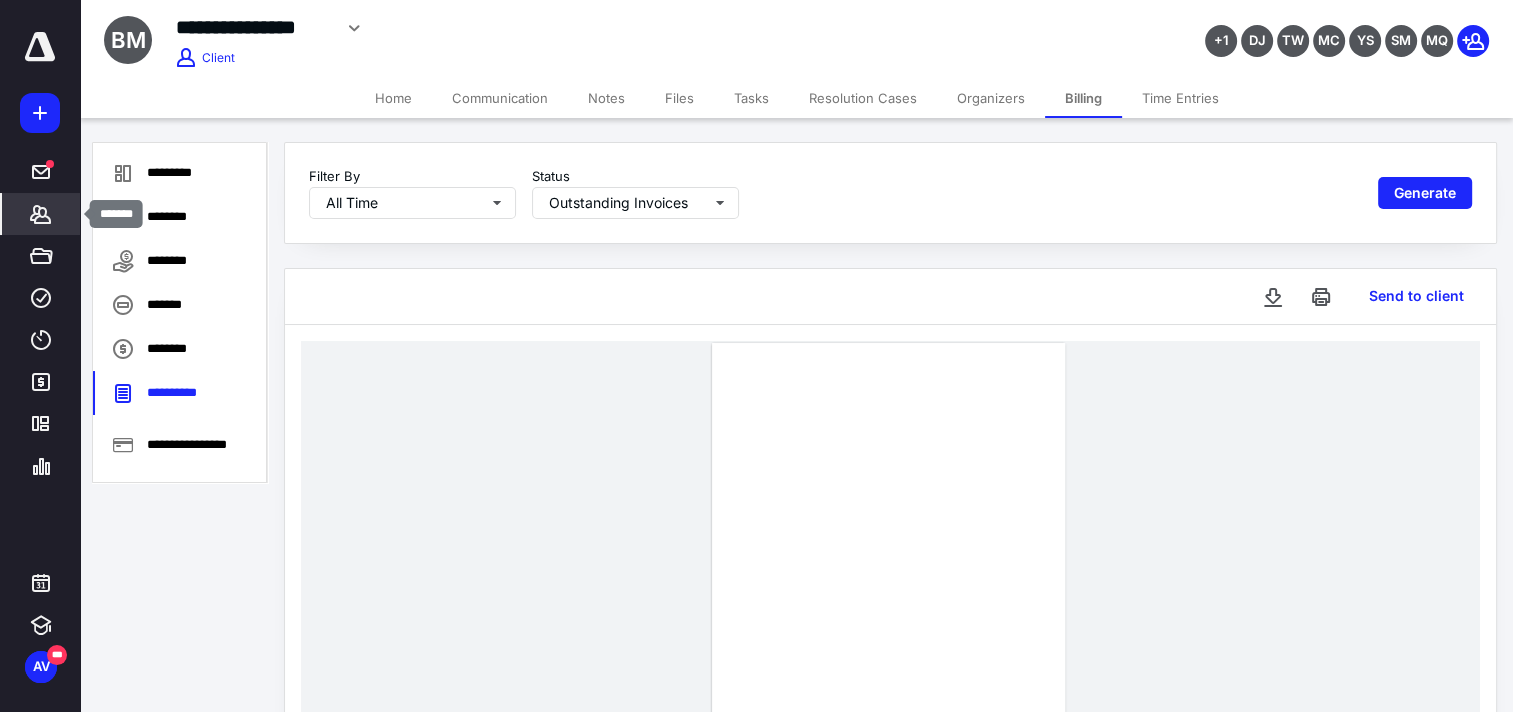 click on "*******" at bounding box center (41, 214) 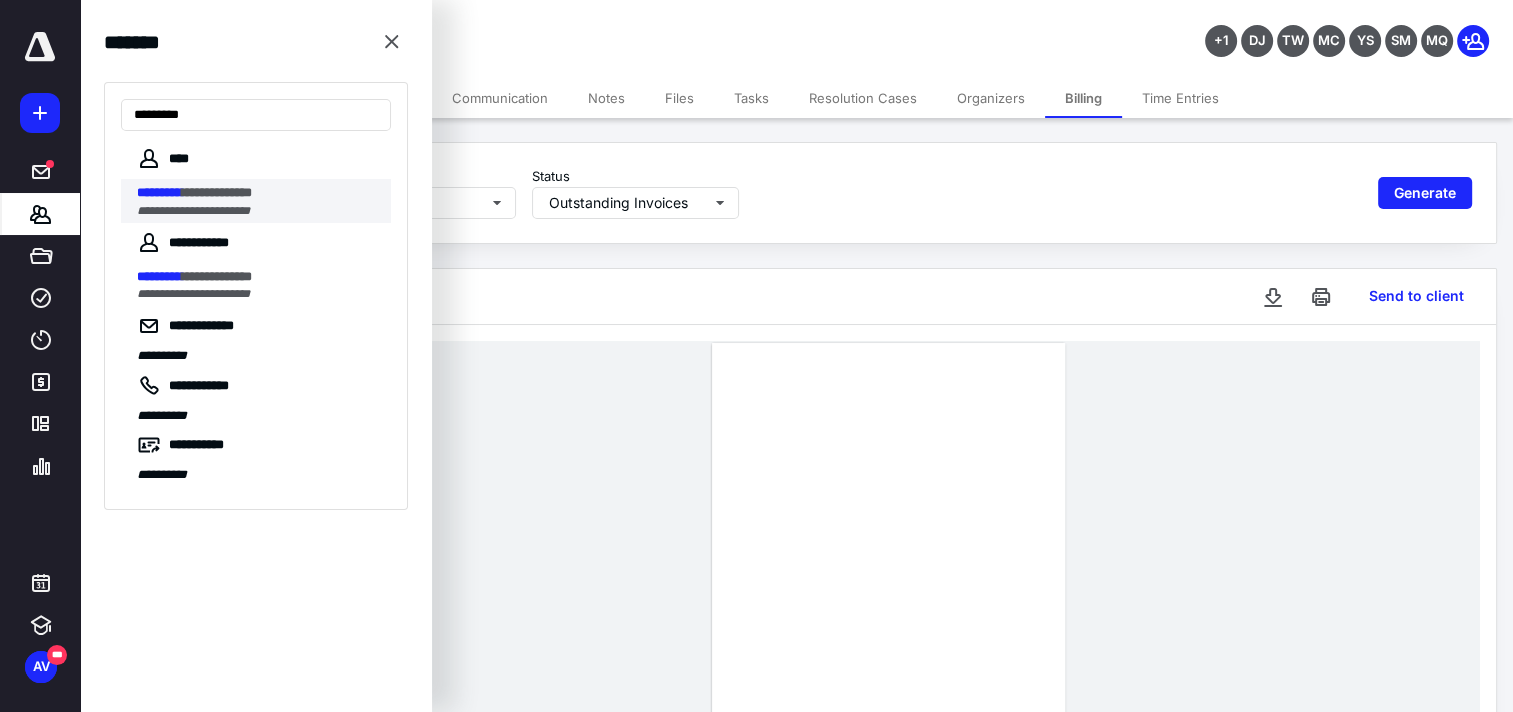 type on "*********" 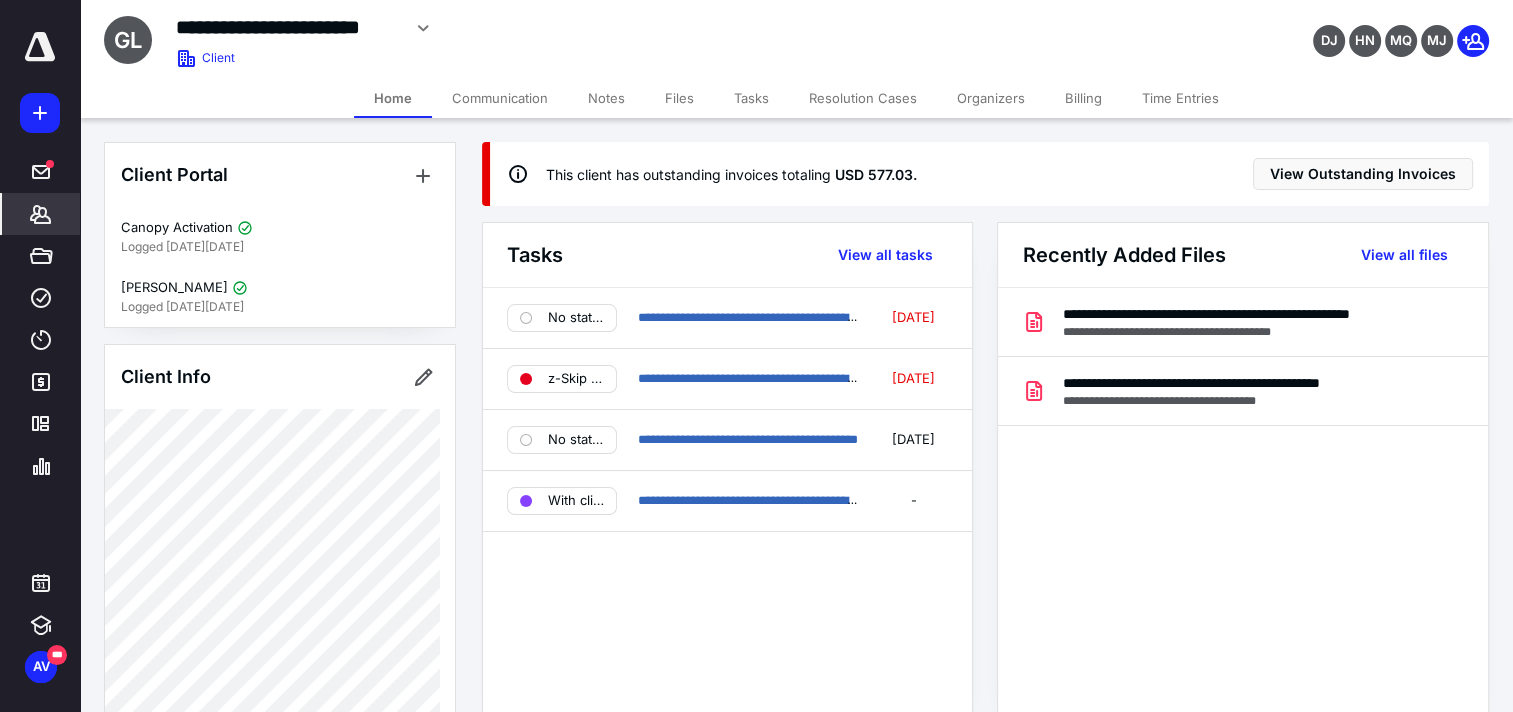 click on "Billing" at bounding box center [1083, 98] 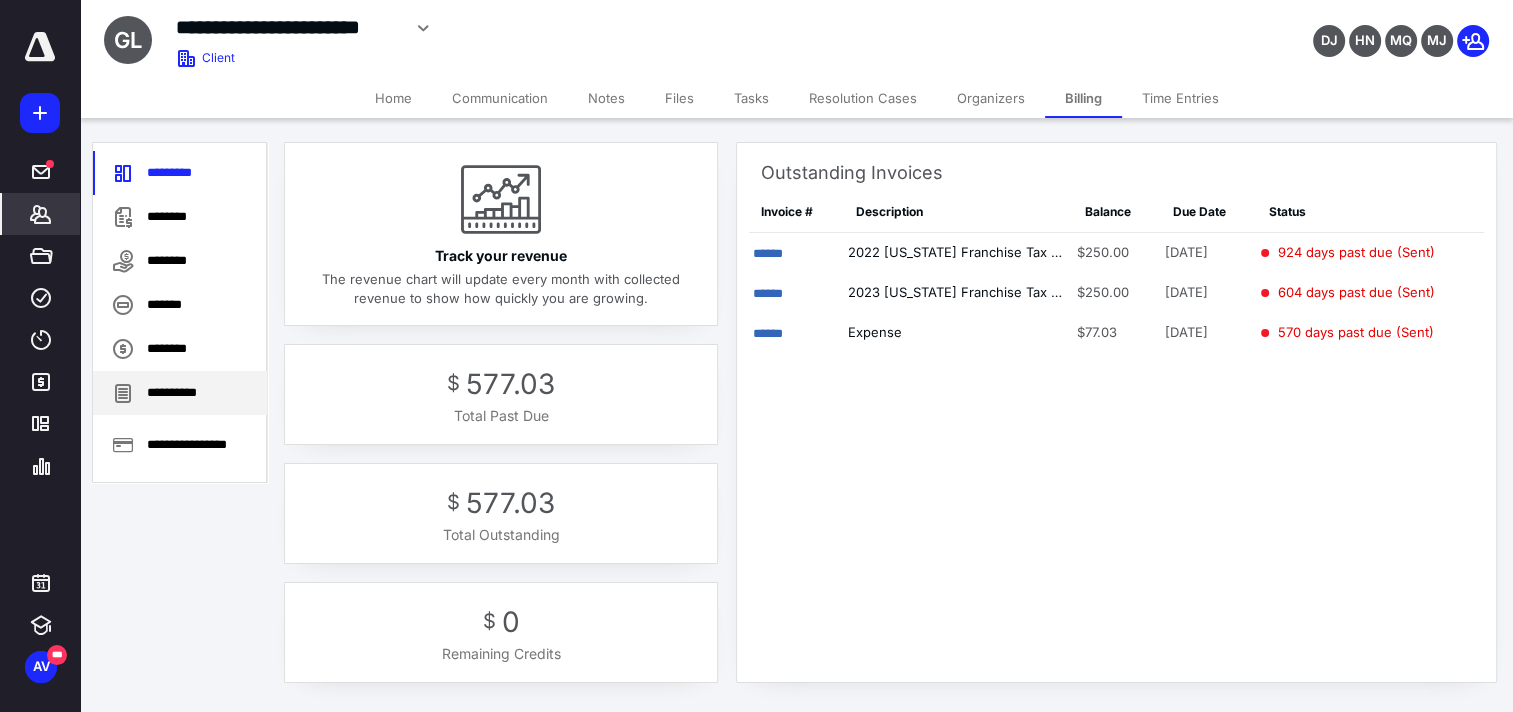 click on "**********" at bounding box center (180, 393) 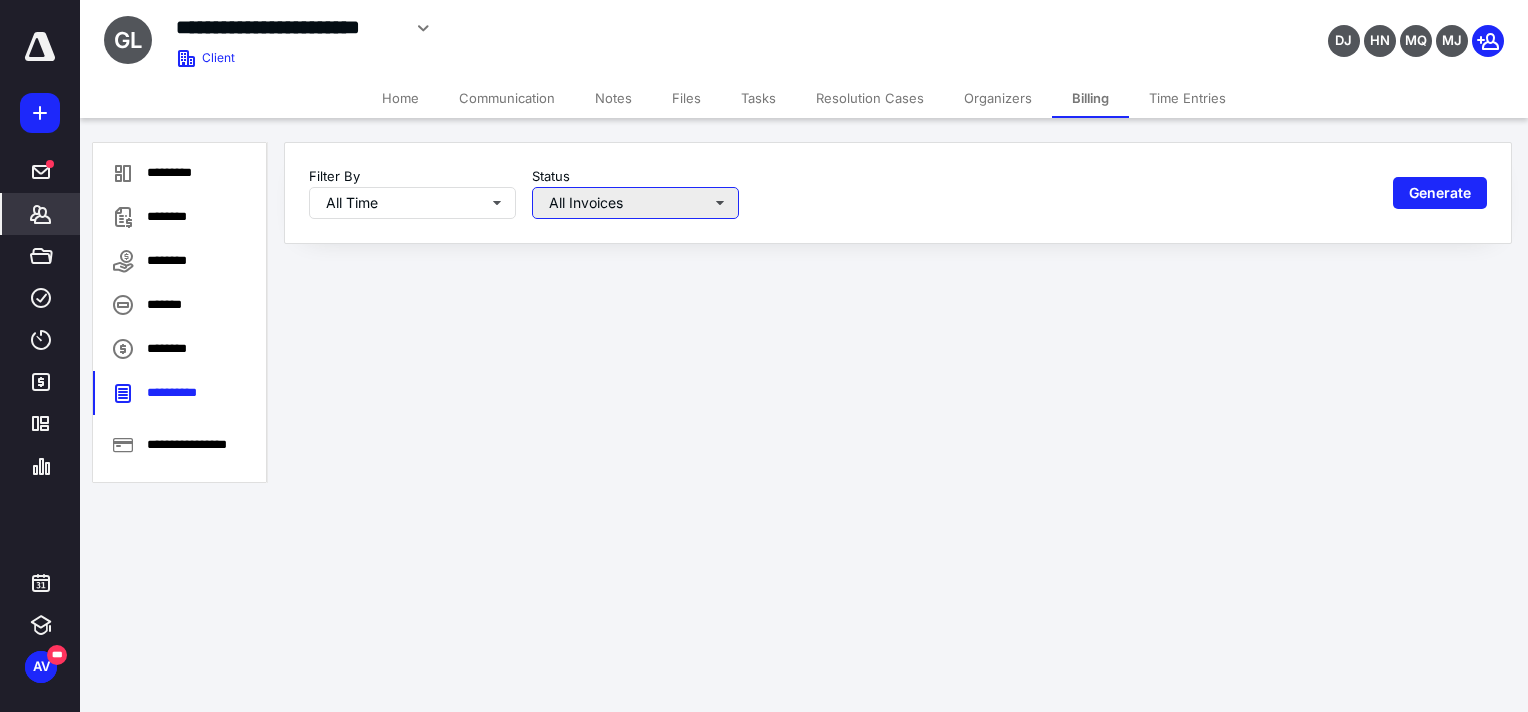 click on "All Invoices" at bounding box center (635, 203) 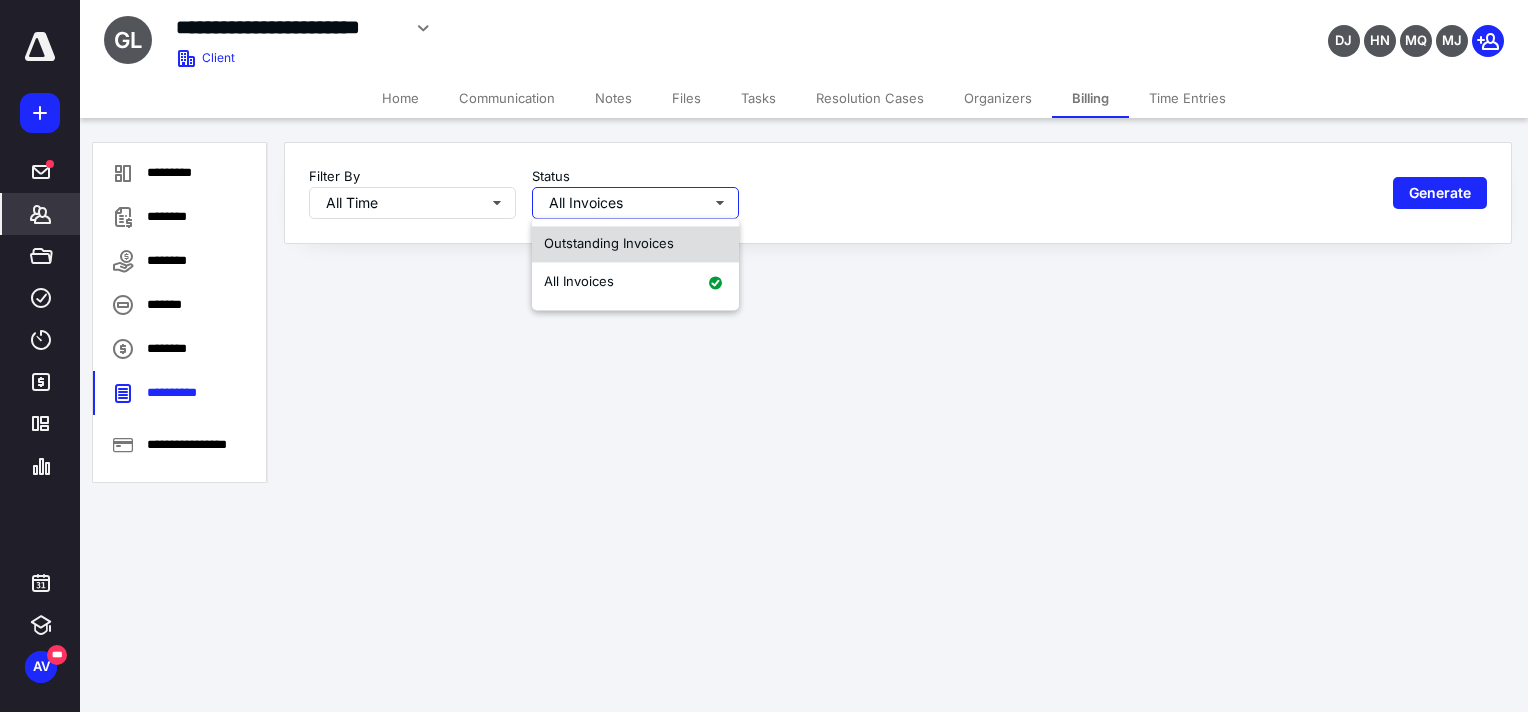 click on "Outstanding Invoices" at bounding box center [609, 243] 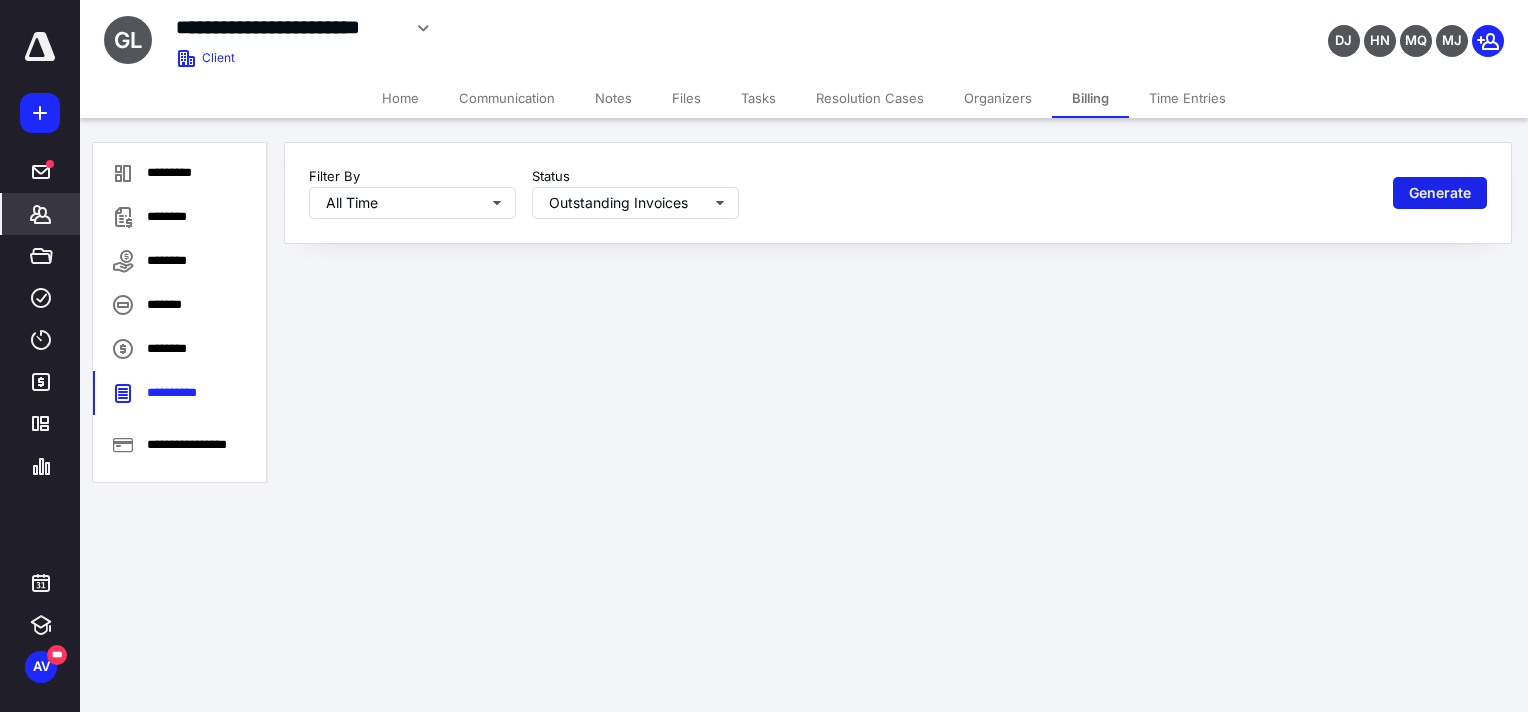 click on "Generate" at bounding box center (1440, 193) 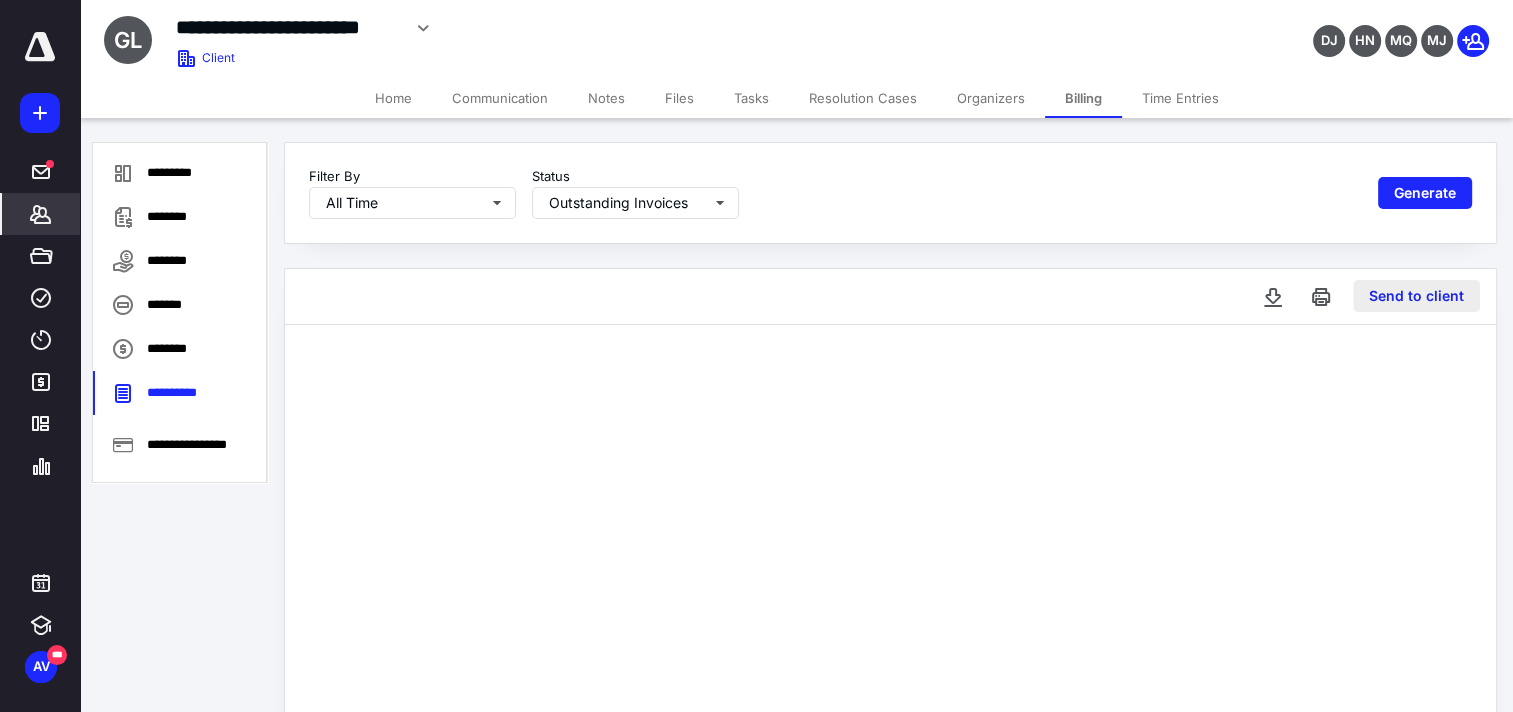 click on "Send to client" at bounding box center [1416, 296] 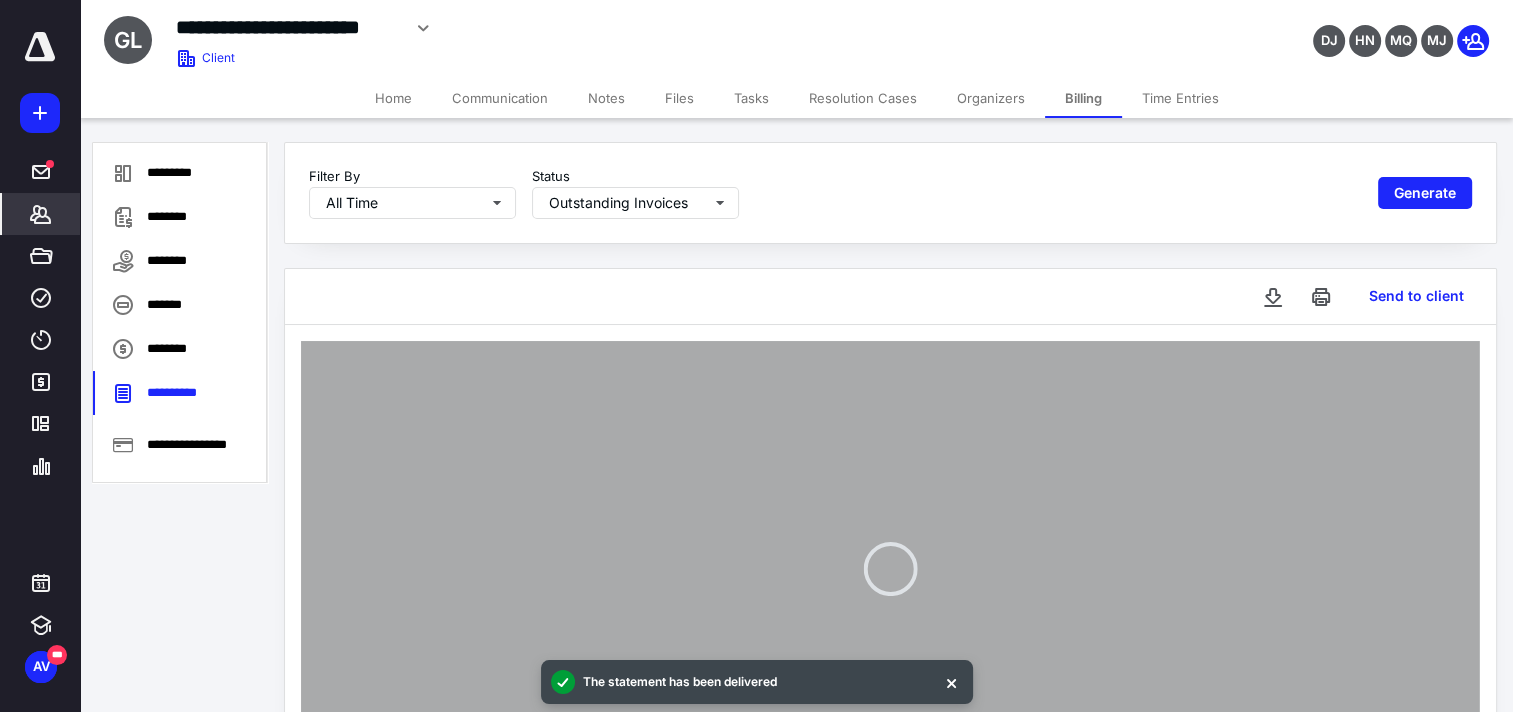 type 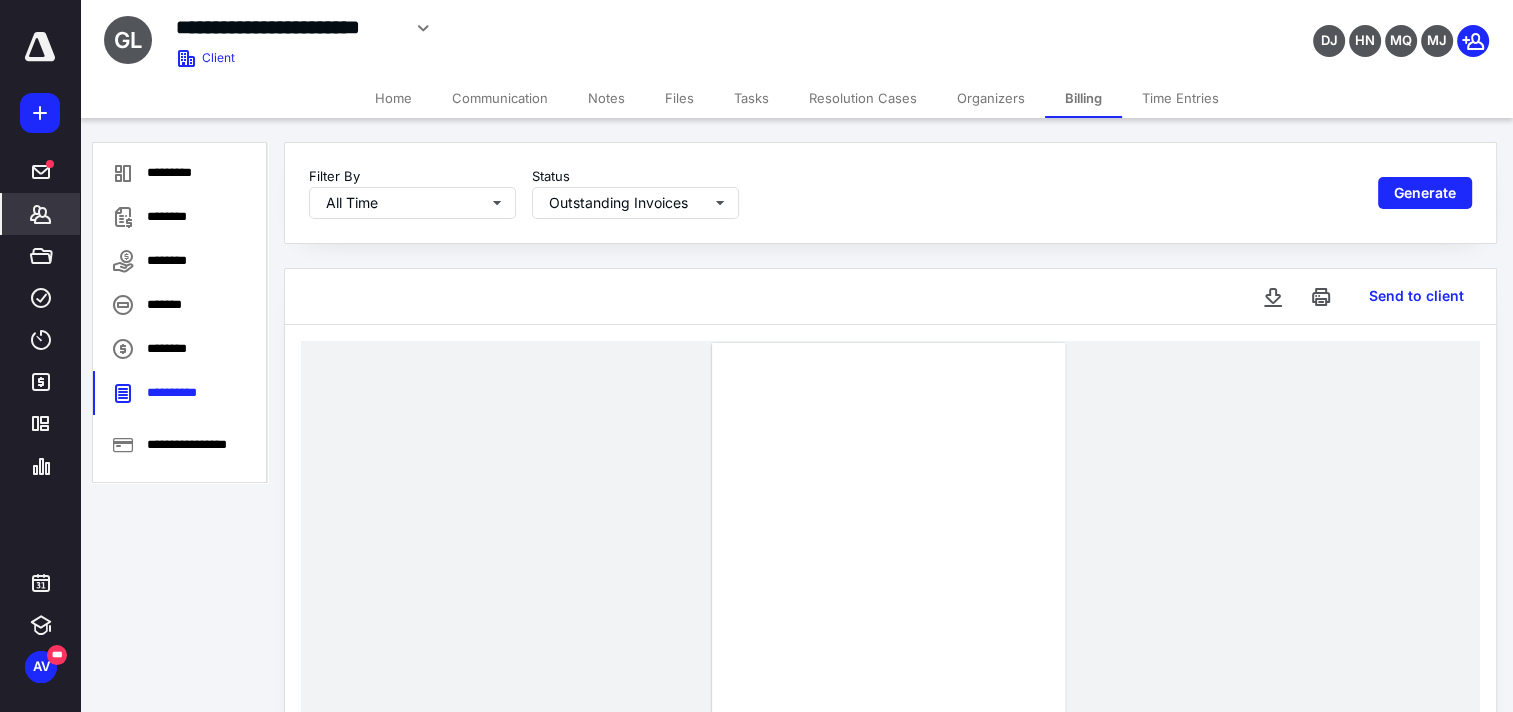 click on "*******" at bounding box center (41, 214) 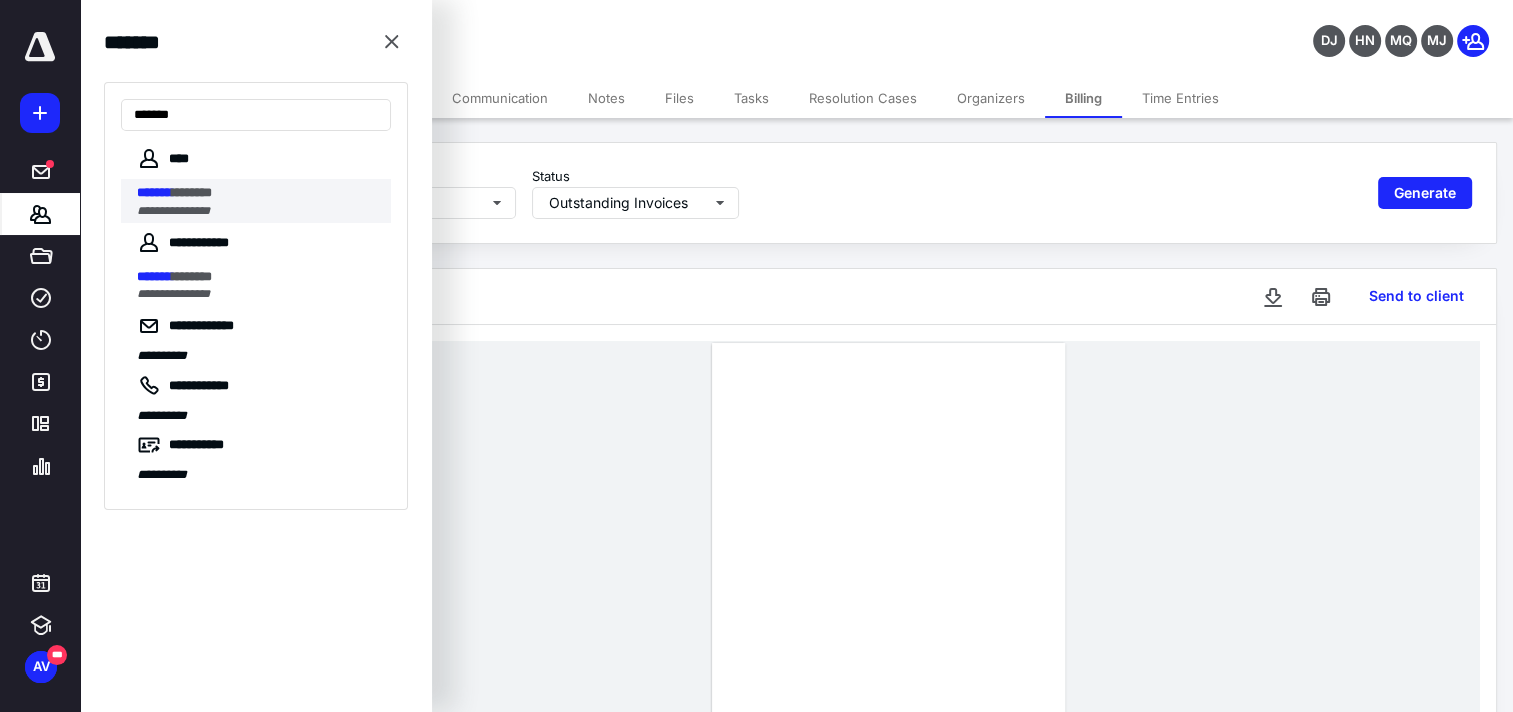type on "*******" 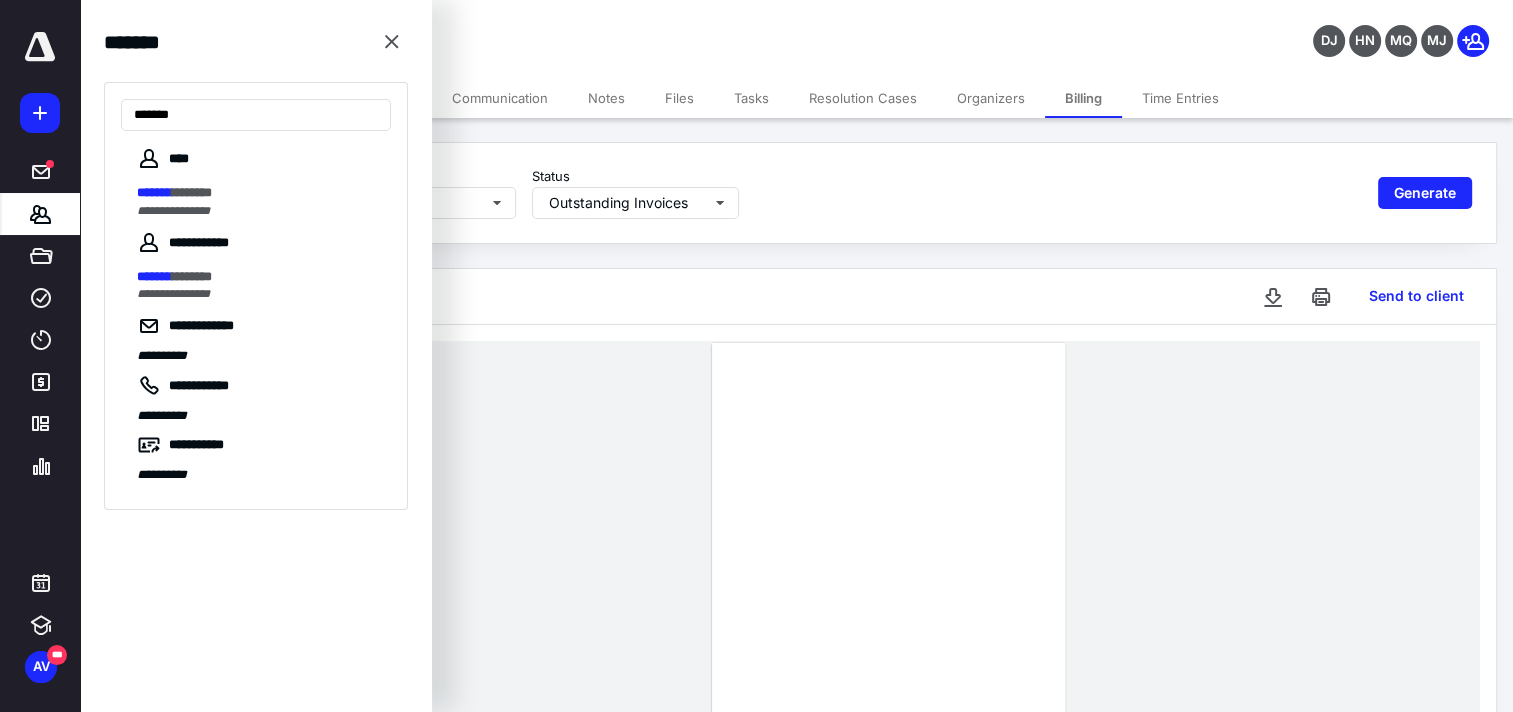 drag, startPoint x: 256, startPoint y: 200, endPoint x: 324, endPoint y: 195, distance: 68.18358 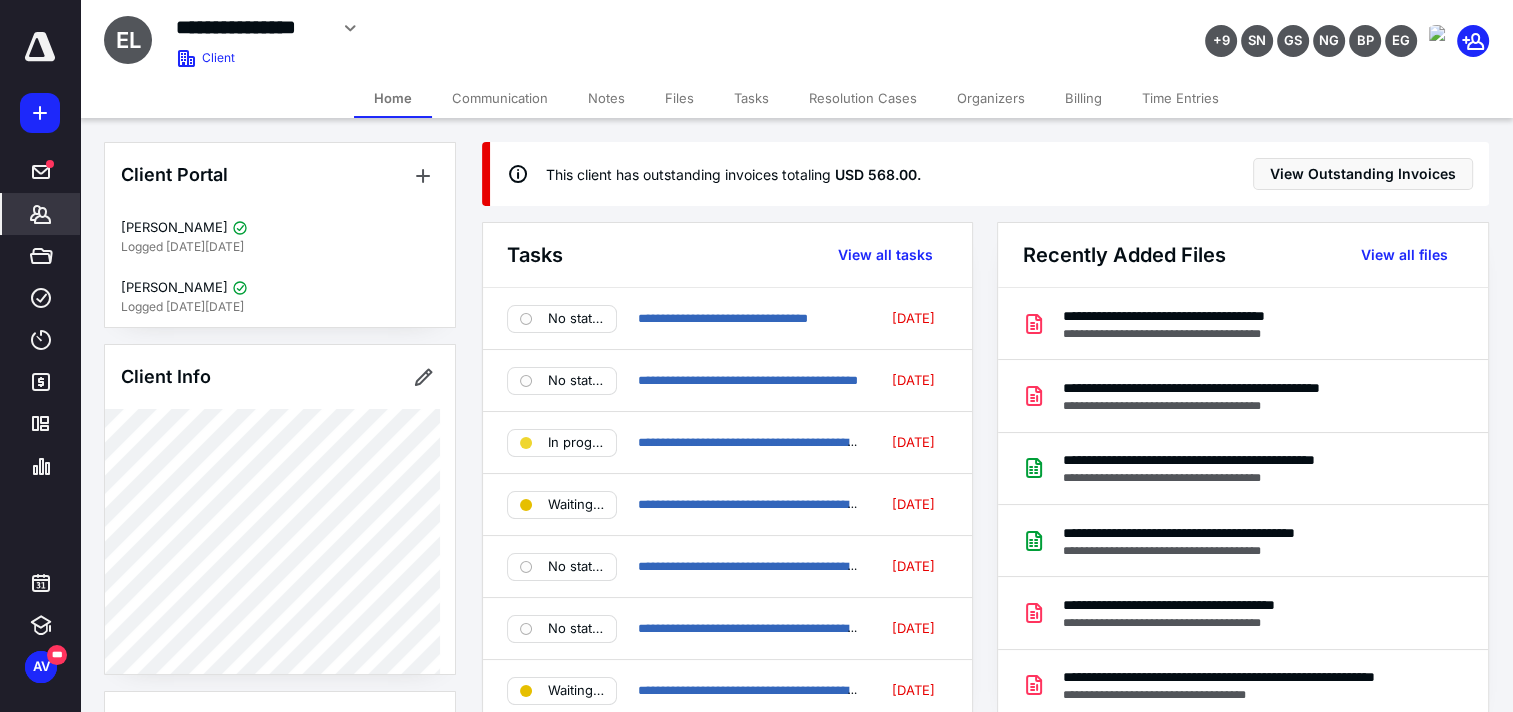 drag, startPoint x: 1086, startPoint y: 105, endPoint x: 1073, endPoint y: 109, distance: 13.601471 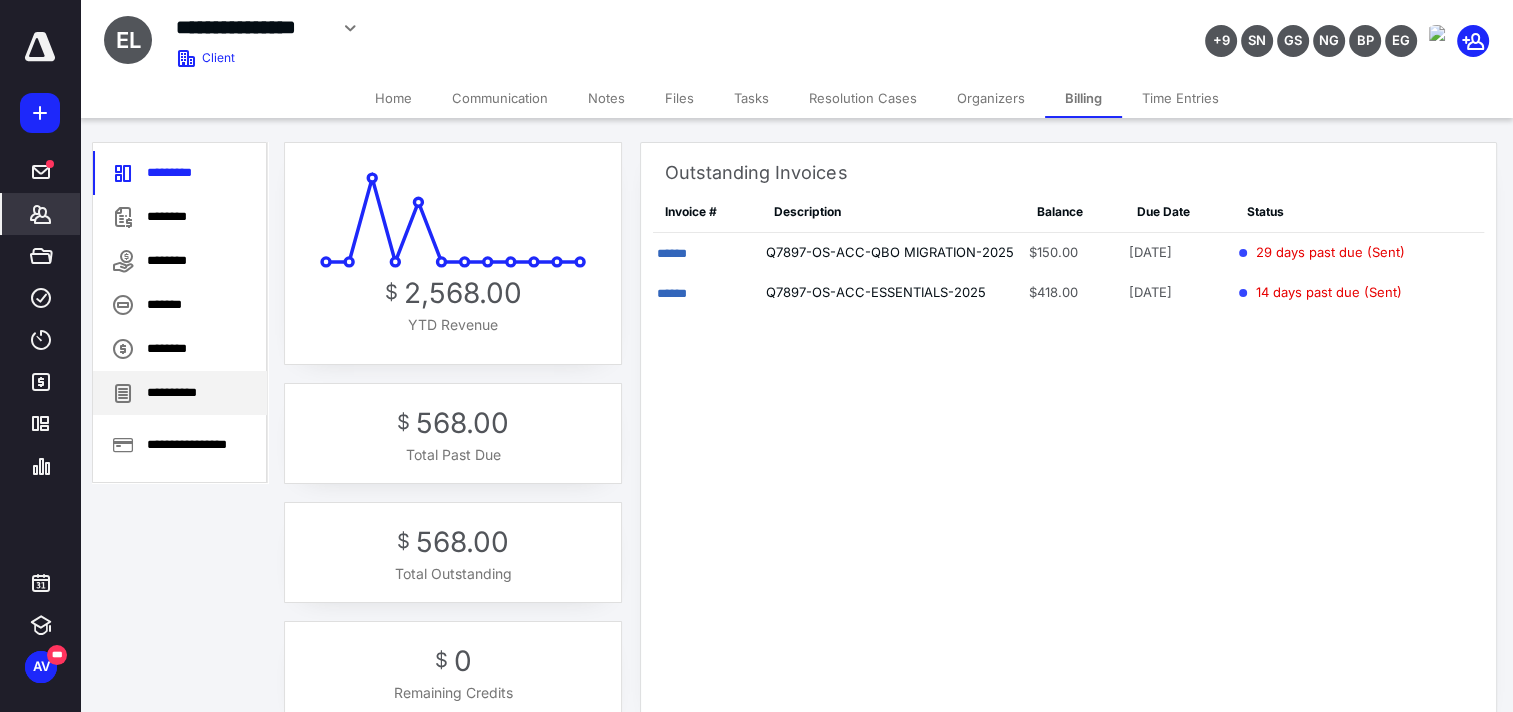 click on "**********" at bounding box center [180, 393] 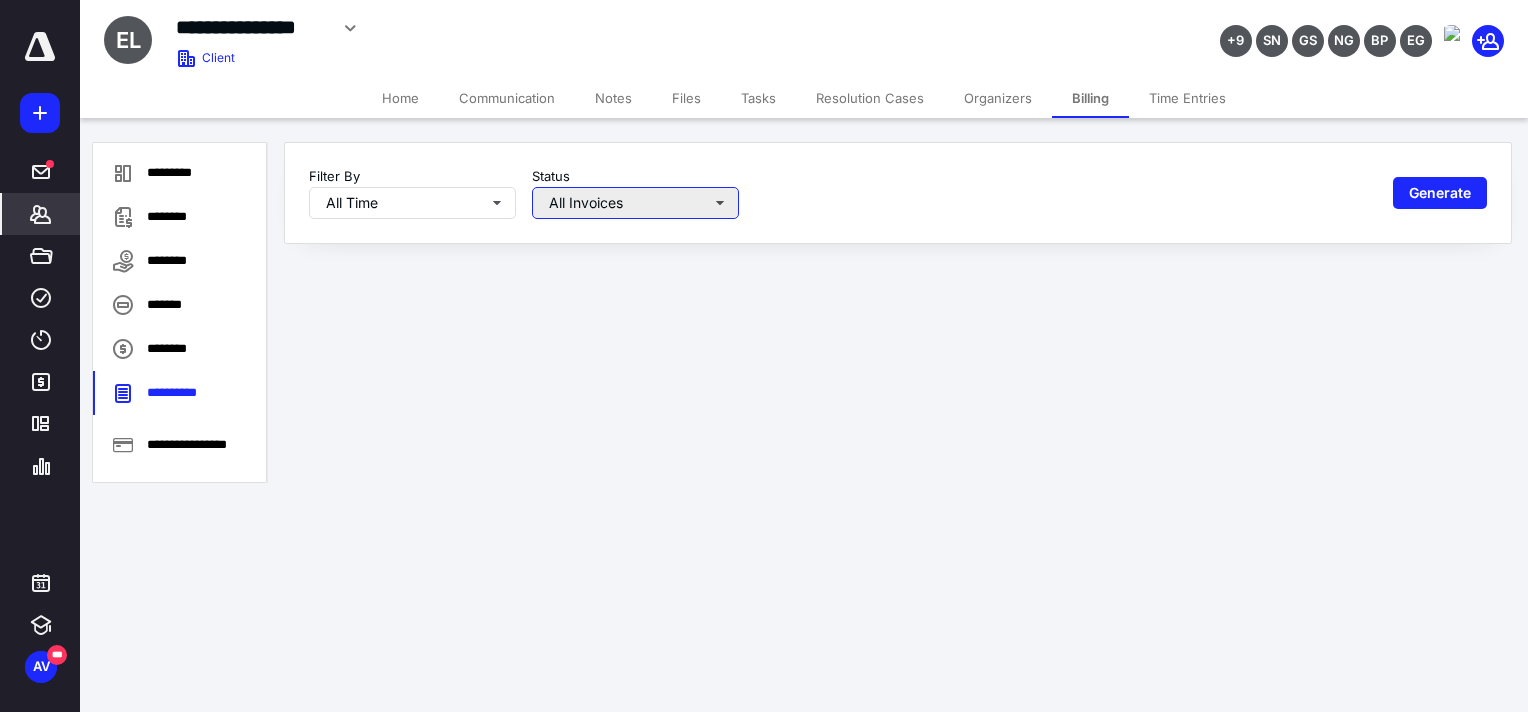 click on "All Invoices" at bounding box center [635, 203] 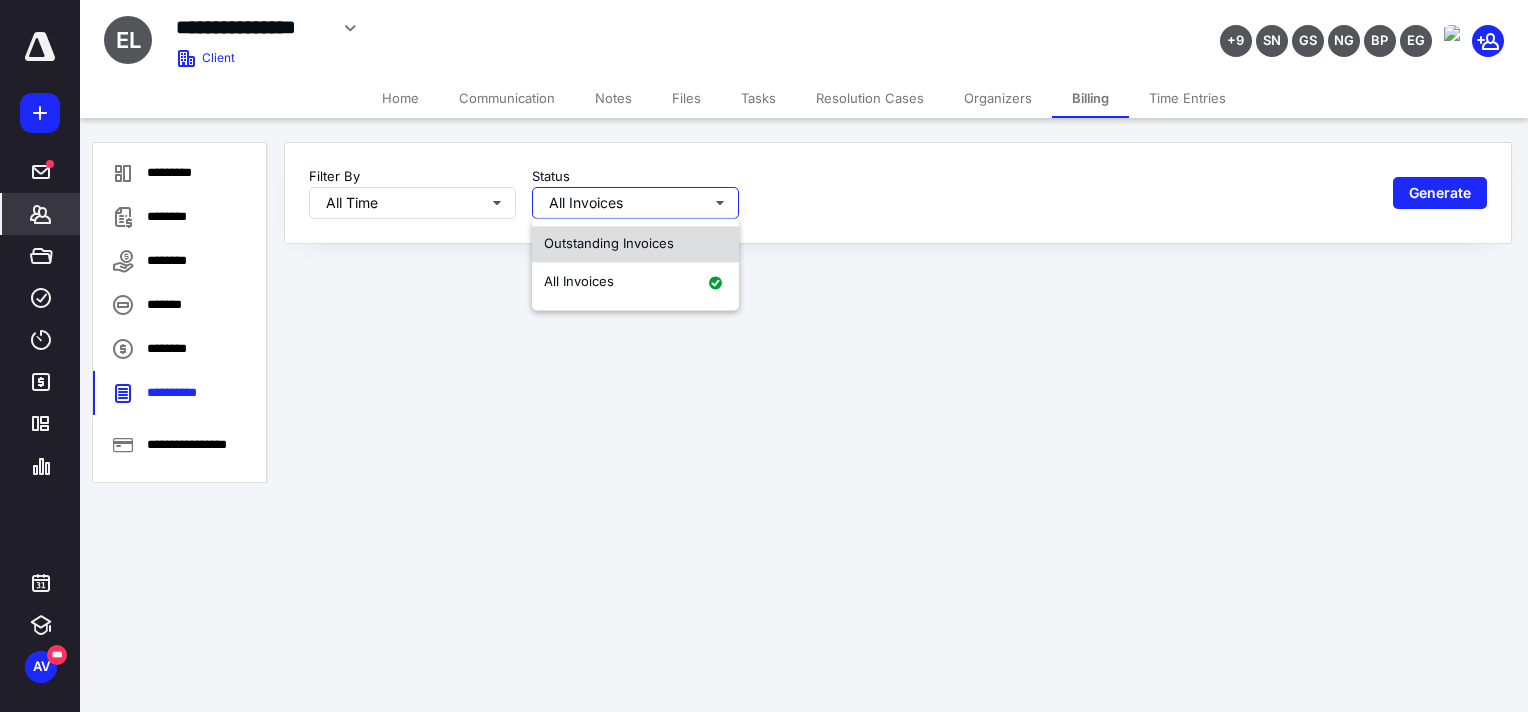 click on "Outstanding Invoices" at bounding box center (609, 243) 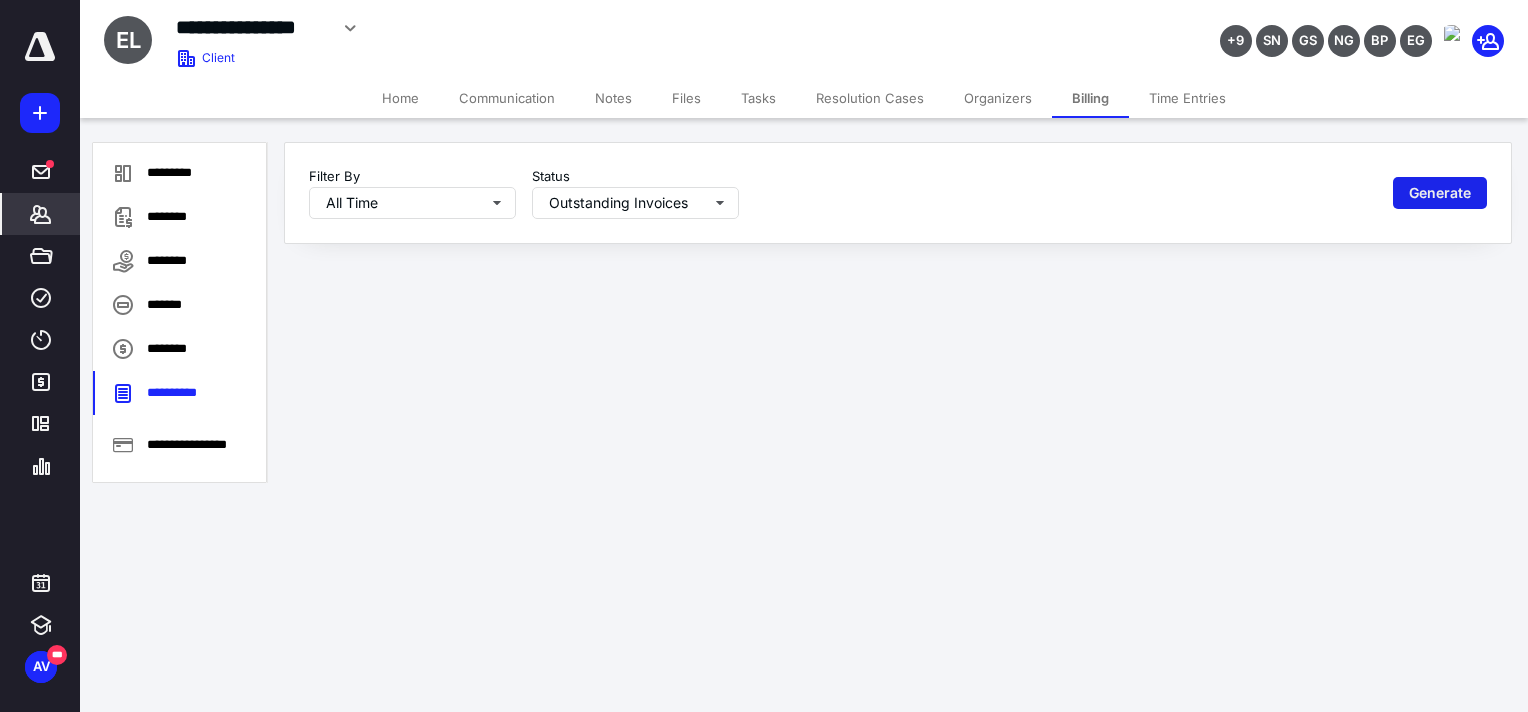 click on "Generate" at bounding box center (1440, 193) 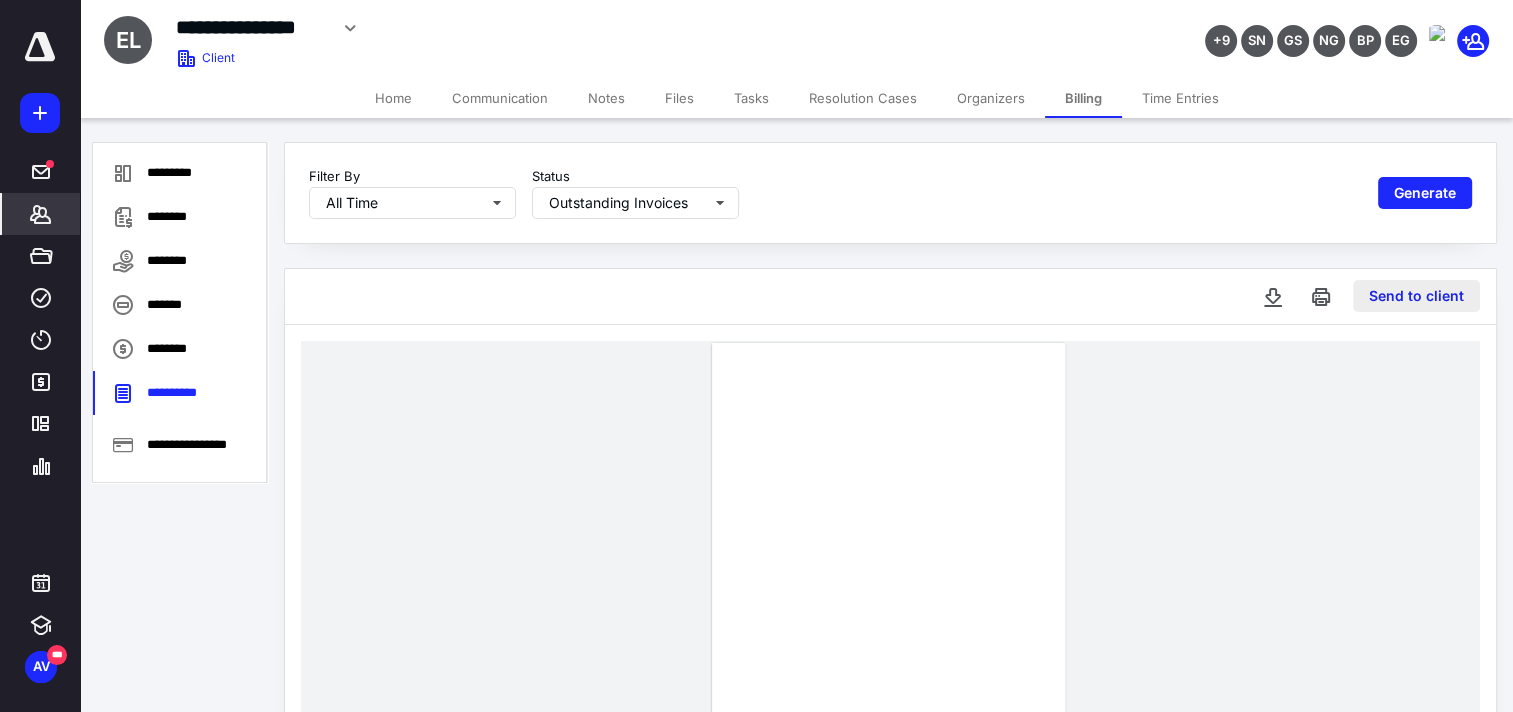 click on "Send to client" at bounding box center [1416, 296] 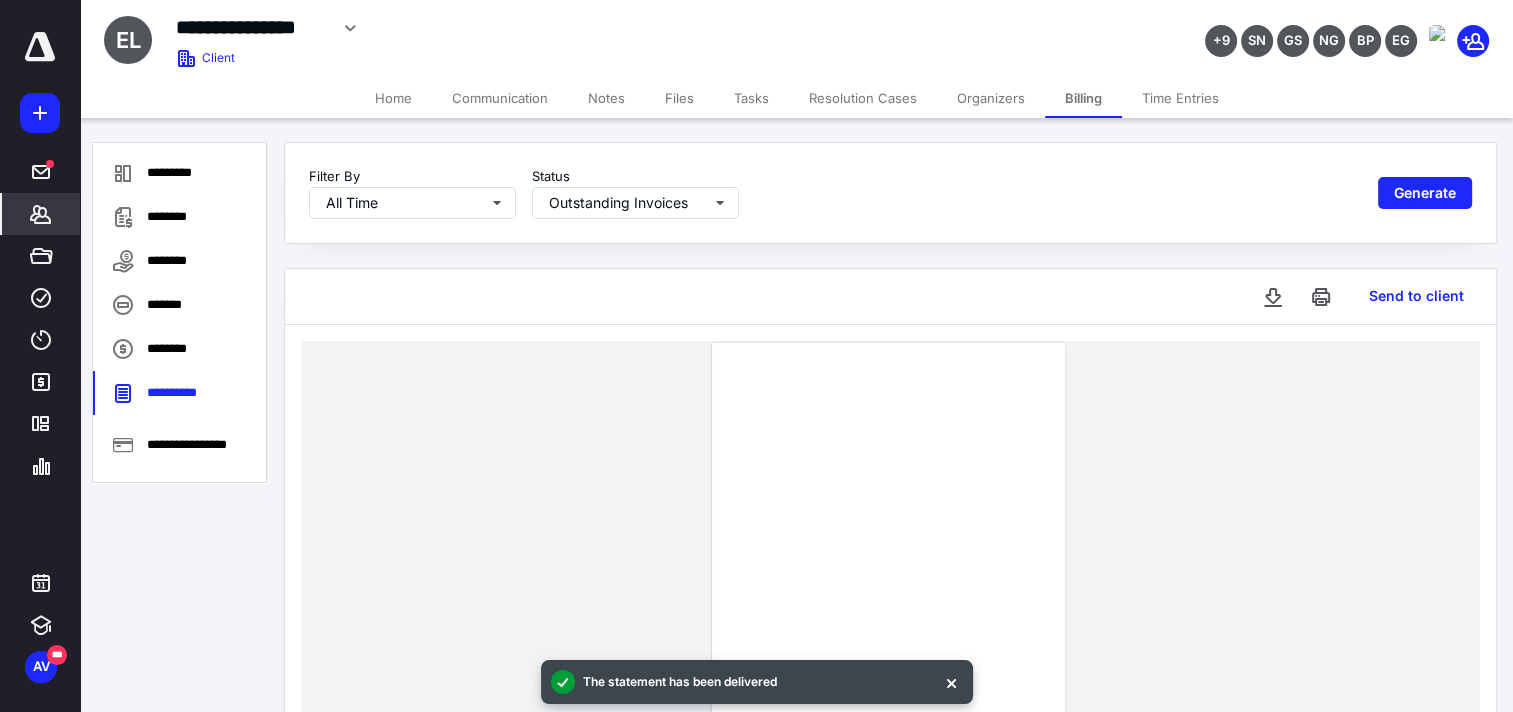type 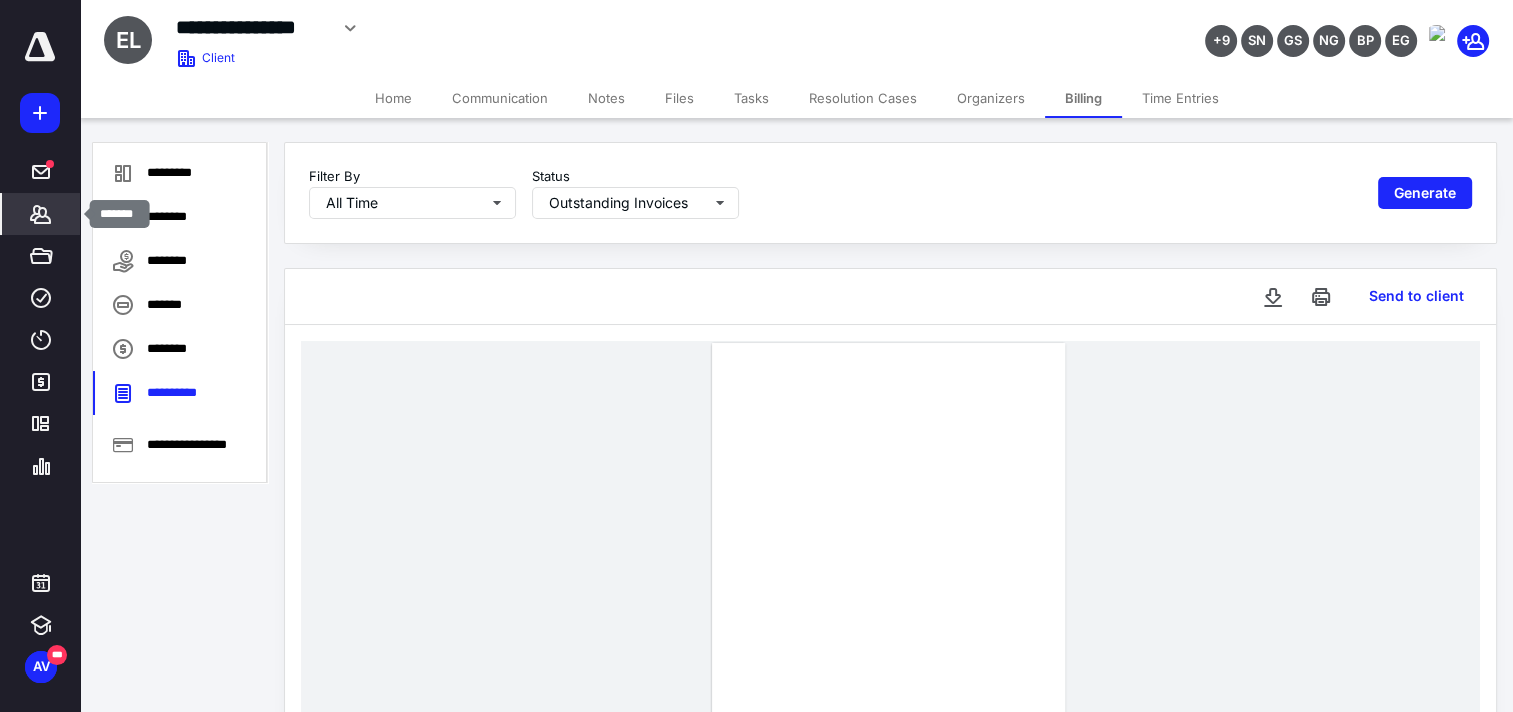 click 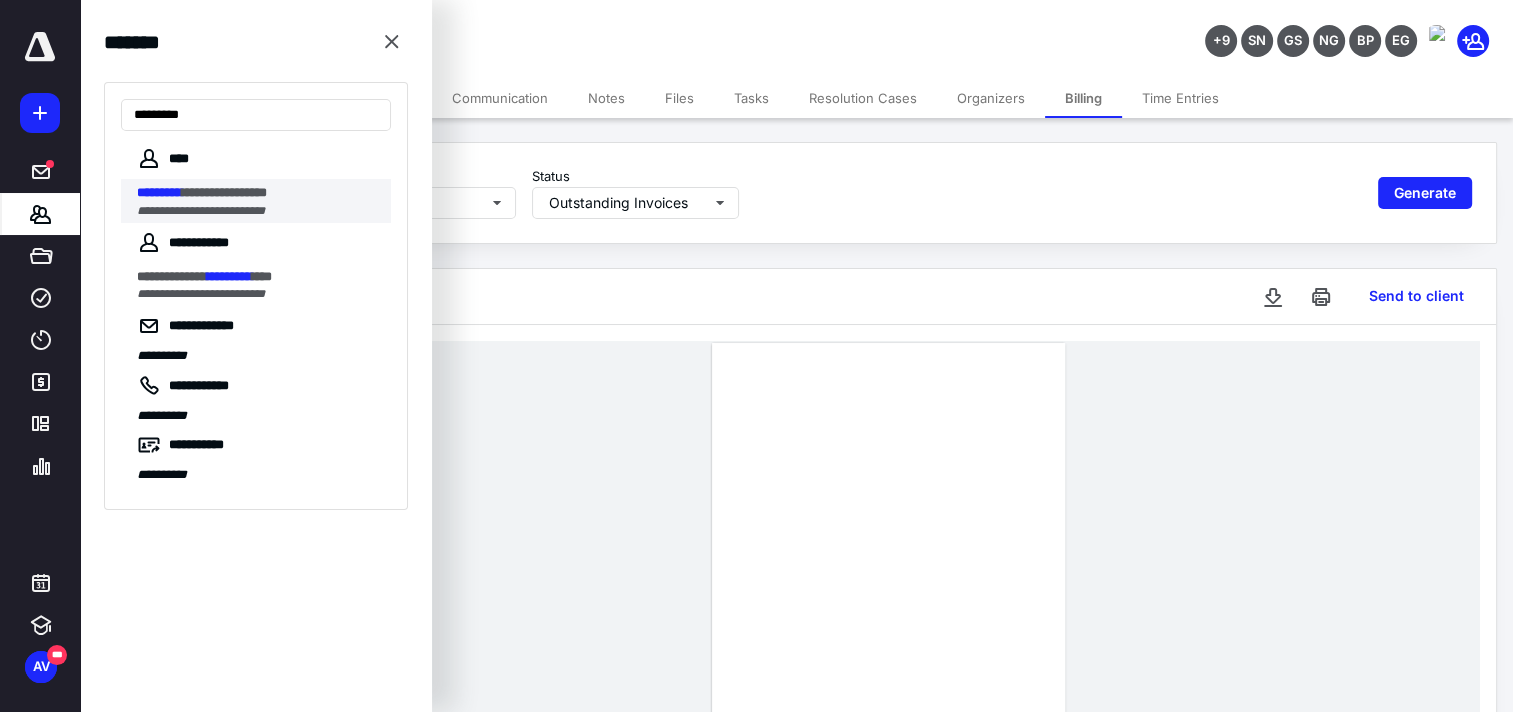 type on "*********" 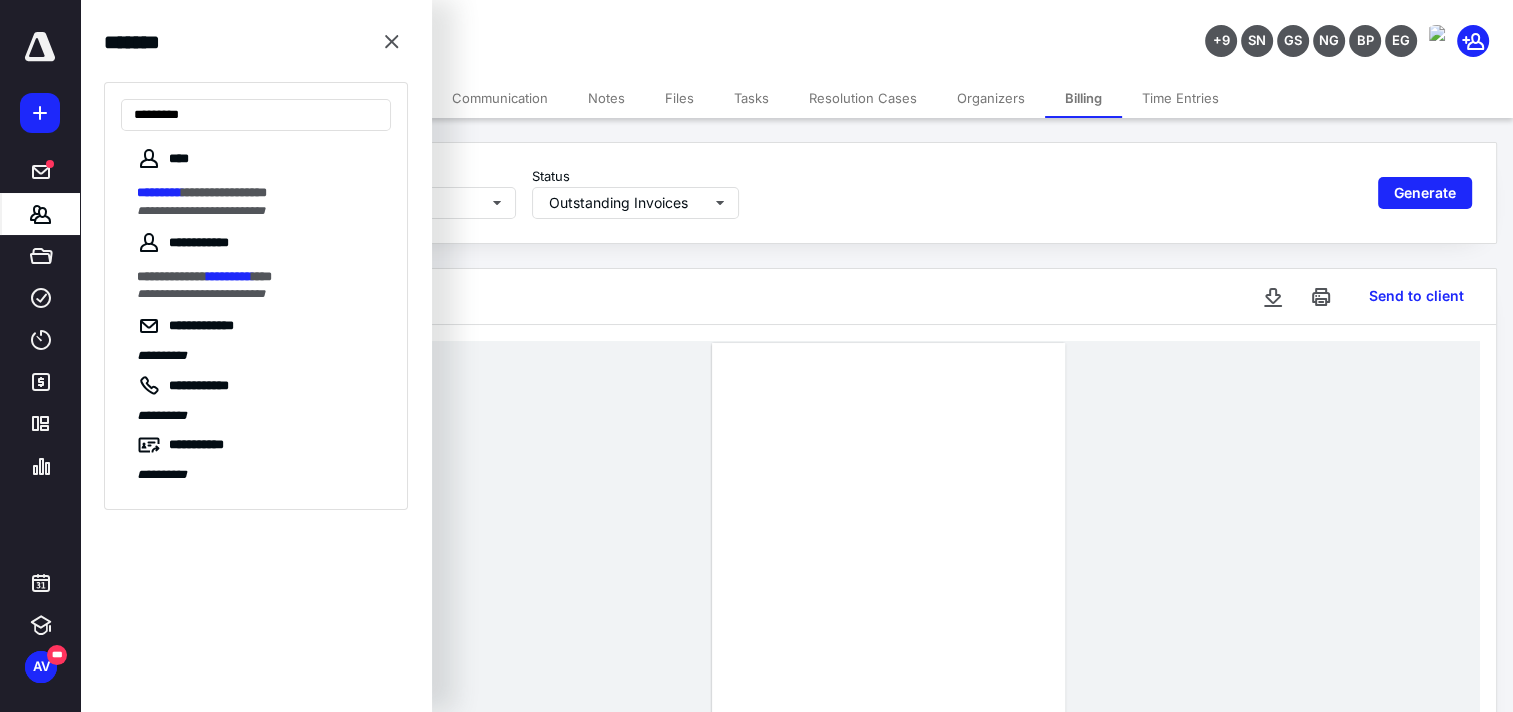 drag, startPoint x: 247, startPoint y: 188, endPoint x: 280, endPoint y: 189, distance: 33.01515 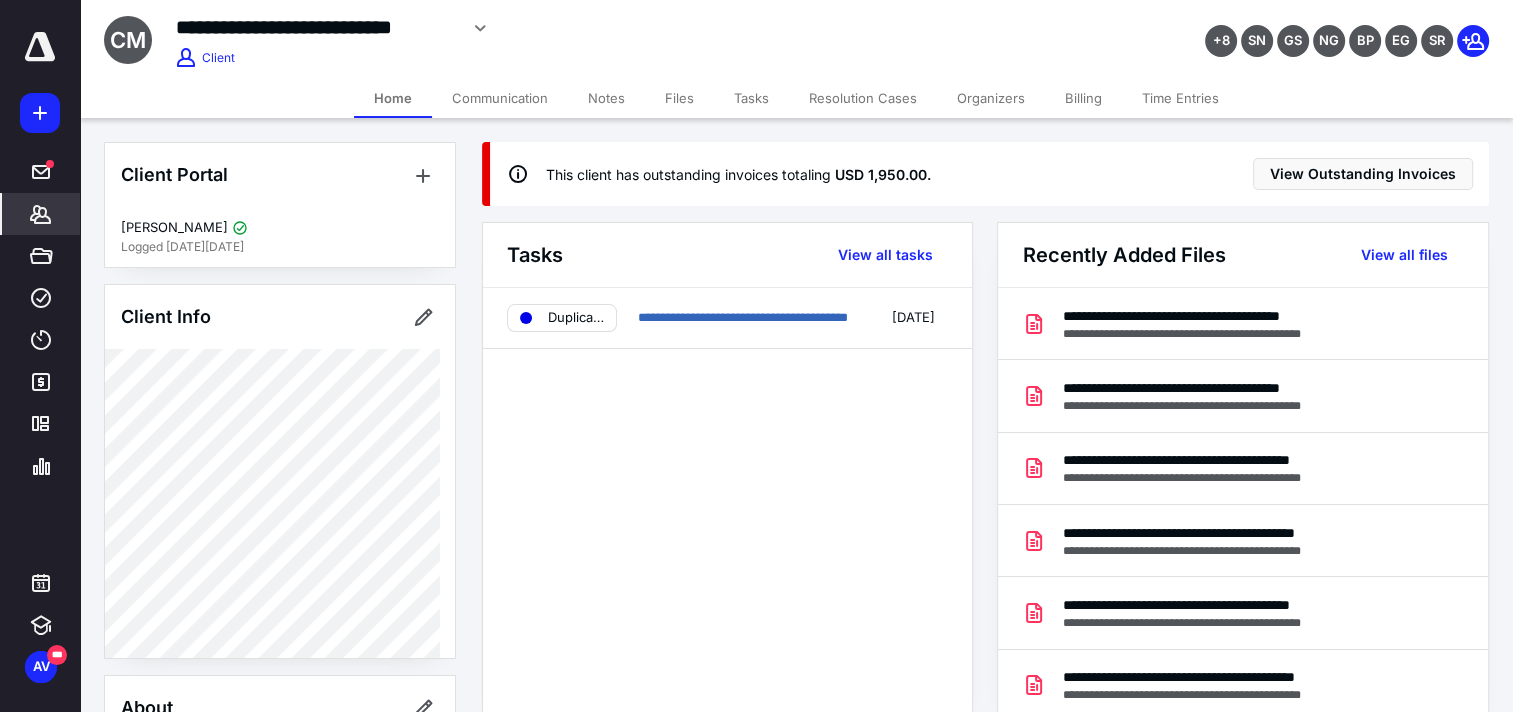 click on "Billing" at bounding box center (1083, 98) 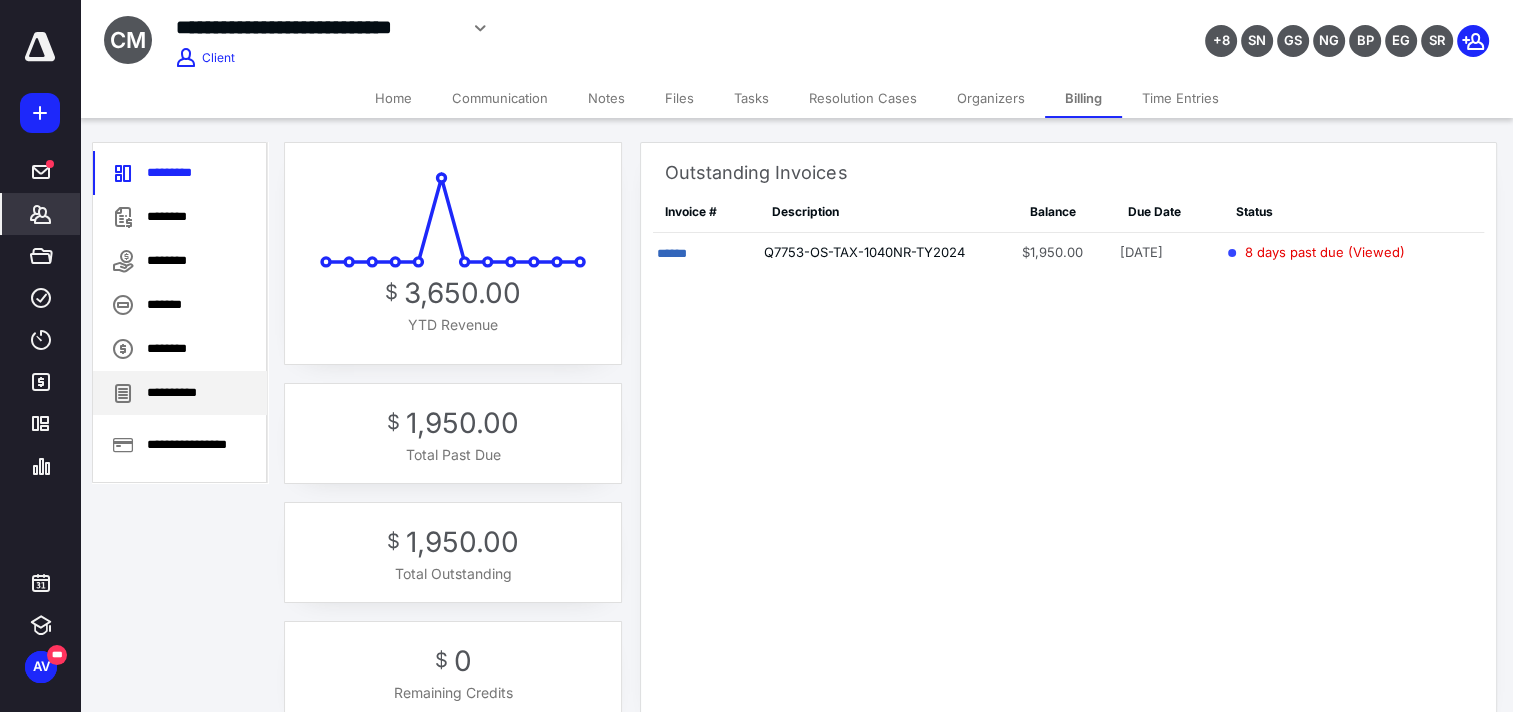 click on "**********" at bounding box center [180, 393] 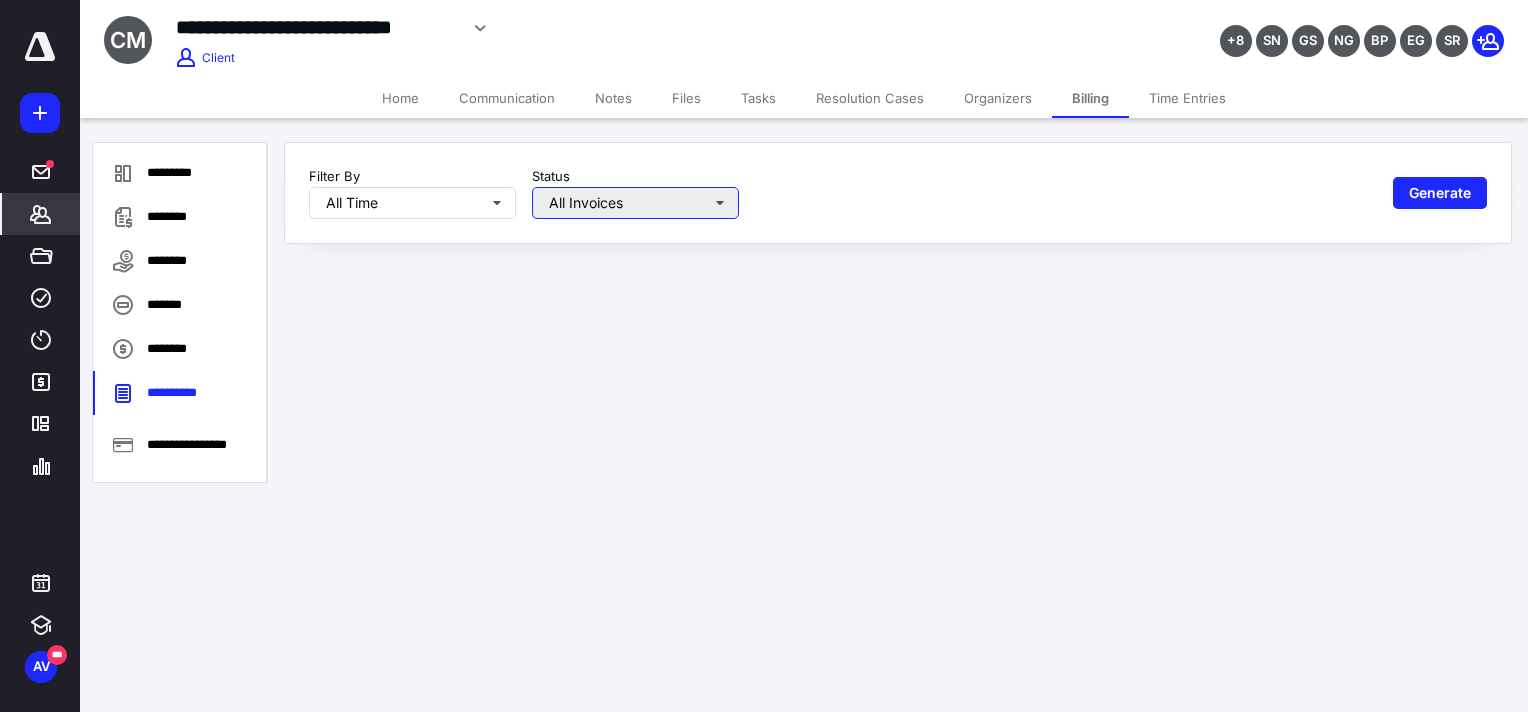 click on "All Invoices" at bounding box center (635, 203) 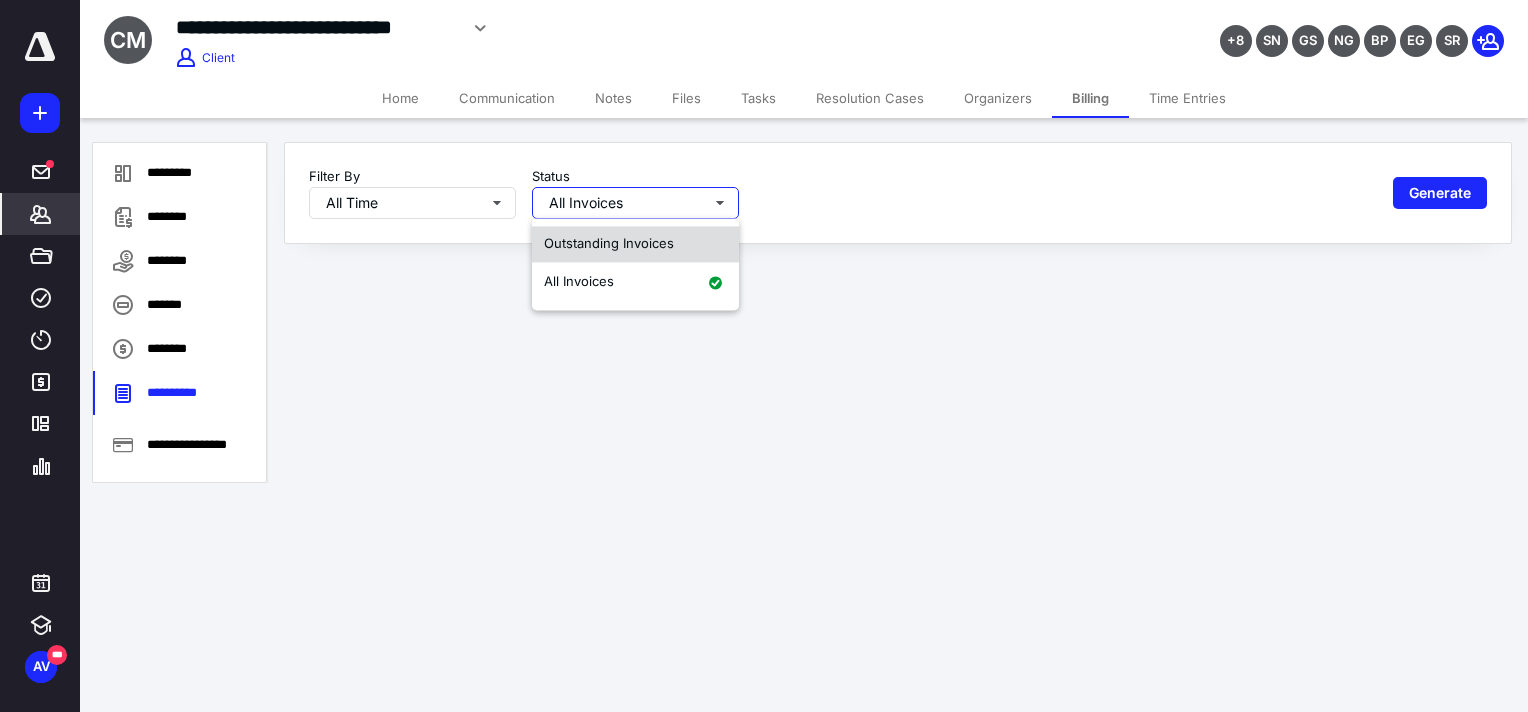 click on "Outstanding Invoices" at bounding box center [609, 243] 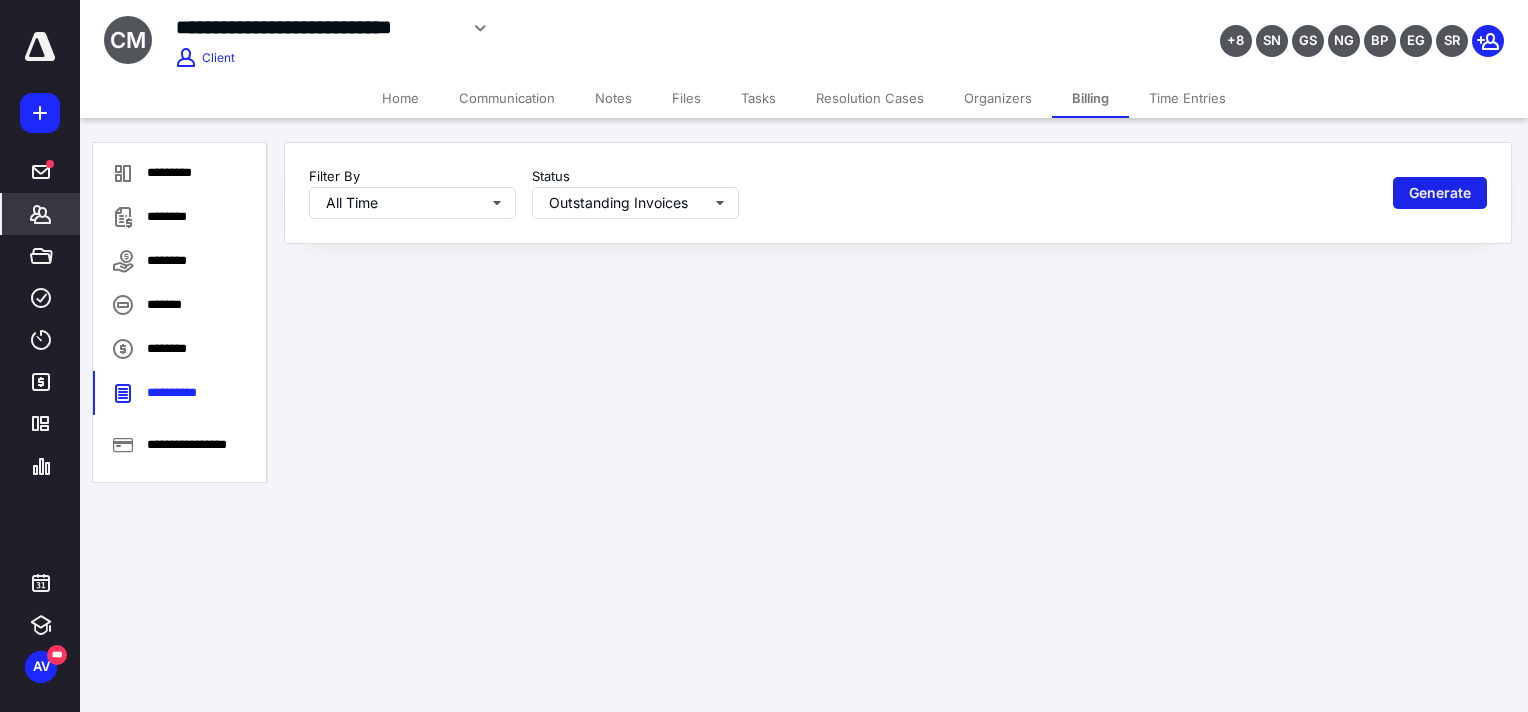 click on "Generate" at bounding box center [1440, 193] 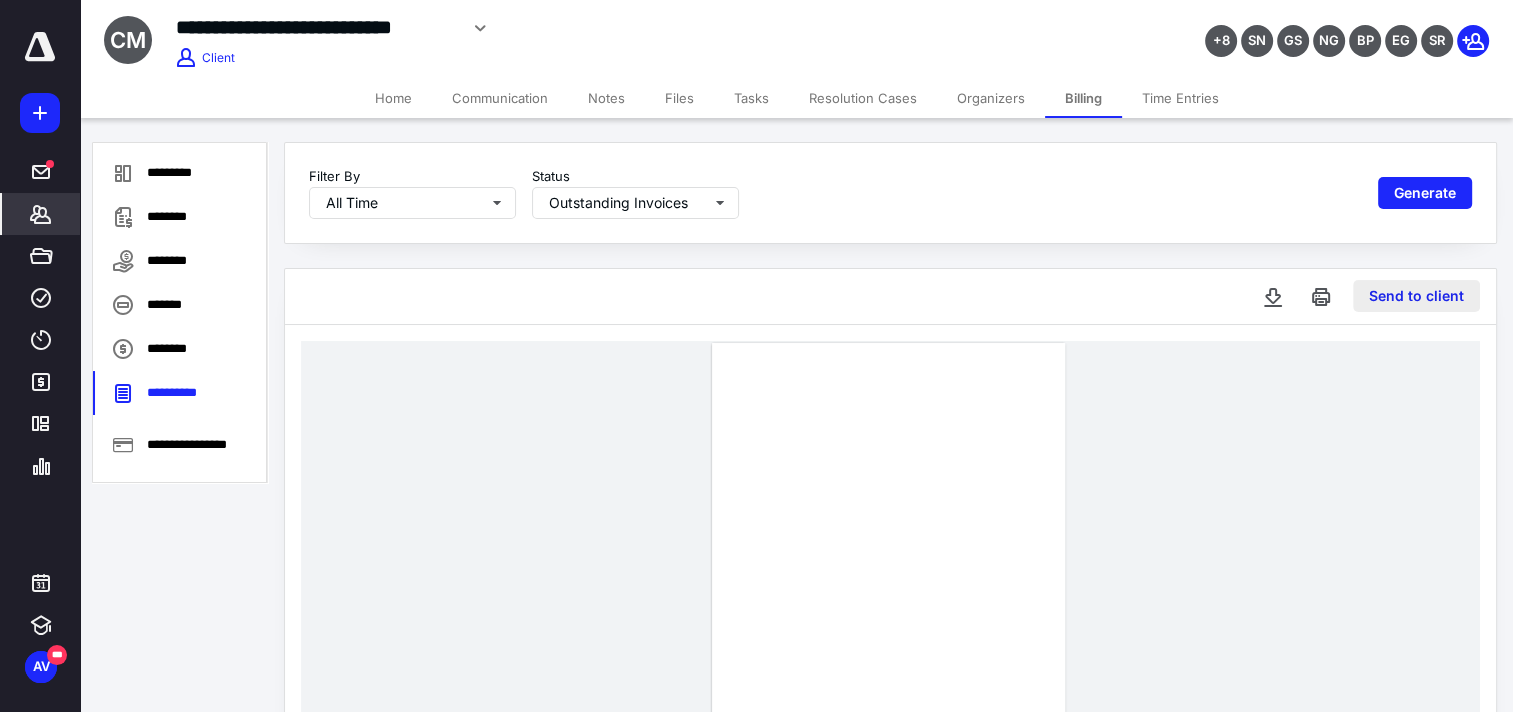 click on "Send to client" at bounding box center (1416, 296) 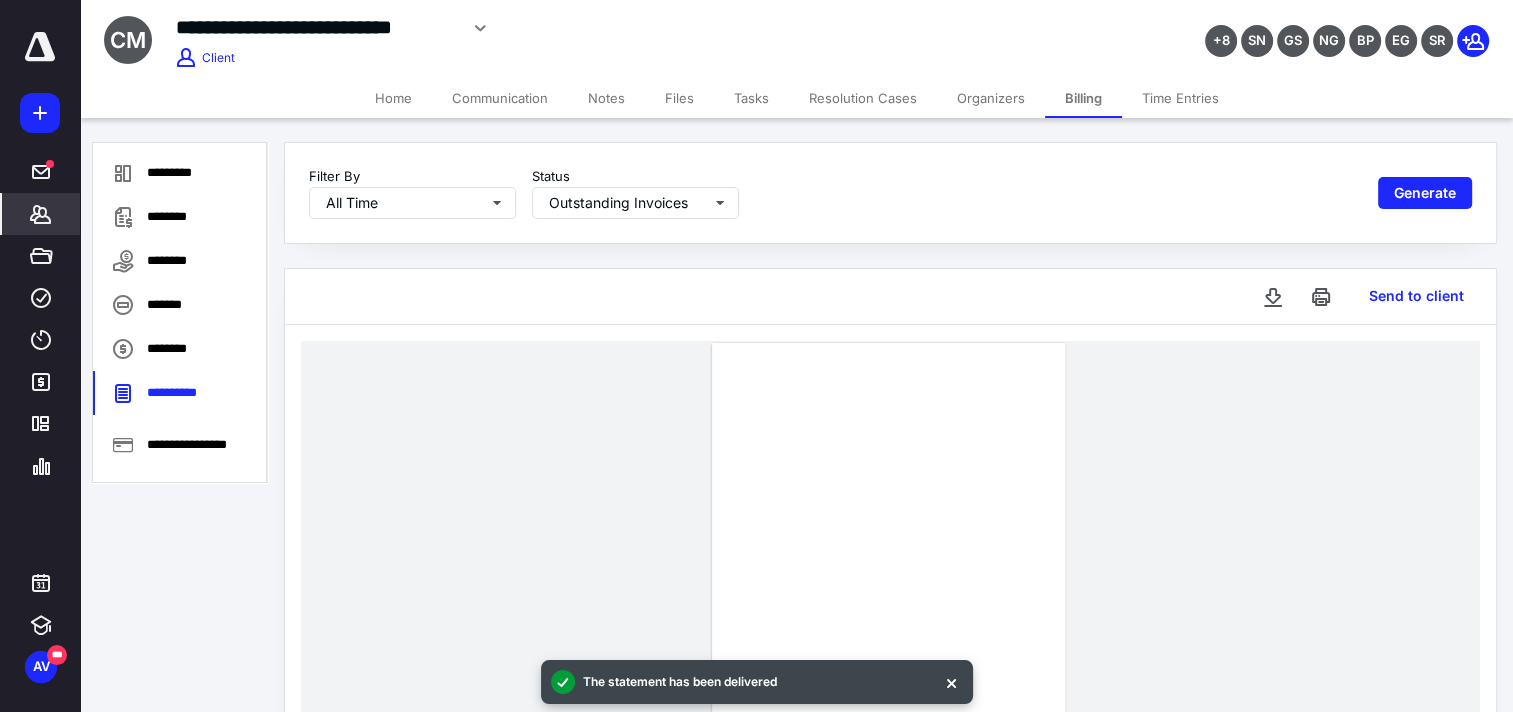 type 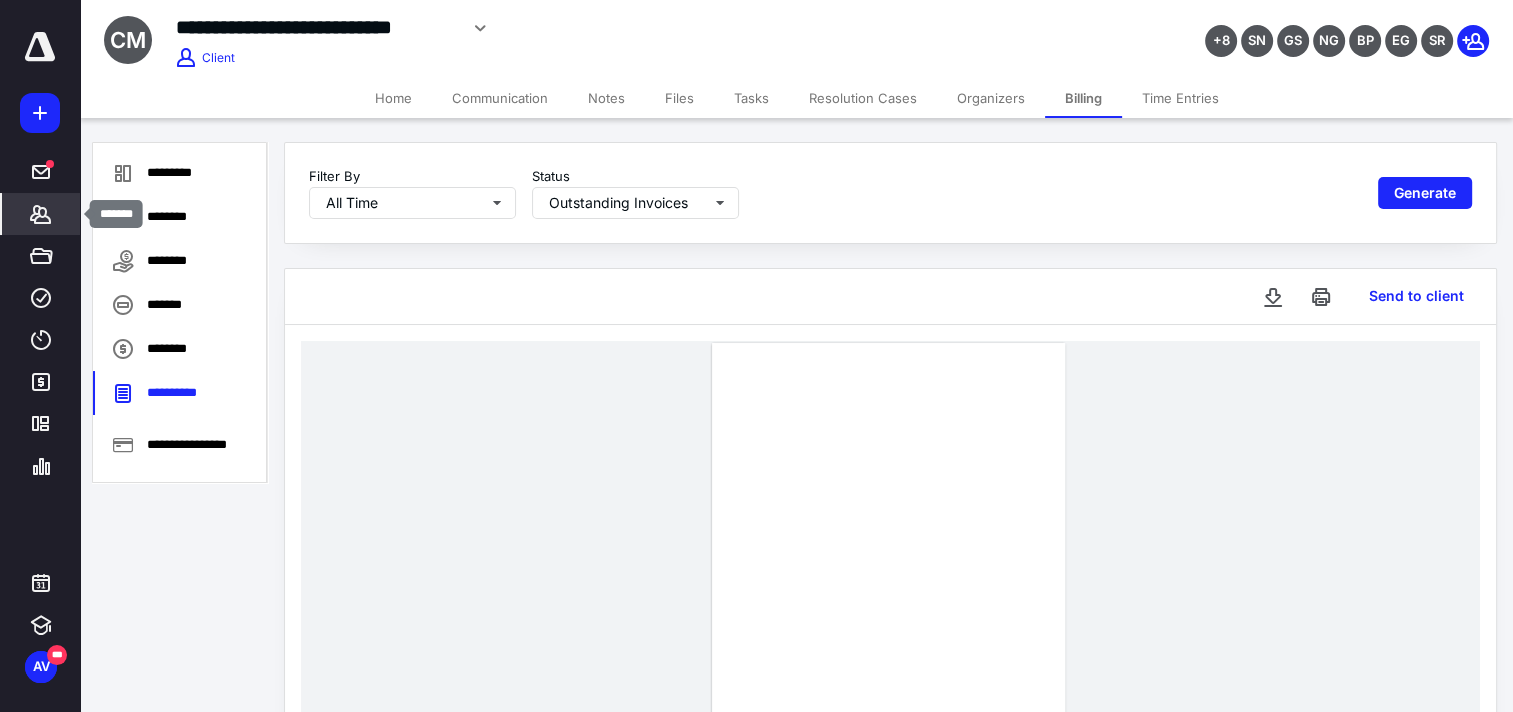 click 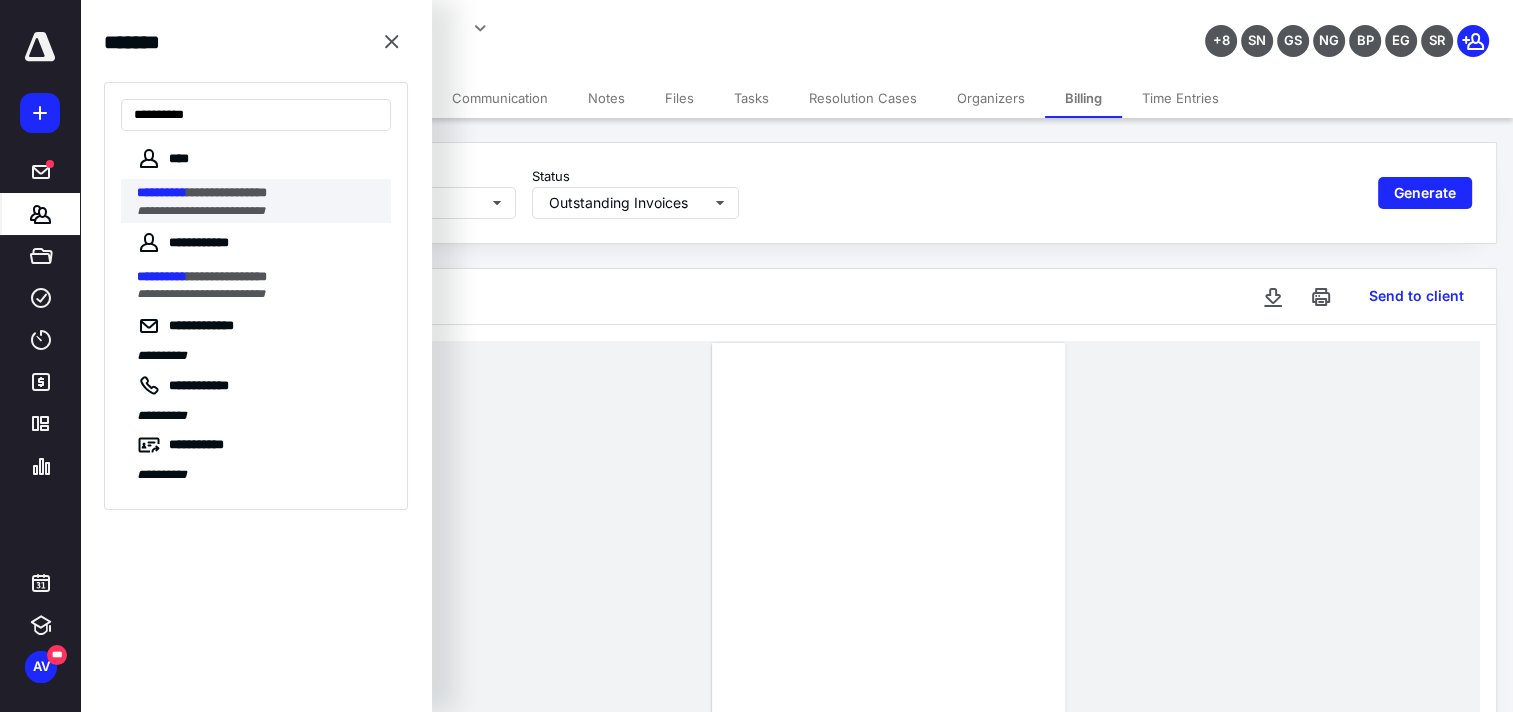 type on "**********" 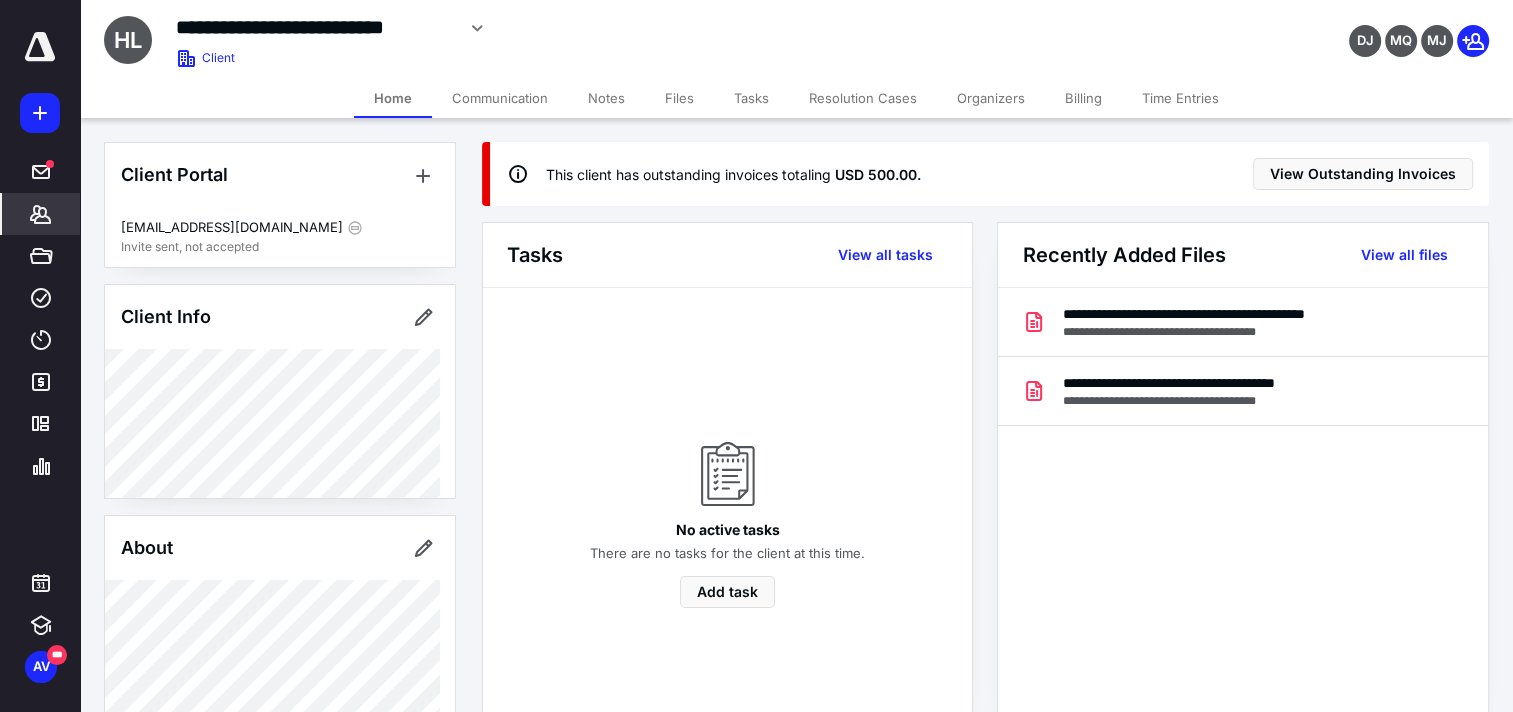click on "Billing" at bounding box center (1083, 98) 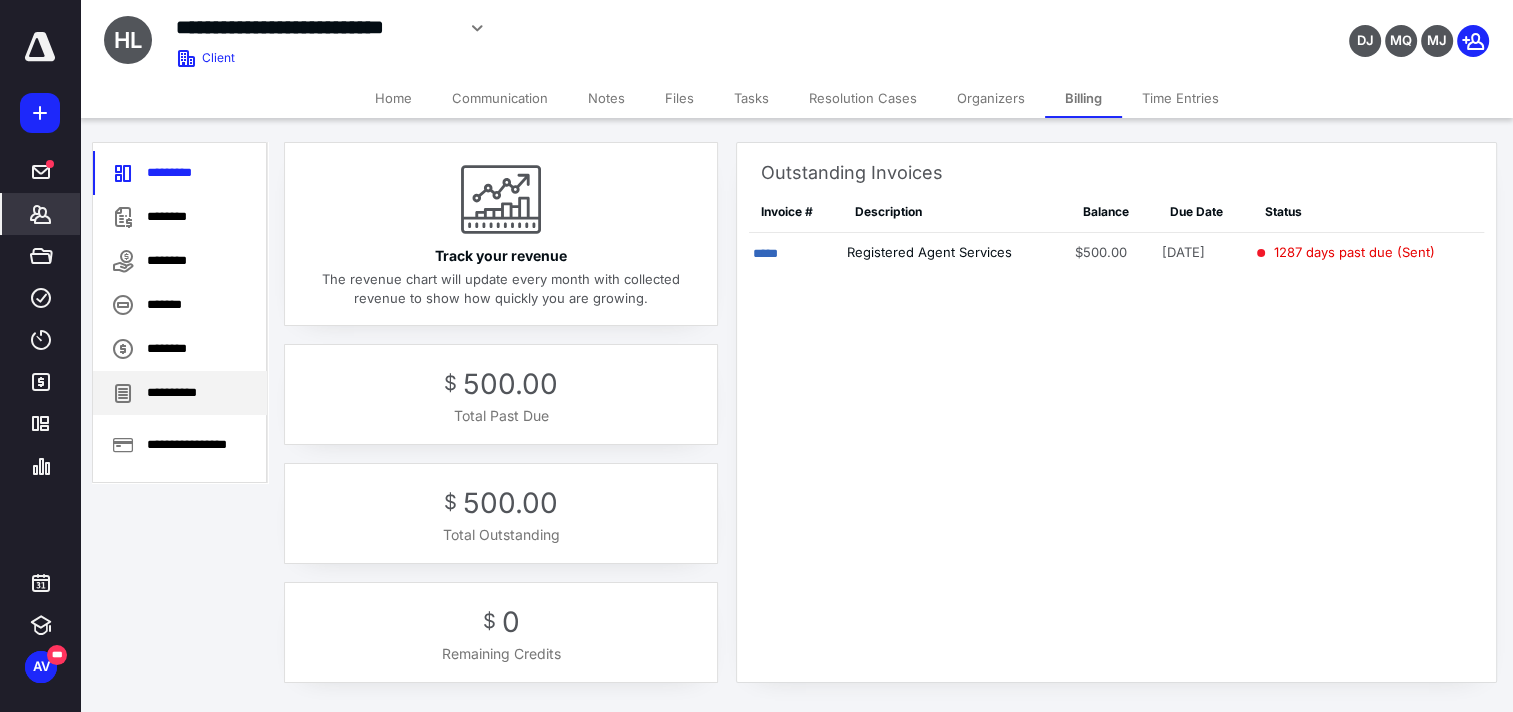 click on "**********" at bounding box center [180, 393] 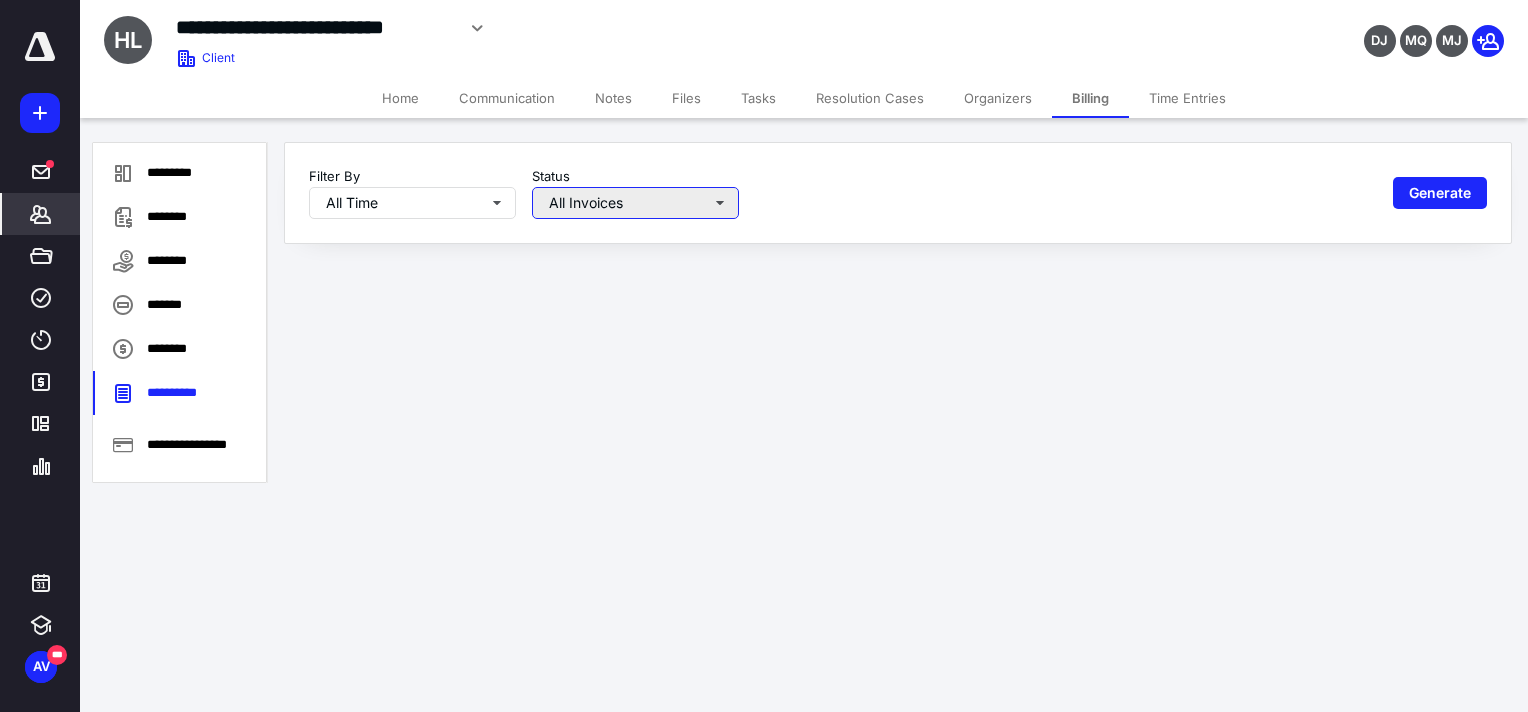 click on "All Invoices" at bounding box center (635, 203) 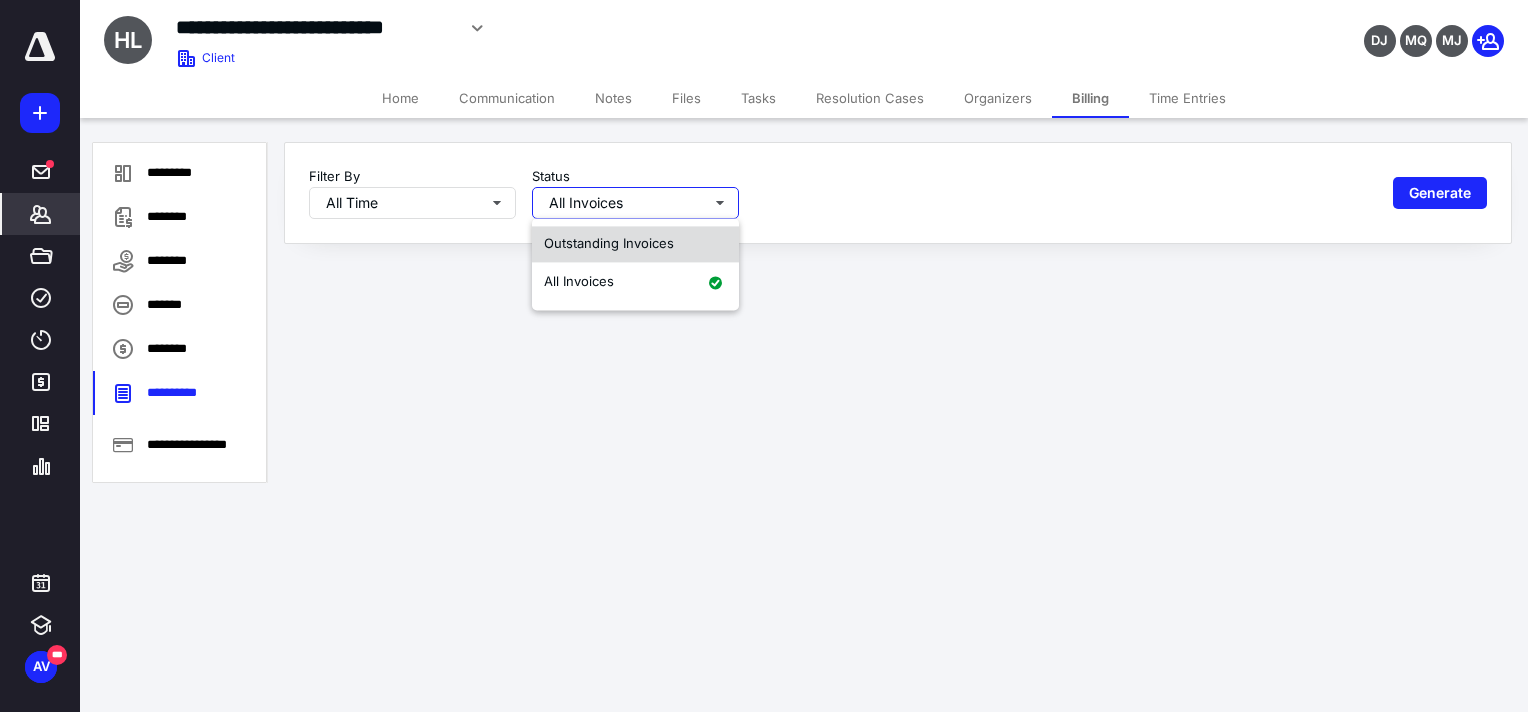 click on "Outstanding Invoices" at bounding box center (609, 243) 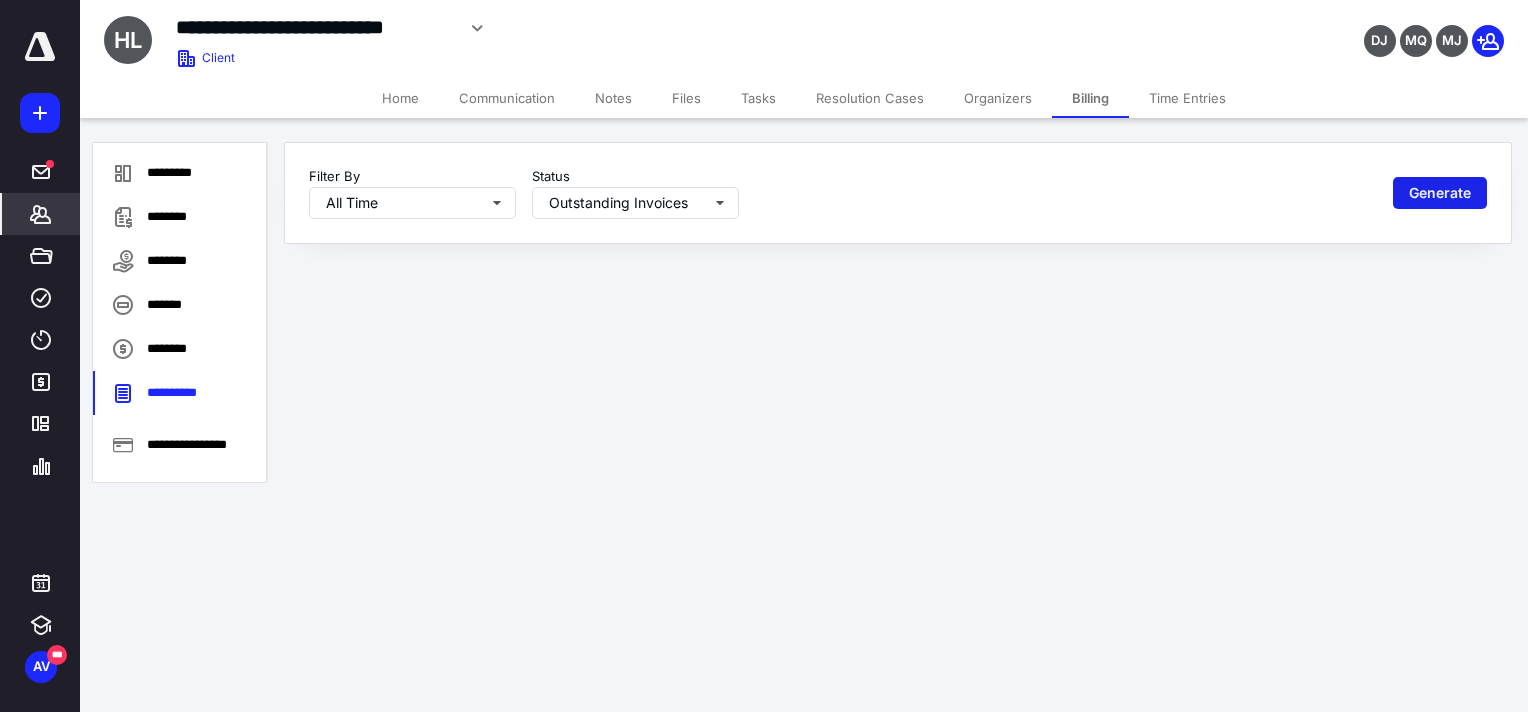 click on "Generate" at bounding box center [1440, 193] 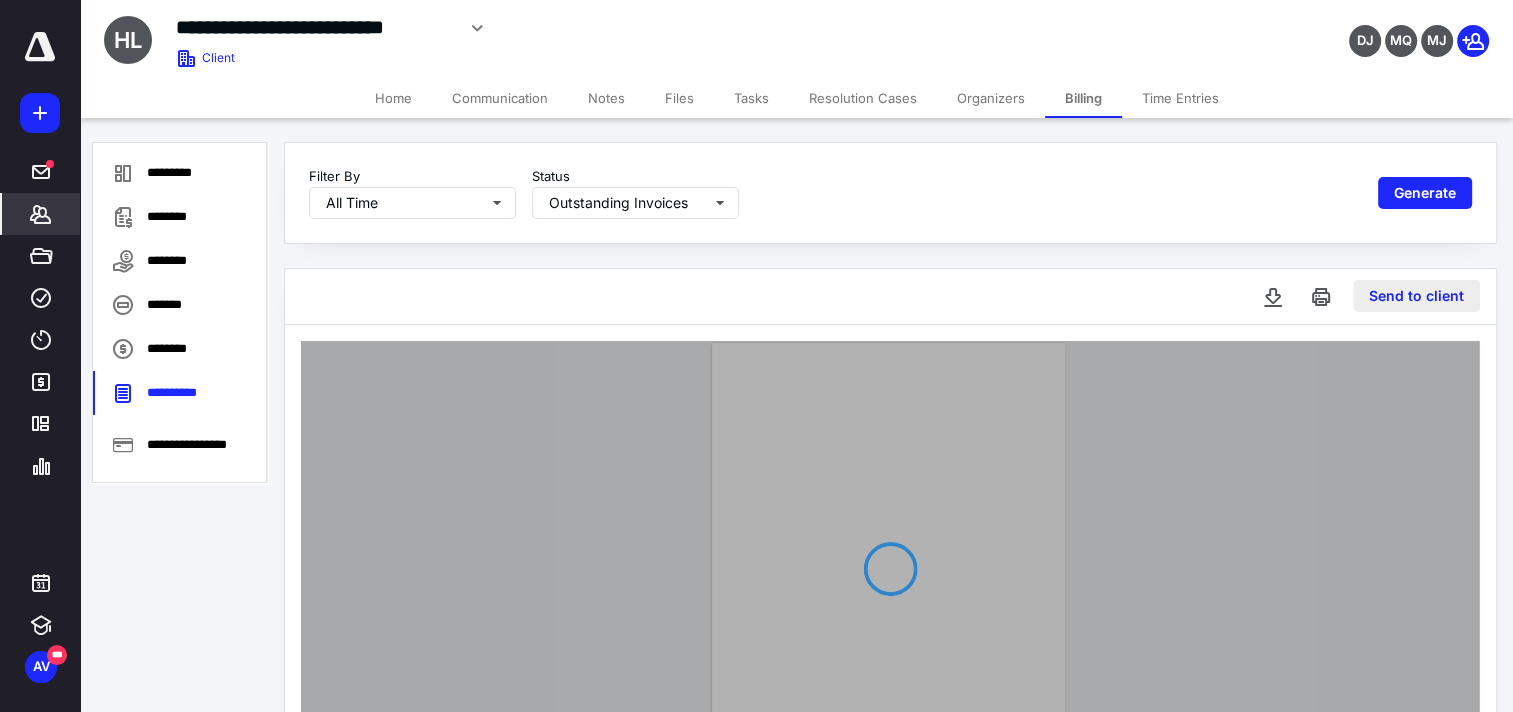 click on "Send to client" at bounding box center (1416, 296) 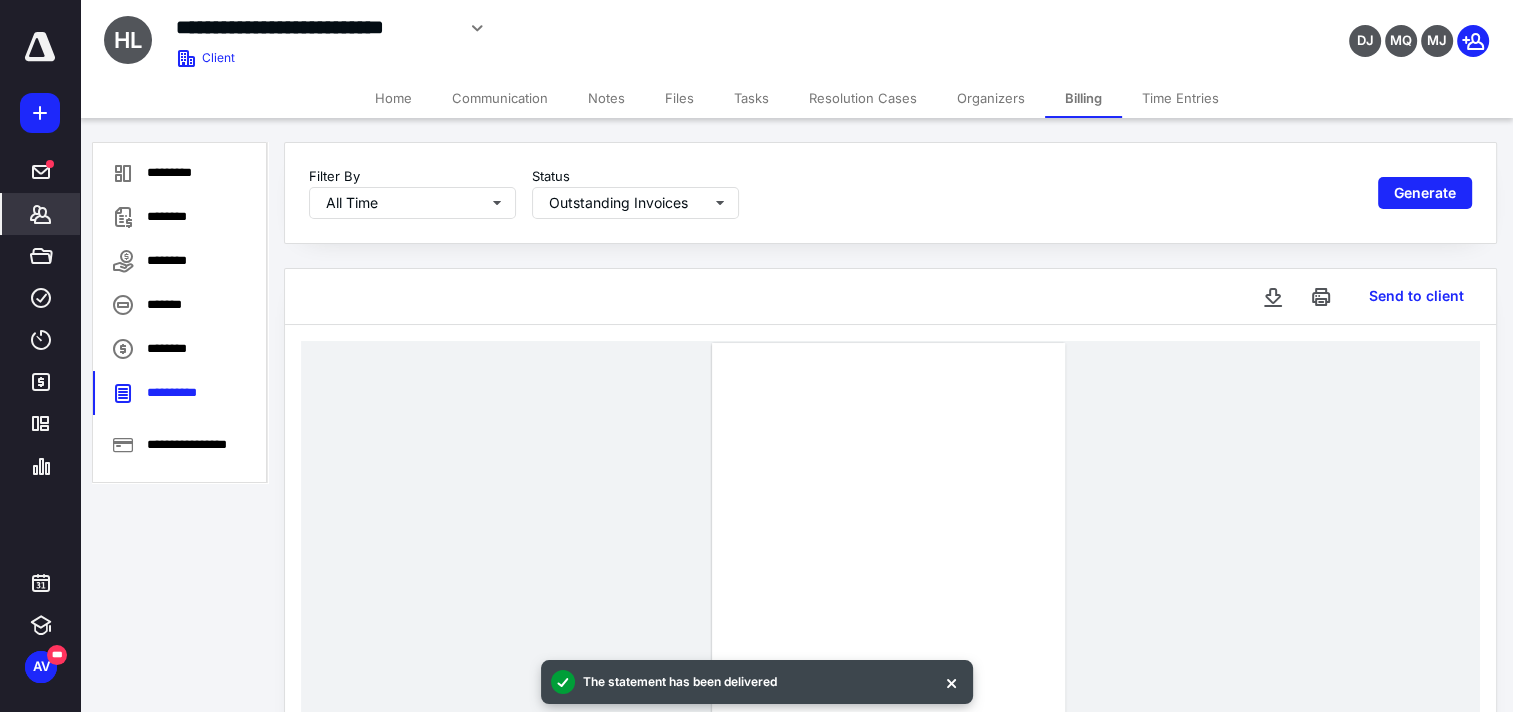 type 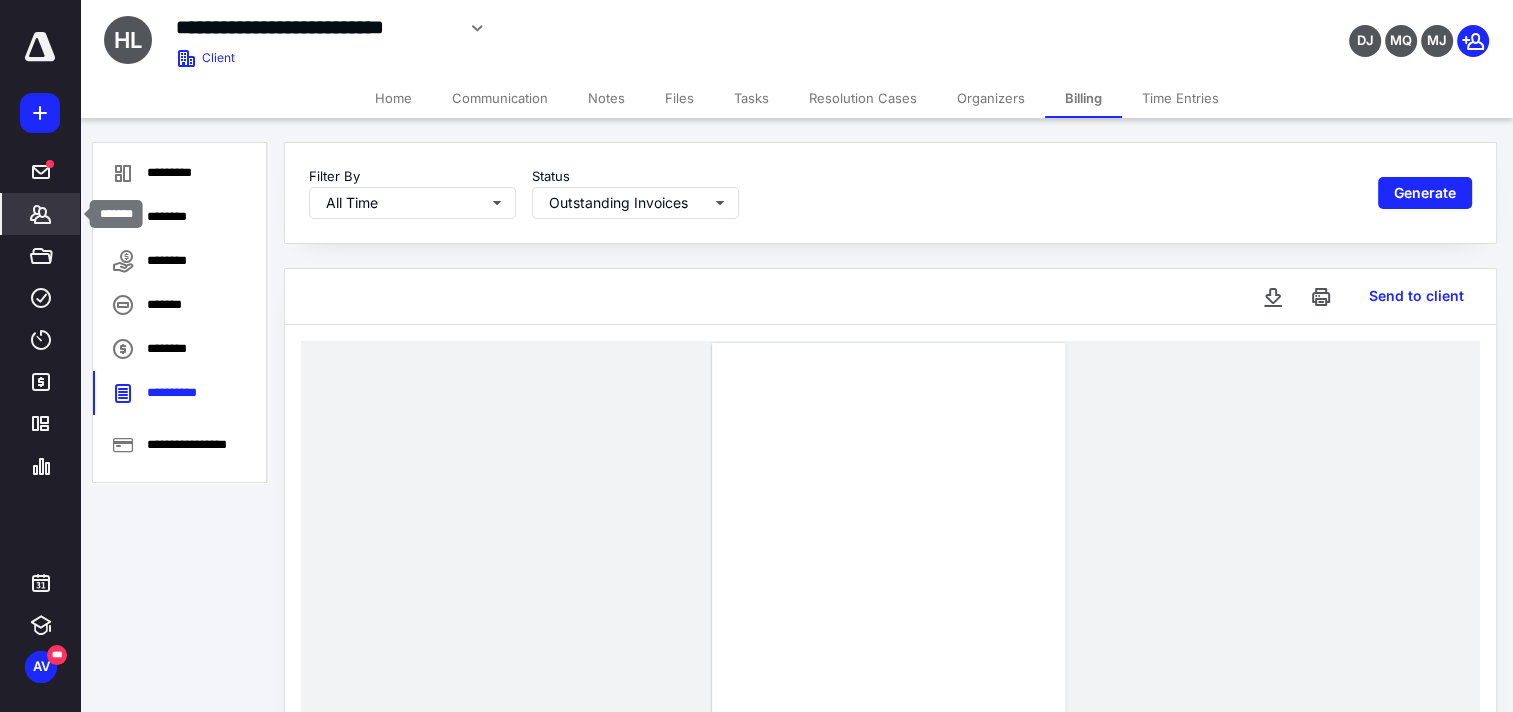 click on "*******" at bounding box center (41, 214) 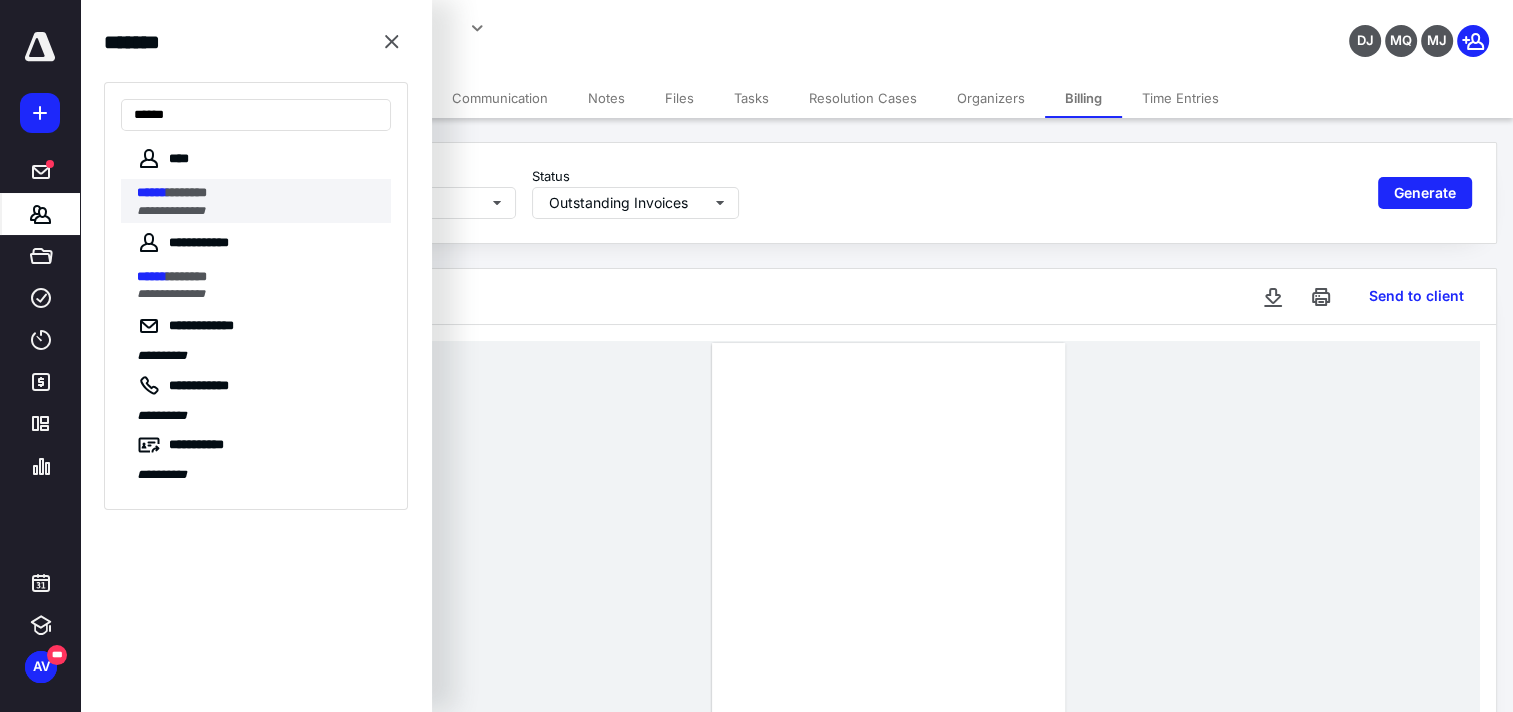 type on "******" 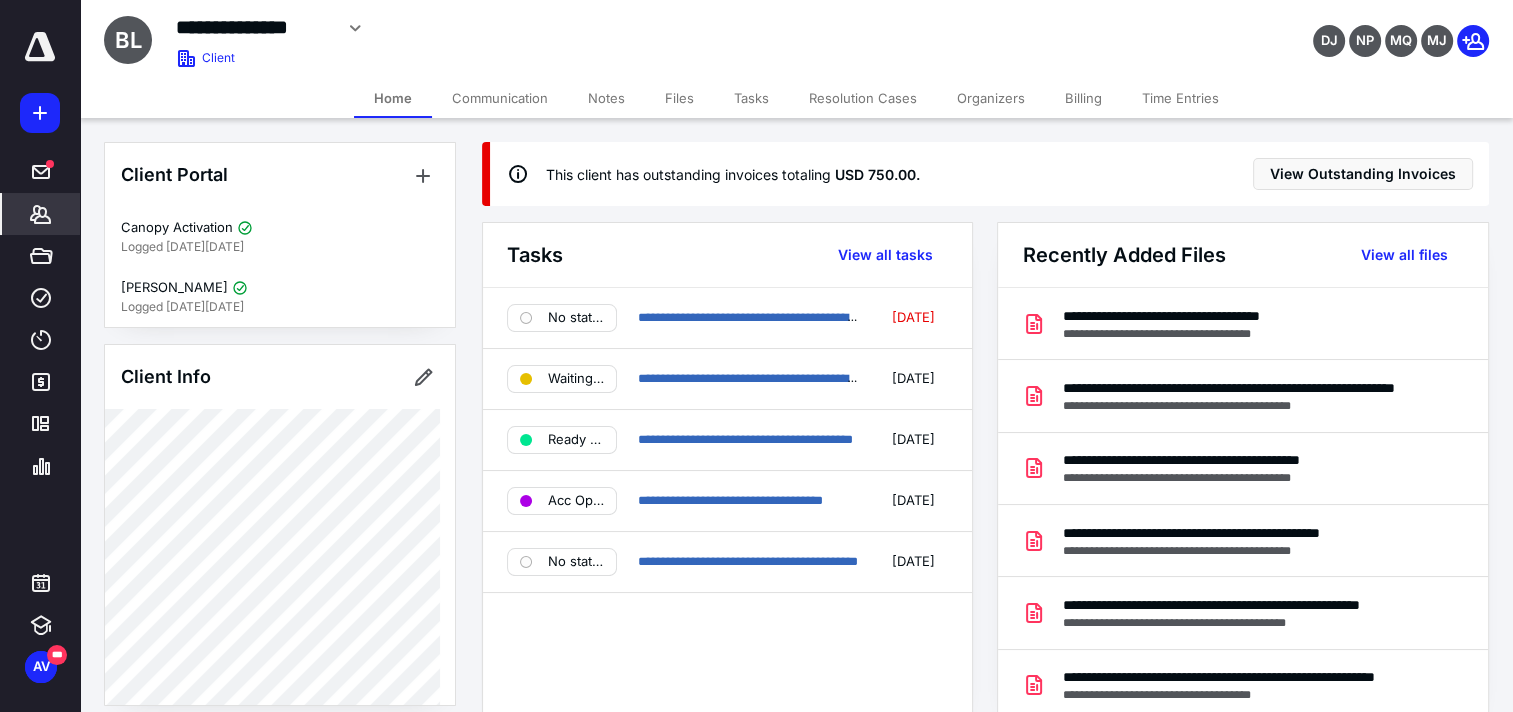 click on "Billing" at bounding box center [1083, 98] 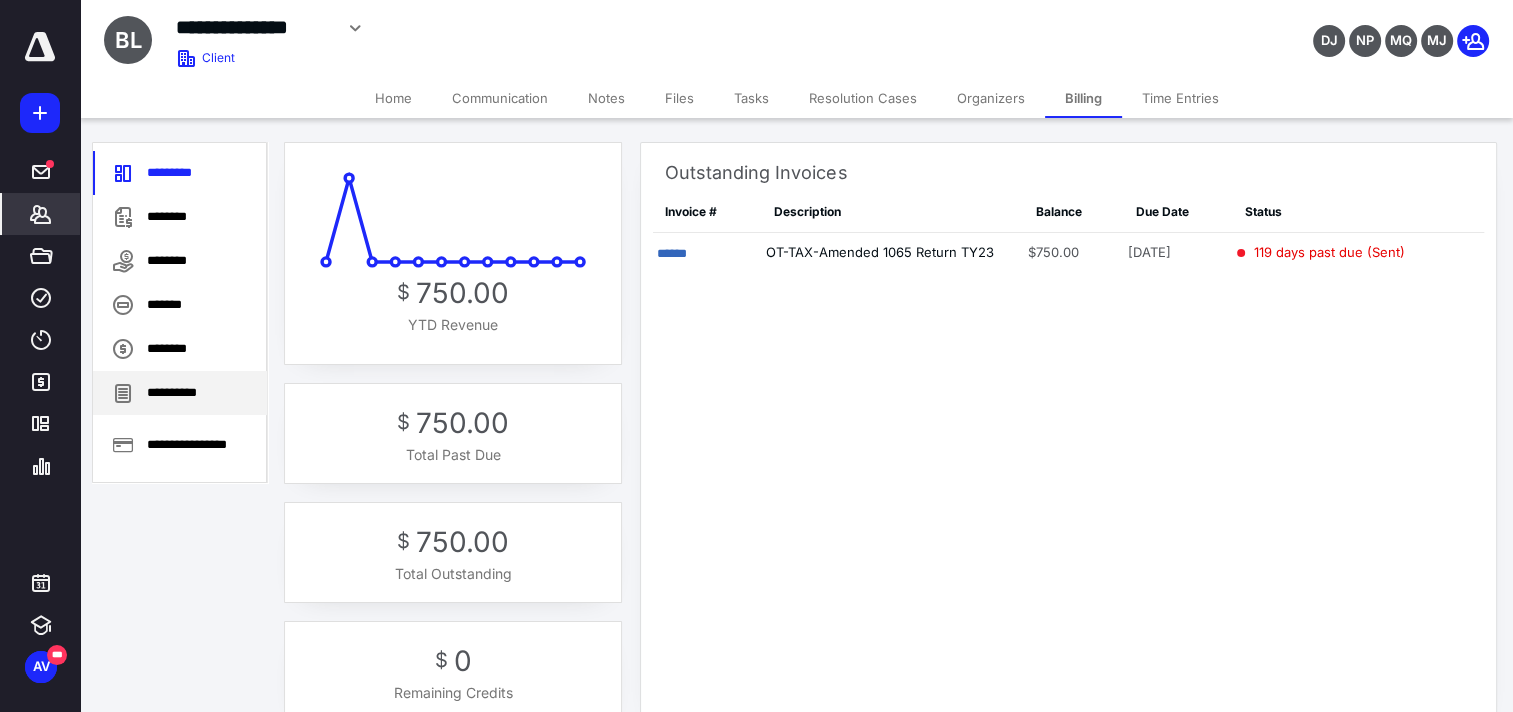 click on "**********" at bounding box center [180, 393] 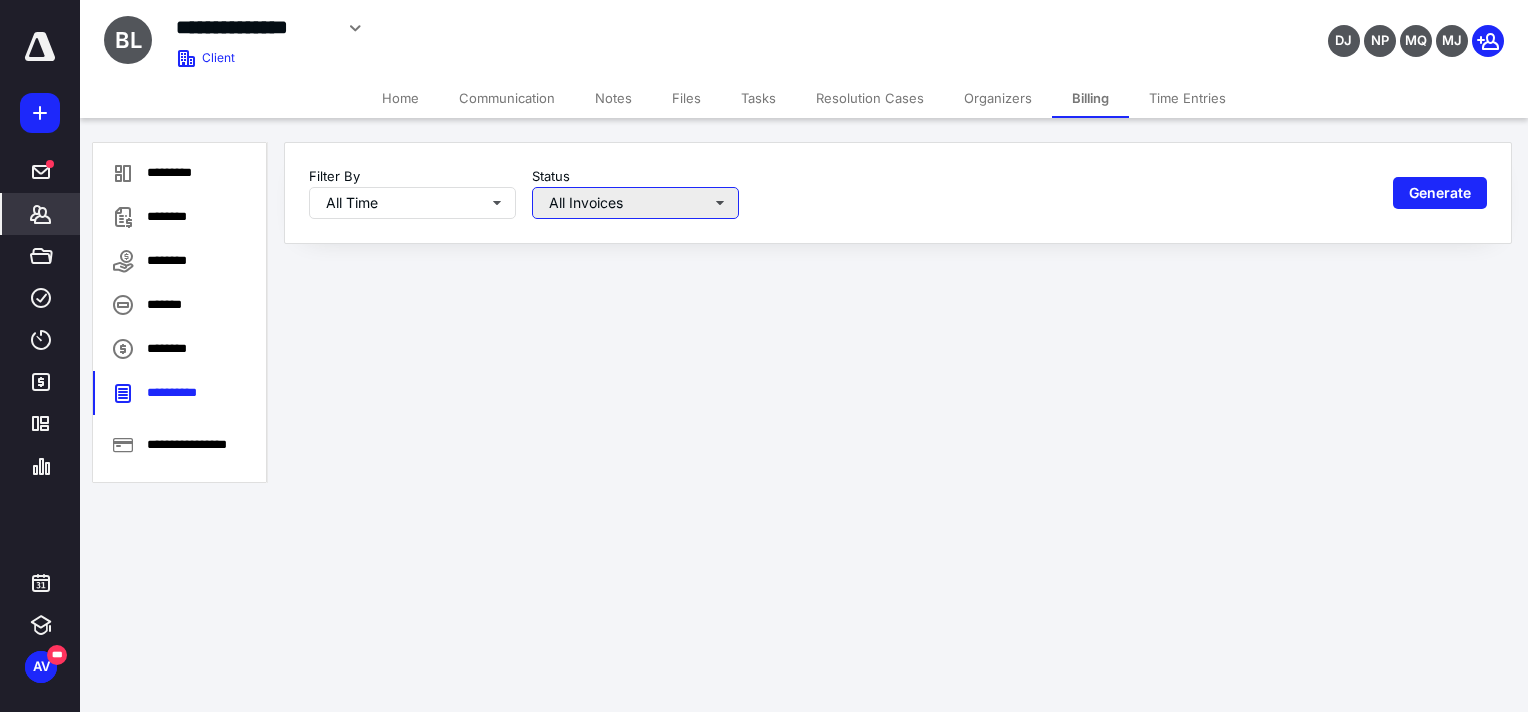 click on "All Invoices" at bounding box center [635, 203] 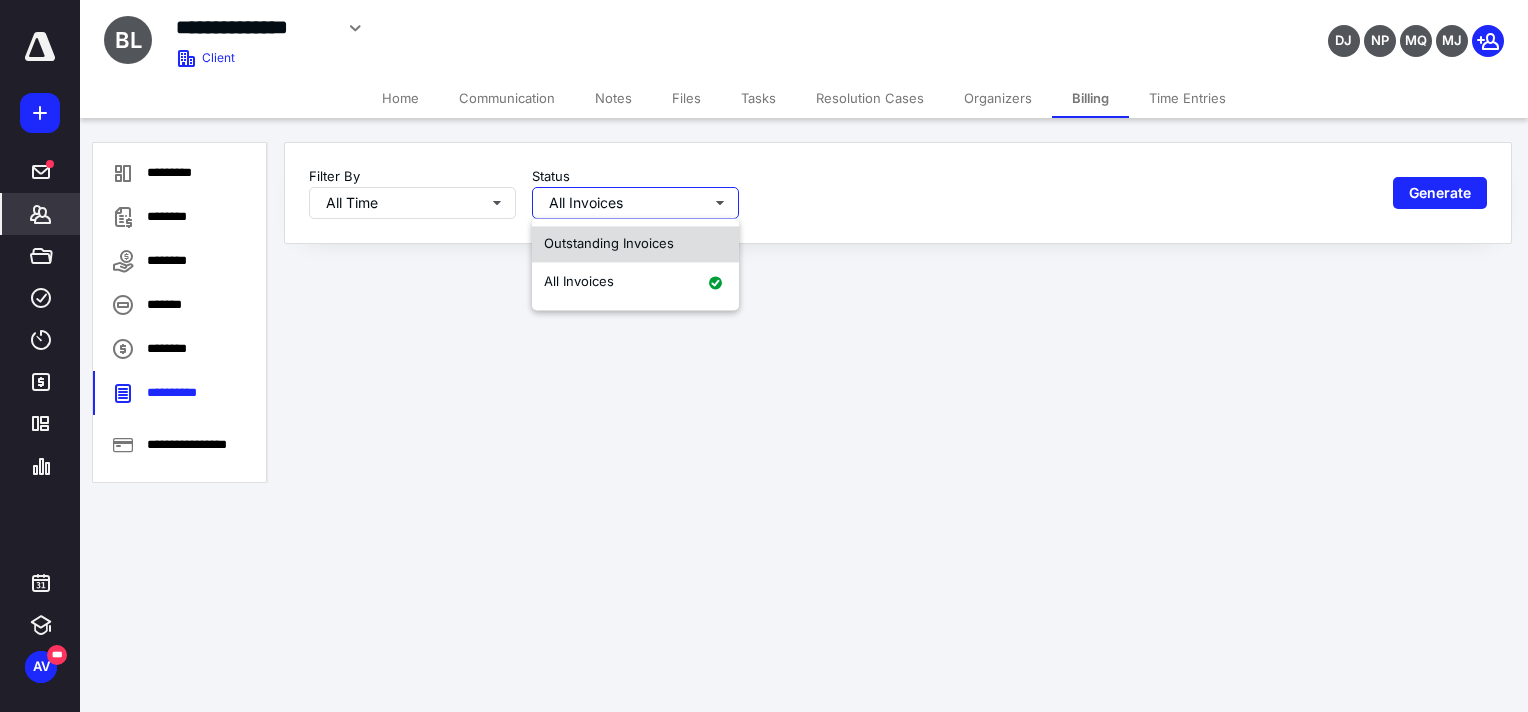 click on "Outstanding Invoices" at bounding box center (635, 244) 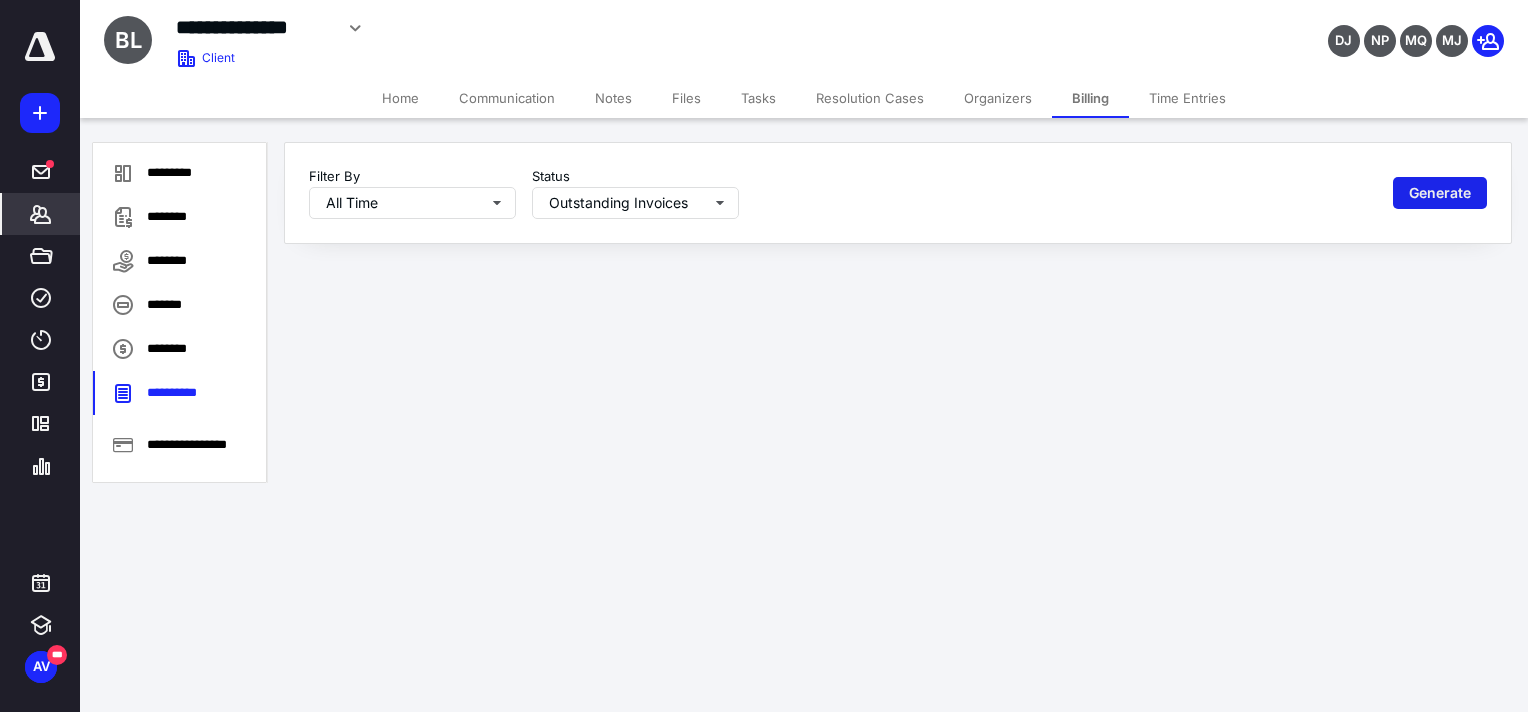 click on "Generate" at bounding box center [1440, 193] 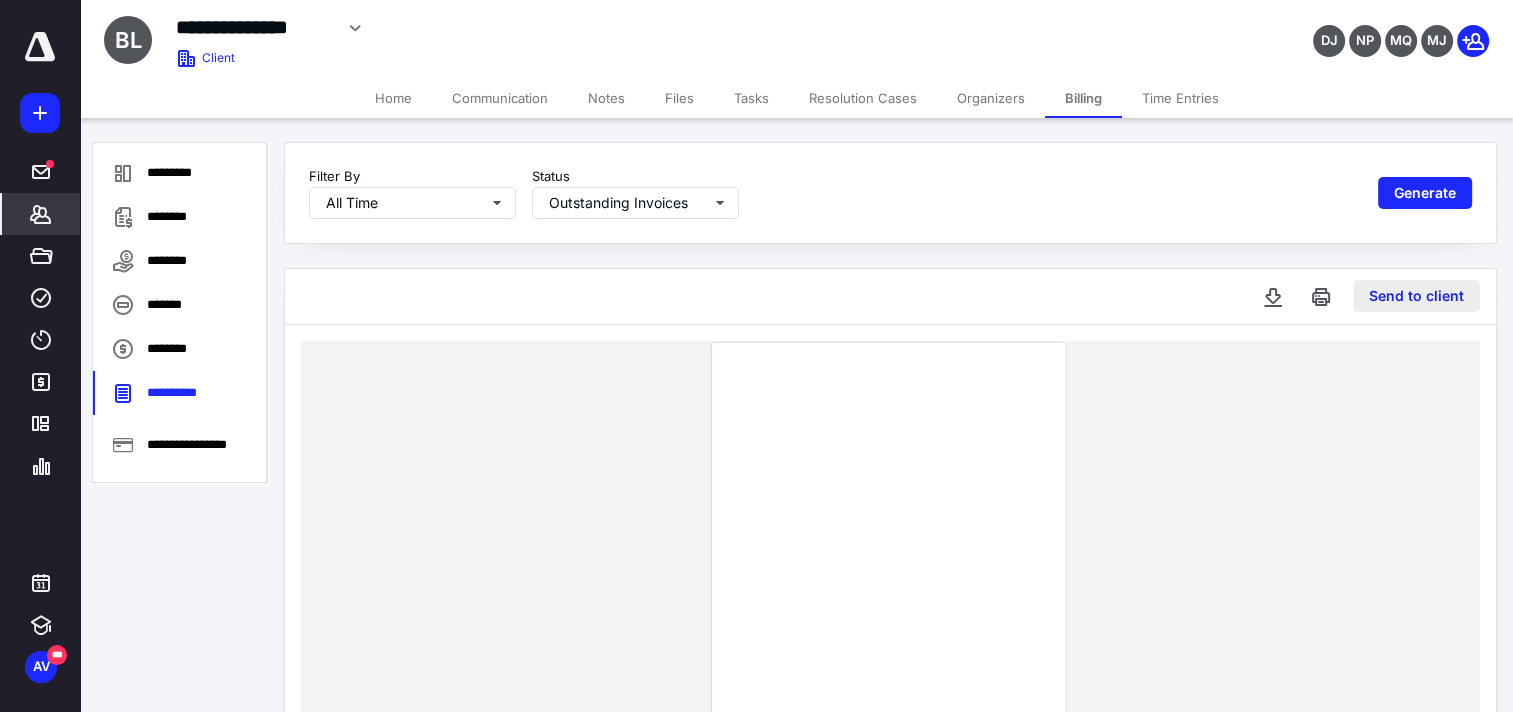 click on "Send to client" at bounding box center [1416, 296] 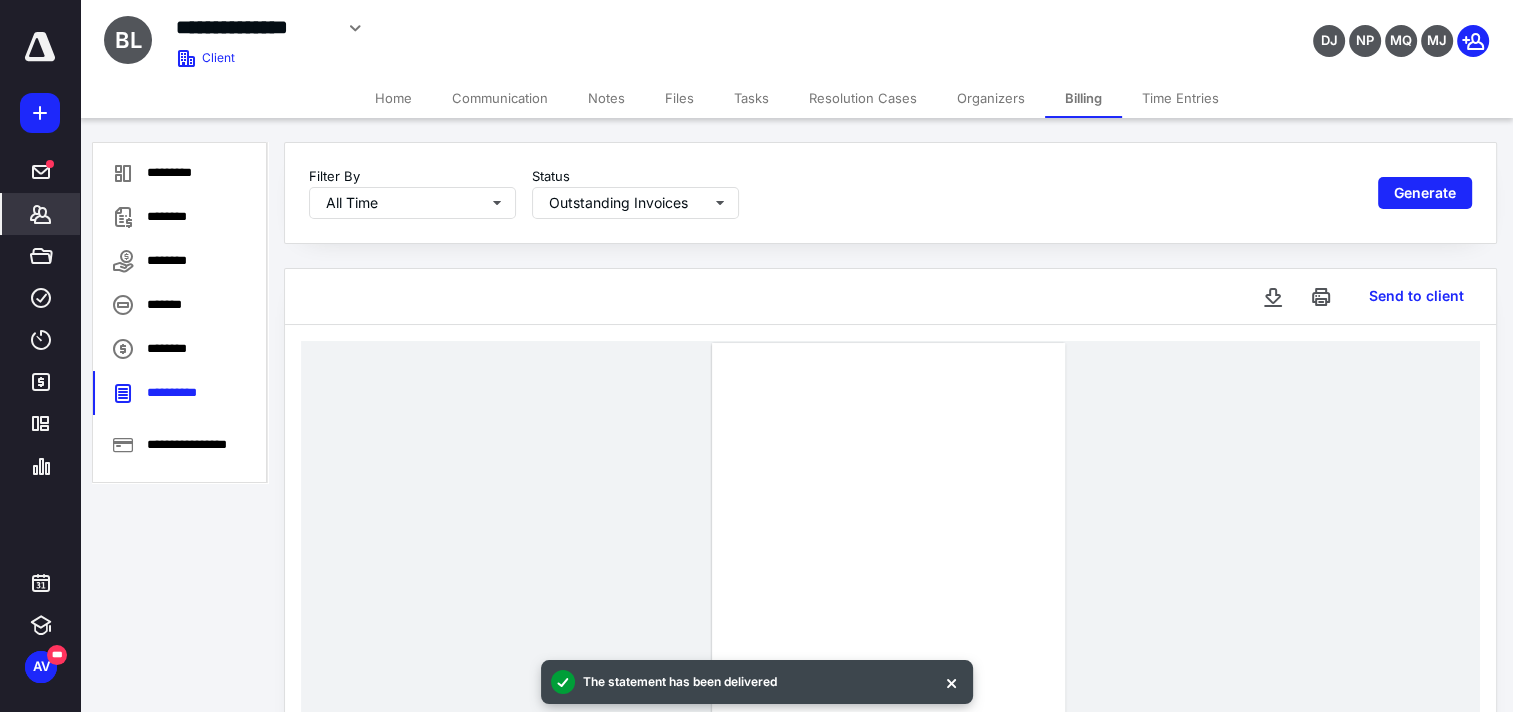 type 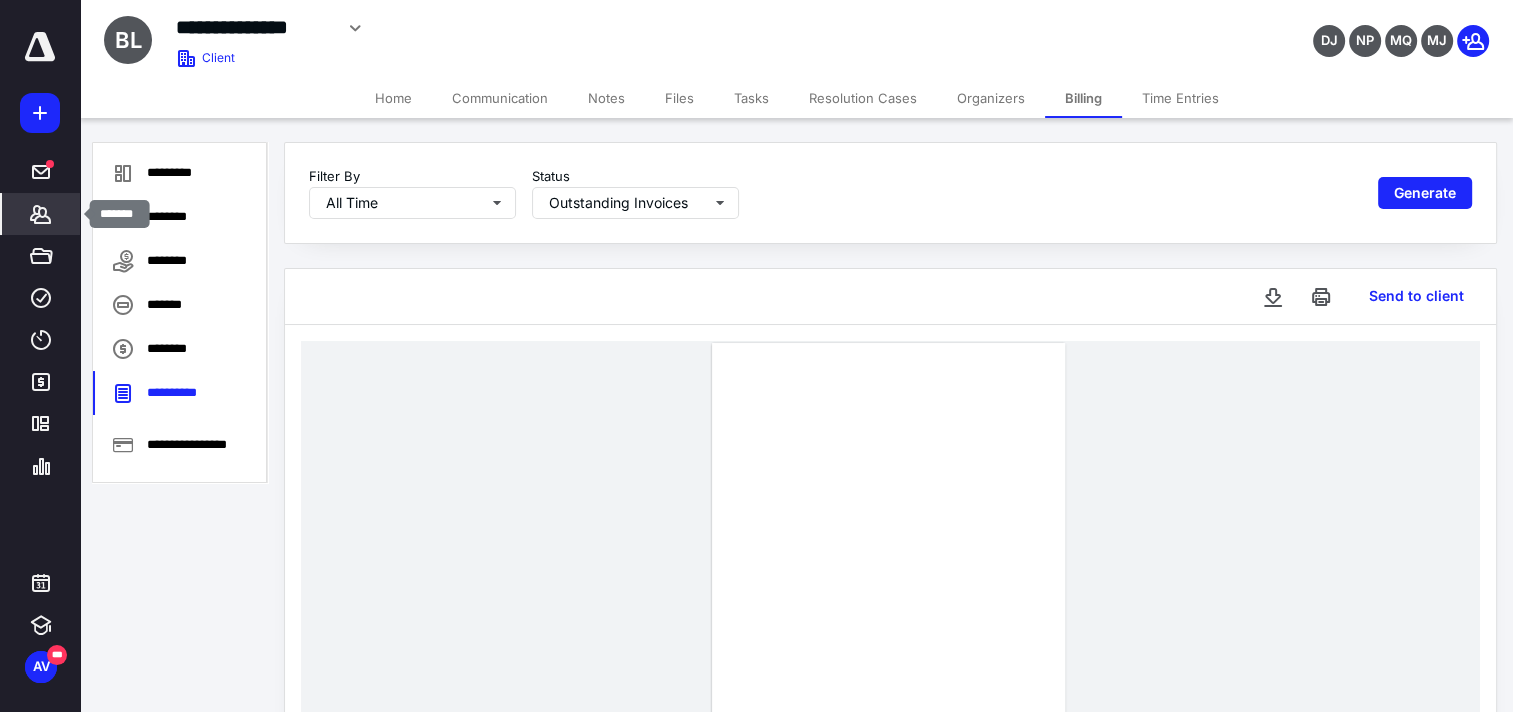 click 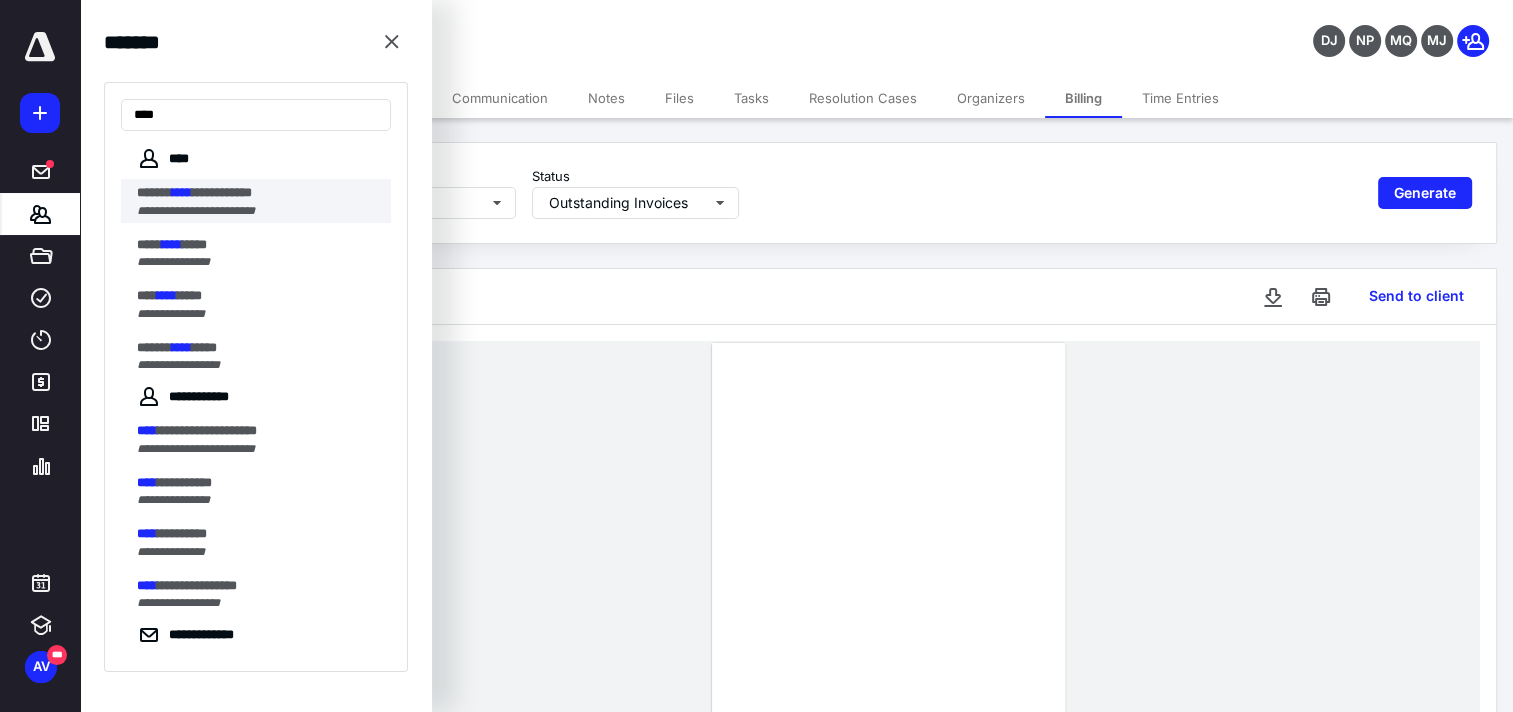 type on "****" 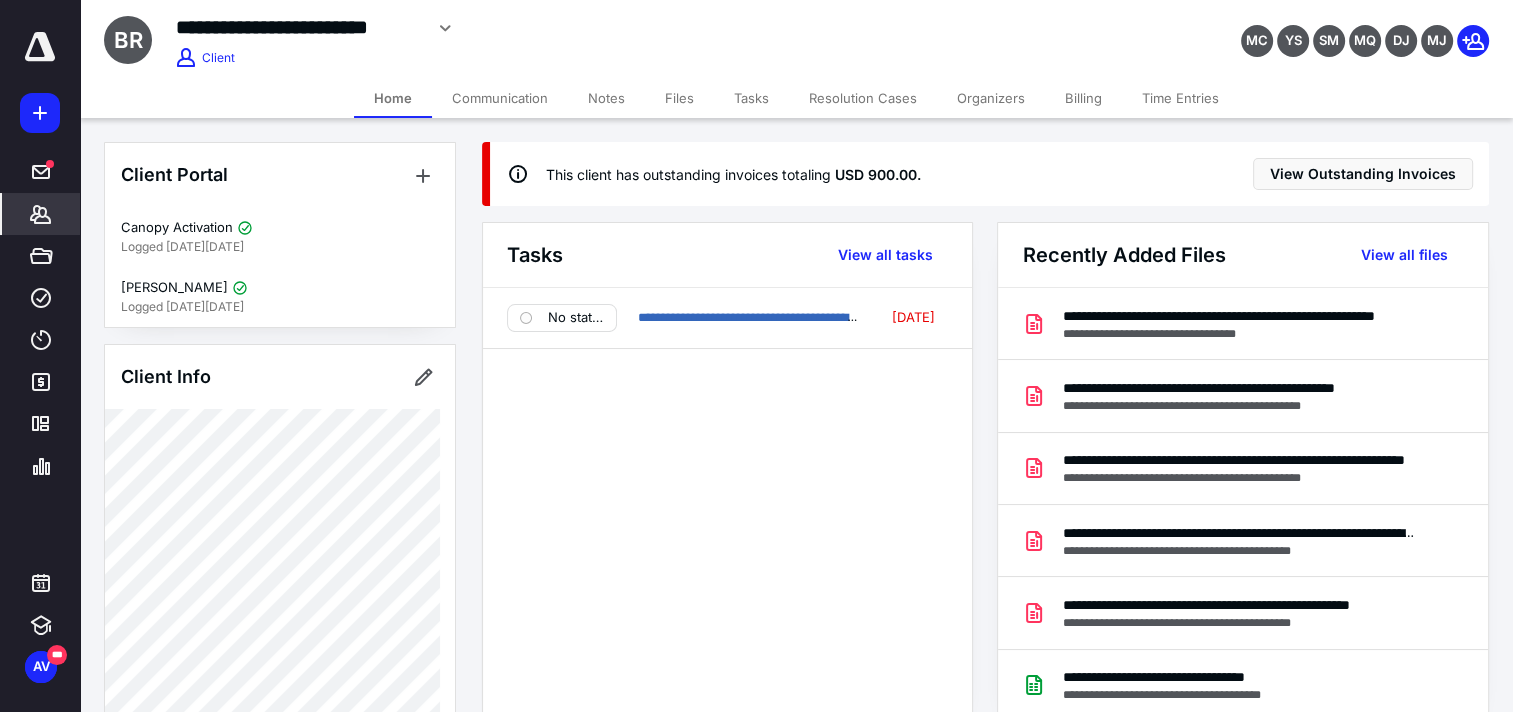 click on "Billing" at bounding box center [1083, 98] 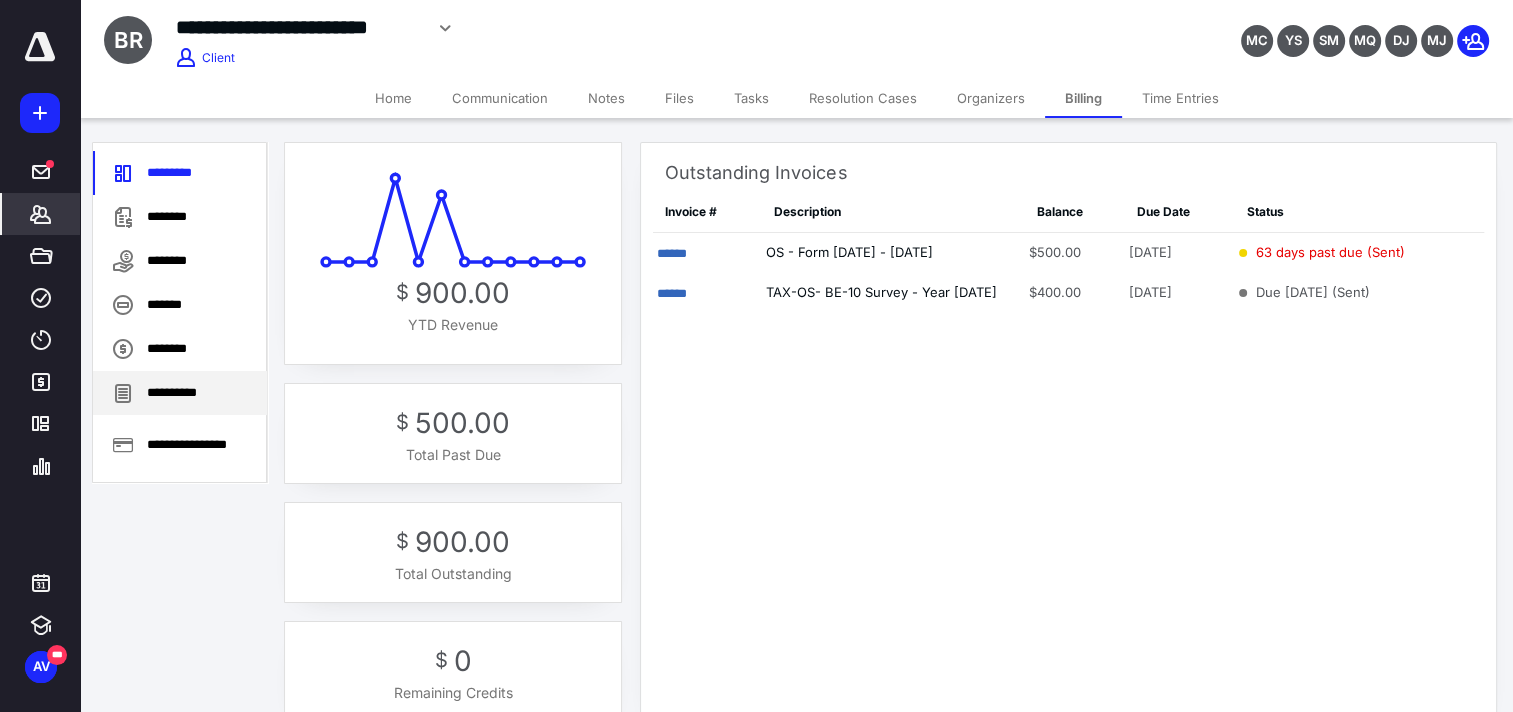 drag, startPoint x: 198, startPoint y: 384, endPoint x: 220, endPoint y: 380, distance: 22.36068 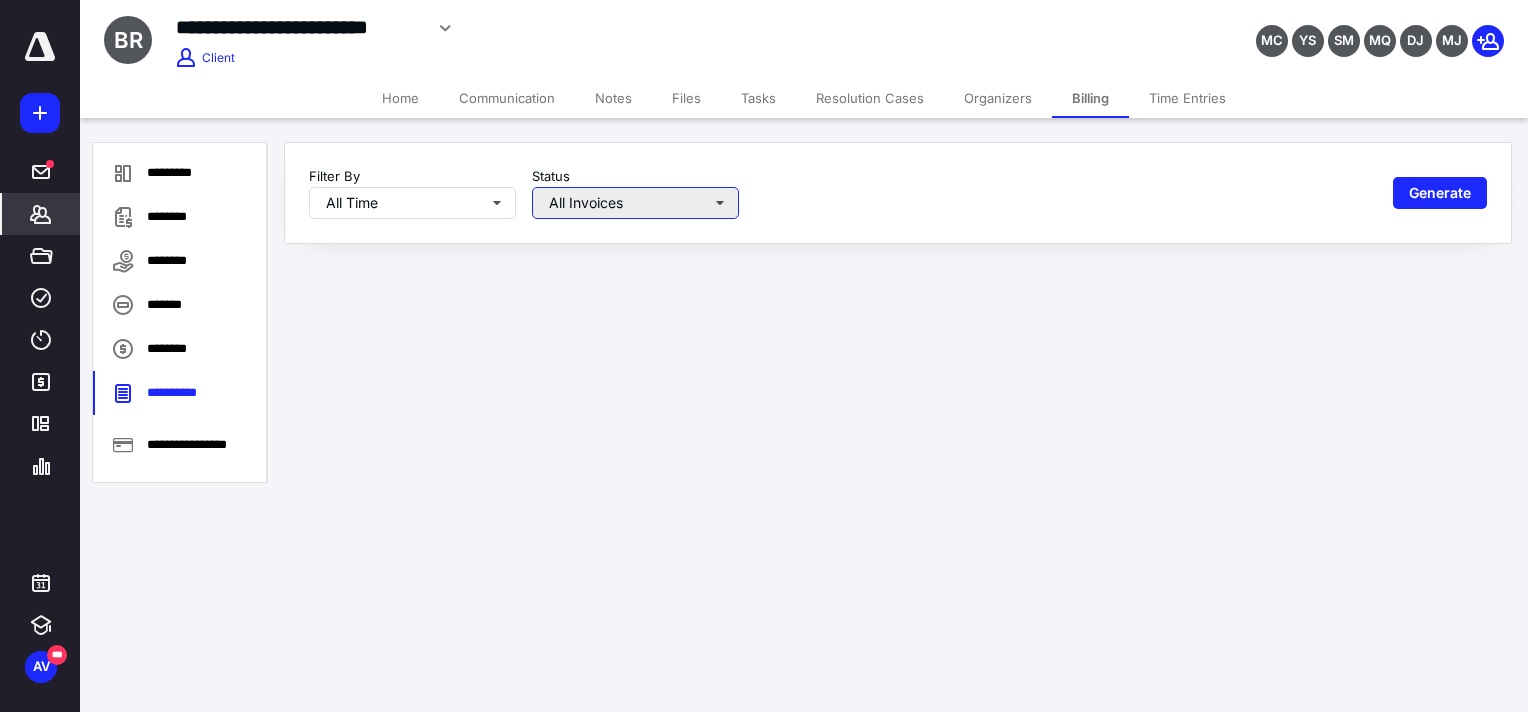click on "All Invoices" at bounding box center (635, 203) 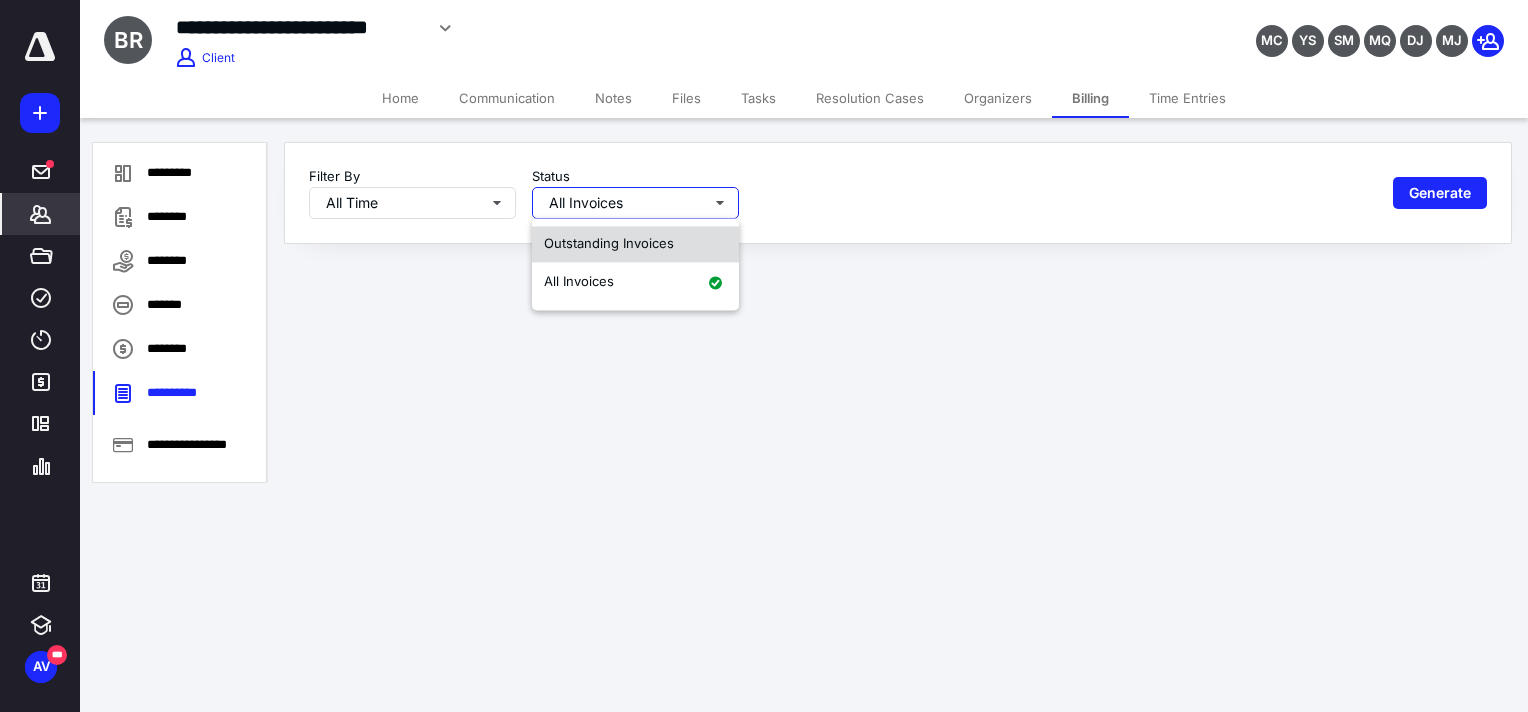 click on "Outstanding Invoices" at bounding box center (609, 243) 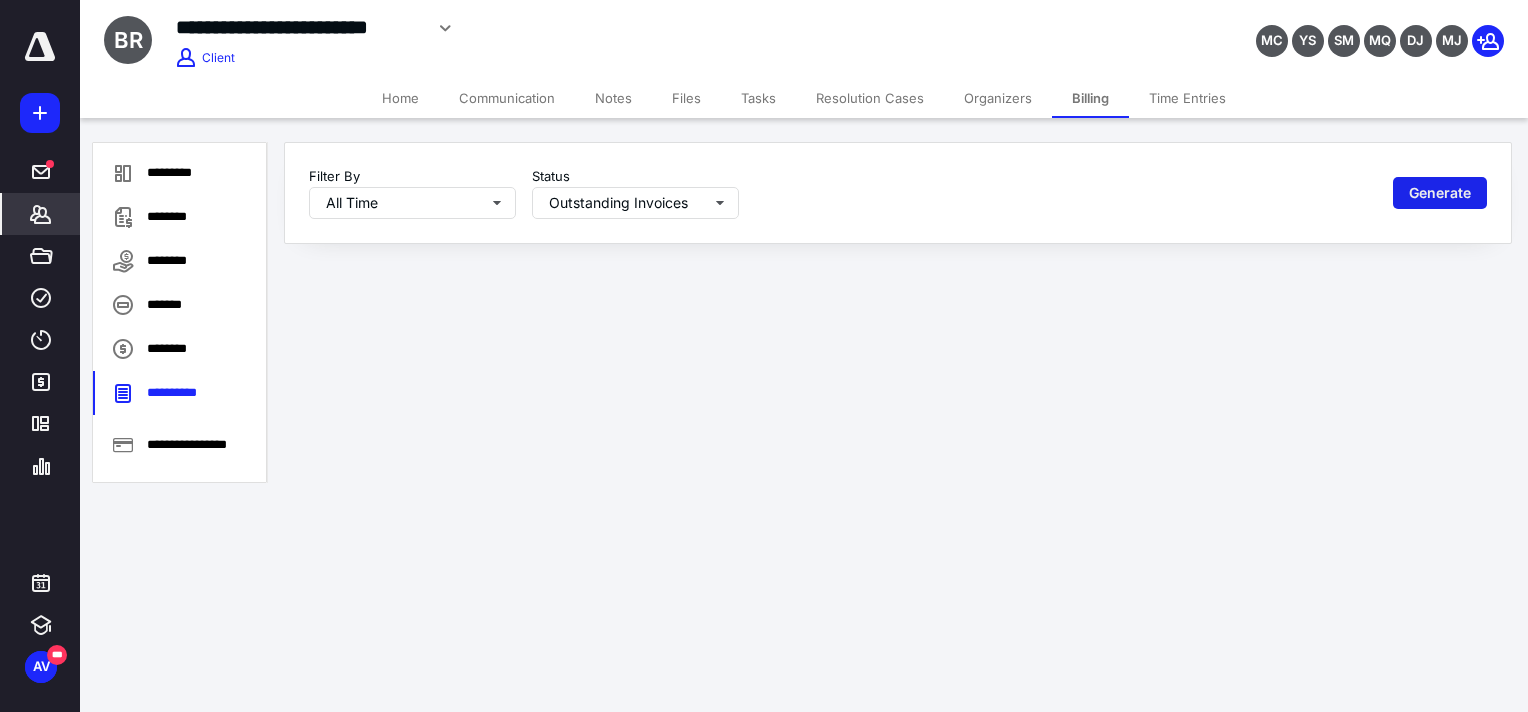 click on "Generate" at bounding box center (1440, 193) 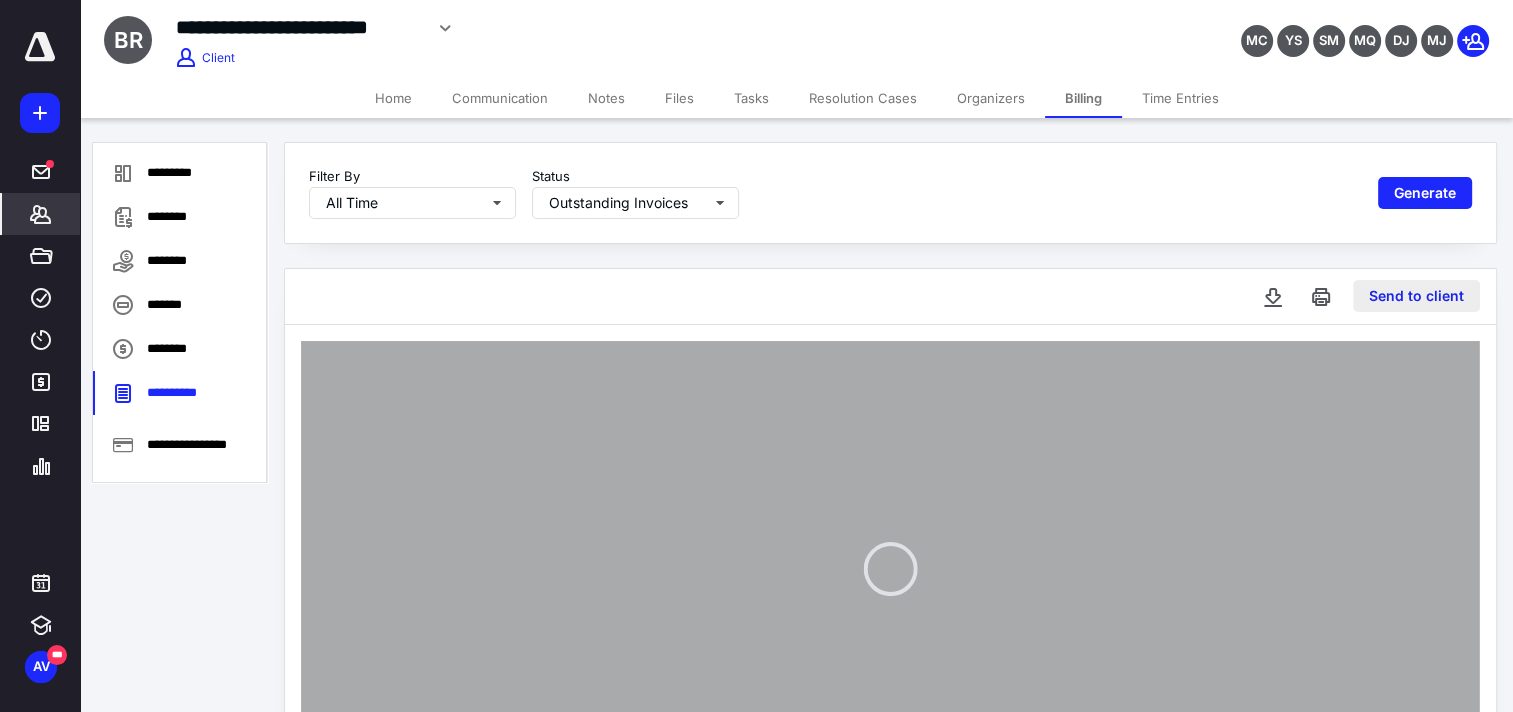 click on "Send to client" at bounding box center [1416, 296] 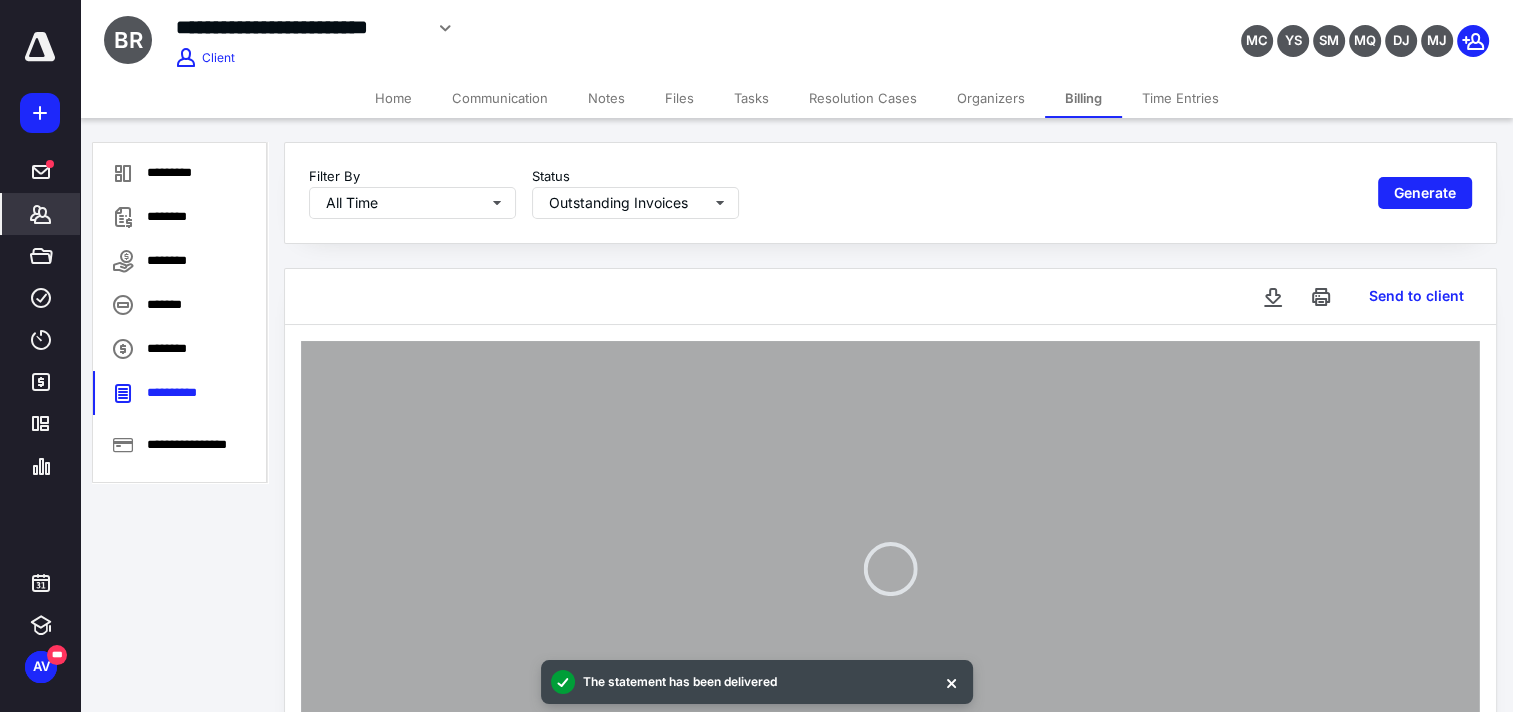 type 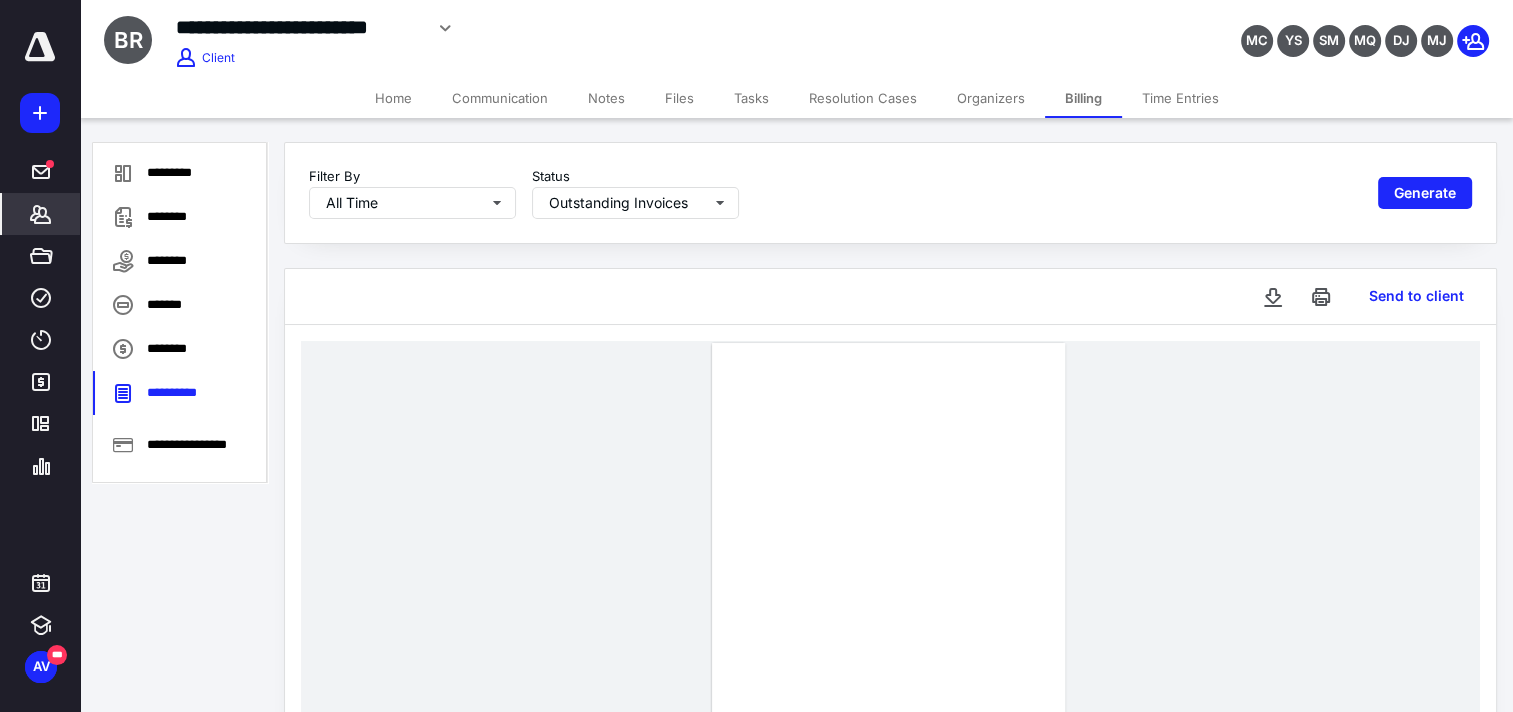 click on "*******" at bounding box center [41, 214] 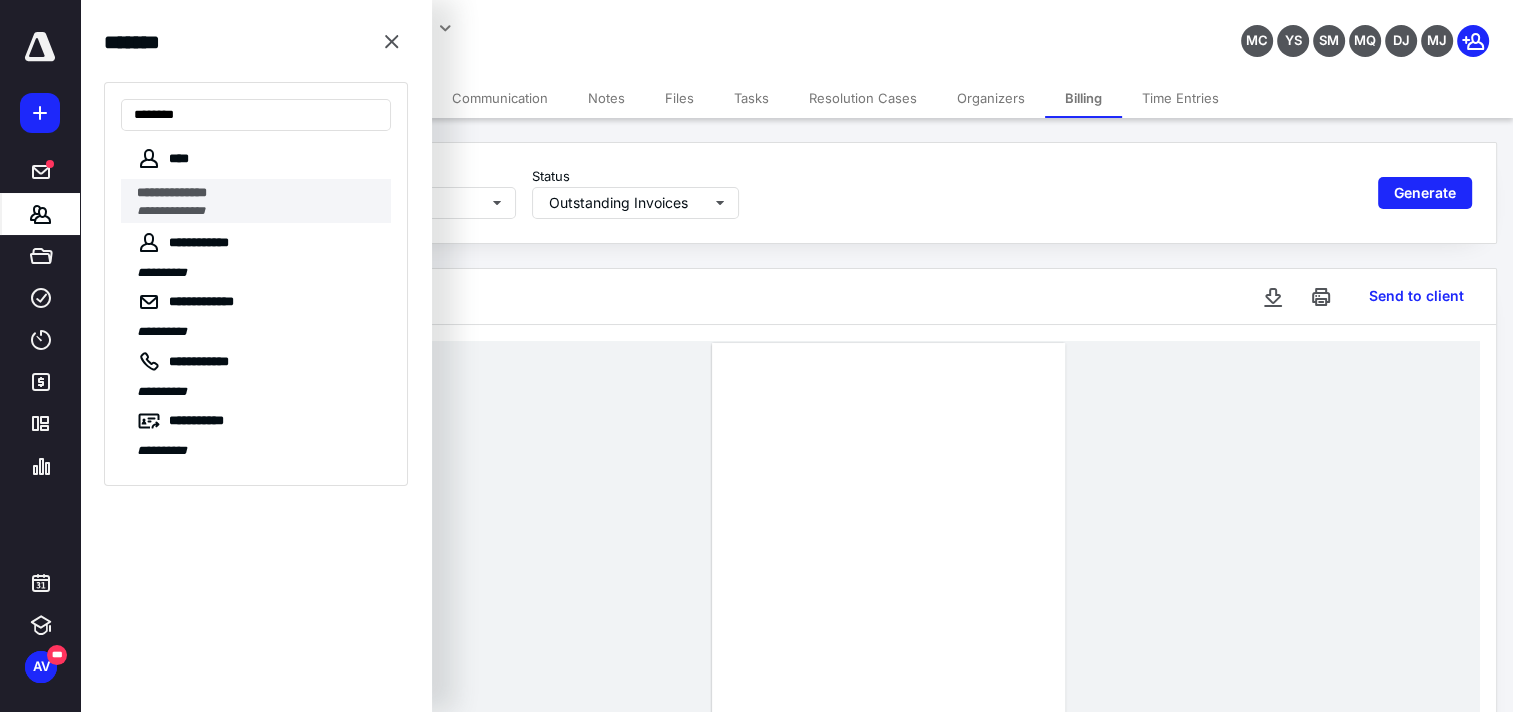 type on "********" 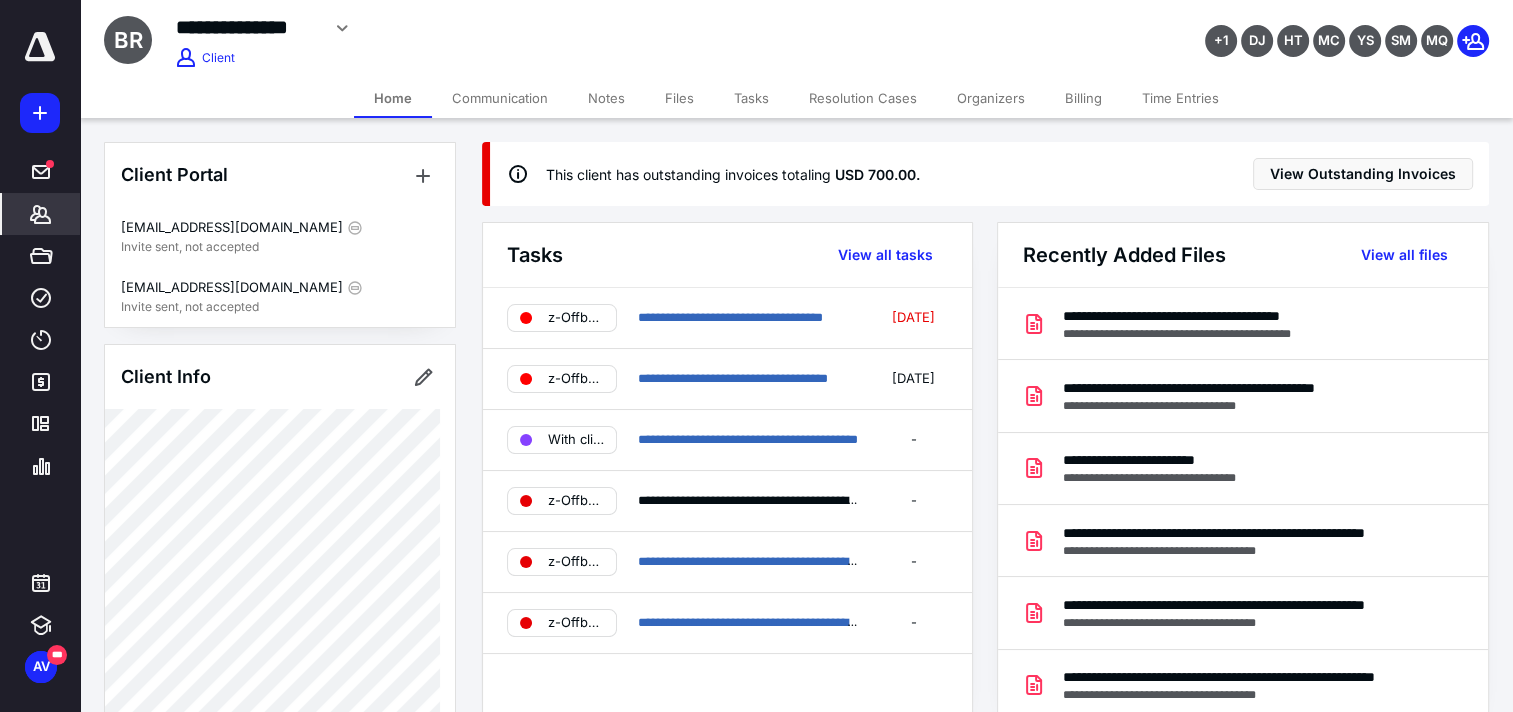 click on "Billing" at bounding box center [1083, 98] 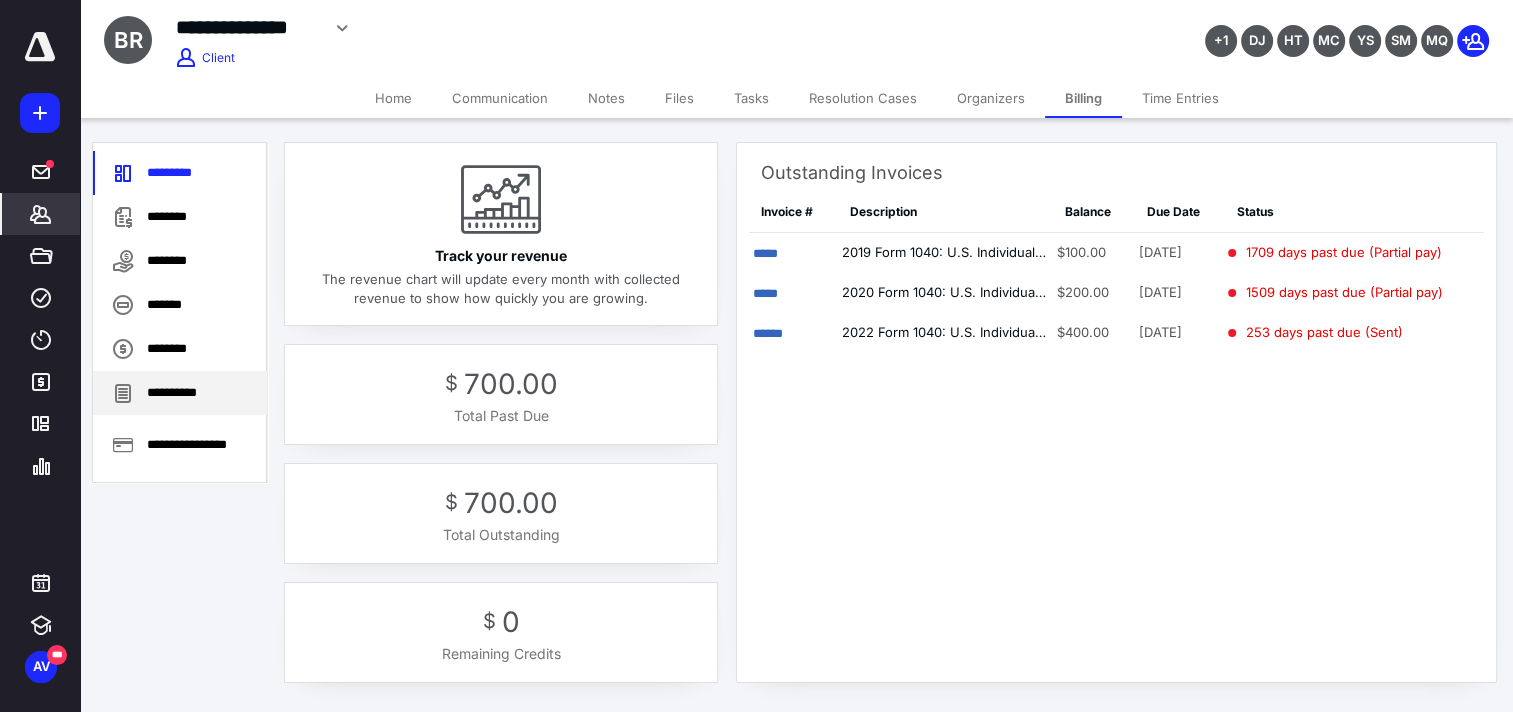 click on "**********" at bounding box center [180, 393] 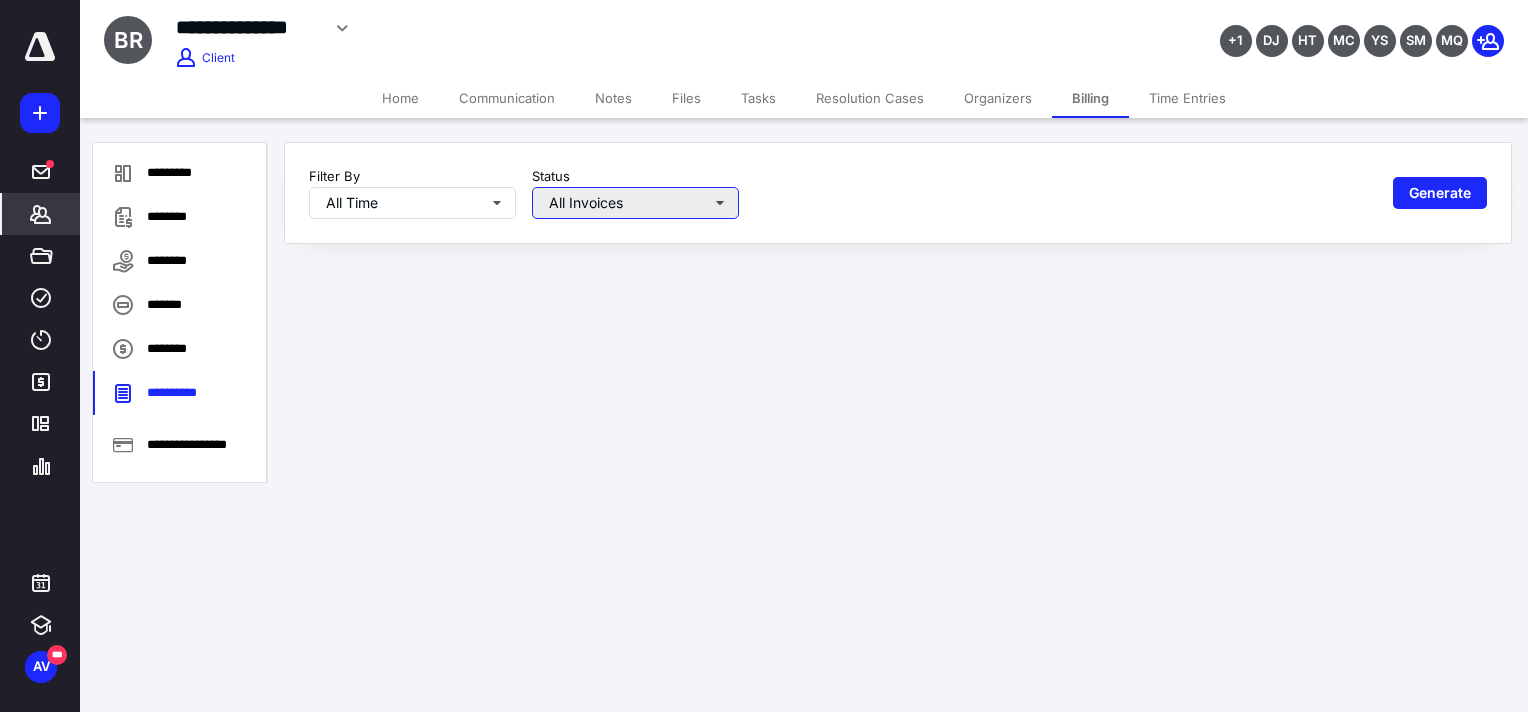 click on "All Invoices" at bounding box center (635, 203) 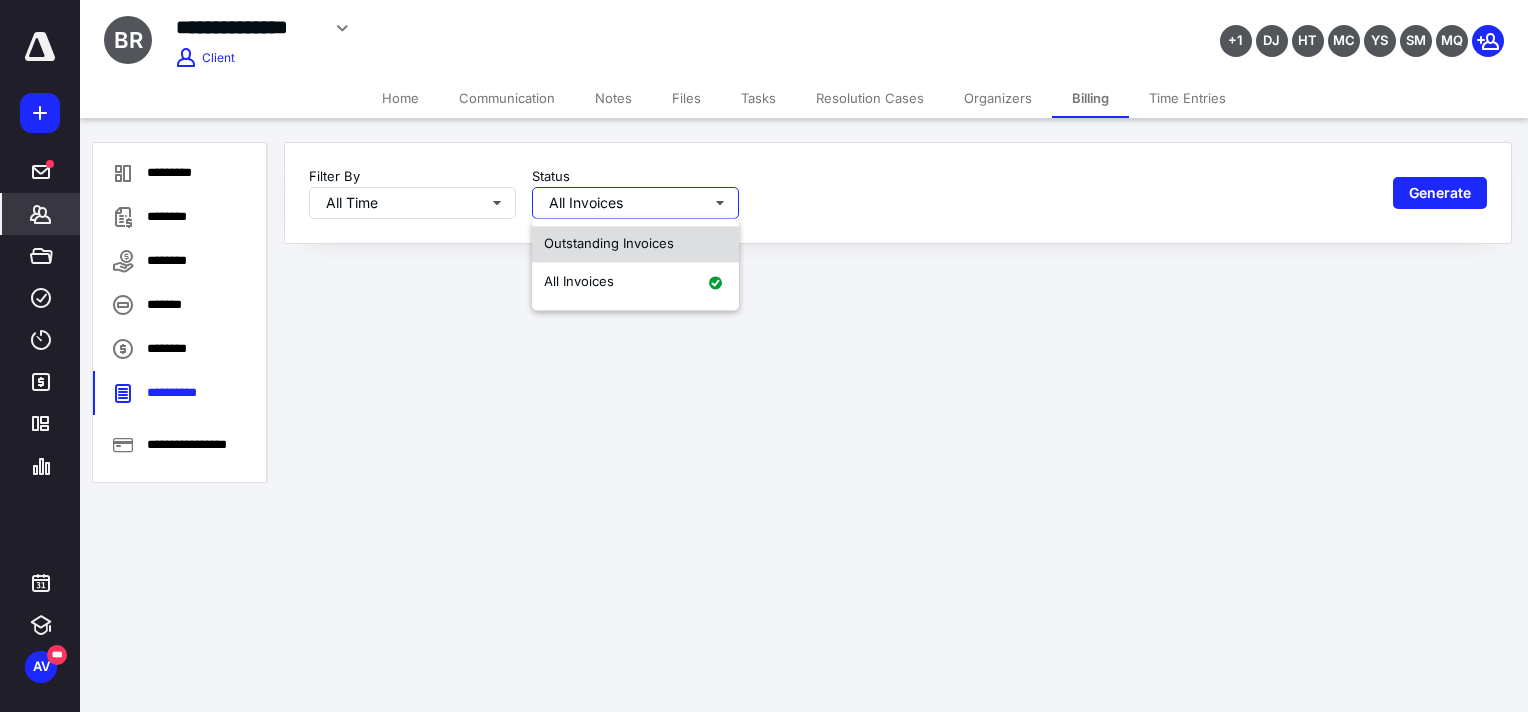 drag, startPoint x: 654, startPoint y: 250, endPoint x: 738, endPoint y: 251, distance: 84.00595 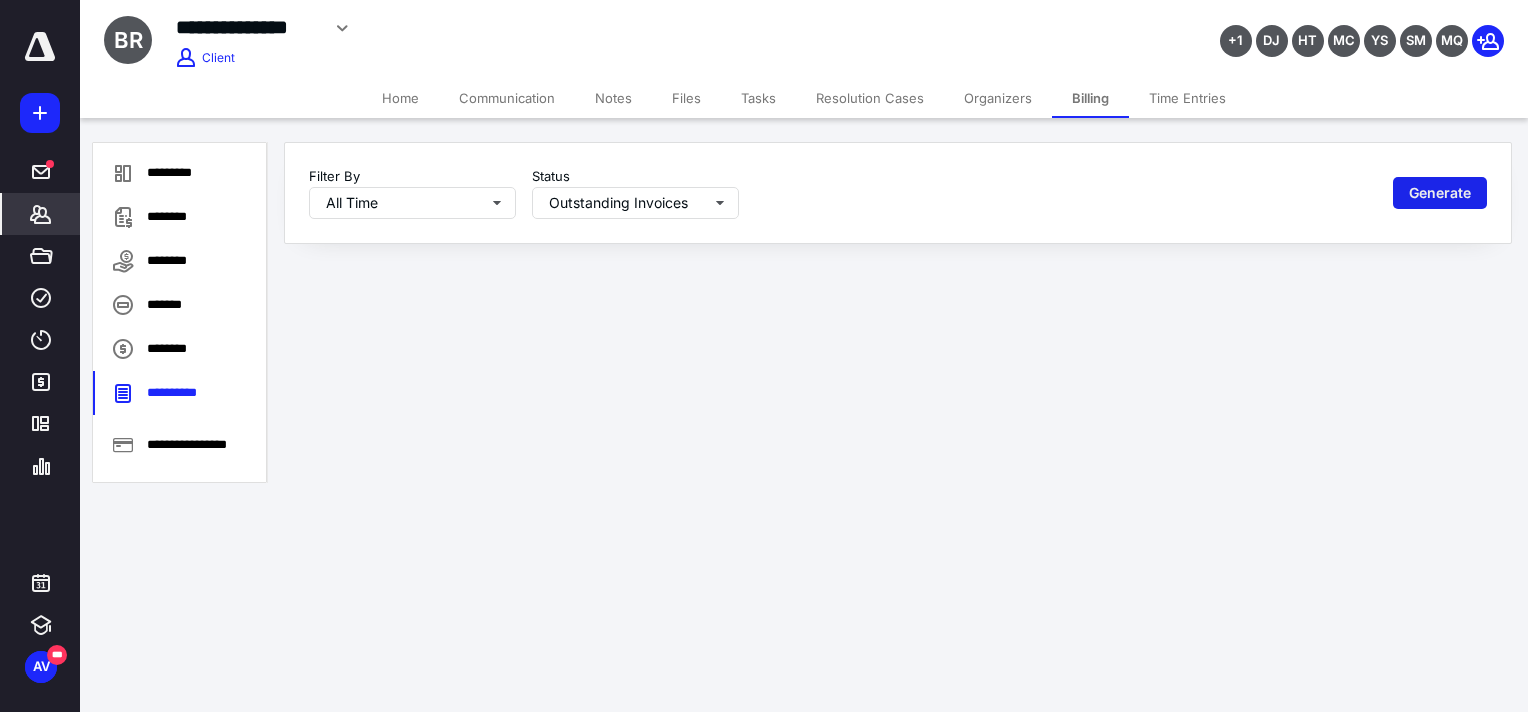 click on "Generate" at bounding box center (1440, 193) 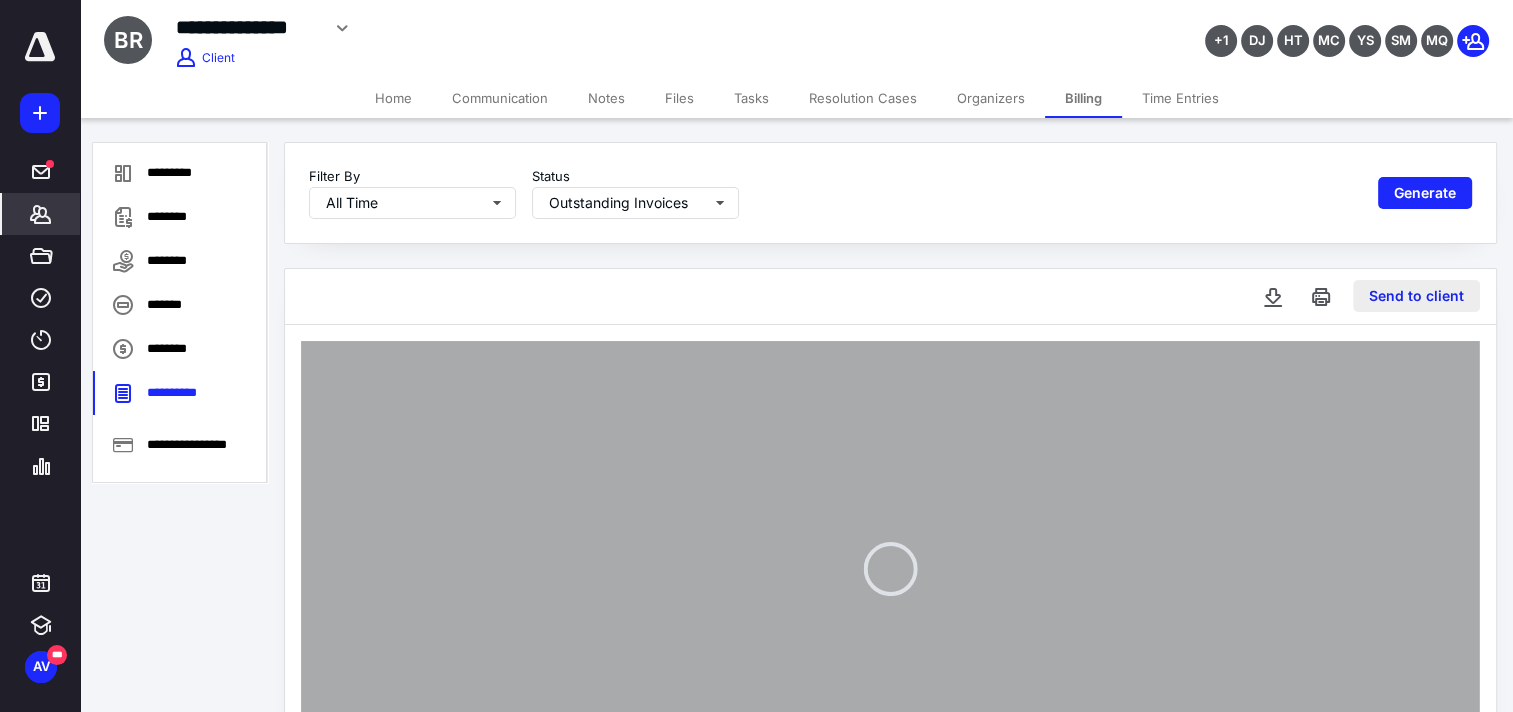click on "Send to client" at bounding box center (1416, 296) 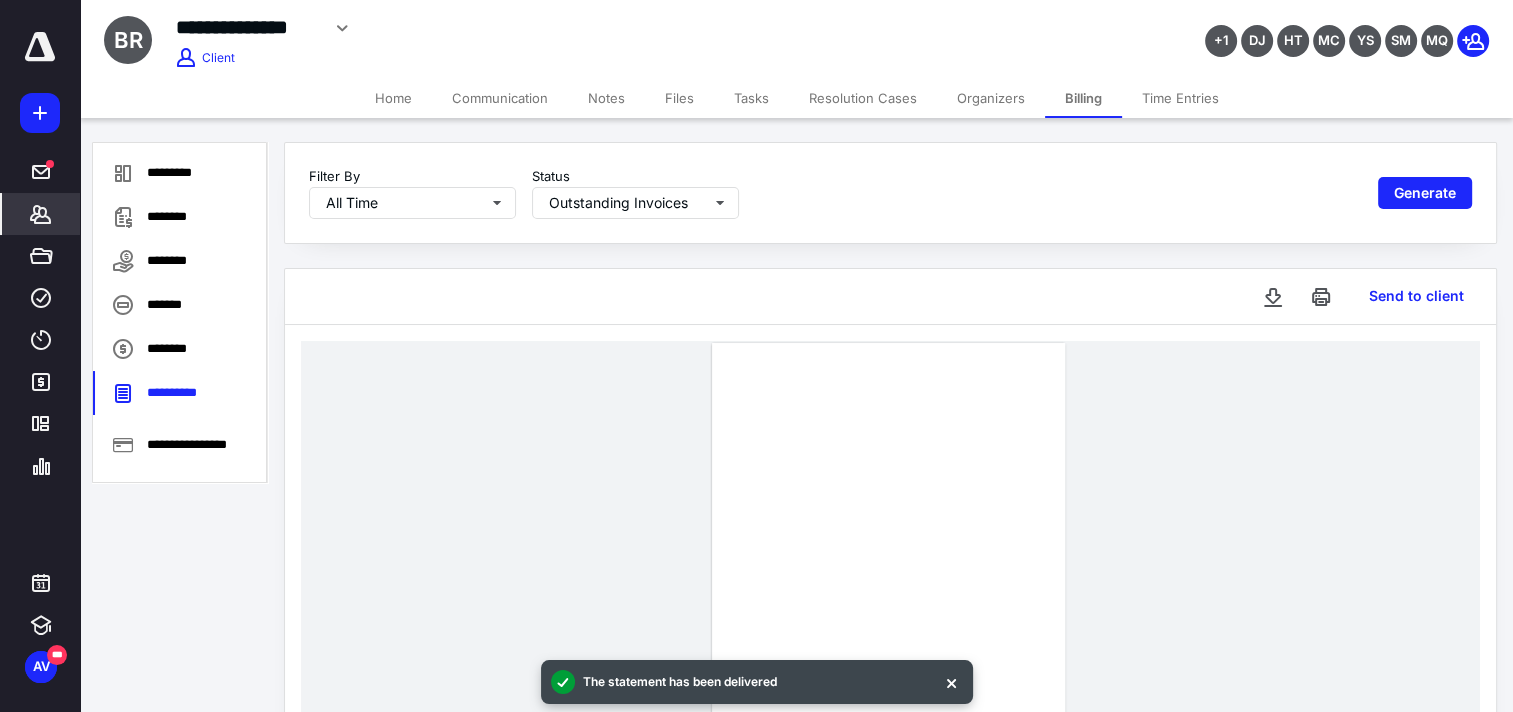 type 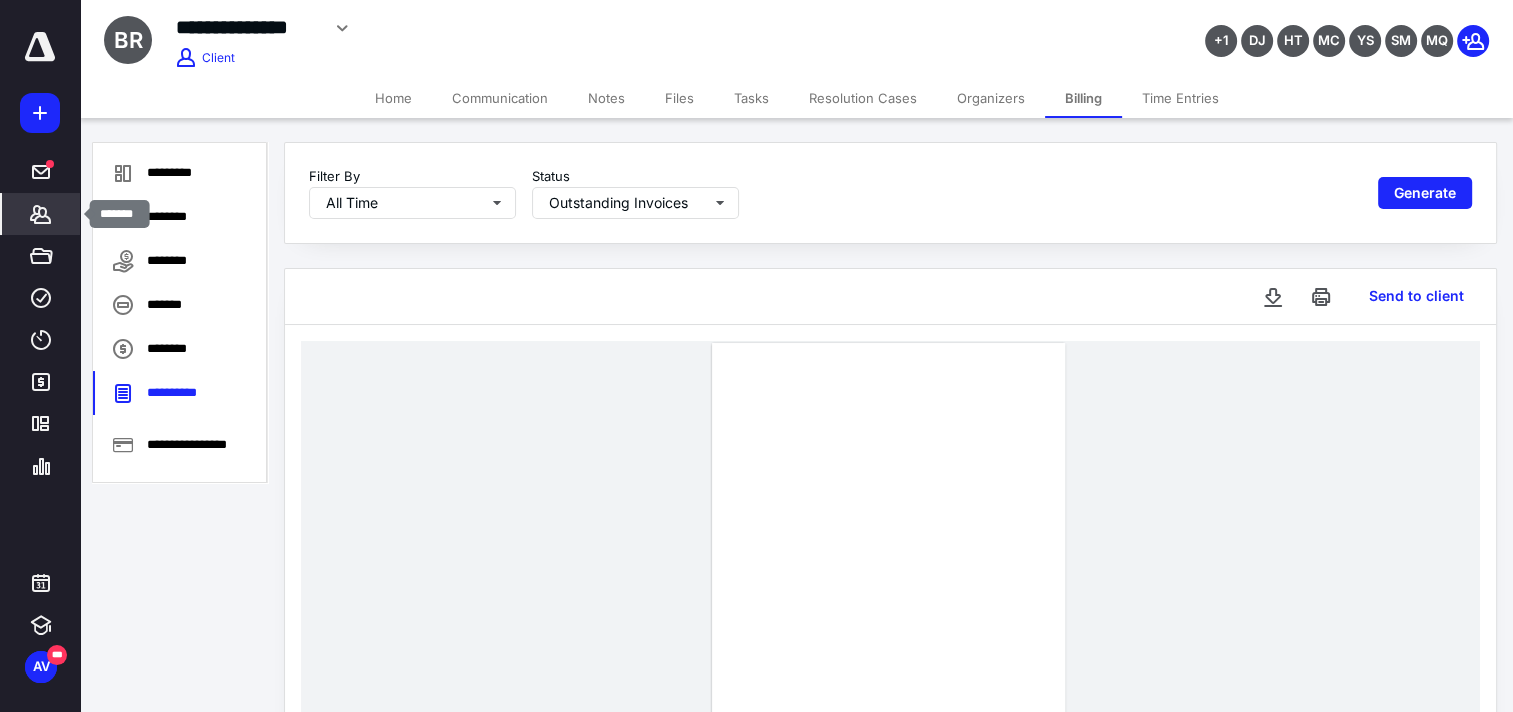 click 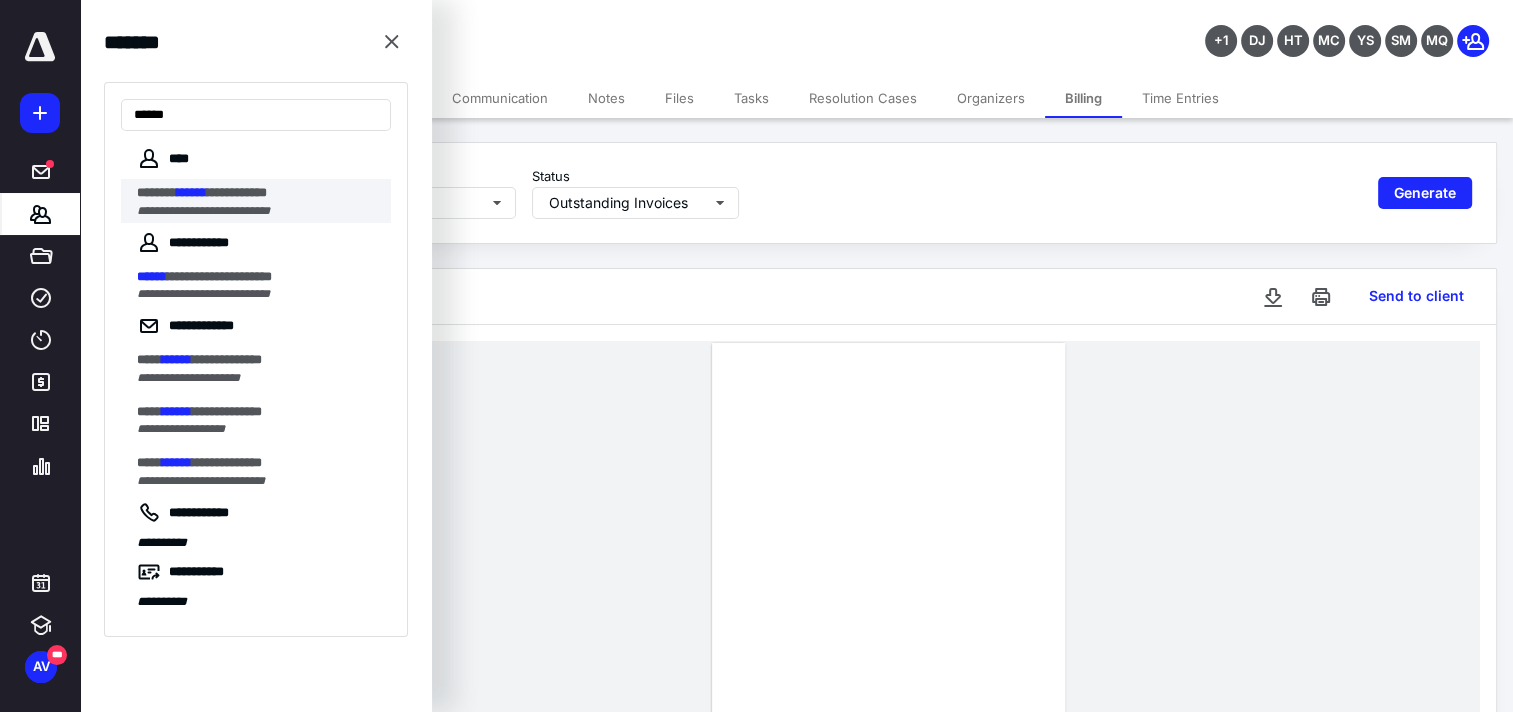 type on "******" 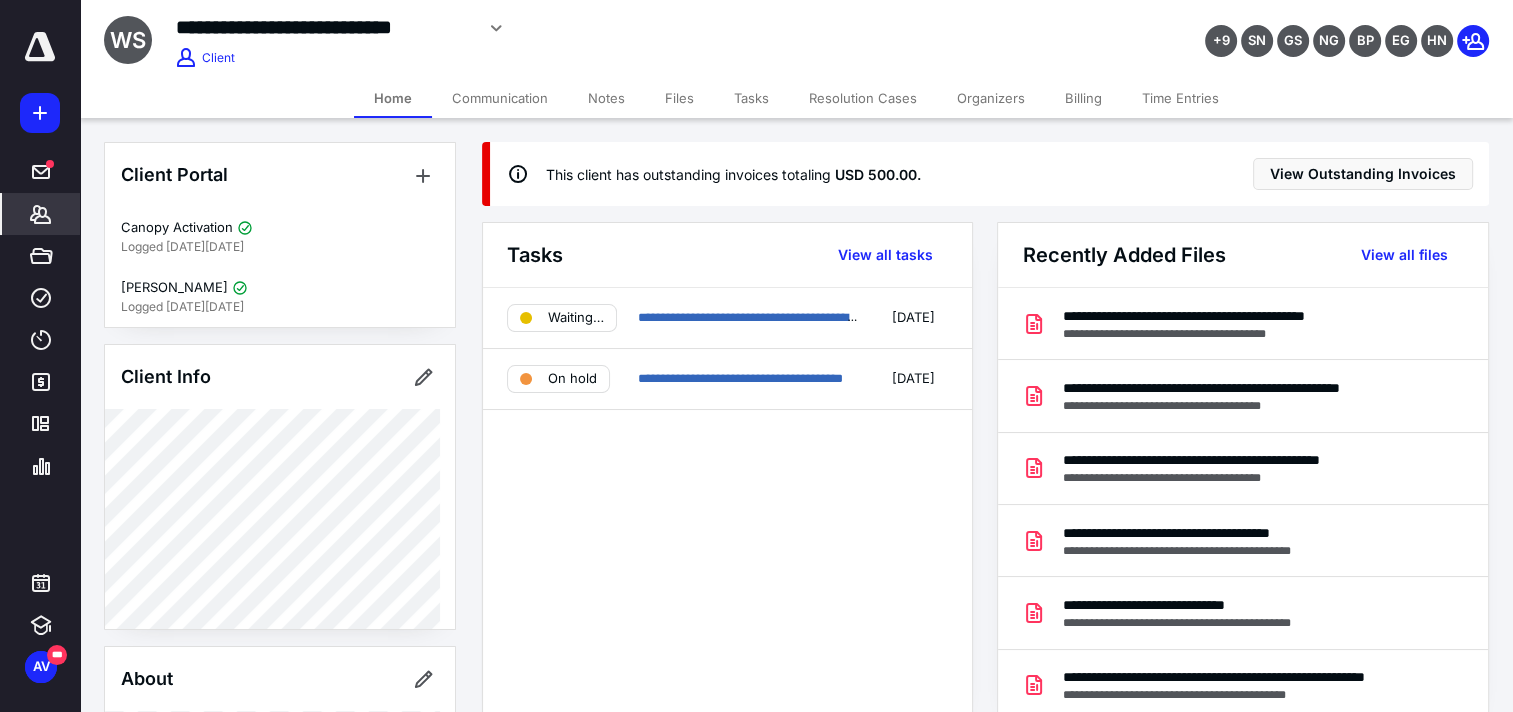 click on "Billing" at bounding box center (1083, 98) 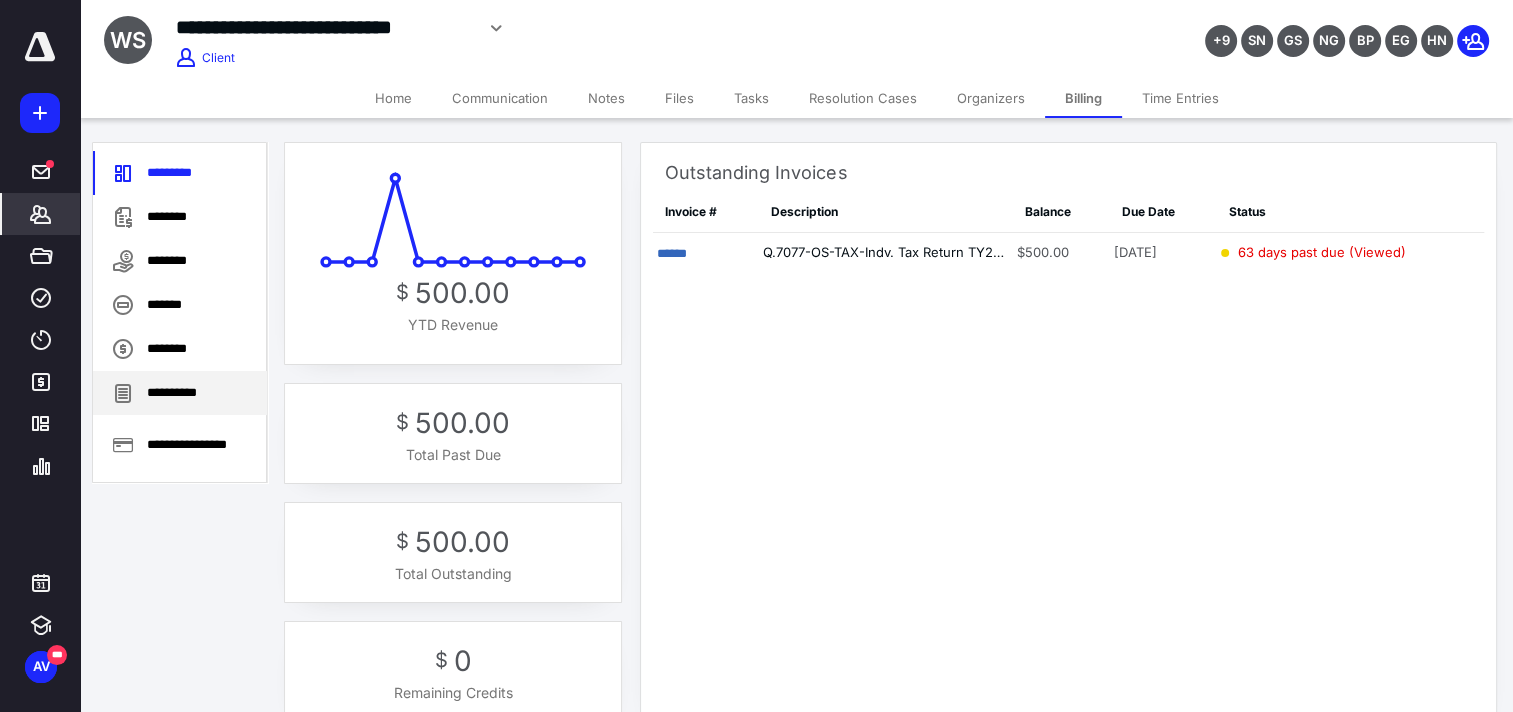click on "**********" at bounding box center (180, 393) 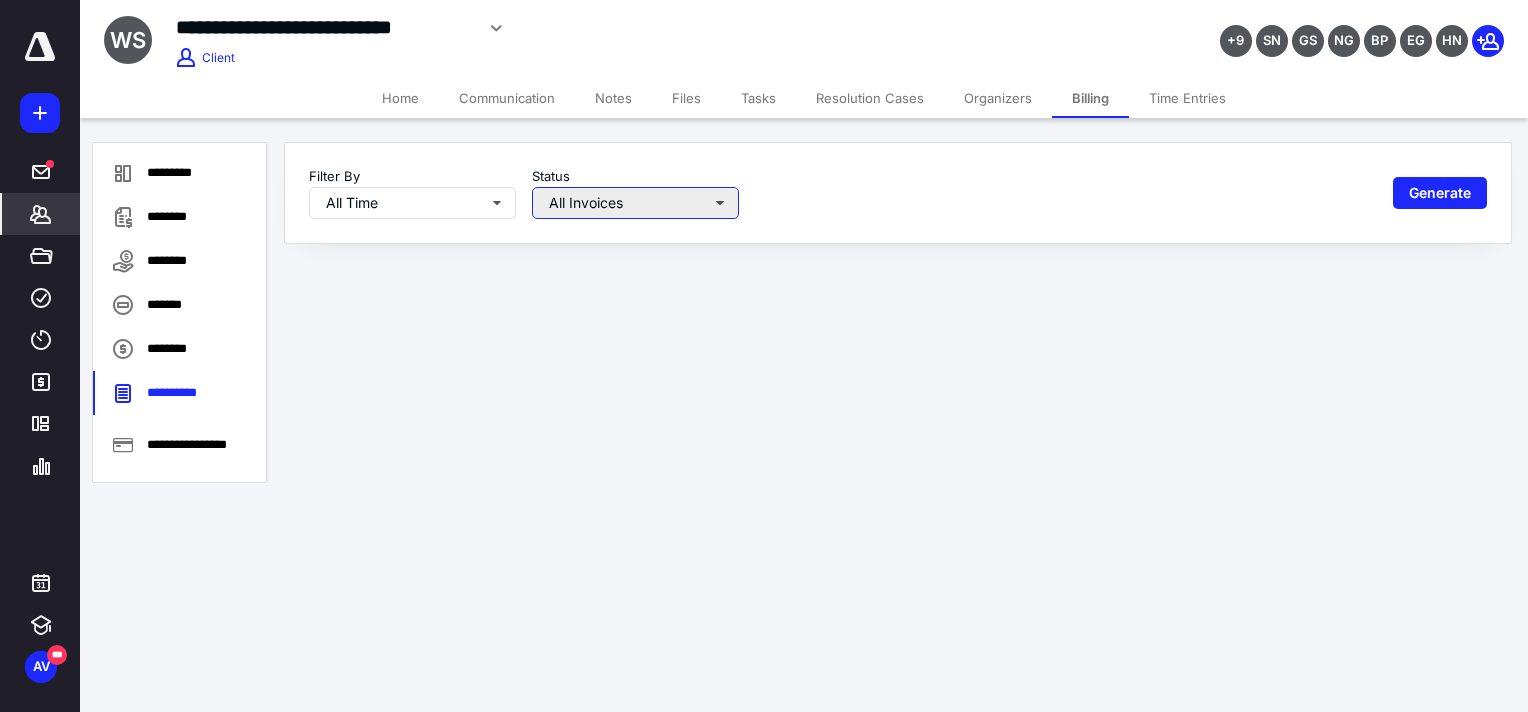 drag, startPoint x: 624, startPoint y: 194, endPoint x: 632, endPoint y: 215, distance: 22.472204 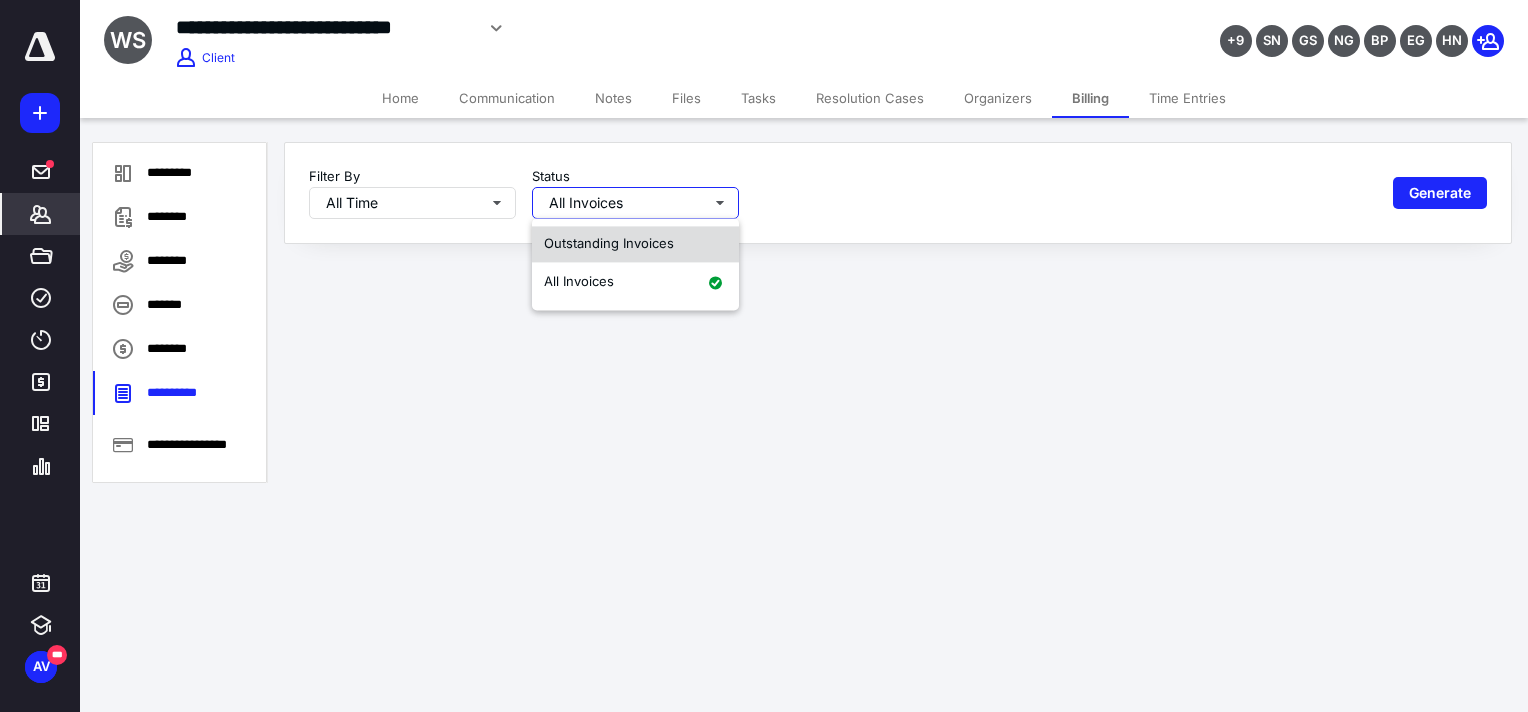click on "Outstanding Invoices" at bounding box center [635, 244] 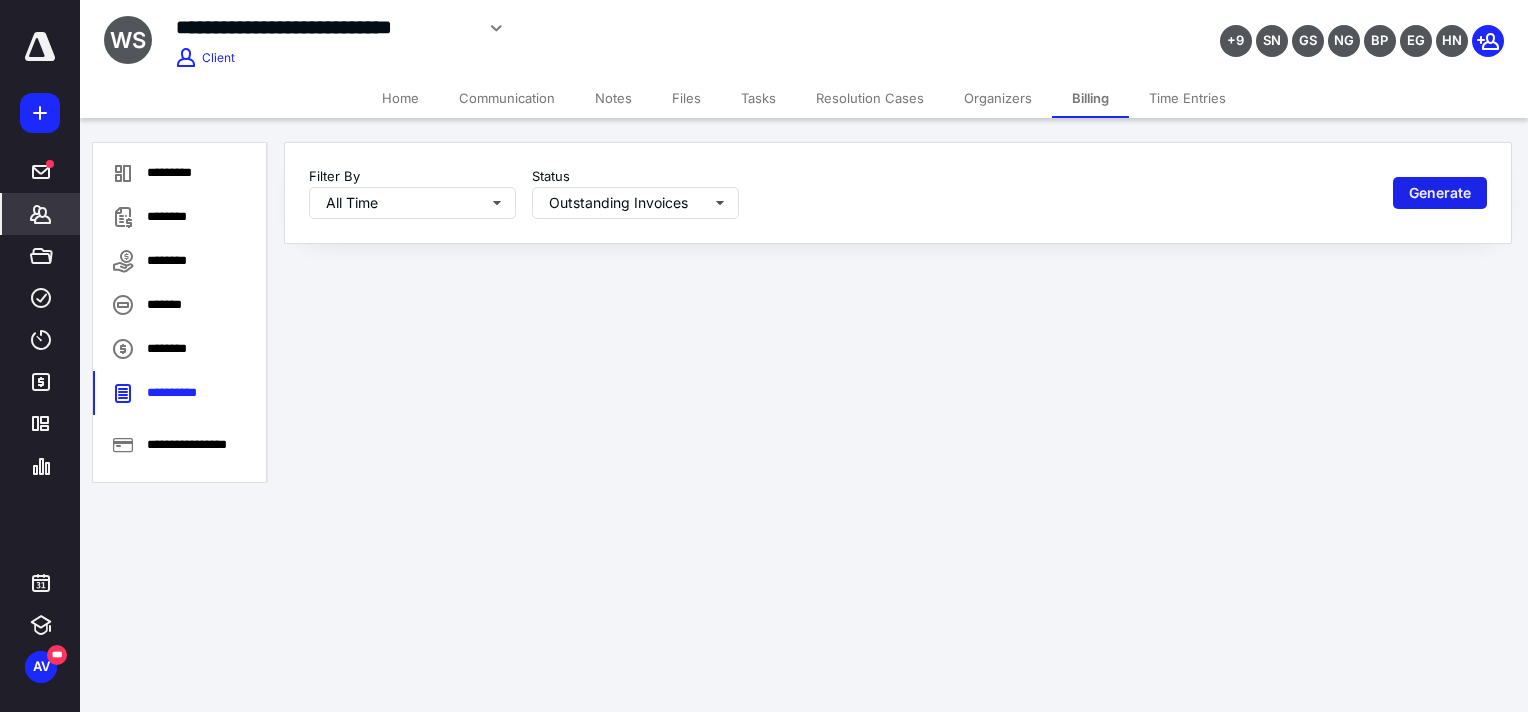 drag, startPoint x: 1491, startPoint y: 172, endPoint x: 1464, endPoint y: 181, distance: 28.460499 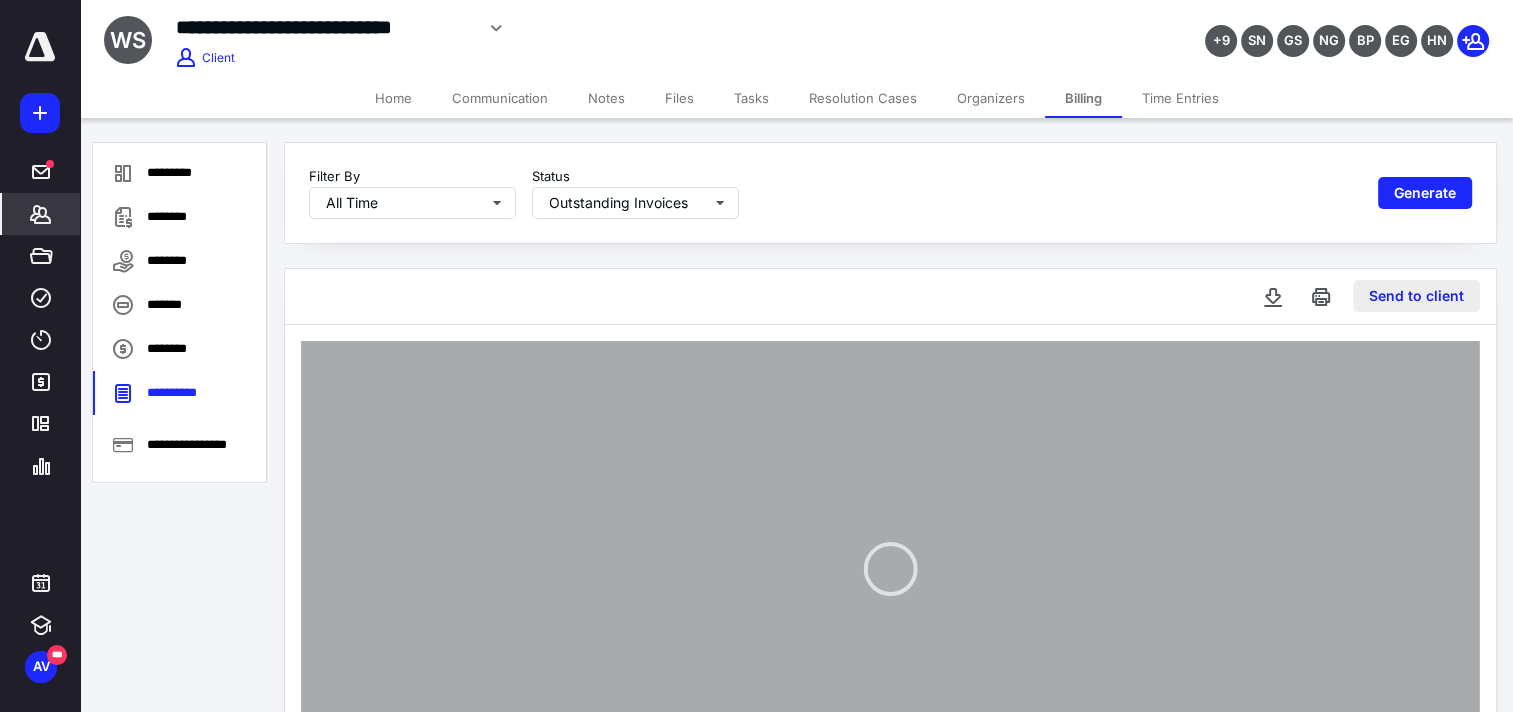 click on "Send to client" at bounding box center [1416, 296] 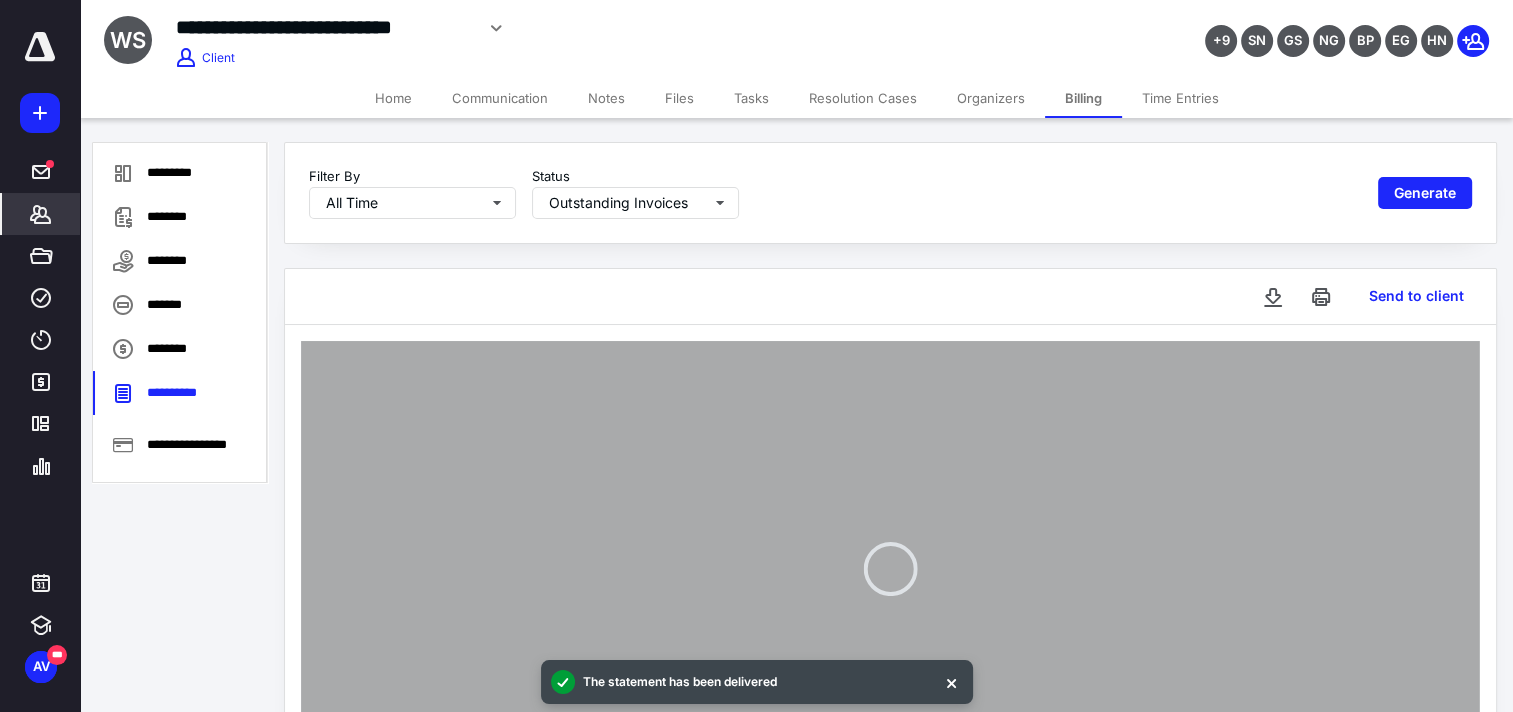 type 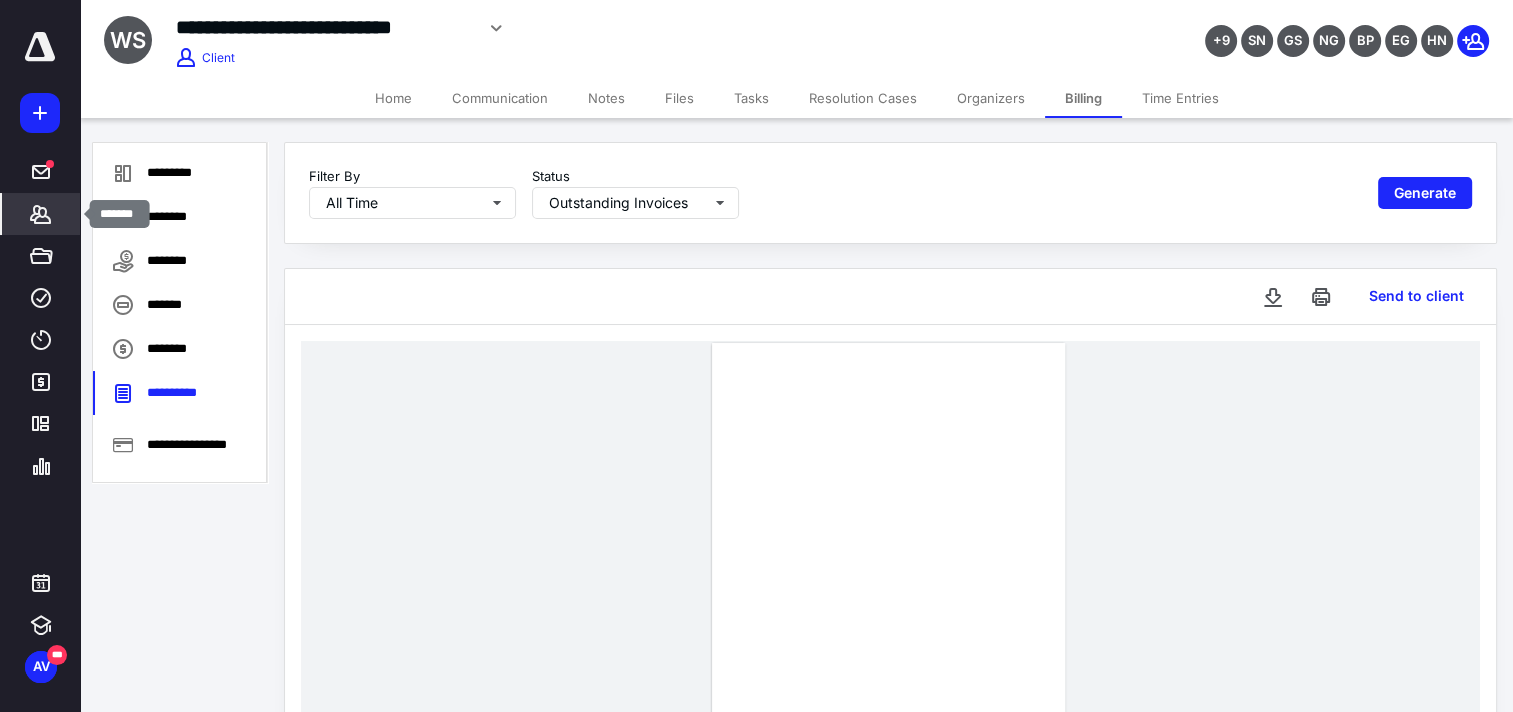 click on "*******" at bounding box center (41, 214) 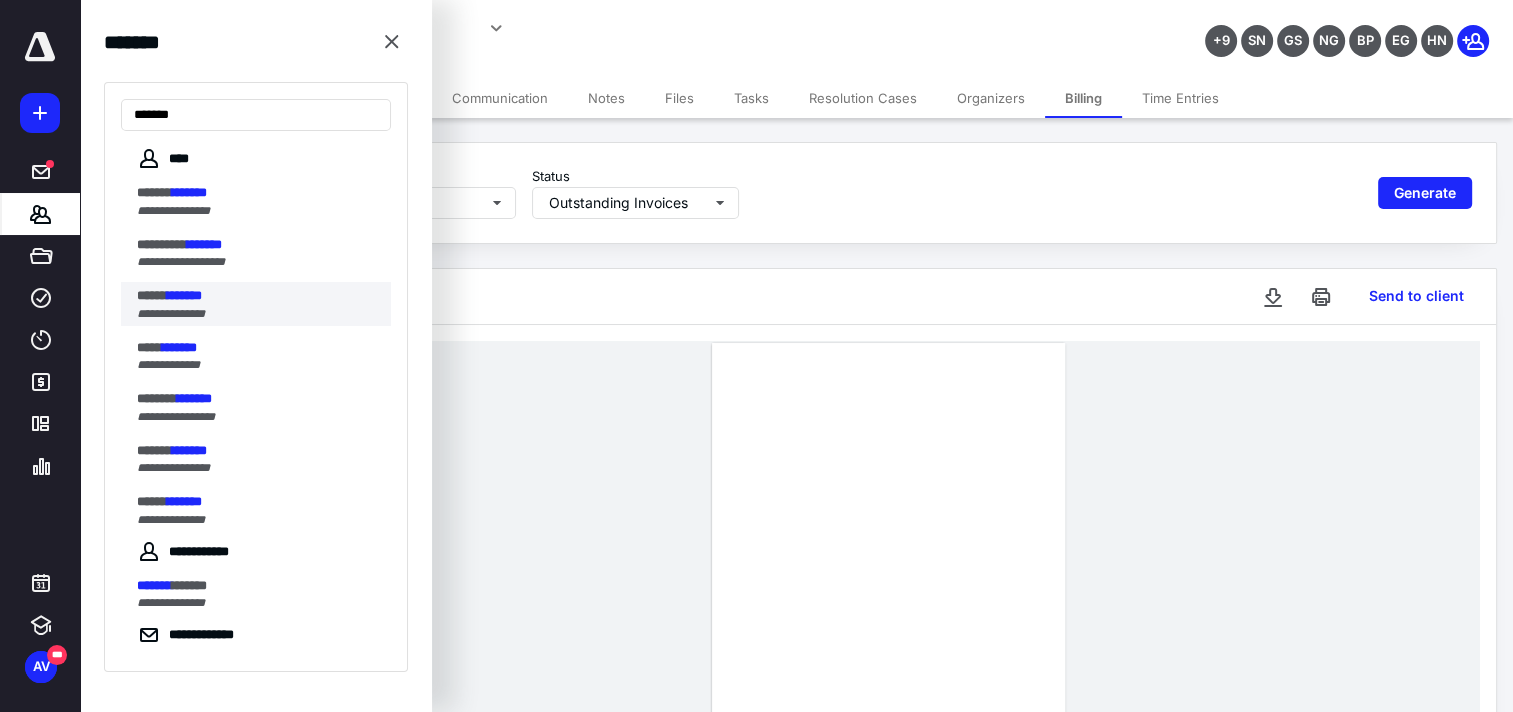 type on "*******" 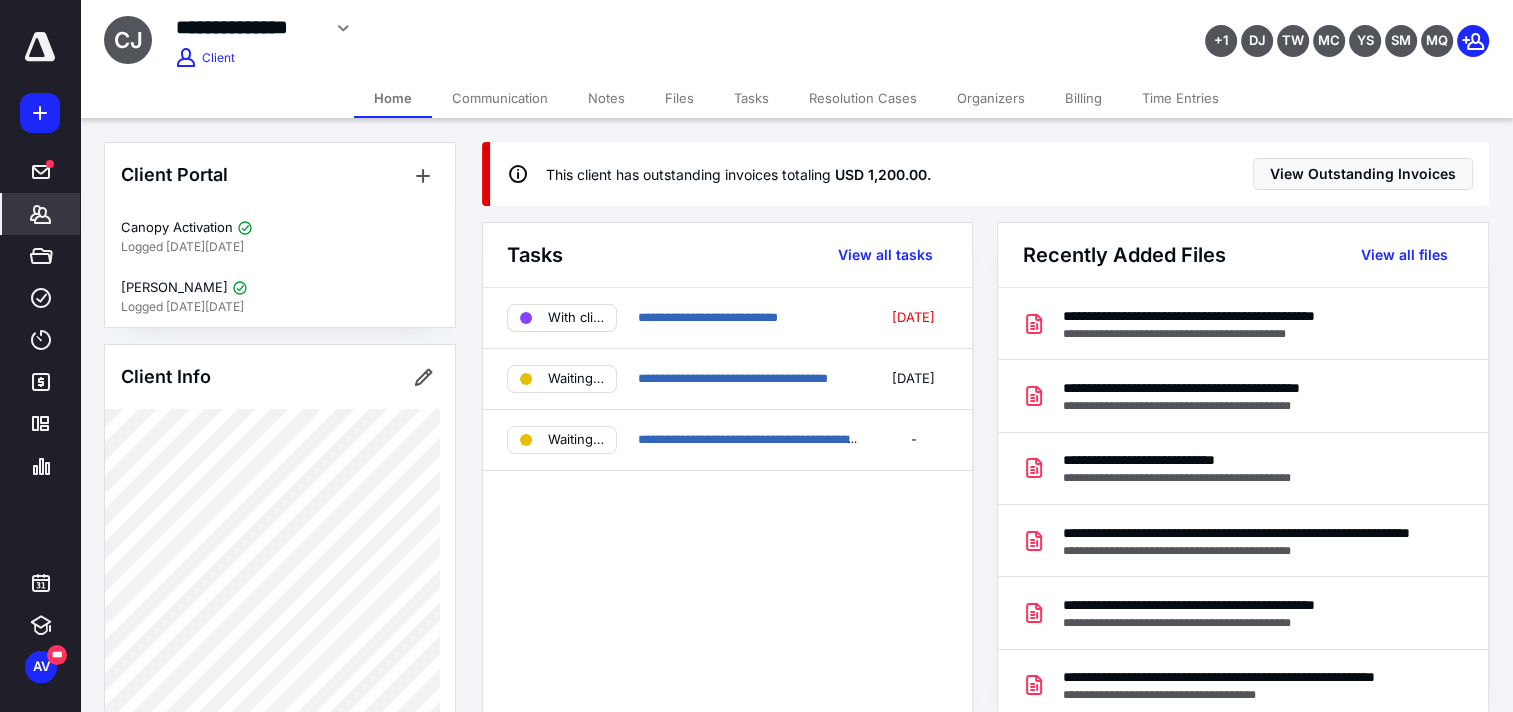 click on "Billing" at bounding box center (1083, 98) 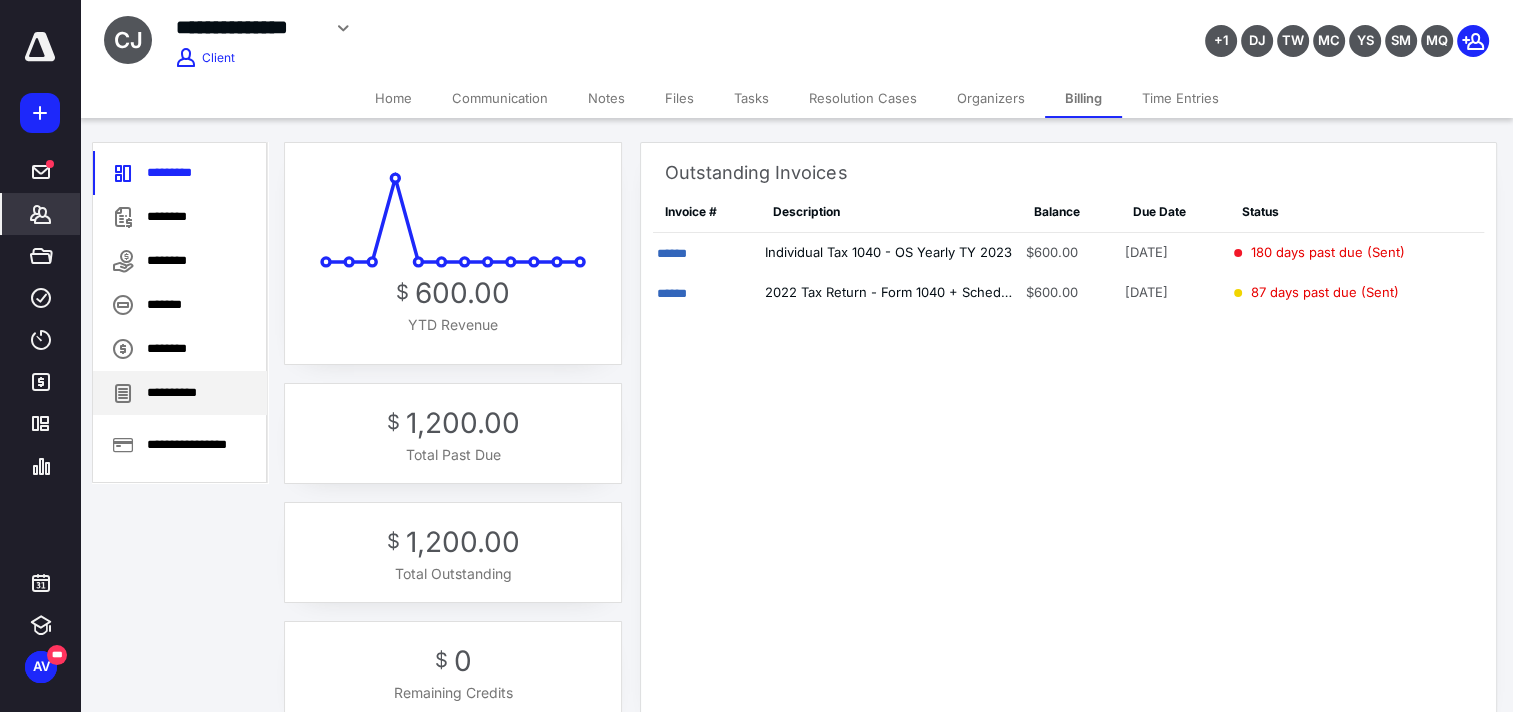 click on "**********" at bounding box center [180, 393] 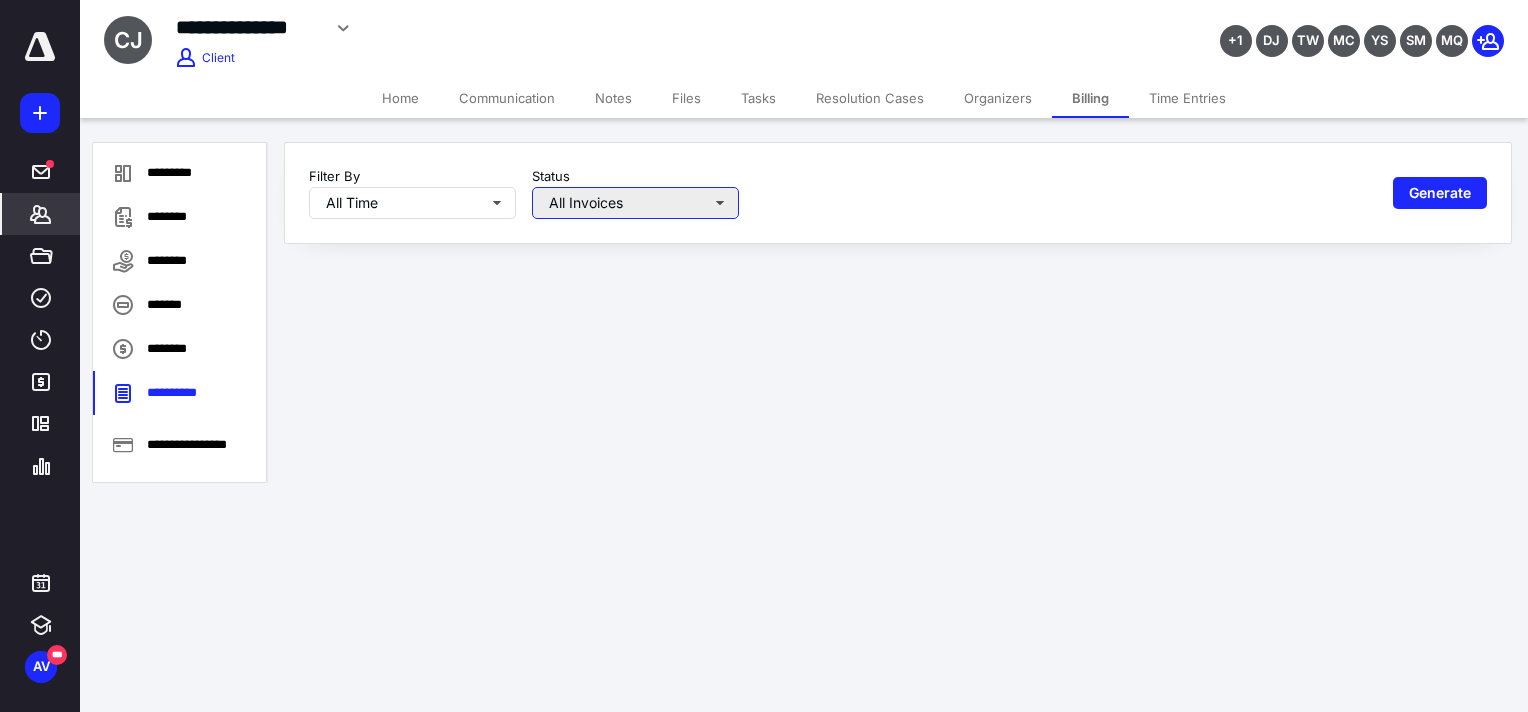 click on "All Invoices" at bounding box center (635, 203) 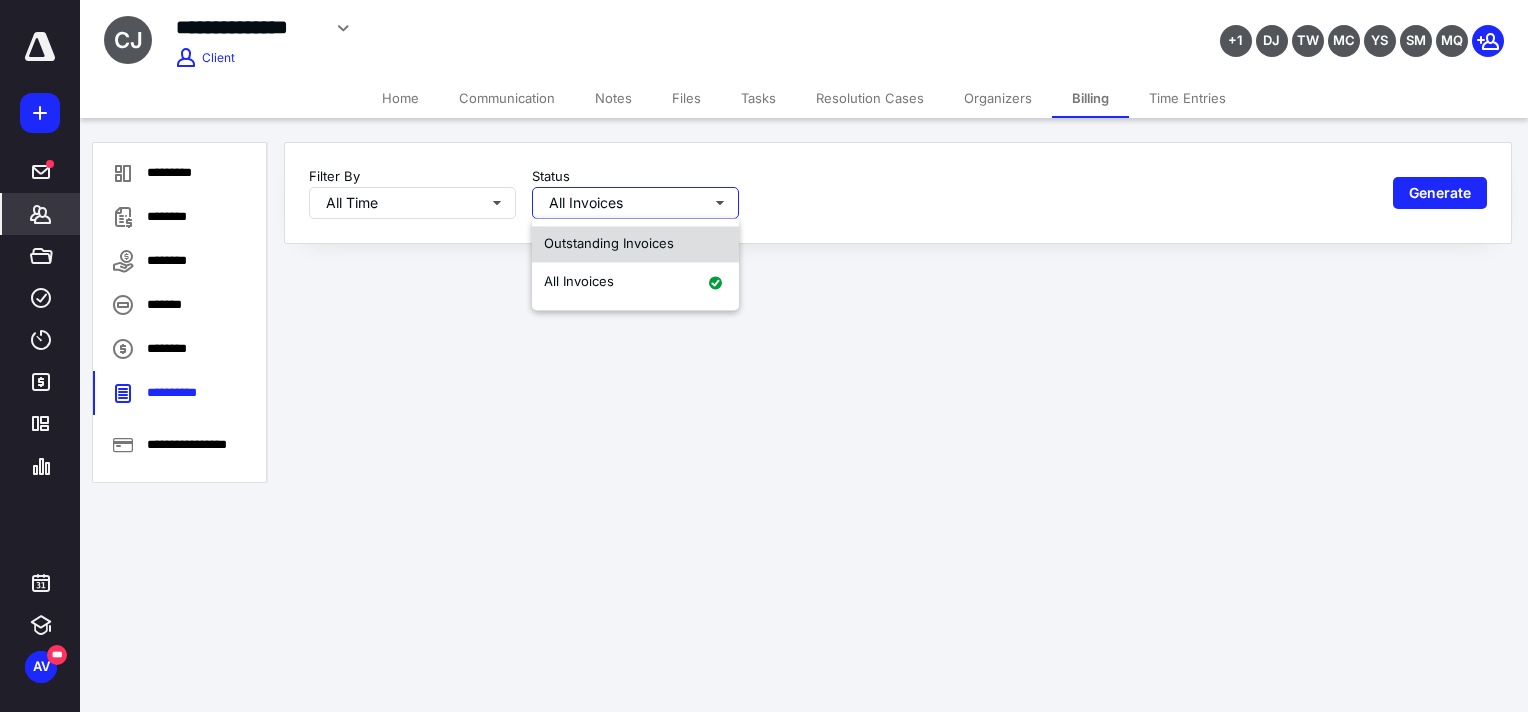 click on "Outstanding Invoices" at bounding box center (635, 244) 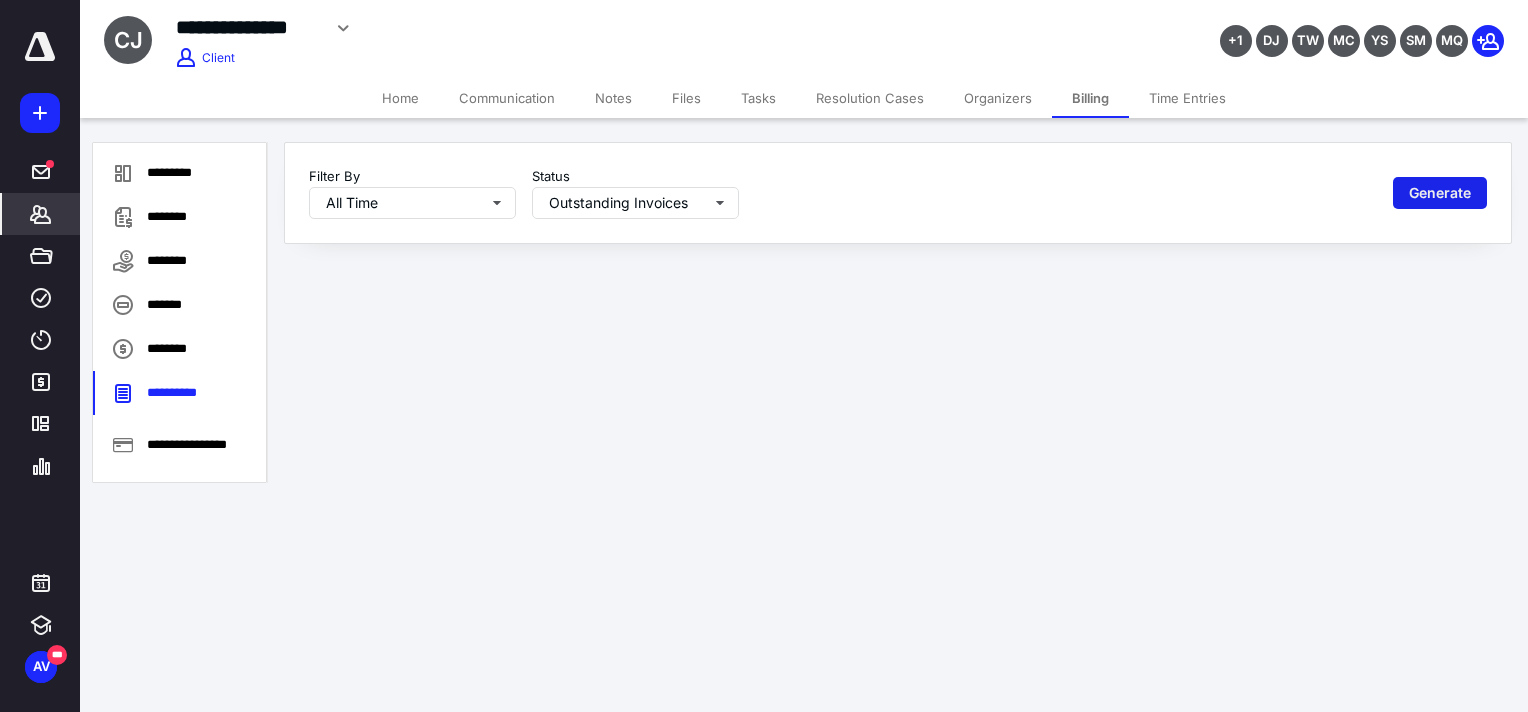 click on "Generate" at bounding box center [1440, 193] 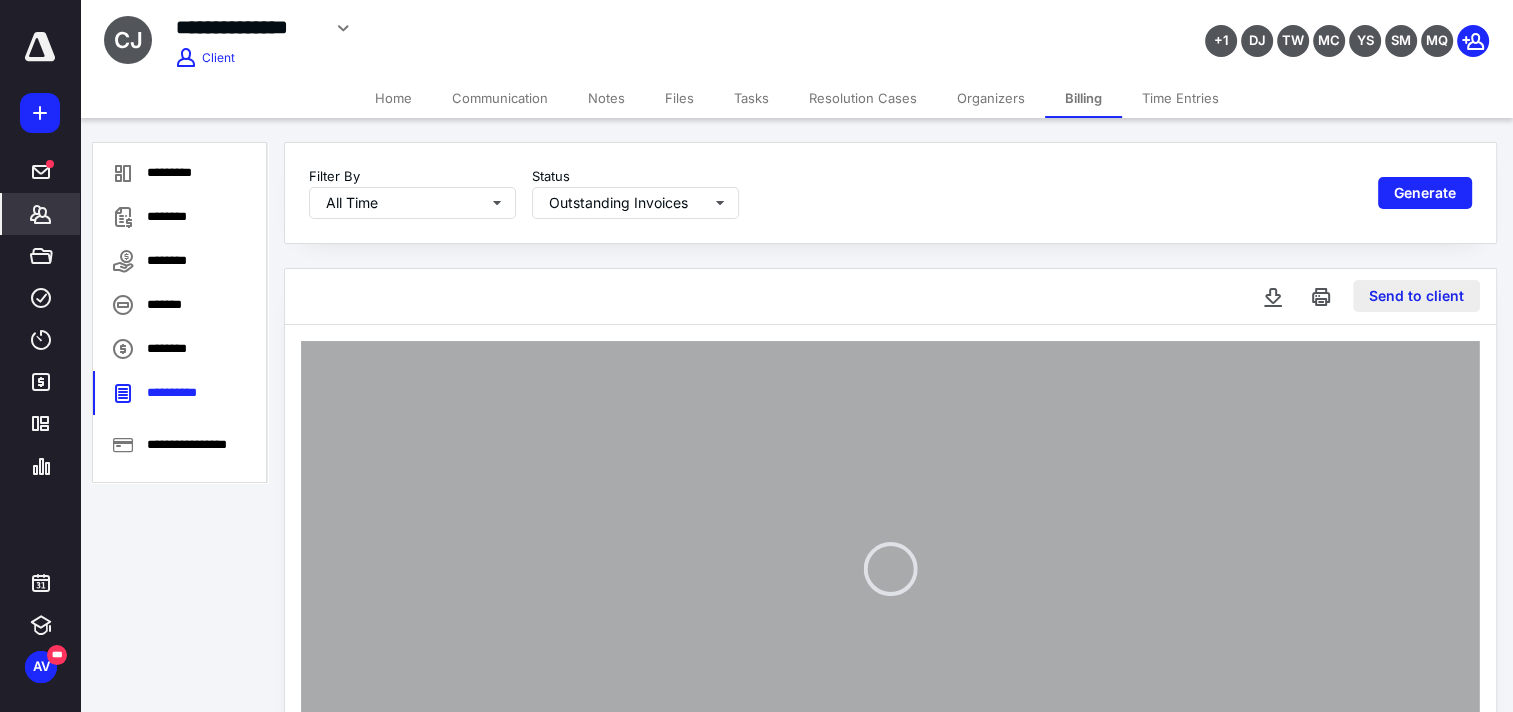 click on "Send to client" at bounding box center (1416, 296) 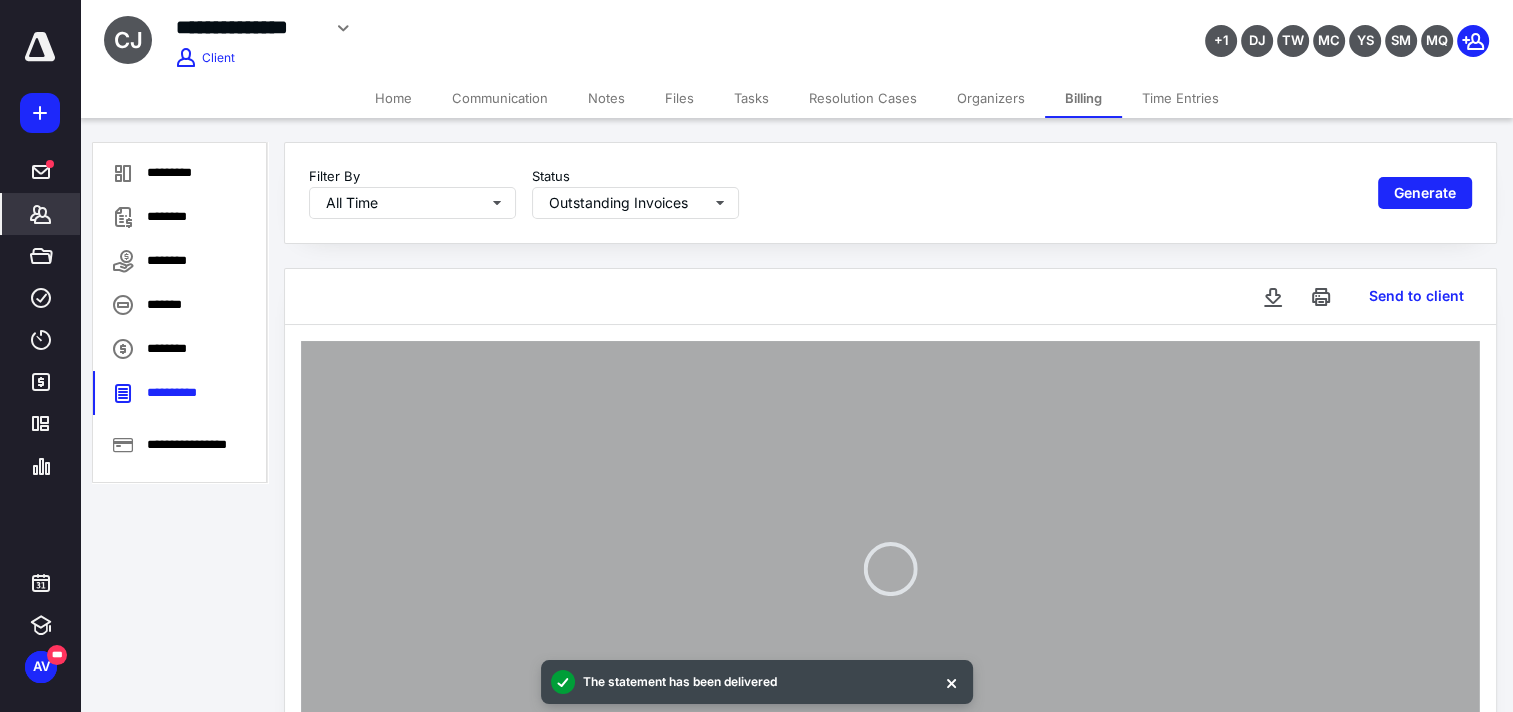 type 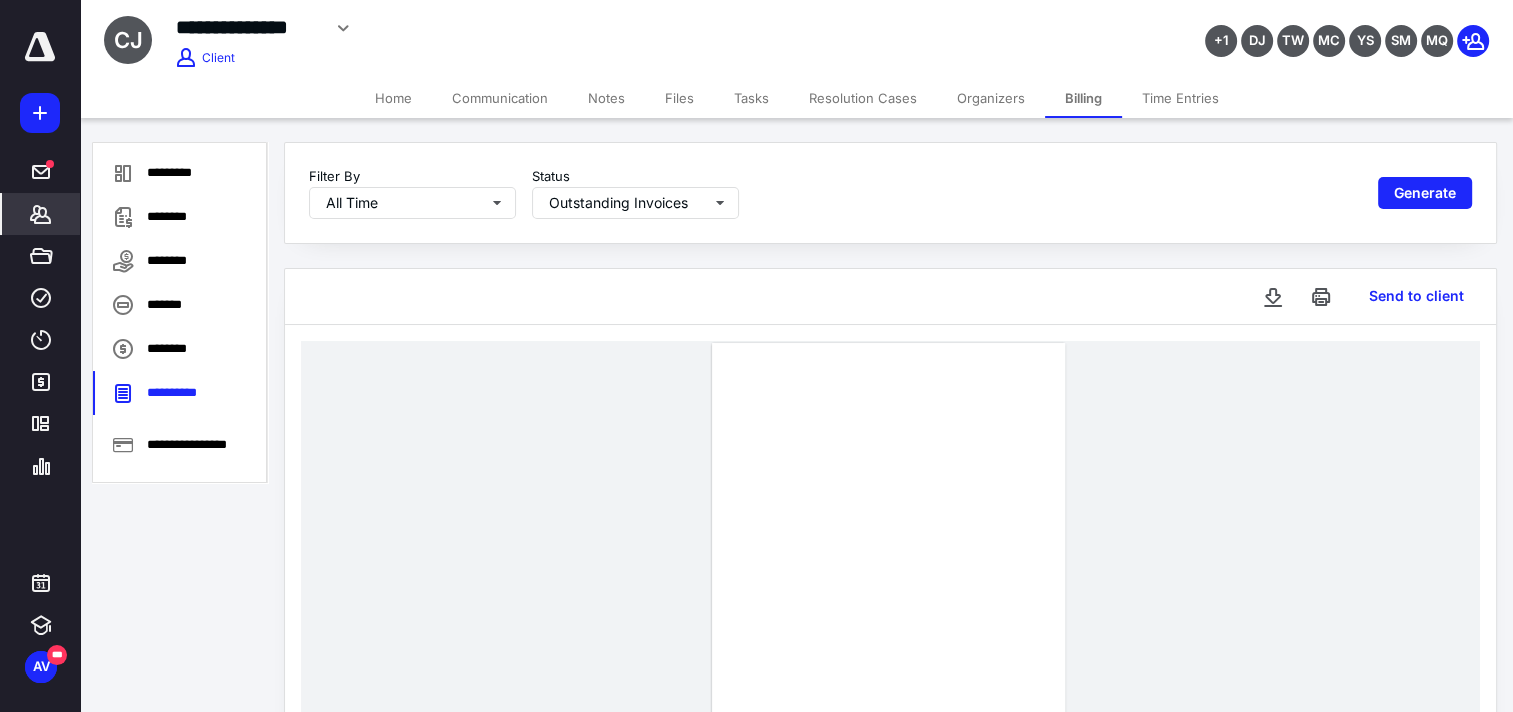 click 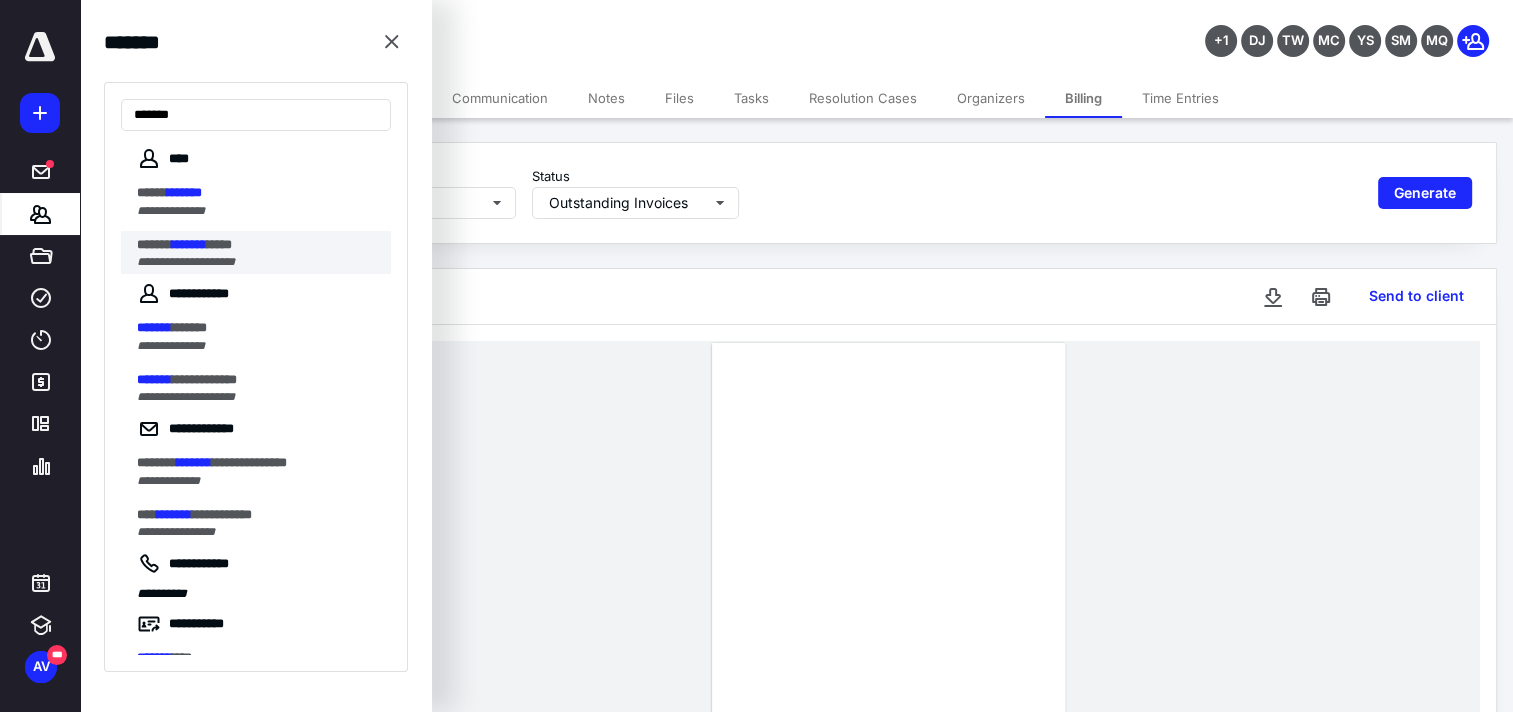 type on "*******" 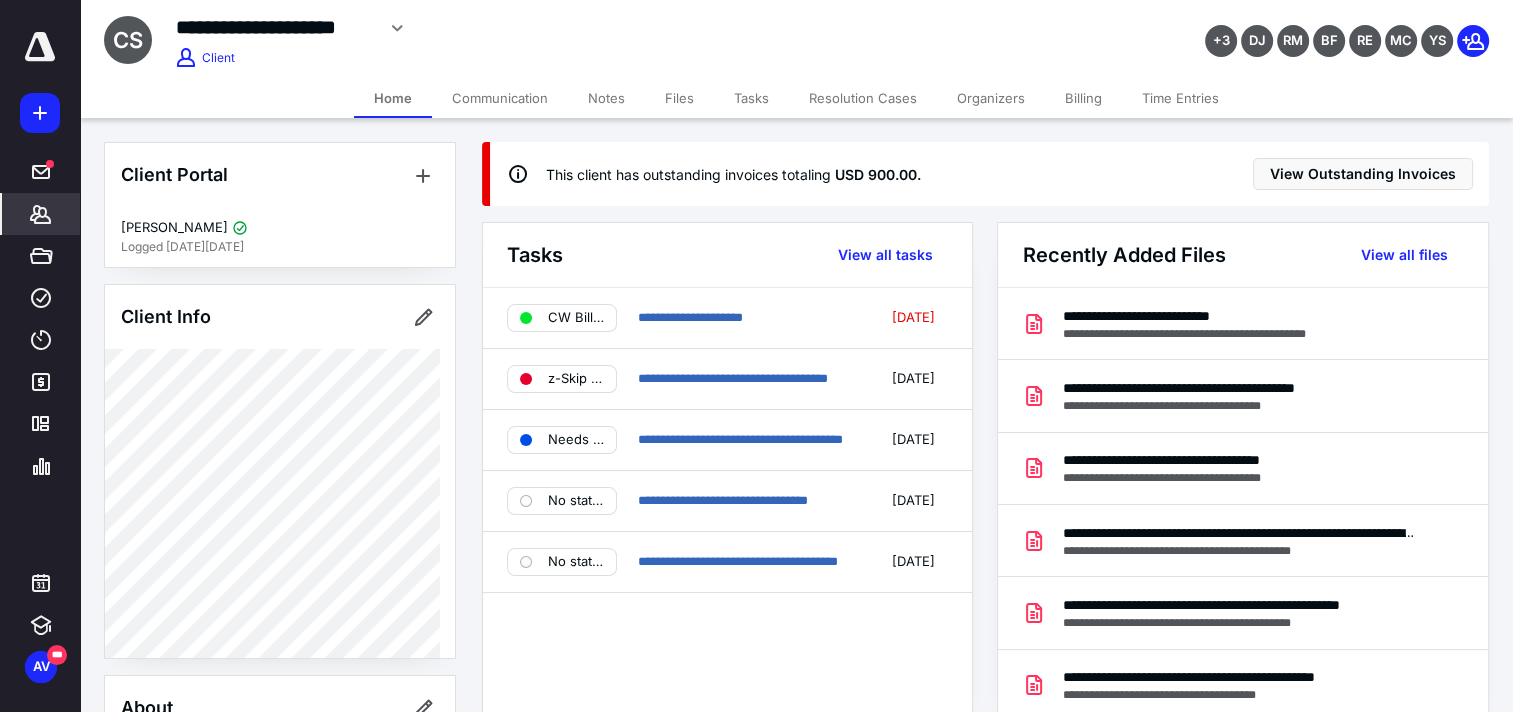 click on "Billing" at bounding box center [1083, 98] 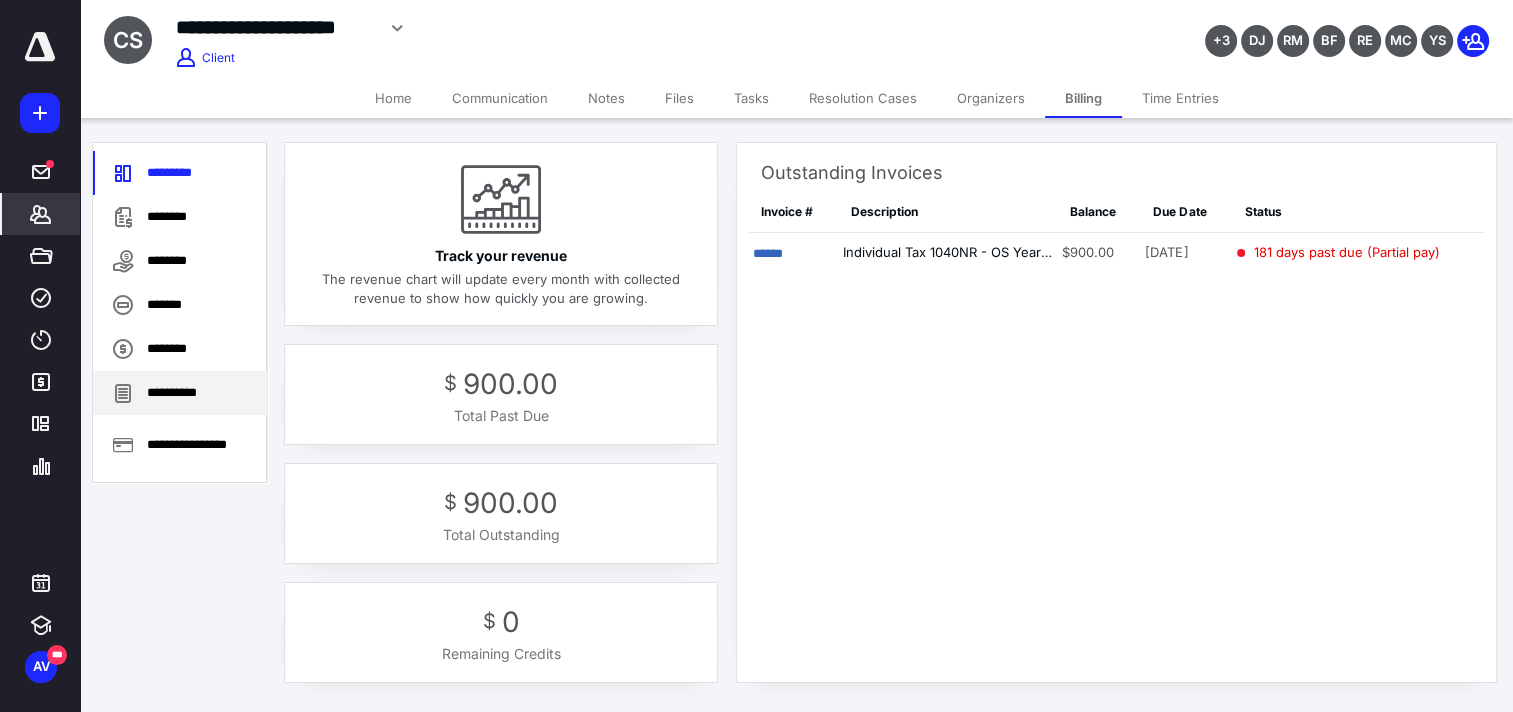 click on "**********" at bounding box center (180, 393) 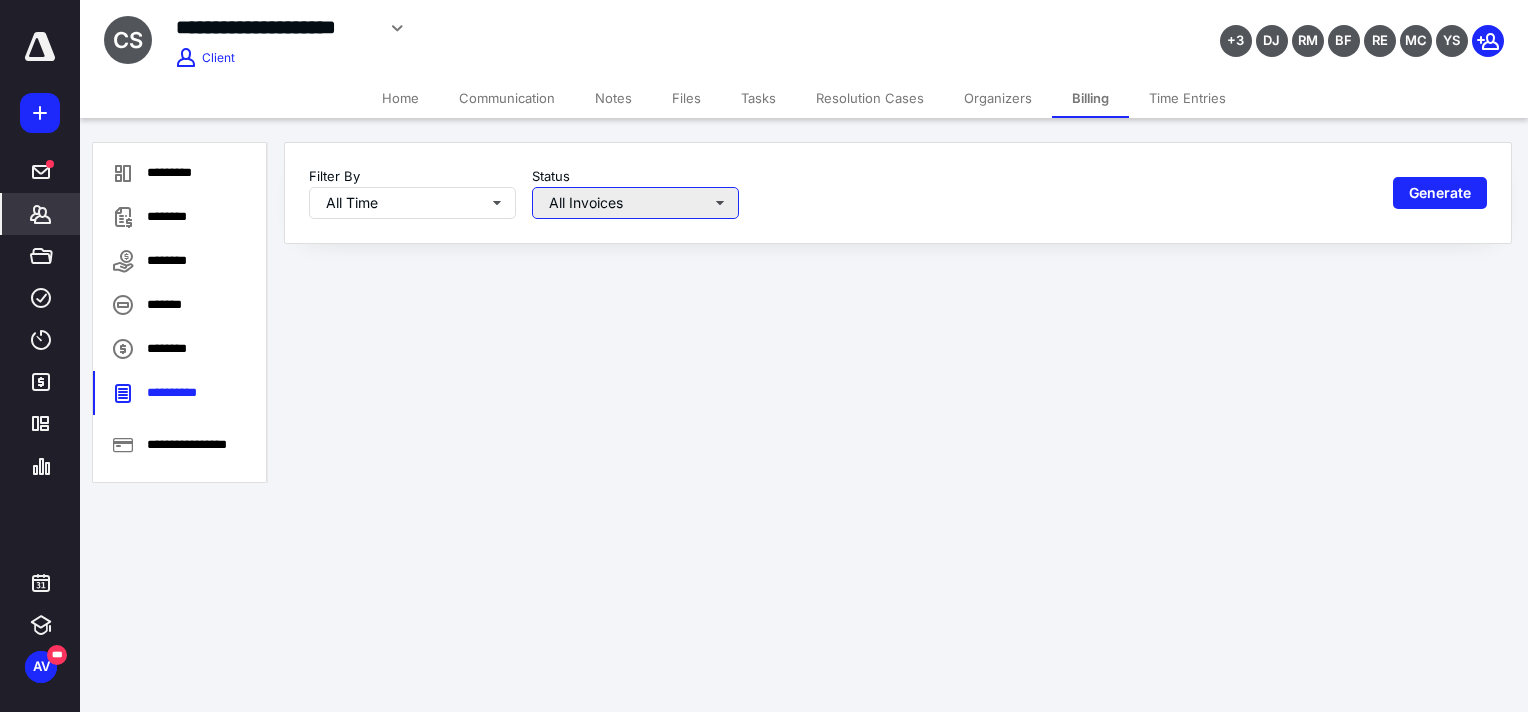 click on "All Invoices" at bounding box center (635, 203) 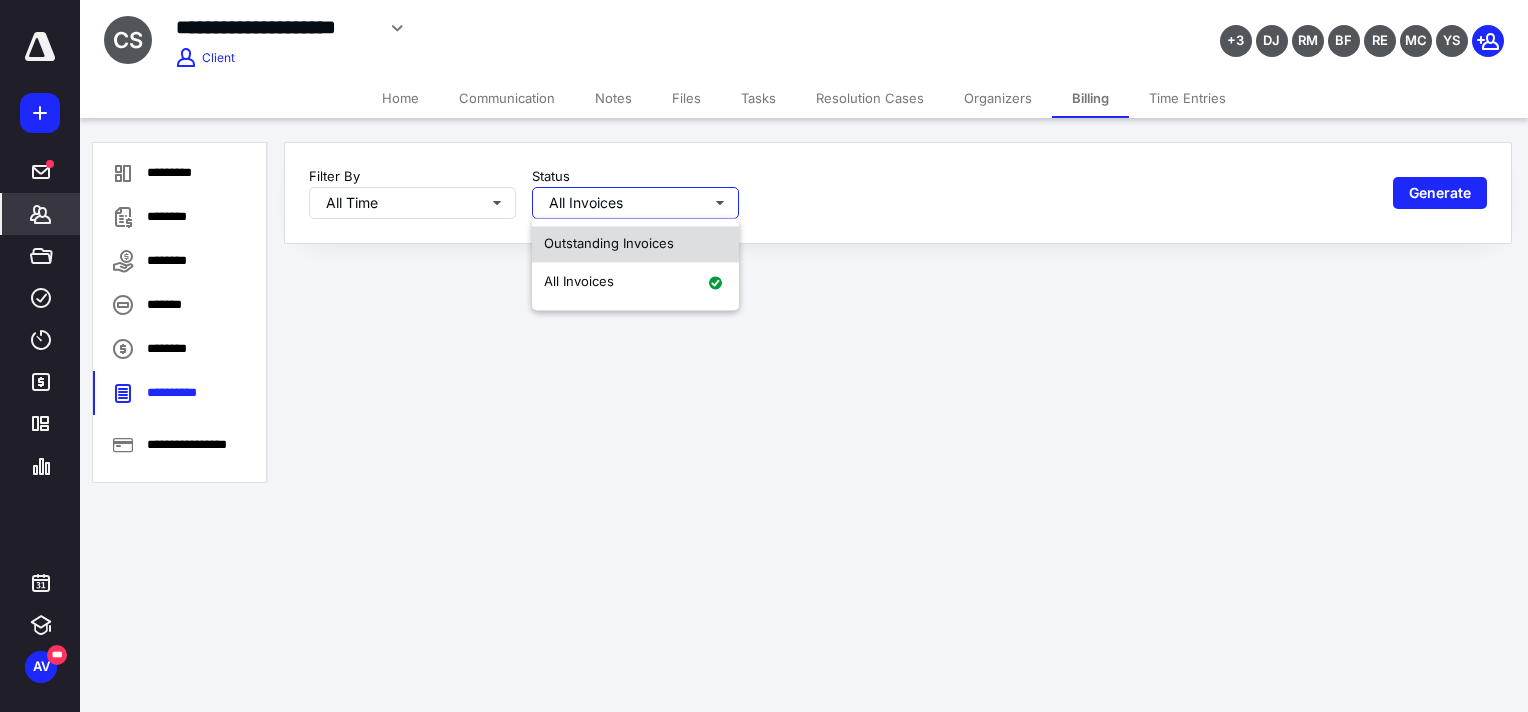 drag, startPoint x: 701, startPoint y: 215, endPoint x: 688, endPoint y: 252, distance: 39.217342 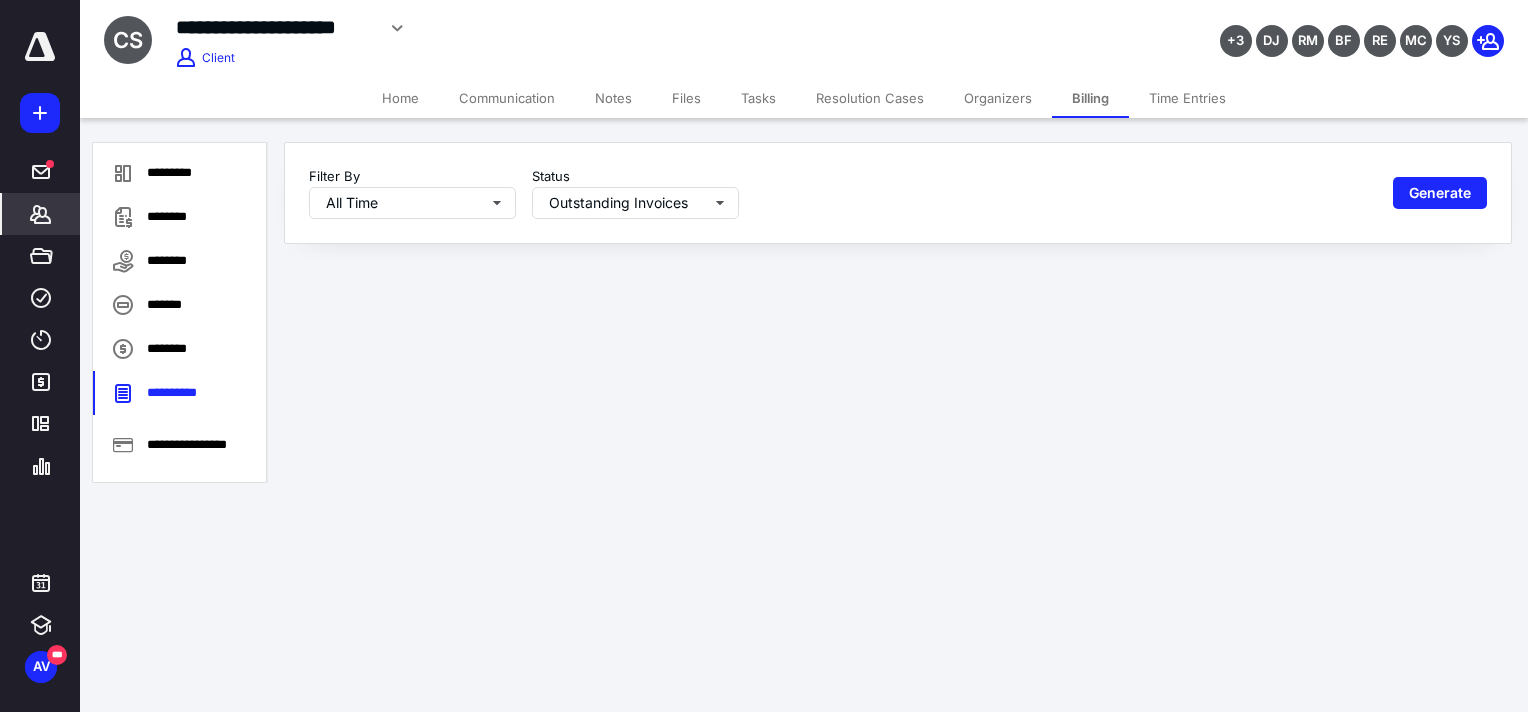 click on "Filter By All Time Status Outstanding Invoices   Generate" at bounding box center (898, 193) 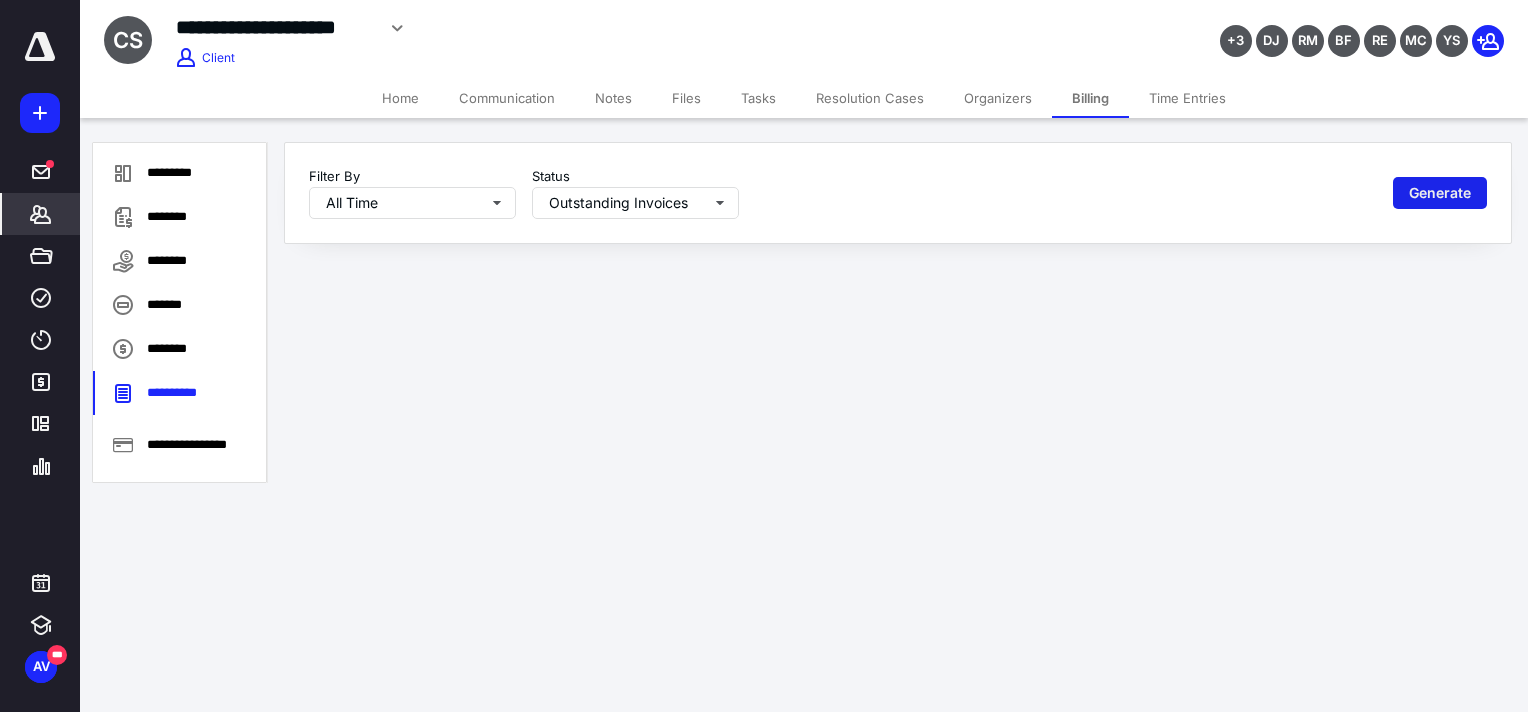 click on "Generate" at bounding box center (1440, 193) 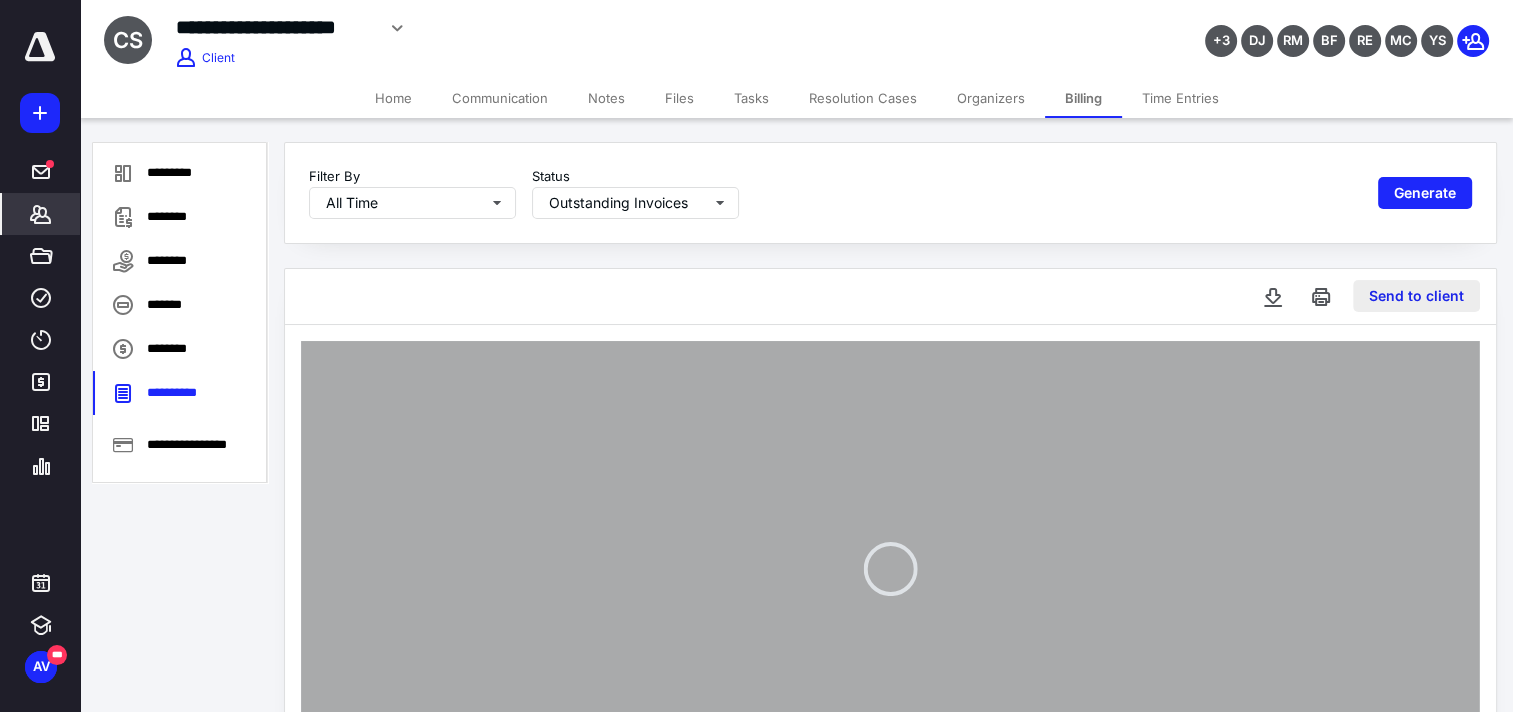 click on "Send to client" at bounding box center [1416, 296] 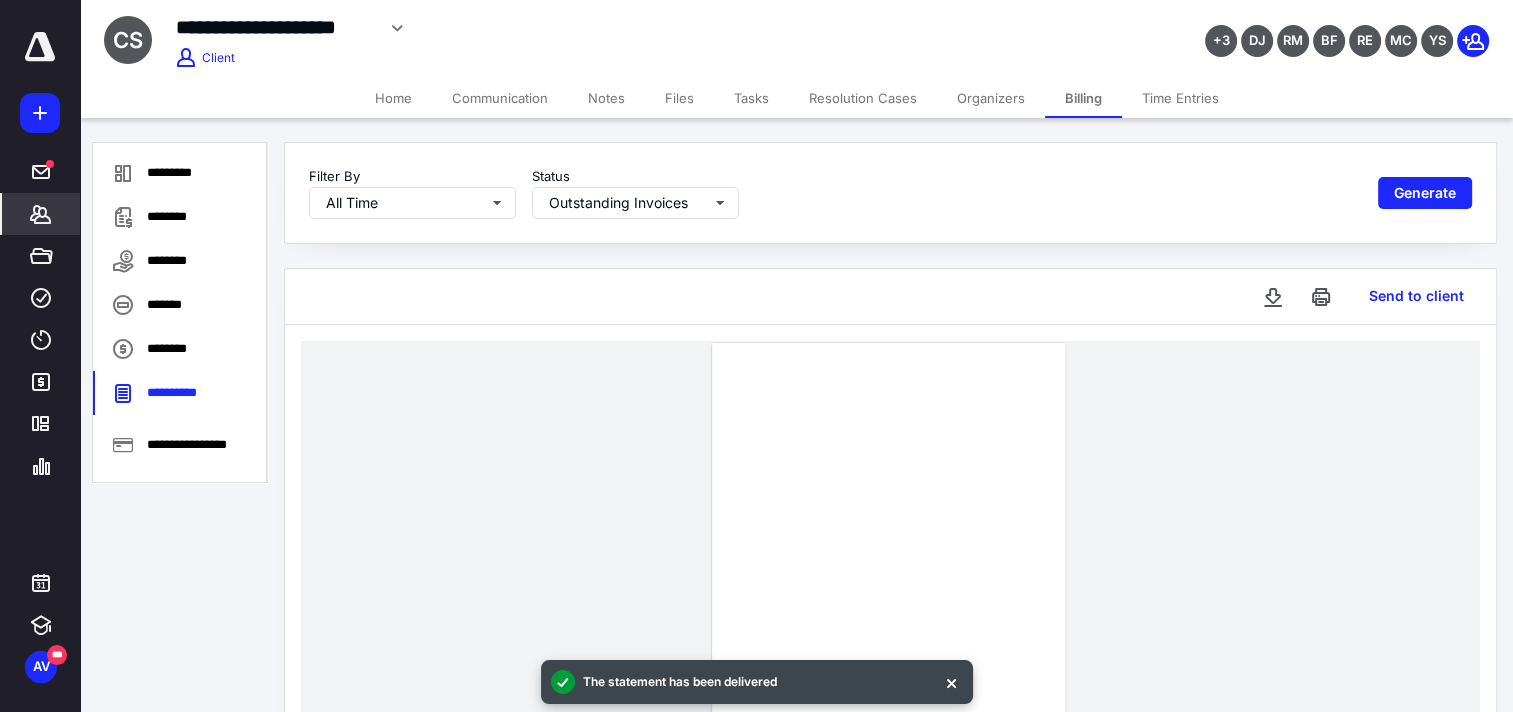 type 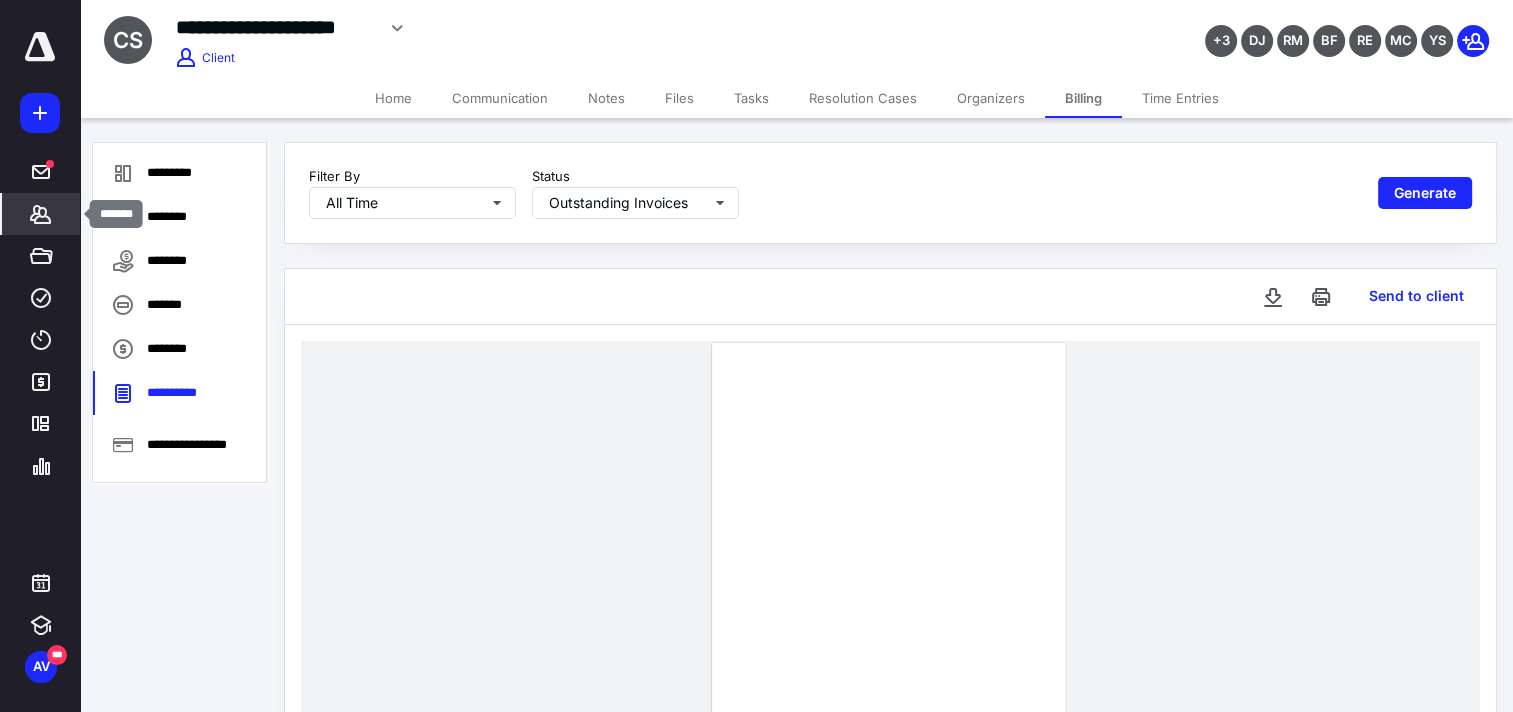 click 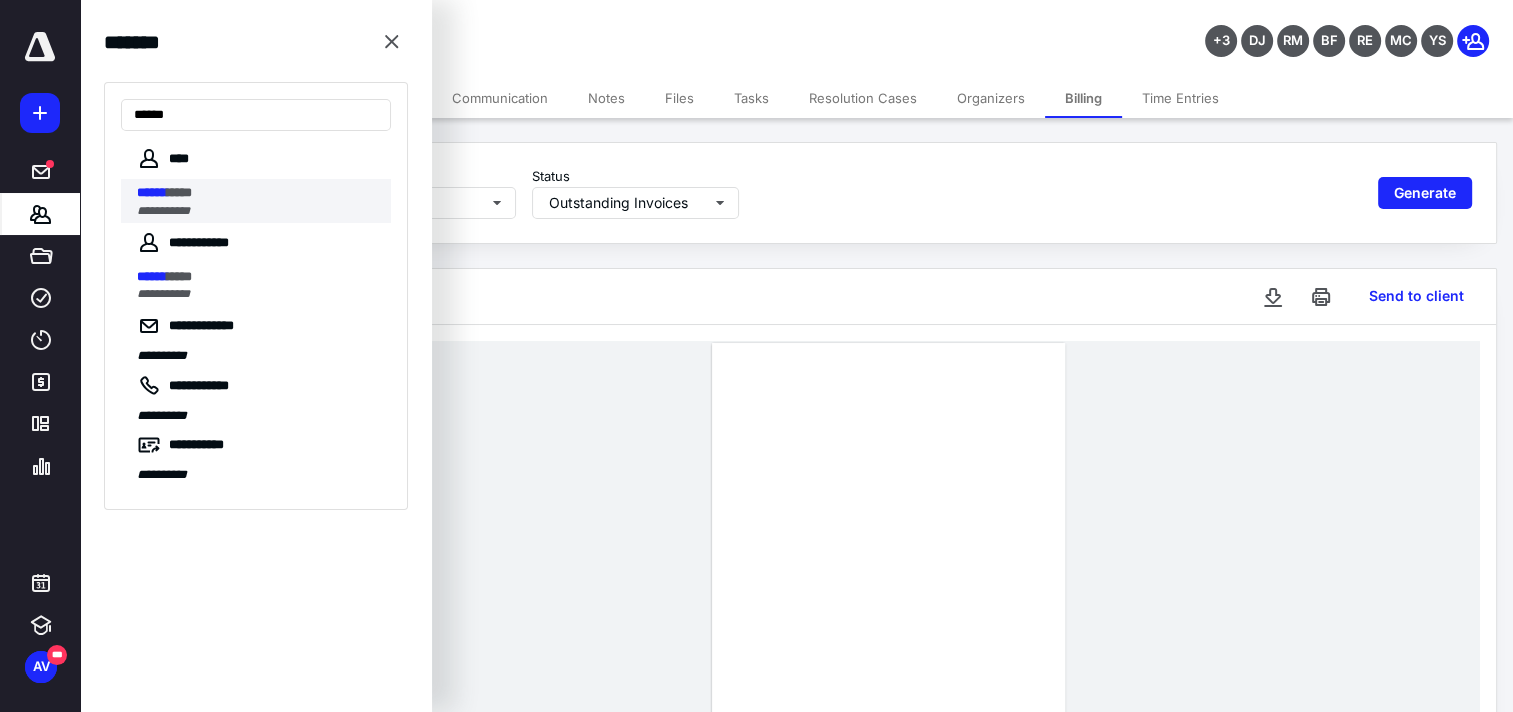 type on "******" 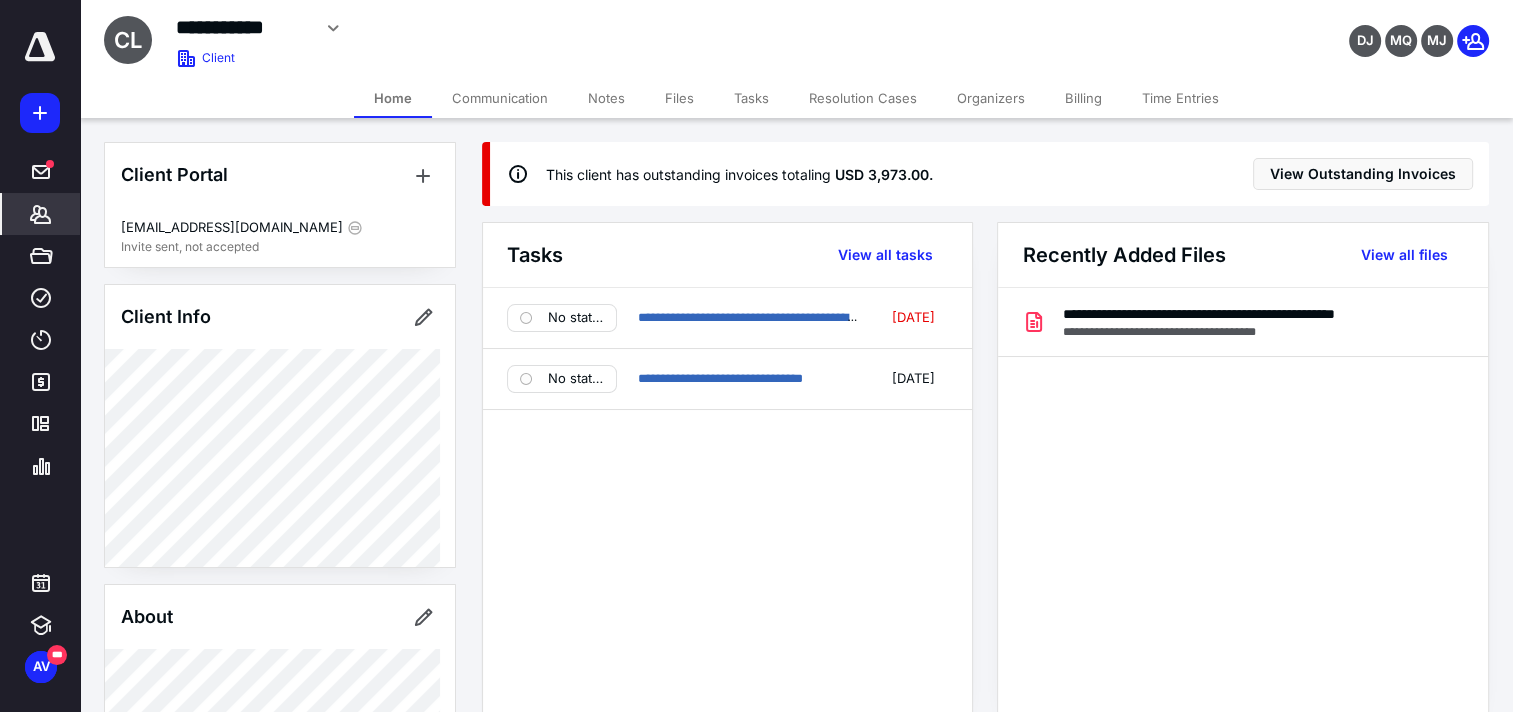 click on "Billing" at bounding box center (1083, 98) 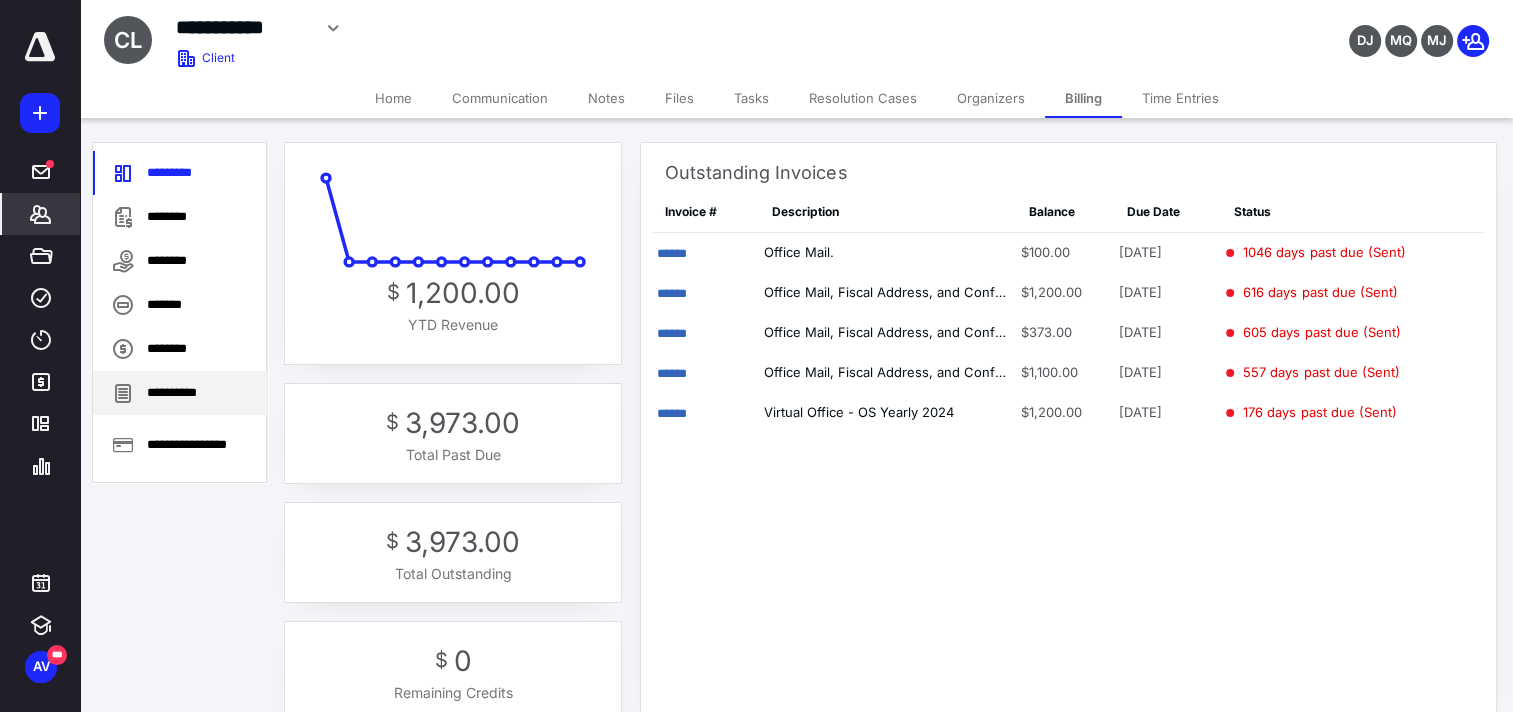 click on "**********" at bounding box center (180, 393) 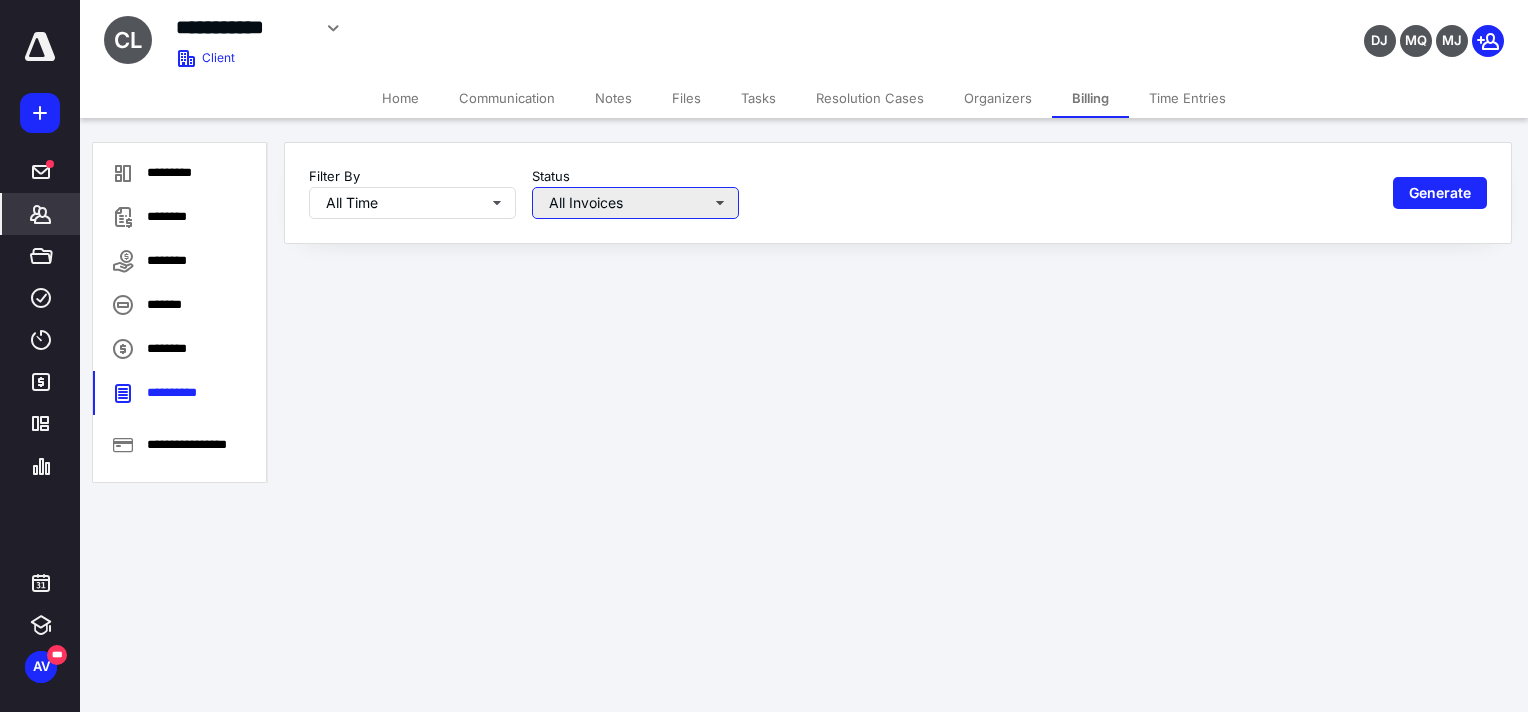 click on "All Invoices" at bounding box center (635, 203) 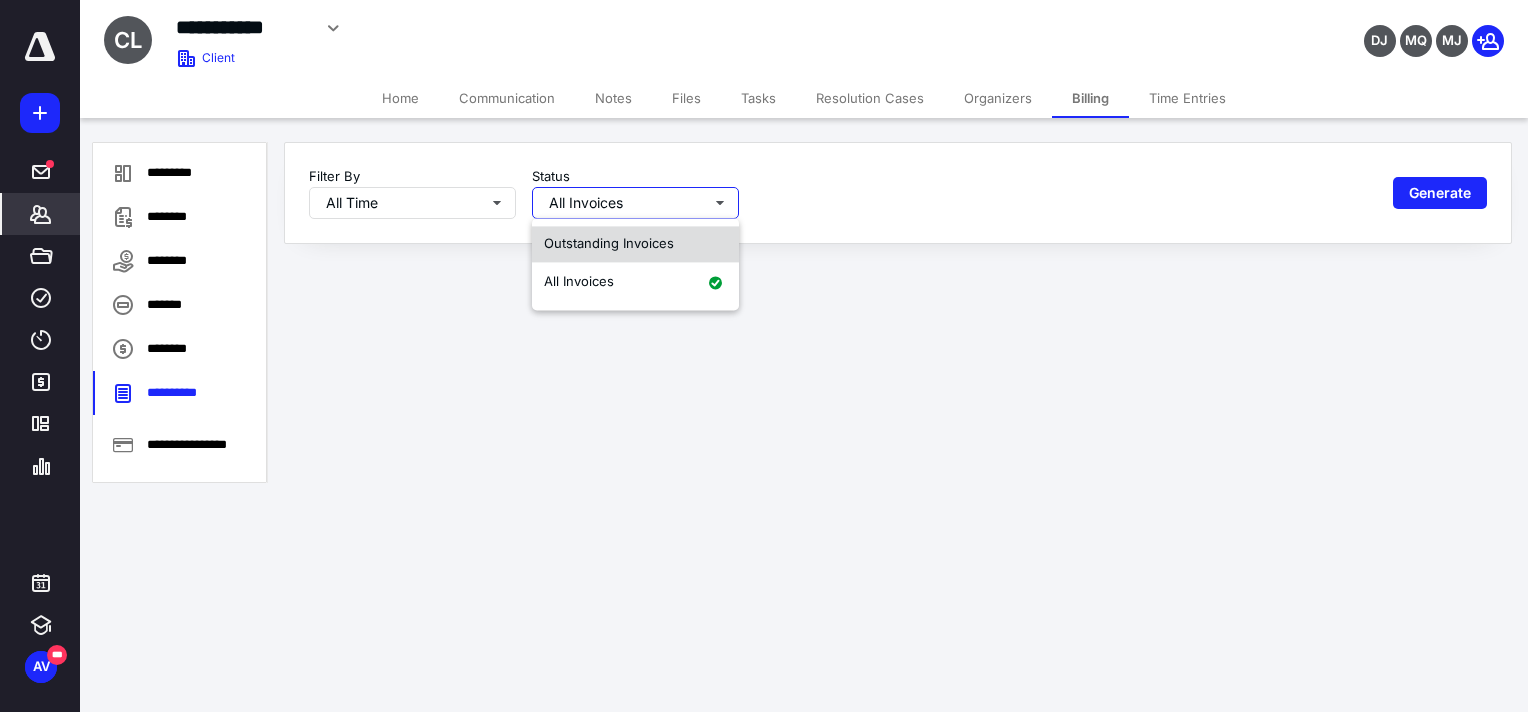 click on "Outstanding Invoices" at bounding box center [609, 243] 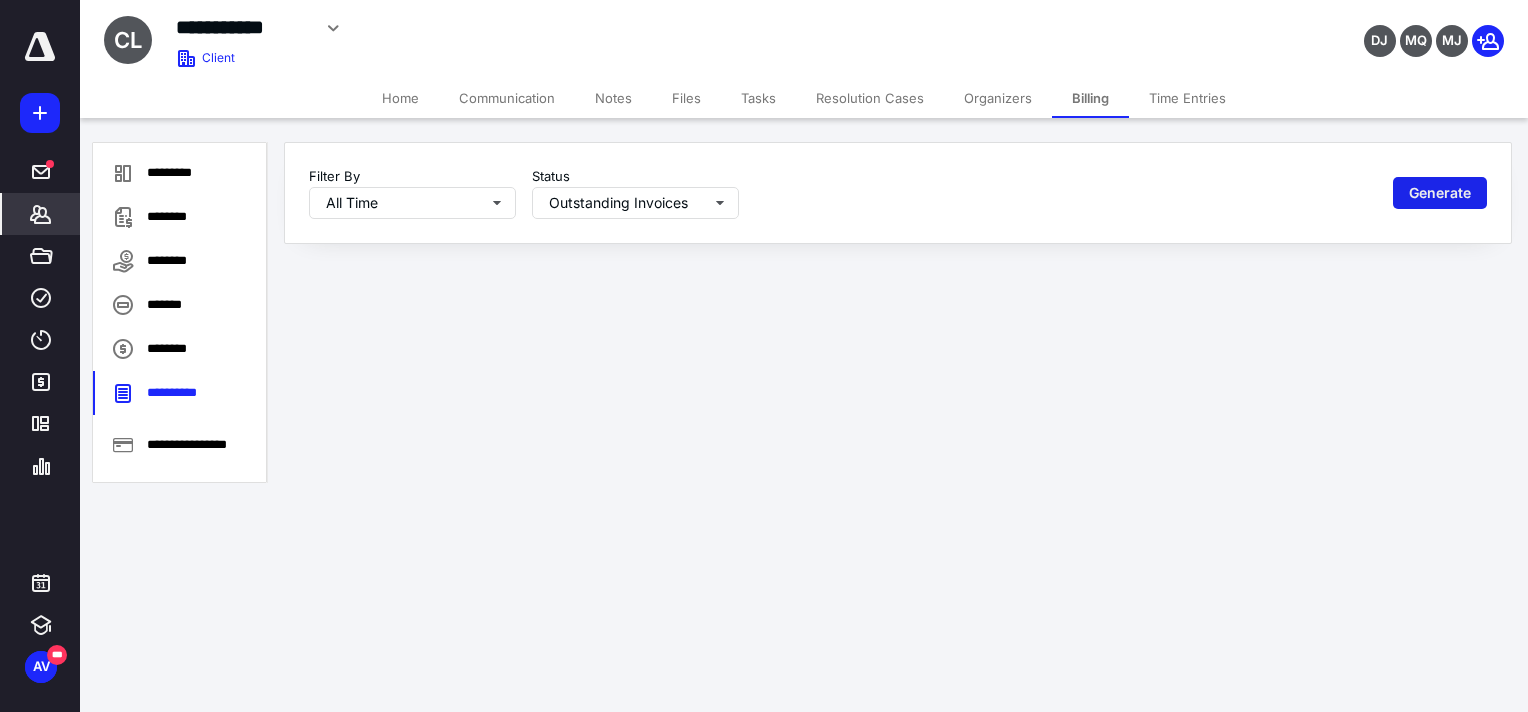 click on "Generate" at bounding box center [1440, 193] 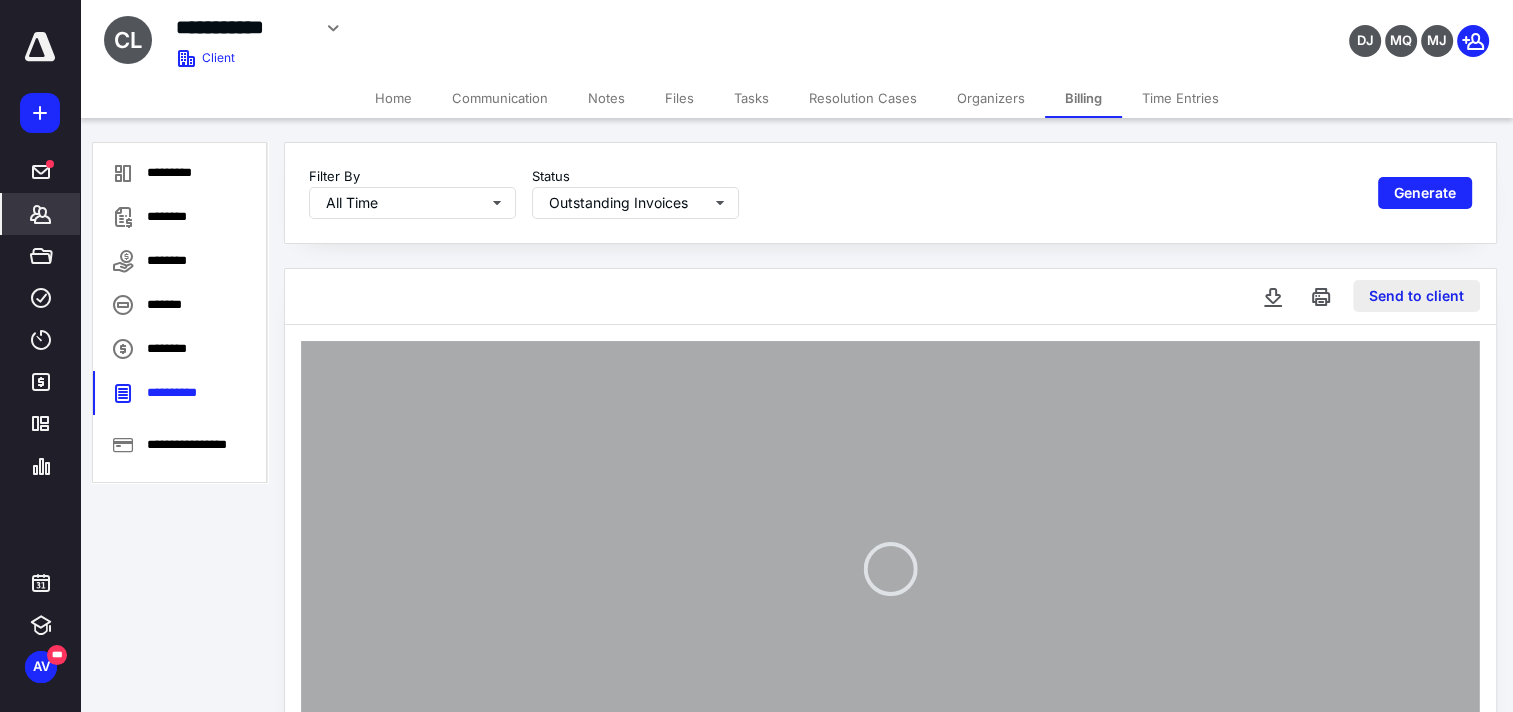 click on "Send to client" at bounding box center (1416, 296) 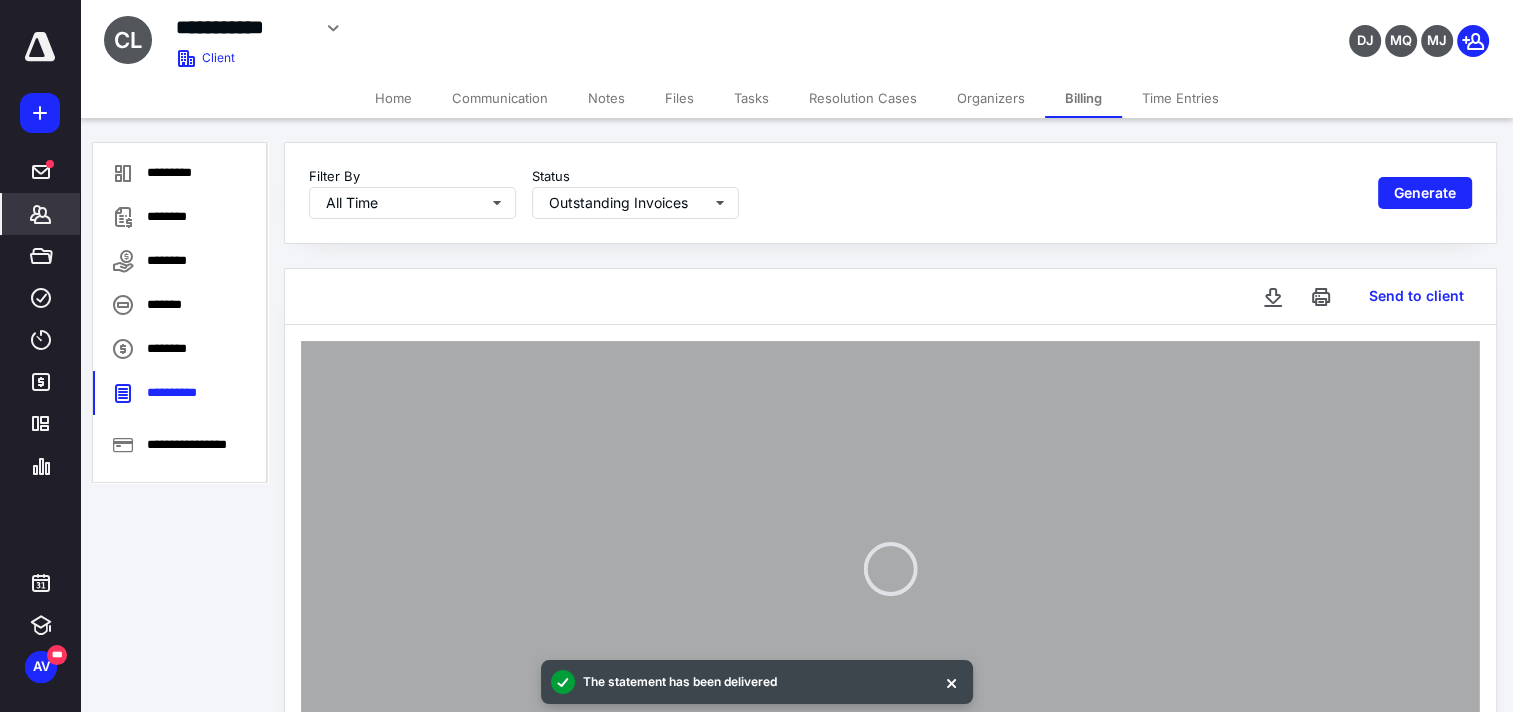 type 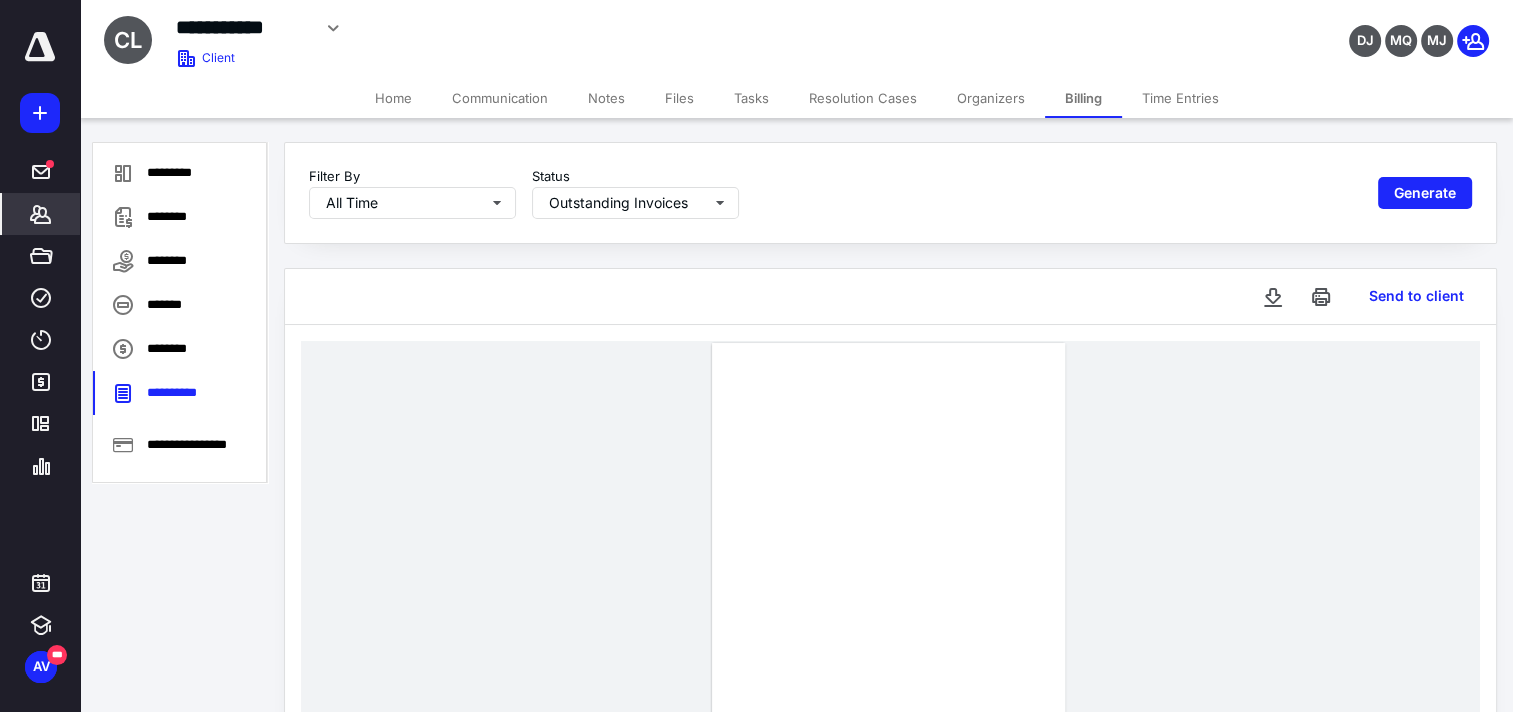 click on "*******" at bounding box center [41, 214] 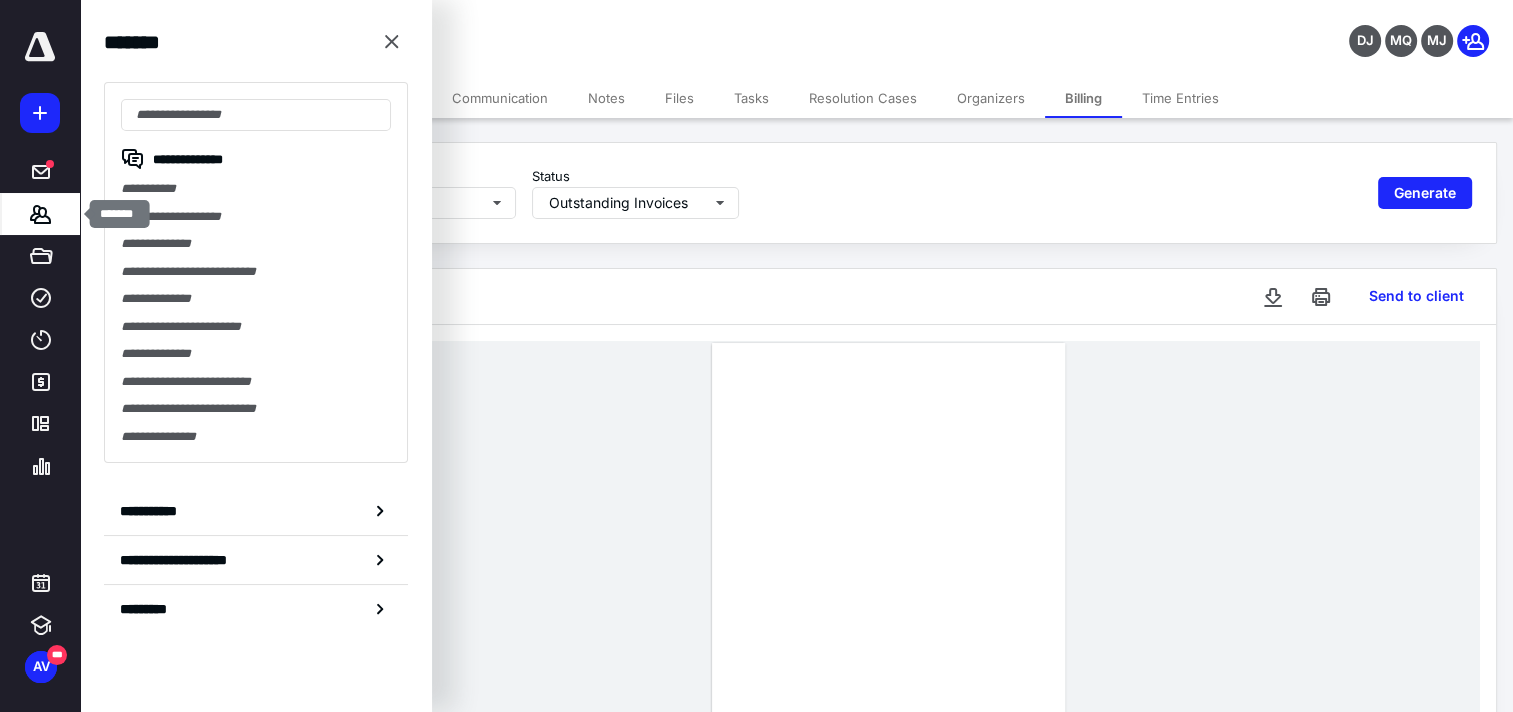 click 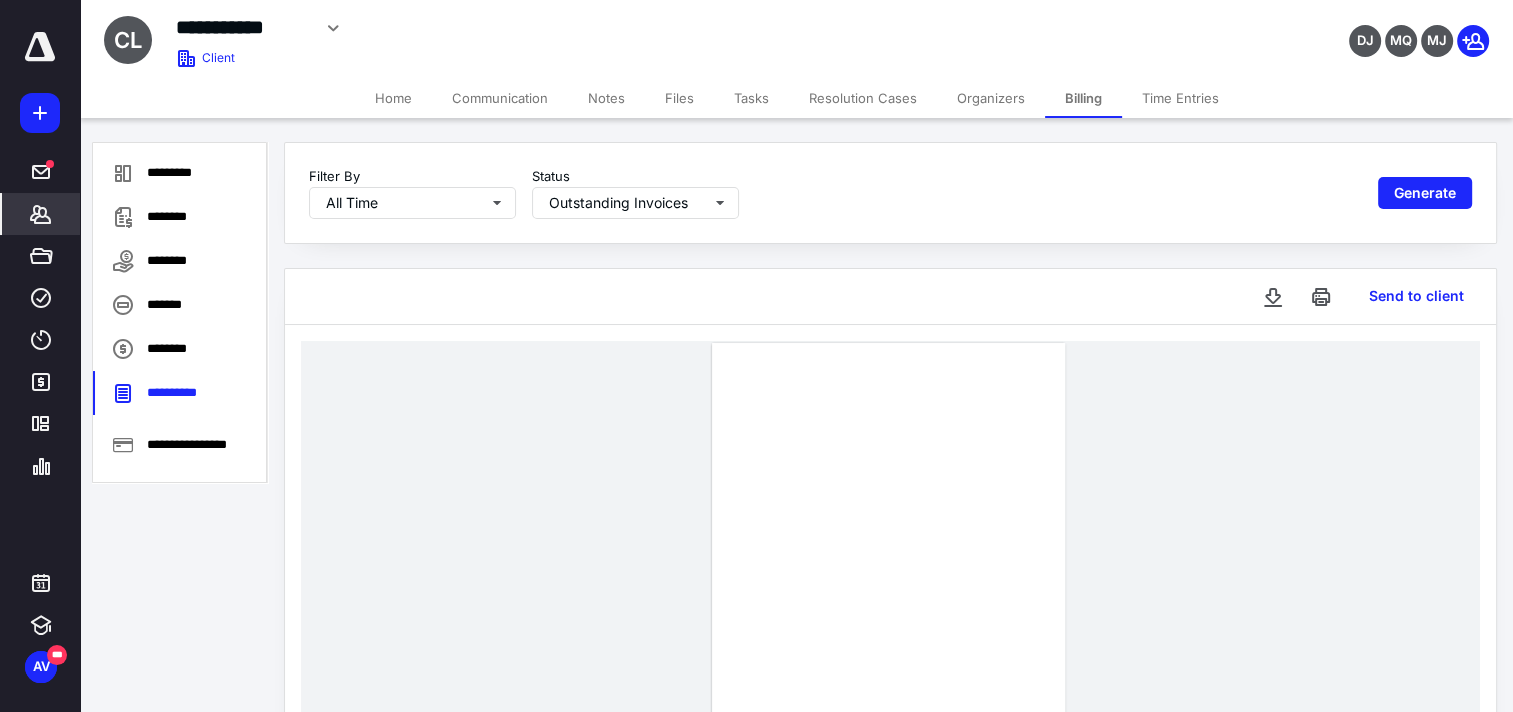 click 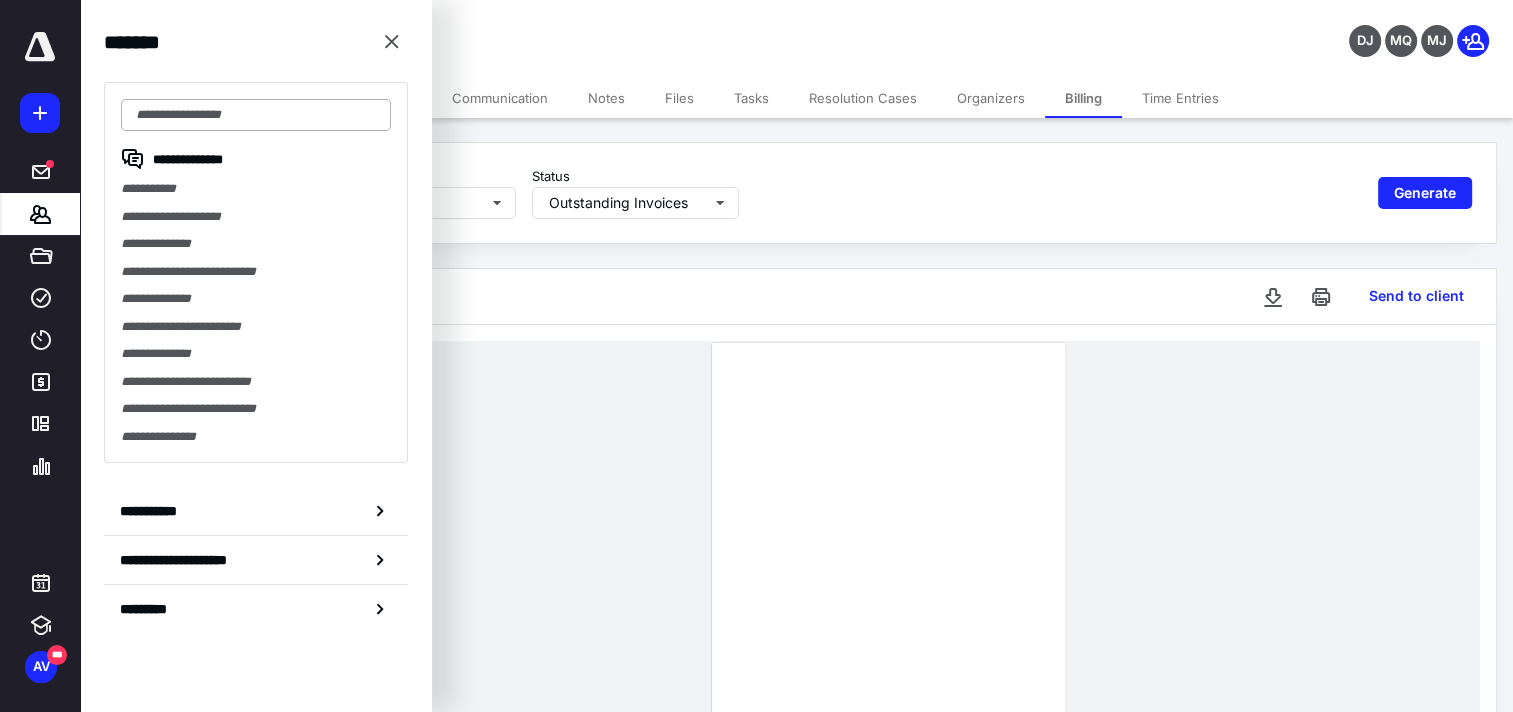 click at bounding box center (256, 115) 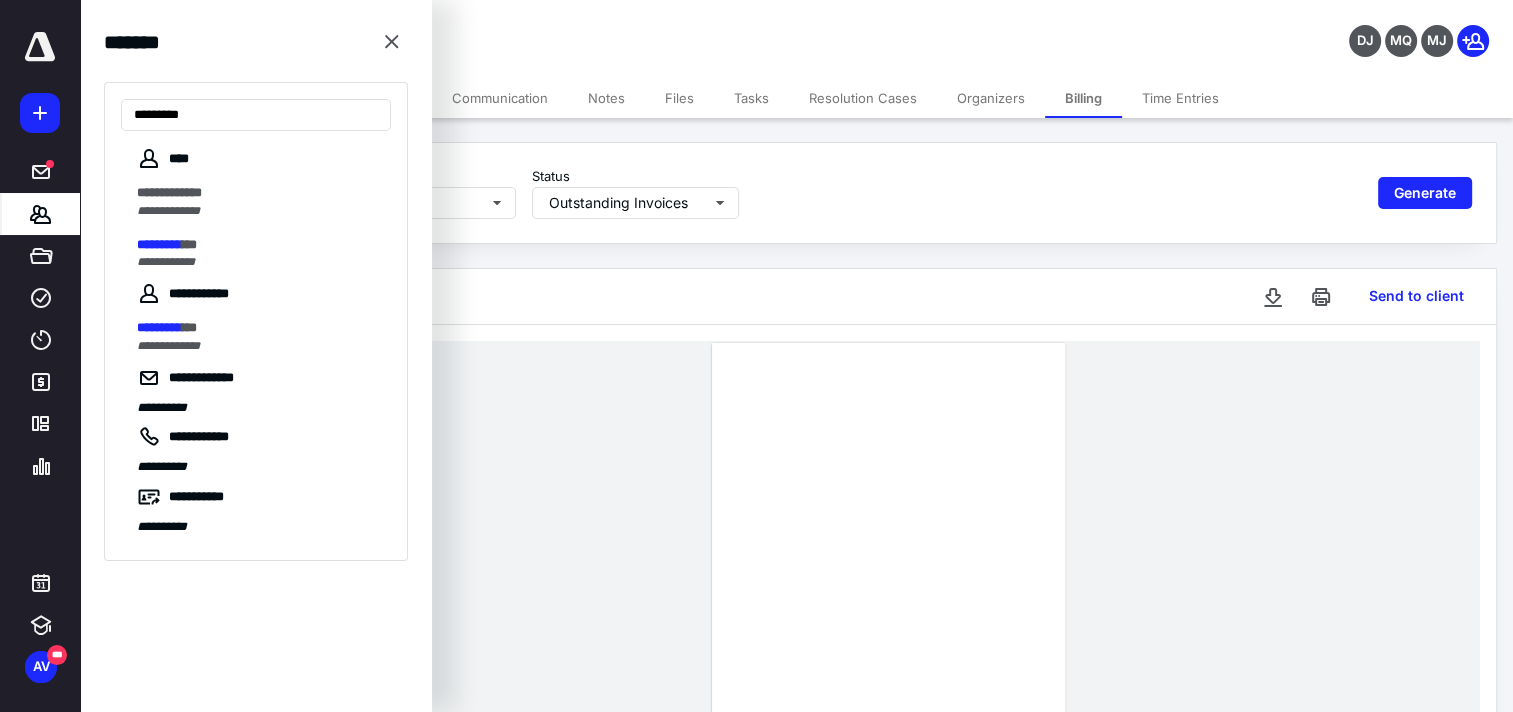 type on "*********" 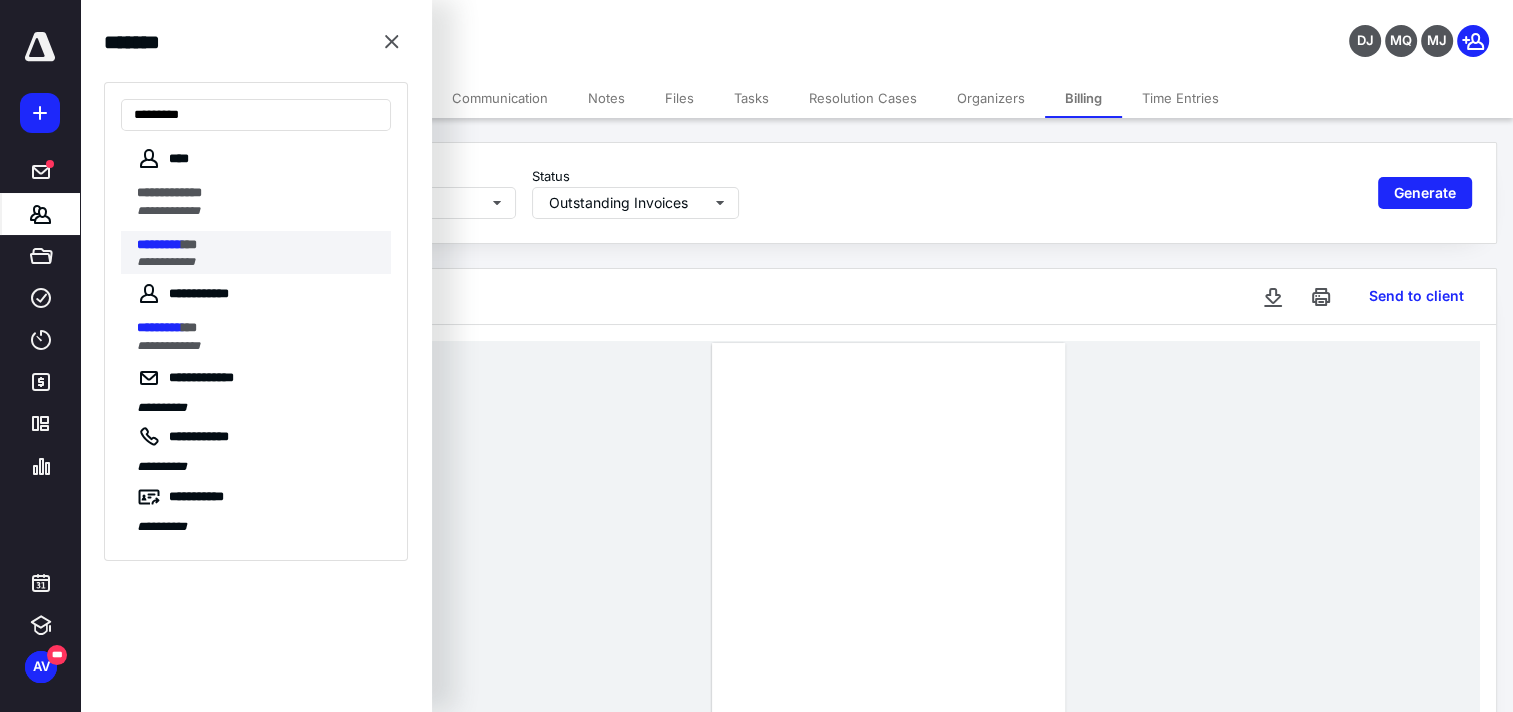 click on "********* ***" at bounding box center (258, 245) 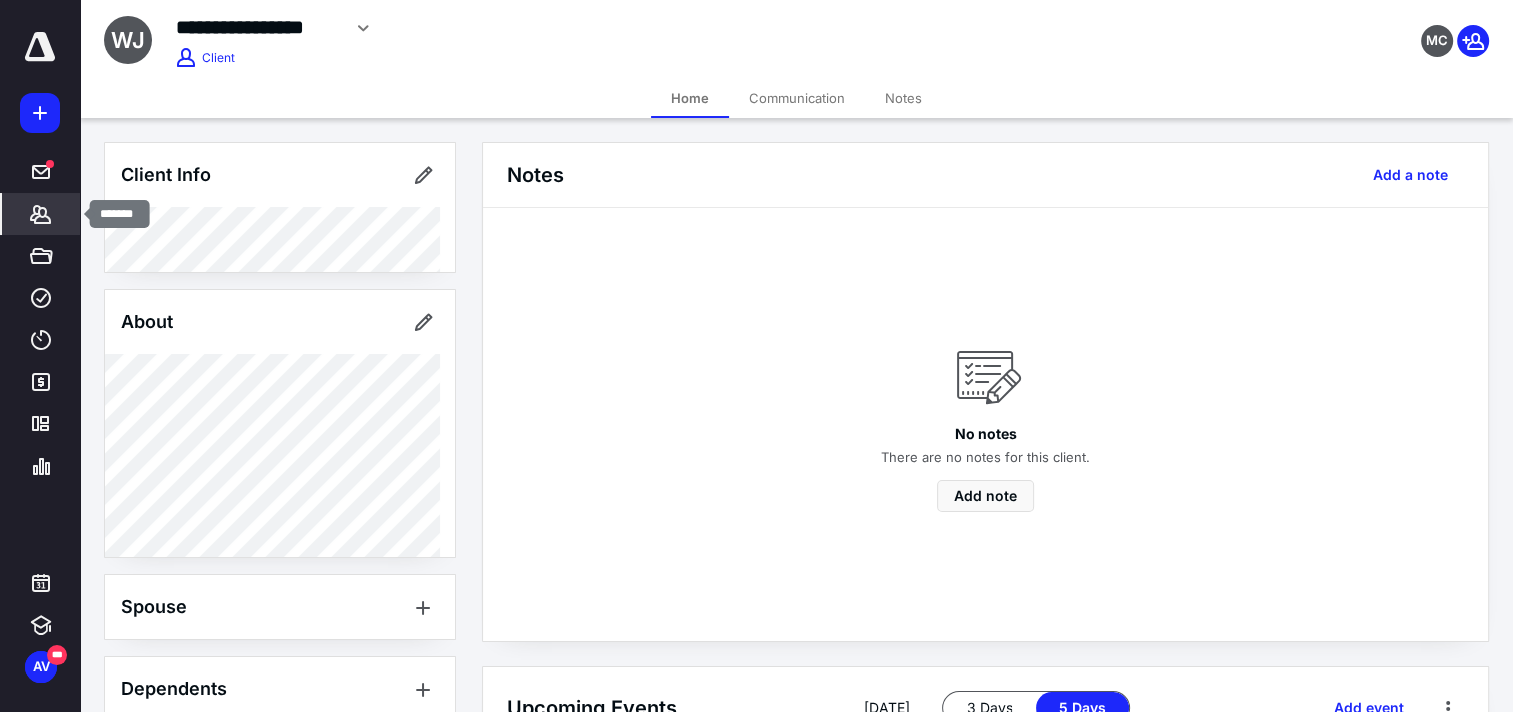 click on "*******" at bounding box center [41, 214] 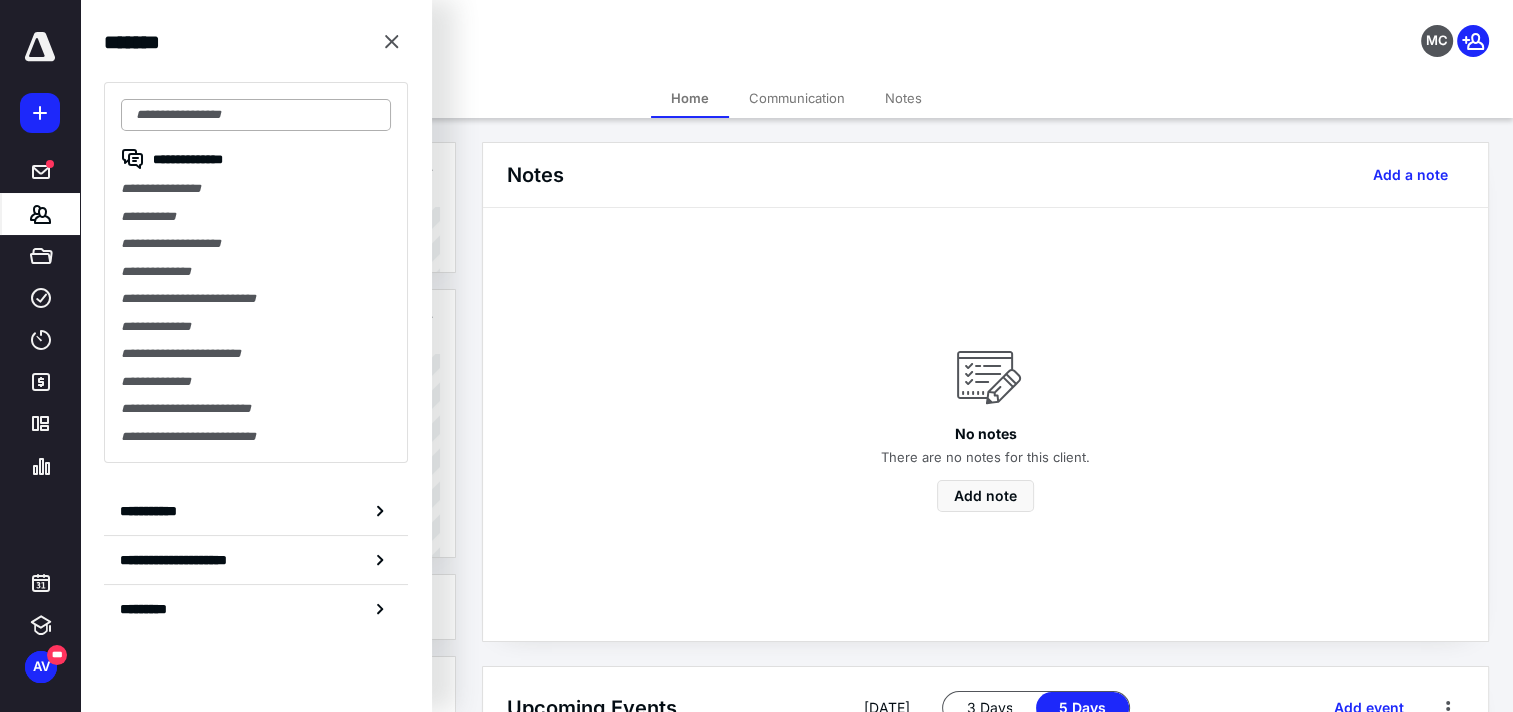 click at bounding box center (256, 115) 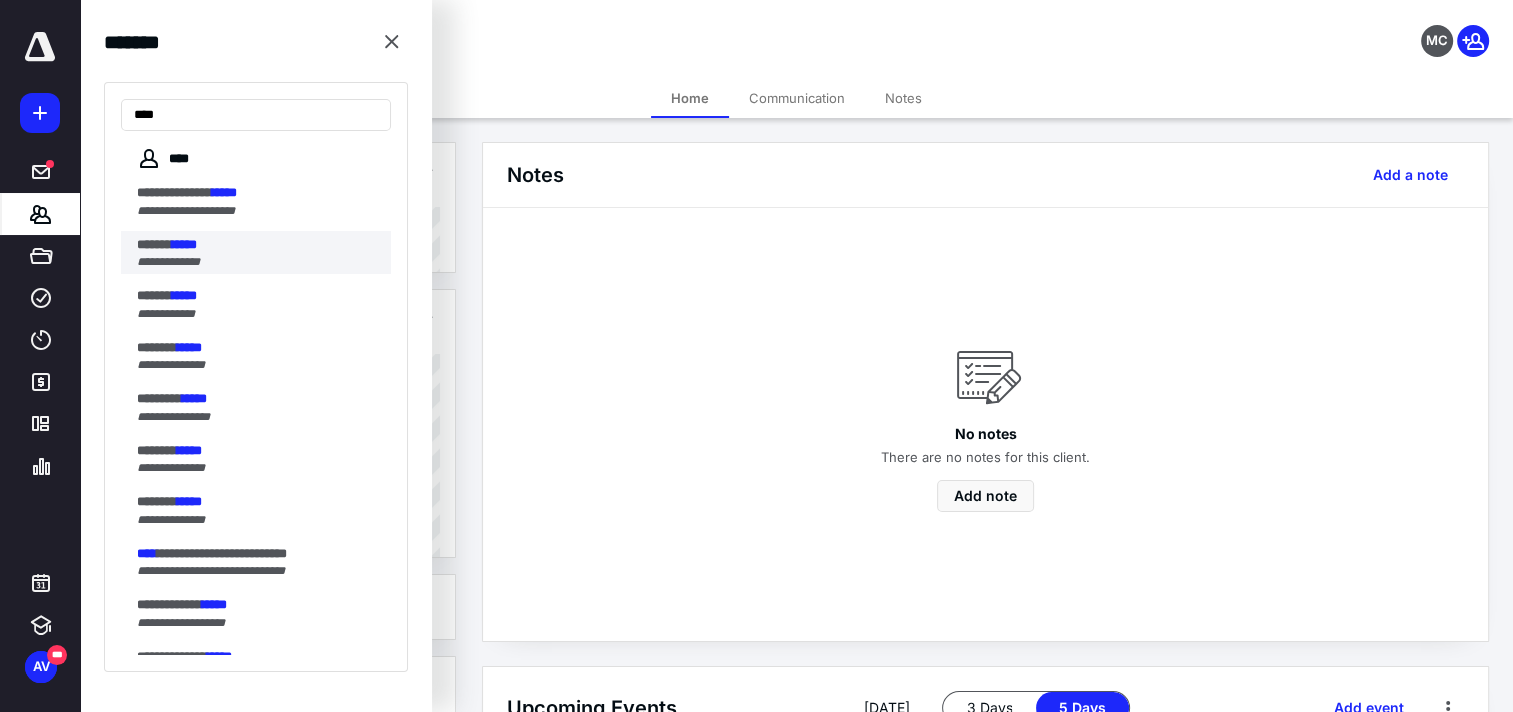 type on "****" 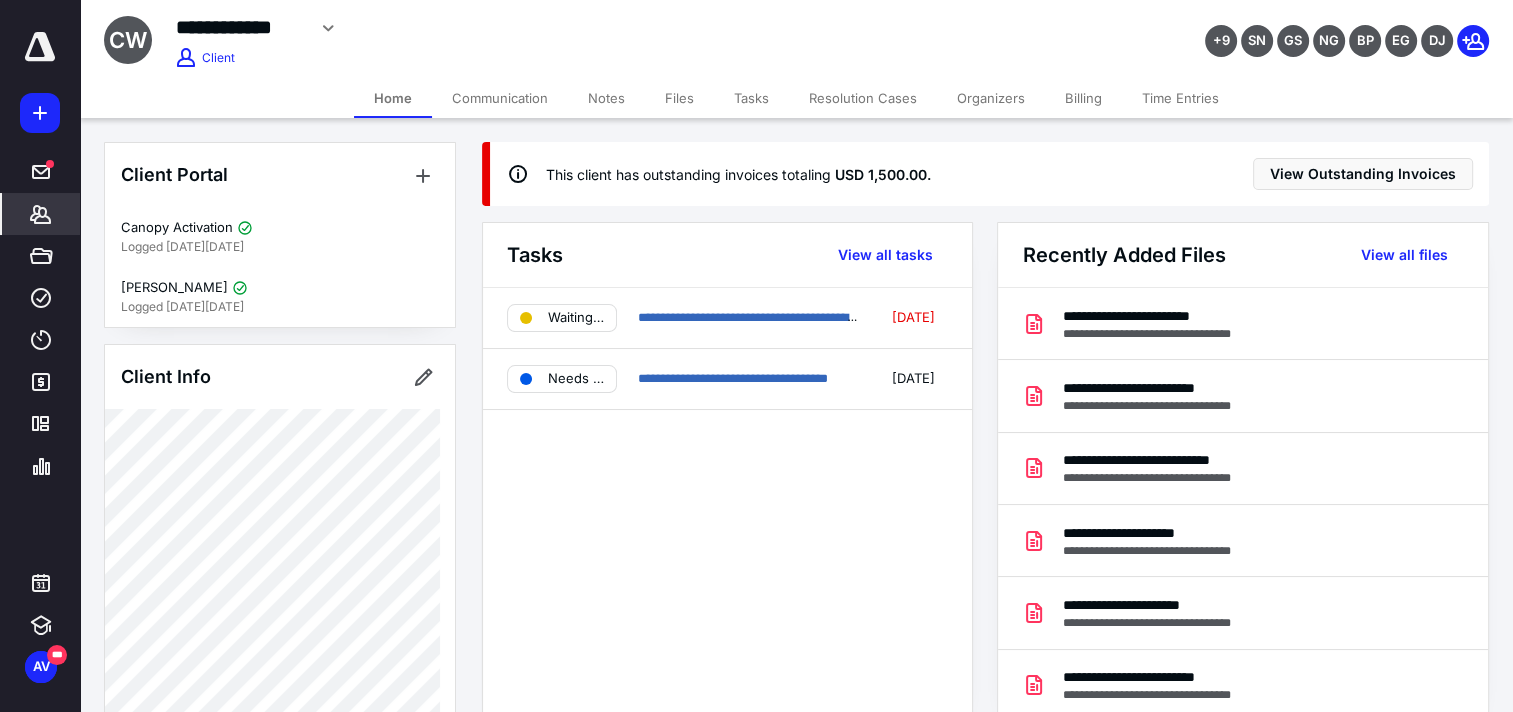 click on "Billing" at bounding box center [1083, 98] 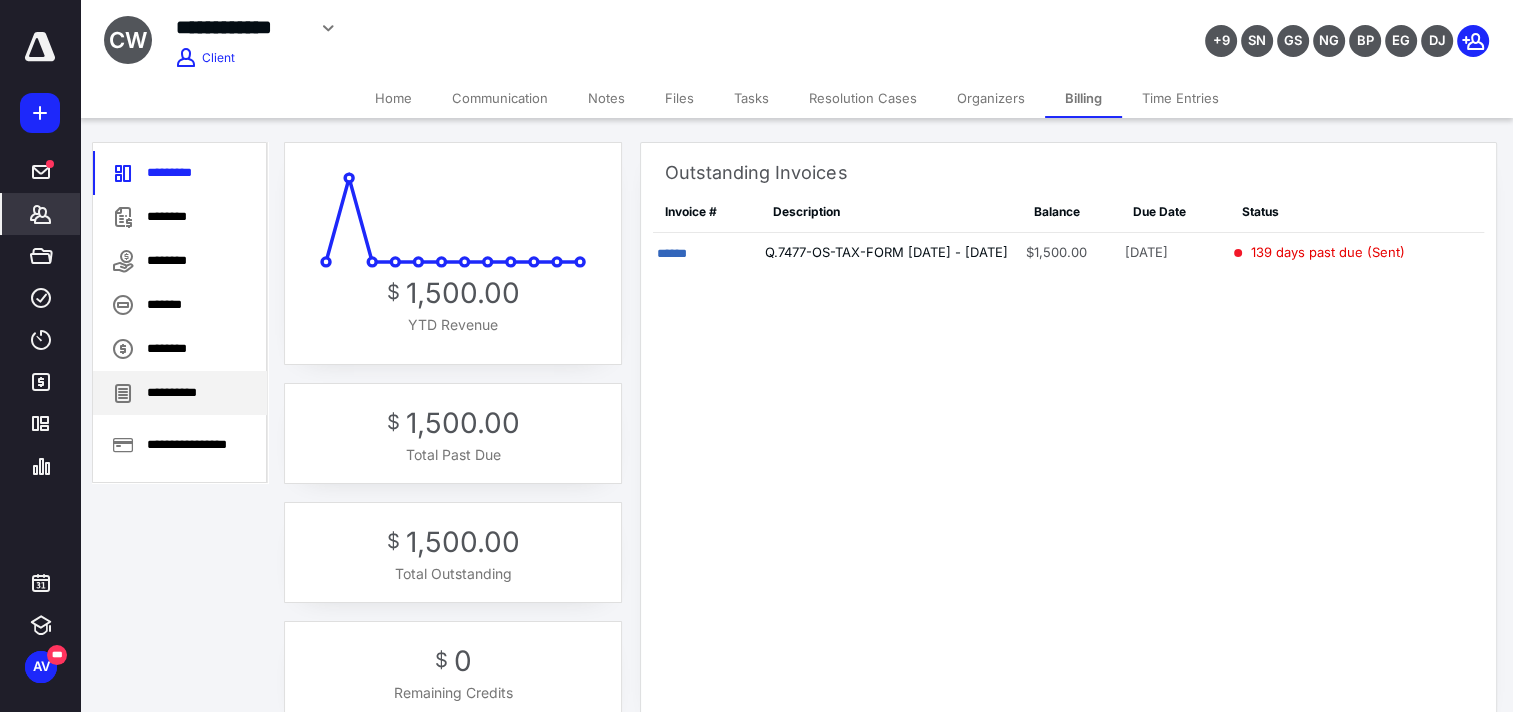 click on "**********" at bounding box center (180, 393) 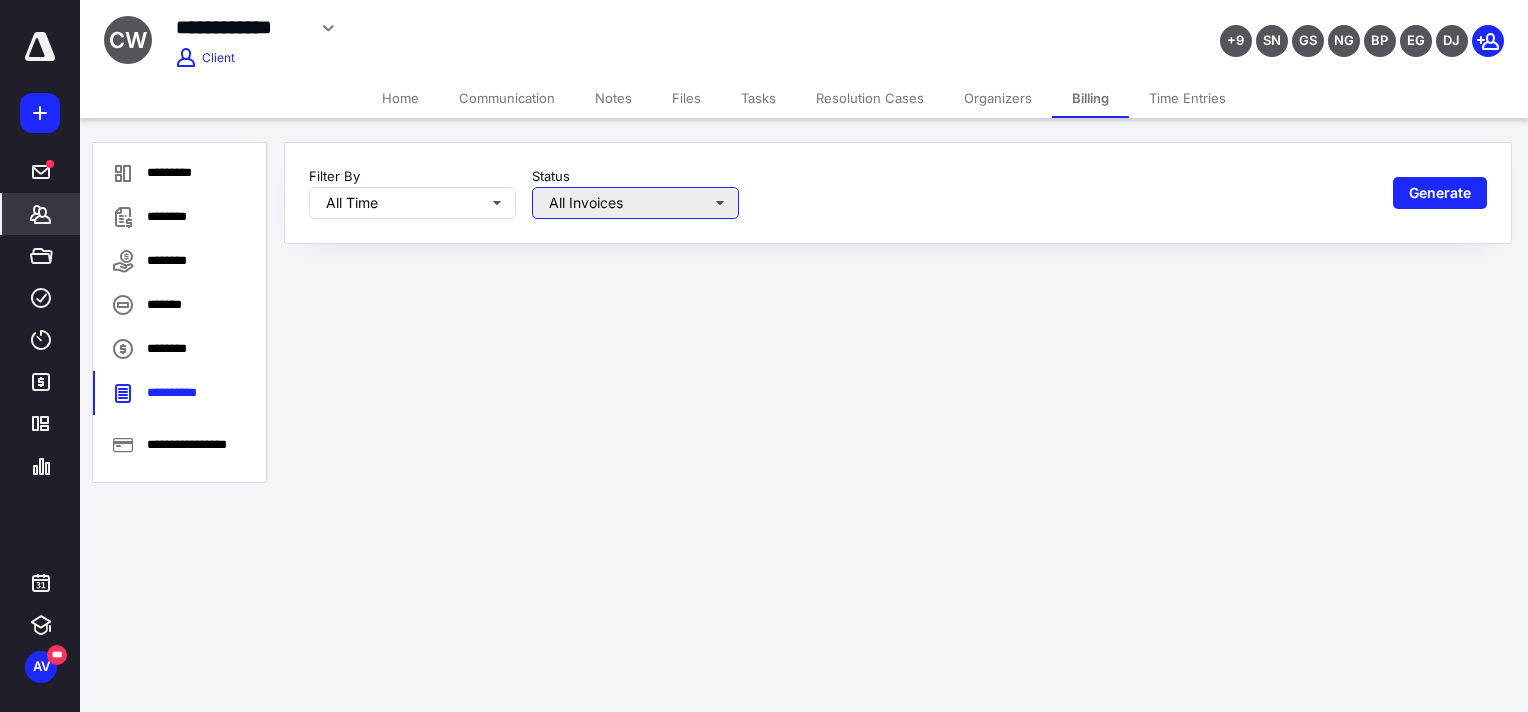 click on "All Invoices" at bounding box center [635, 203] 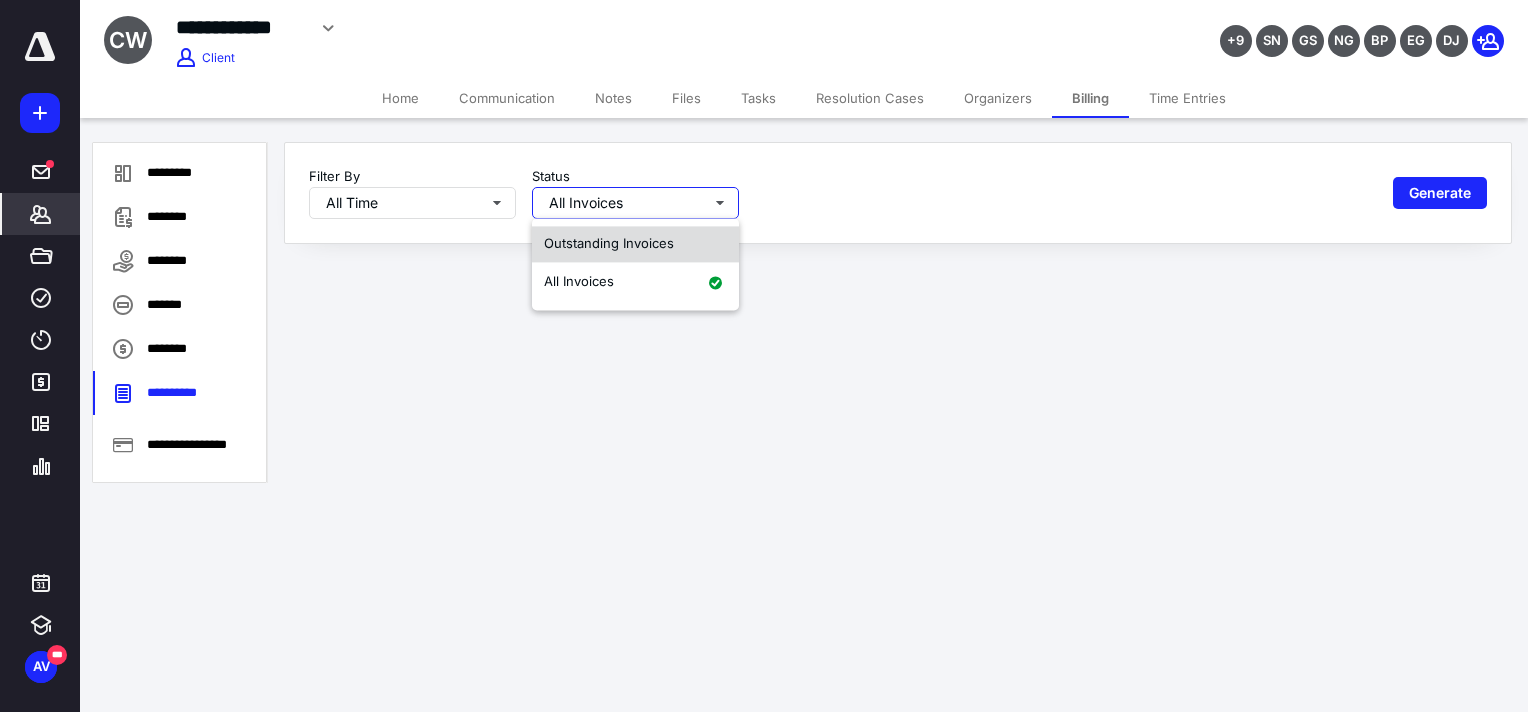 click on "Outstanding Invoices" at bounding box center [609, 244] 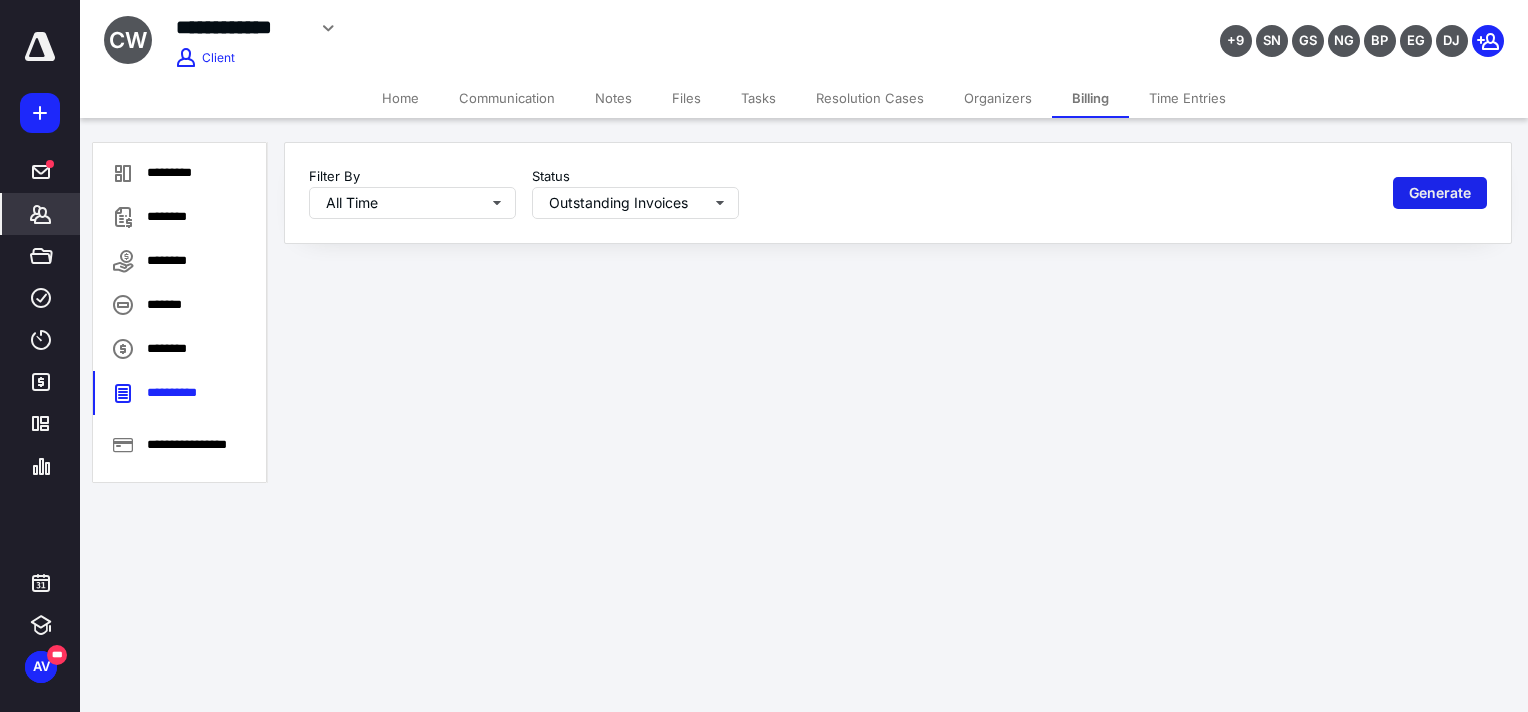 click on "Generate" at bounding box center (1440, 193) 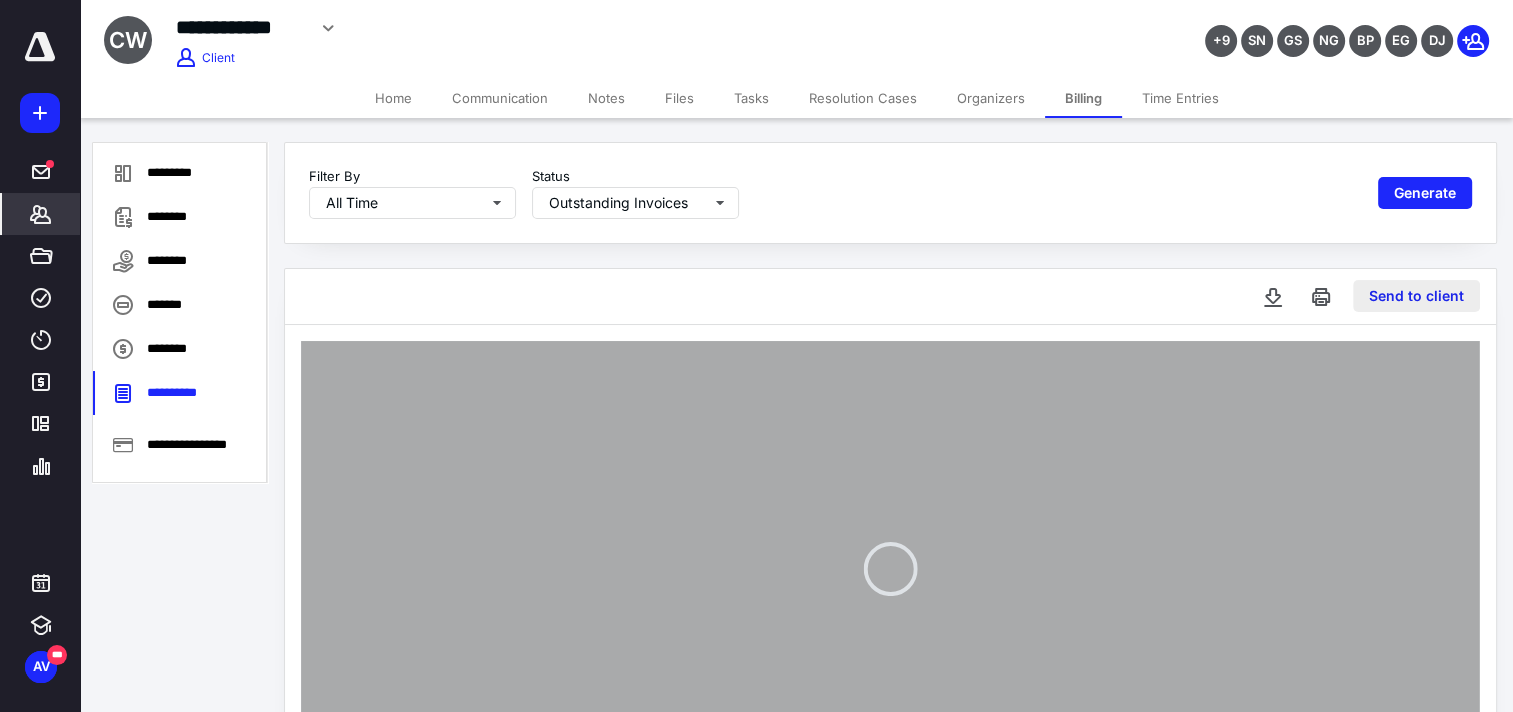 click on "Send to client" at bounding box center (1416, 296) 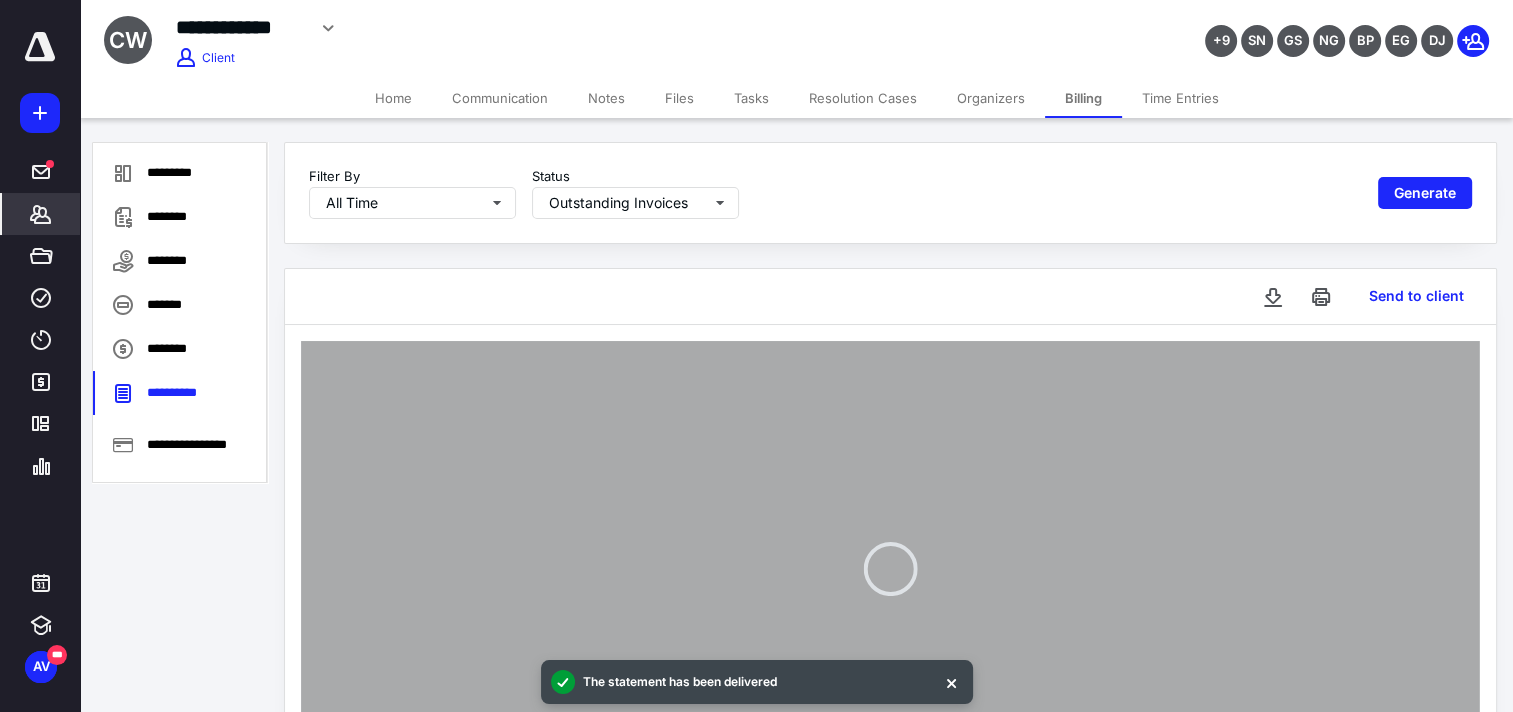 type 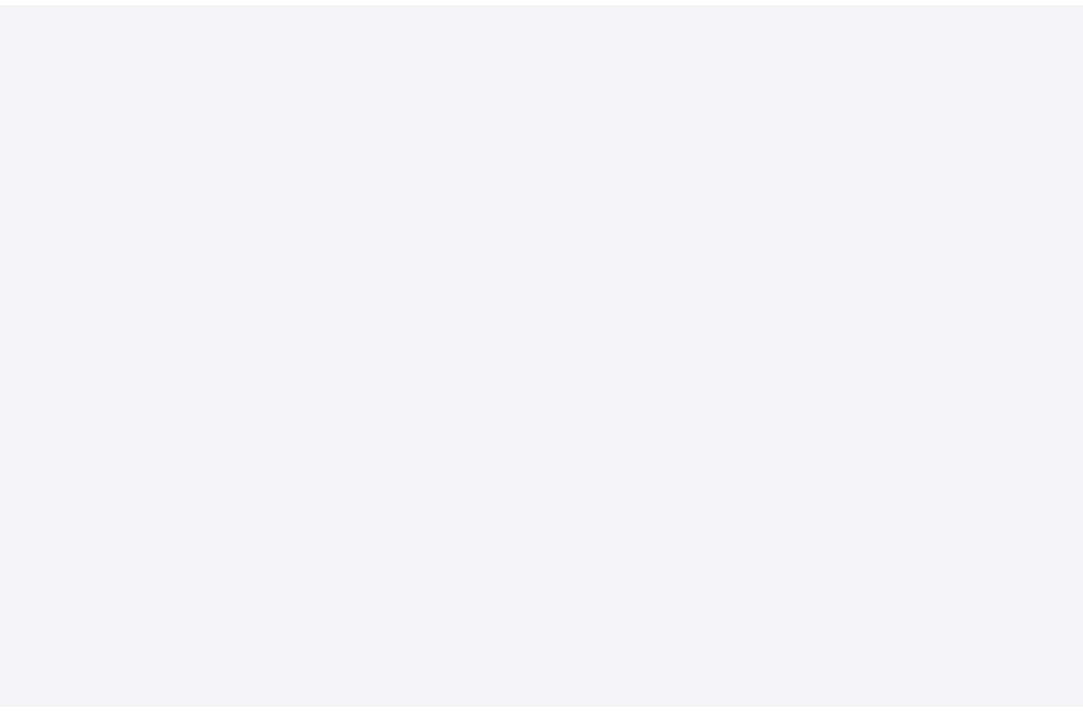 scroll, scrollTop: 0, scrollLeft: 0, axis: both 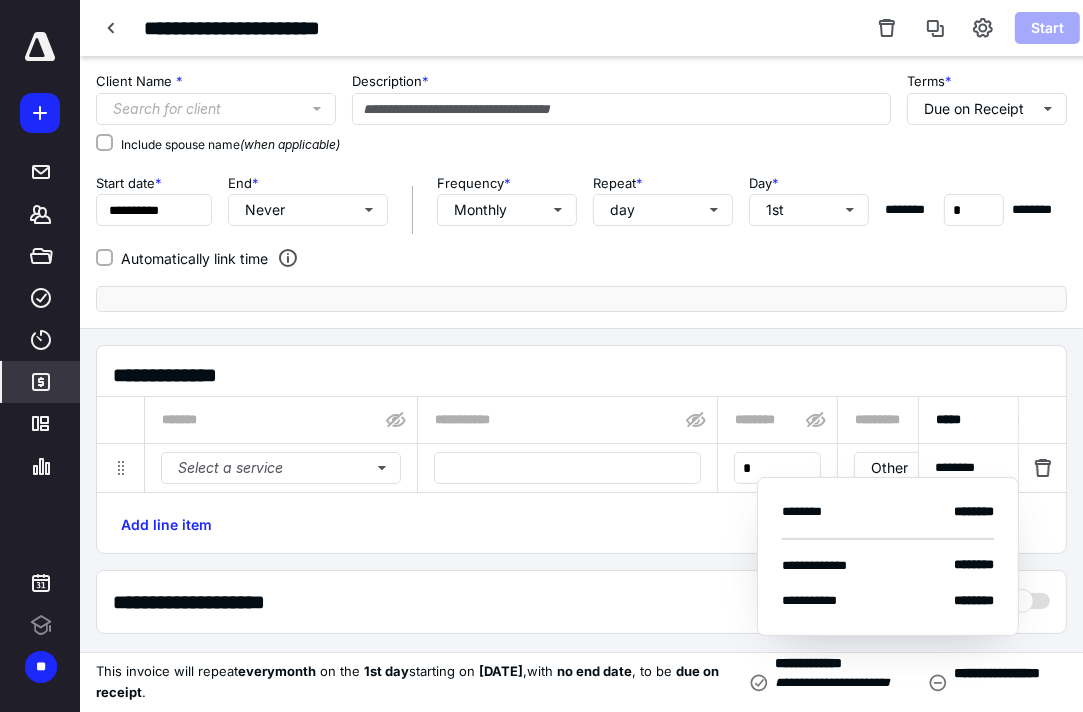 type on "**********" 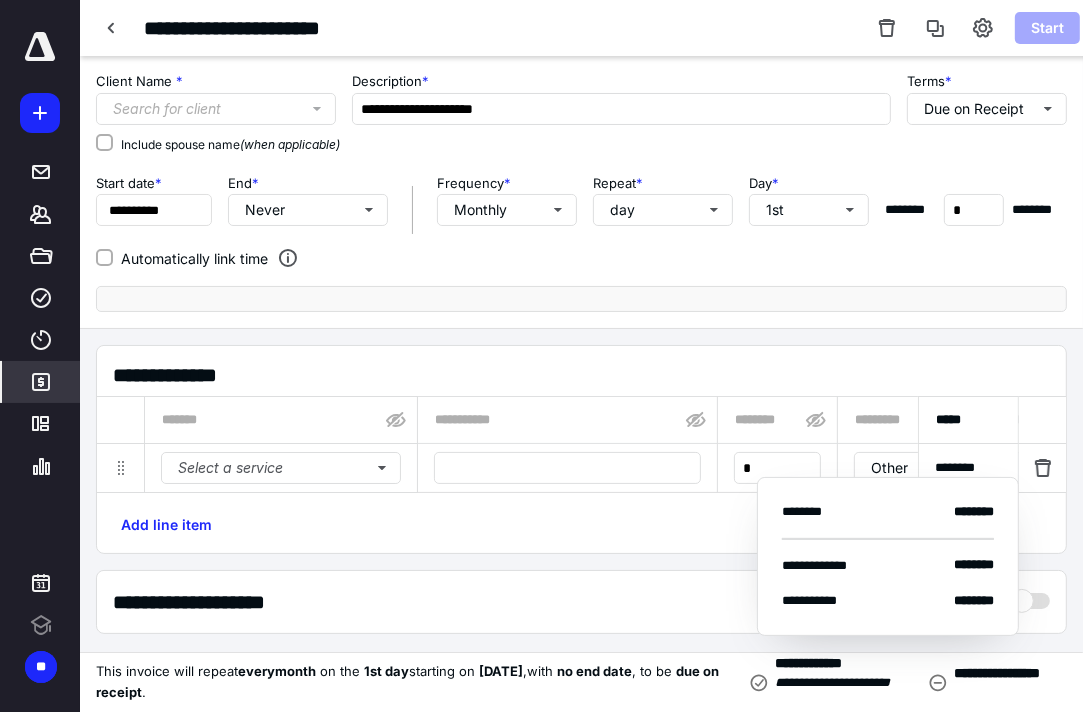 scroll, scrollTop: 0, scrollLeft: 0, axis: both 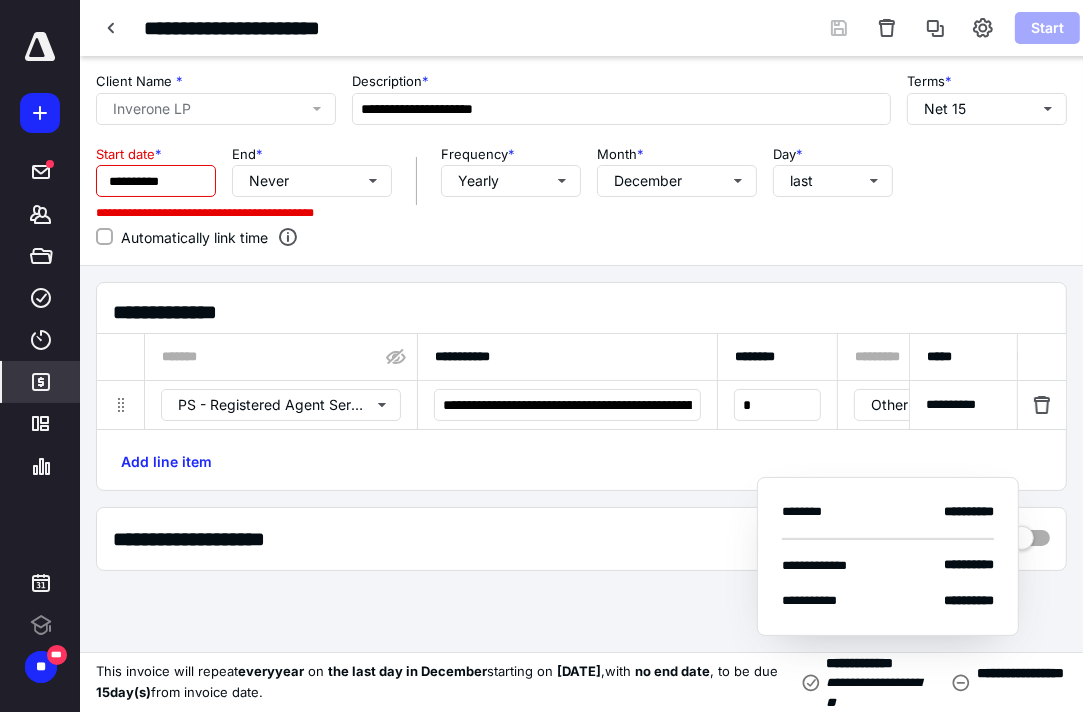 type on "**********" 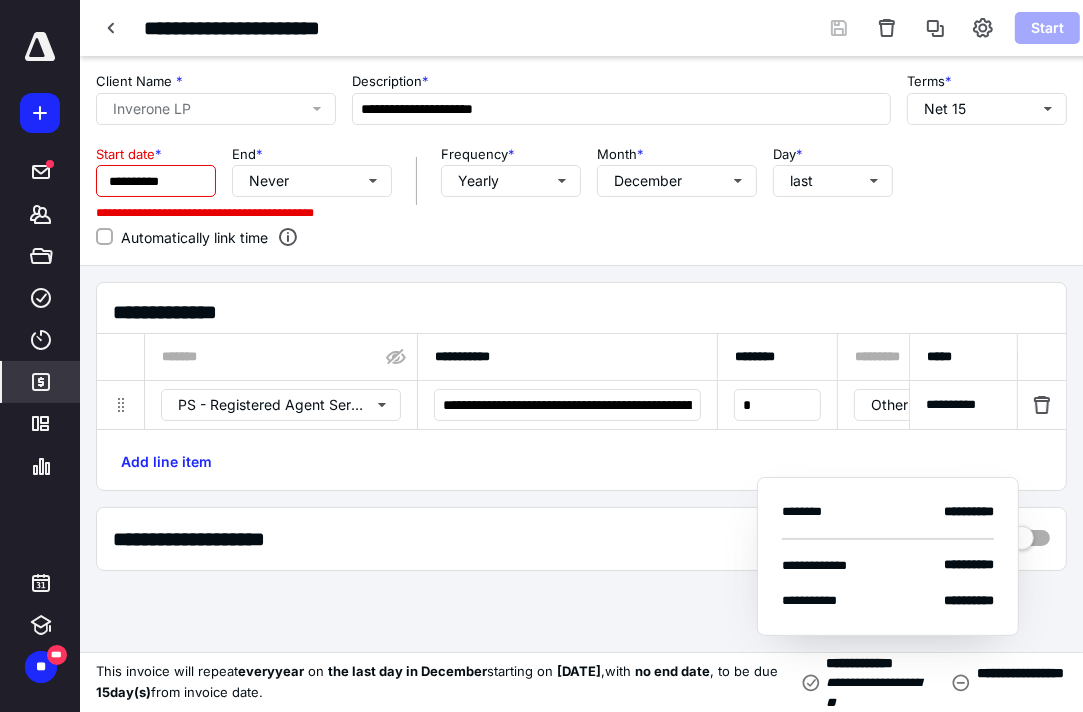 scroll, scrollTop: 0, scrollLeft: 0, axis: both 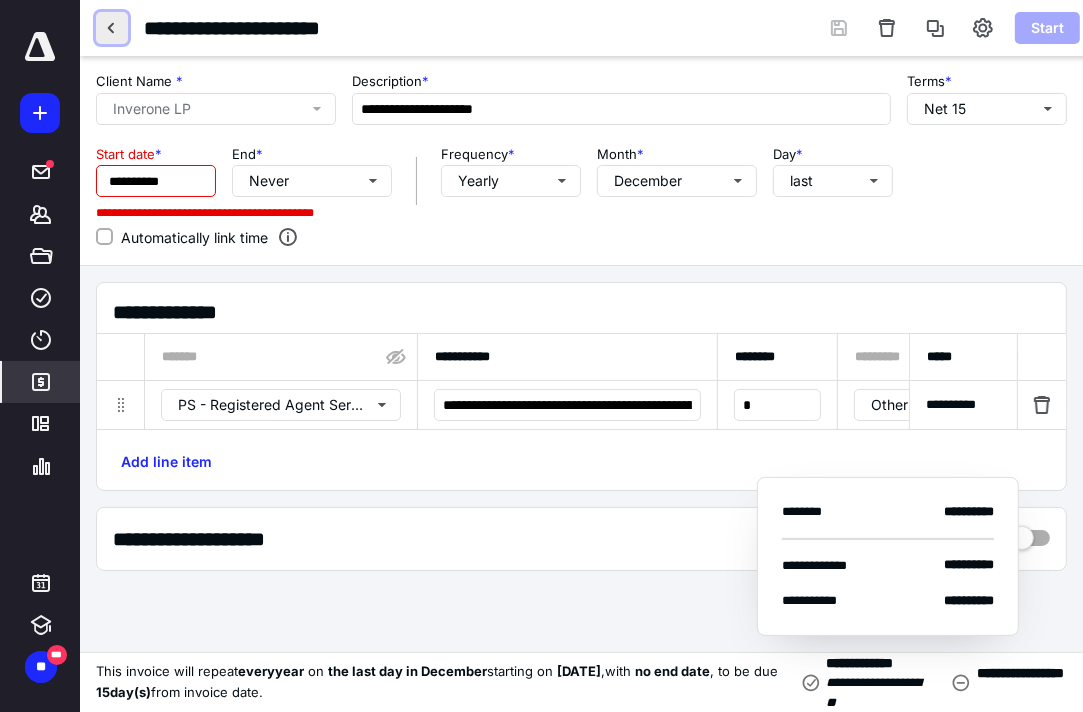 click at bounding box center [112, 28] 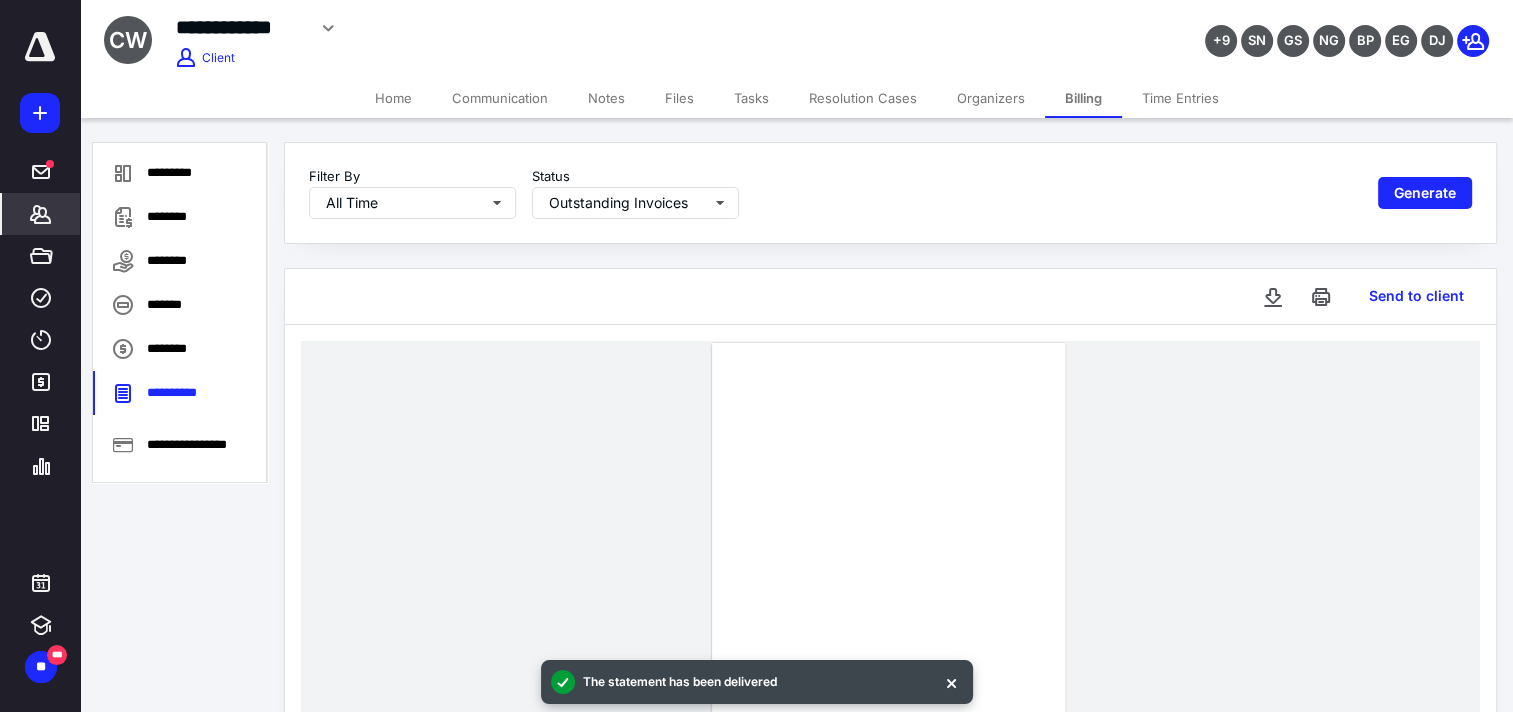 scroll, scrollTop: 0, scrollLeft: 0, axis: both 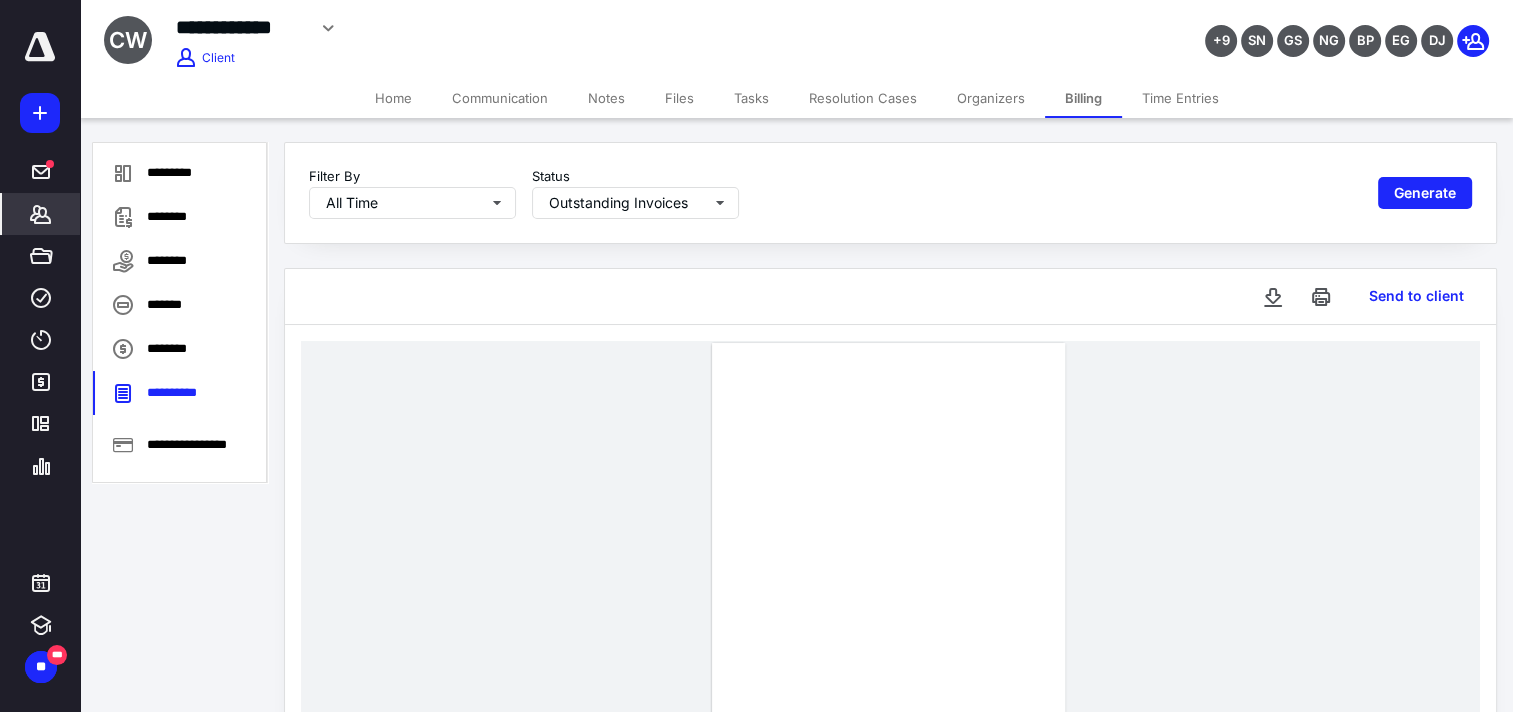 click 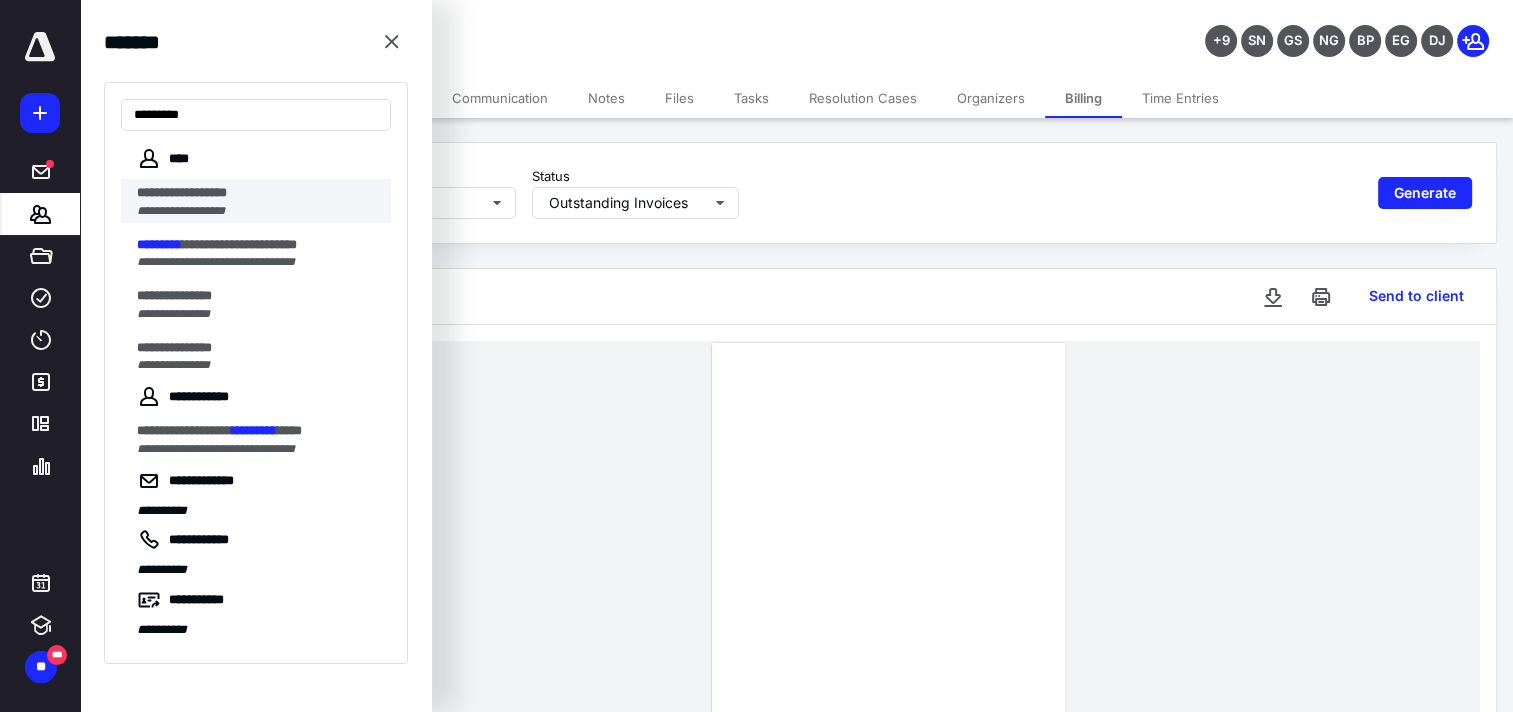 type on "*********" 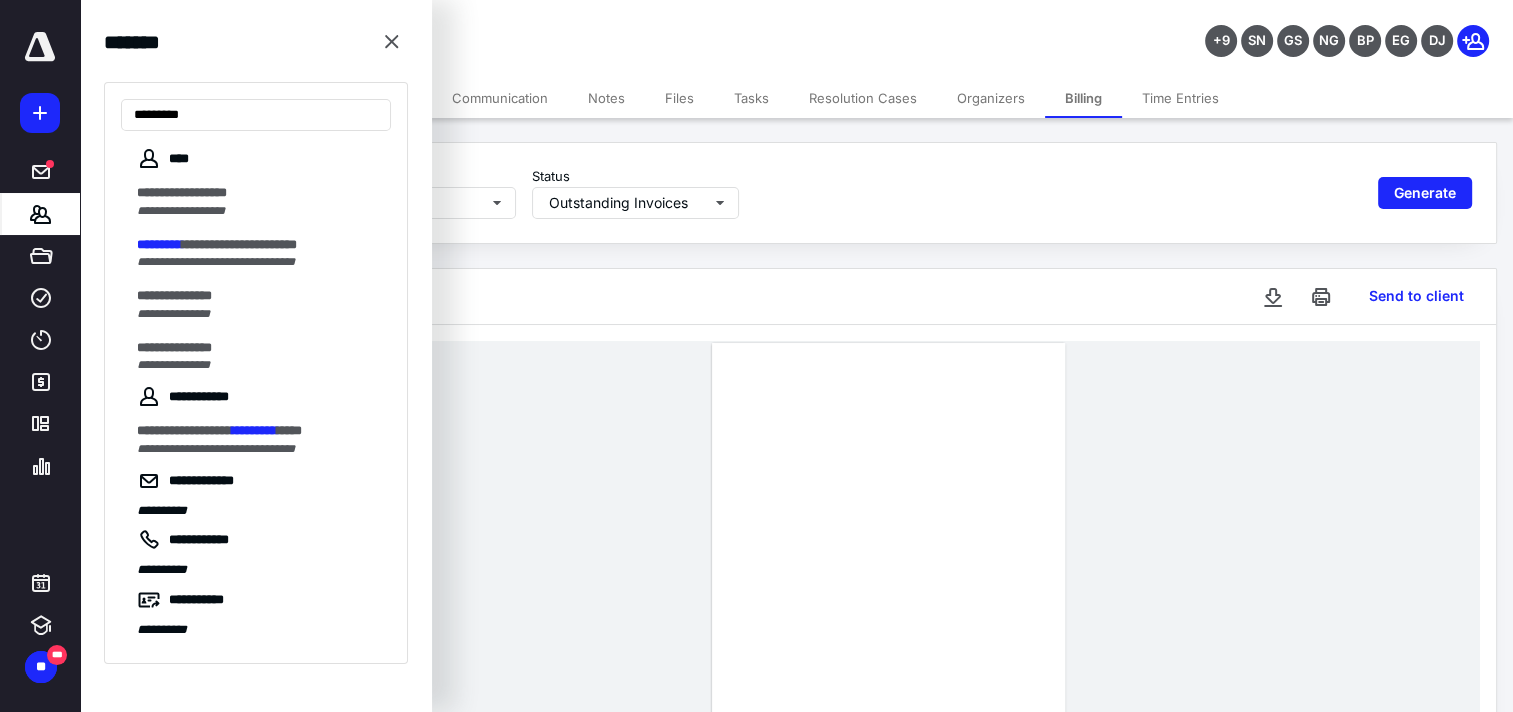 click on "**********" at bounding box center [258, 211] 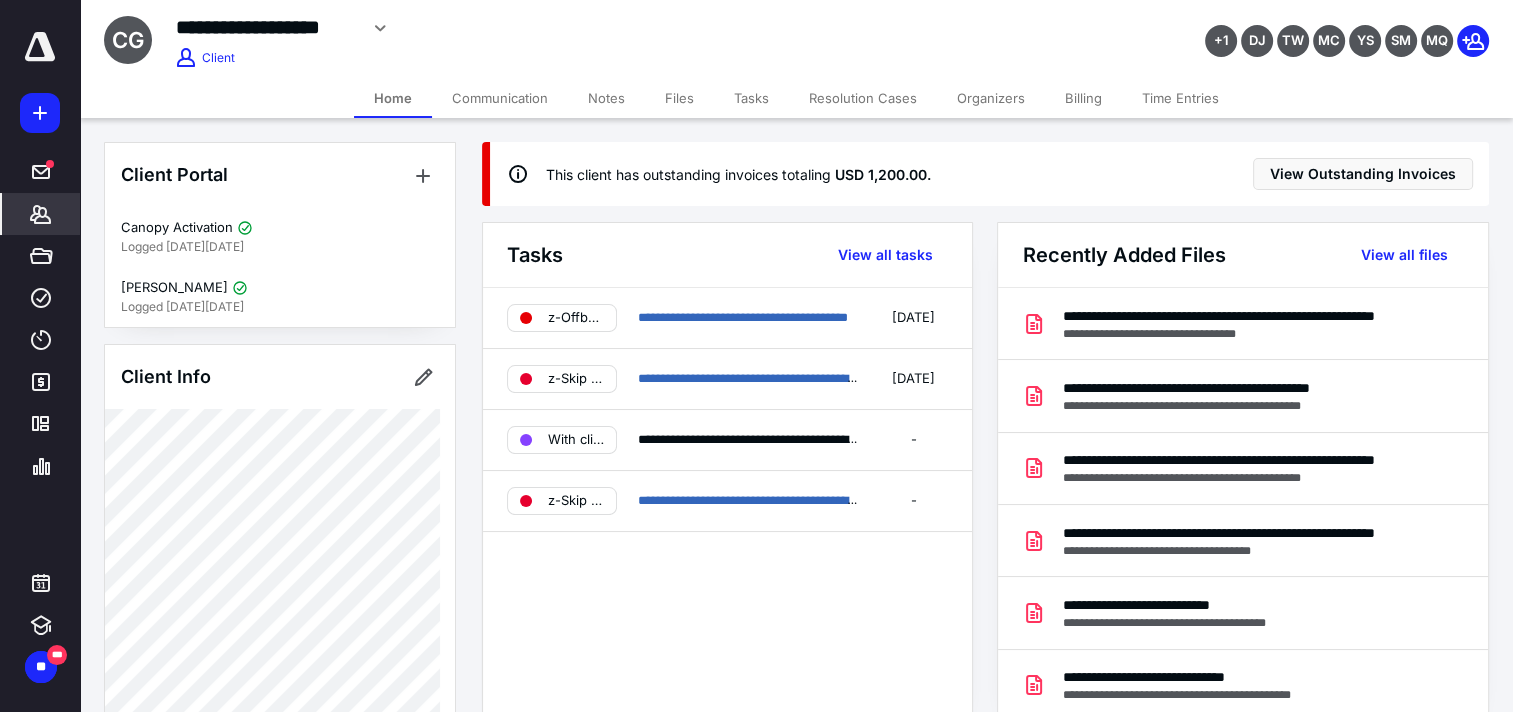 click on "Billing" at bounding box center [1083, 98] 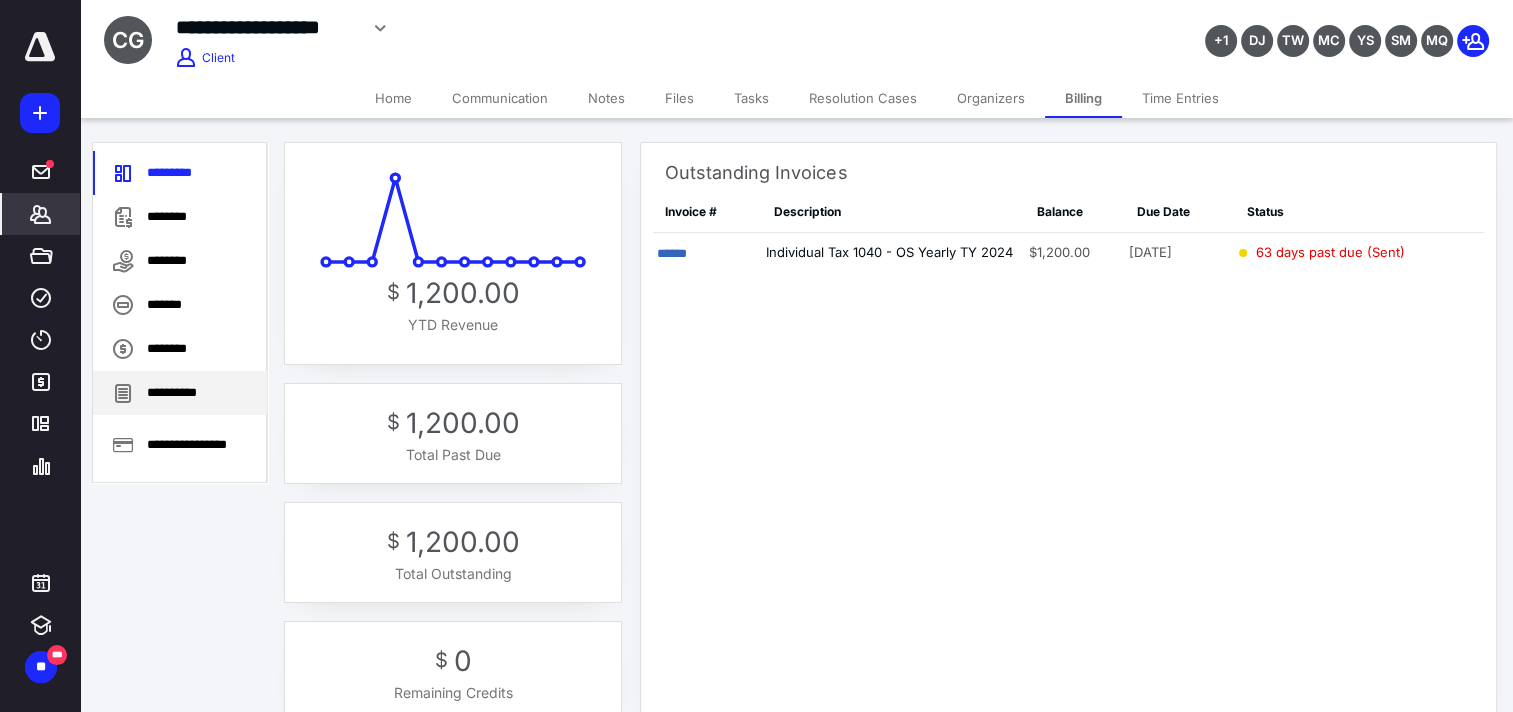 click on "**********" at bounding box center [180, 393] 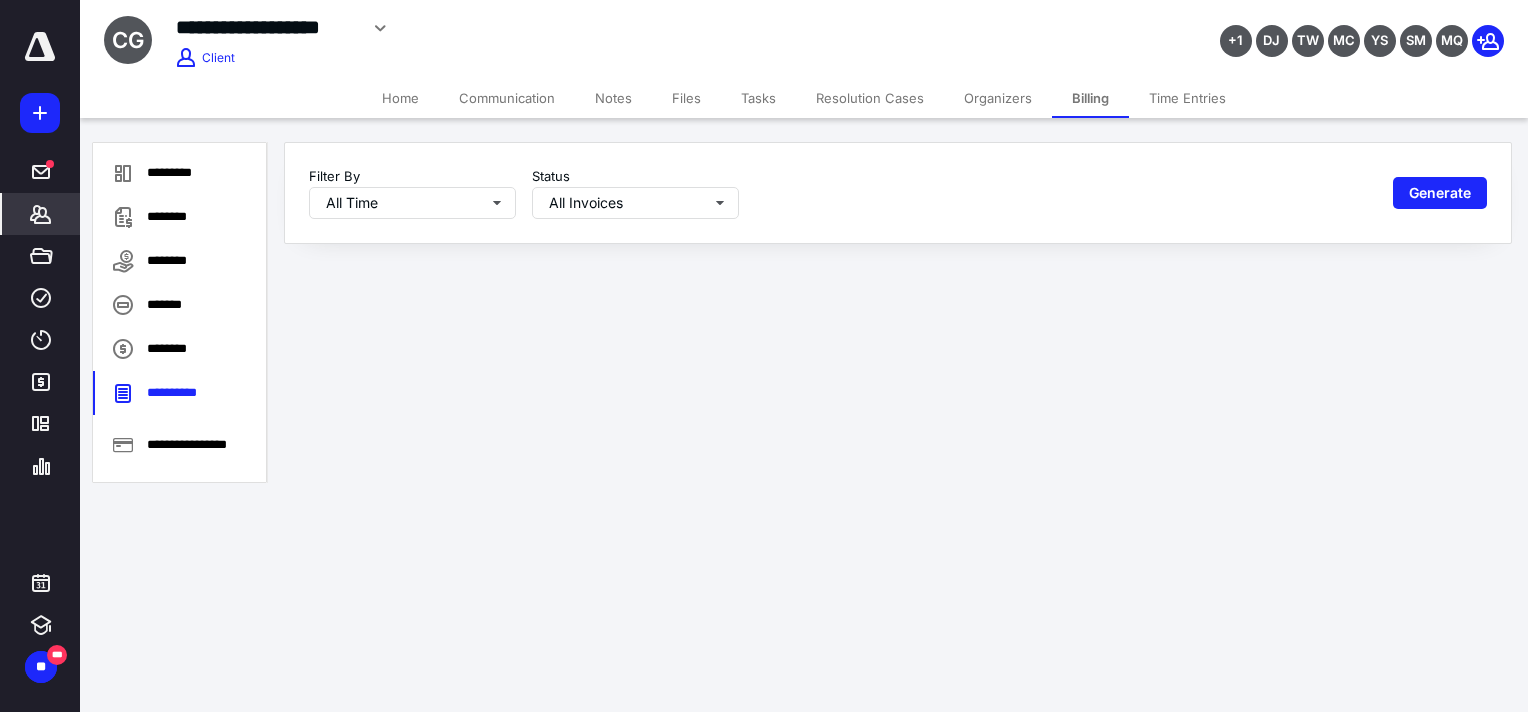 click on "Filter By All Time Status All Invoices   Generate" at bounding box center (898, 193) 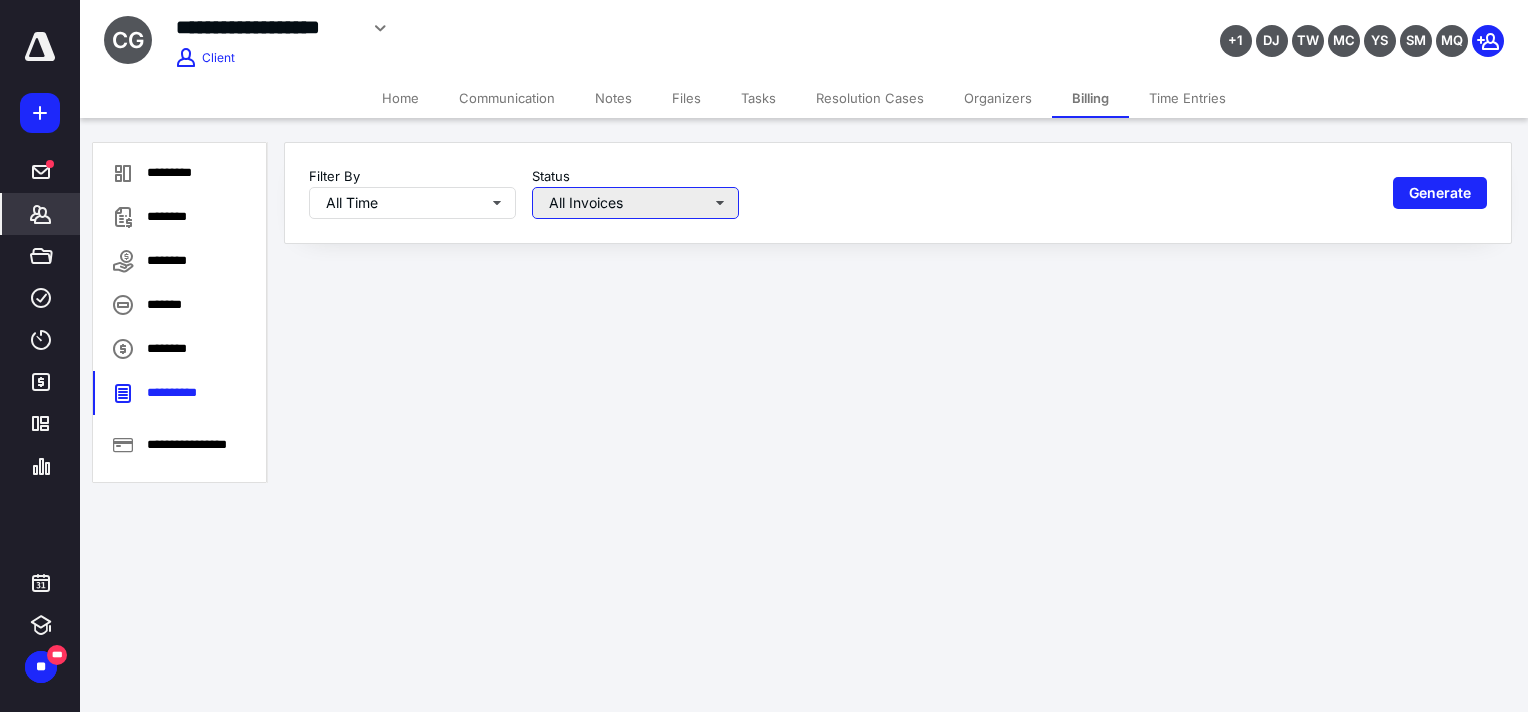 click on "All Invoices" at bounding box center [635, 203] 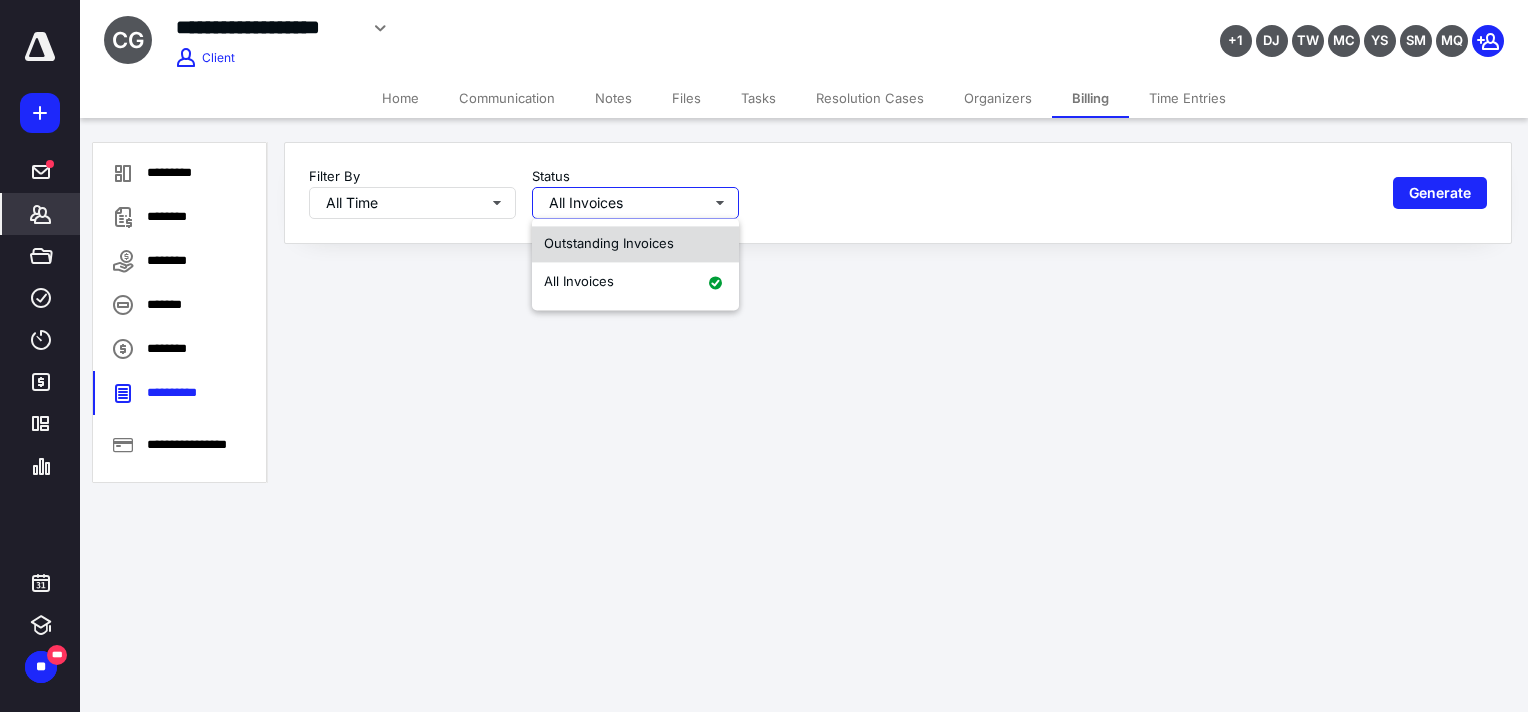 drag, startPoint x: 662, startPoint y: 240, endPoint x: 693, endPoint y: 248, distance: 32.01562 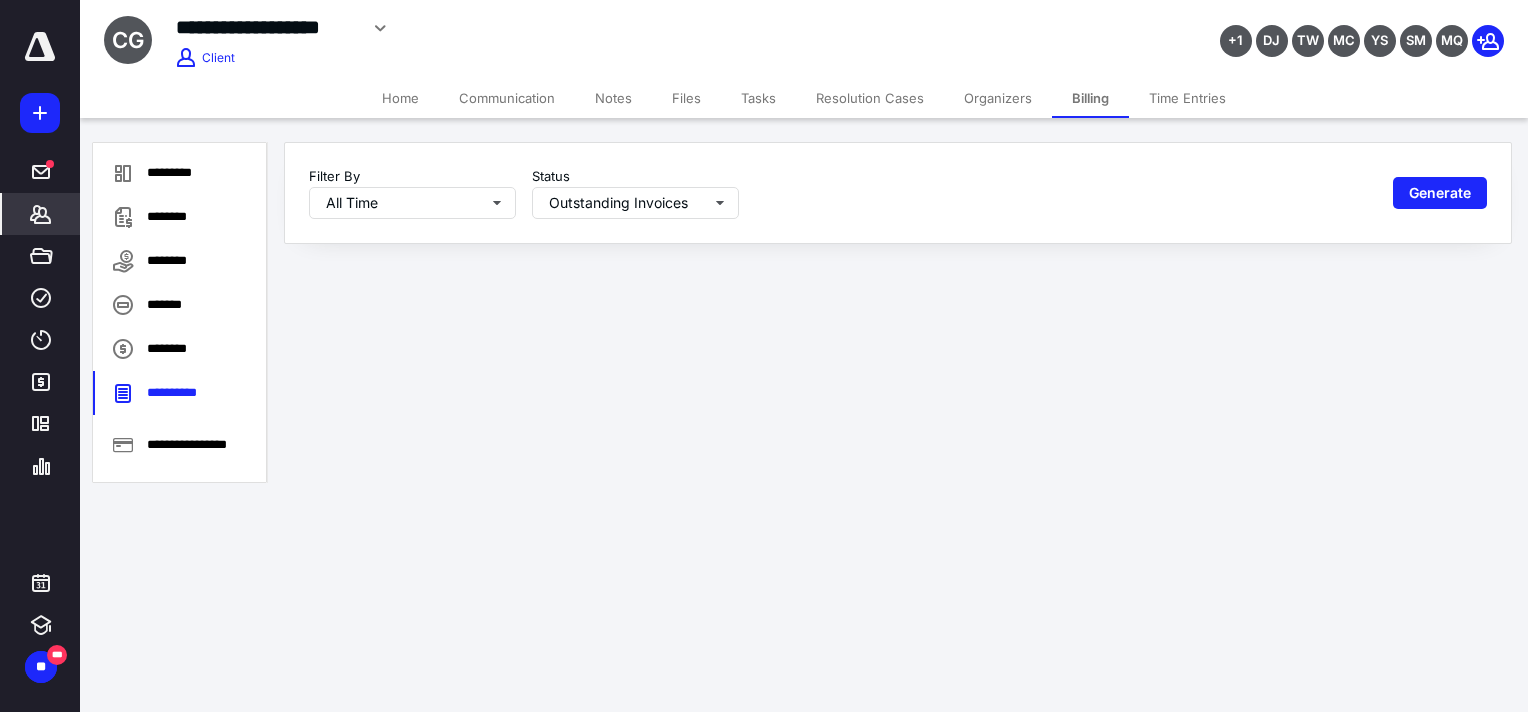 drag, startPoint x: 1481, startPoint y: 196, endPoint x: 1455, endPoint y: 212, distance: 30.528675 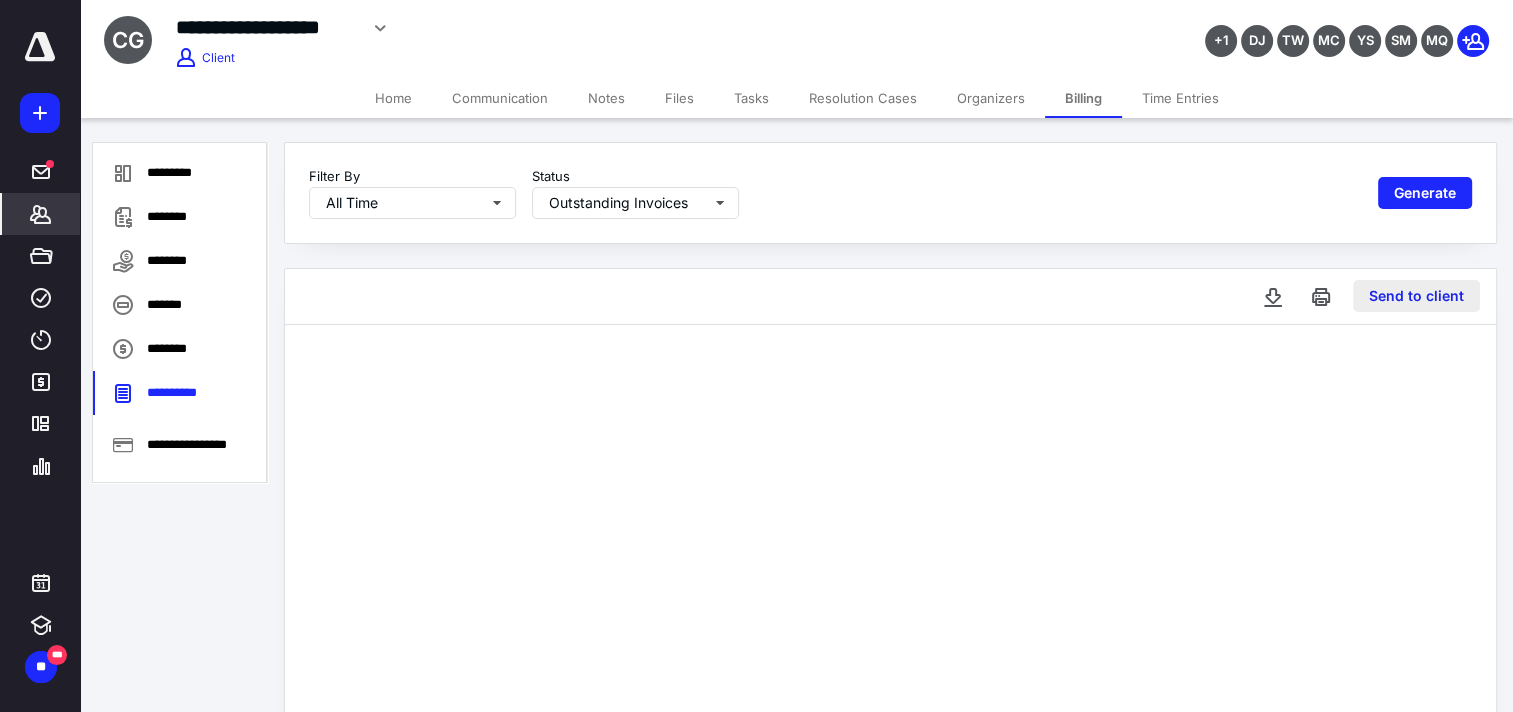 click on "Send to client" at bounding box center [1416, 296] 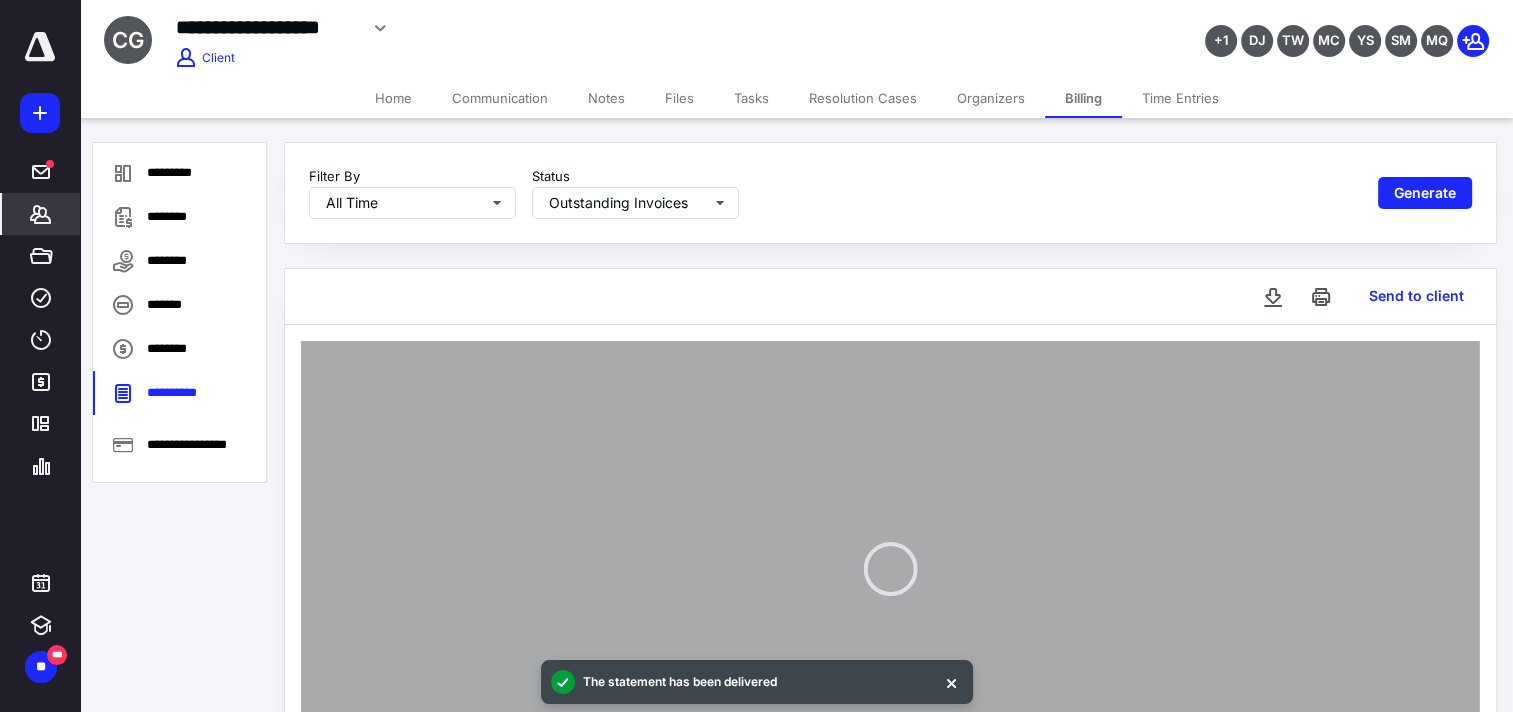type 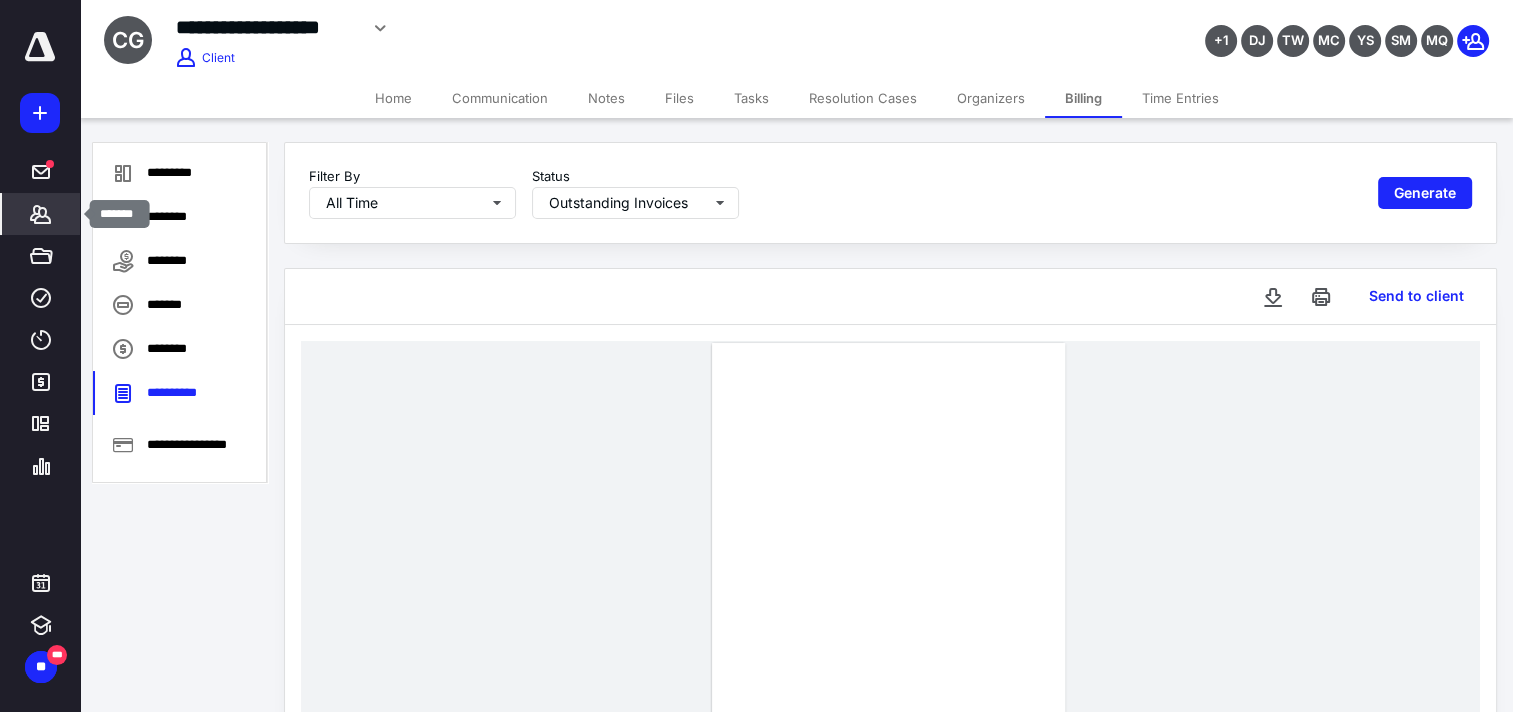 click 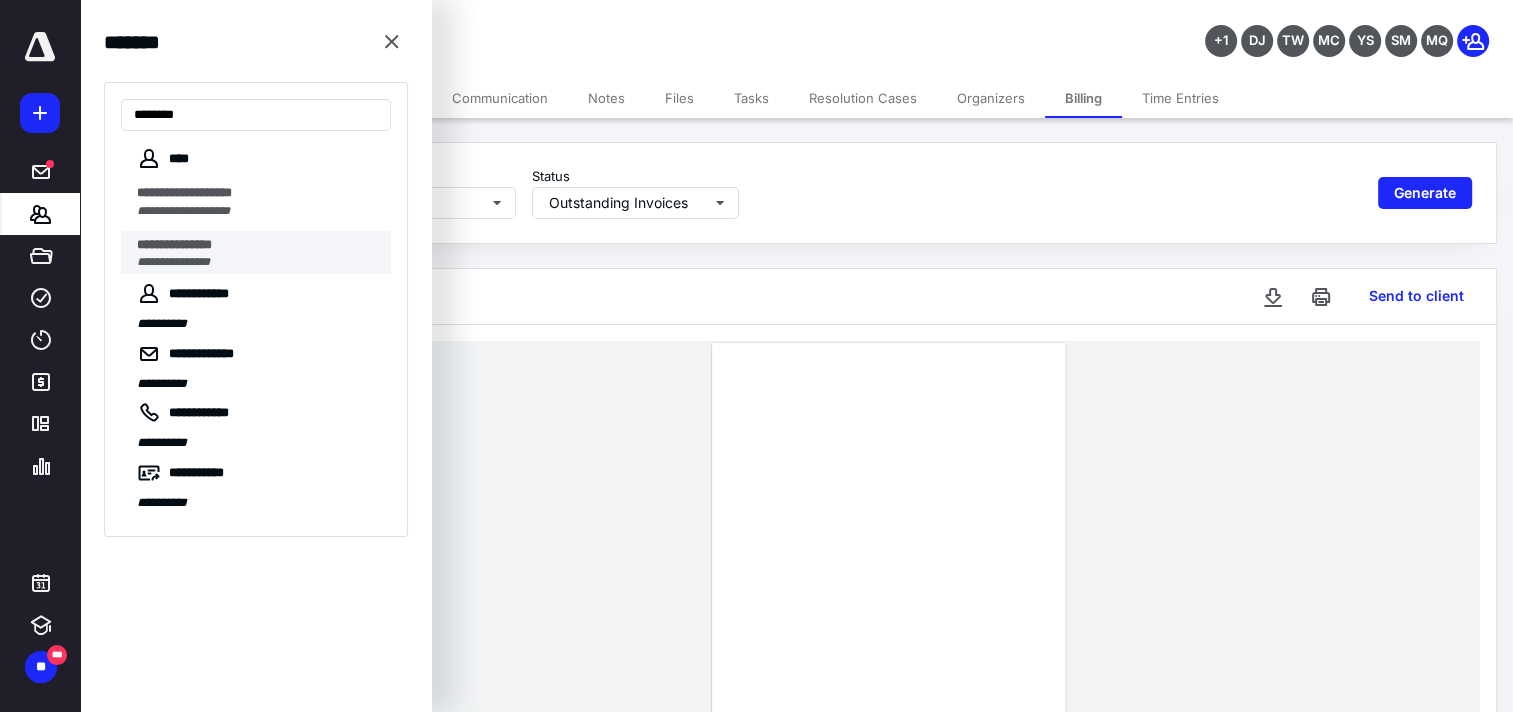type on "********" 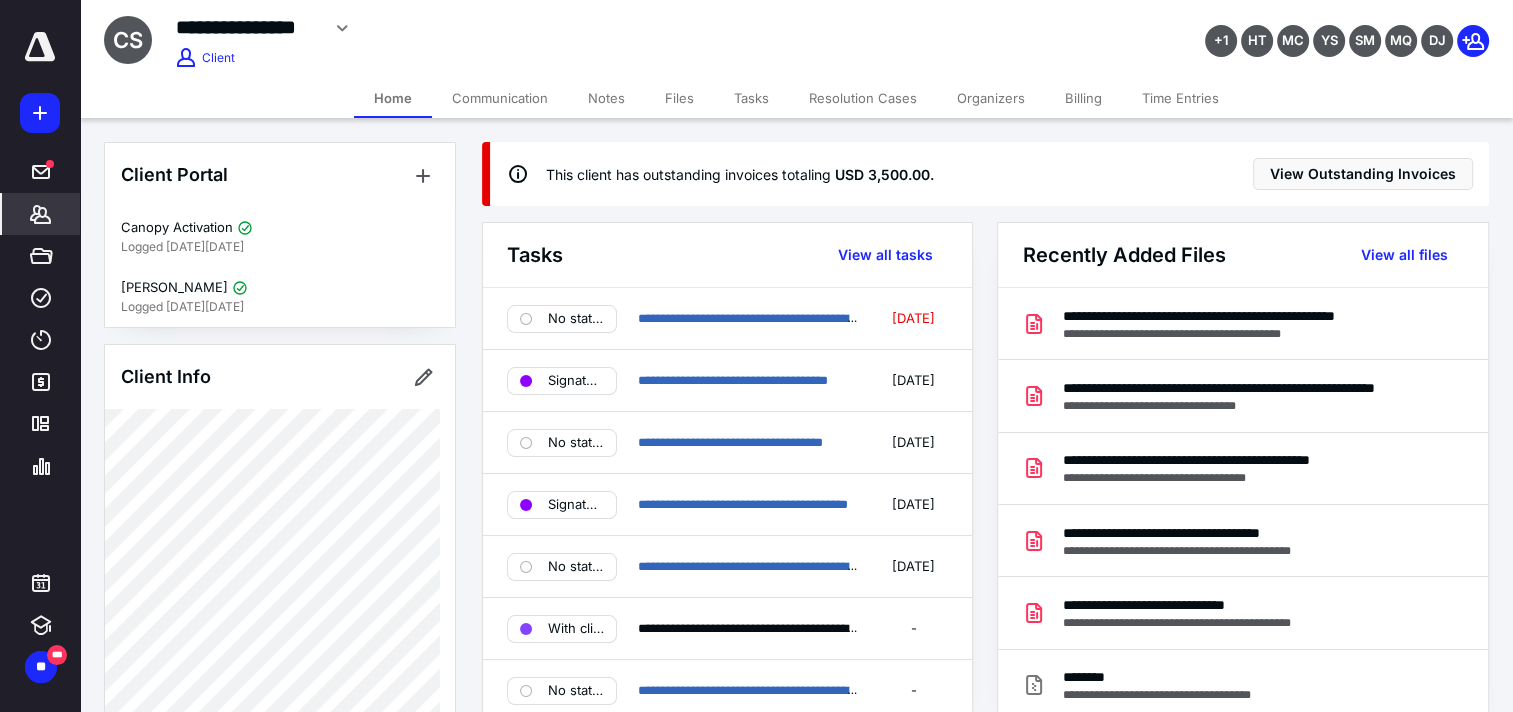 click on "Billing" at bounding box center (1083, 98) 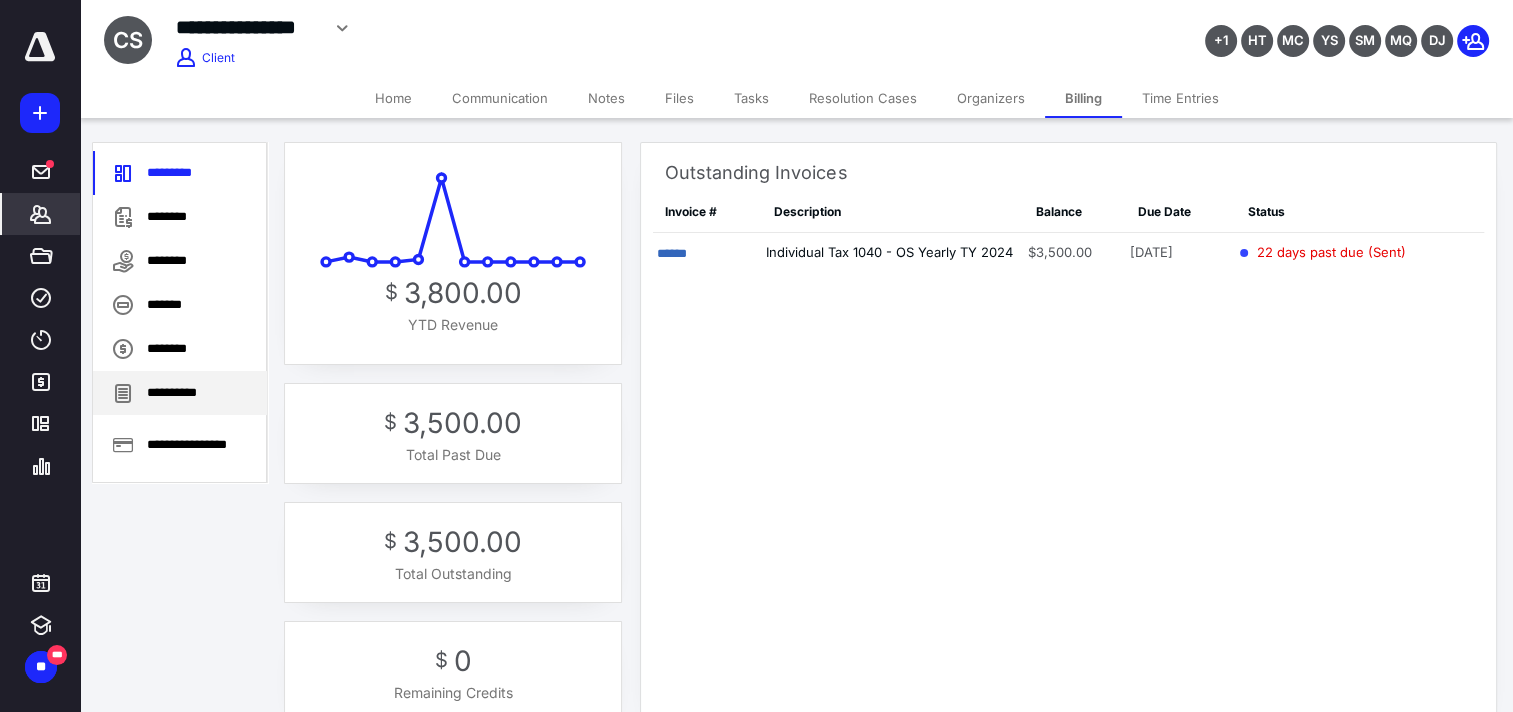 click on "**********" at bounding box center (180, 393) 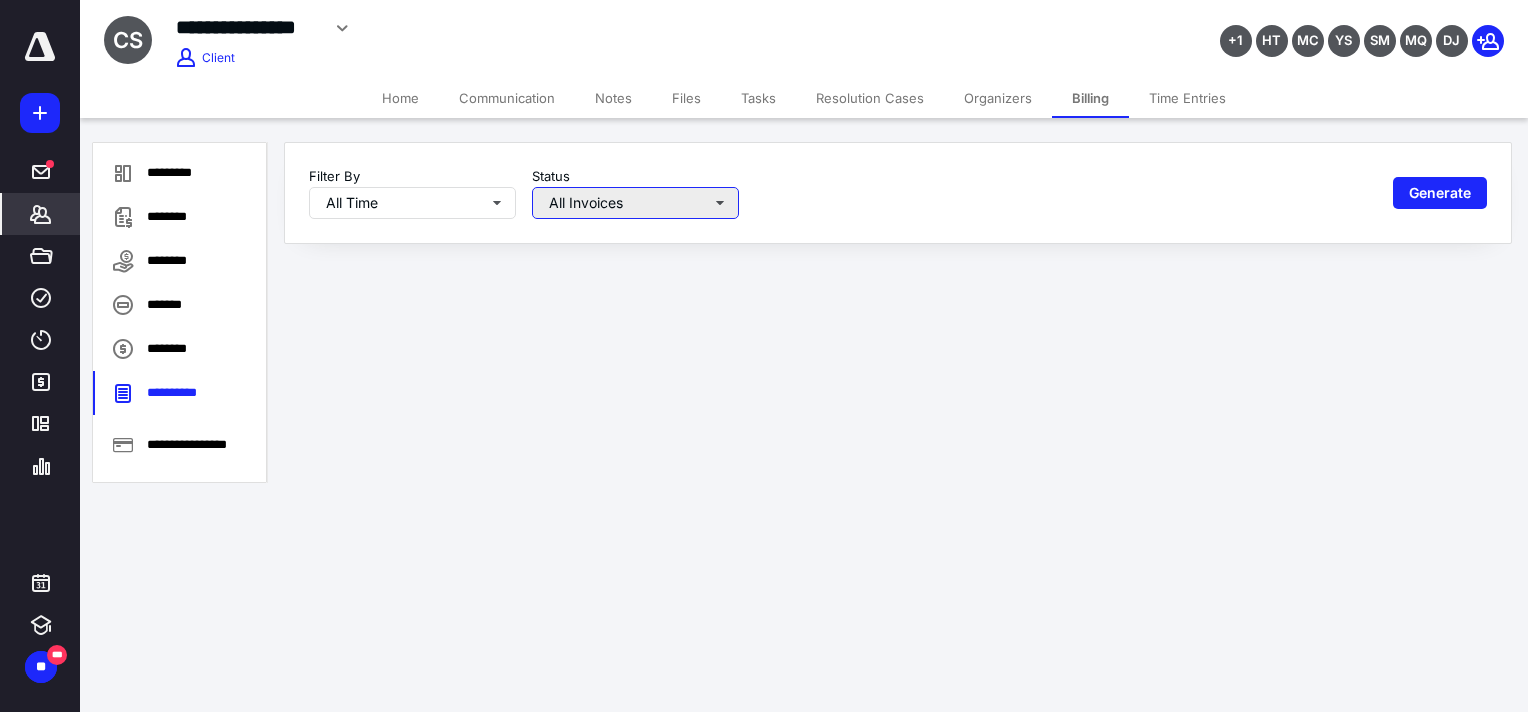 click on "All Invoices" at bounding box center [635, 203] 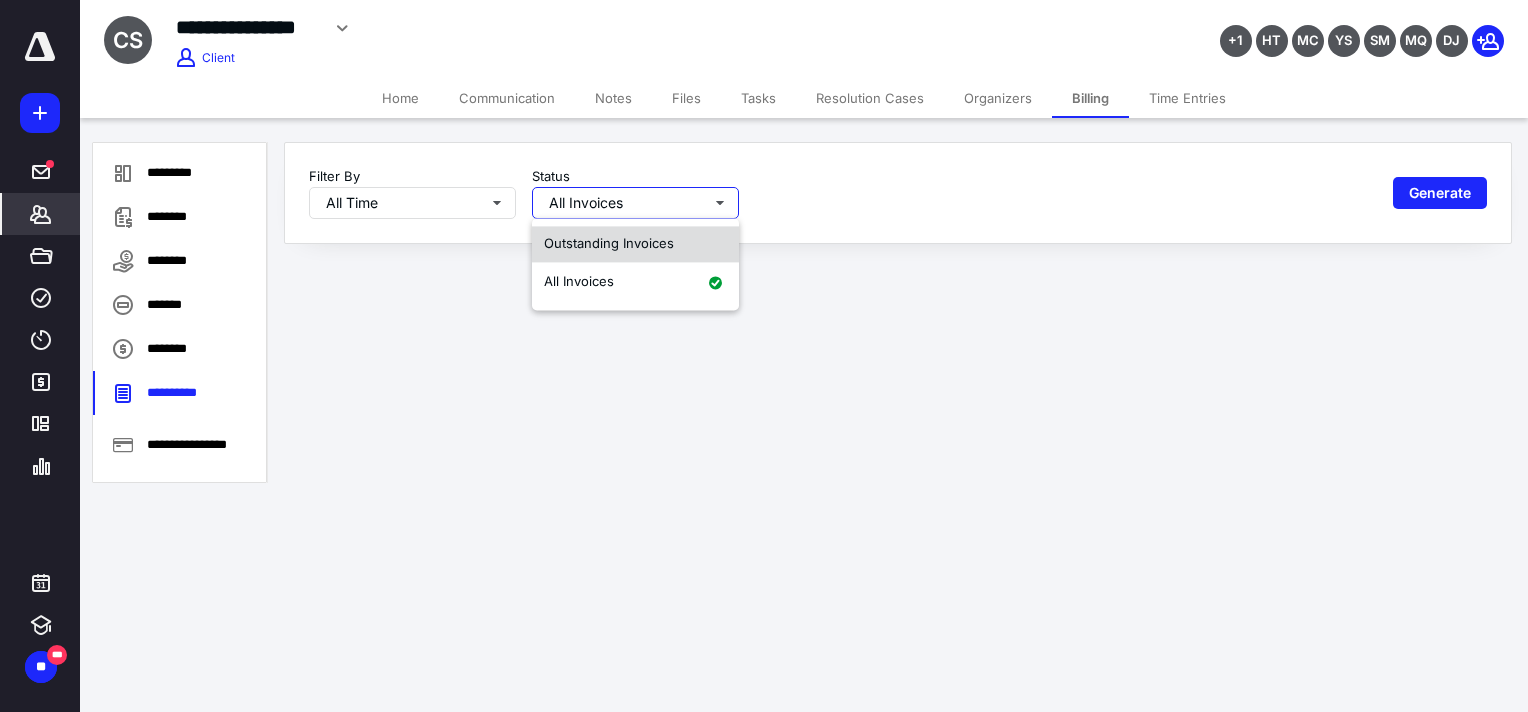 click on "Outstanding Invoices" at bounding box center (609, 243) 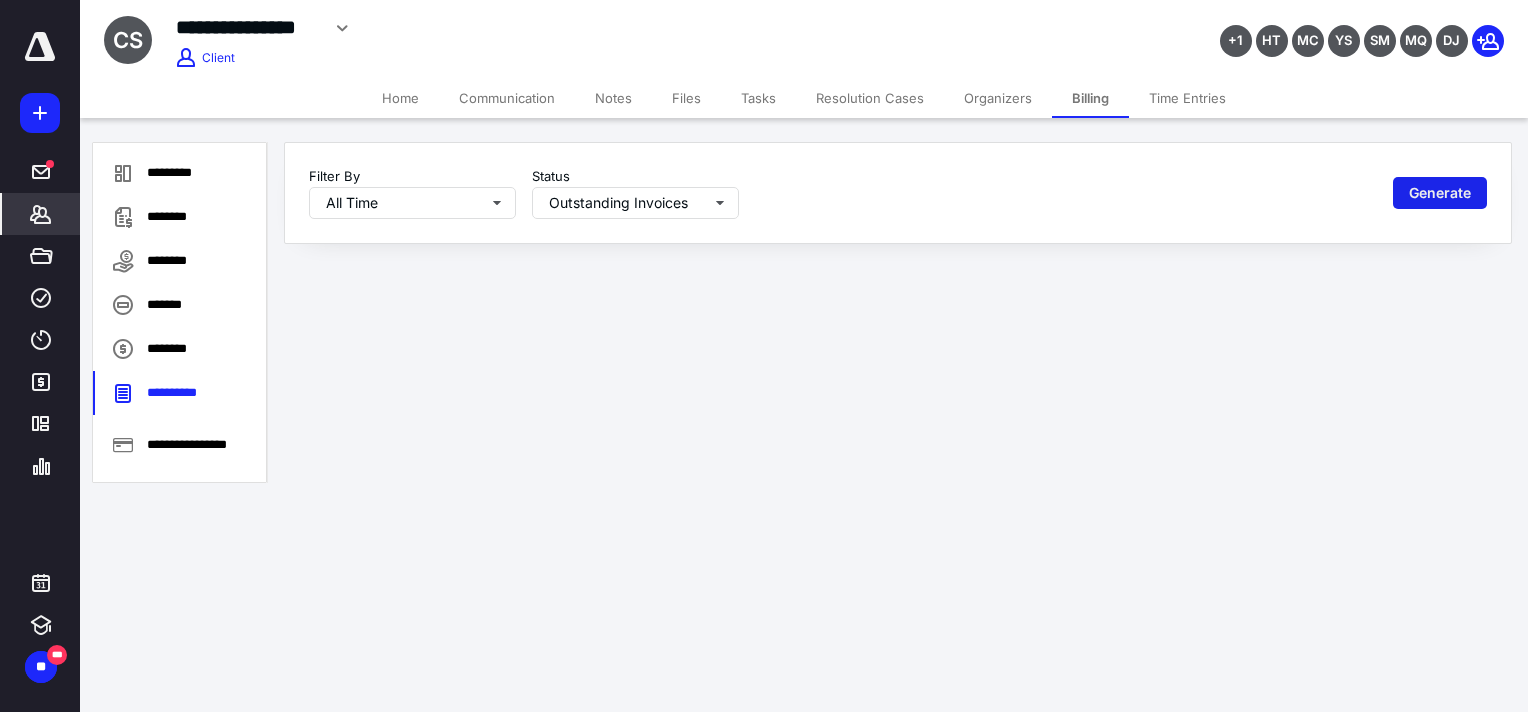click on "Generate" at bounding box center (1440, 193) 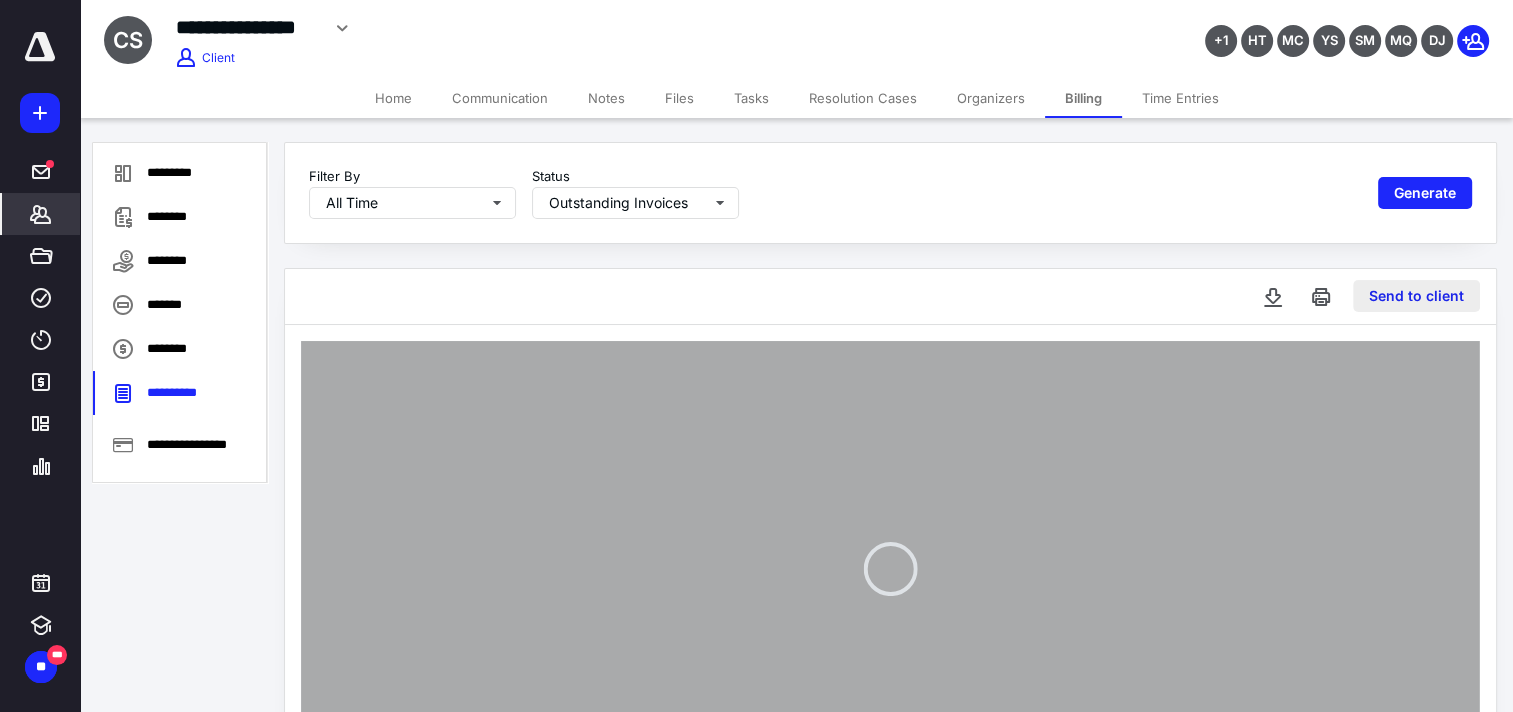 click on "Send to client" at bounding box center (1416, 296) 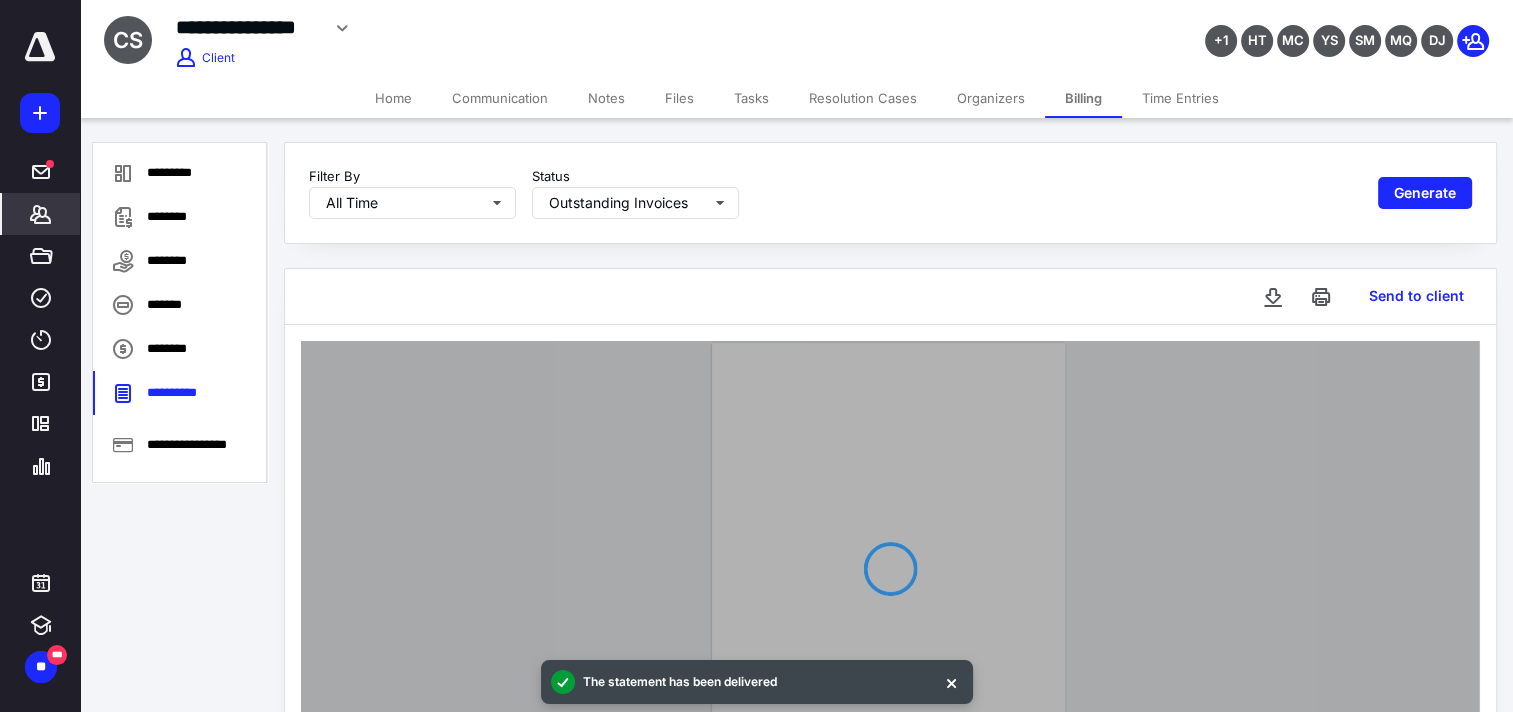 type 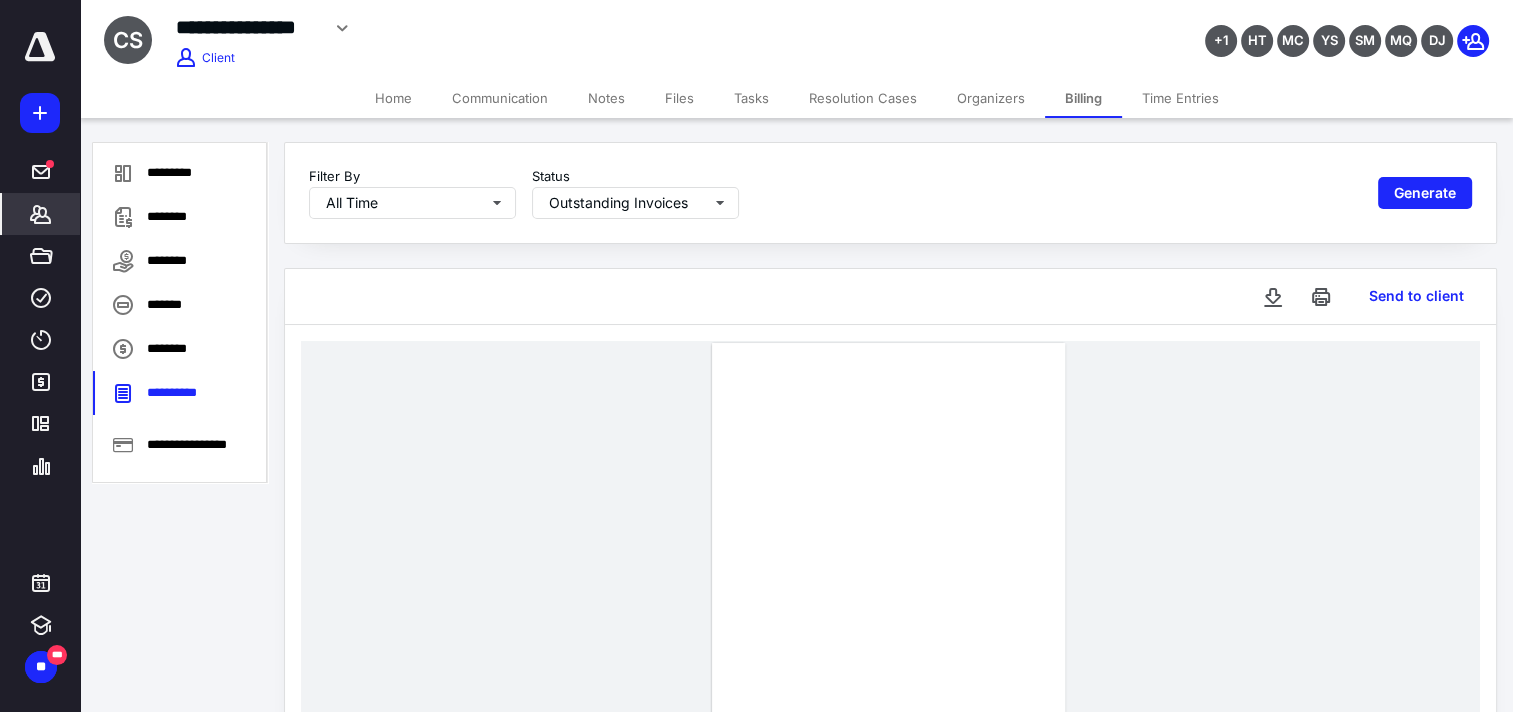 click on "*******" at bounding box center (41, 214) 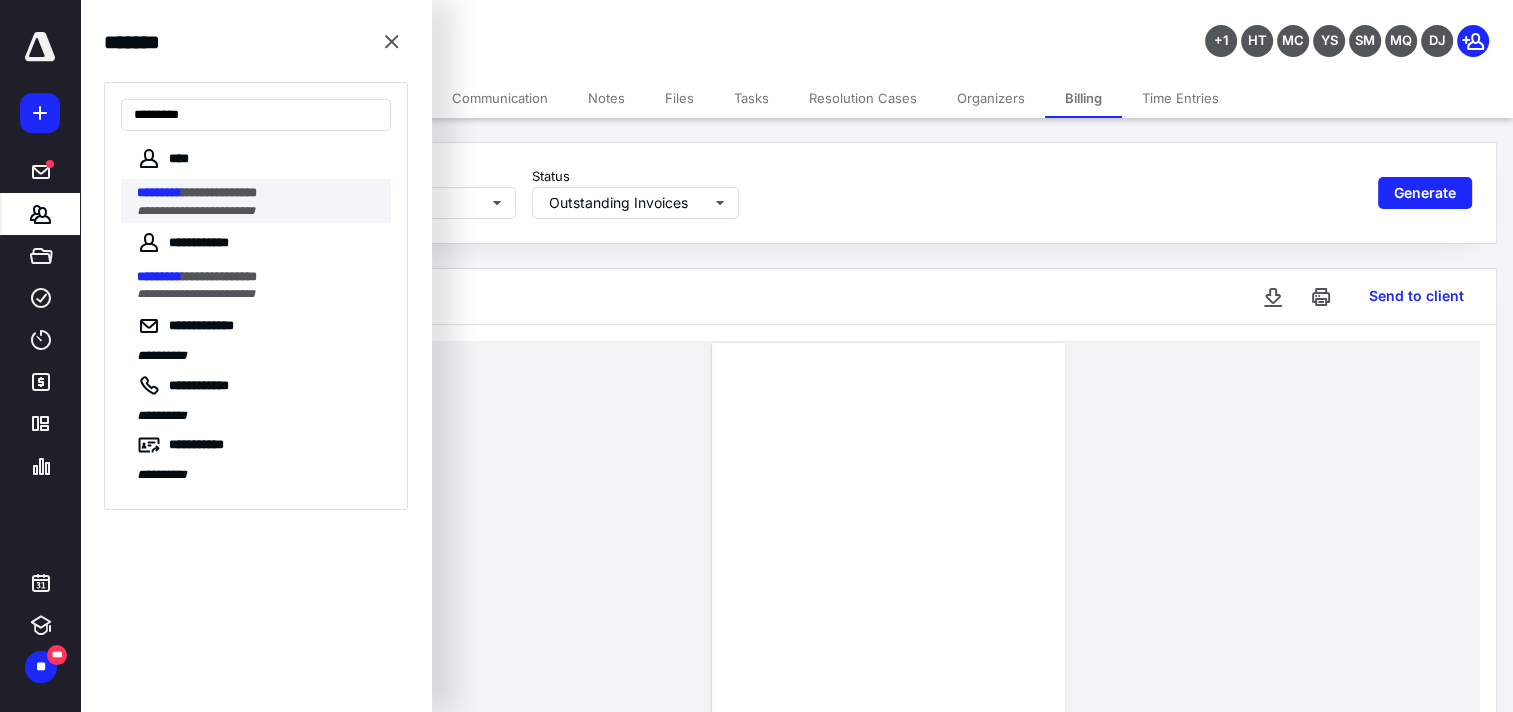 type on "*********" 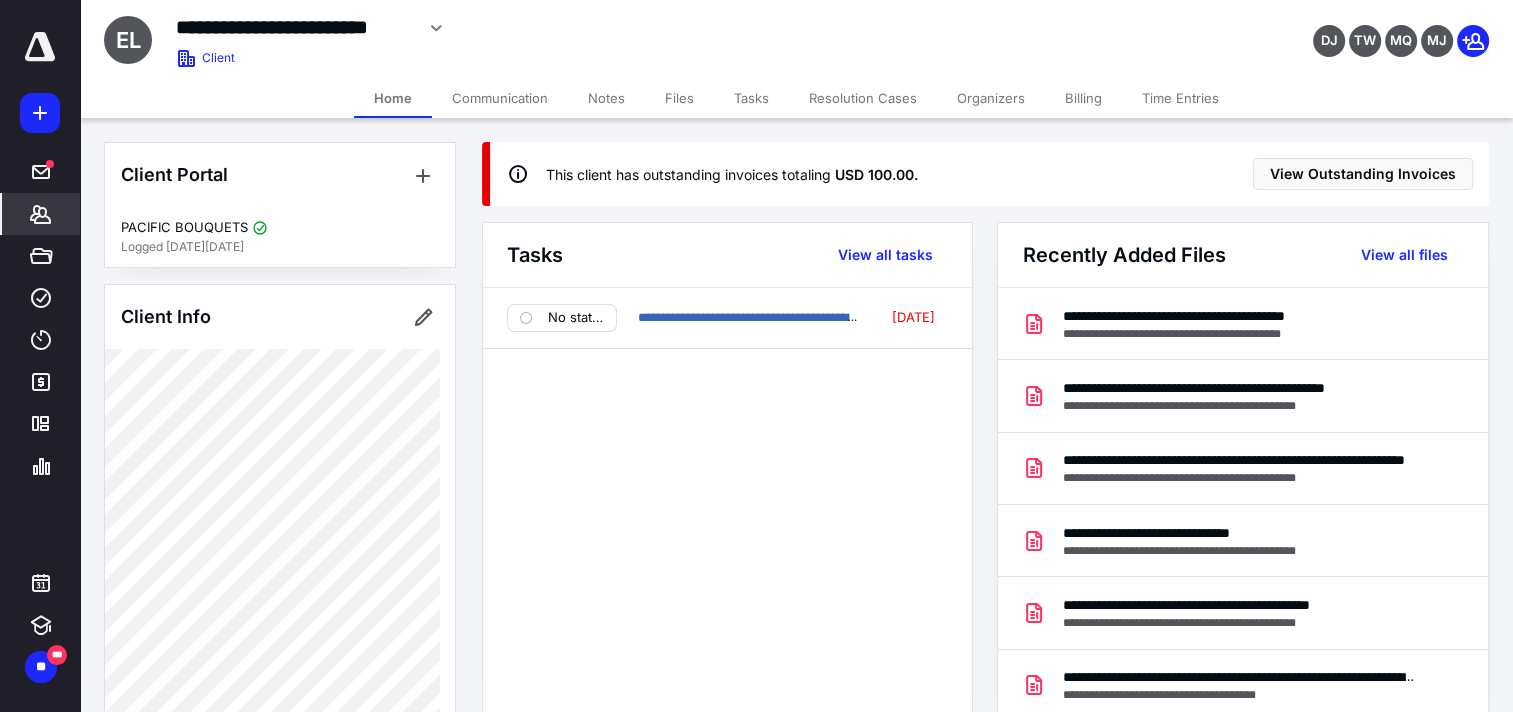 click on "Billing" at bounding box center [1083, 98] 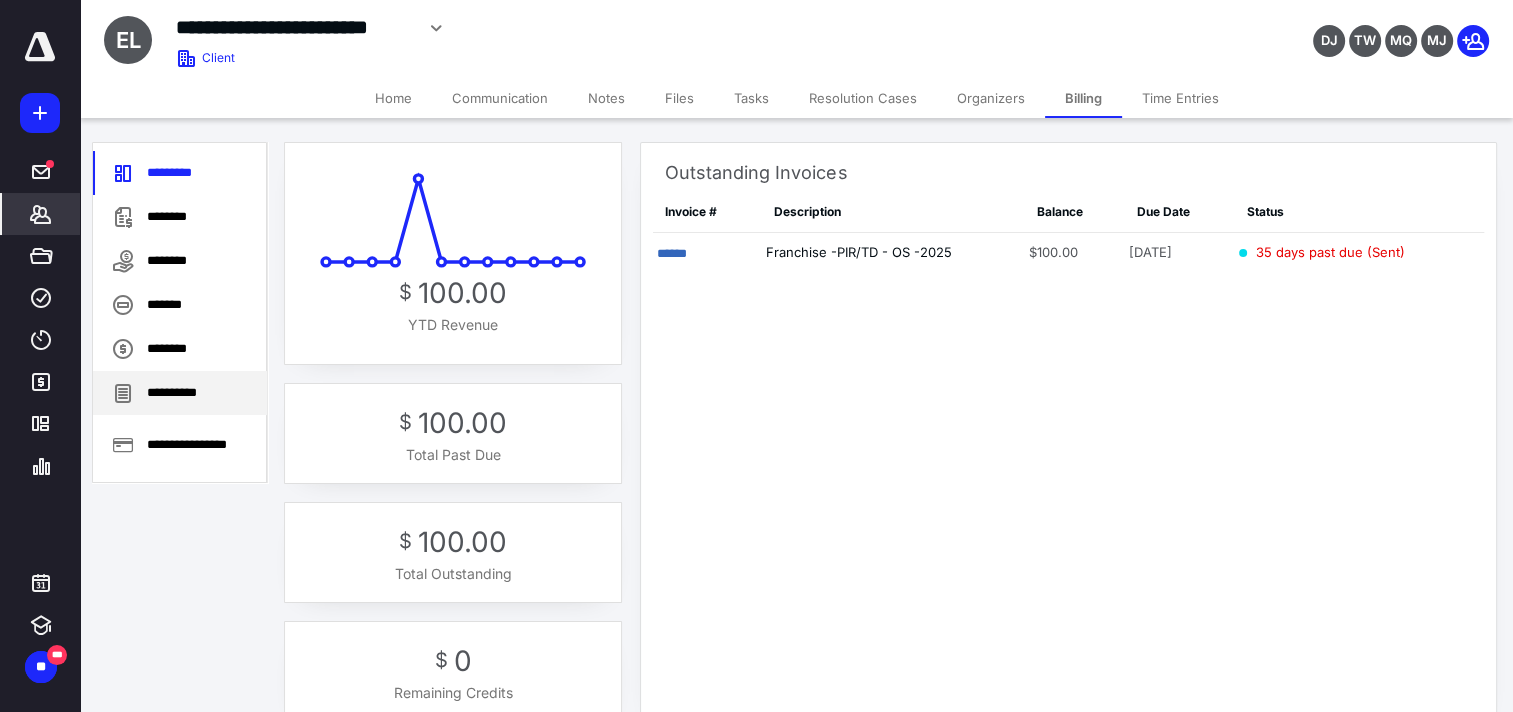 click on "**********" at bounding box center (180, 393) 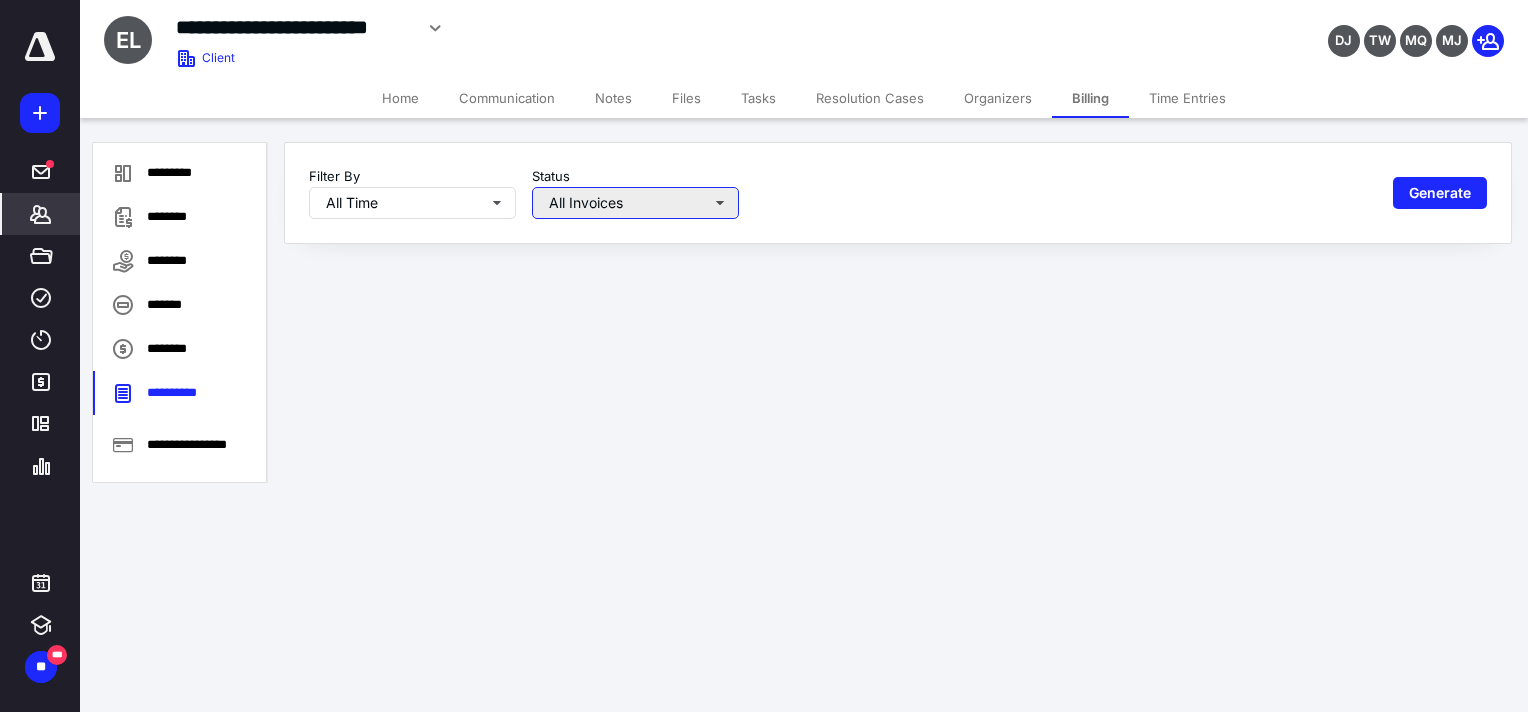 click on "All Invoices" at bounding box center (635, 203) 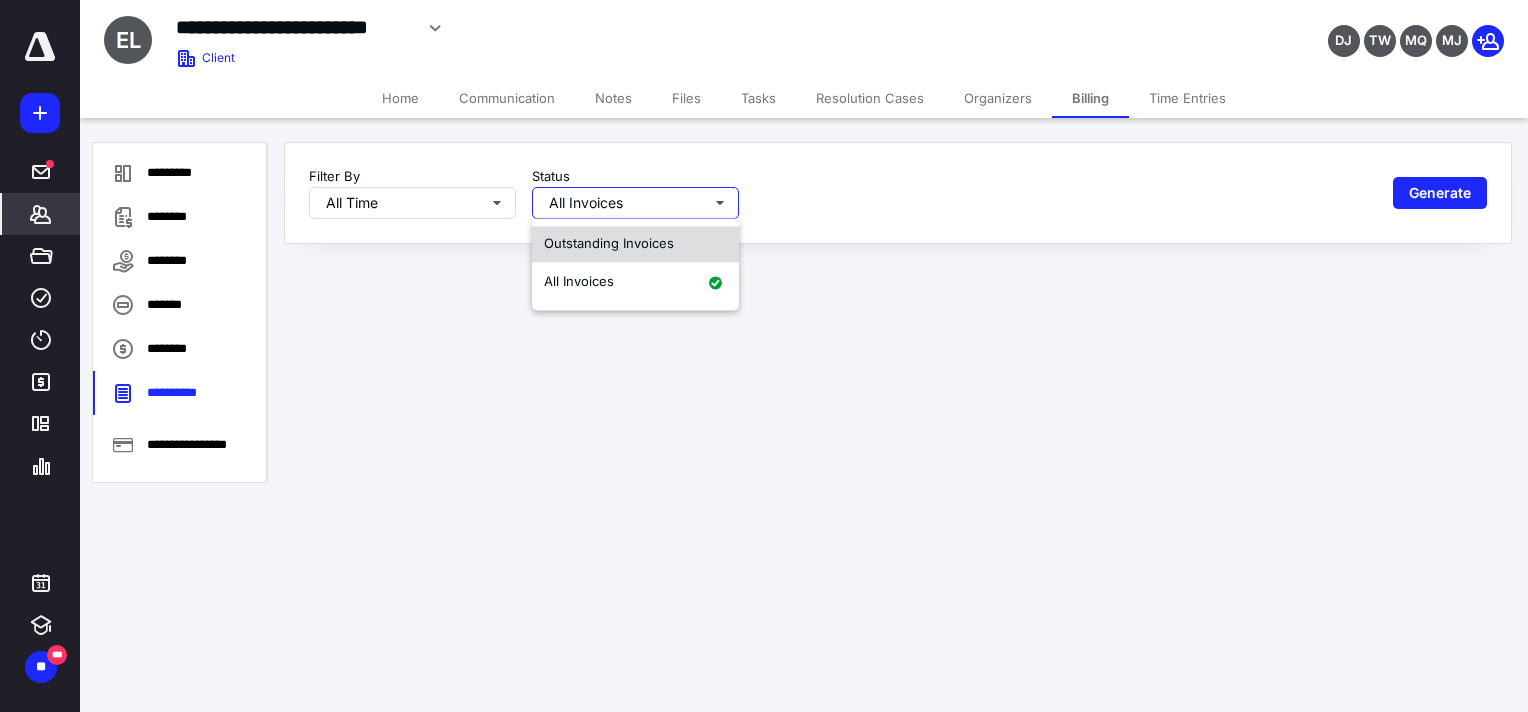 click on "Outstanding Invoices" at bounding box center [609, 244] 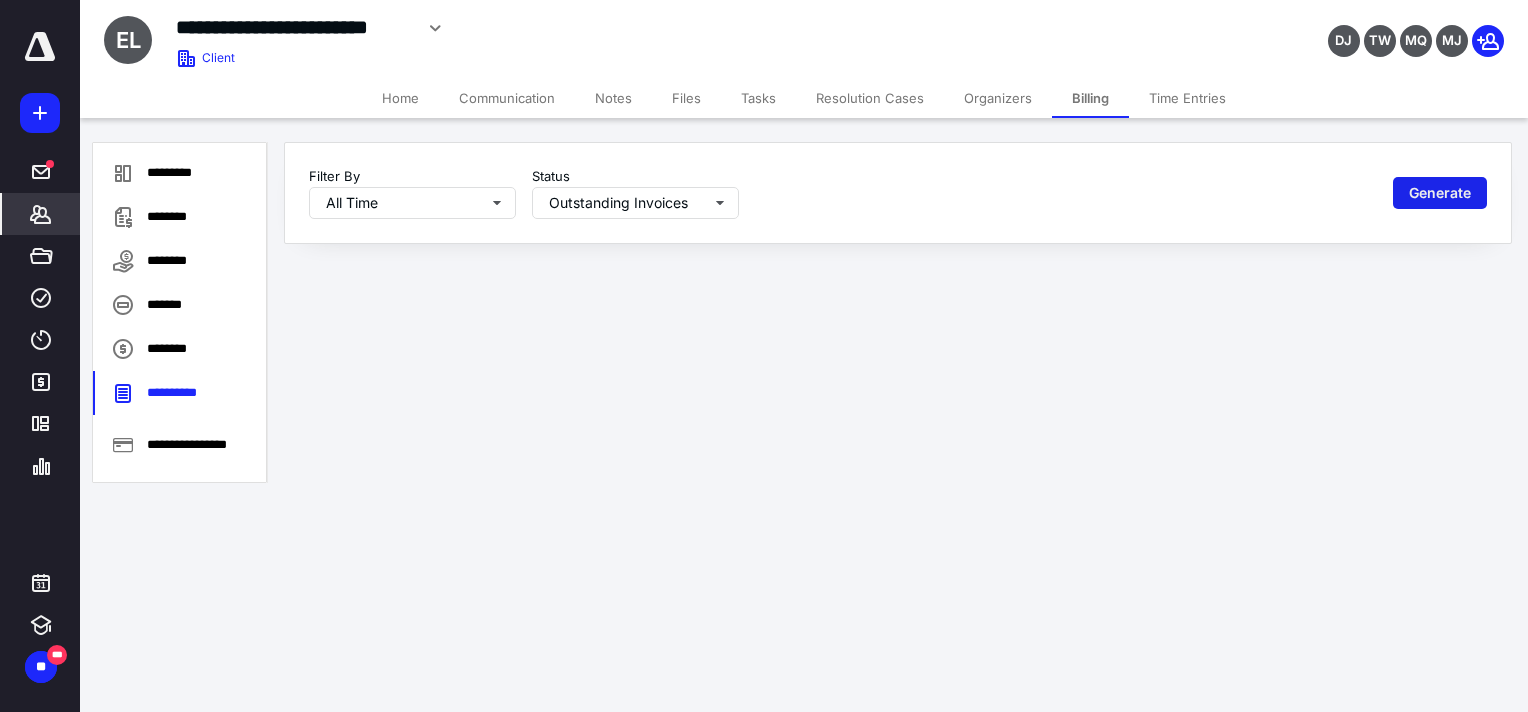 click on "Generate" at bounding box center (1440, 193) 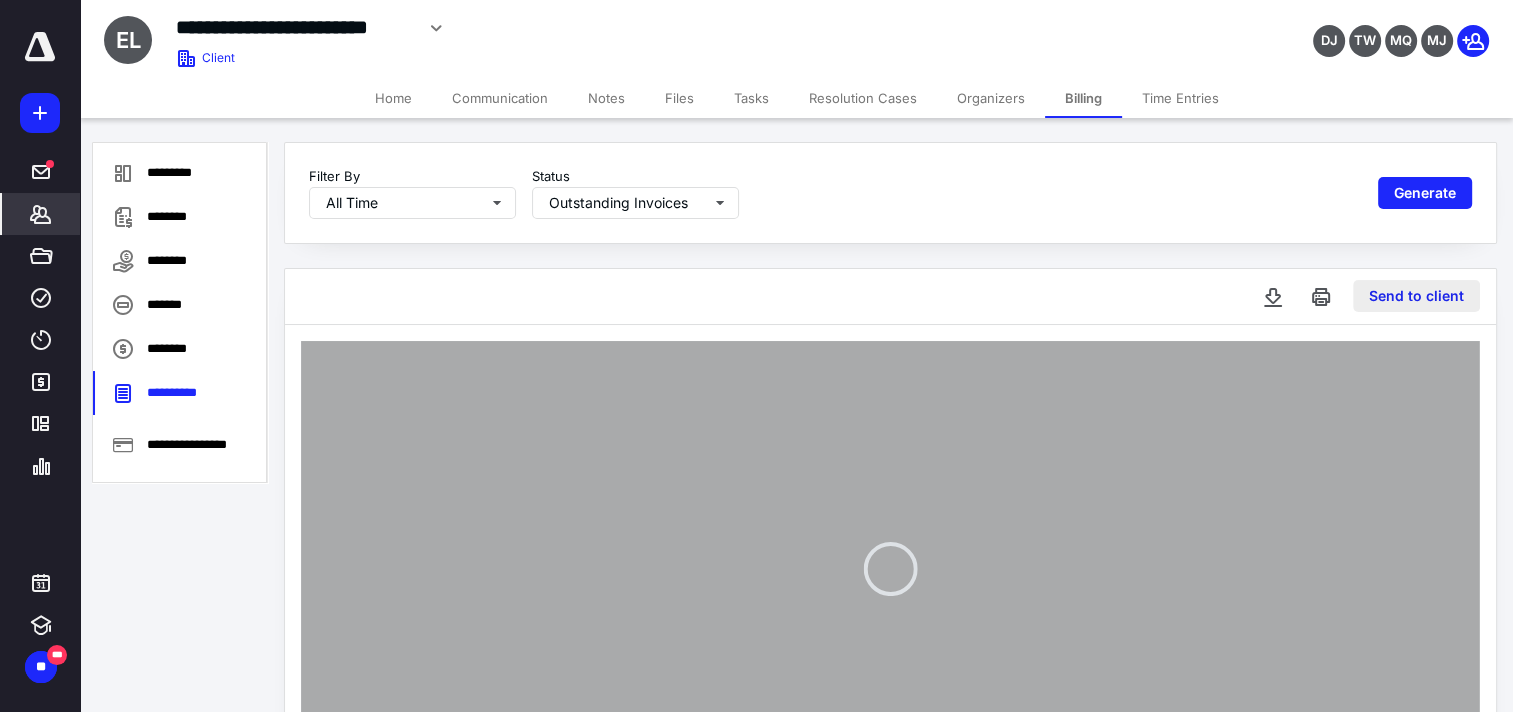 click on "Send to client" at bounding box center (1416, 296) 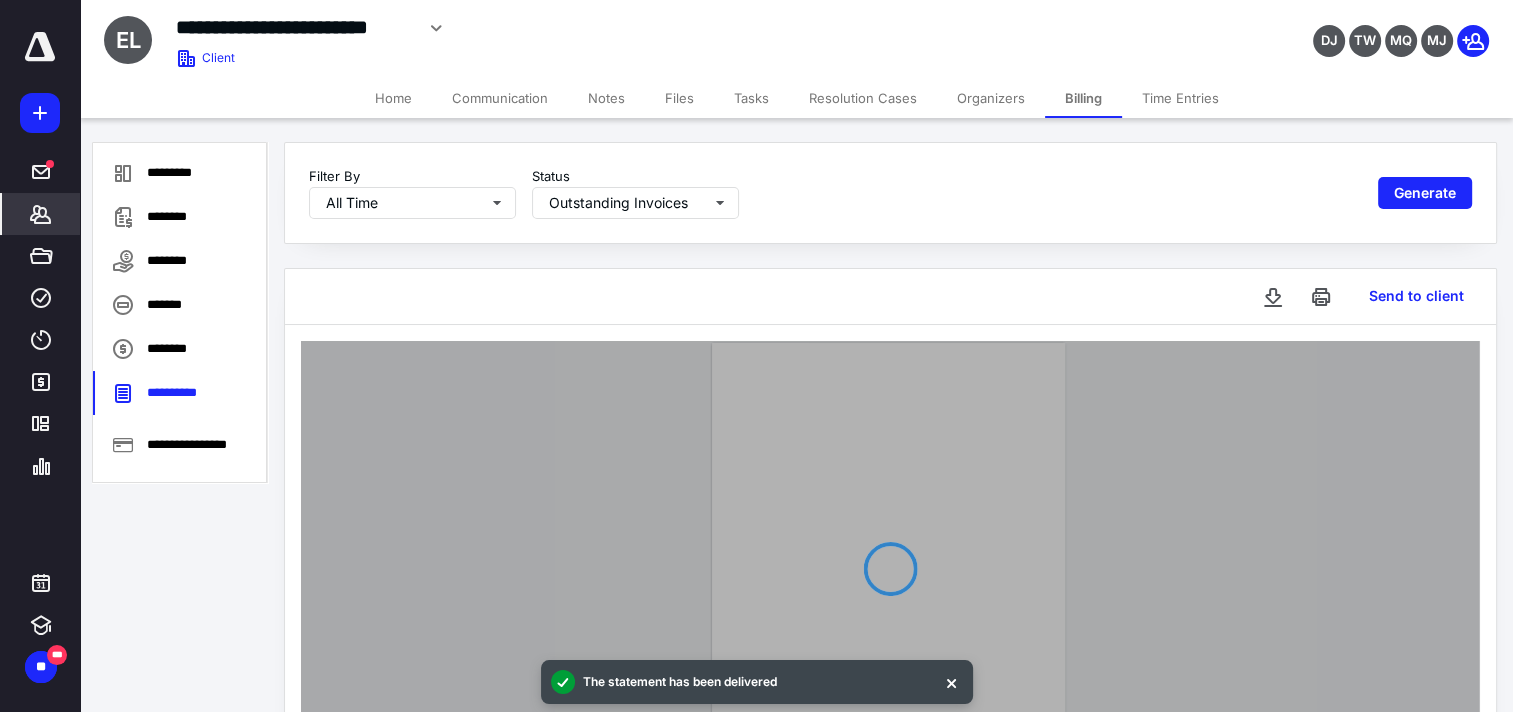 type 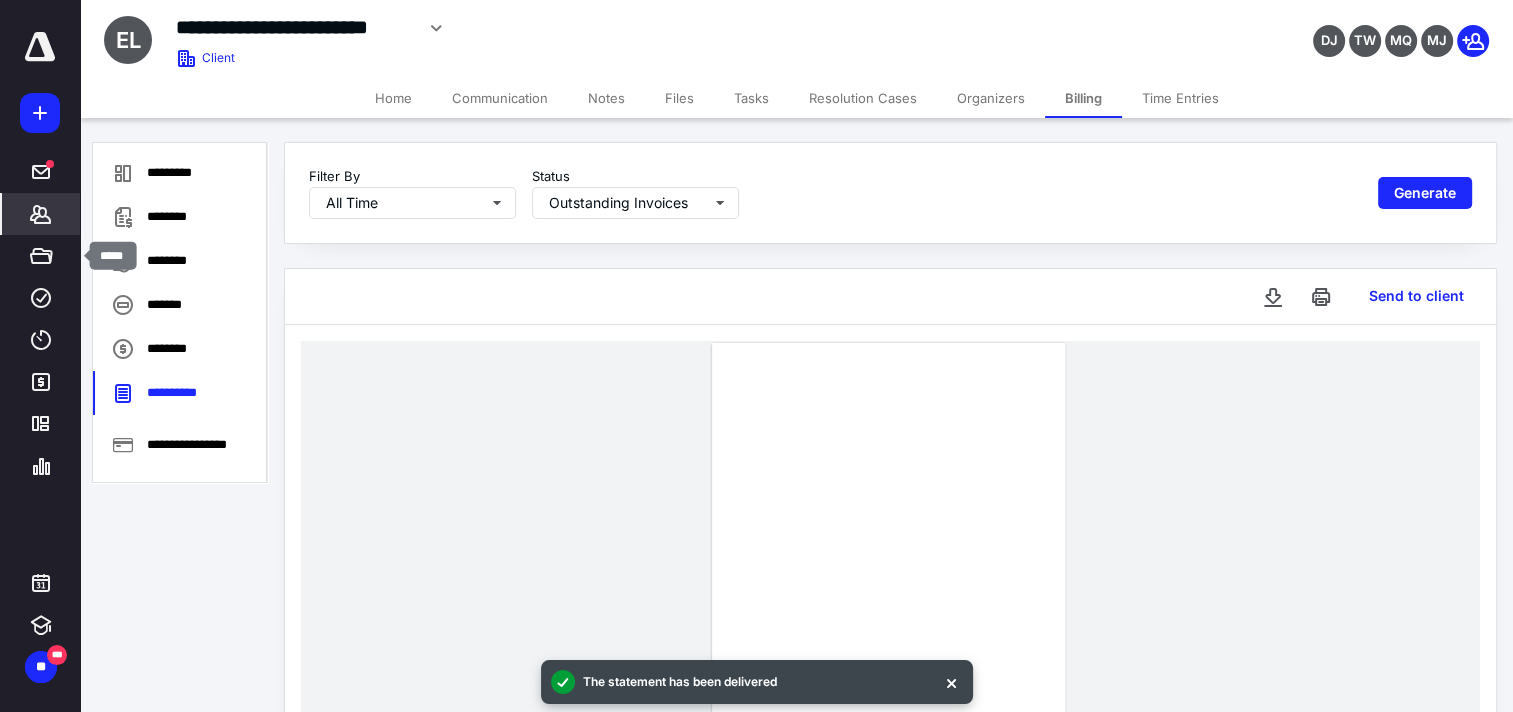 click on "*******" at bounding box center [41, 214] 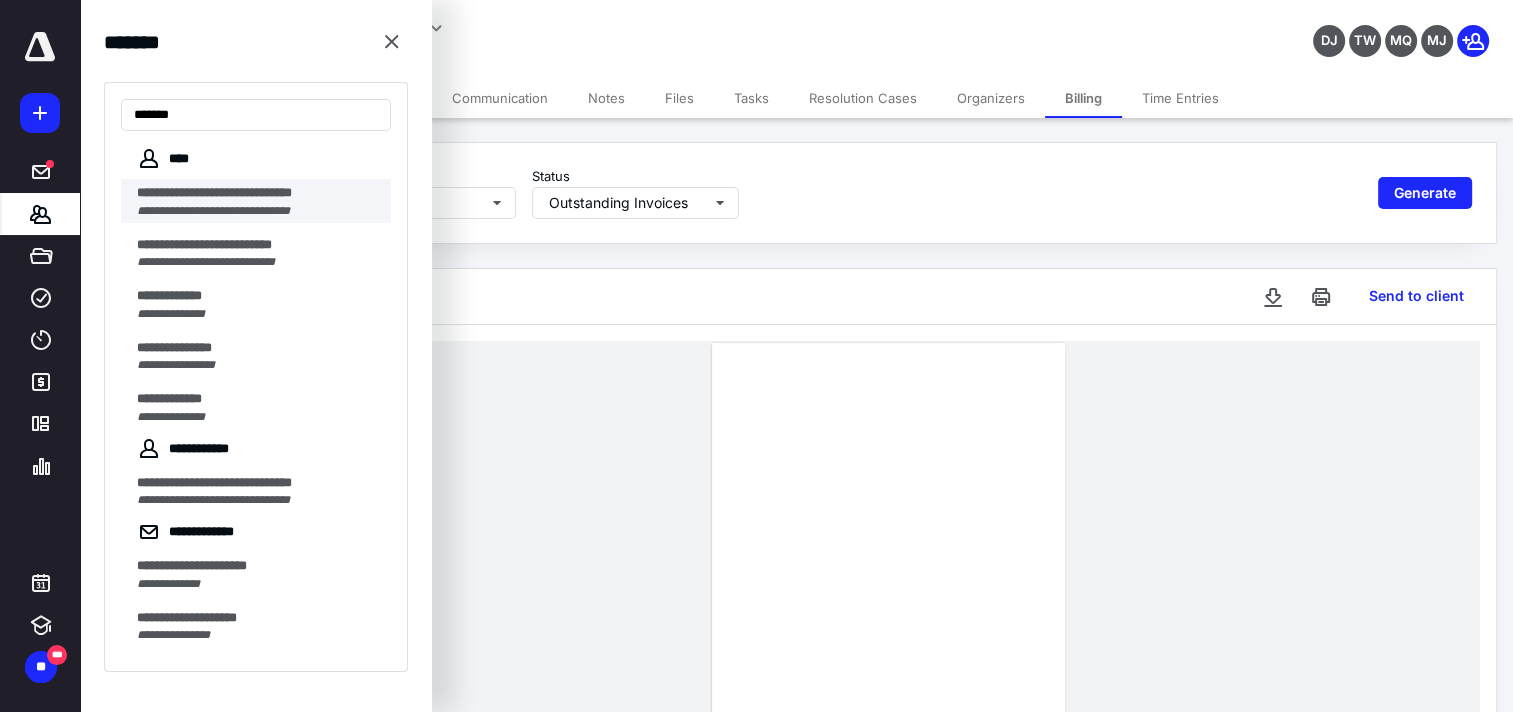 type on "******" 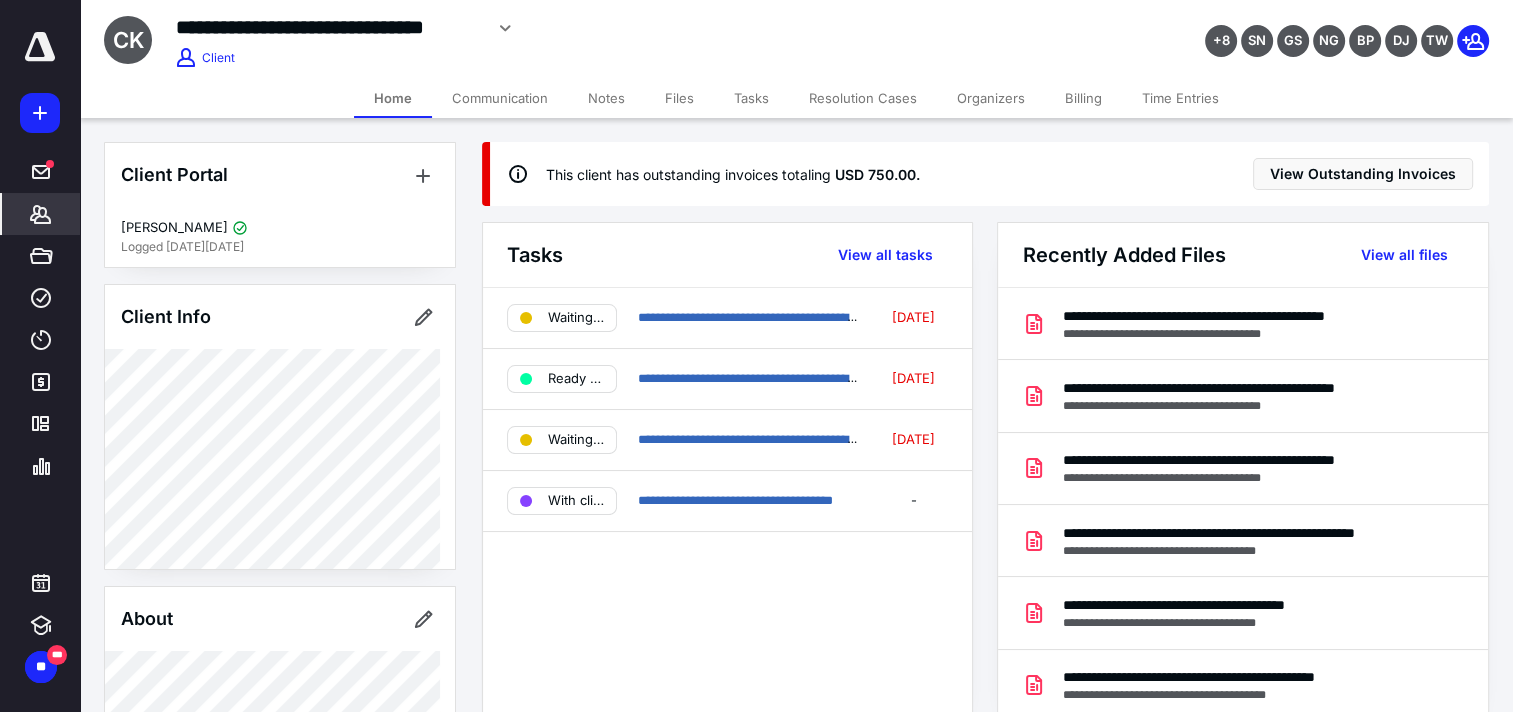 click on "Billing" at bounding box center [1083, 98] 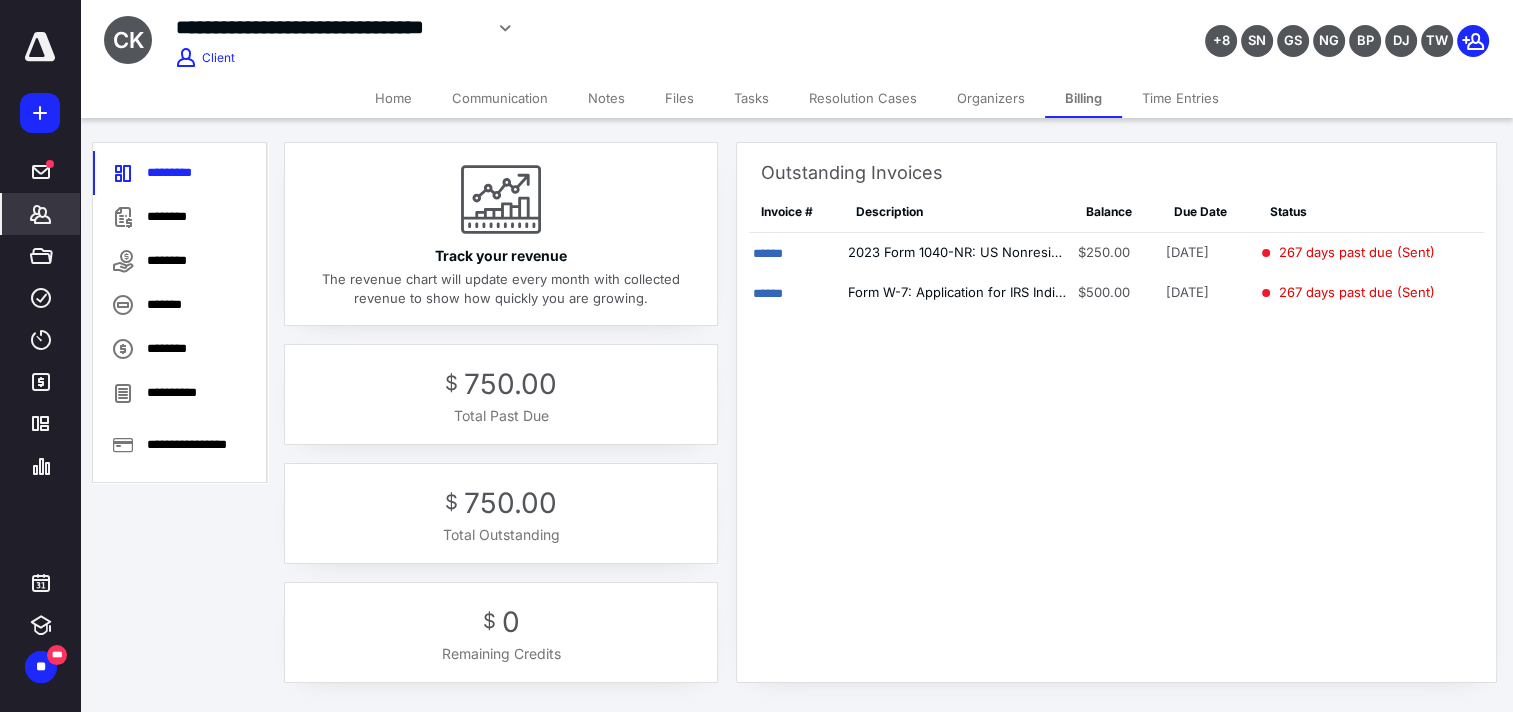 drag, startPoint x: 228, startPoint y: 394, endPoint x: 296, endPoint y: 368, distance: 72.8011 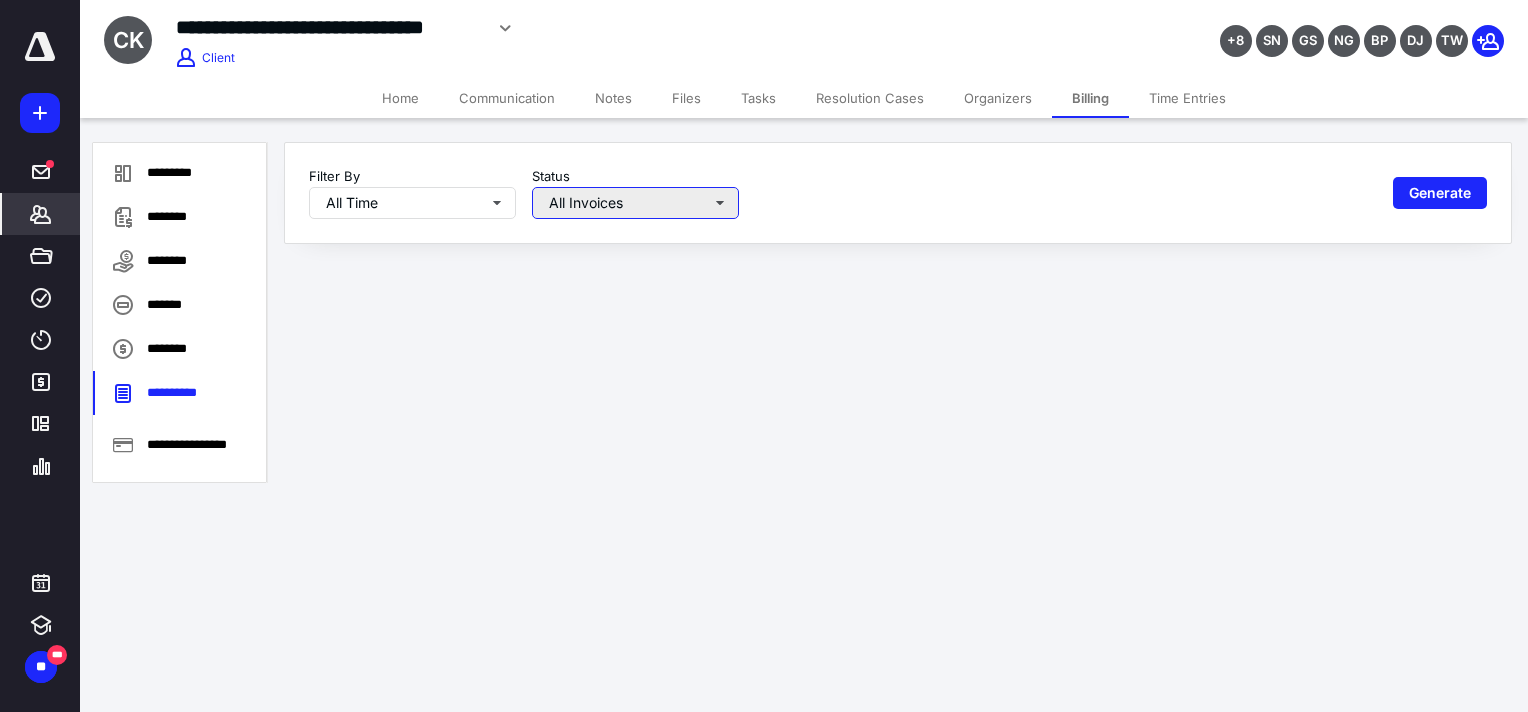 click on "All Invoices" at bounding box center (635, 203) 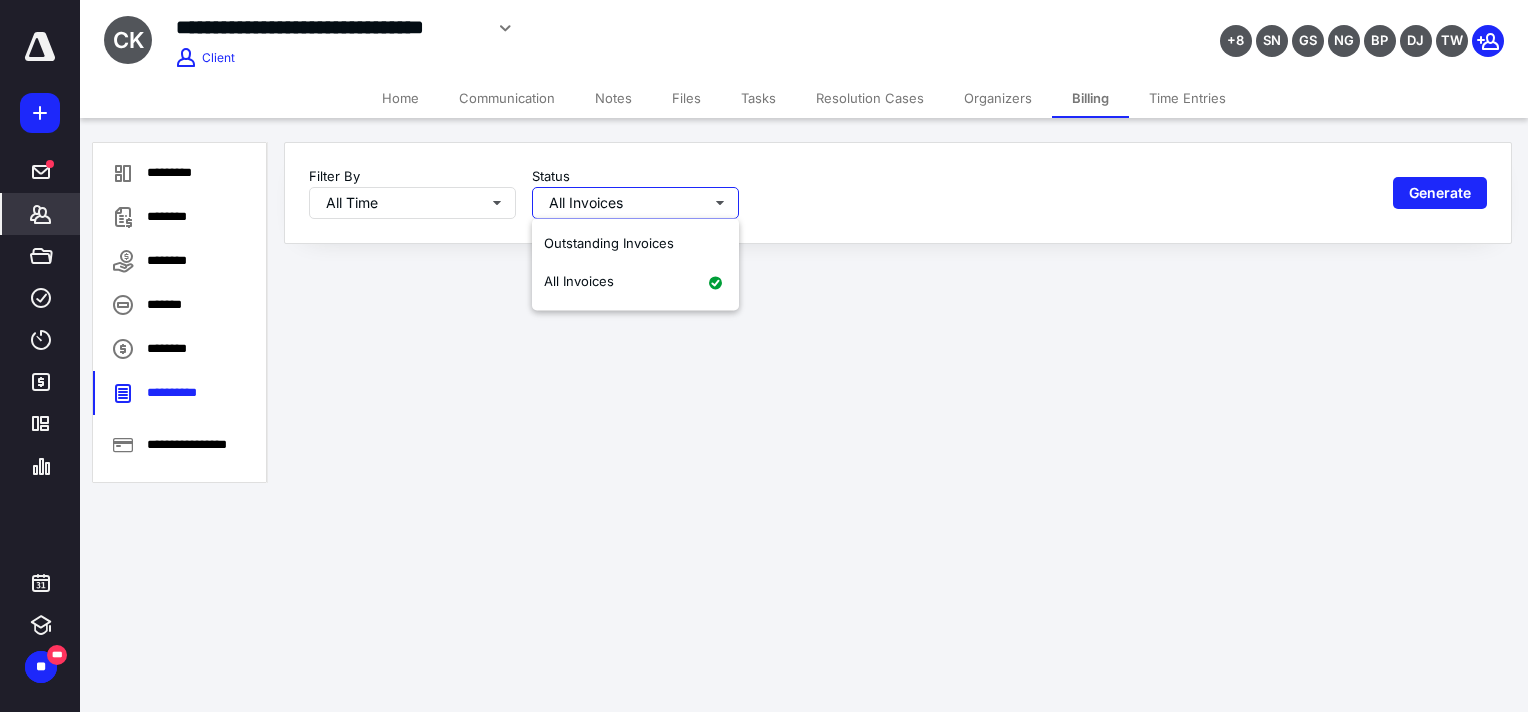 drag, startPoint x: 664, startPoint y: 241, endPoint x: 763, endPoint y: 243, distance: 99.0202 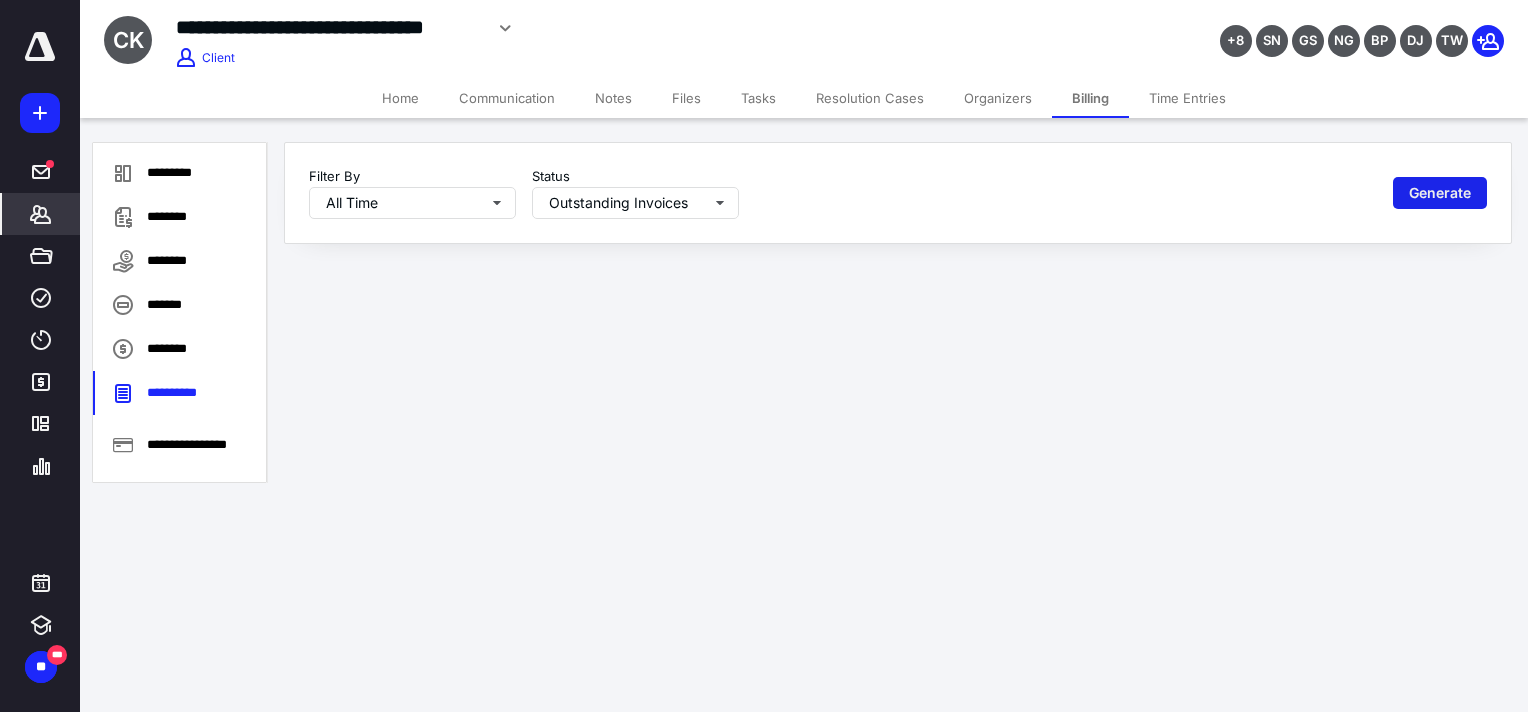 click on "Generate" at bounding box center [1440, 193] 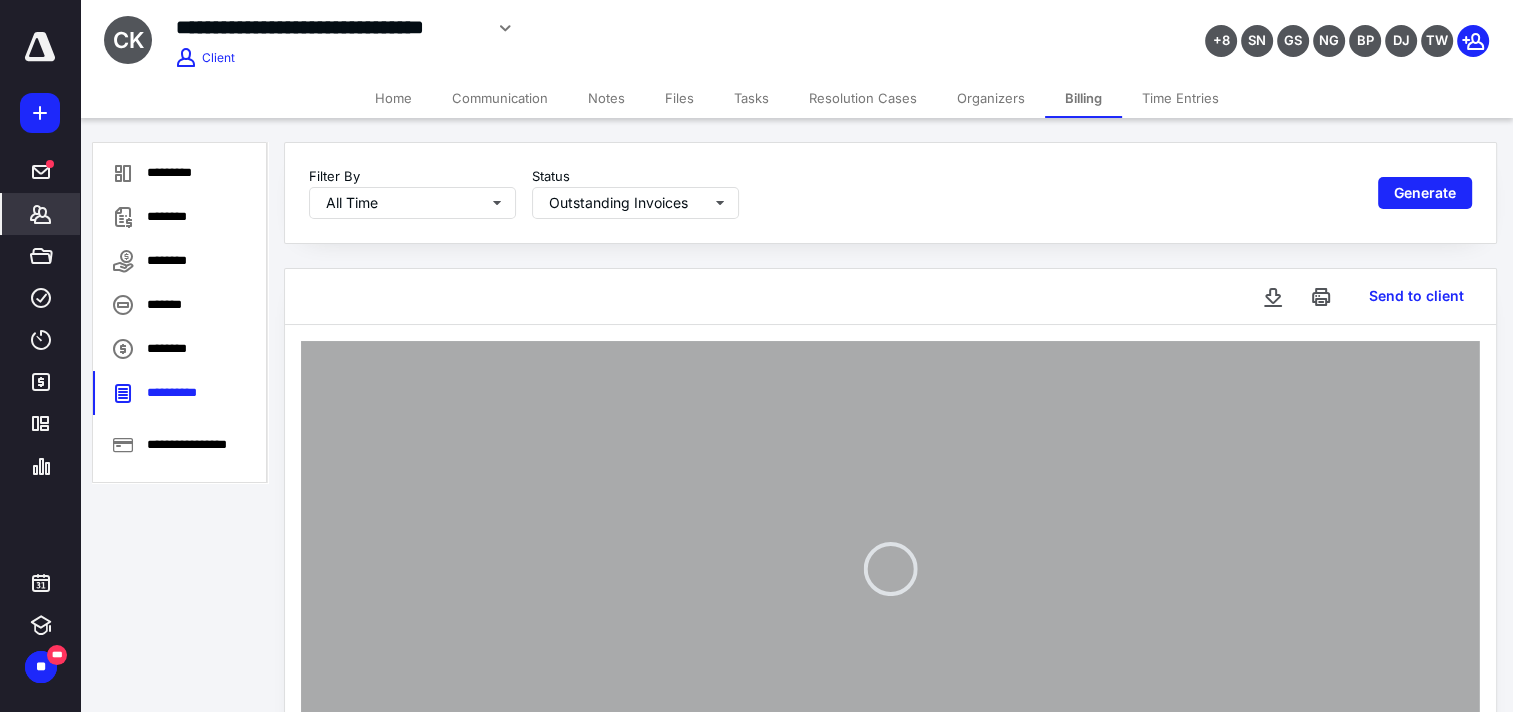 click on "Send to client" at bounding box center [1416, 296] 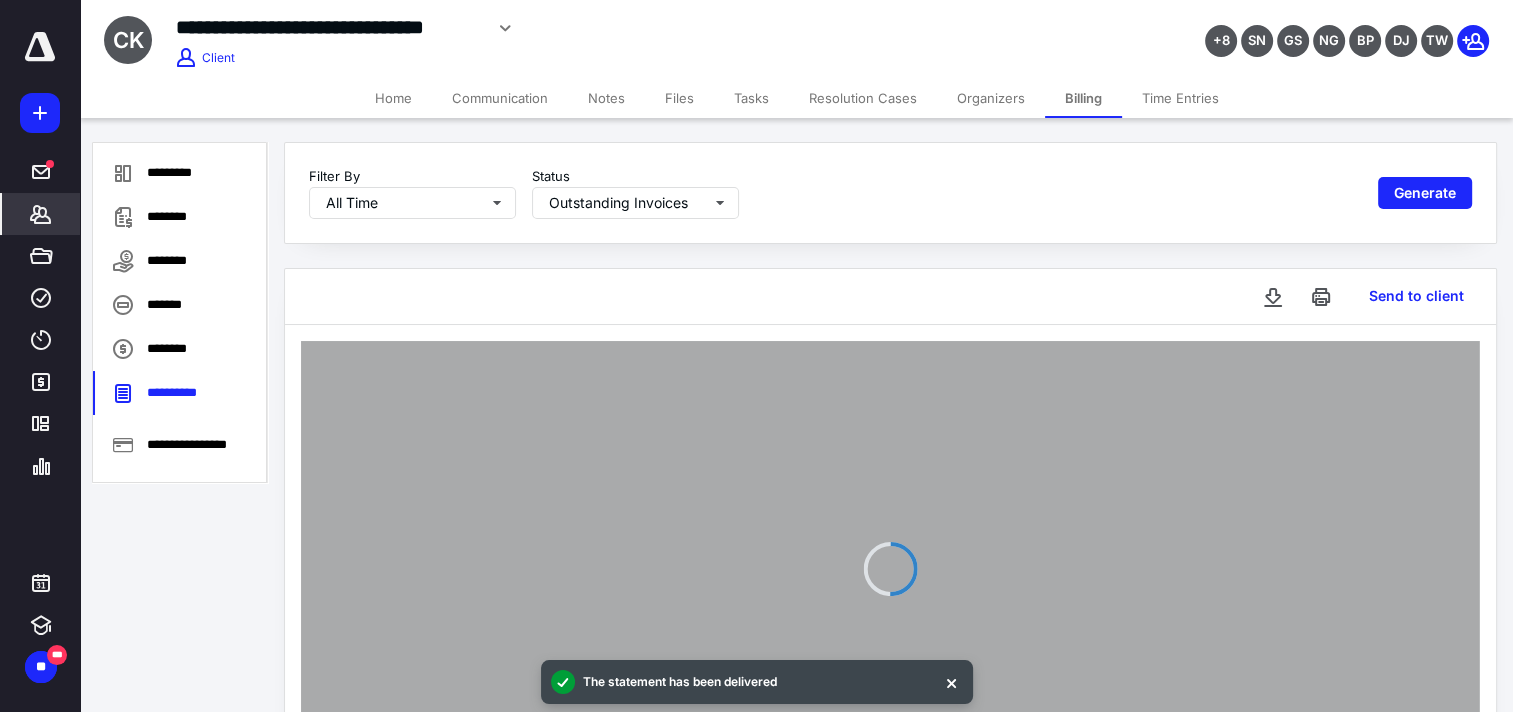 type 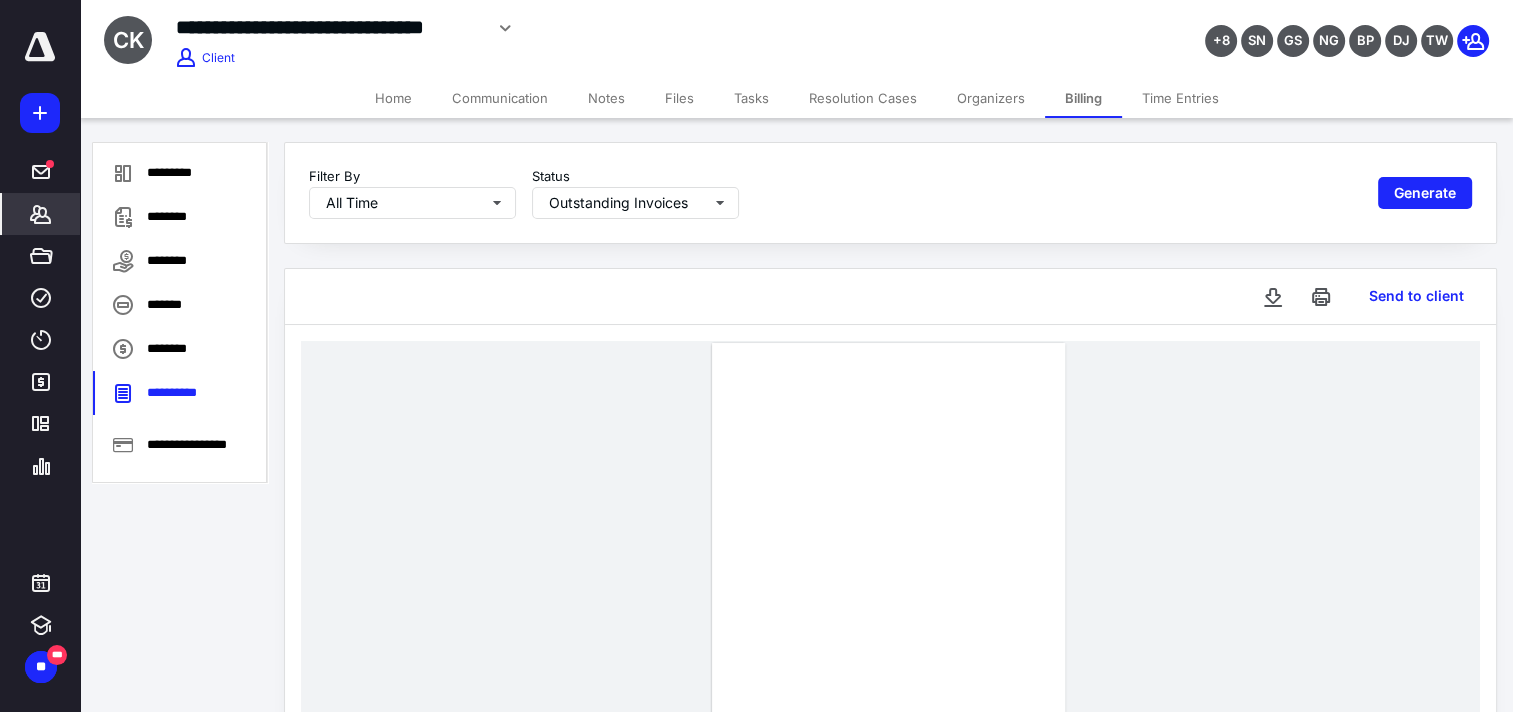 click on "*******" at bounding box center (41, 214) 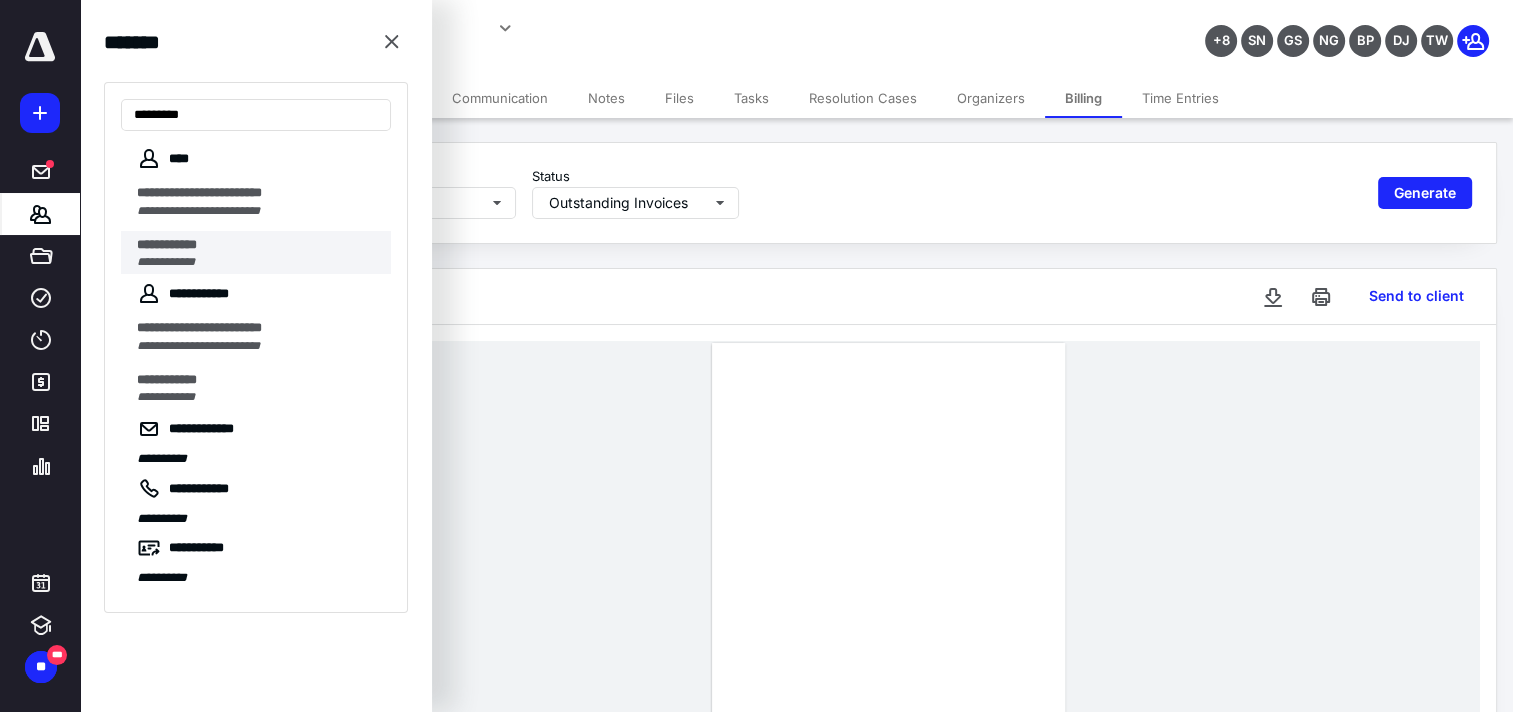 type on "********" 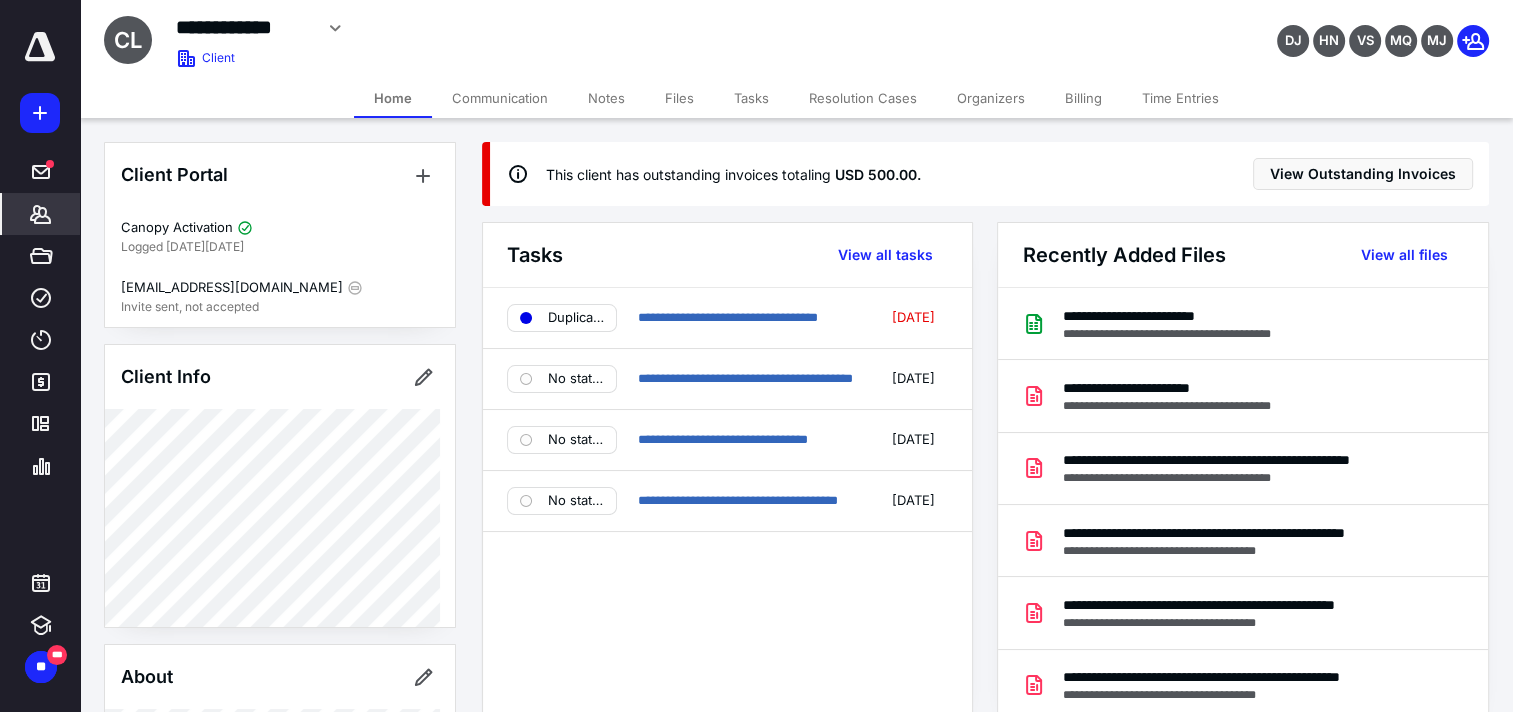 click on "Billing" at bounding box center [1083, 98] 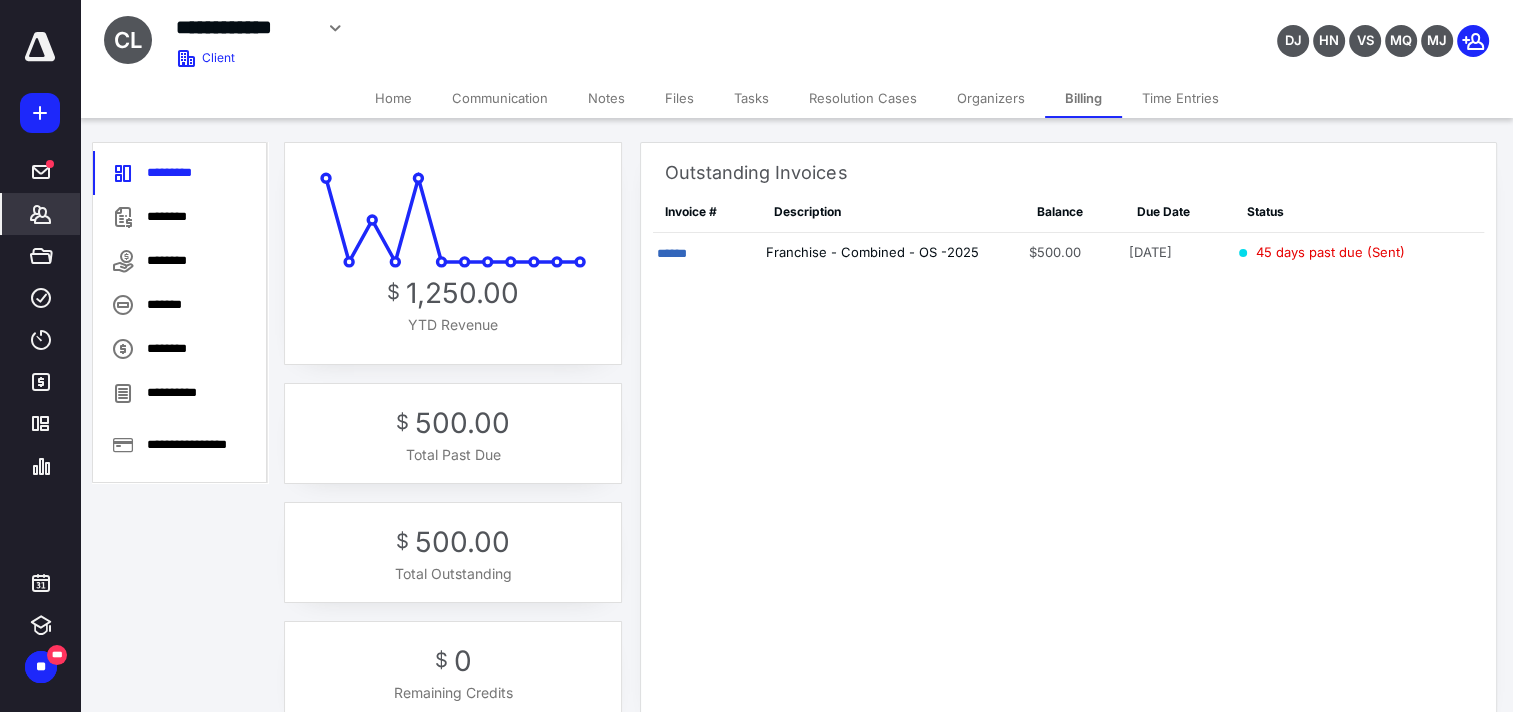 drag, startPoint x: 200, startPoint y: 390, endPoint x: 294, endPoint y: 369, distance: 96.317184 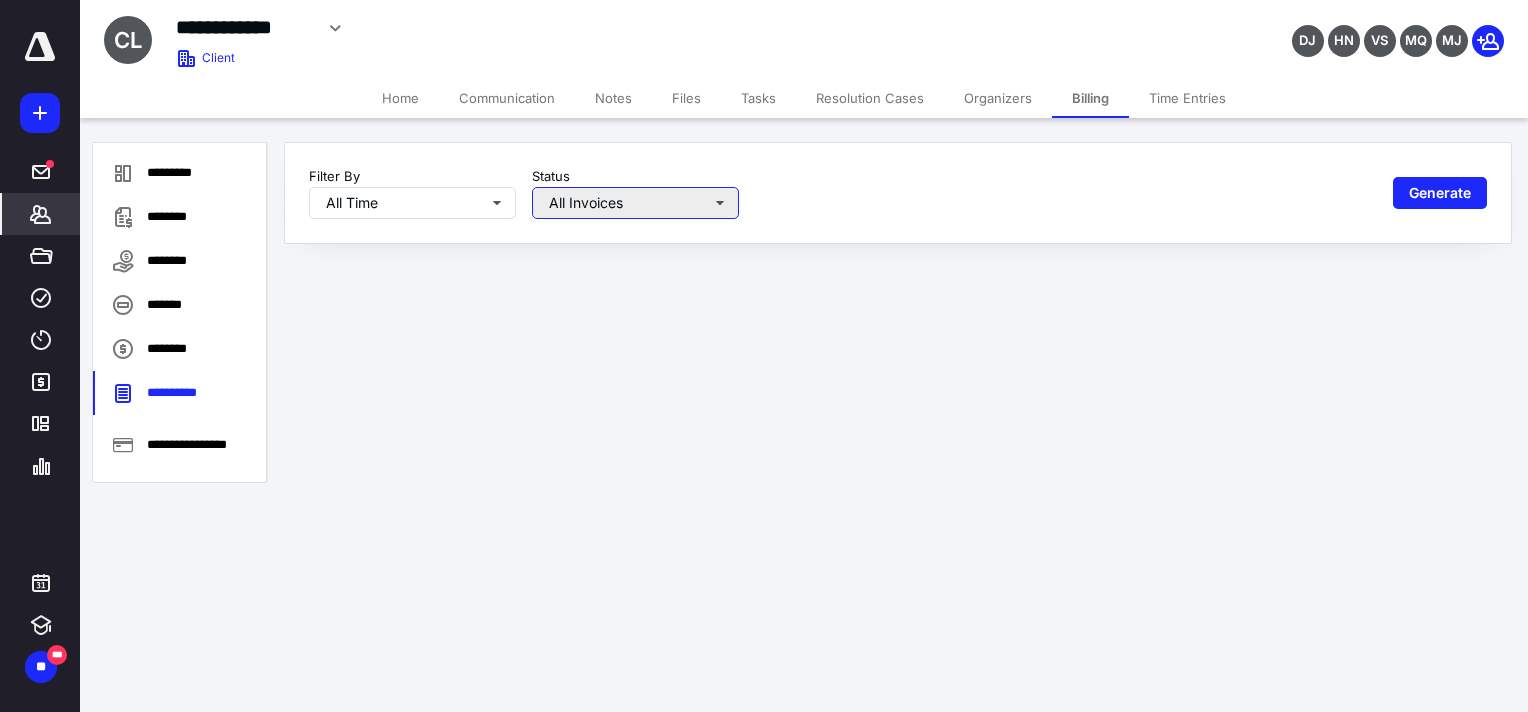 click on "All Invoices" at bounding box center [635, 203] 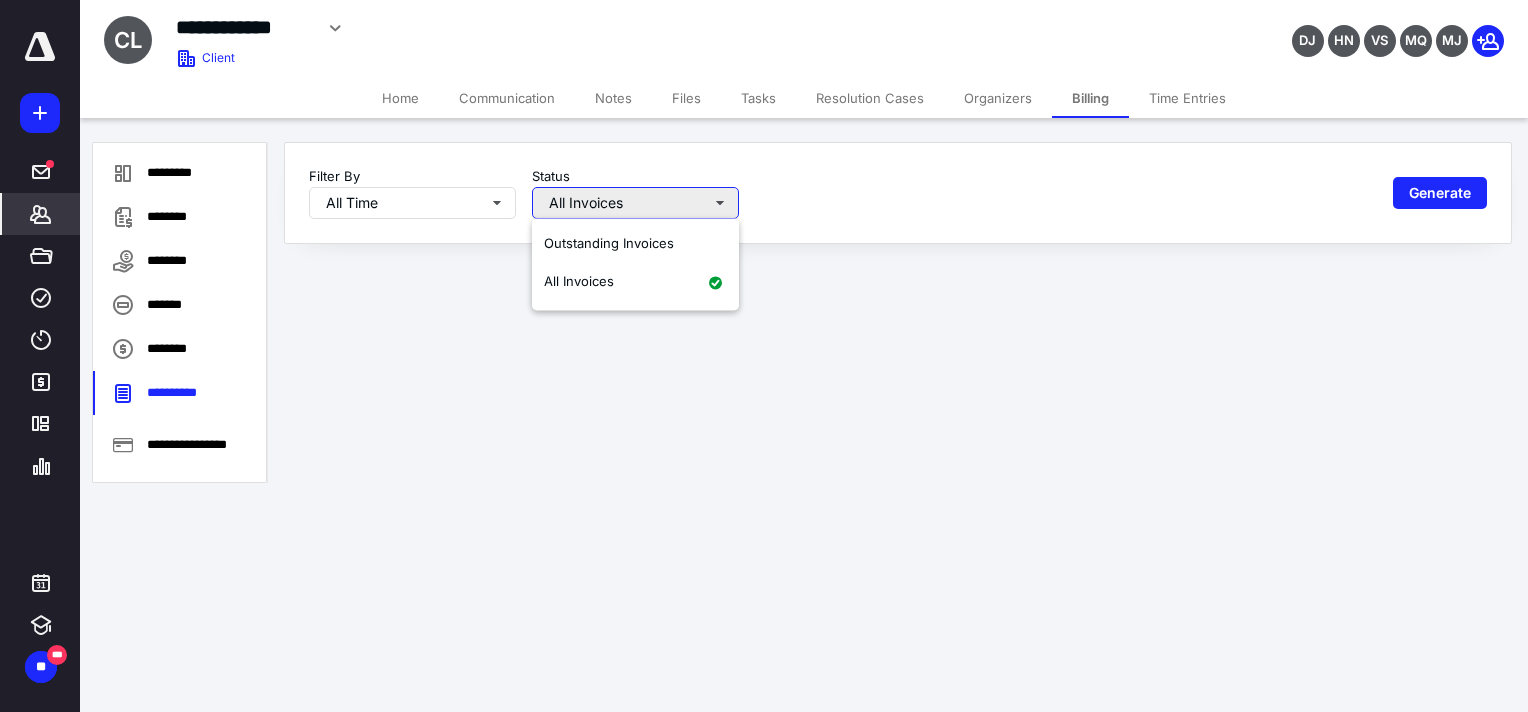 click on "Outstanding Invoices" at bounding box center (609, 243) 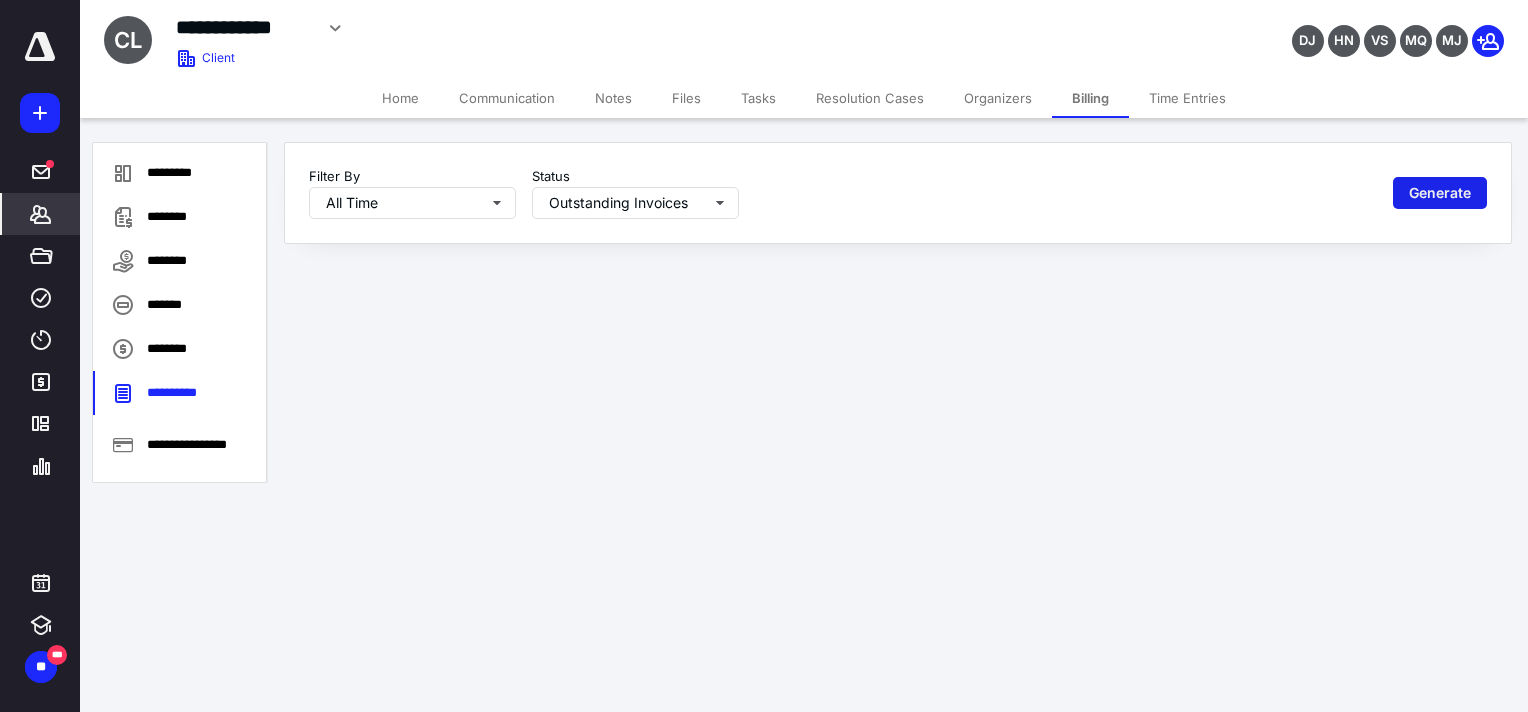click on "Generate" at bounding box center [1440, 193] 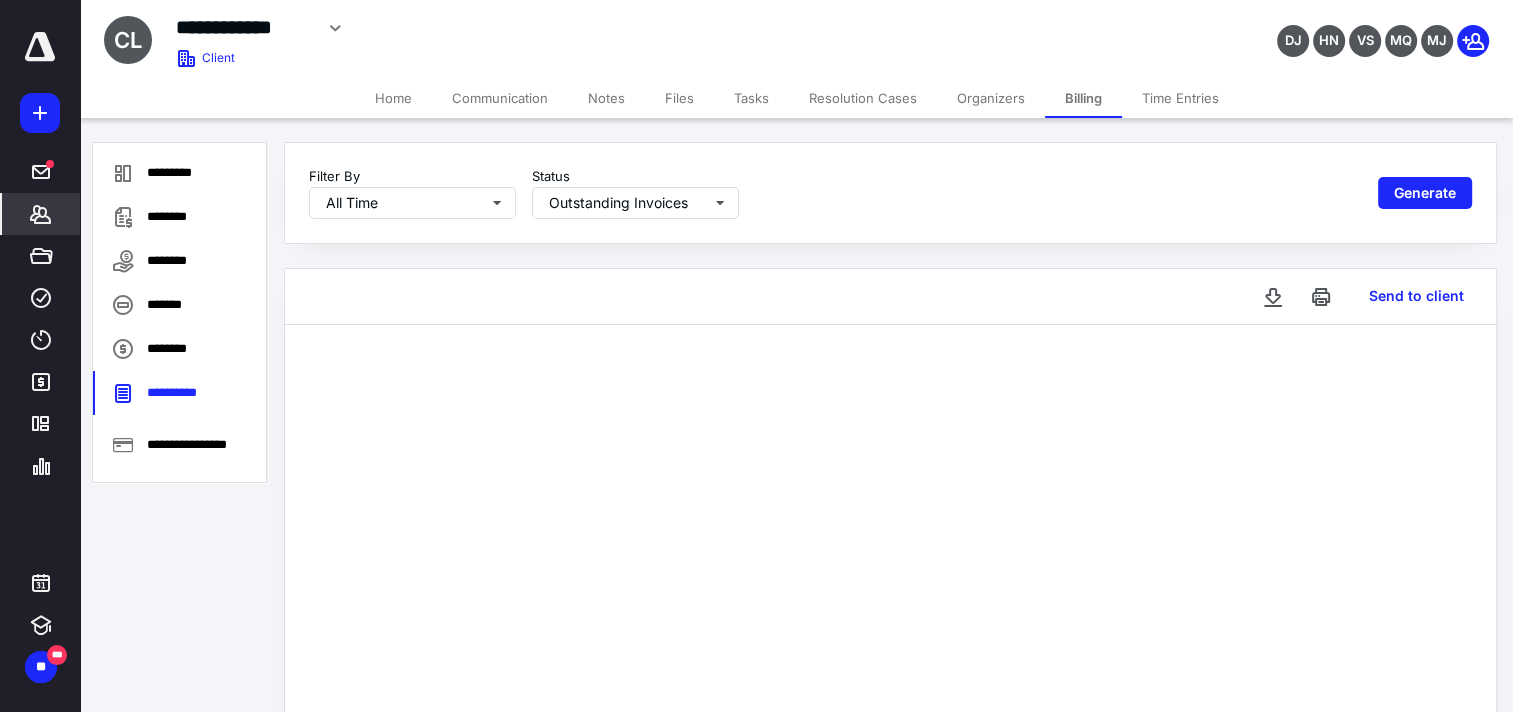 type 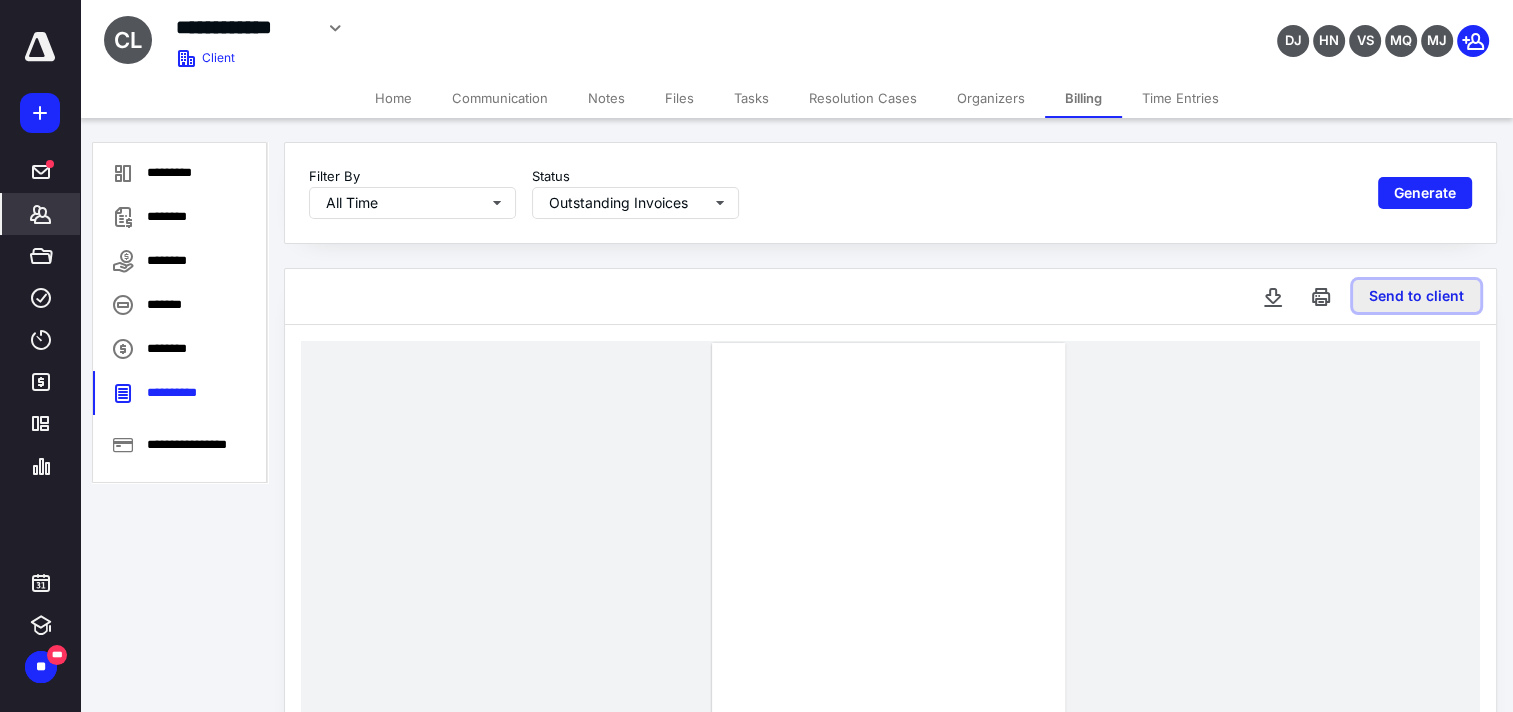 drag, startPoint x: 1448, startPoint y: 299, endPoint x: 1387, endPoint y: 308, distance: 61.66036 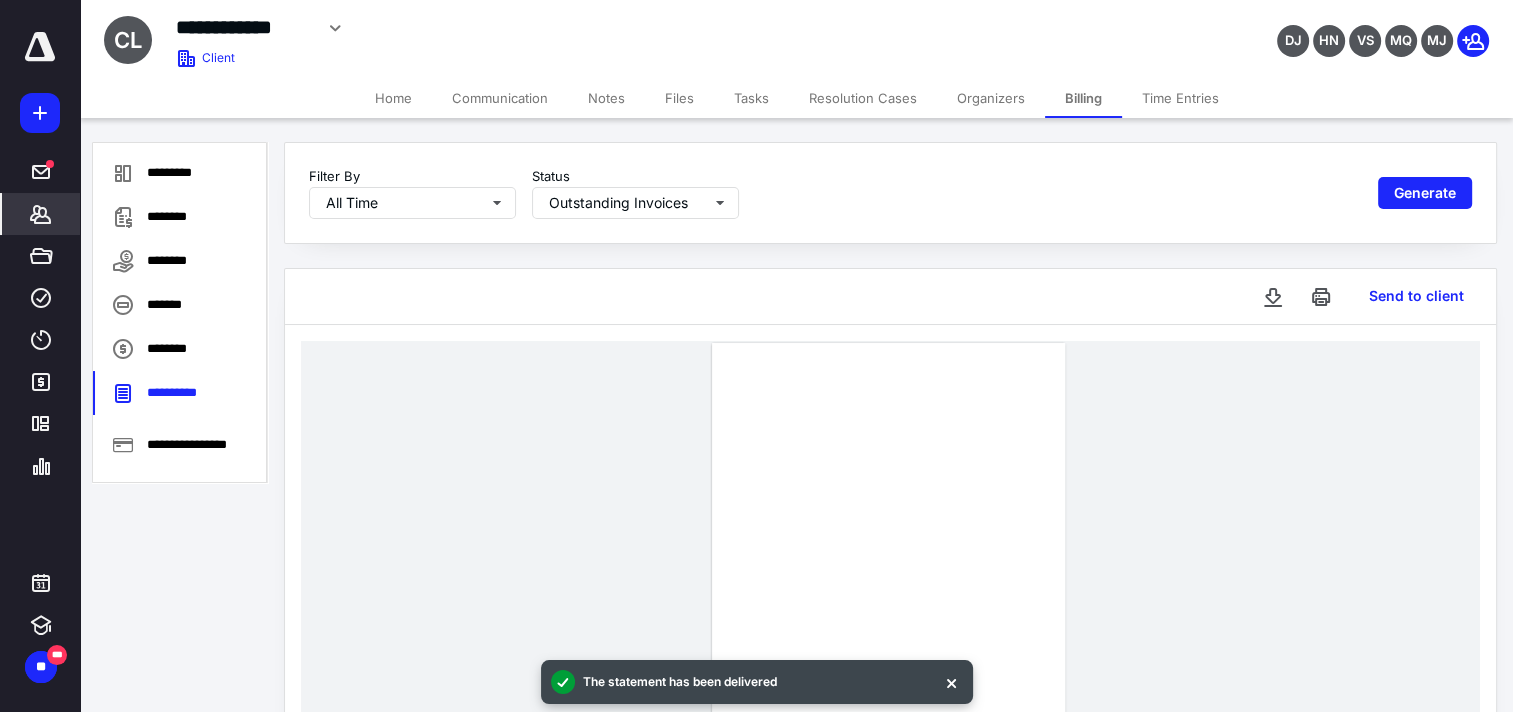 type 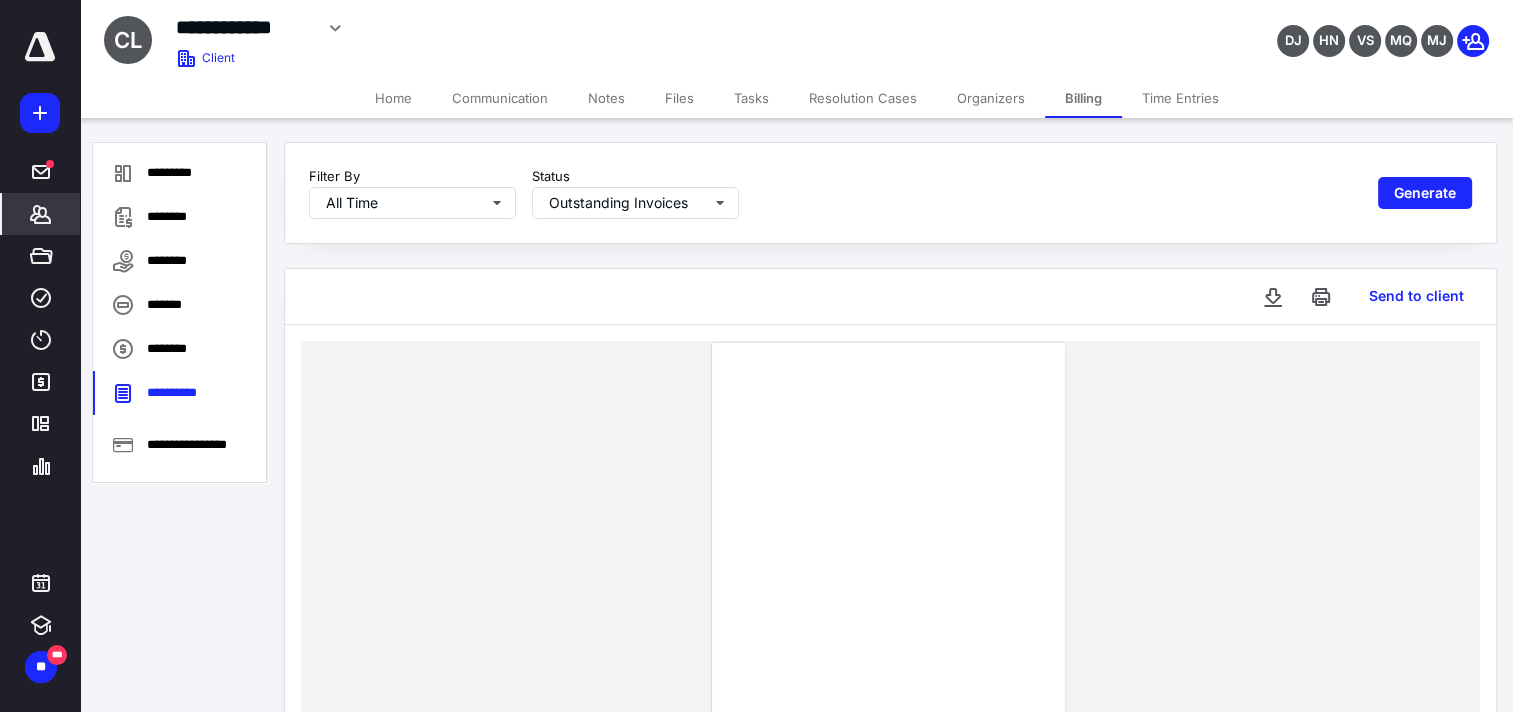 click 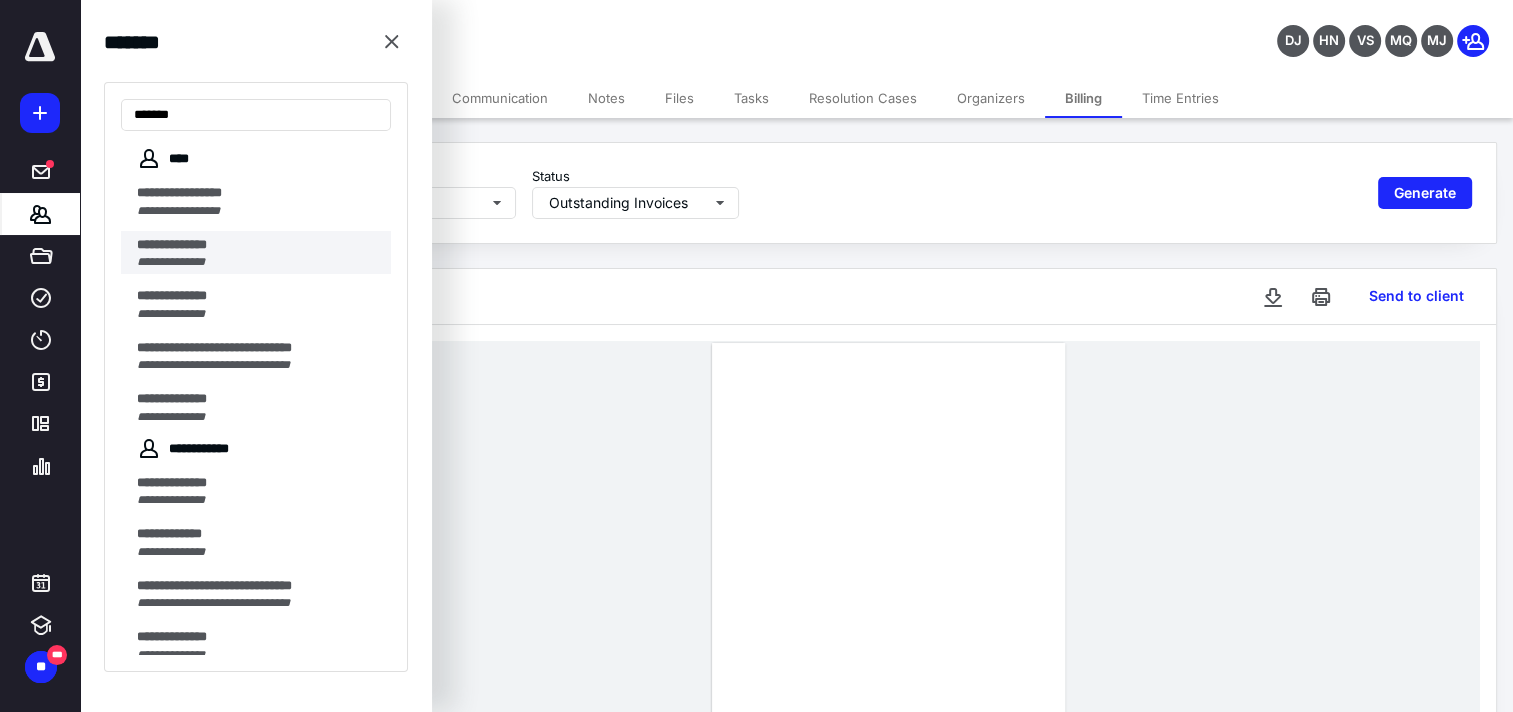 type on "******" 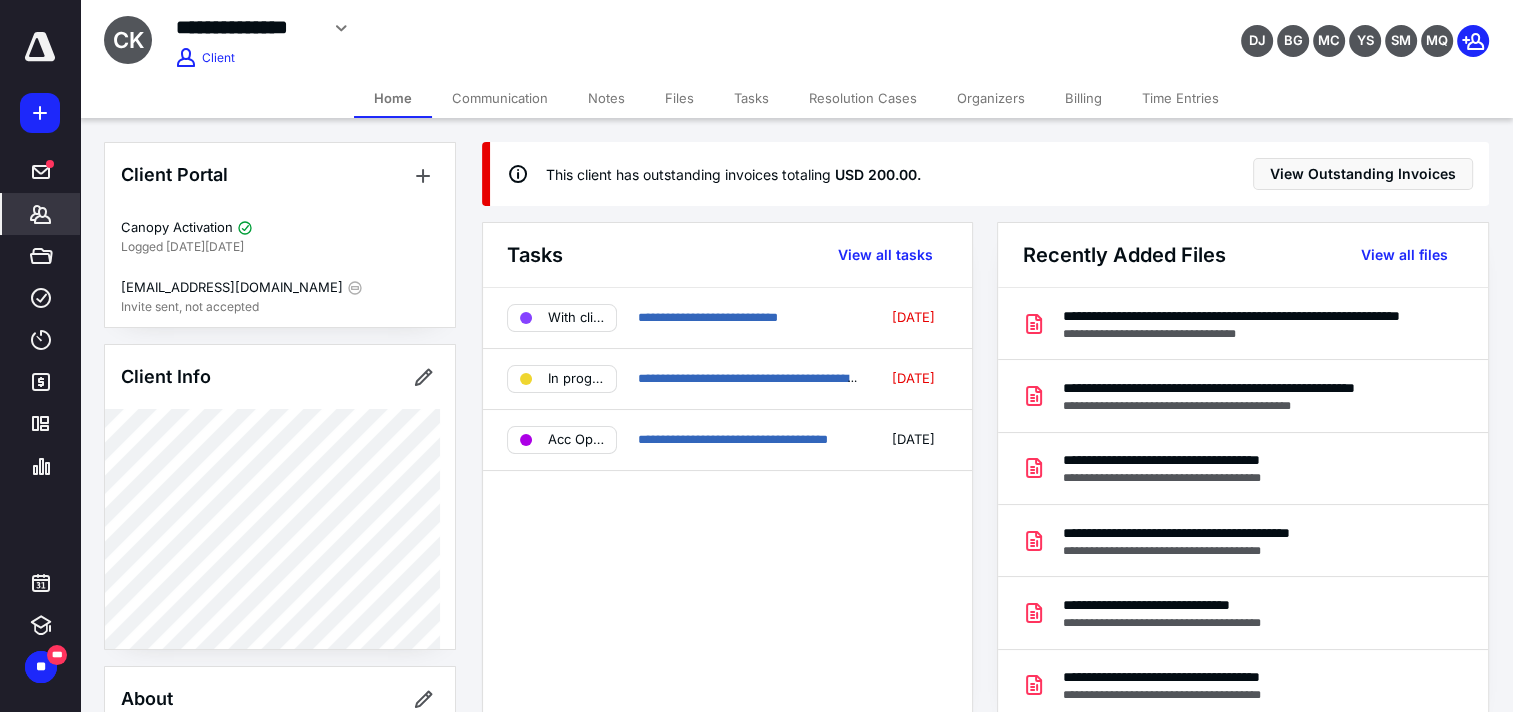 click on "Billing" at bounding box center (1083, 98) 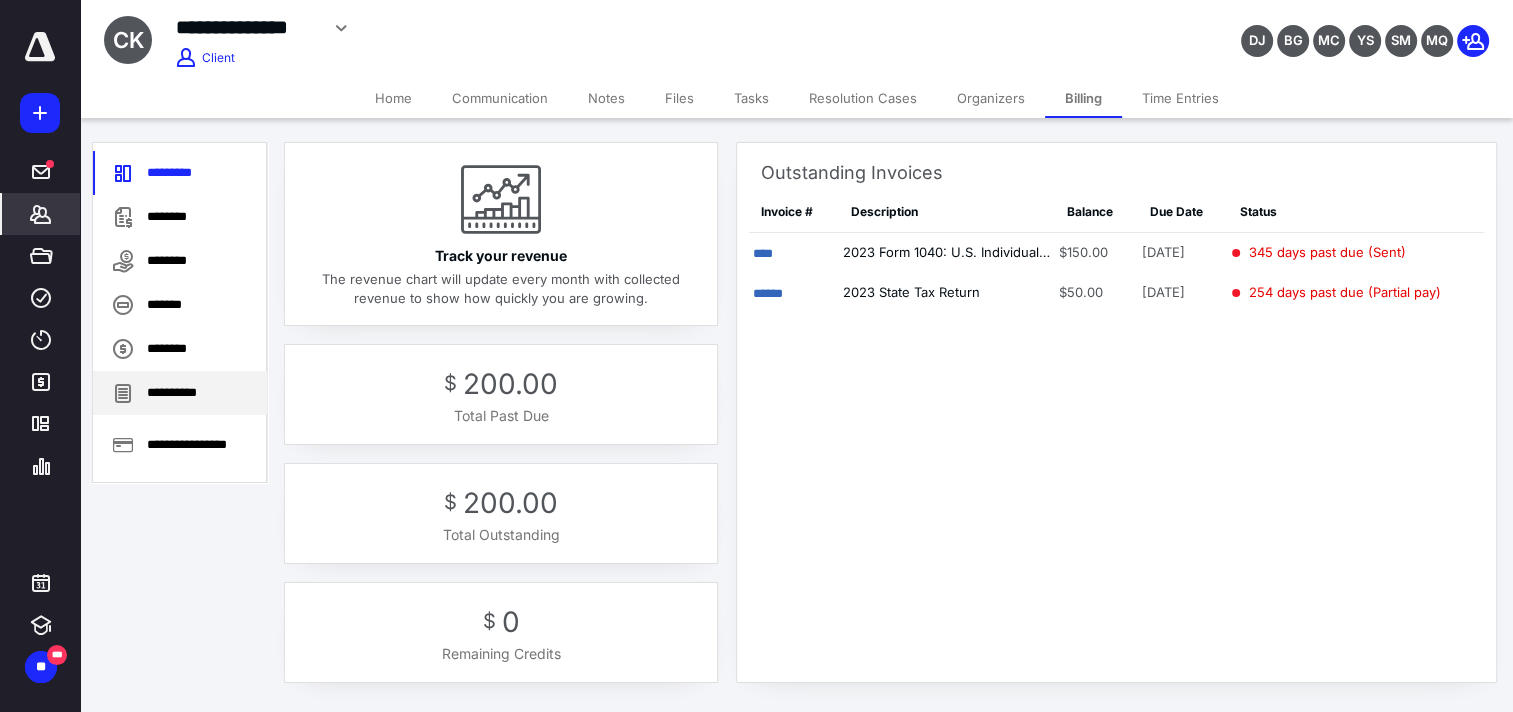 click on "**********" at bounding box center (180, 393) 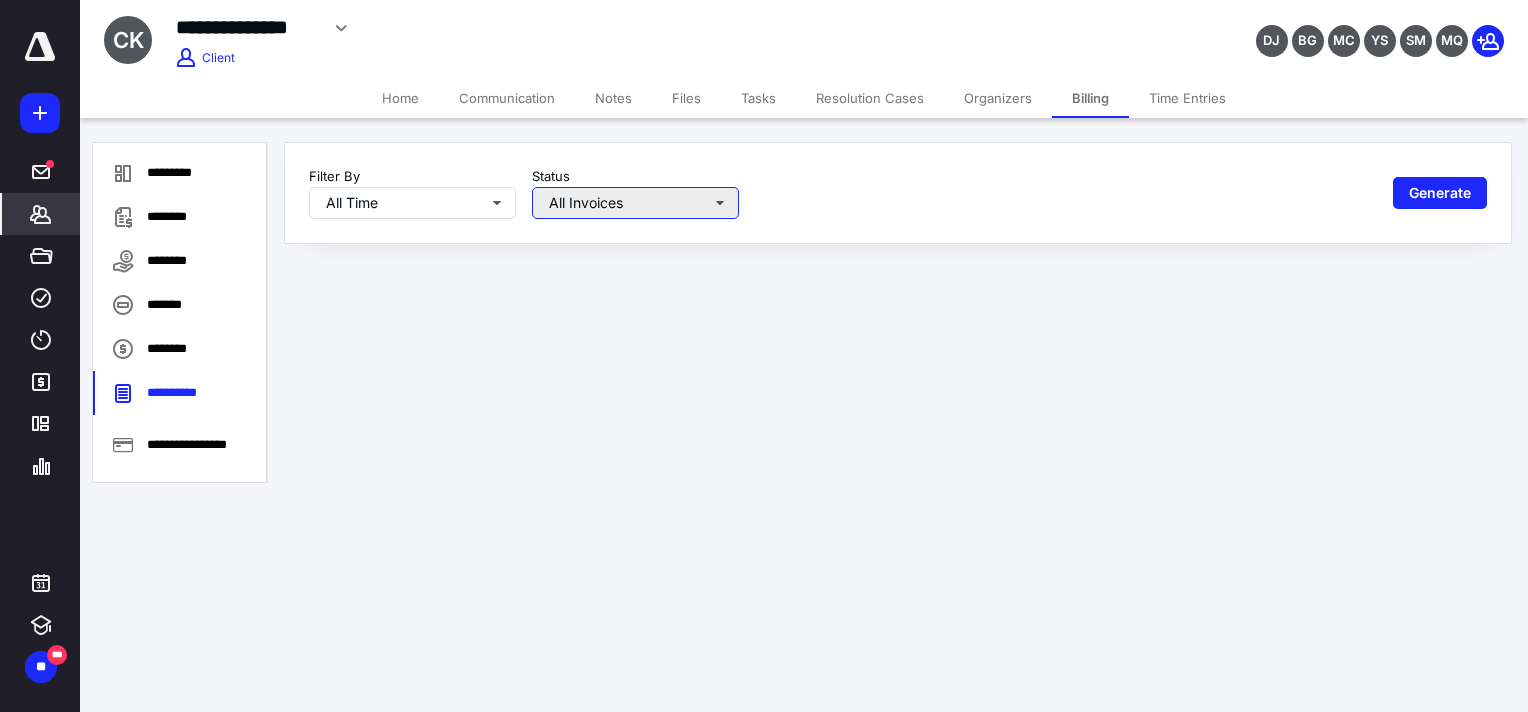 drag, startPoint x: 690, startPoint y: 198, endPoint x: 689, endPoint y: 210, distance: 12.0415945 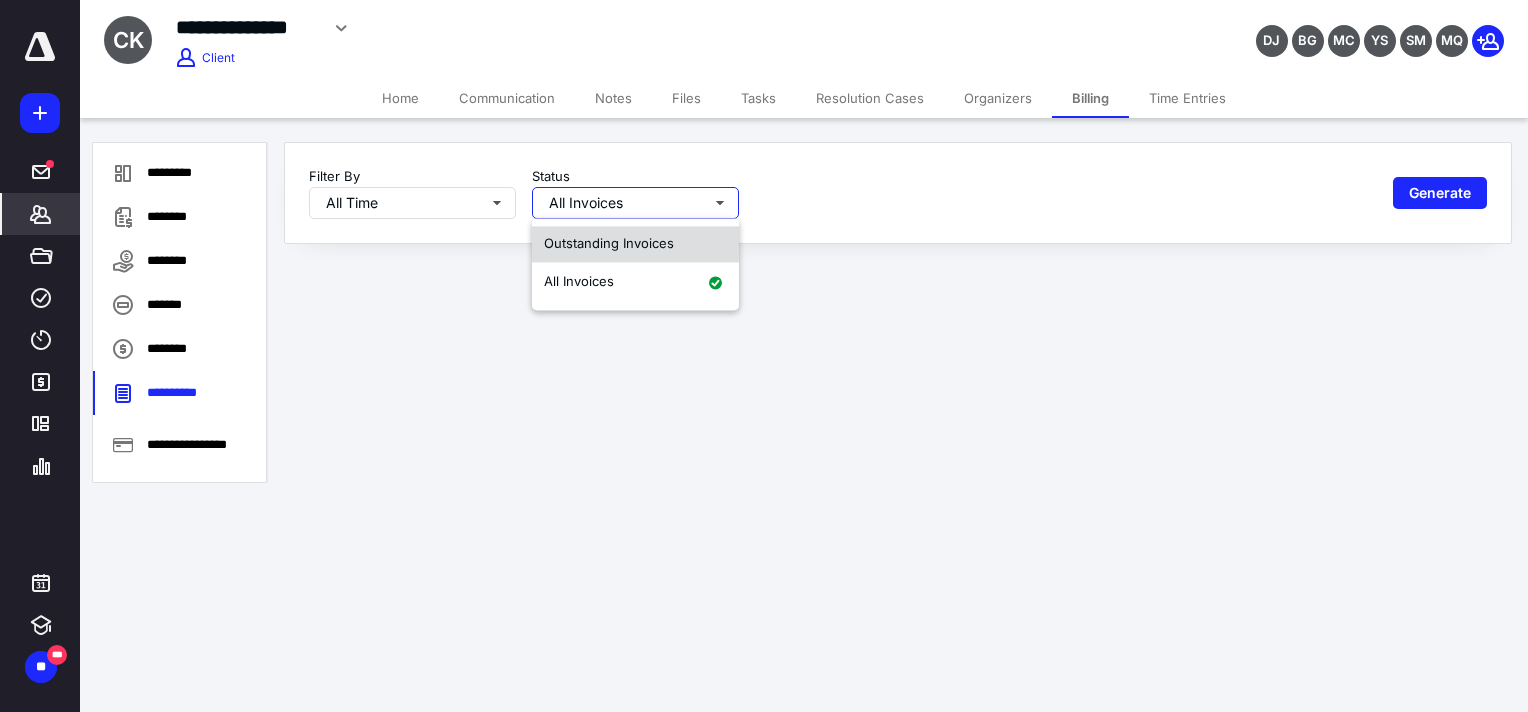 click on "Outstanding Invoices" at bounding box center [635, 244] 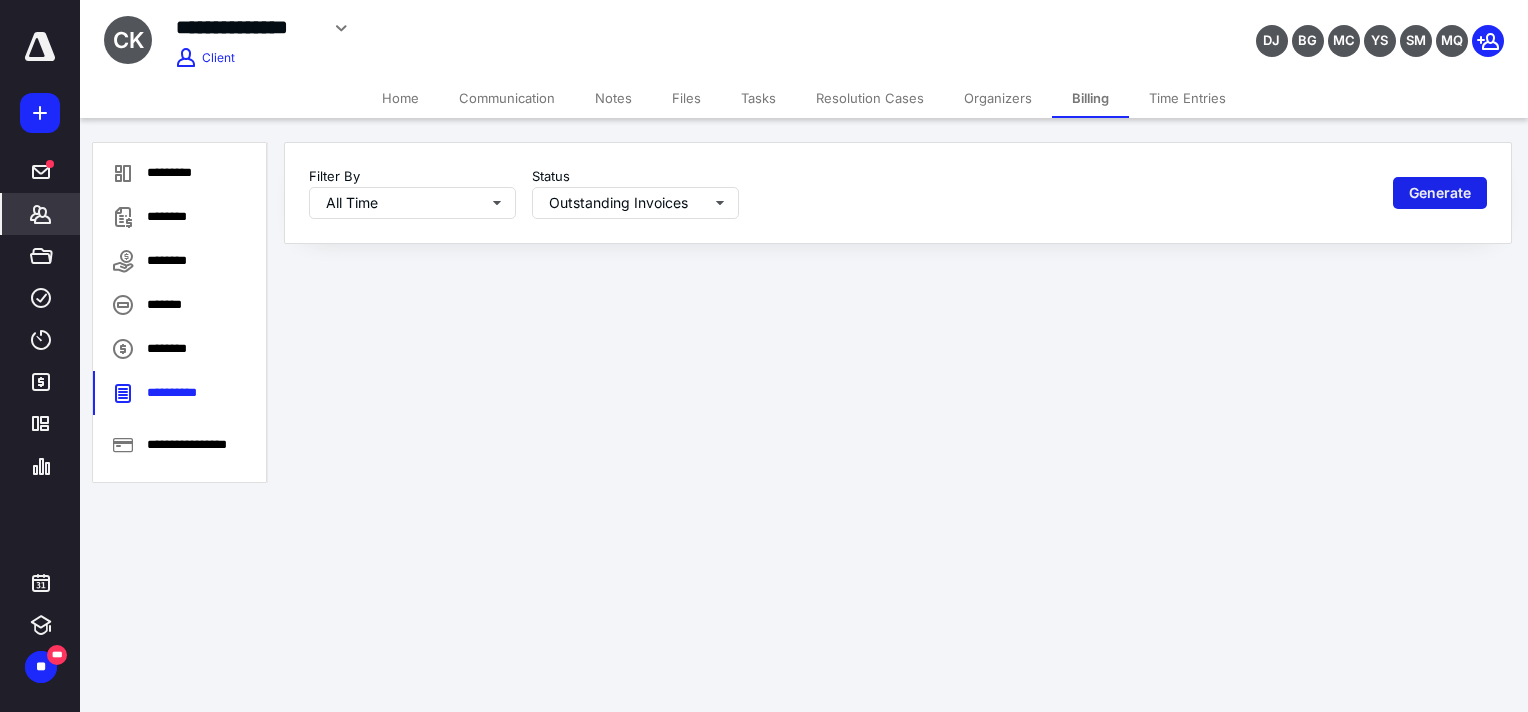 click on "Generate" at bounding box center [1440, 193] 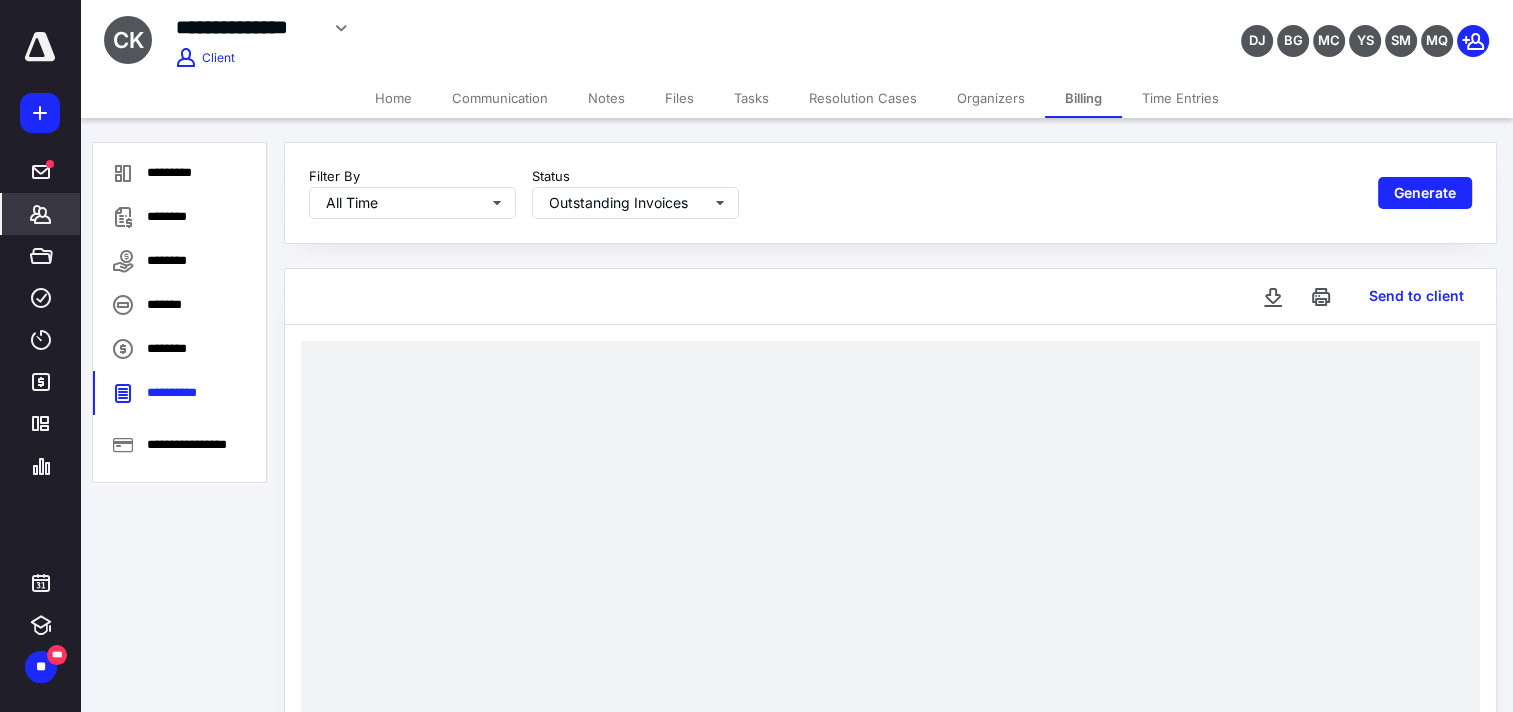 click on "Send to client" at bounding box center [1416, 296] 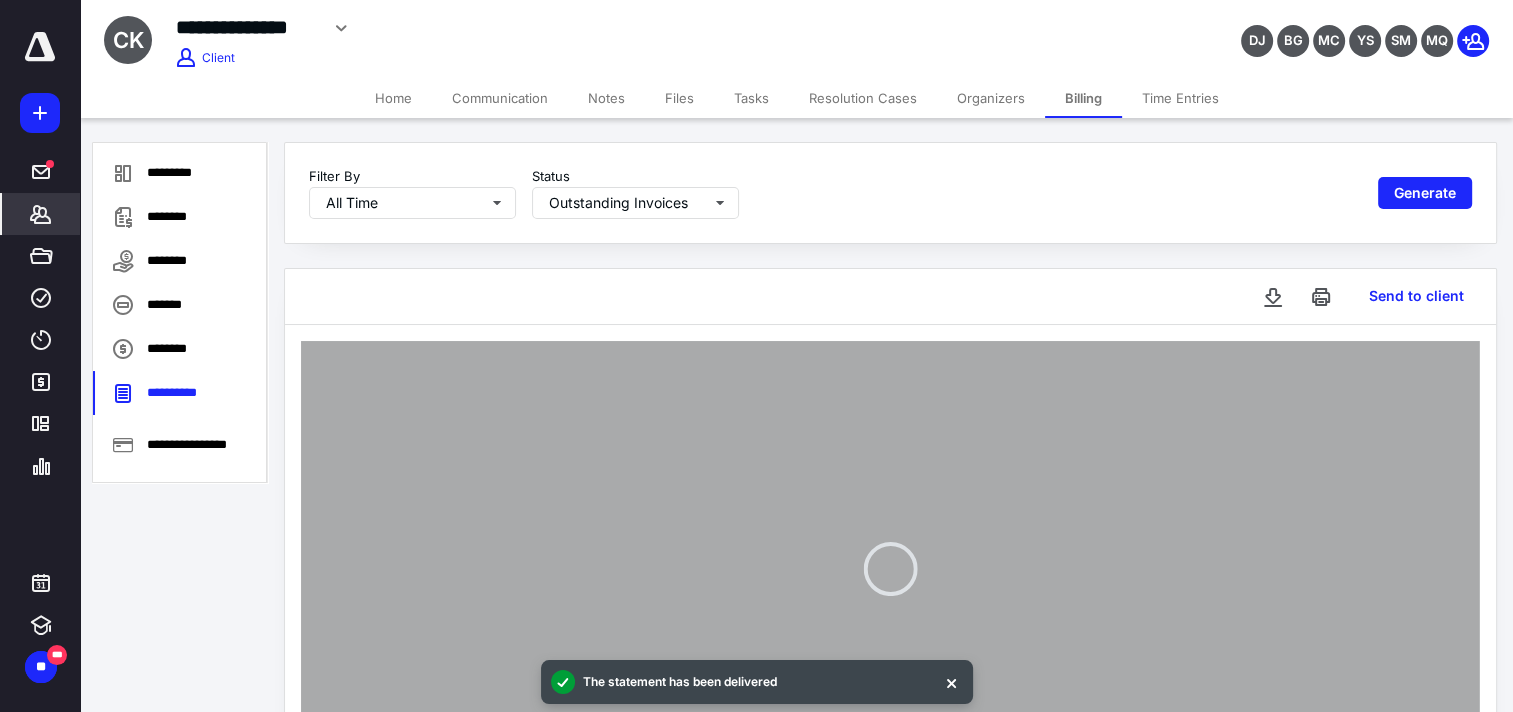 type 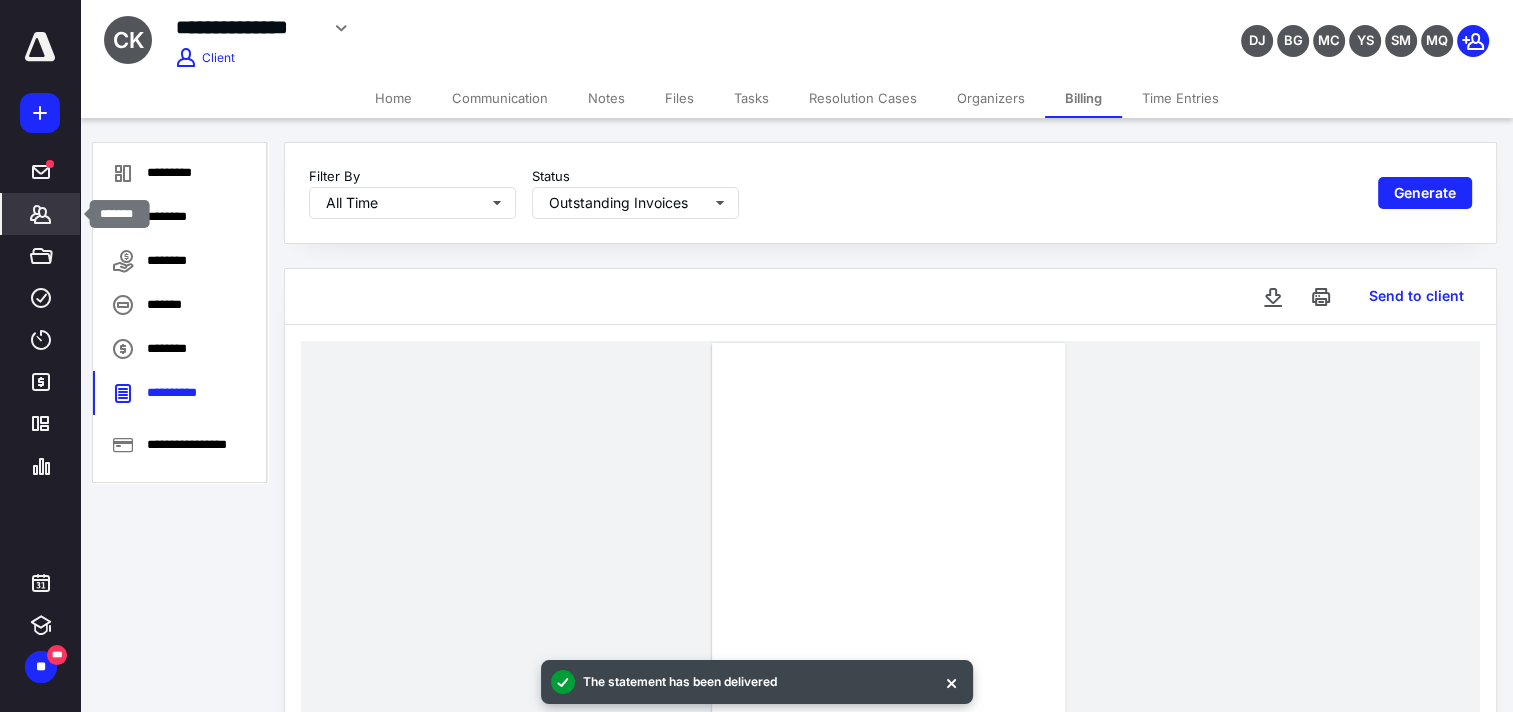 click 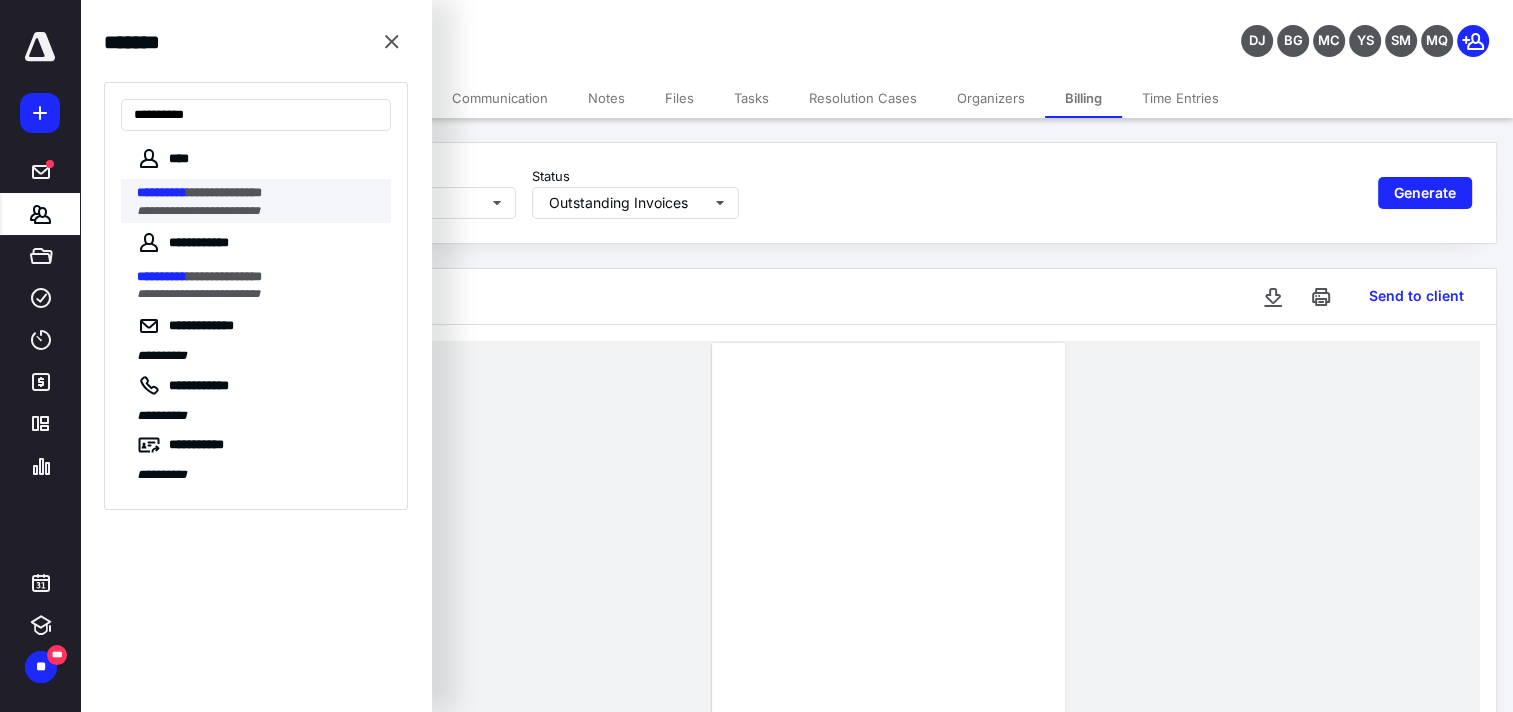 type on "**********" 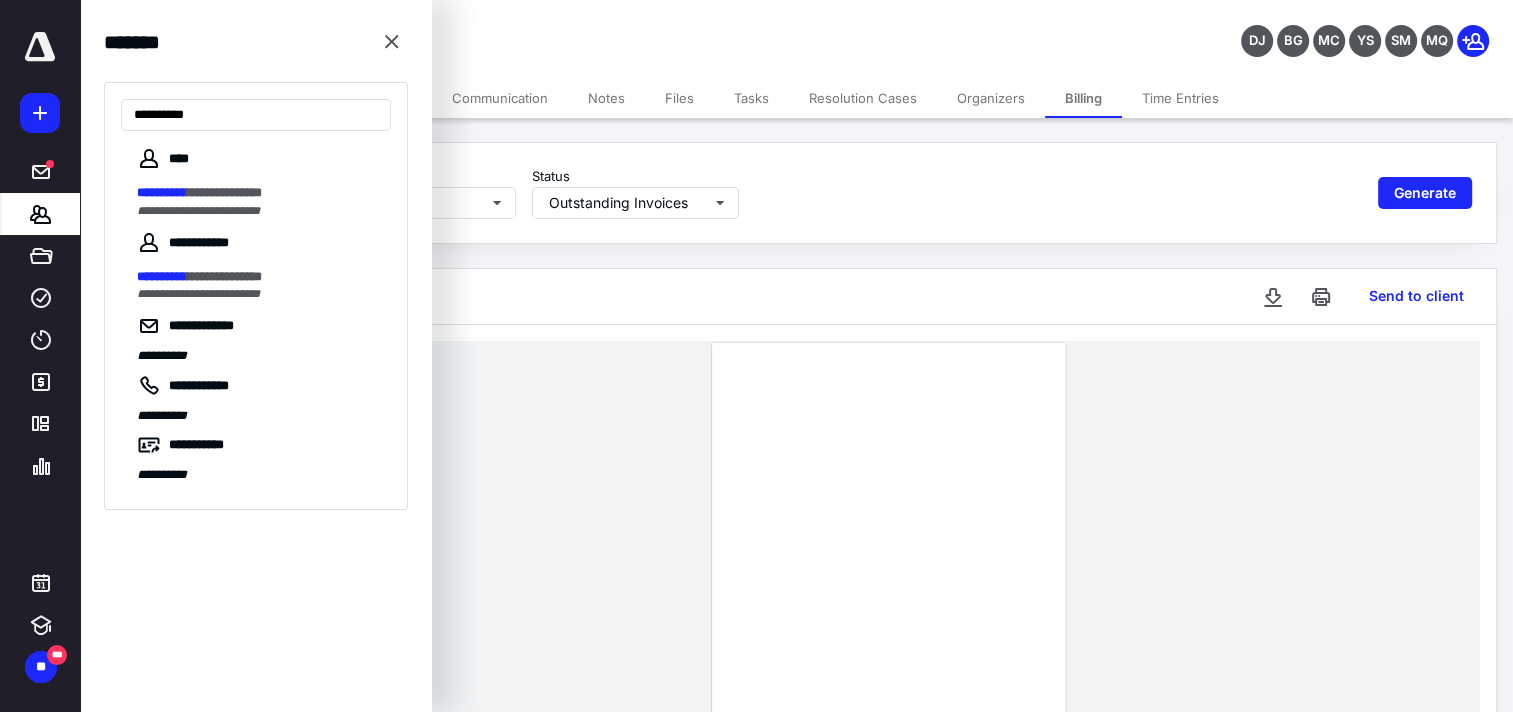 click on "**********" at bounding box center (258, 193) 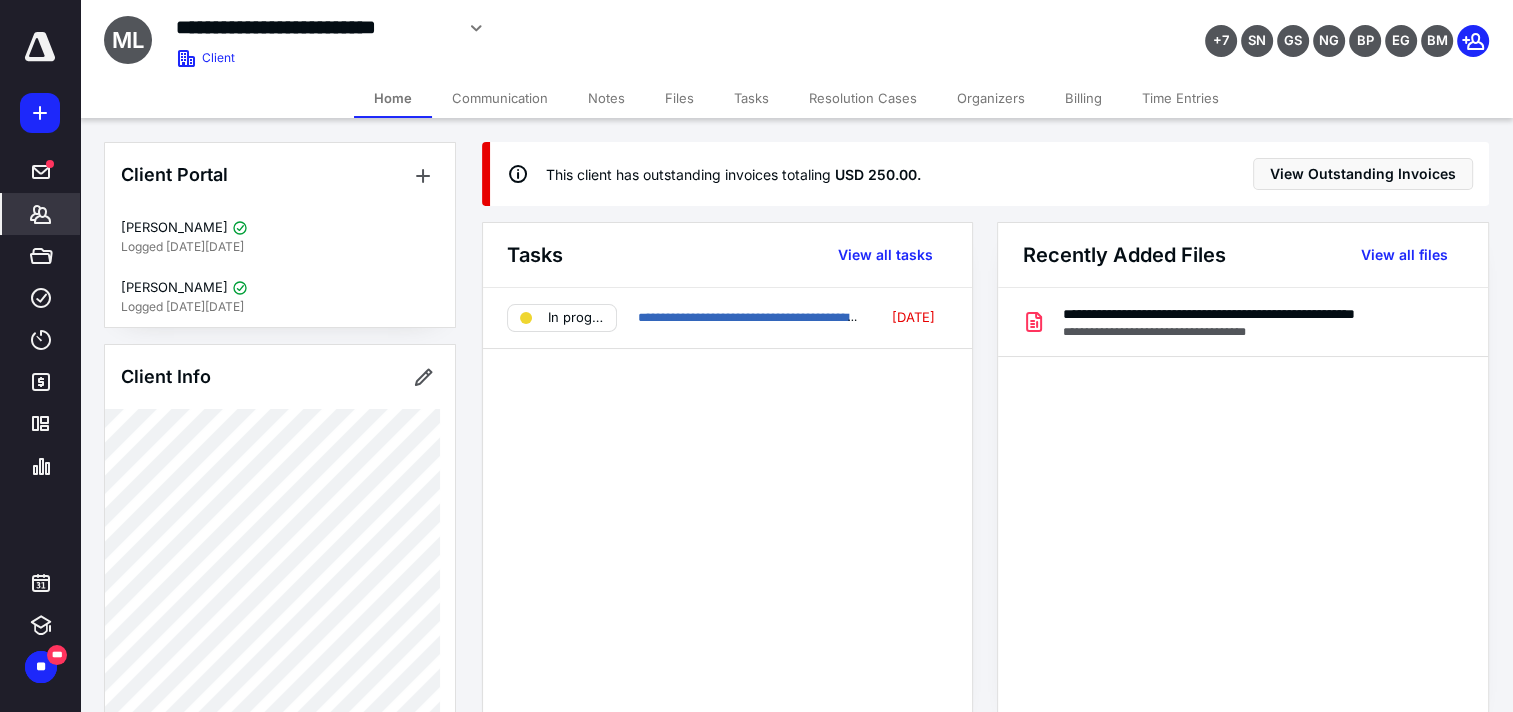 click on "Billing" at bounding box center (1083, 98) 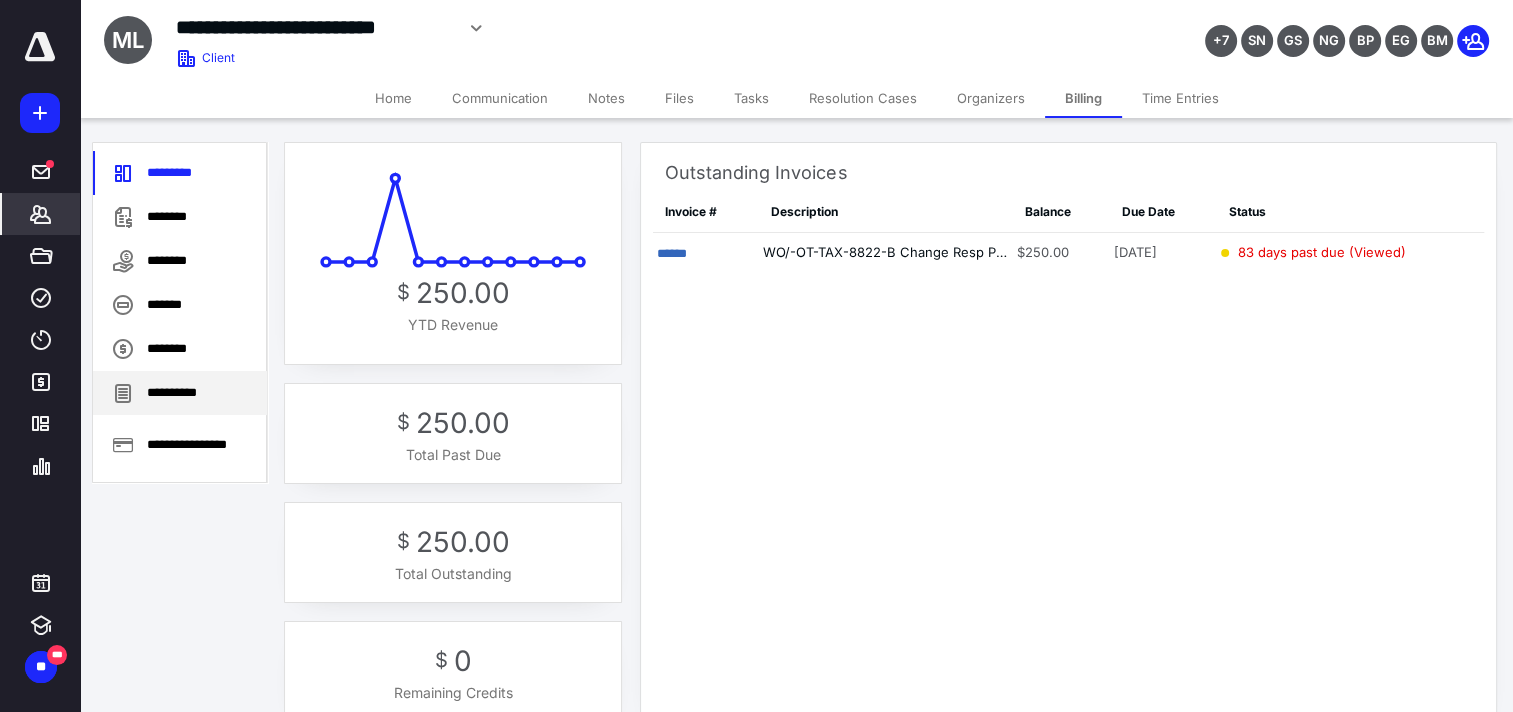 click on "**********" at bounding box center (180, 393) 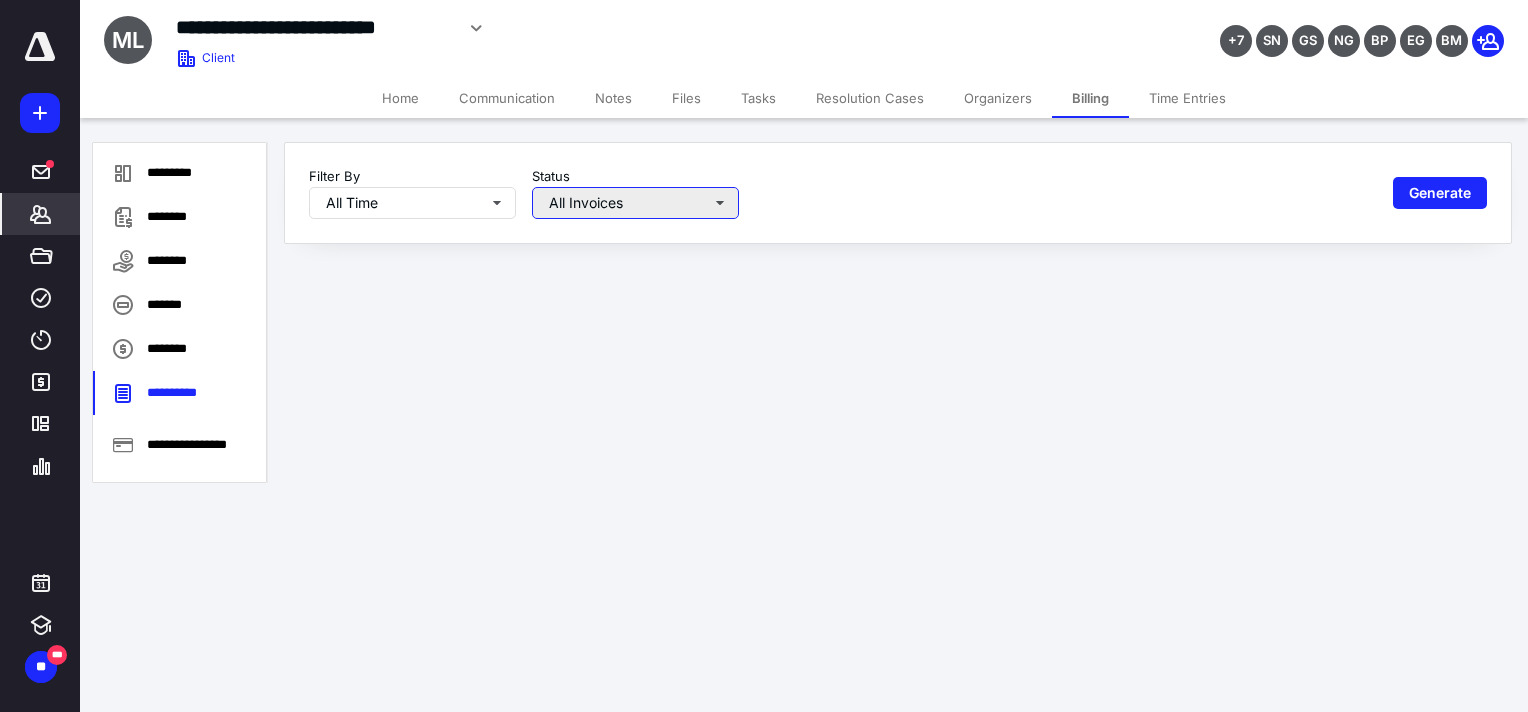 click on "All Invoices" at bounding box center (635, 203) 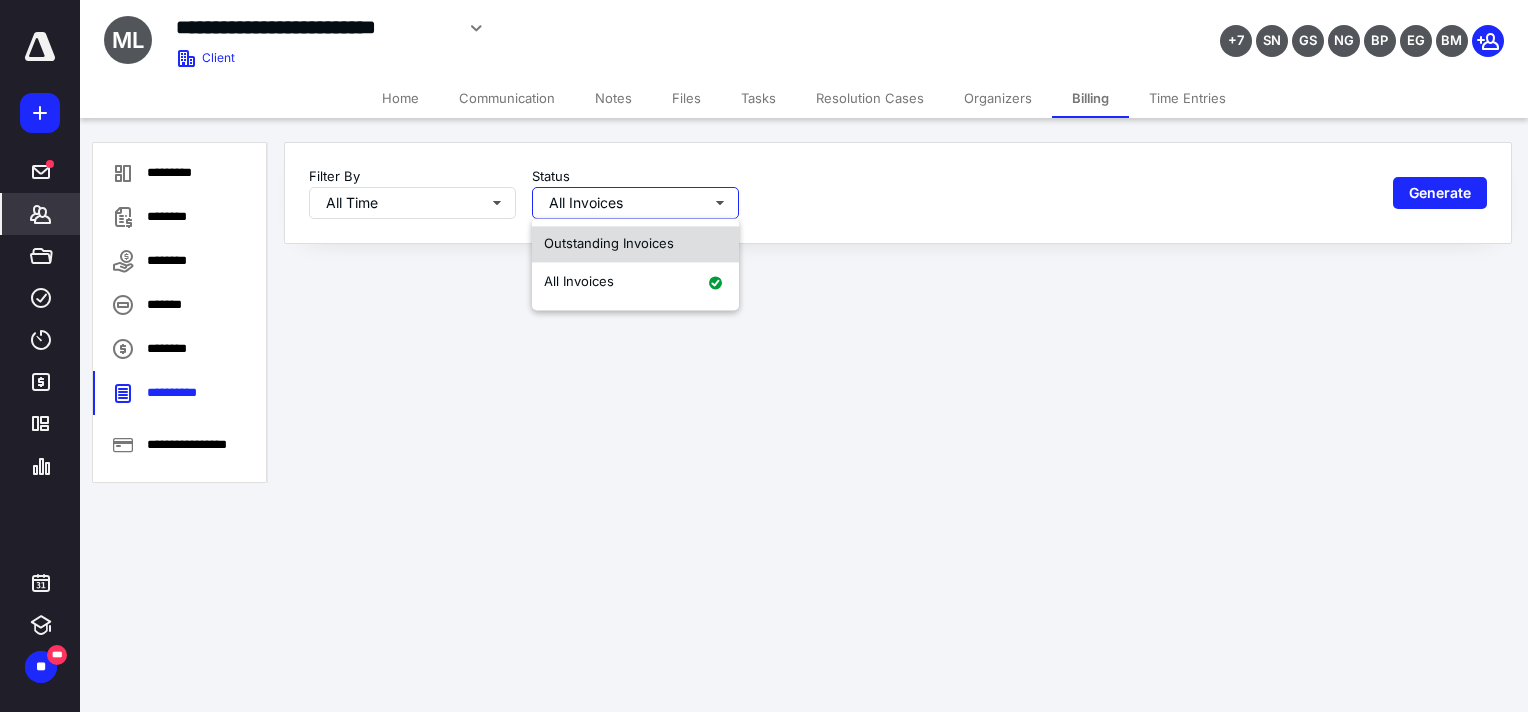 click on "Outstanding Invoices" at bounding box center (609, 243) 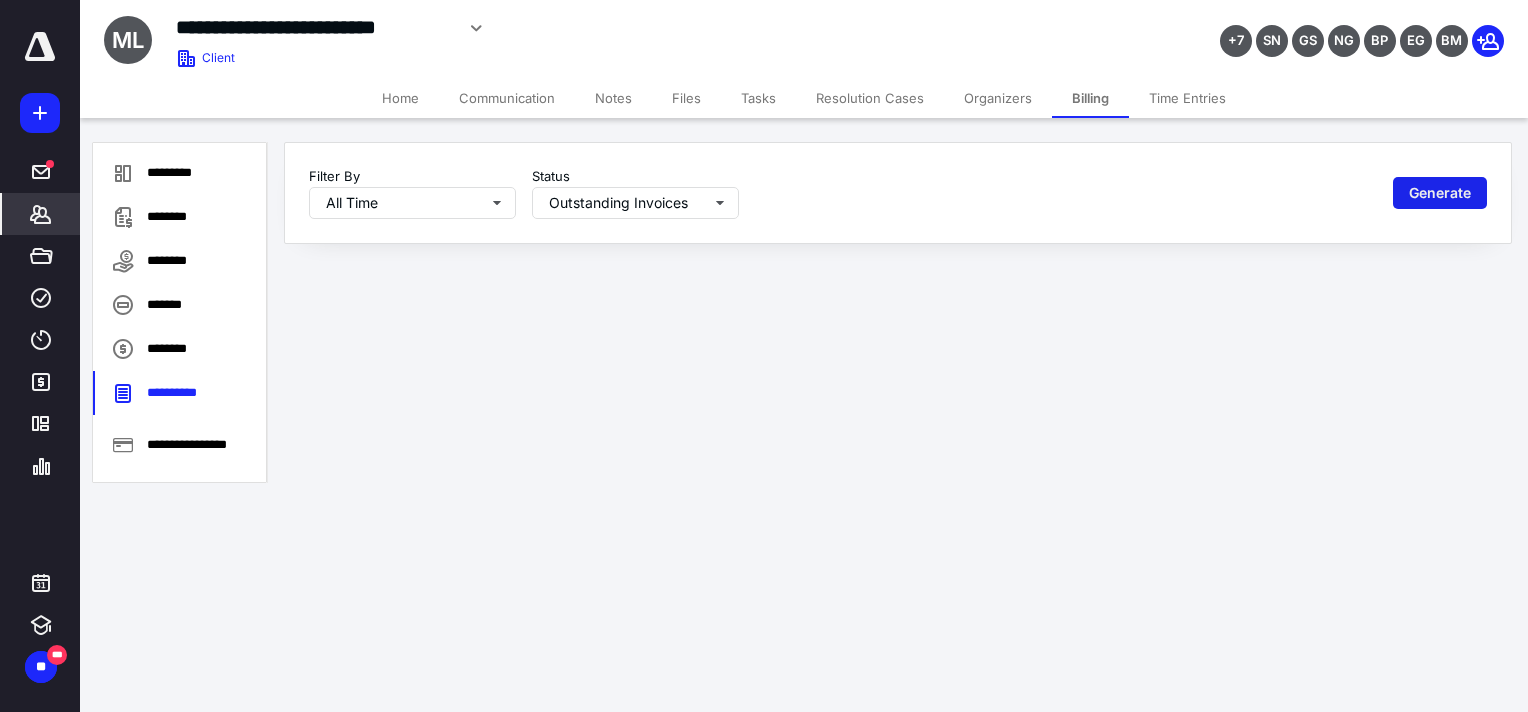 click on "Generate" at bounding box center [1440, 193] 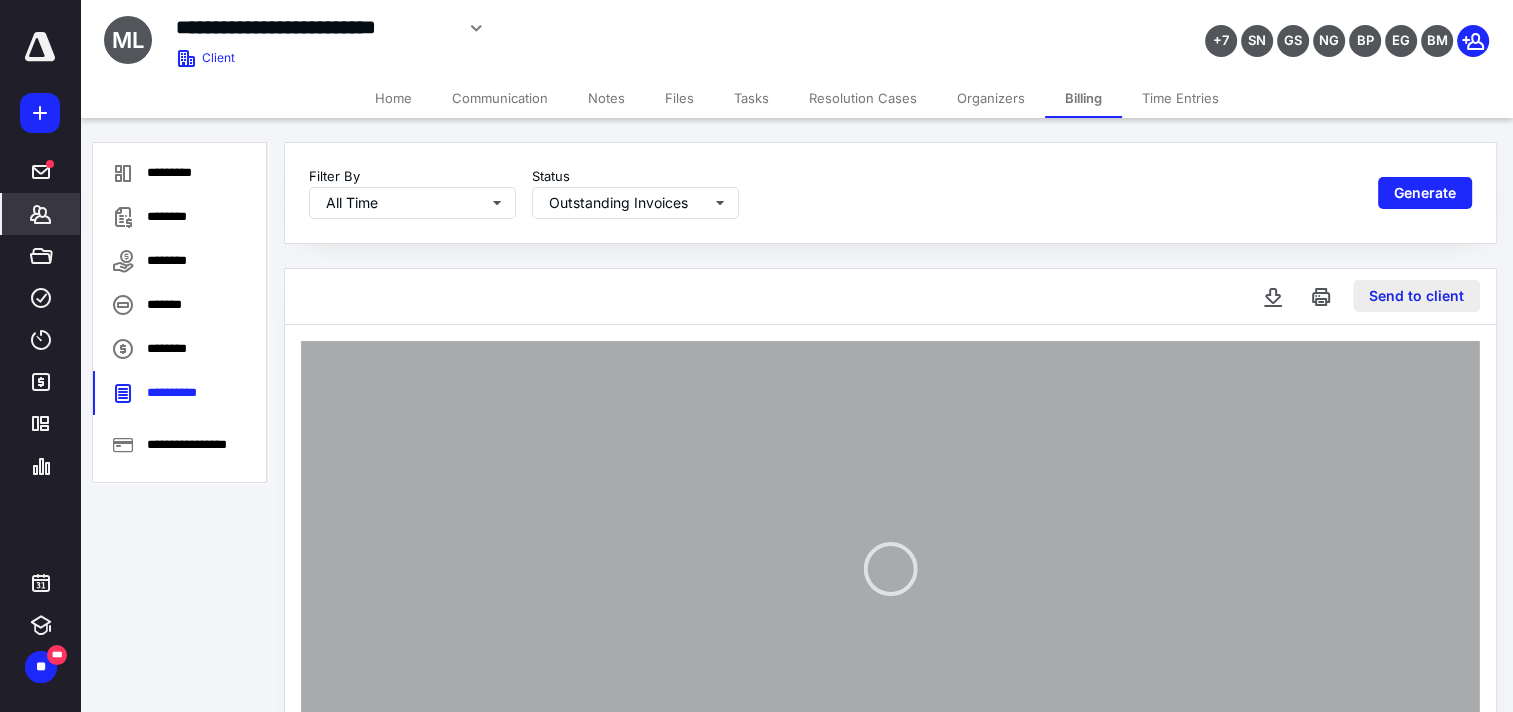 click on "Send to client" at bounding box center (1416, 296) 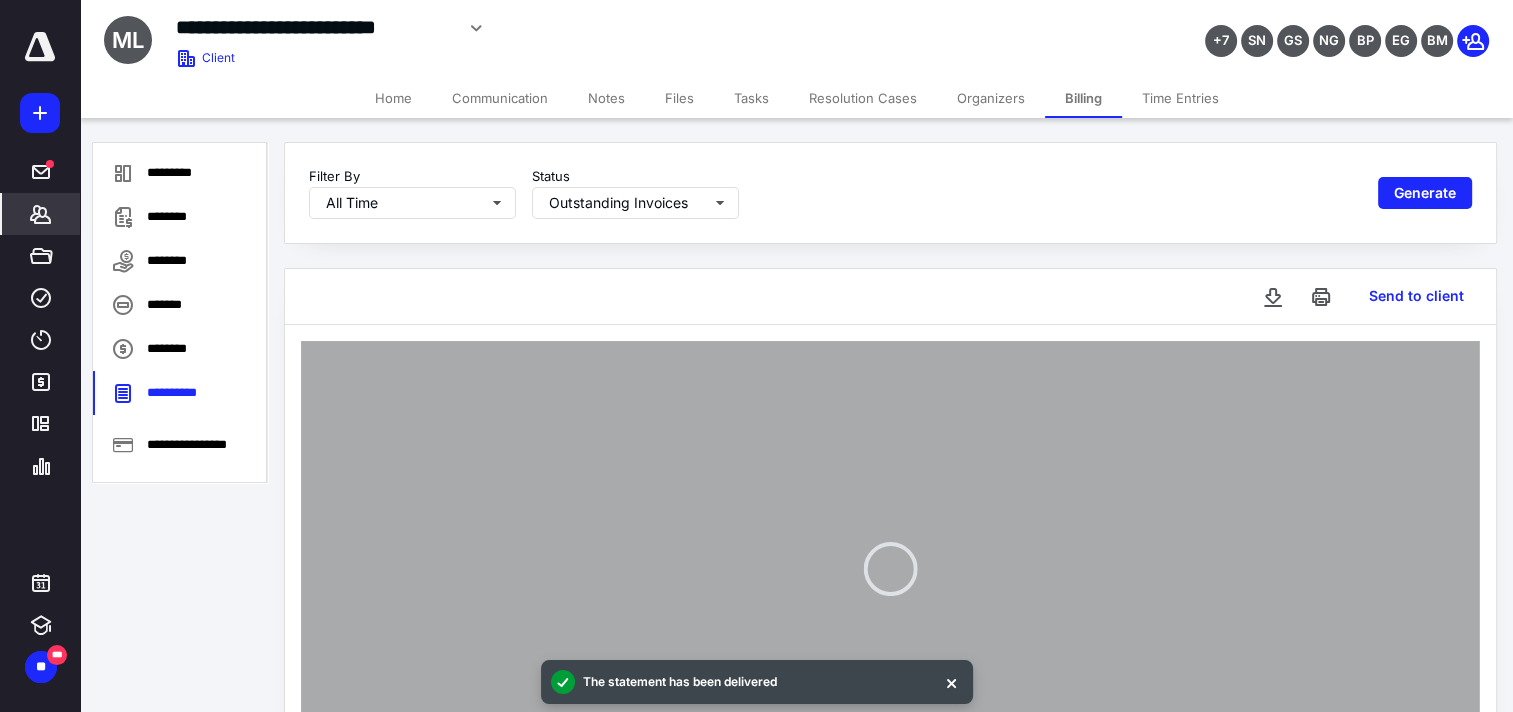 type 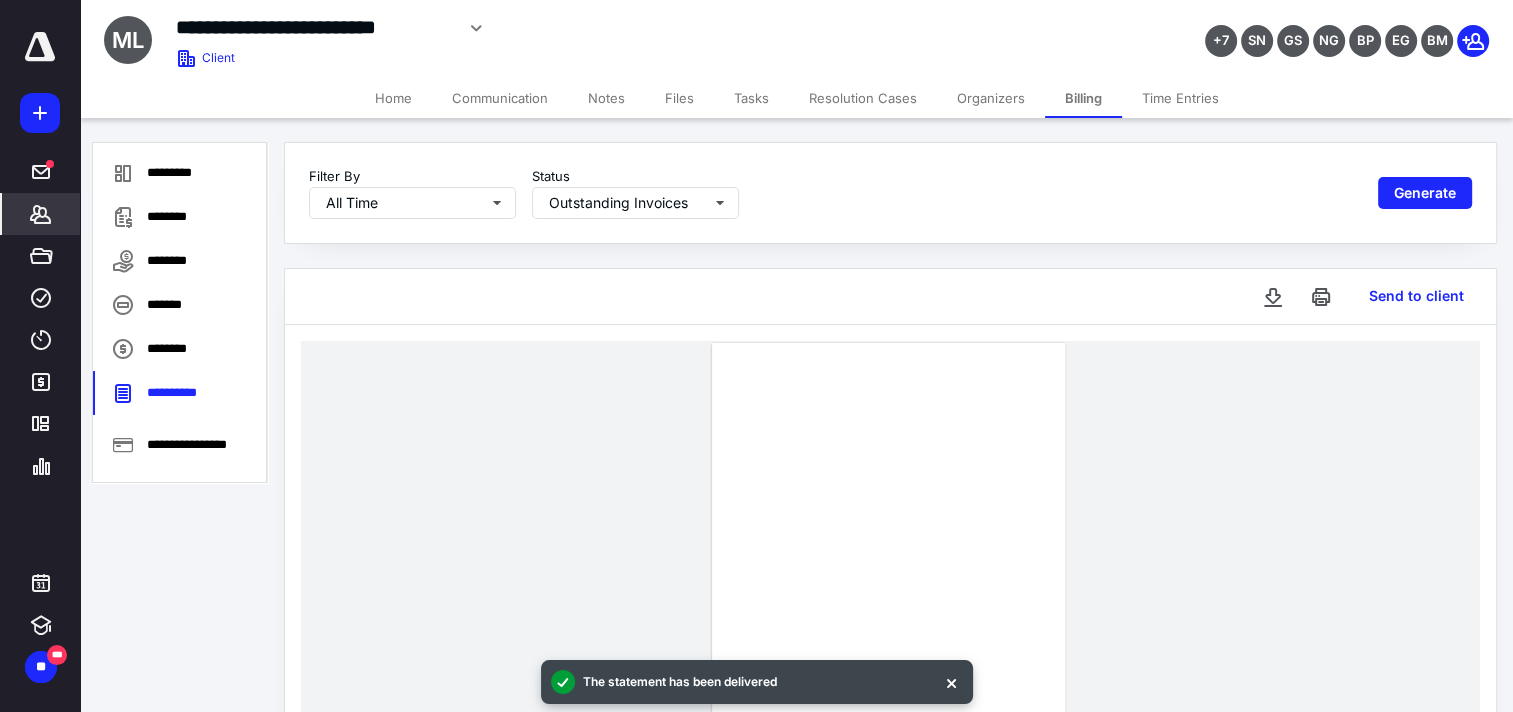 click 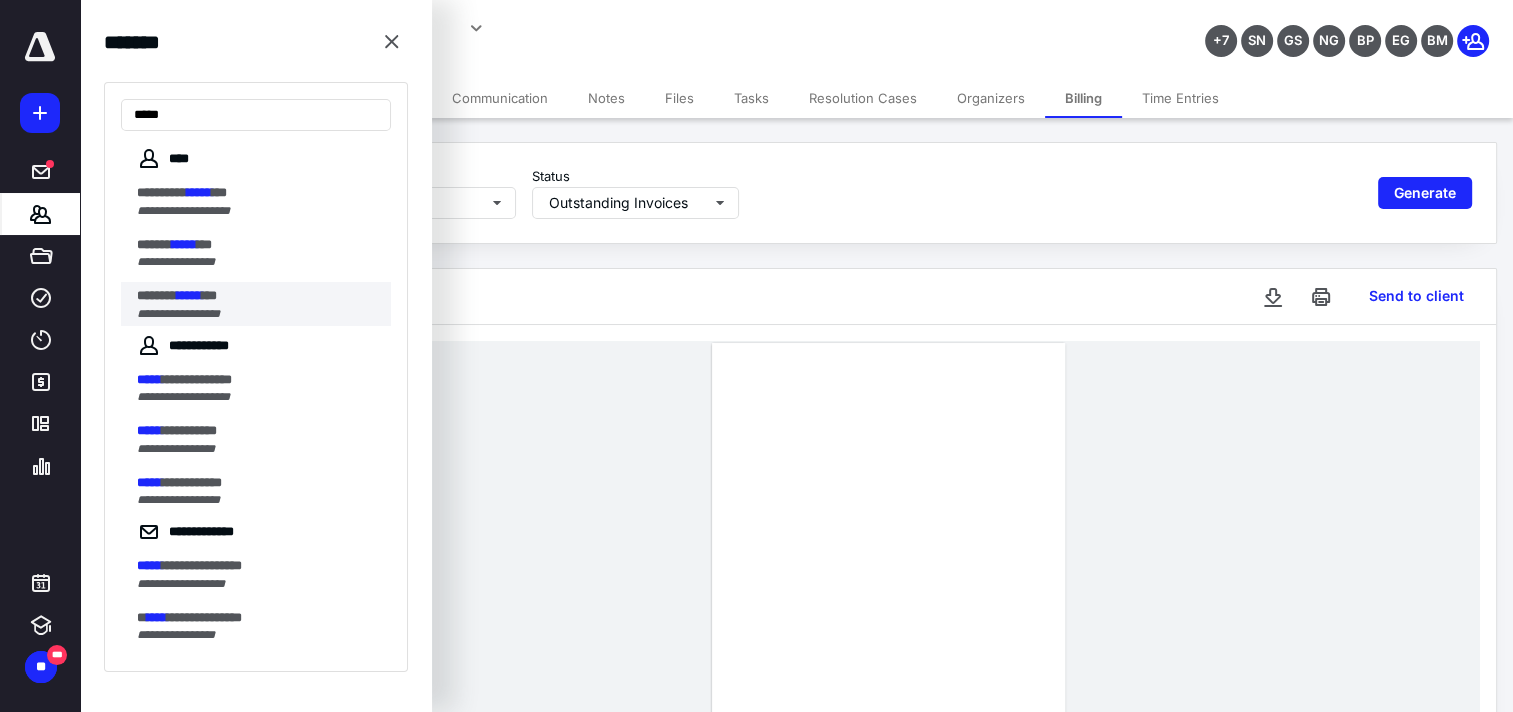 type on "*****" 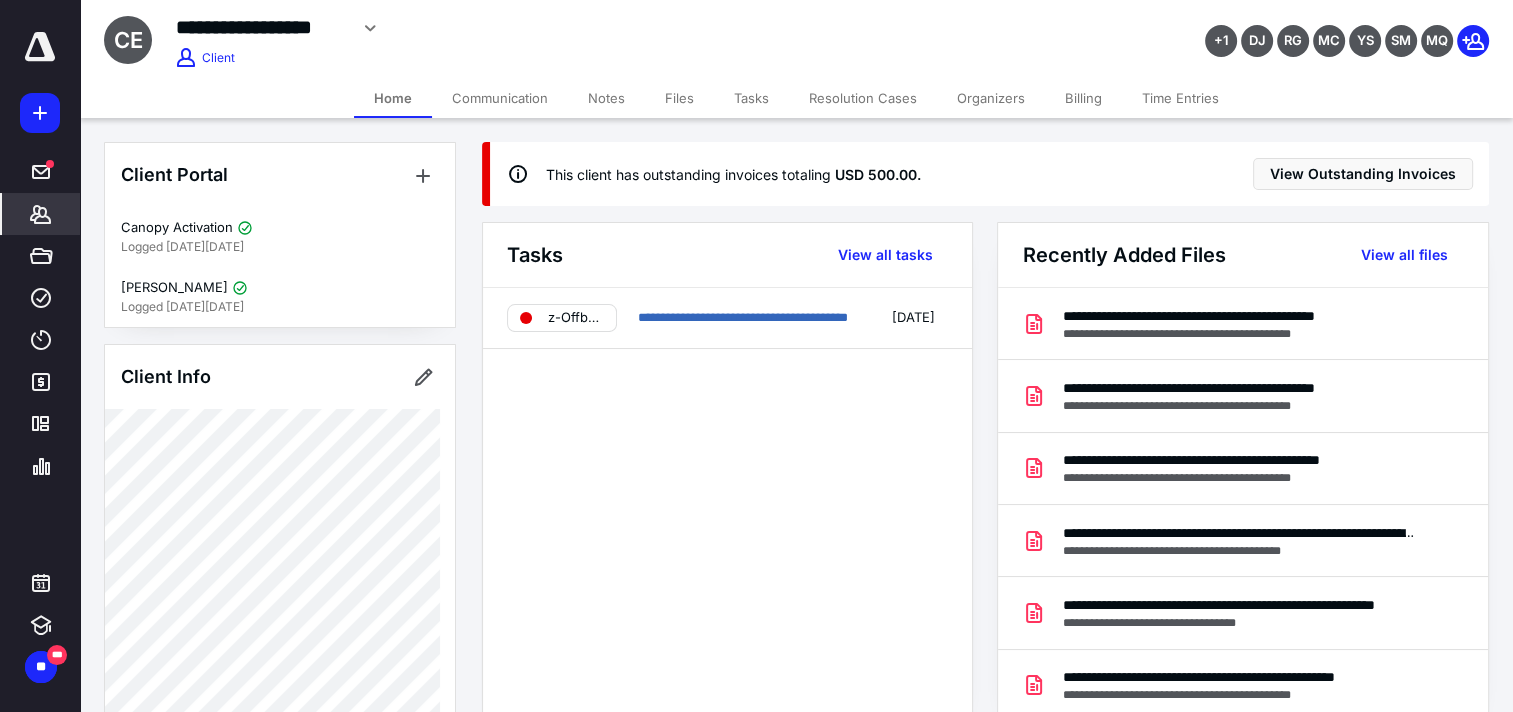 click on "Billing" at bounding box center [1083, 98] 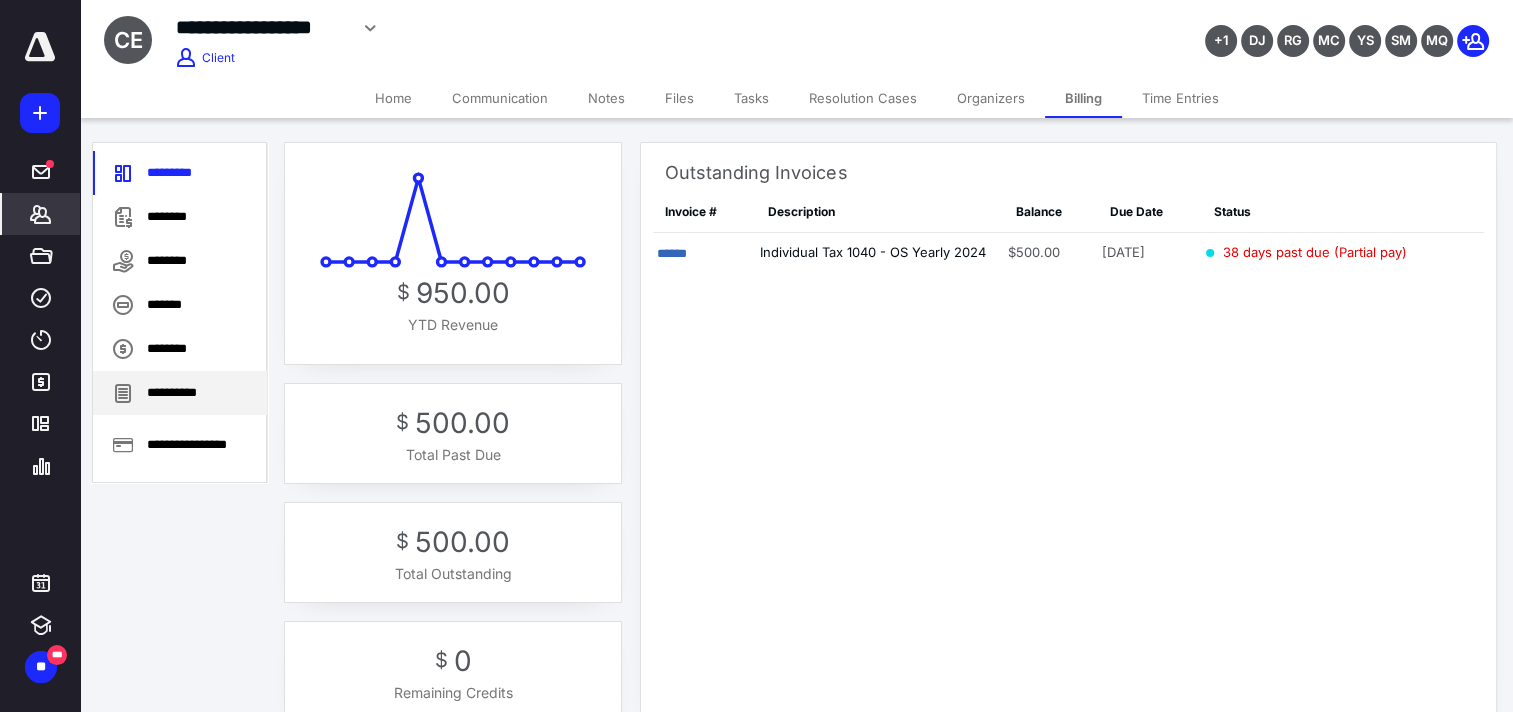 click on "**********" at bounding box center [180, 393] 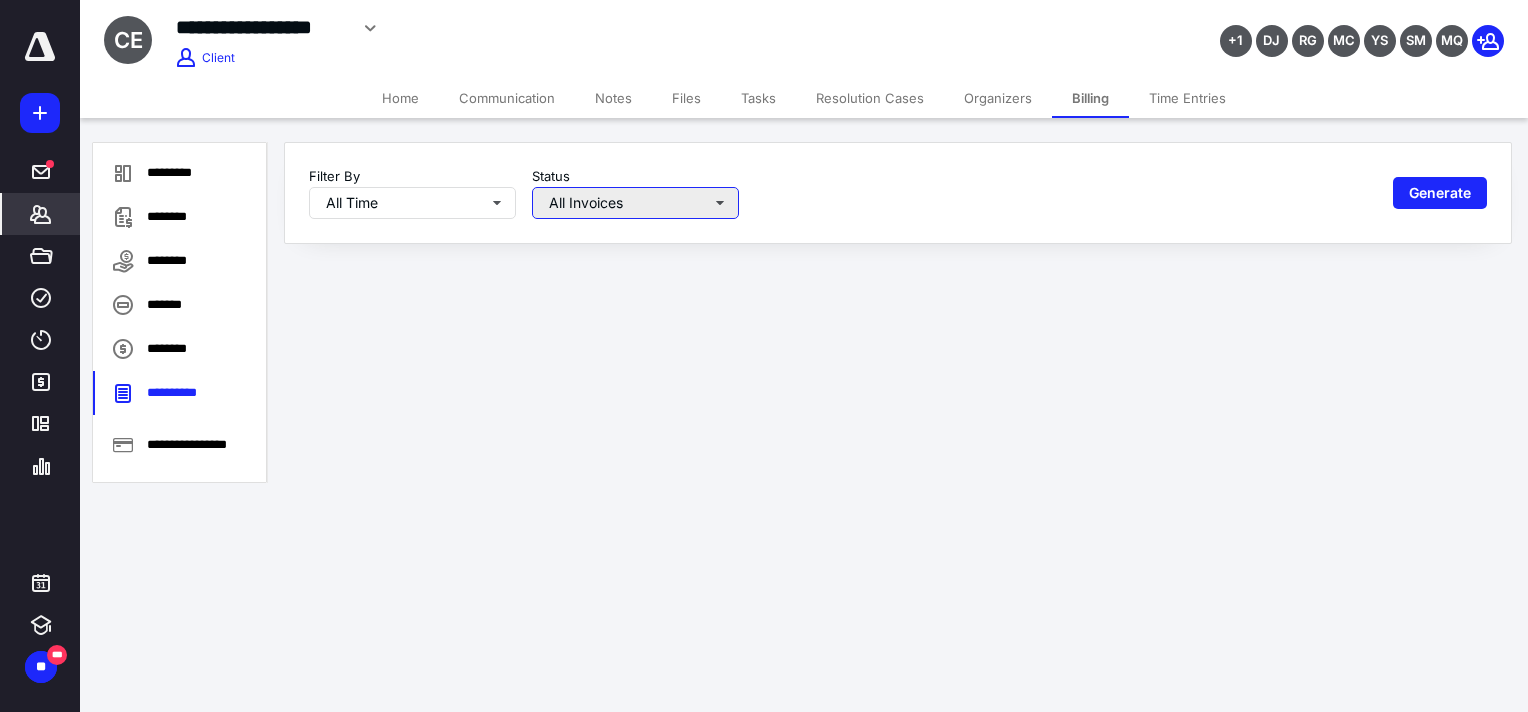 drag, startPoint x: 652, startPoint y: 202, endPoint x: 657, endPoint y: 215, distance: 13.928389 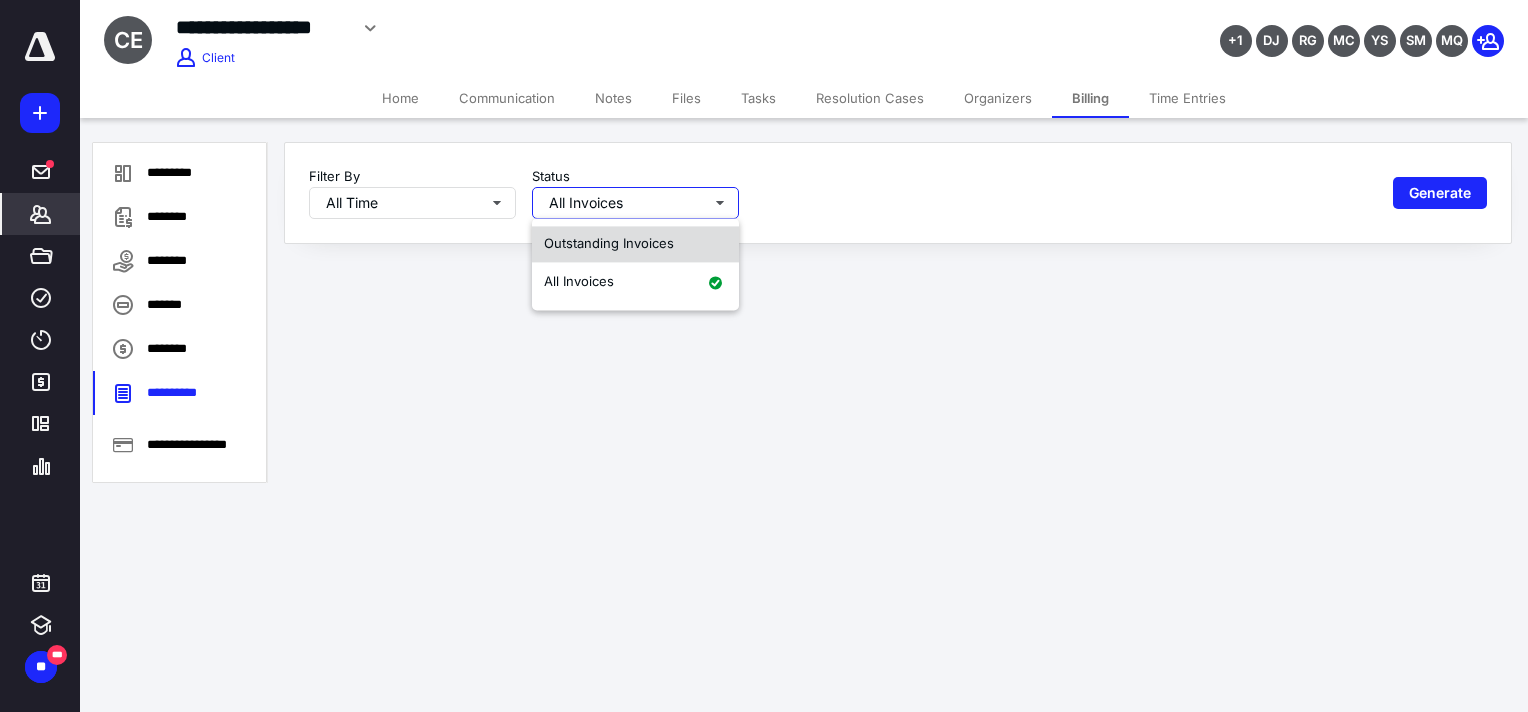 click on "Outstanding Invoices" at bounding box center [609, 244] 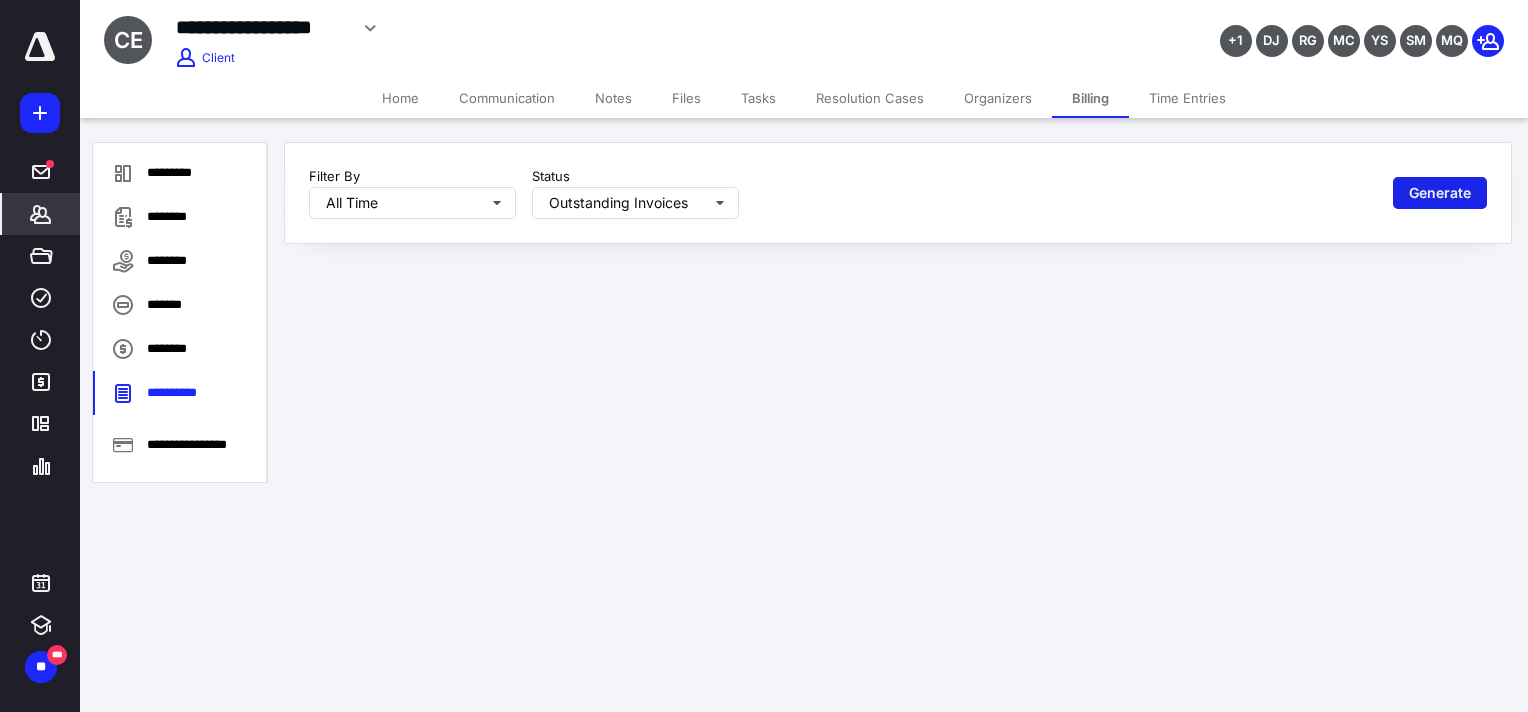click on "Generate" at bounding box center [1440, 193] 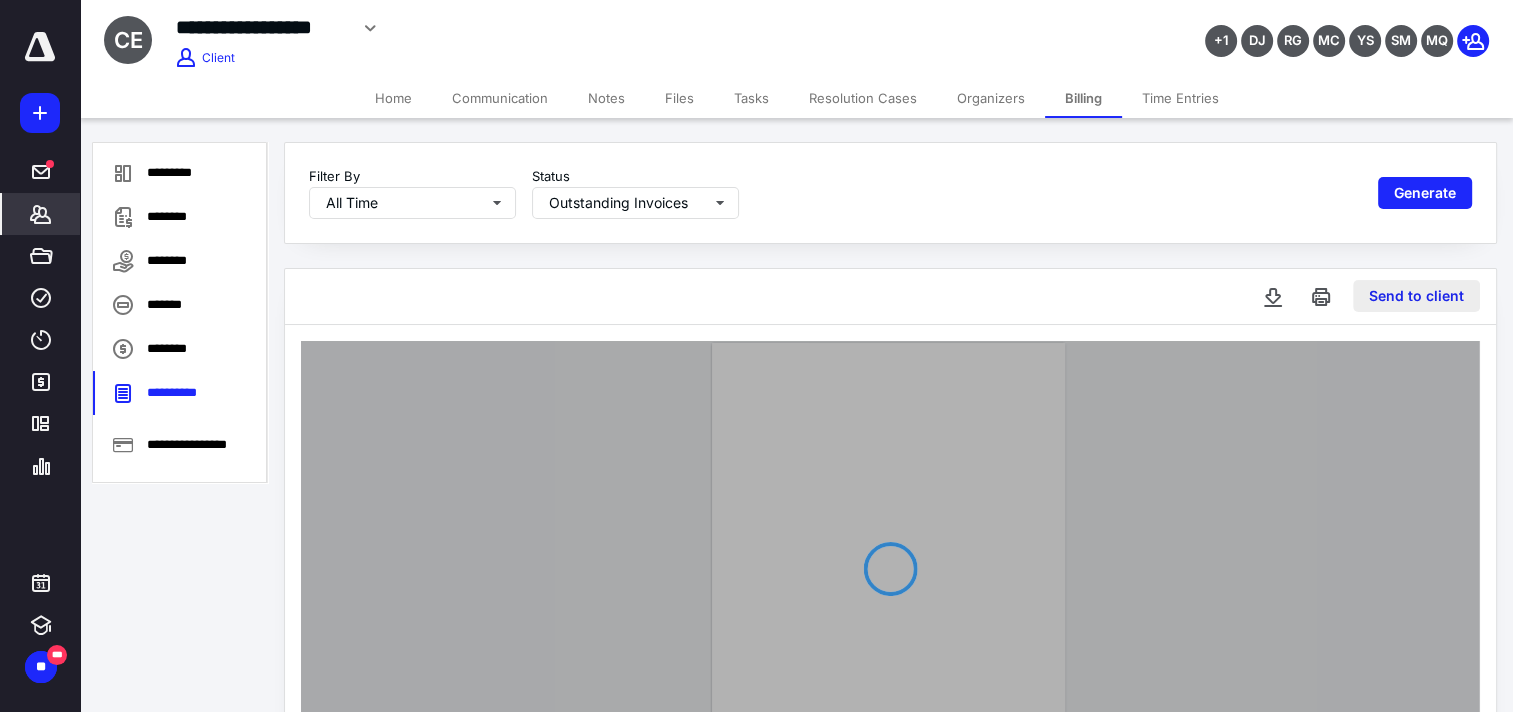 click on "Send to client" at bounding box center [1416, 296] 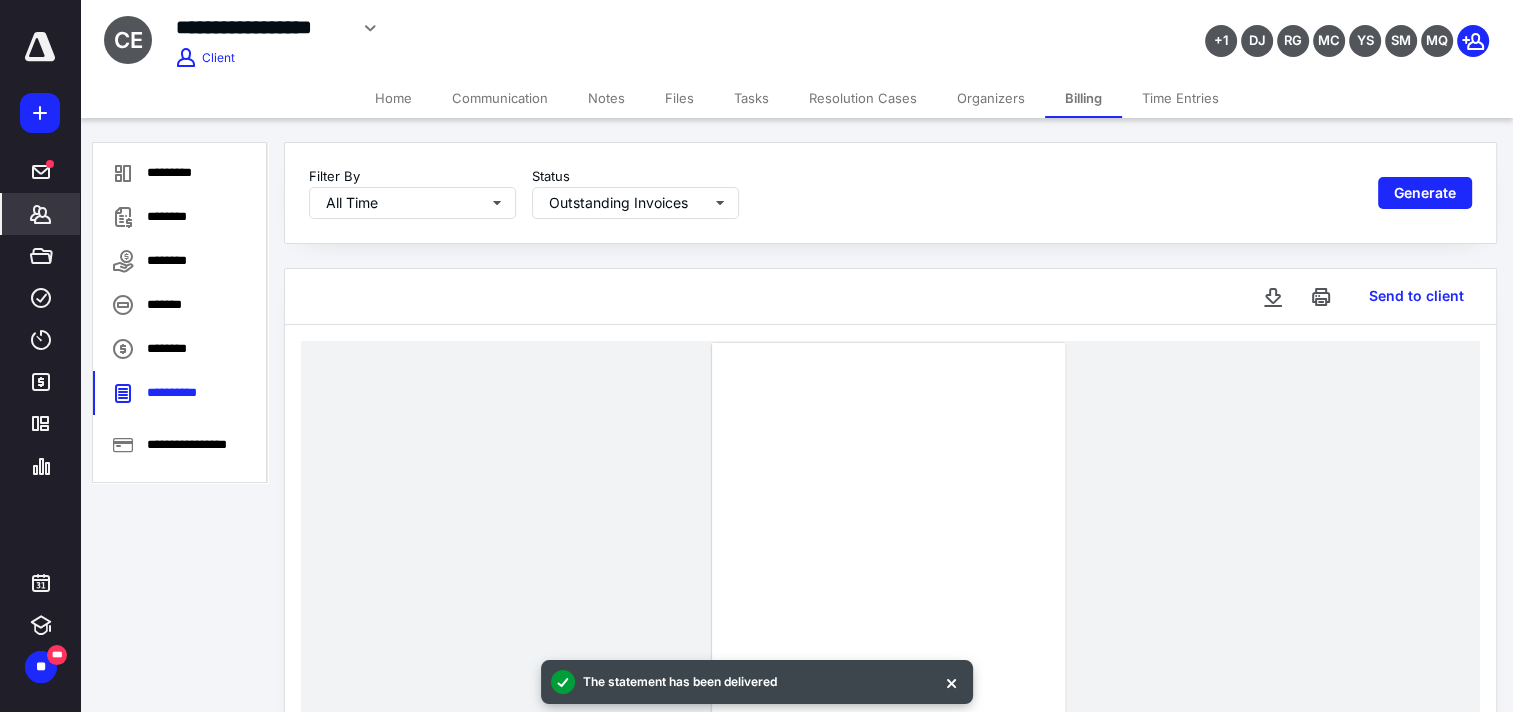 type 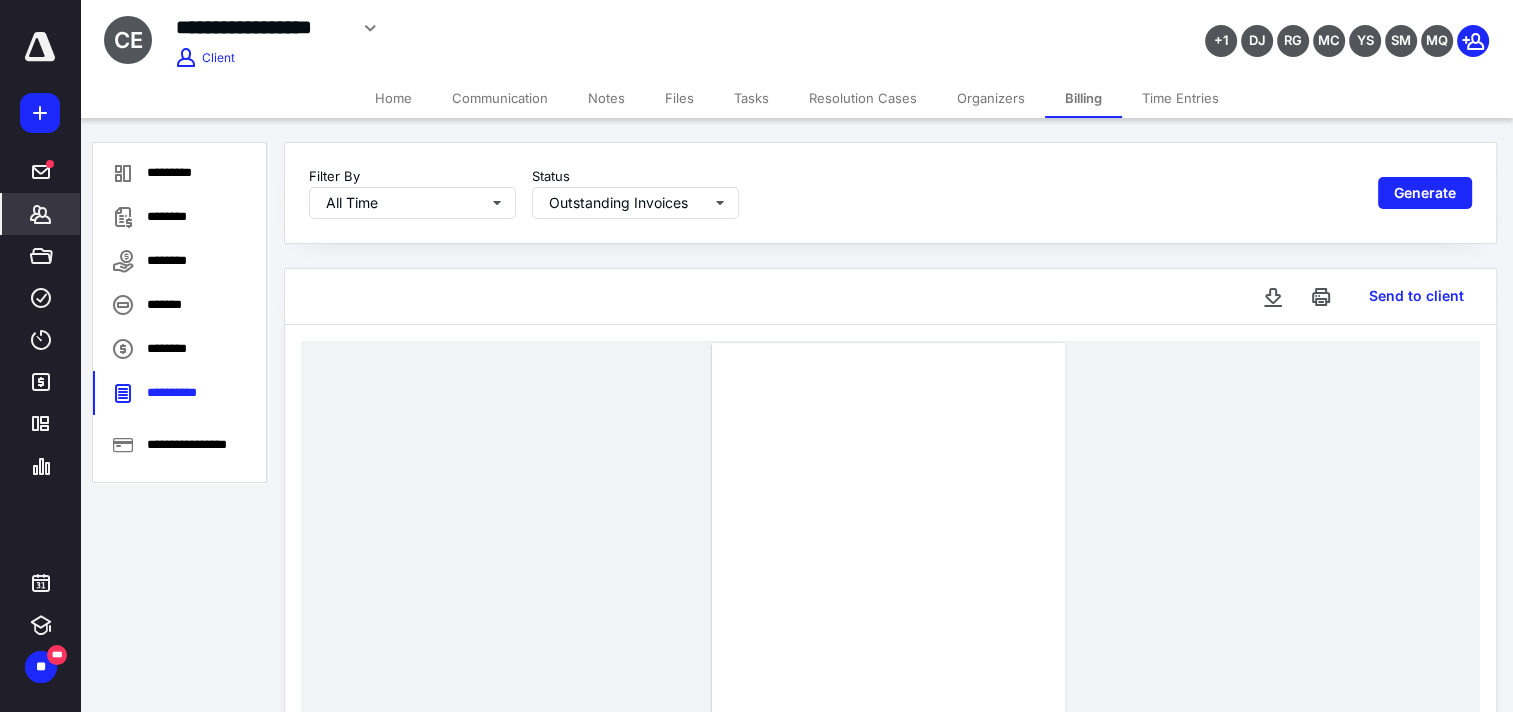 click on "*******" at bounding box center [41, 214] 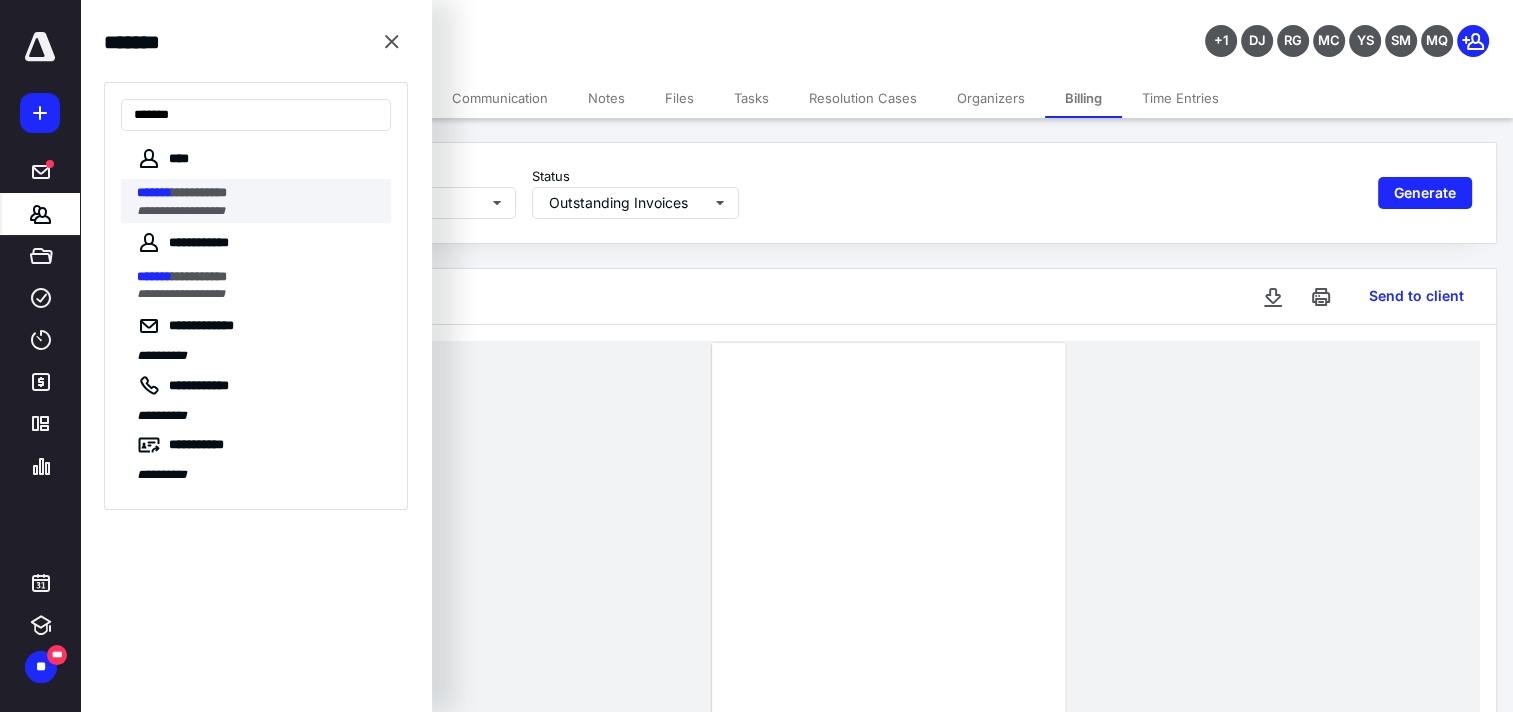 type on "*******" 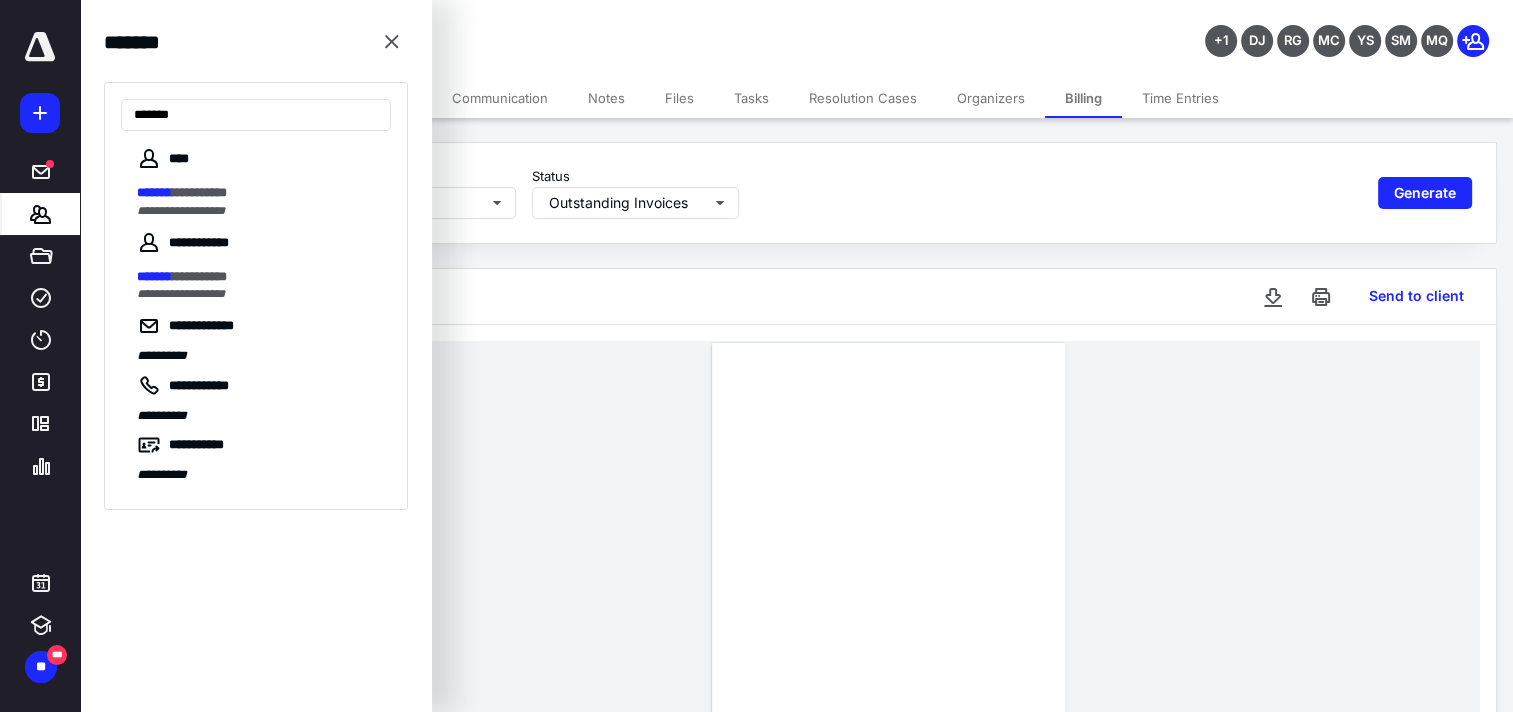 click on "**********" at bounding box center (258, 193) 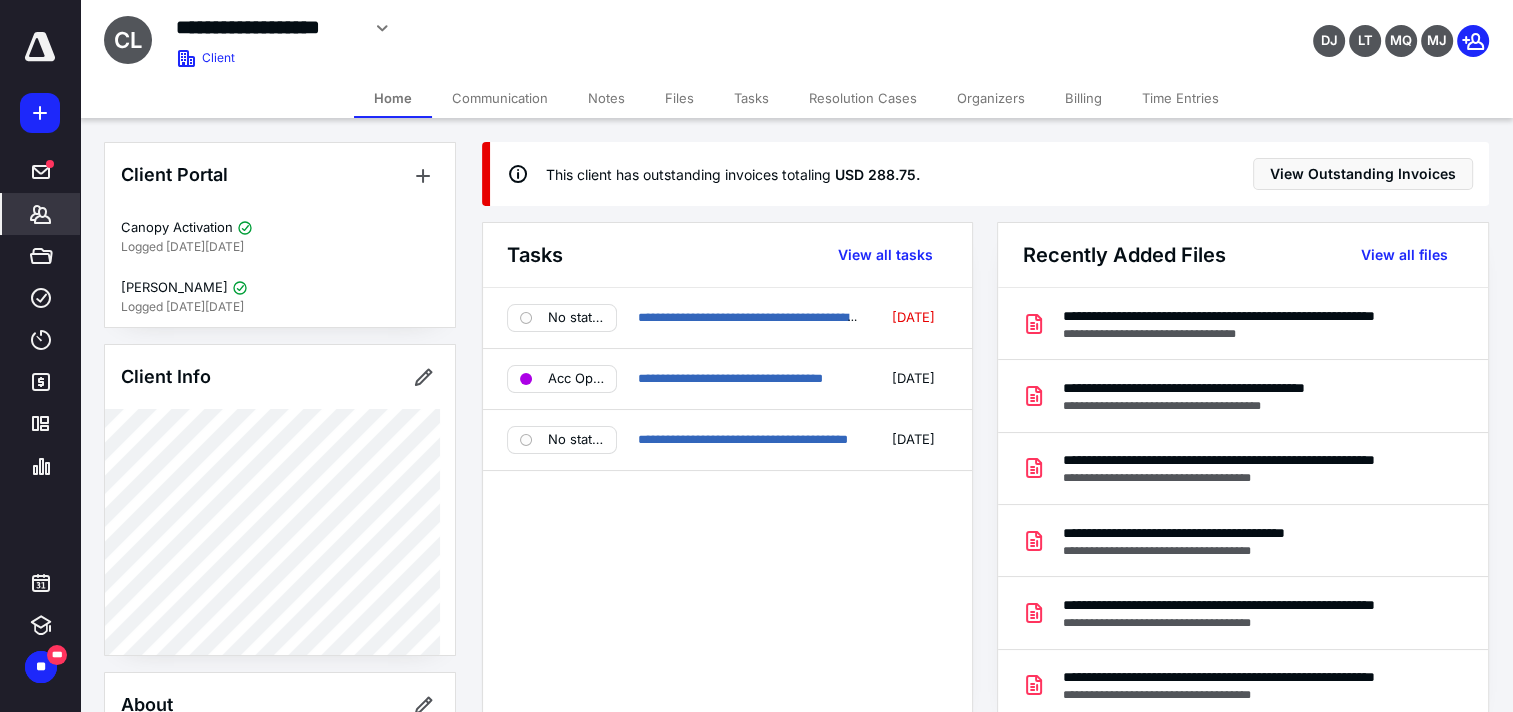 click on "Billing" at bounding box center (1083, 98) 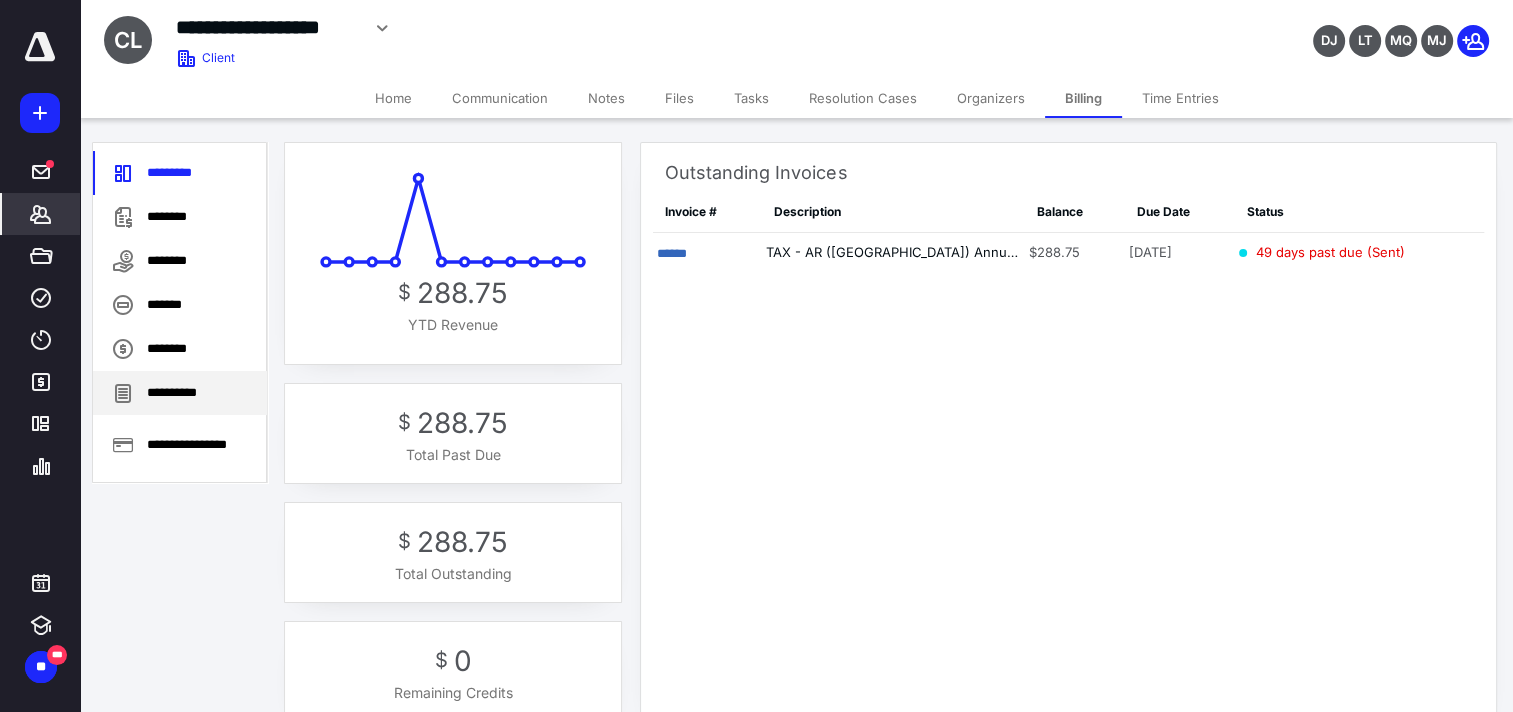 click on "**********" at bounding box center (180, 393) 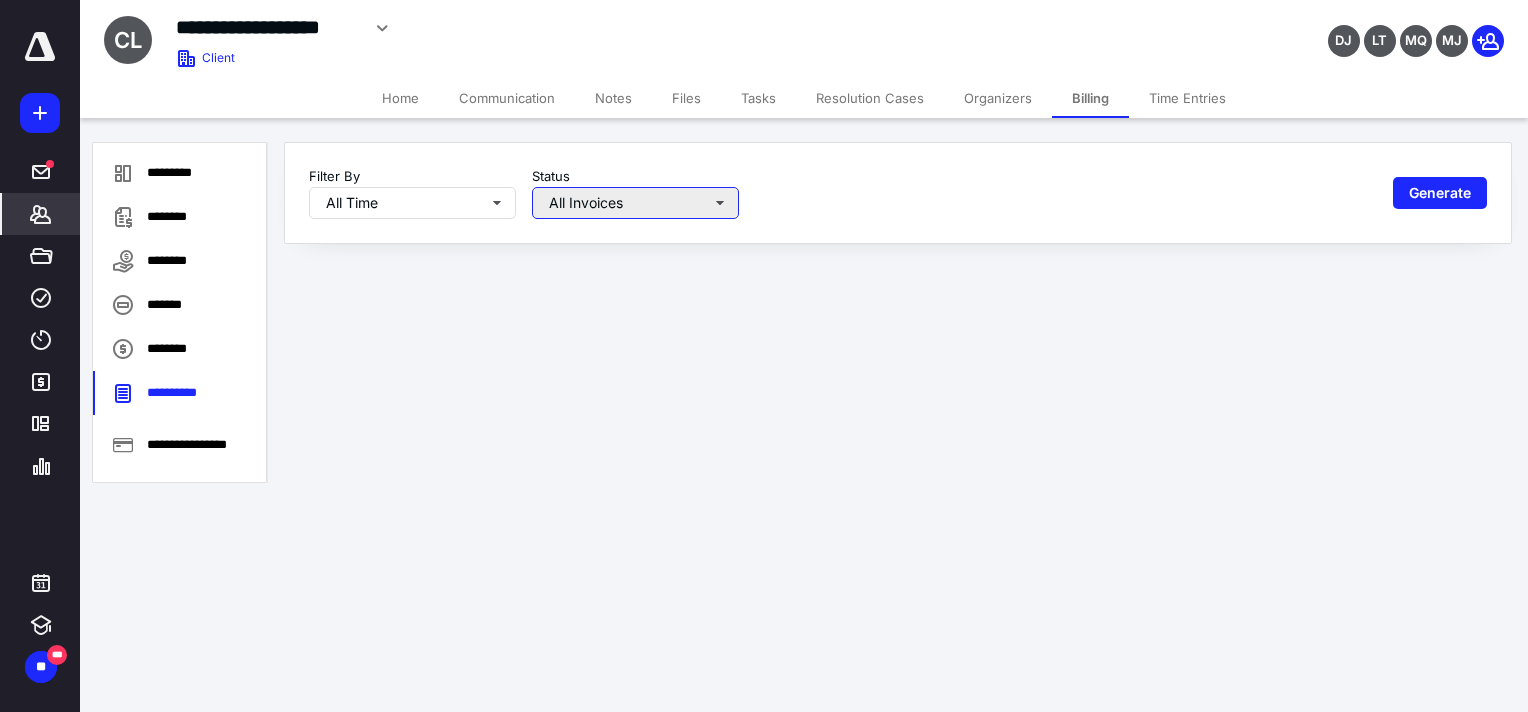 click on "All Invoices" at bounding box center (635, 203) 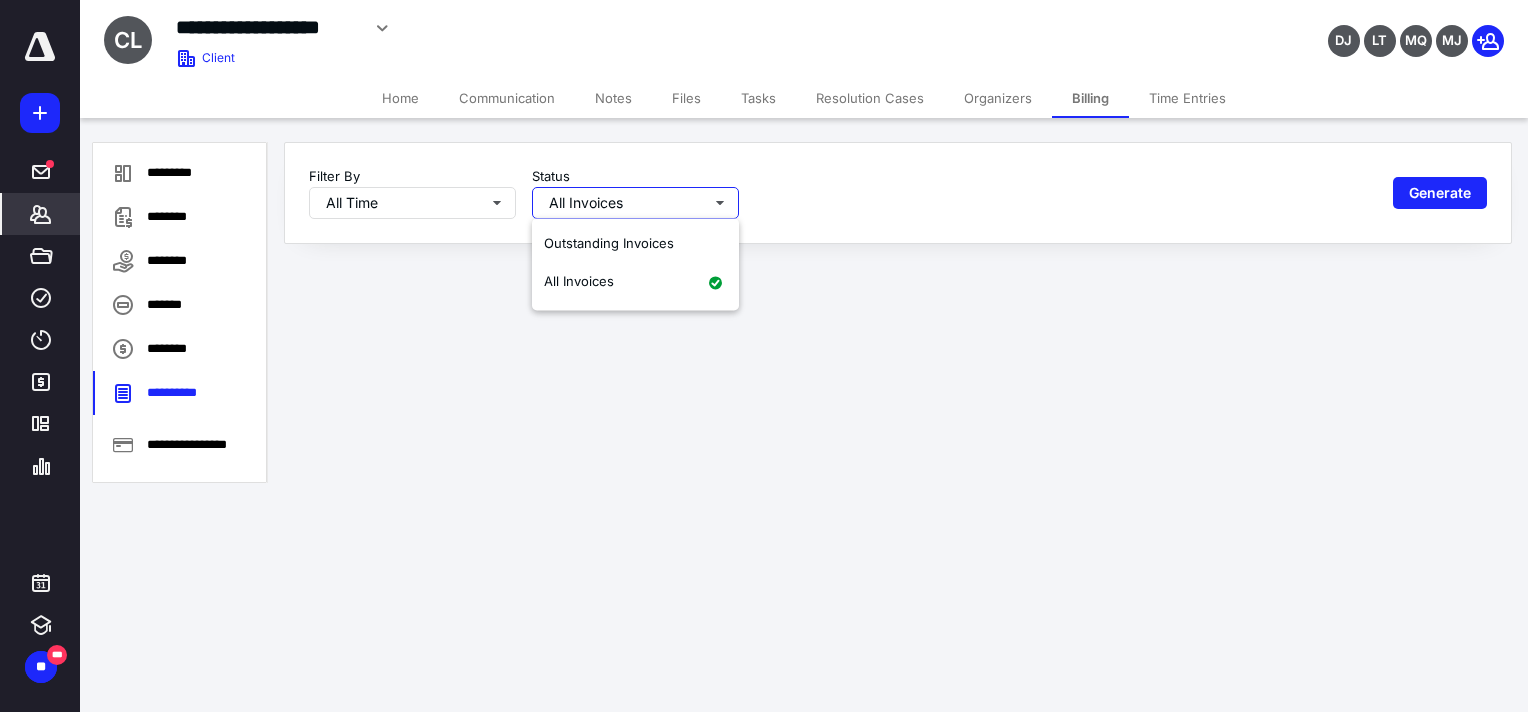 drag, startPoint x: 656, startPoint y: 255, endPoint x: 819, endPoint y: 224, distance: 165.92166 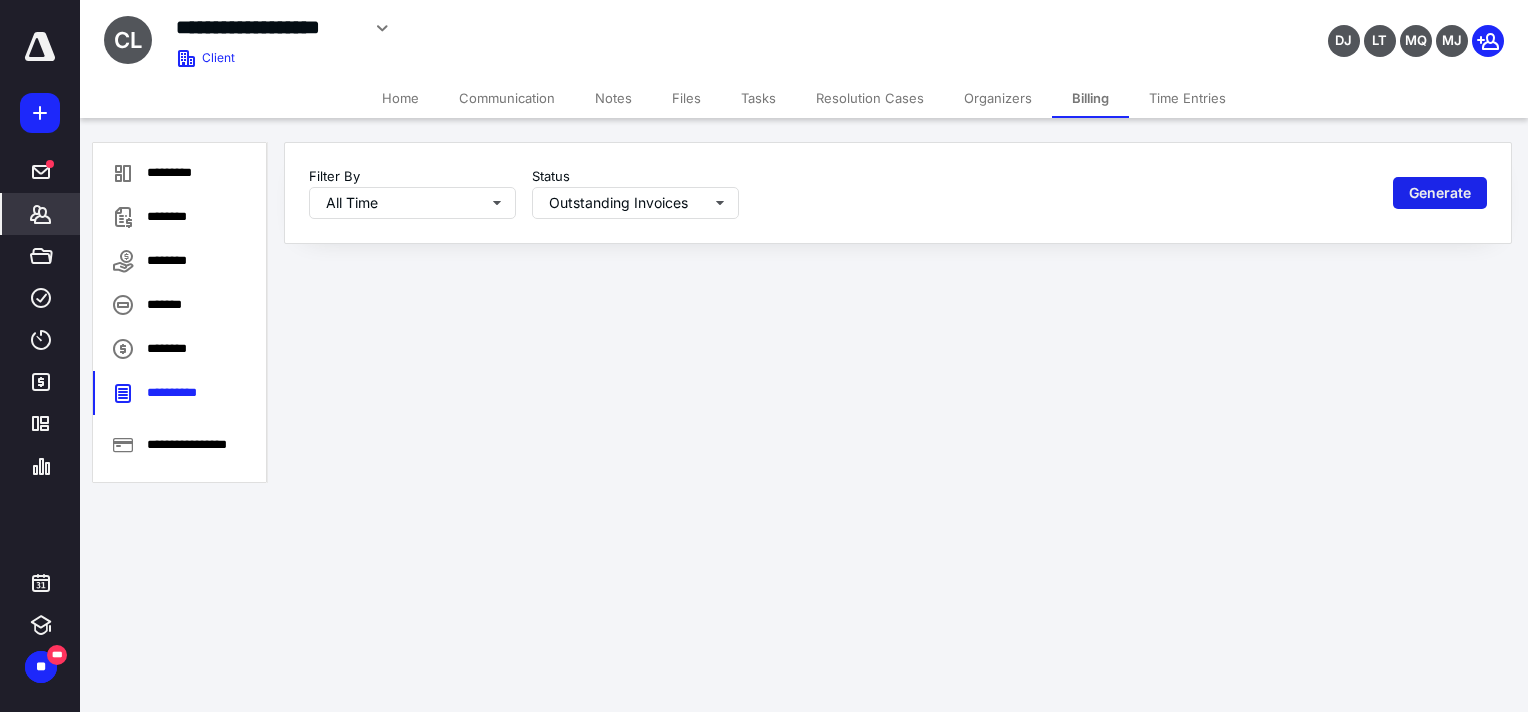 click on "Generate" at bounding box center (1440, 193) 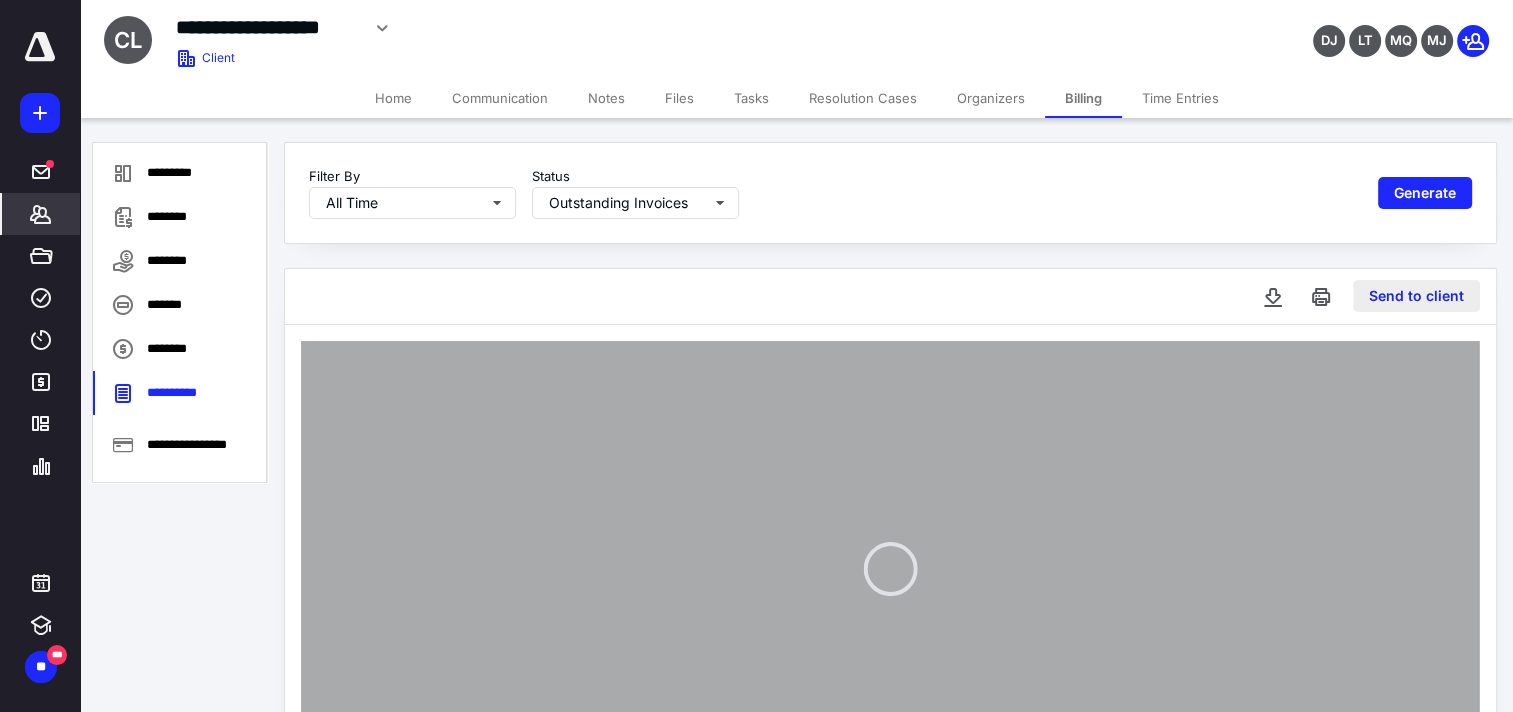 drag, startPoint x: 1409, startPoint y: 300, endPoint x: 1385, endPoint y: 302, distance: 24.083189 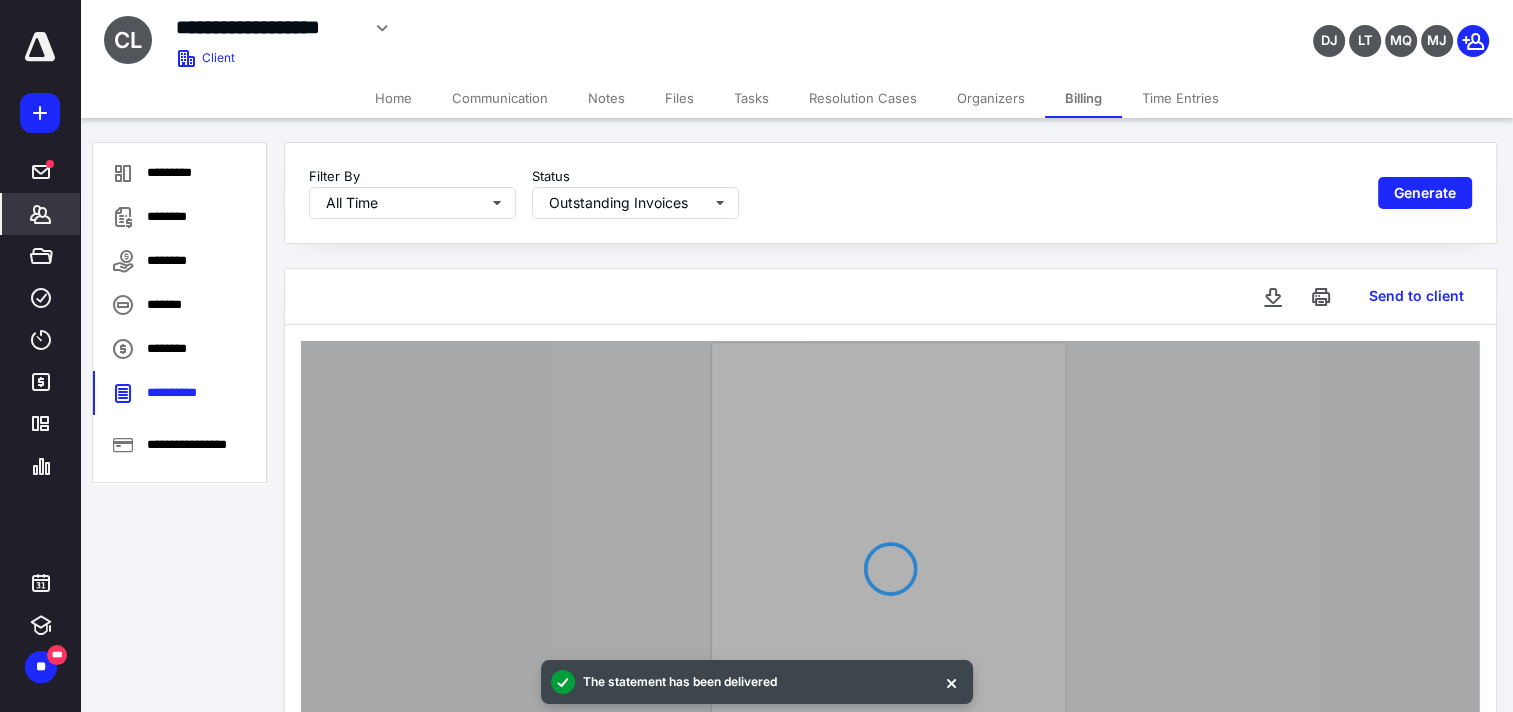 type 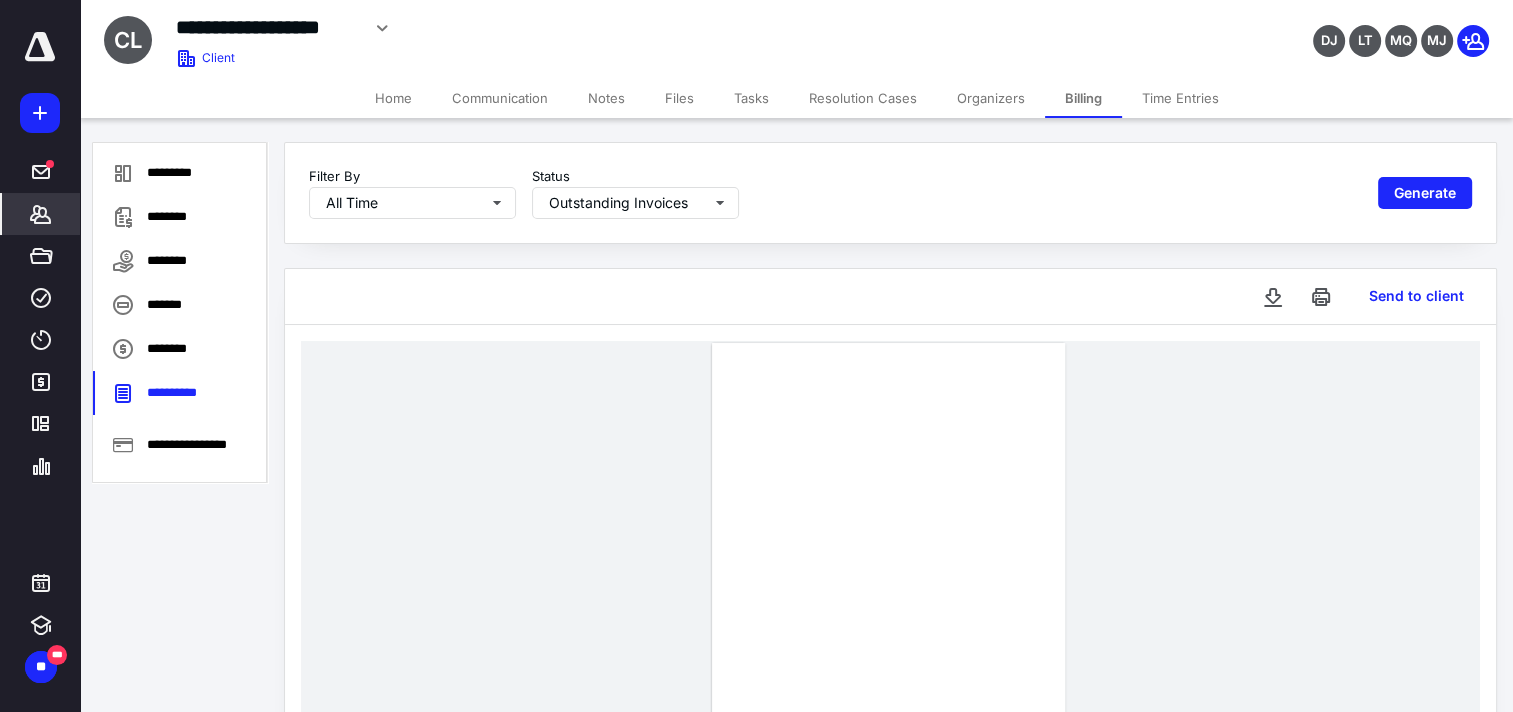 click 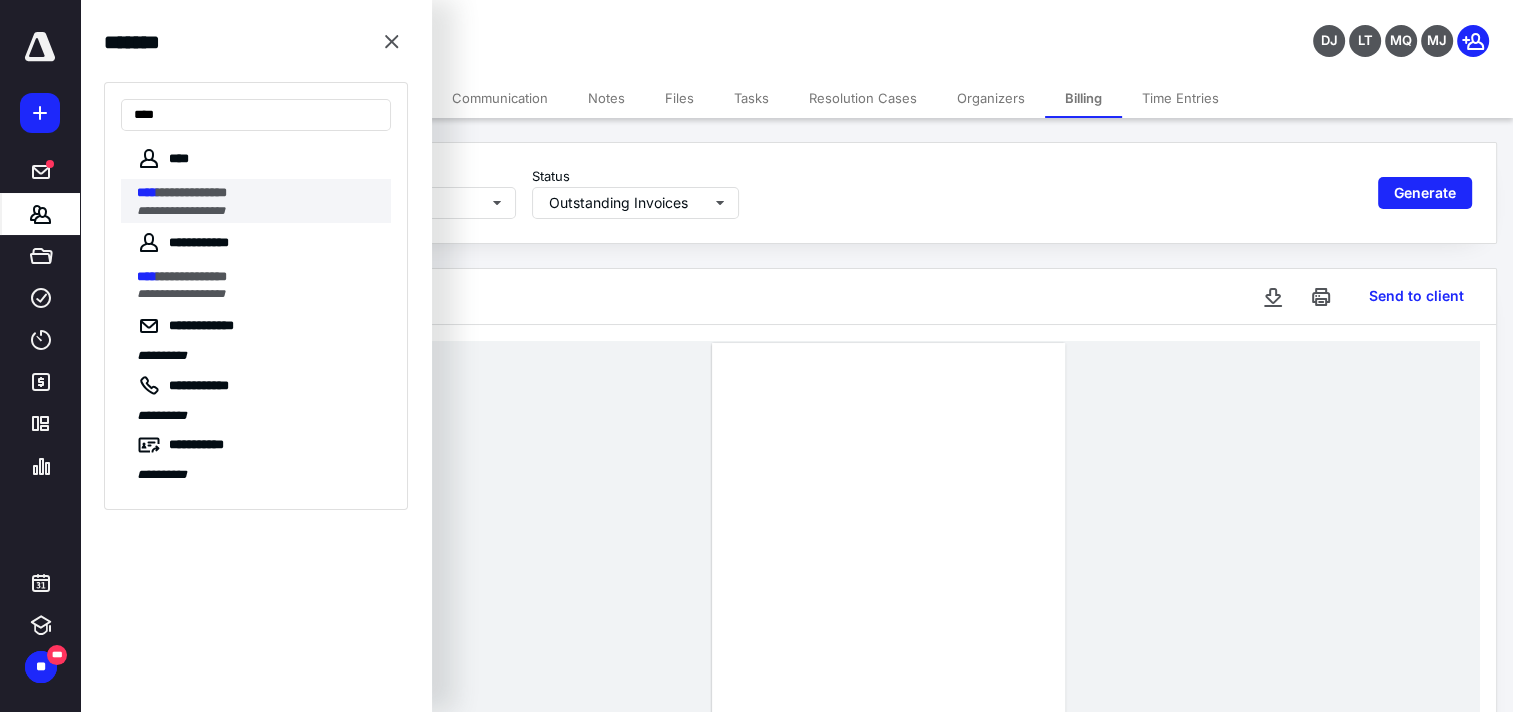 type on "****" 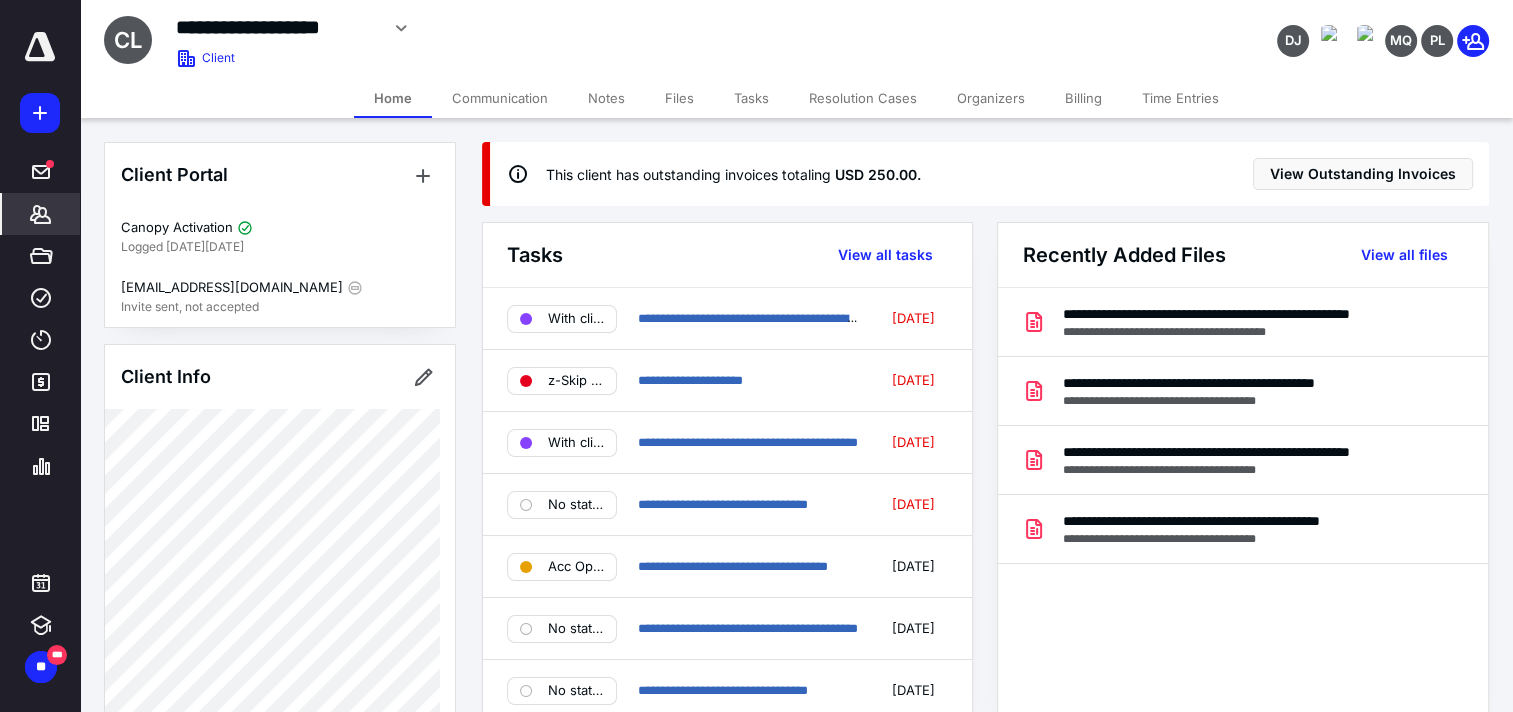 click on "Billing" at bounding box center (1083, 98) 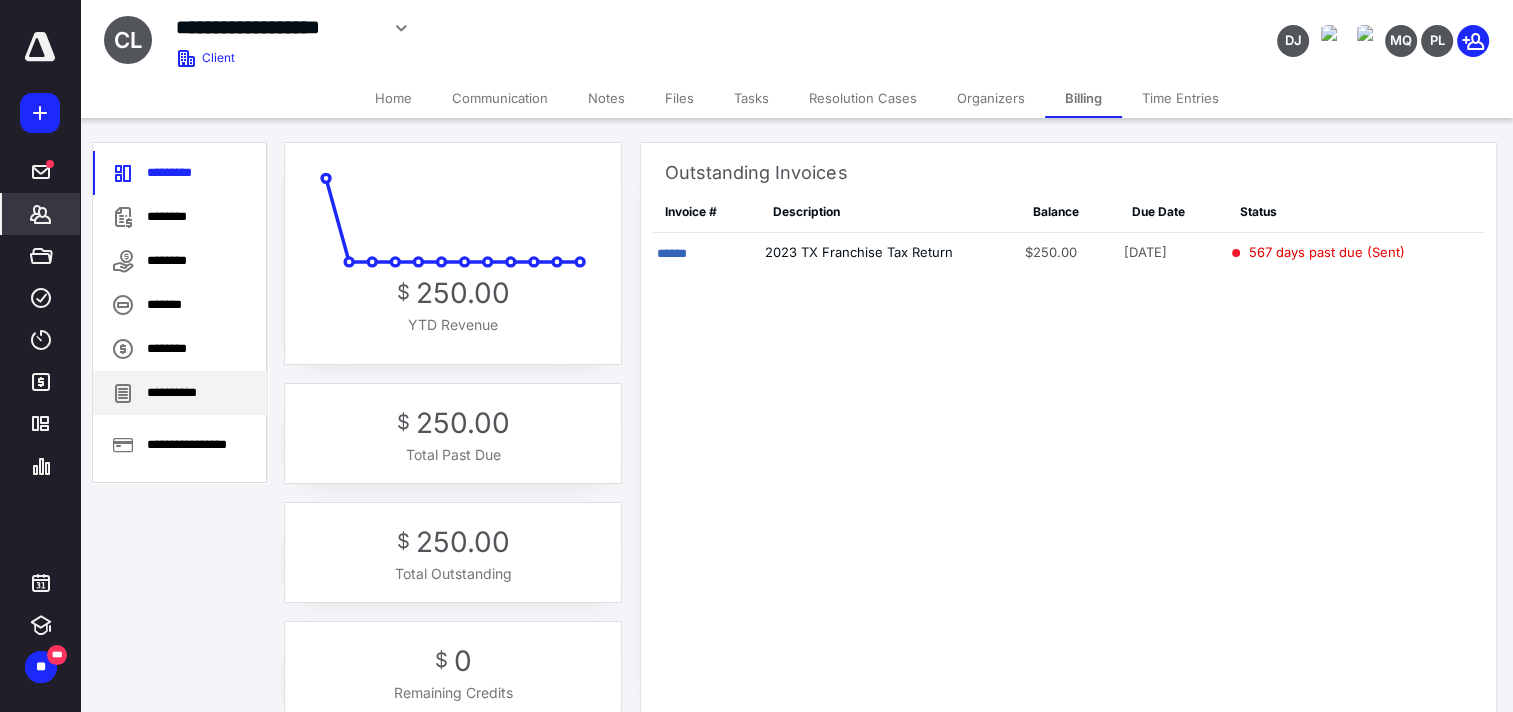 click on "**********" at bounding box center (180, 393) 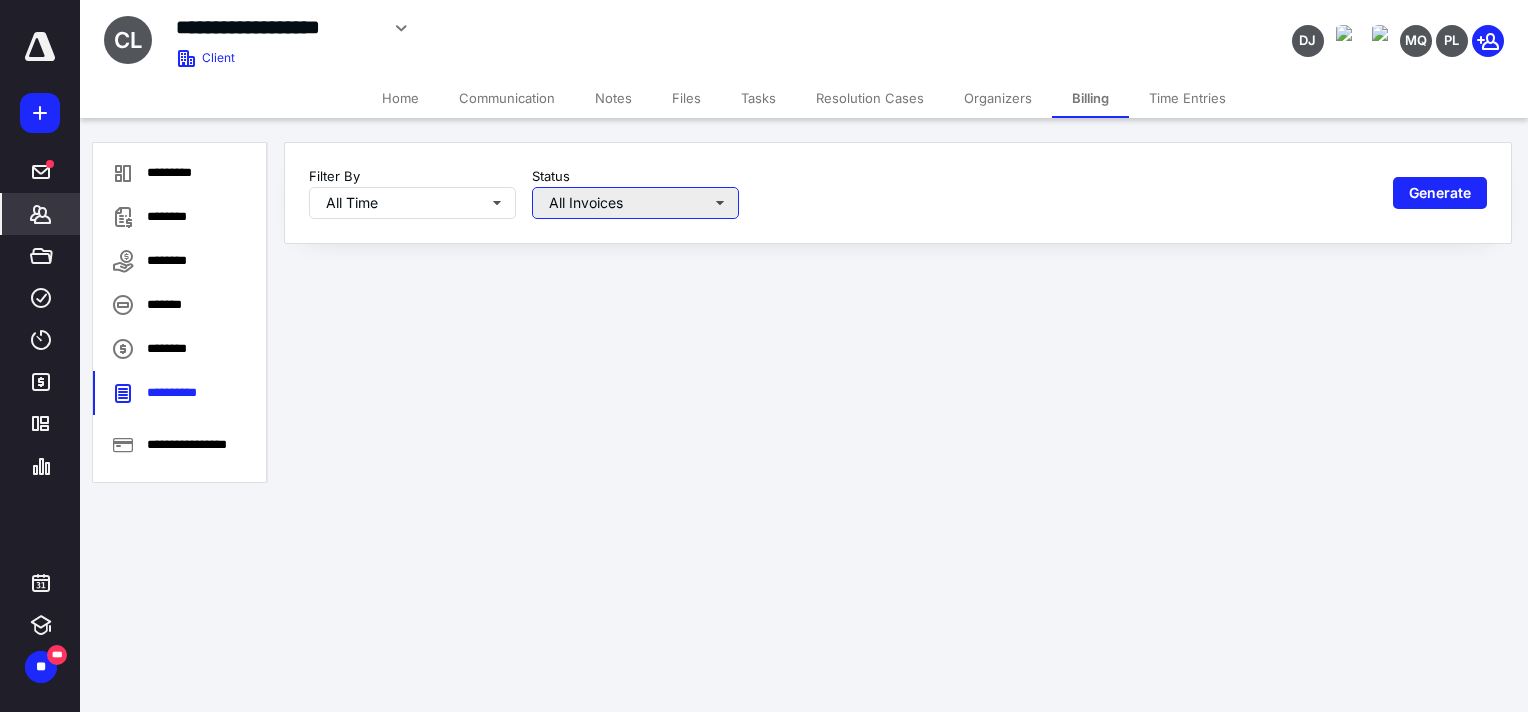 drag, startPoint x: 695, startPoint y: 196, endPoint x: 684, endPoint y: 215, distance: 21.954498 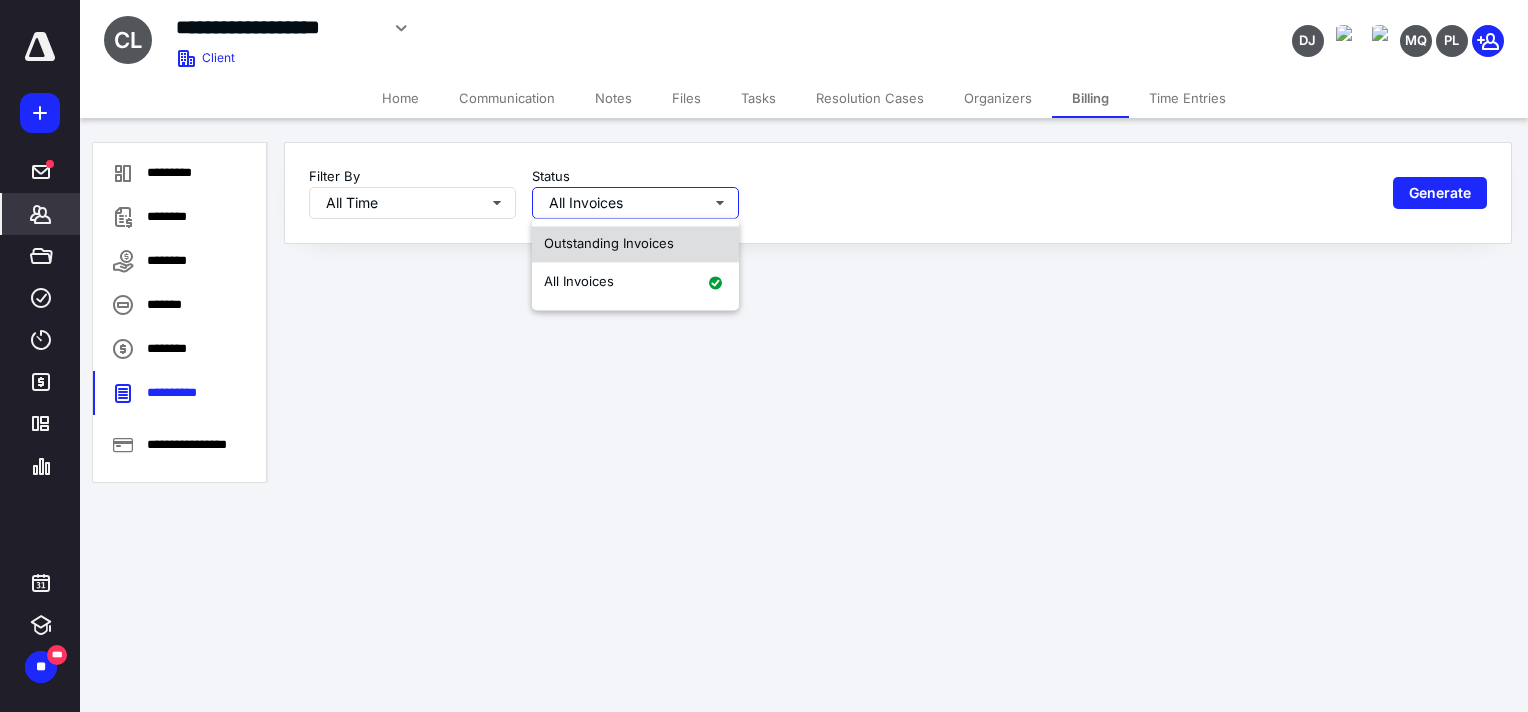 click on "Outstanding Invoices" at bounding box center (635, 244) 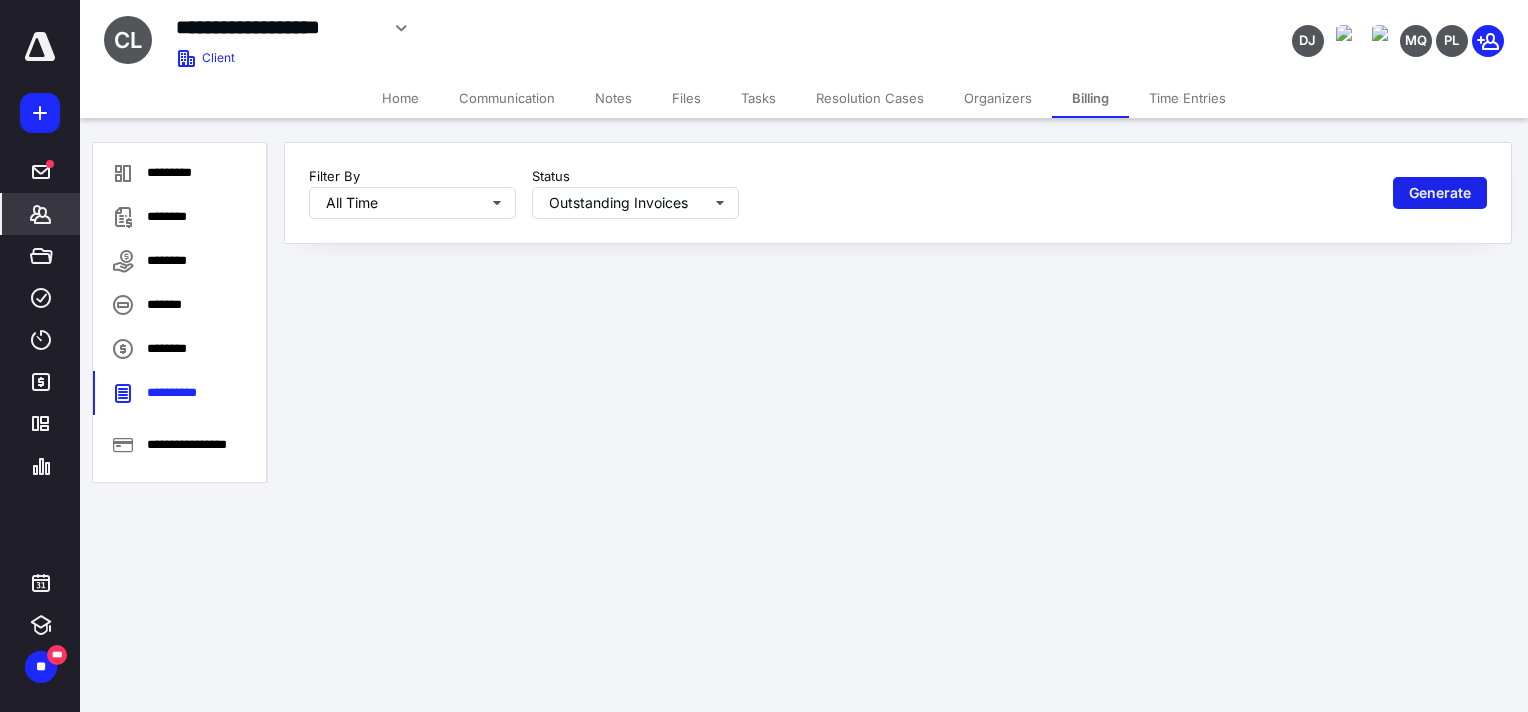 click on "Generate" at bounding box center (1440, 193) 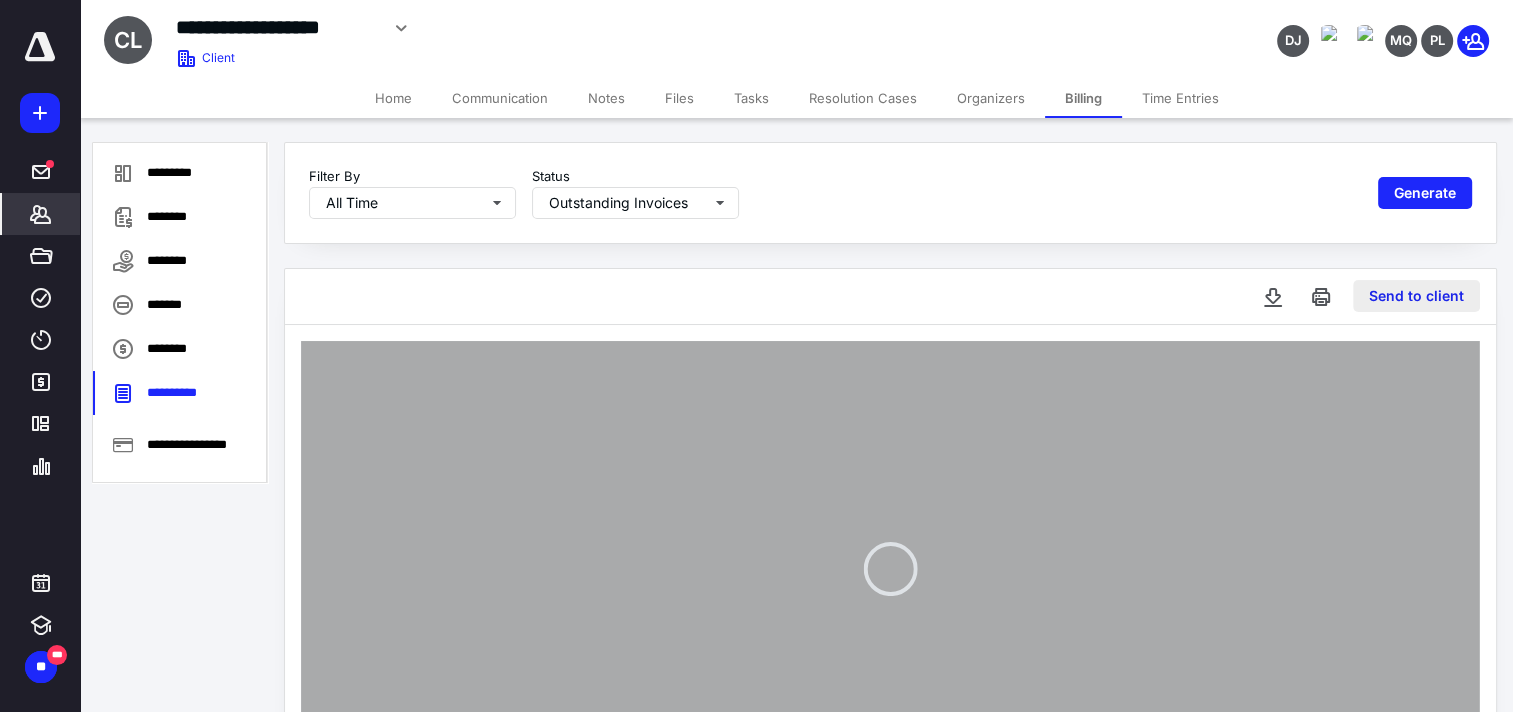 click on "Send to client" at bounding box center [1416, 296] 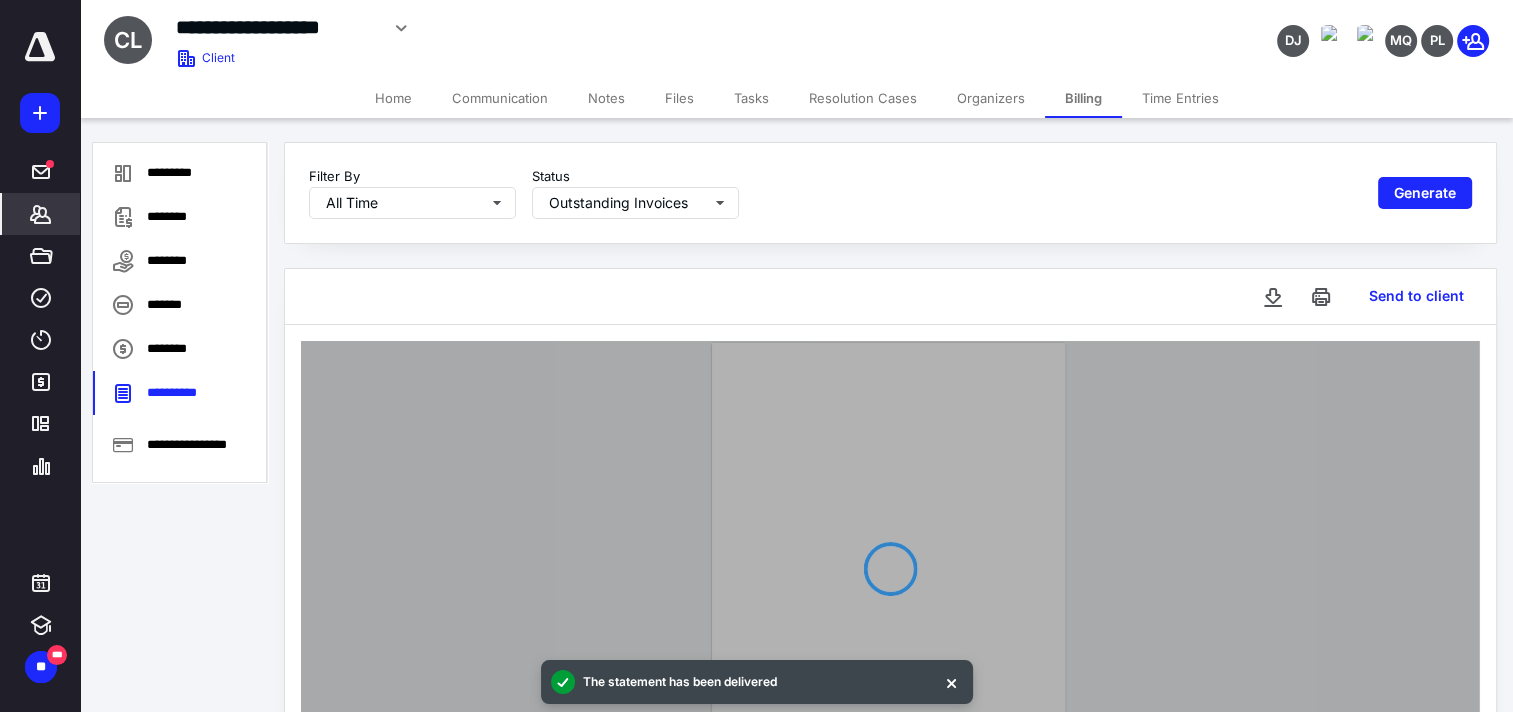type 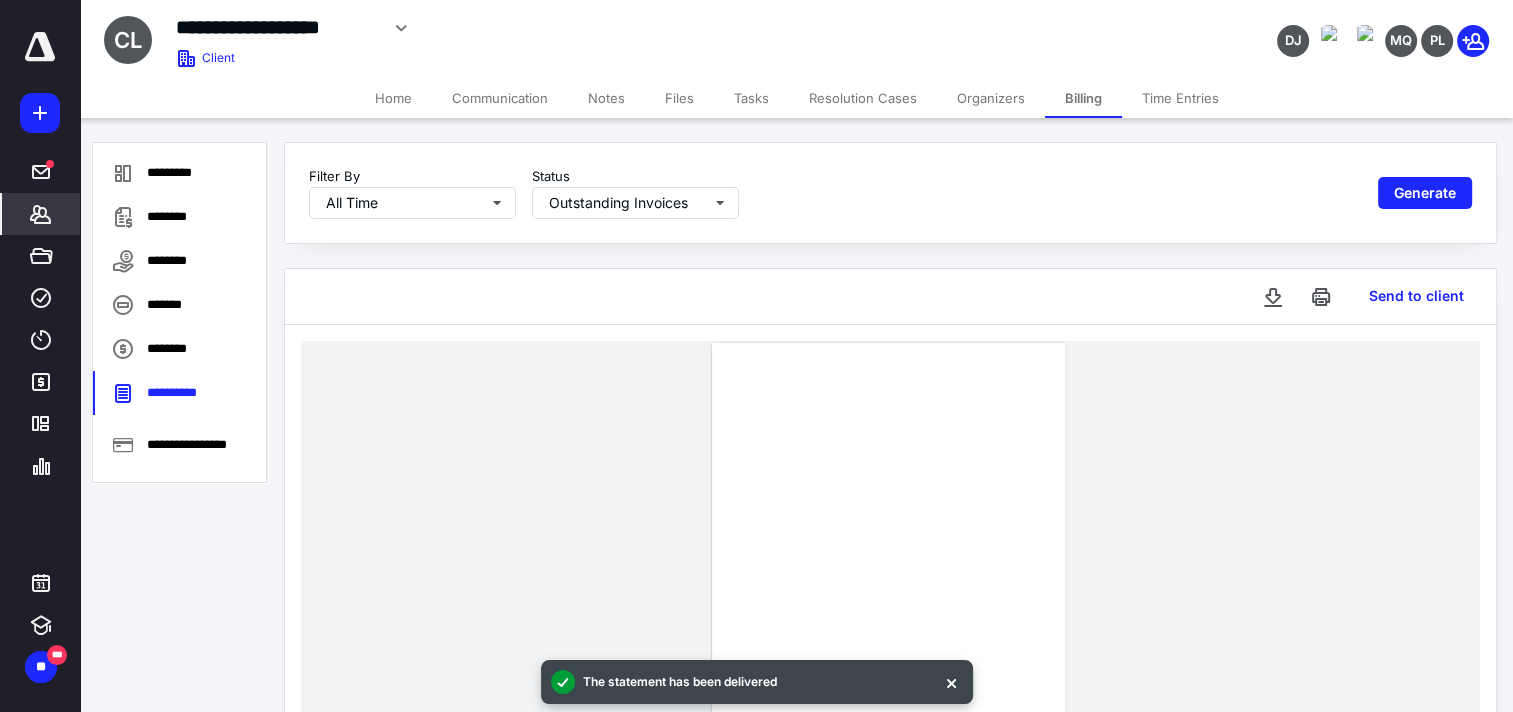 click on "*******" at bounding box center (41, 214) 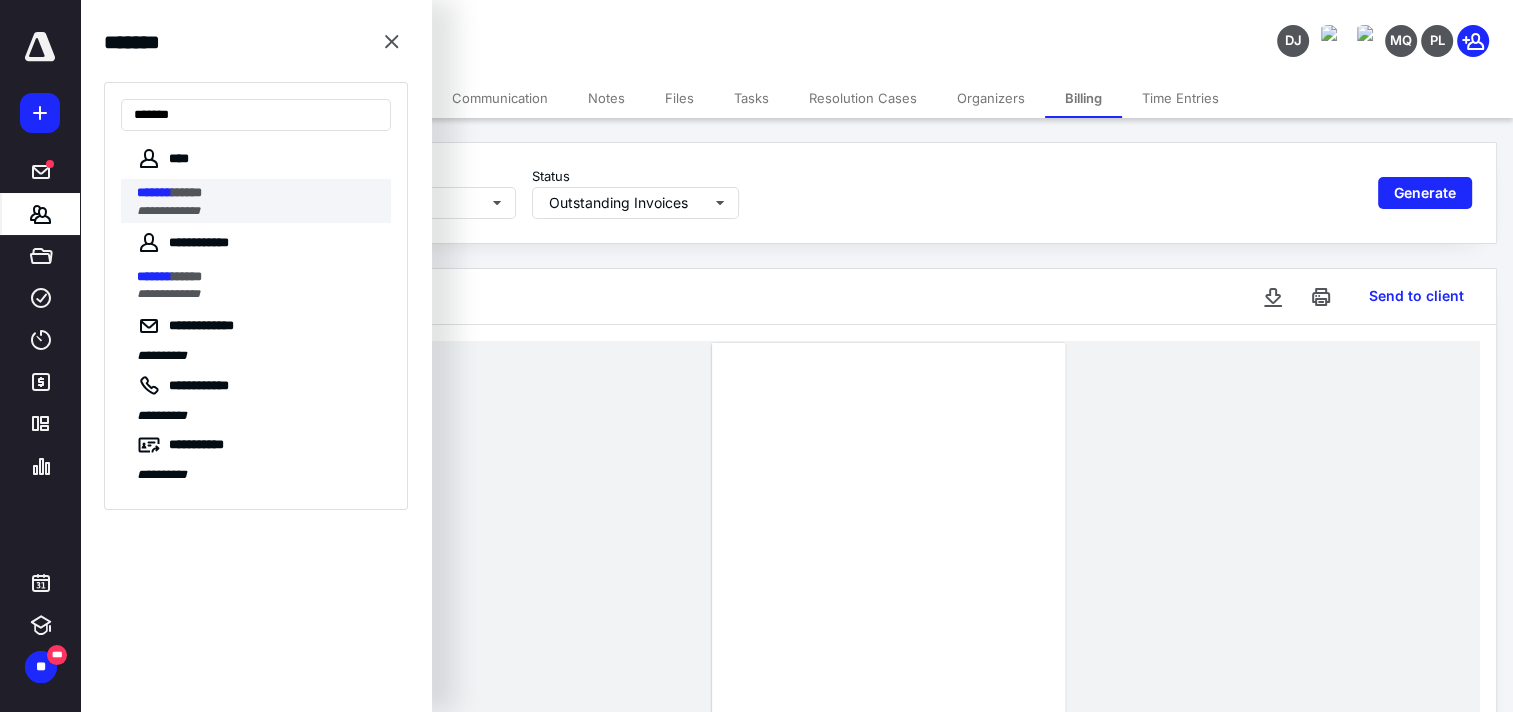 type on "*******" 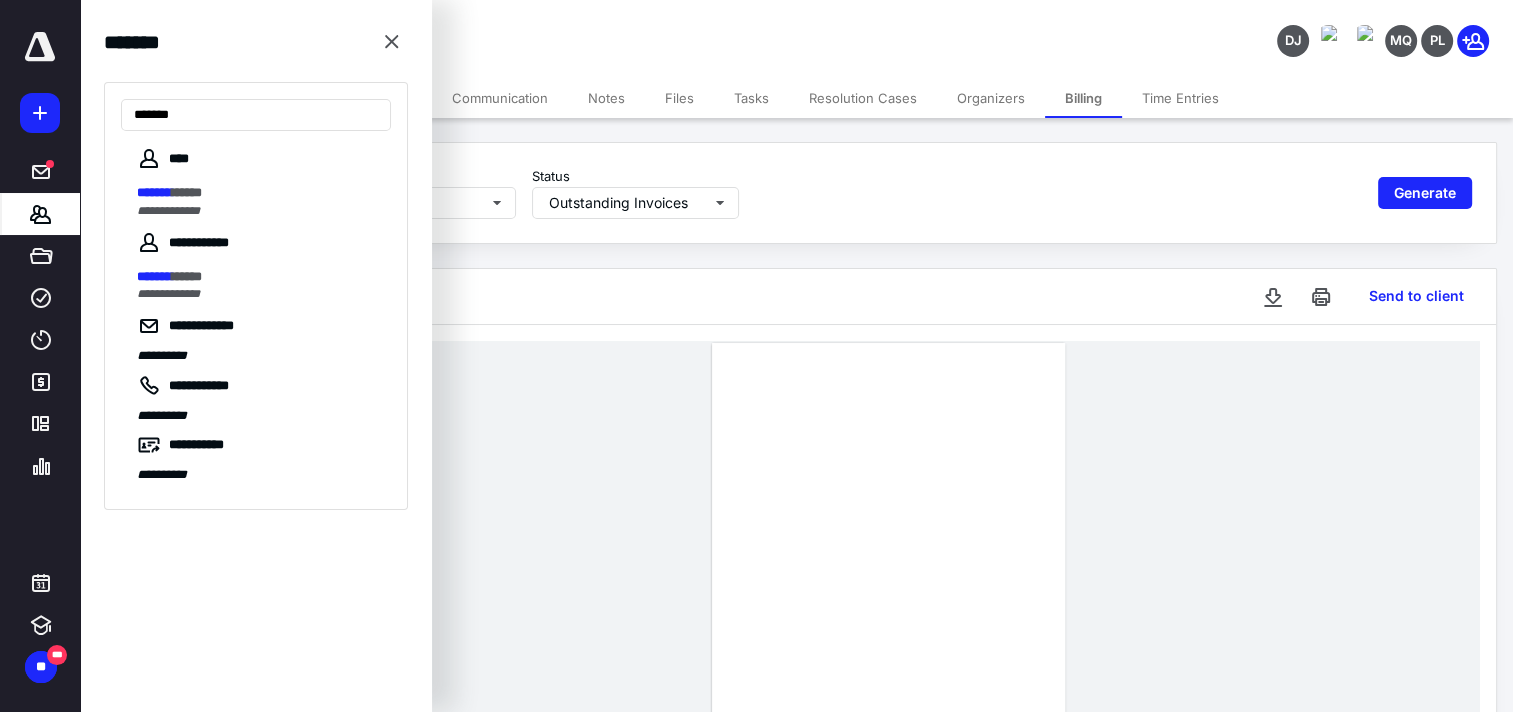 click on "**********" at bounding box center (258, 211) 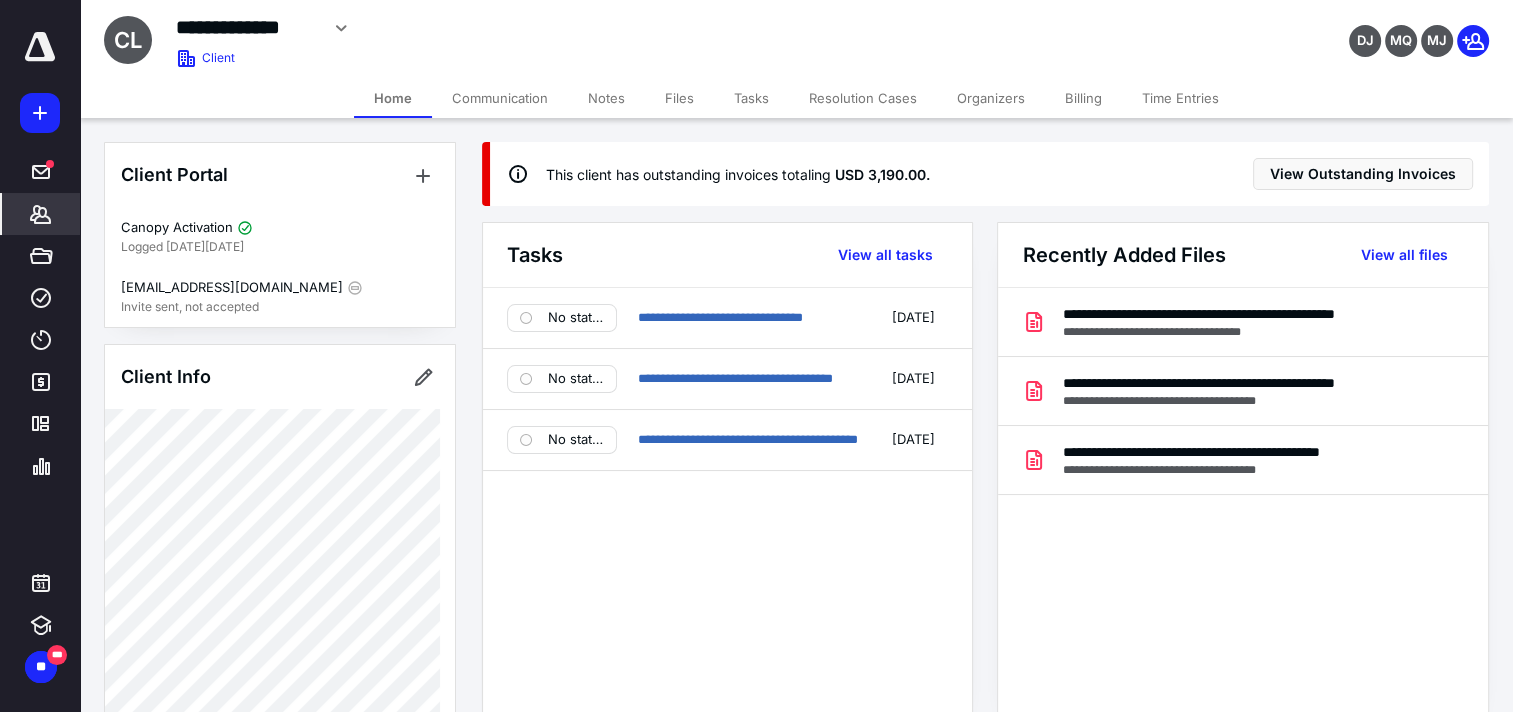 click on "Billing" at bounding box center (1083, 98) 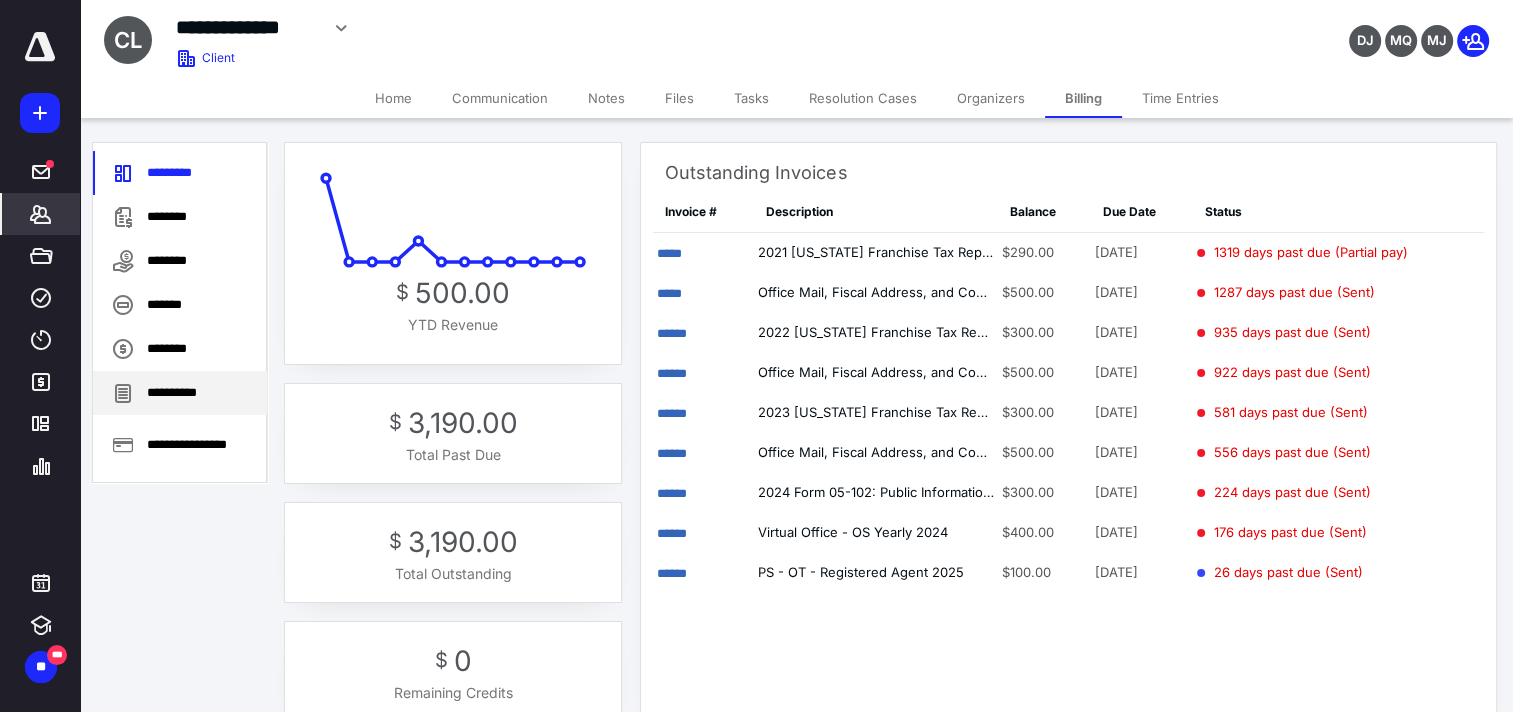 click on "**********" at bounding box center [180, 393] 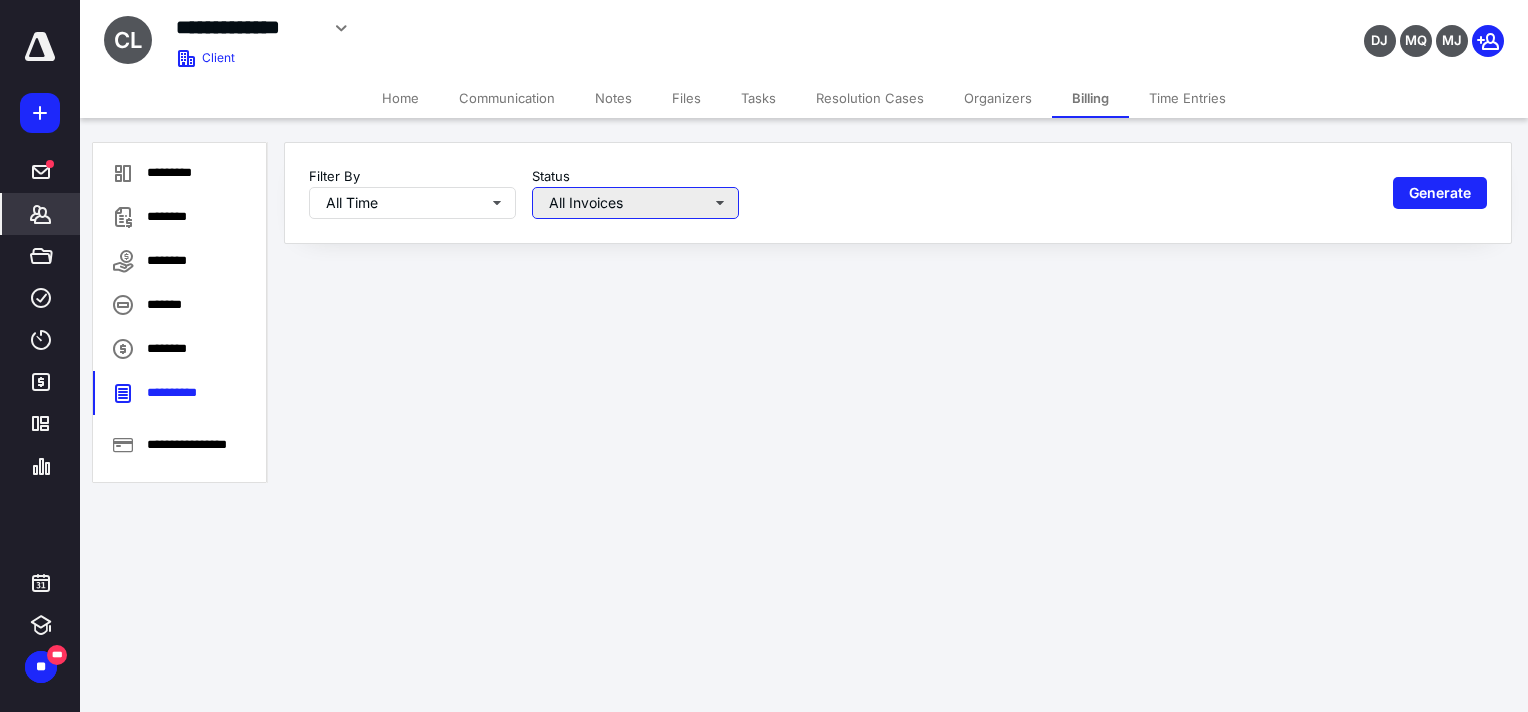 click on "All Invoices" at bounding box center [635, 203] 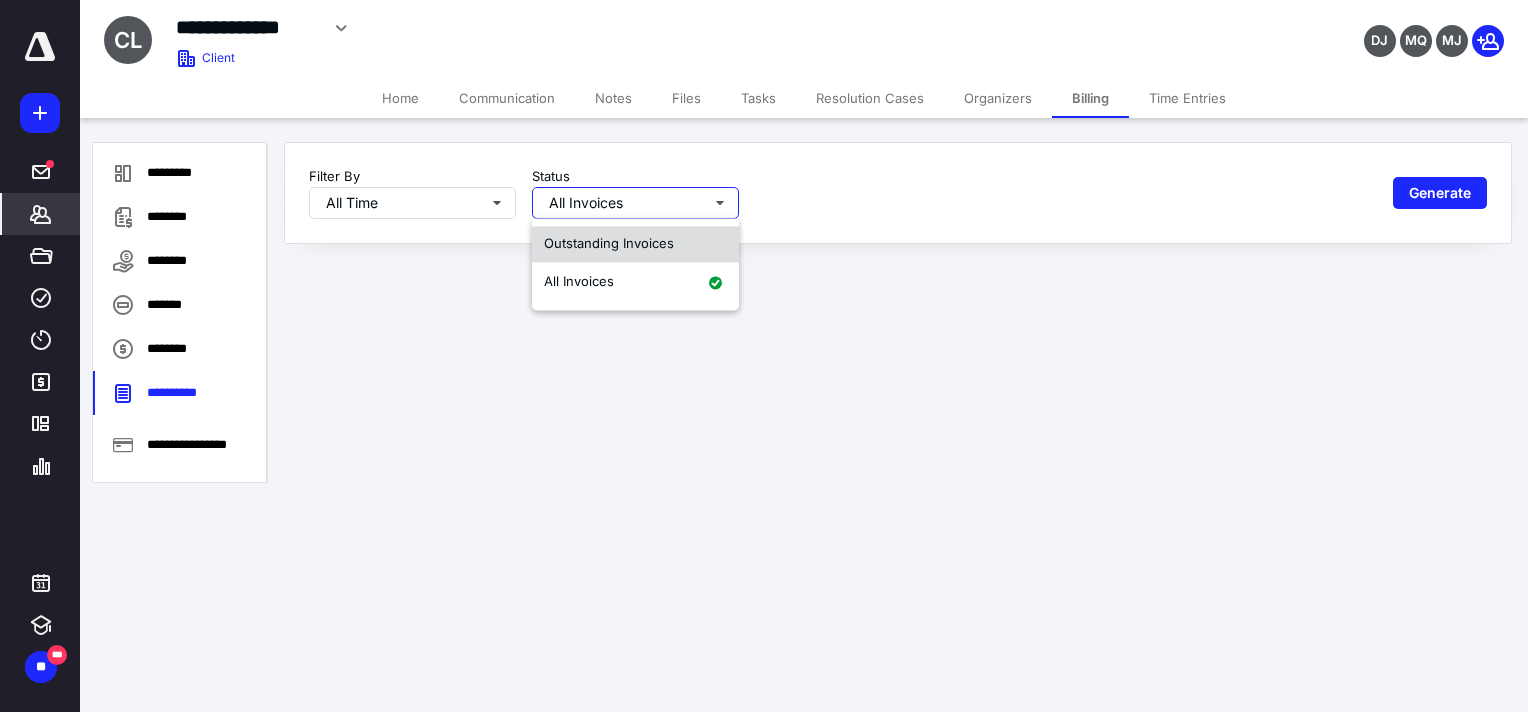 click on "Outstanding Invoices" at bounding box center (635, 244) 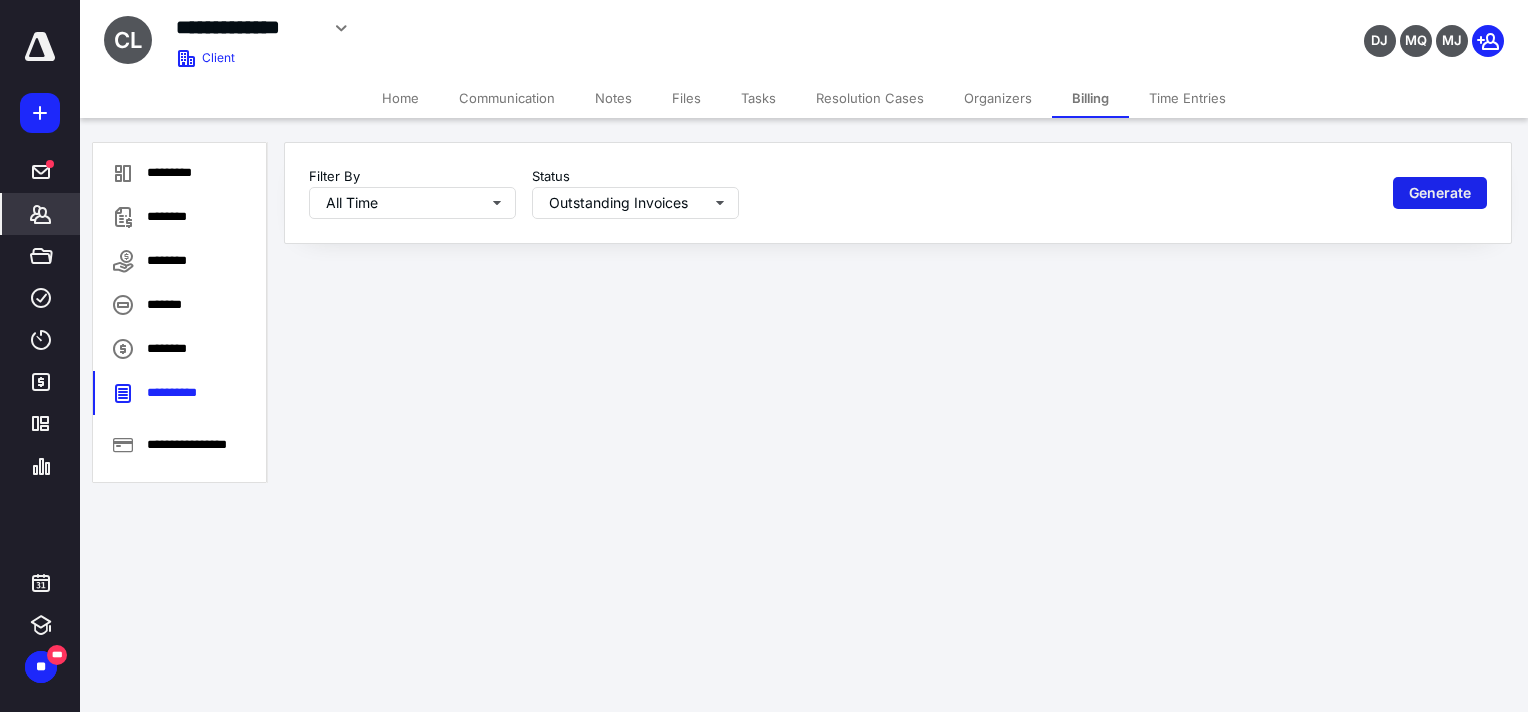 click on "Generate" at bounding box center (1440, 193) 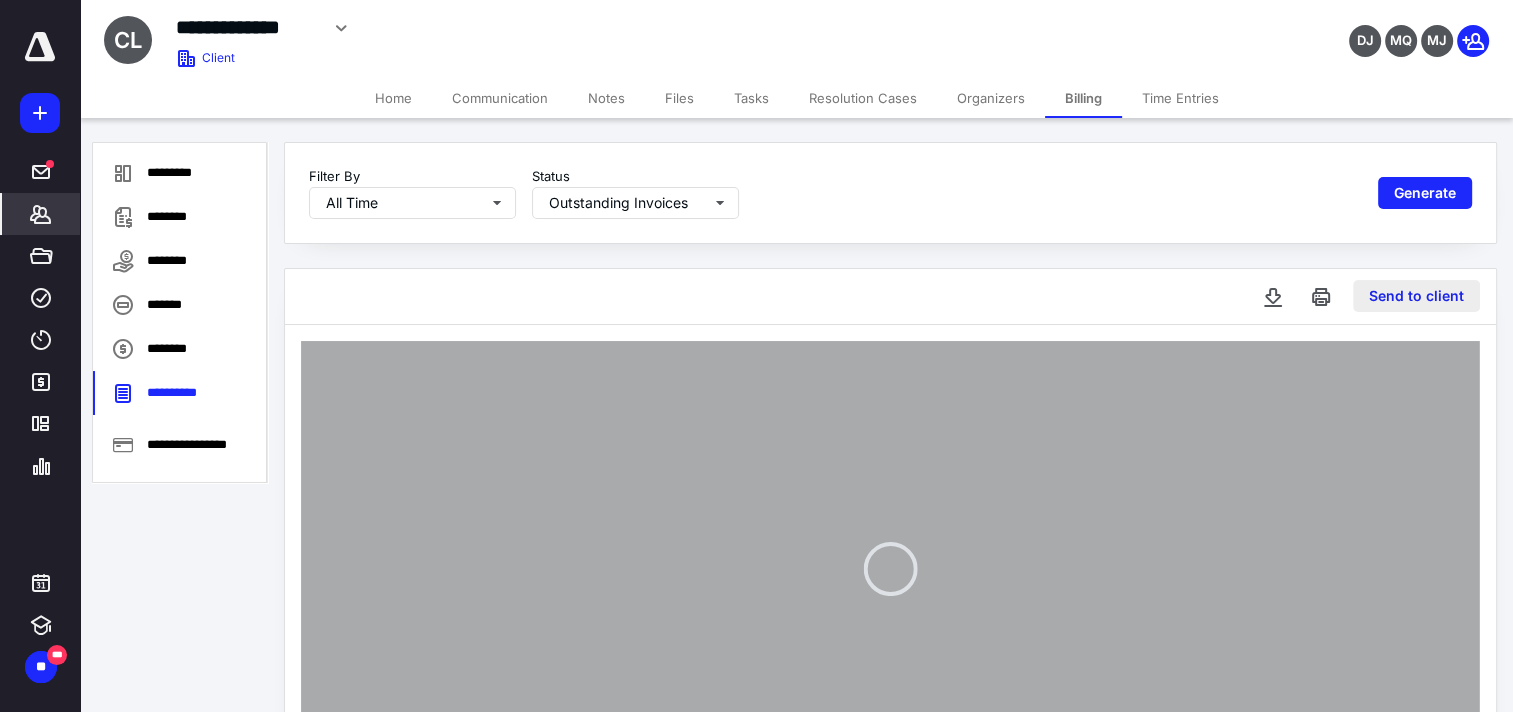 click on "Send to client" at bounding box center (1416, 296) 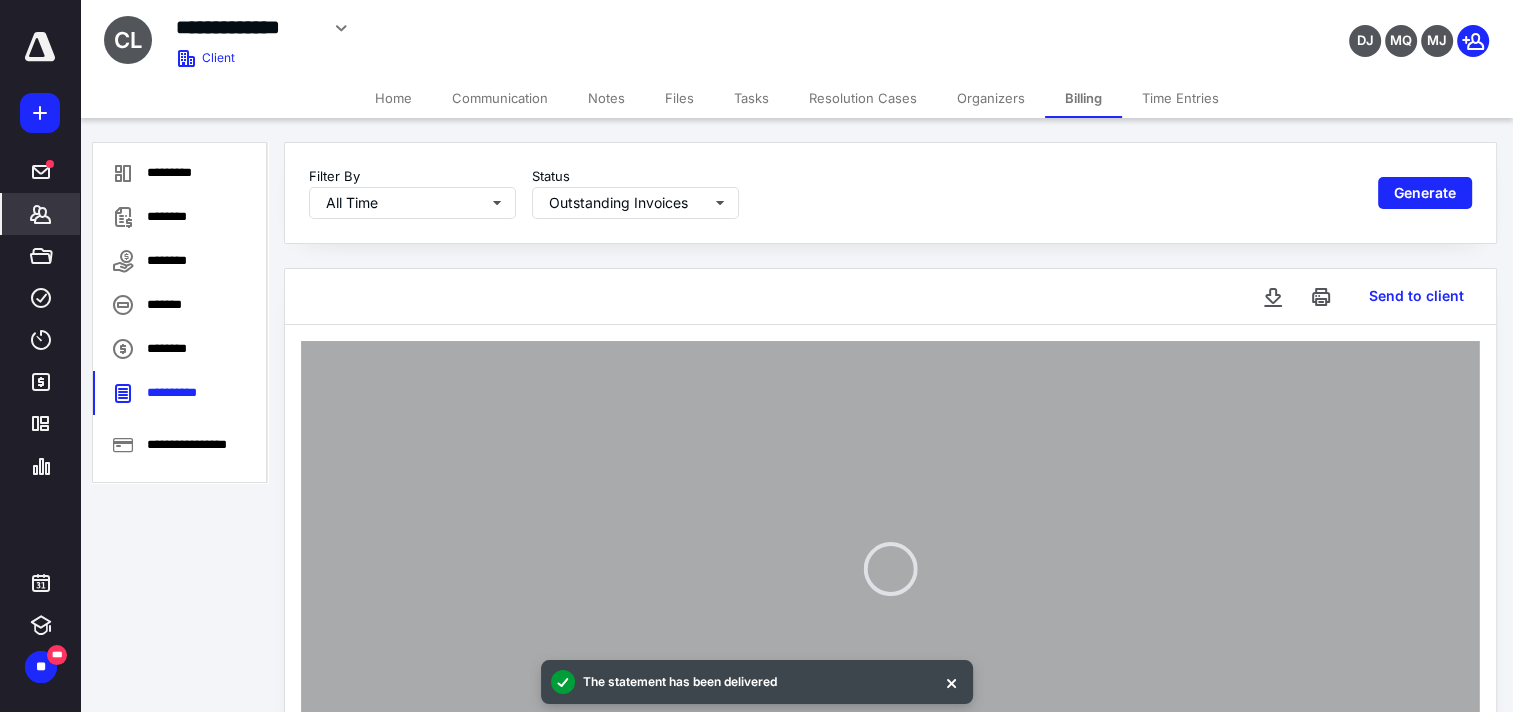 type 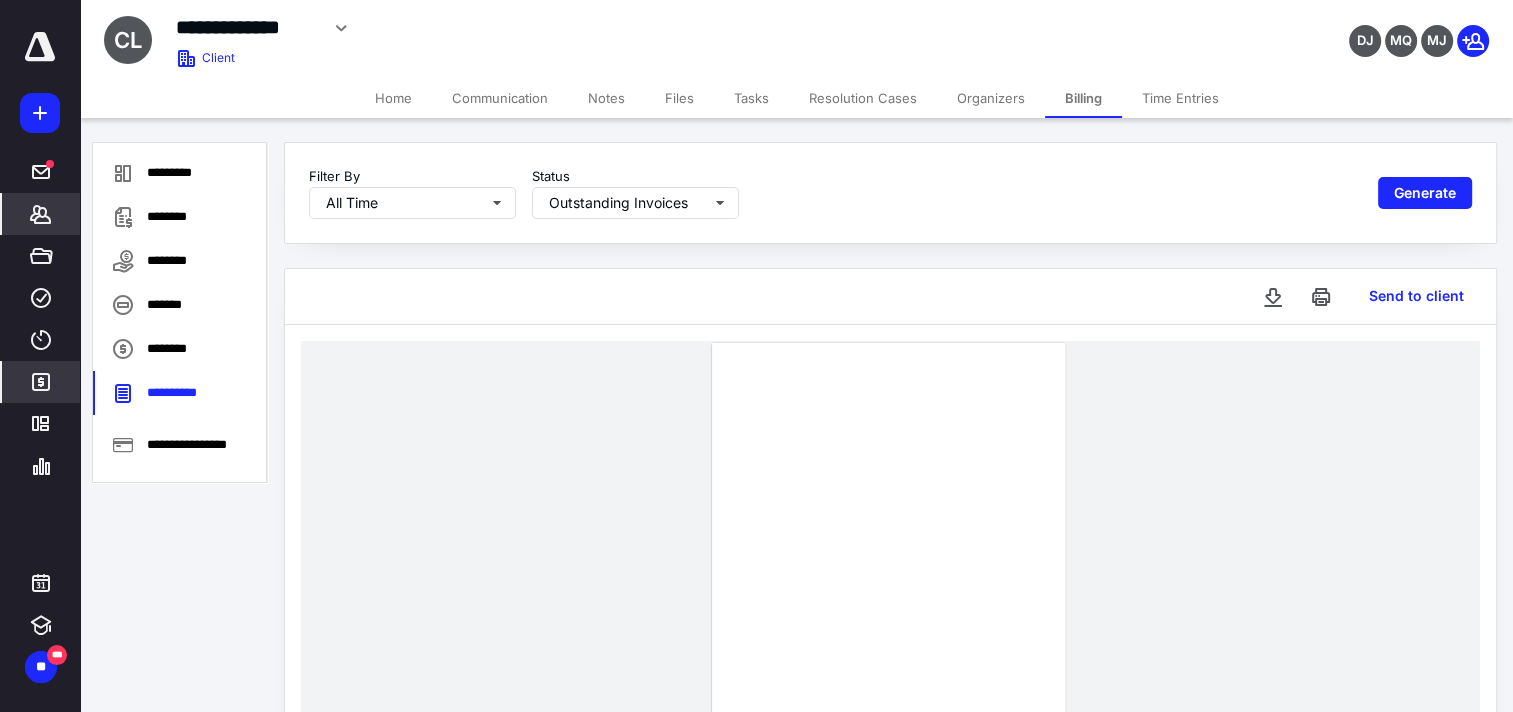 click 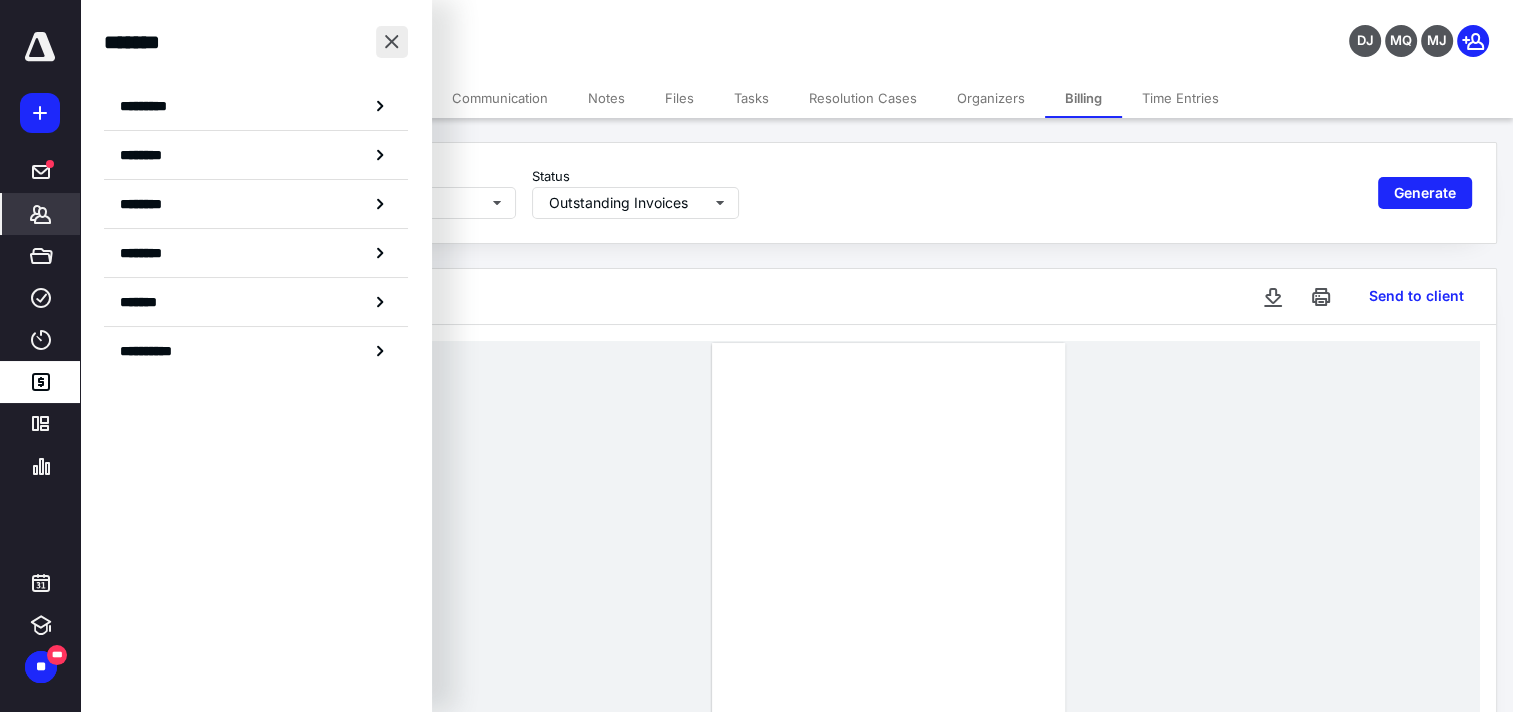 click at bounding box center [392, 42] 